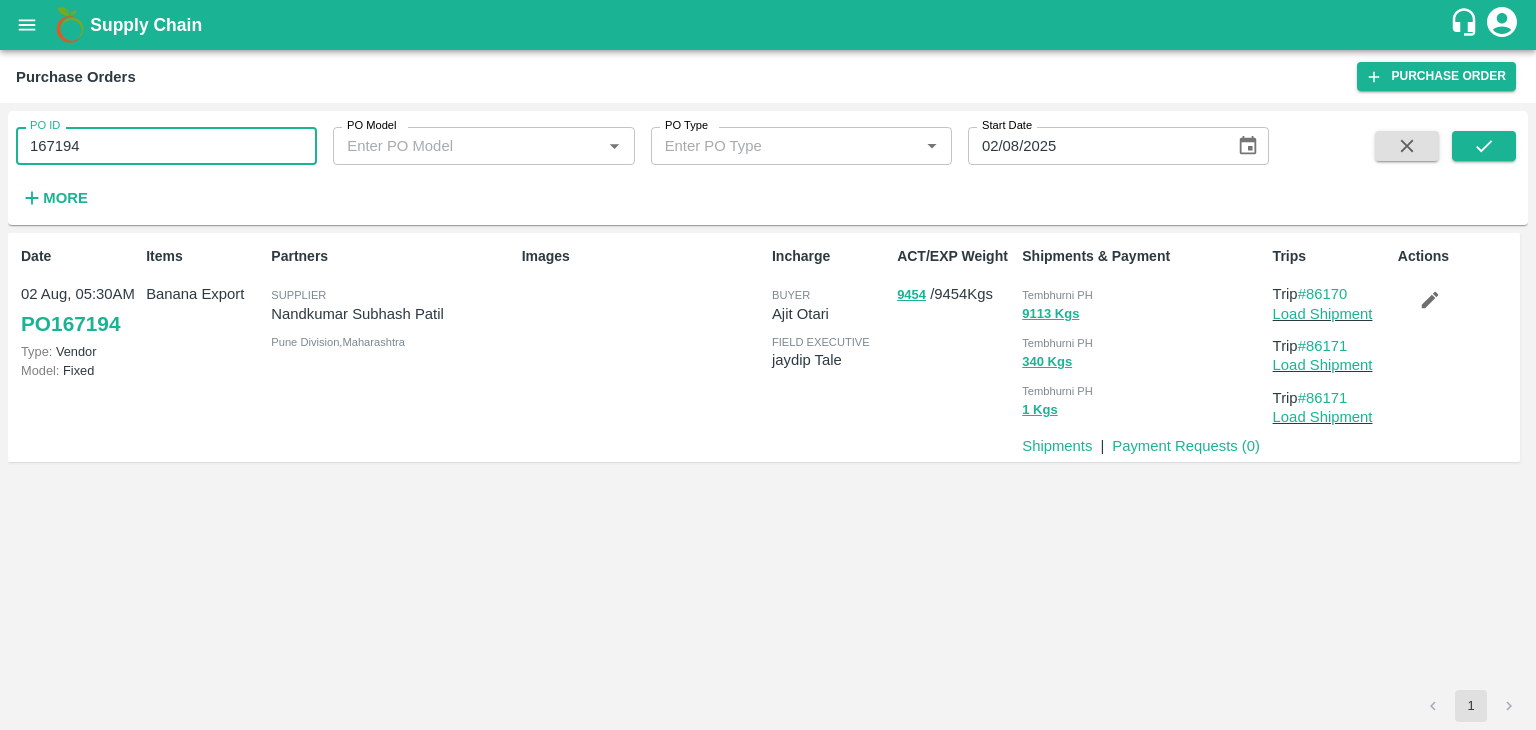 click on "167194" at bounding box center (166, 146) 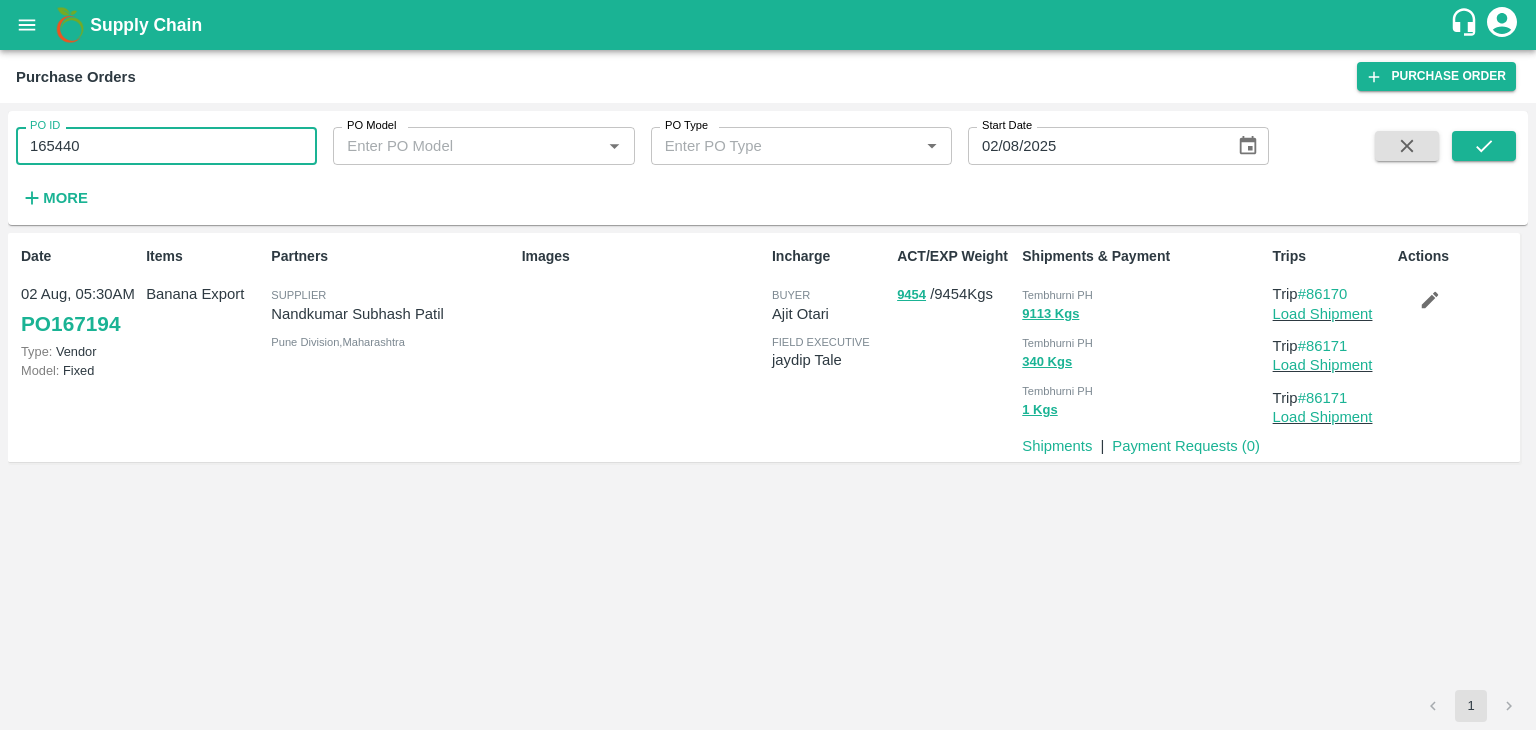 type on "165440" 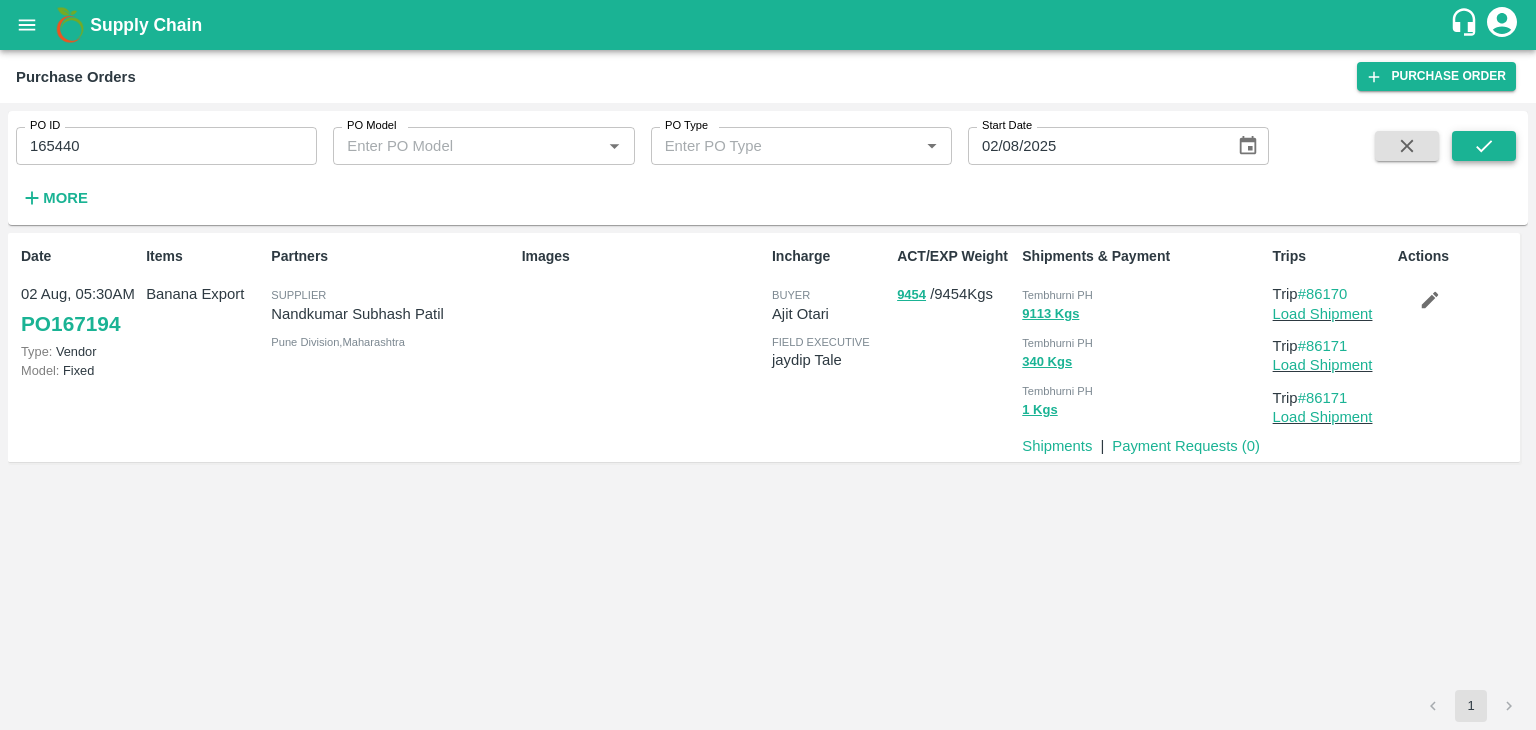 drag, startPoint x: 1519, startPoint y: 132, endPoint x: 1489, endPoint y: 141, distance: 31.320919 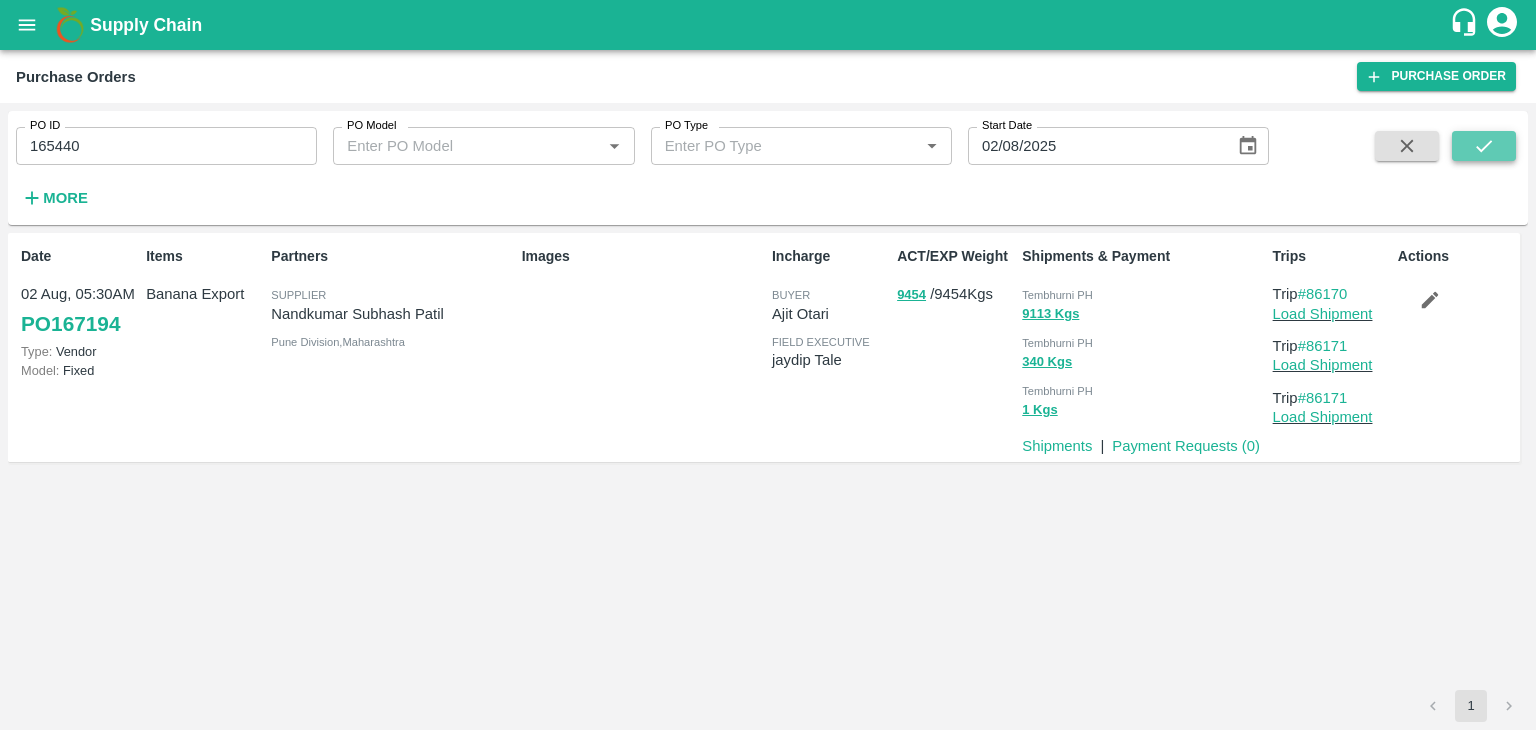 click 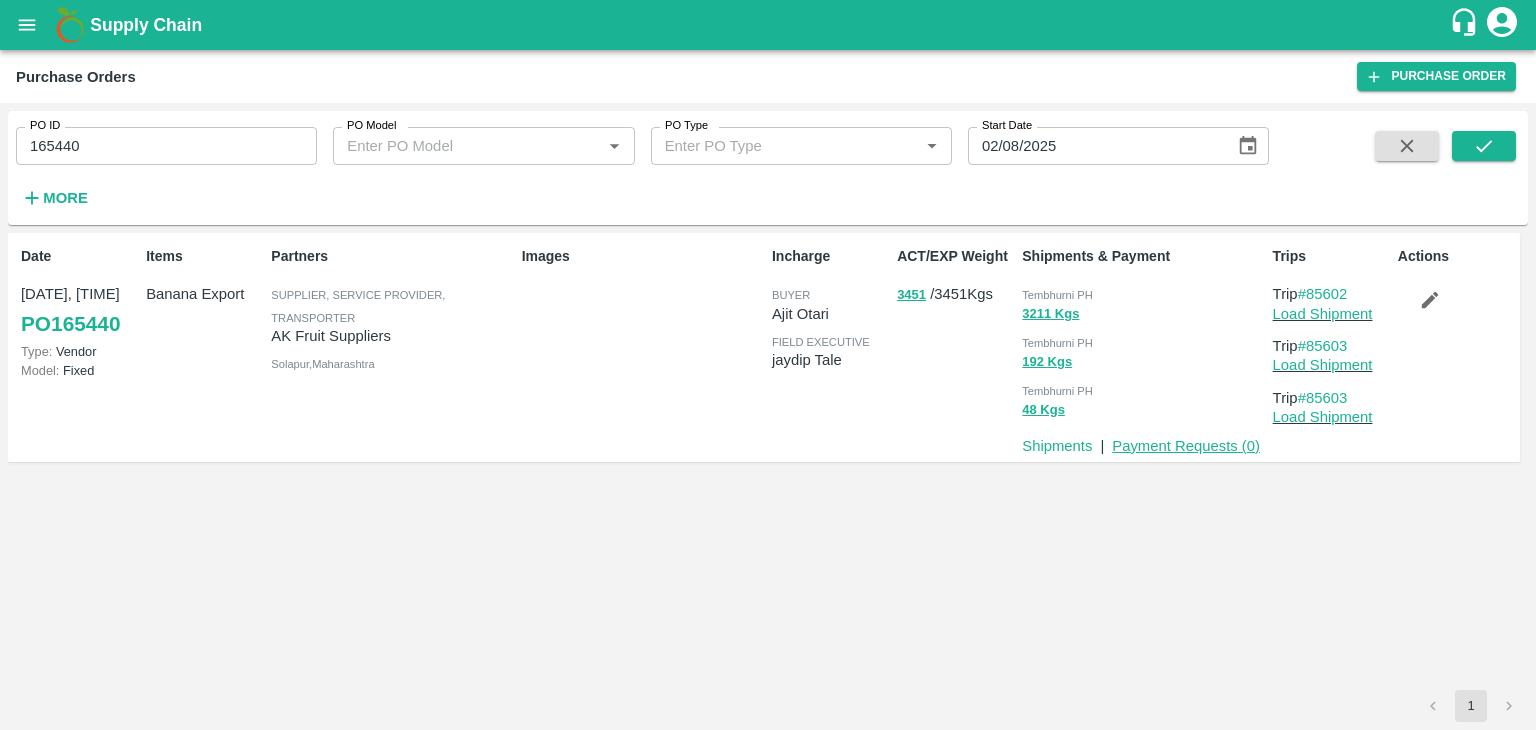 click on "Payment Requests ( 0 )" at bounding box center (1186, 446) 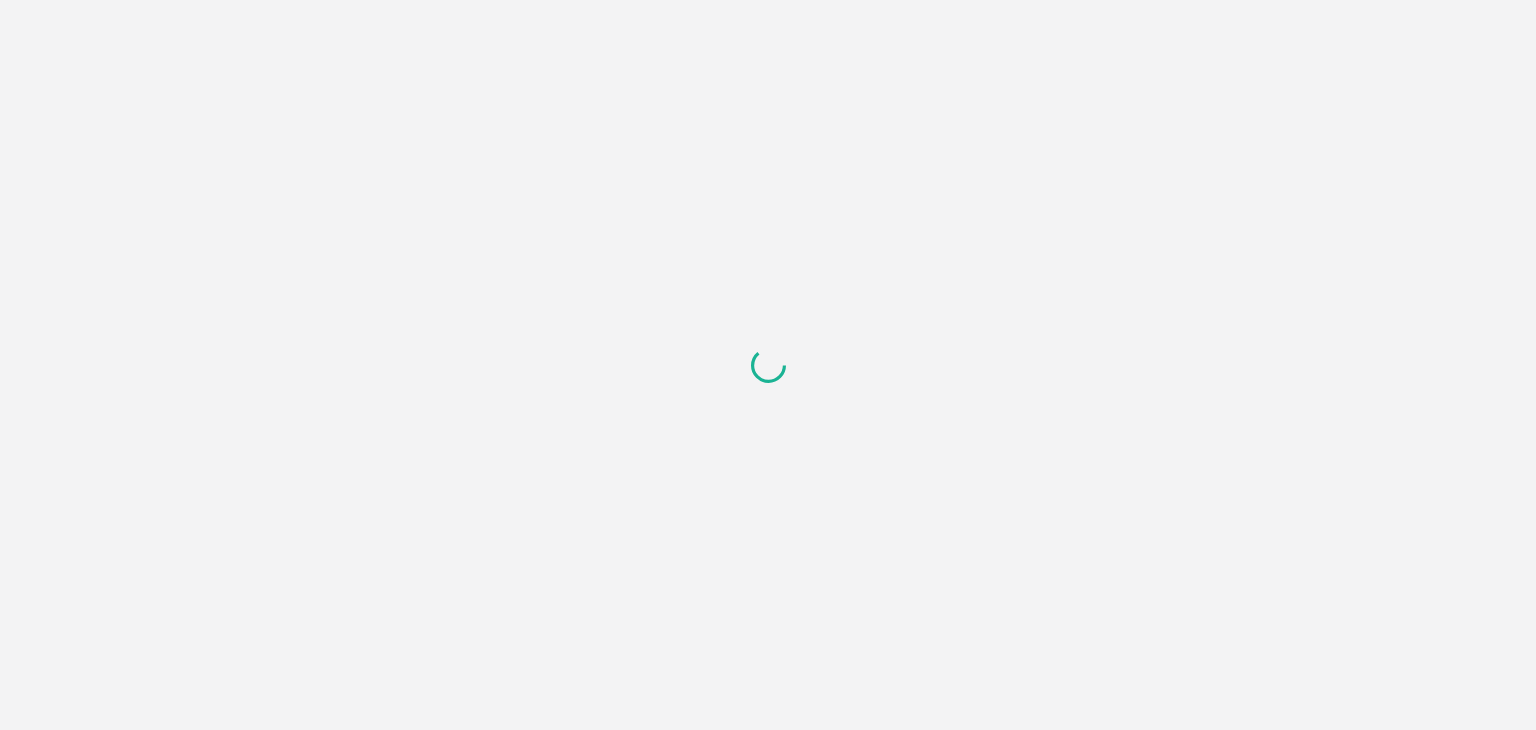 scroll, scrollTop: 0, scrollLeft: 0, axis: both 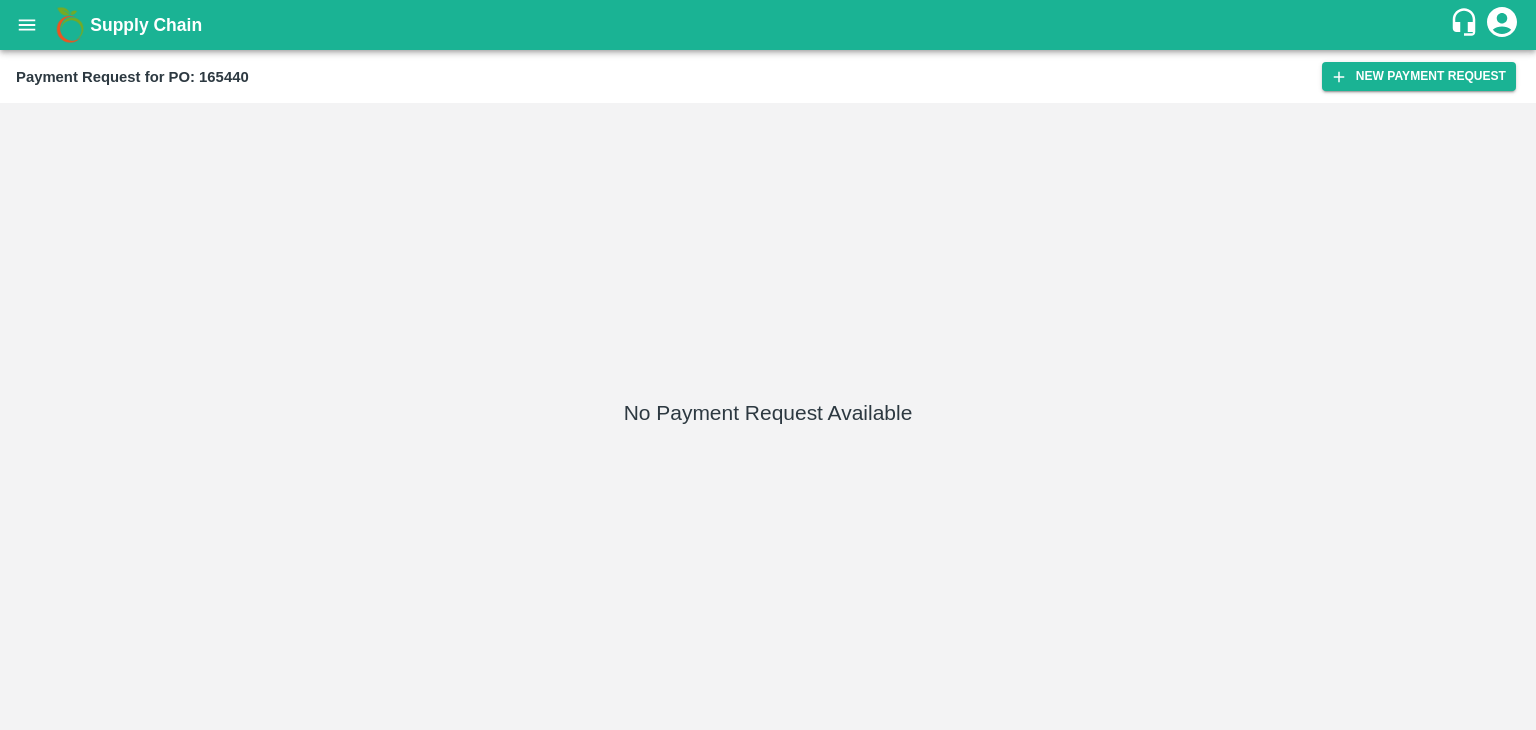 click on "New Payment Request" at bounding box center (1419, 76) 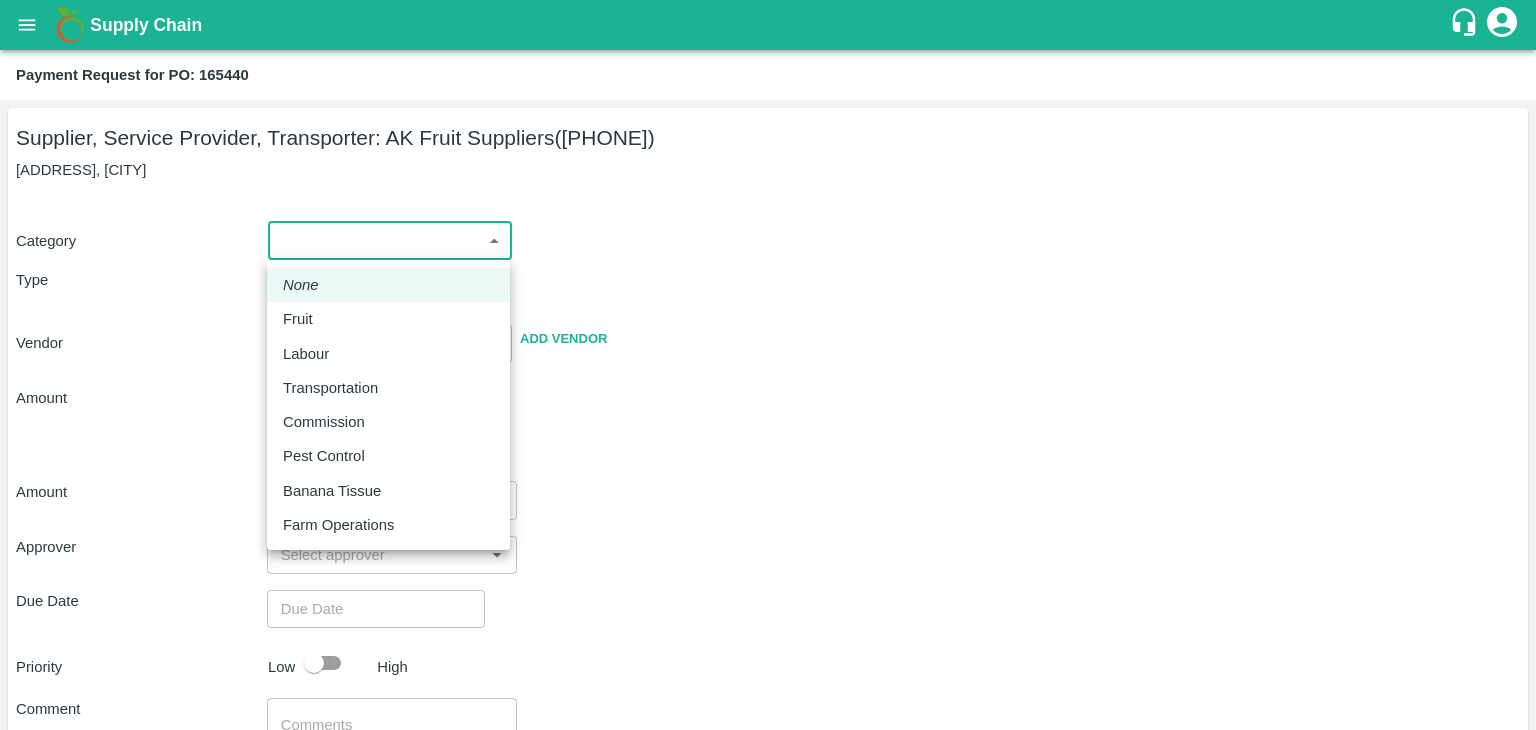 click on "Supply Chain Payment Request for PO: 165440 Supplier, Service Provider, Transporter: AK Fruit Suppliers ([PHONE]) [ADDRESS], [CITY] Category ​ ​ Type Advance Bill Vendor ​ Add Vendor Amount Total value Per Kg ​ Amount ​ Approver ​ Due Date ​ Priority Low High Comment x ​ Attach bill Cancel Save Tembhurni PH Nashik CC Shahada Banana Export PH Nashik Banana CS Vijaykumar Fartade Logout None Fruit Labour Transportation Commission Pest Control Banana Tissue Farm Operations" at bounding box center (768, 365) 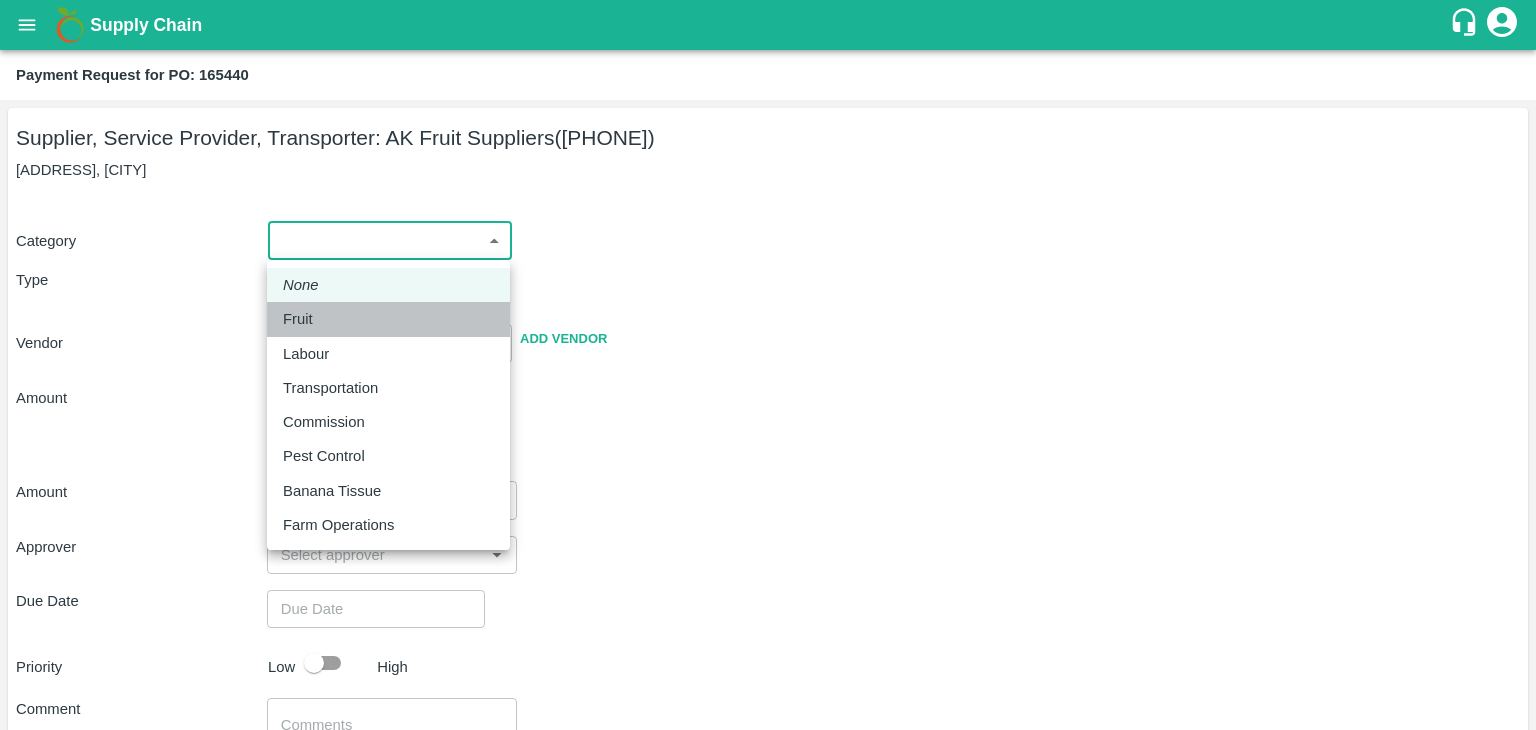 click on "Fruit" at bounding box center (303, 319) 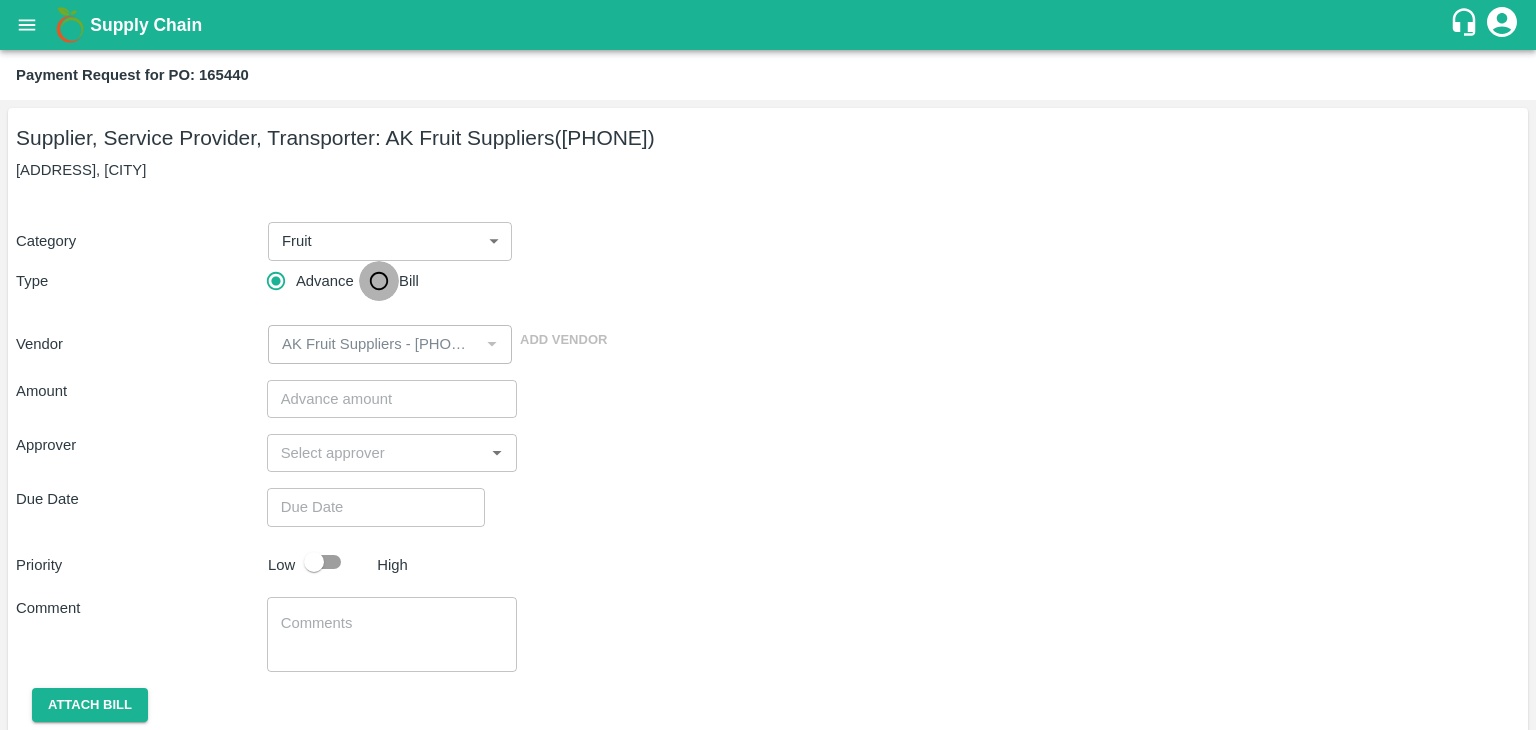 click on "Bill" at bounding box center (379, 281) 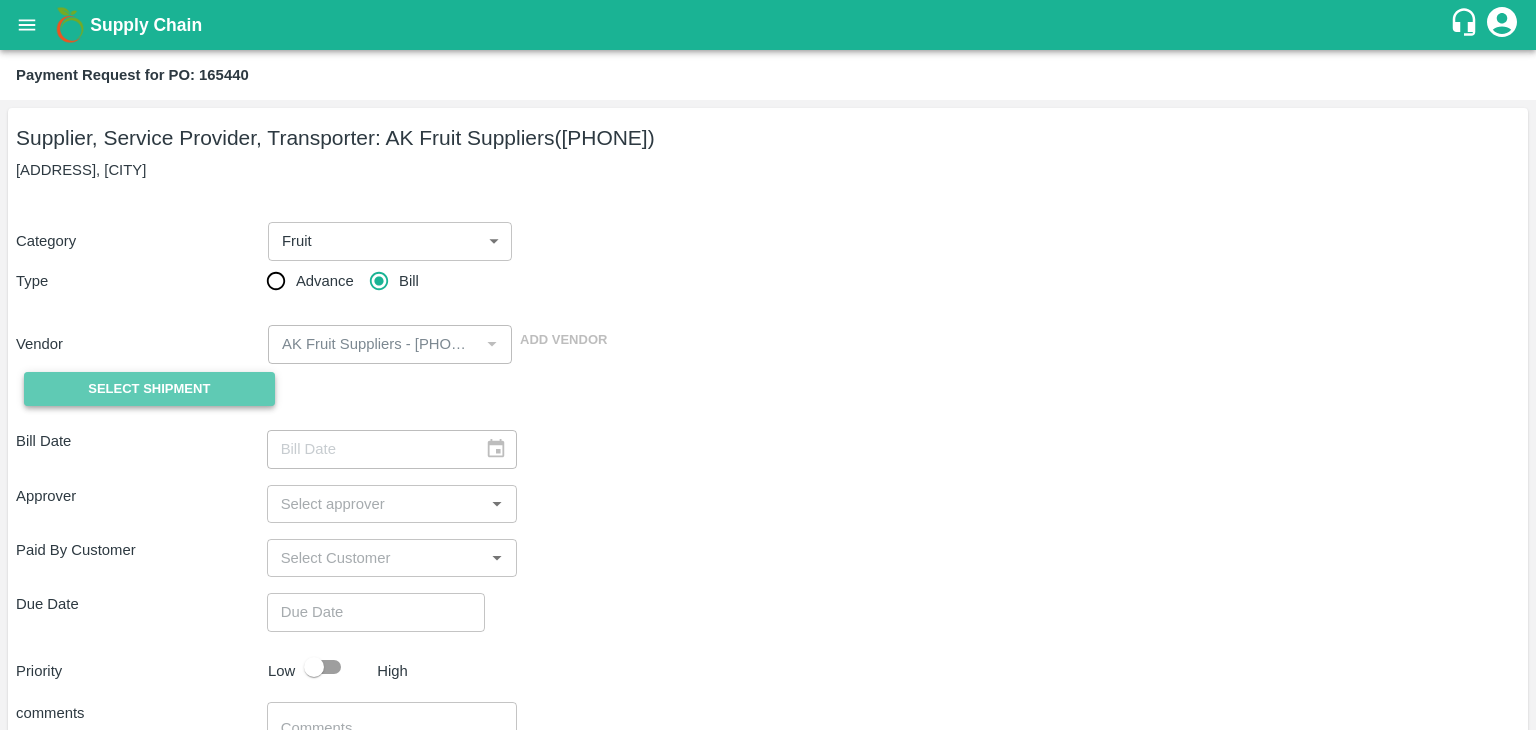 click on "Select Shipment" at bounding box center (149, 389) 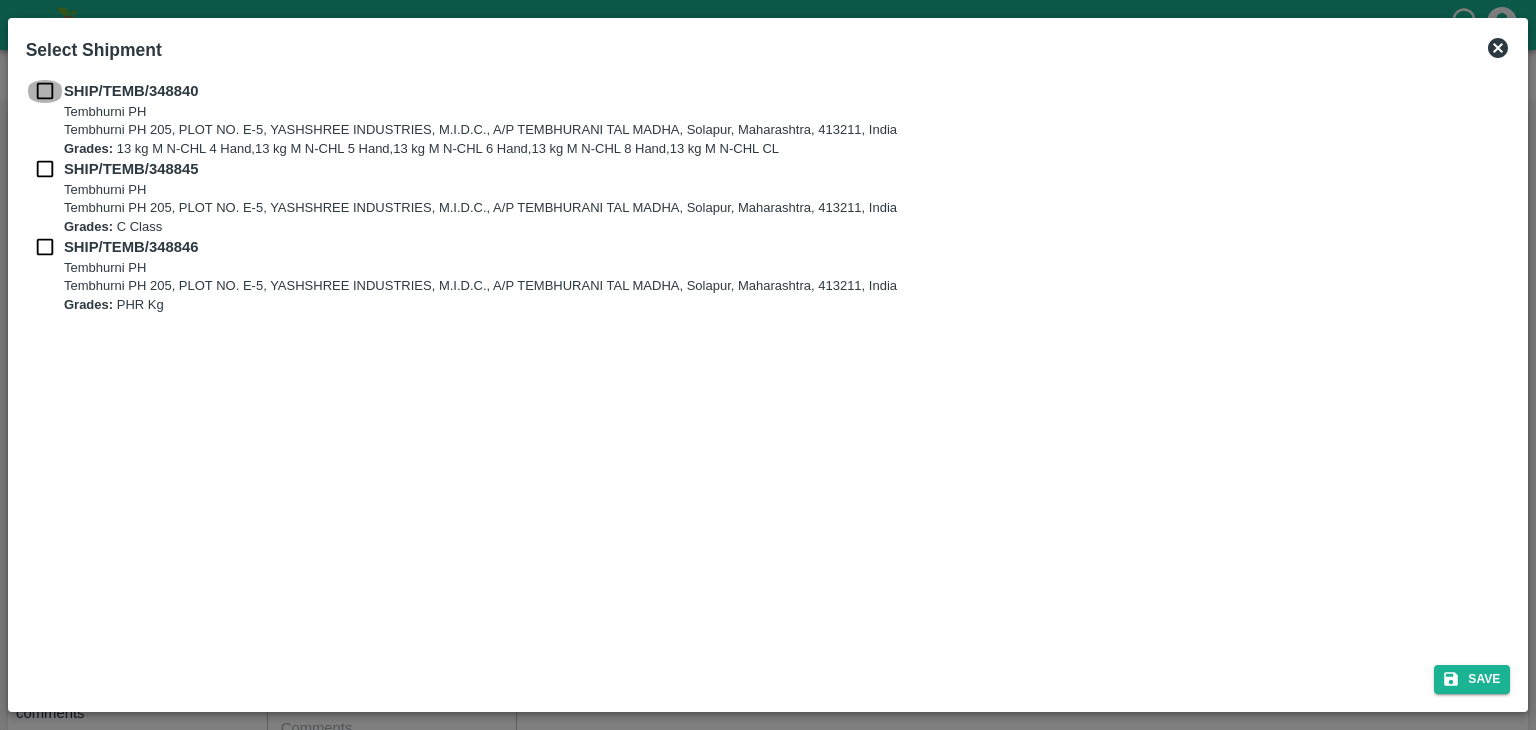 click at bounding box center [45, 91] 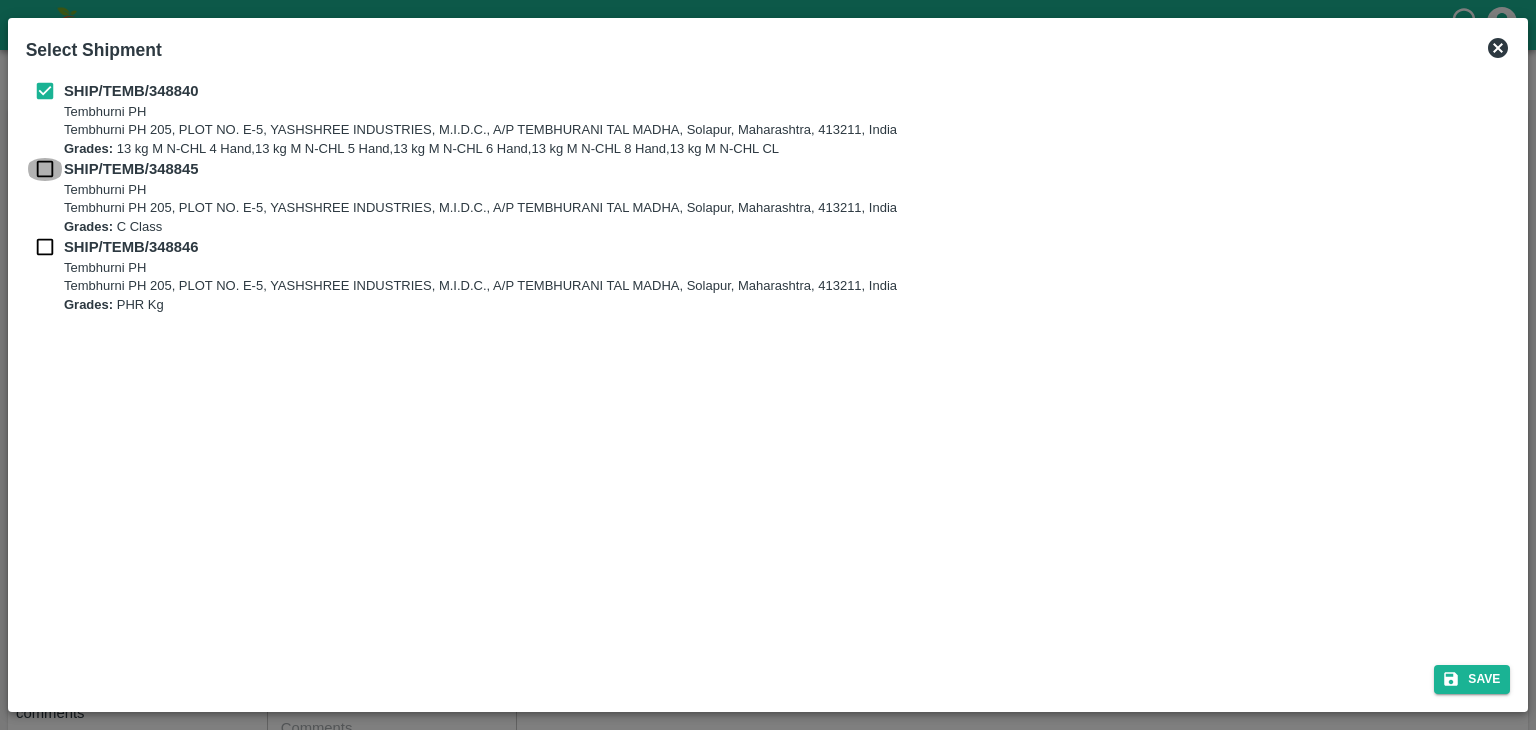 click at bounding box center [45, 169] 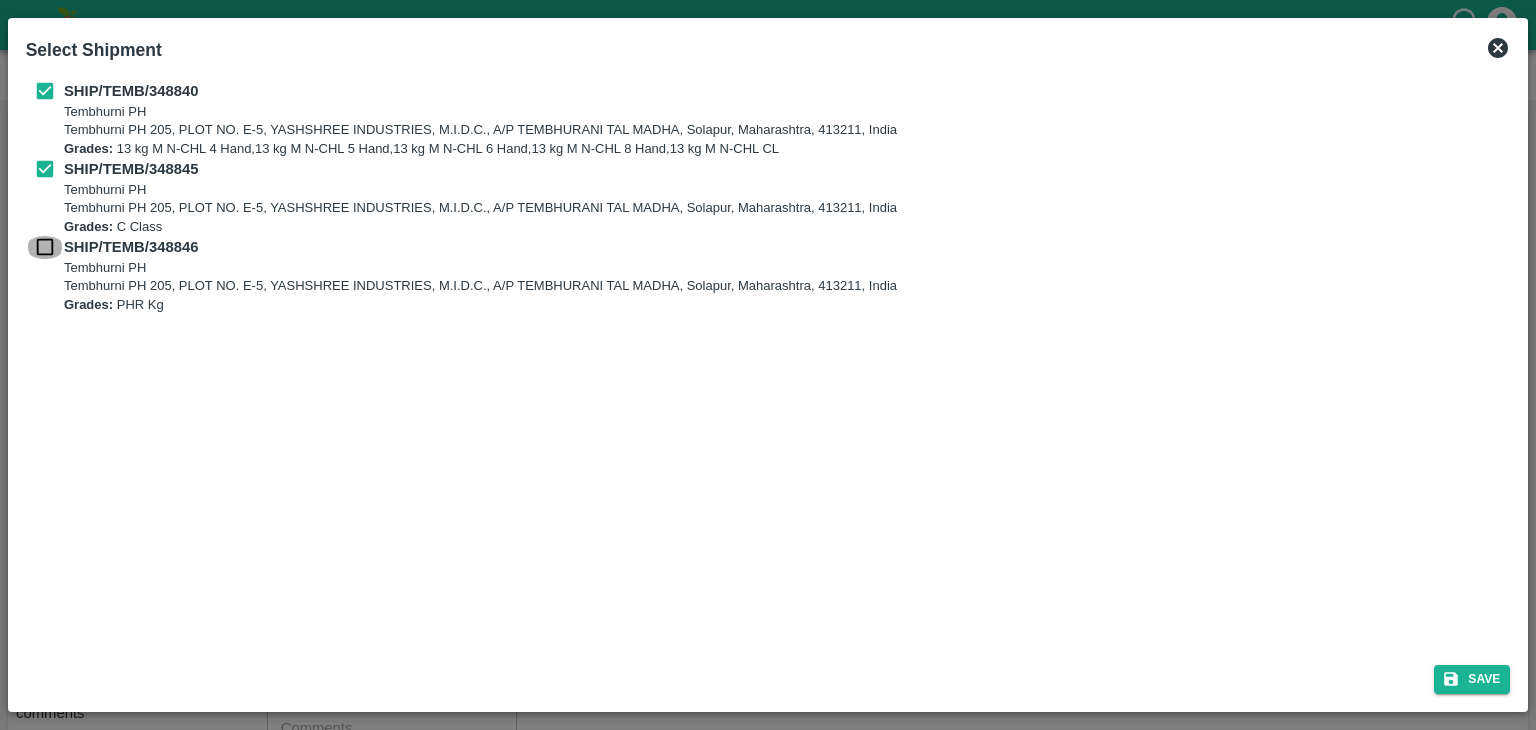 click at bounding box center (45, 247) 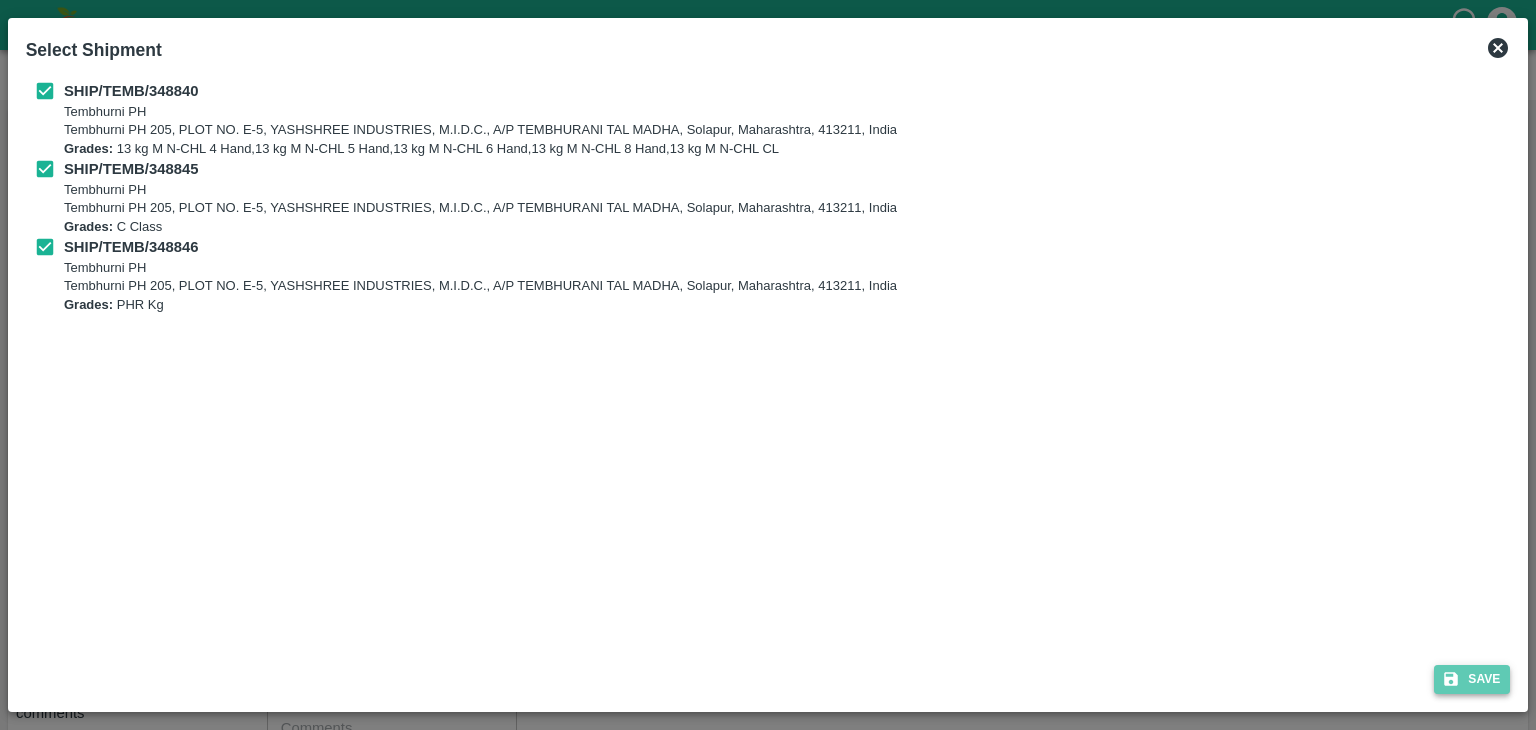 click on "Save" at bounding box center [1472, 679] 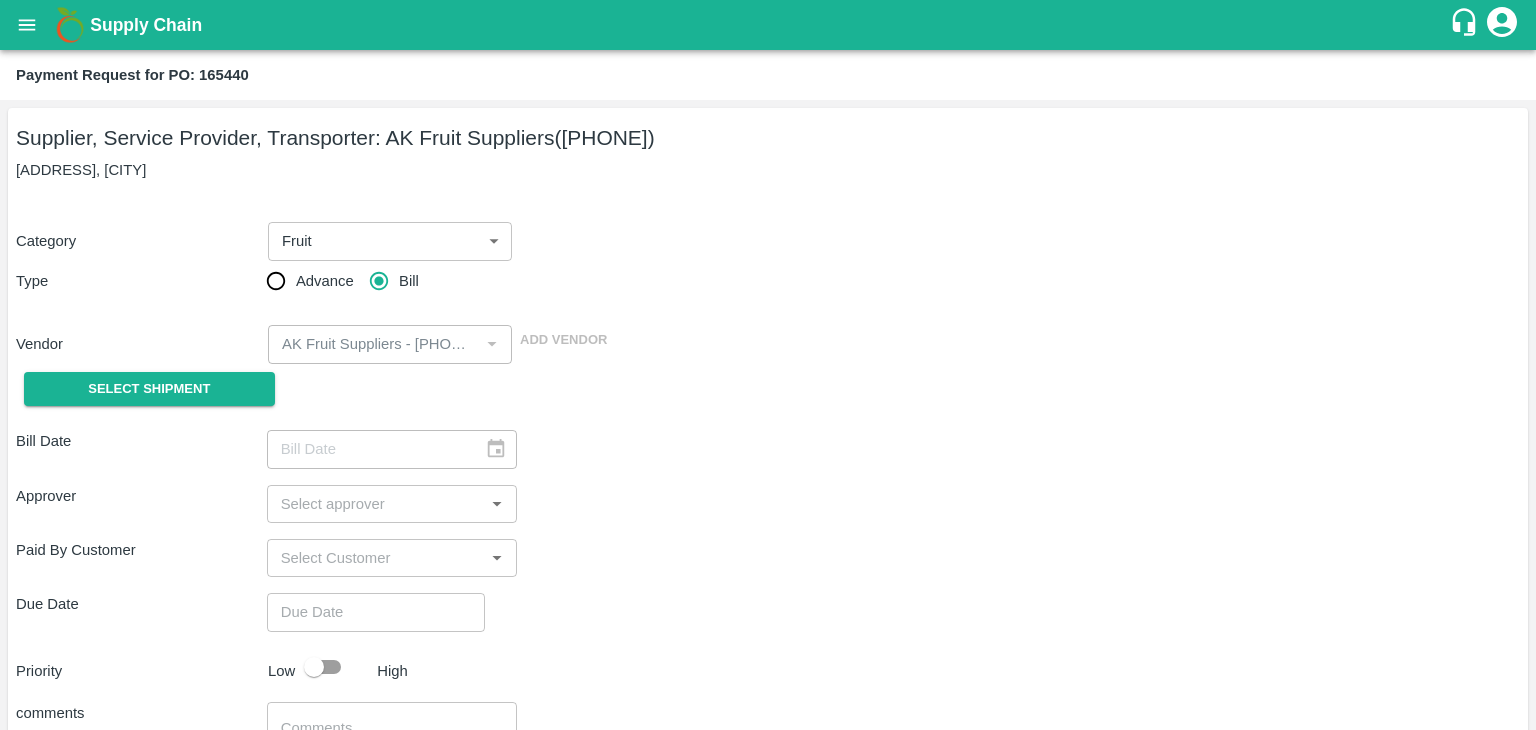 type on "26/07/2025" 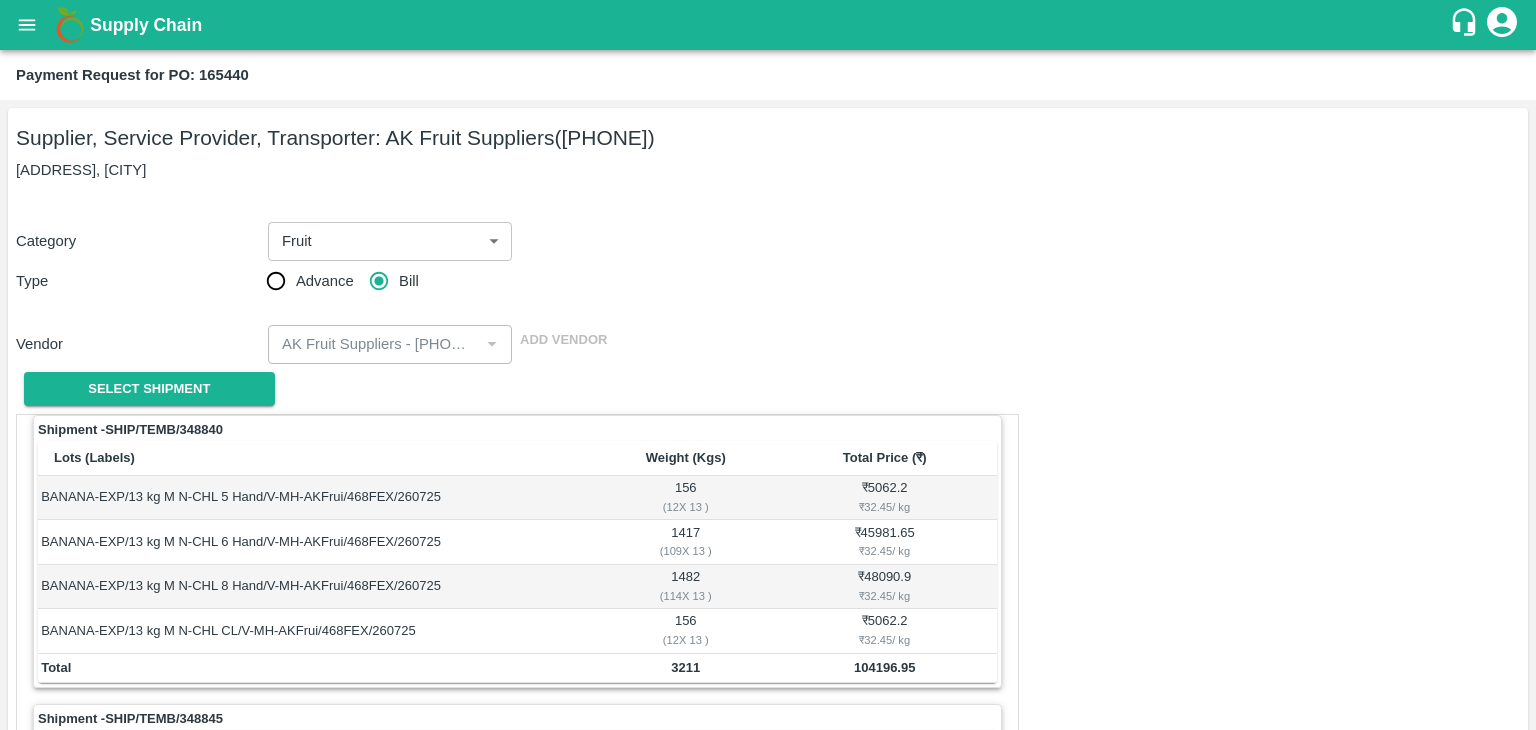scroll, scrollTop: 936, scrollLeft: 0, axis: vertical 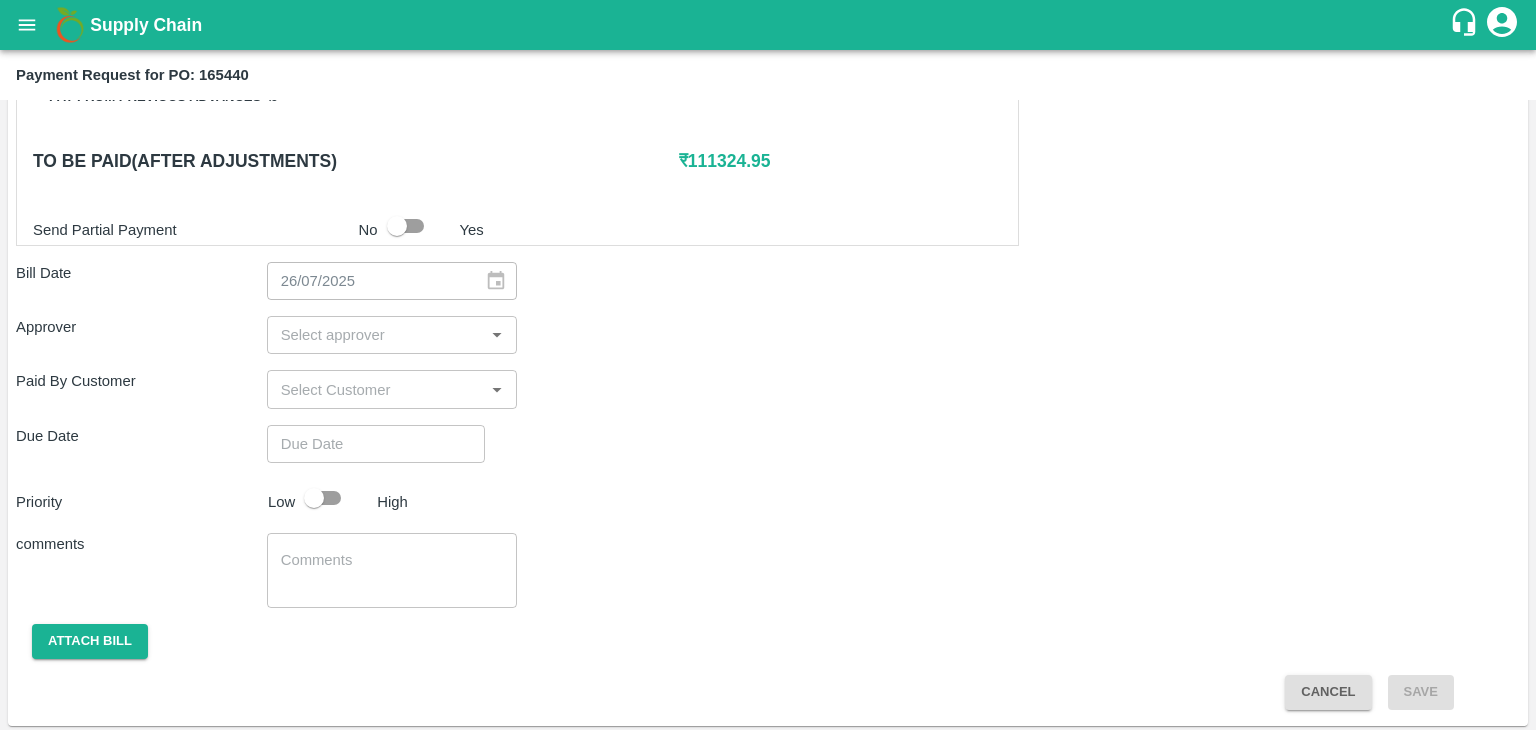 click at bounding box center [376, 335] 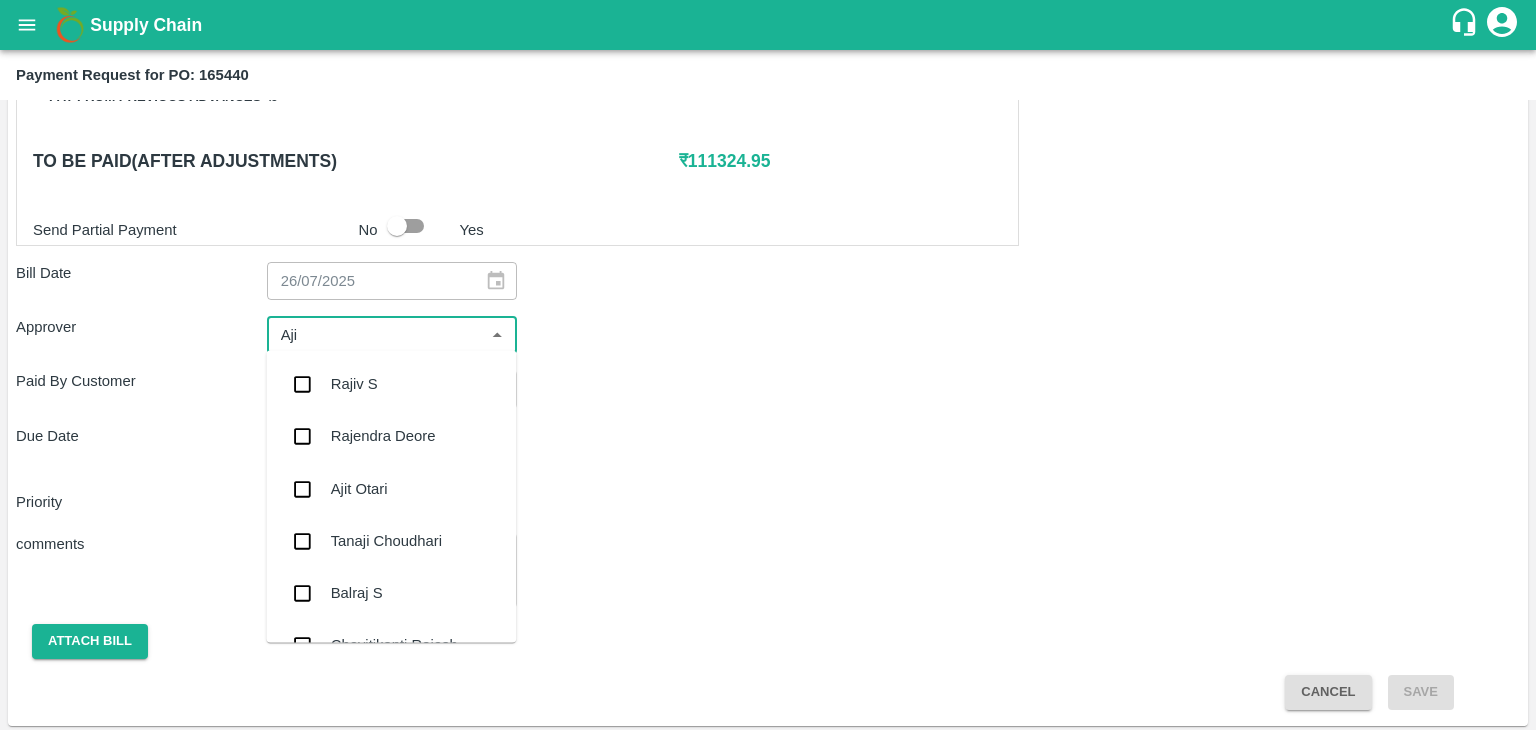 type on "[FIRST]" 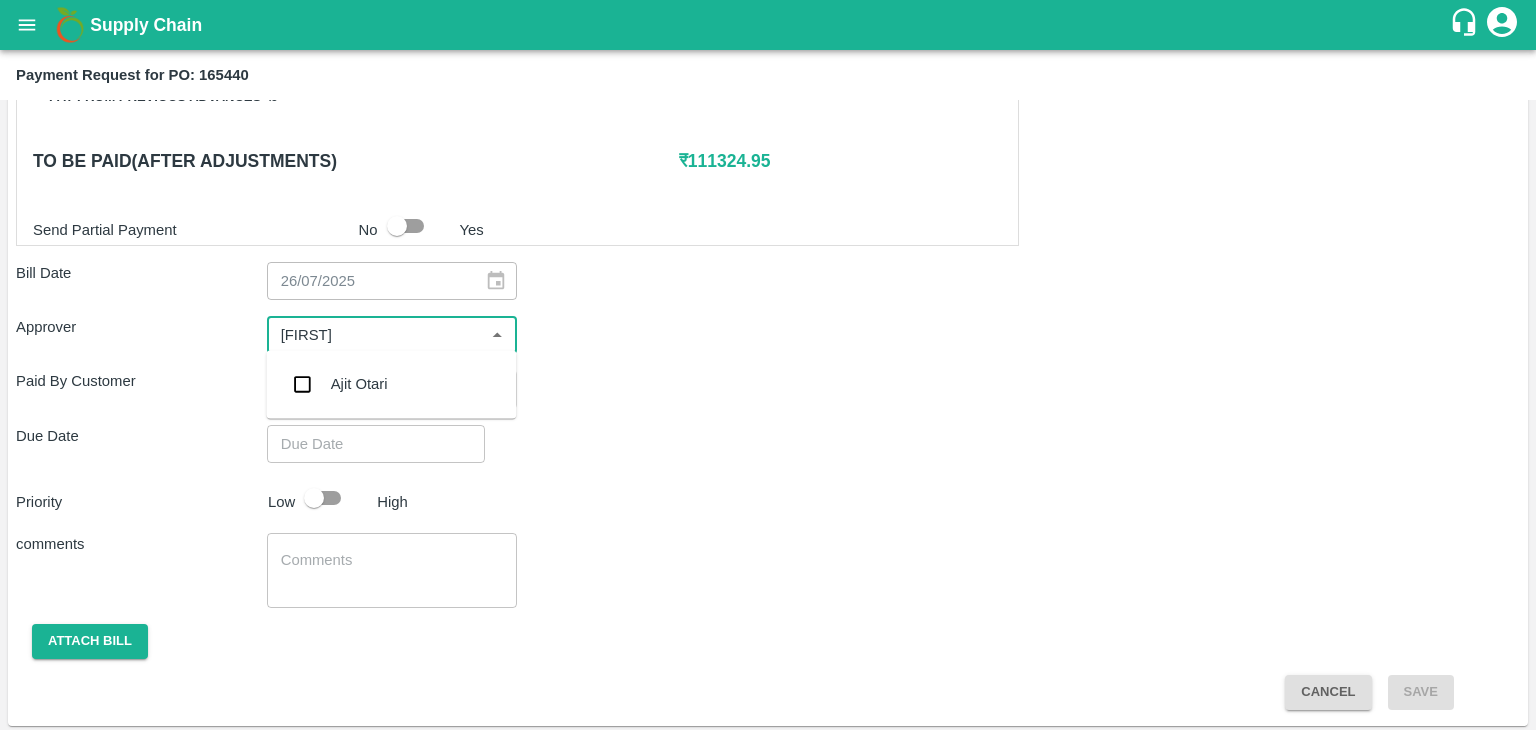 click on "Ajit Otari" at bounding box center [359, 384] 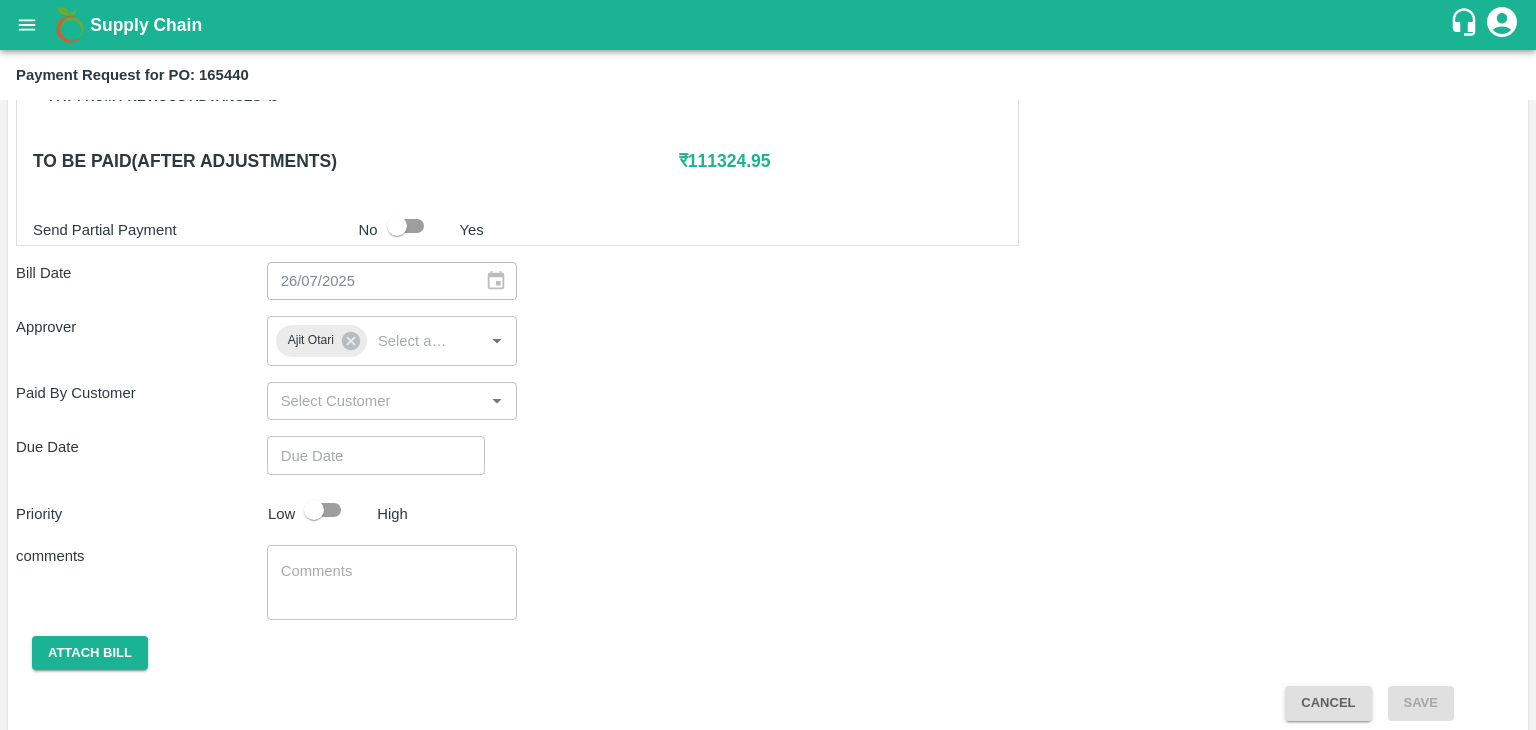 click on "Shipment -  SHIP/TEMB/348840 Lots (Labels) Weight (Kgs) Total Price (₹) BANANA-EXP/13 kg M N-CHL 5 Hand/V-MH-AKFrui/468FEX/260725   156 ( 12  X   13   ) ₹ 5062.2 ₹ 32.45  / kg BANANA-EXP/13 kg M N-CHL 6 Hand/V-MH-AKFrui/468FEX/260725   1417 ( 109  X   13   ) ₹ 45981.65 ₹ 32.45  / kg BANANA-EXP/13 kg M N-CHL 8 Hand/V-MH-AKFrui/468FEX/260725   1482 ( 114  X   13   ) ₹ 48090.9 ₹ 32.45  / kg BANANA-EXP/13 kg M N-CHL CL/V-MH-AKFrui/468FEX/260725   156 ( 12  X   13   ) ₹ 5062.2 ₹ 32.45  / kg Total 3211 104196.95 Shipment -  SHIP/TEMB/348845 Lots (Labels) Weight (Kgs) Total Price (₹) BANANA-EXP/C Class/V-MH-AKFrui/258BOM/260725   192 ( 1  X   192   ) ₹ 5702.4 ₹ 29.7  / kg Total 192 5702.4 Shipment -  SHIP/TEMB/348846 Lots (Labels) Weight (Kgs) Total Price (₹) BANANA-EXP/PHR Kg/V-MH-AKFrui/258BOM/260725   48 ( 1  X   48   ) ₹ 1425.6 ₹ 29.7  / kg Total 48 1425.6 Pay from previous advances ₹  0 To be paid(After adjustments) ₹  111324.95 Send Partial Payment No Yes Bill Date 26/07/2025" at bounding box center [768, 99] 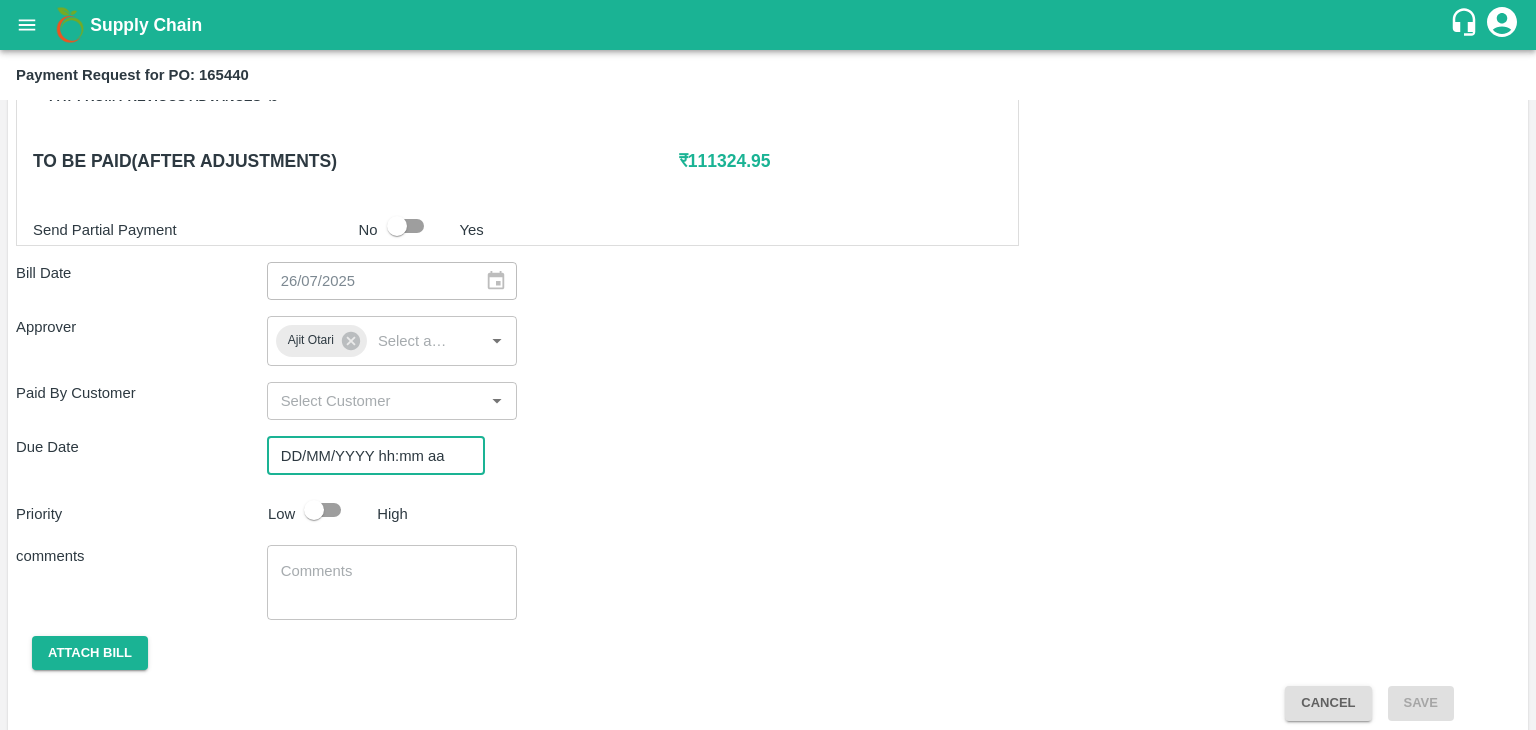 click on "DD/MM/YYYY hh:mm aa" at bounding box center [369, 455] 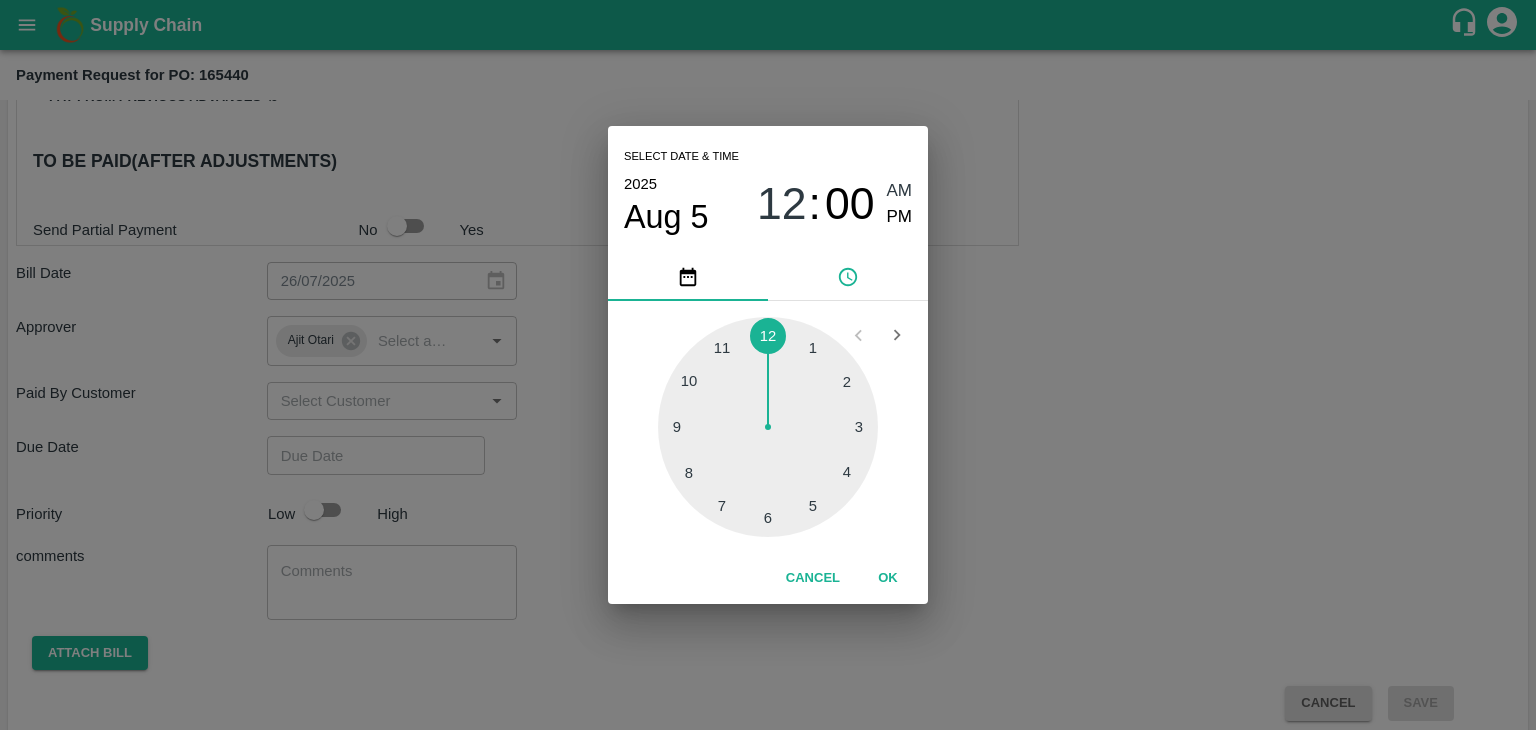 type on "05/08/2025 12:00 AM" 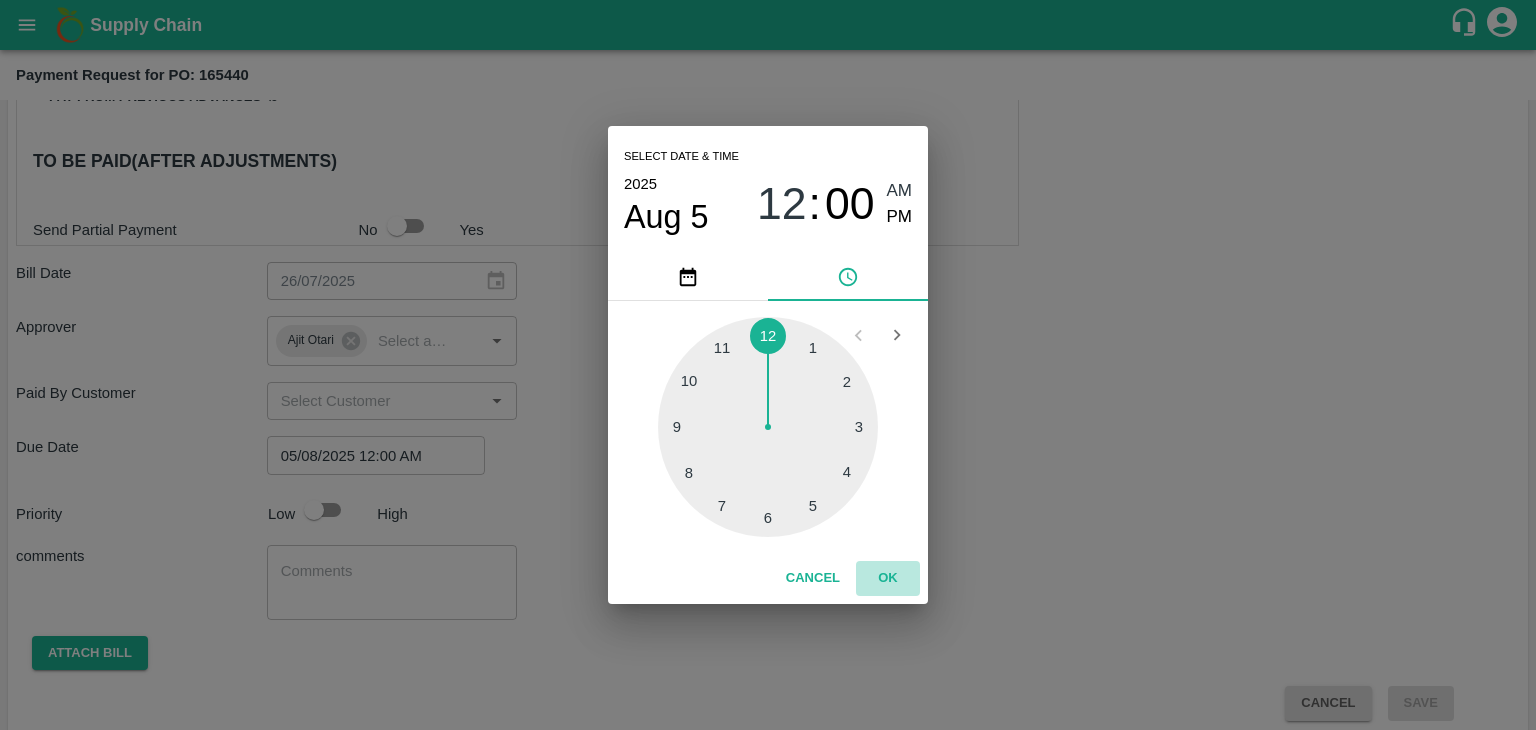 click on "OK" at bounding box center [888, 578] 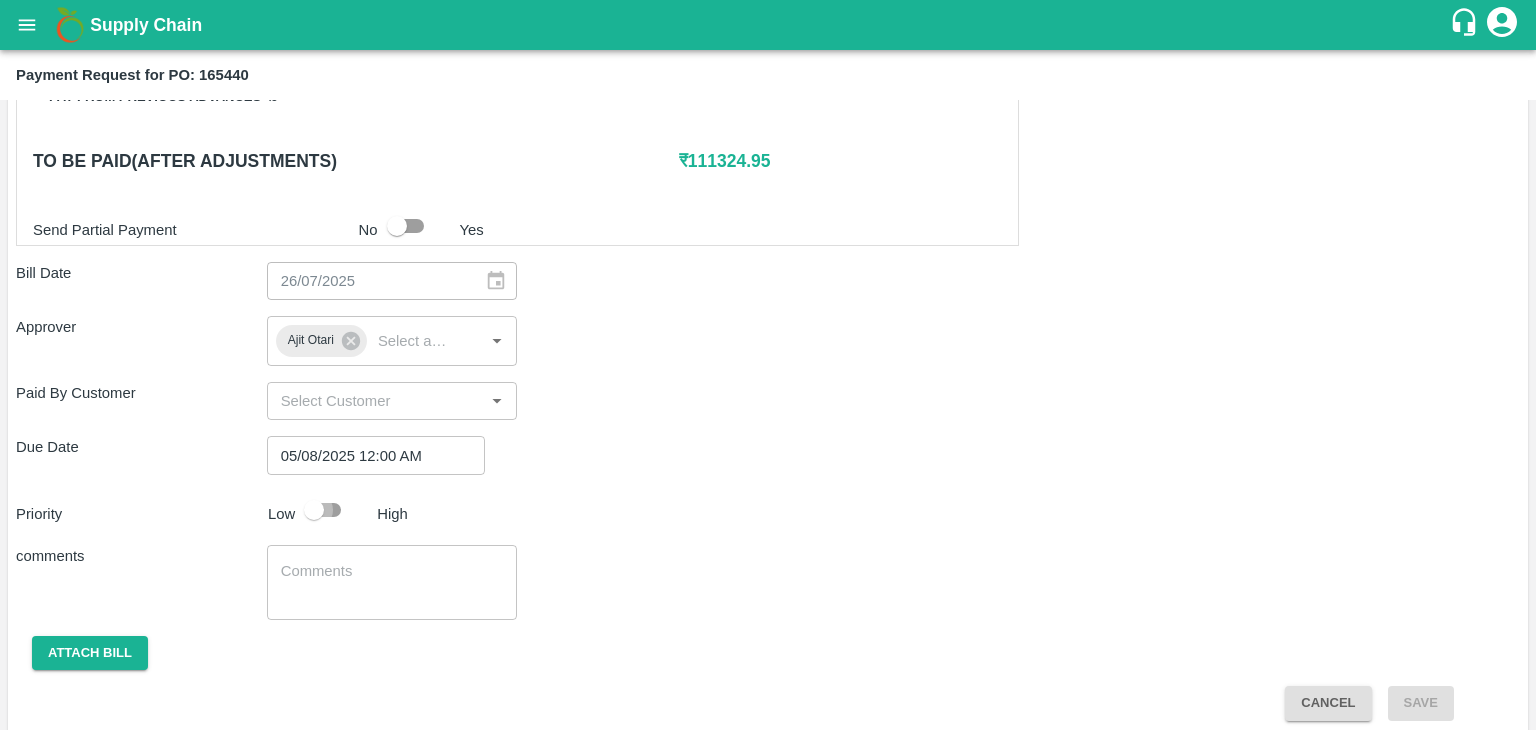 click at bounding box center (314, 510) 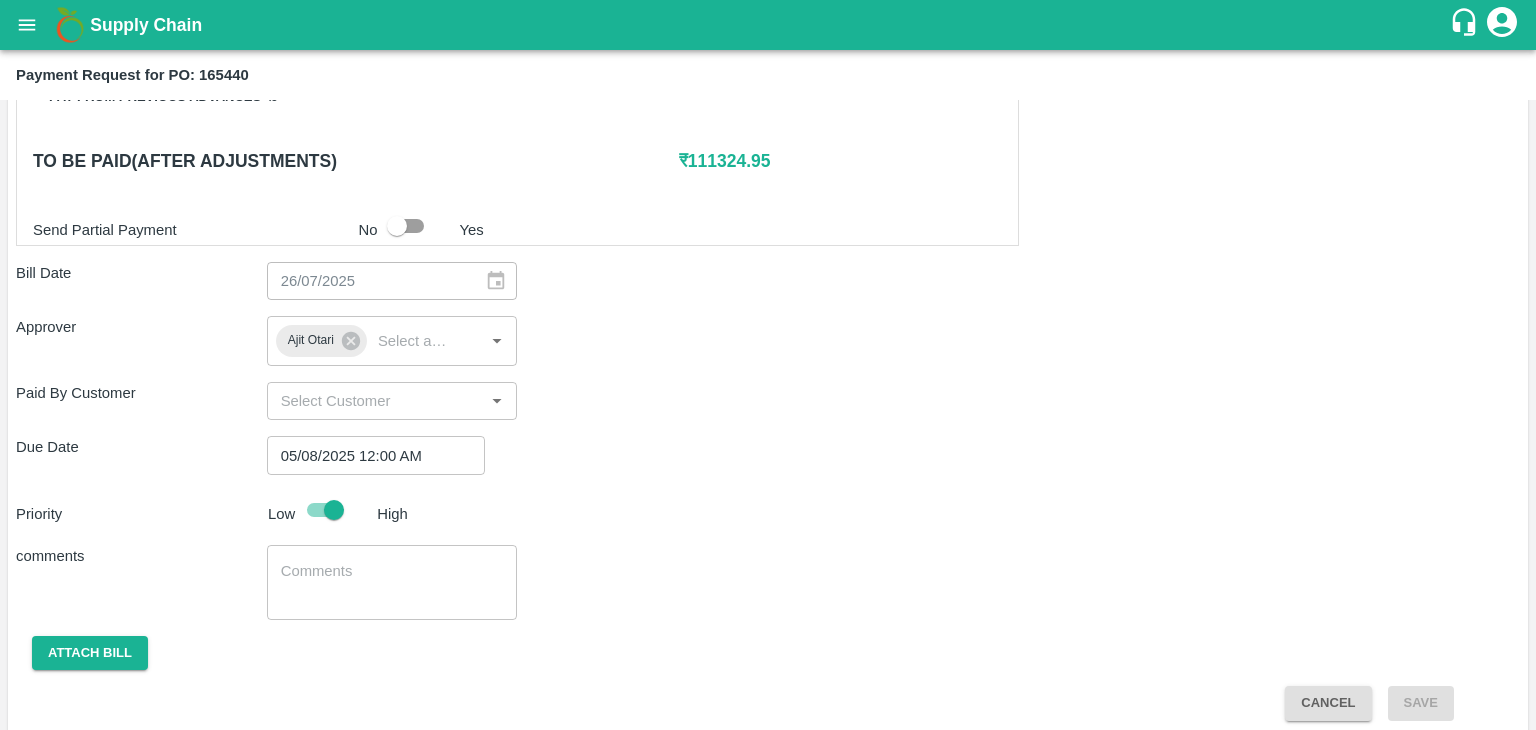 click at bounding box center (392, 582) 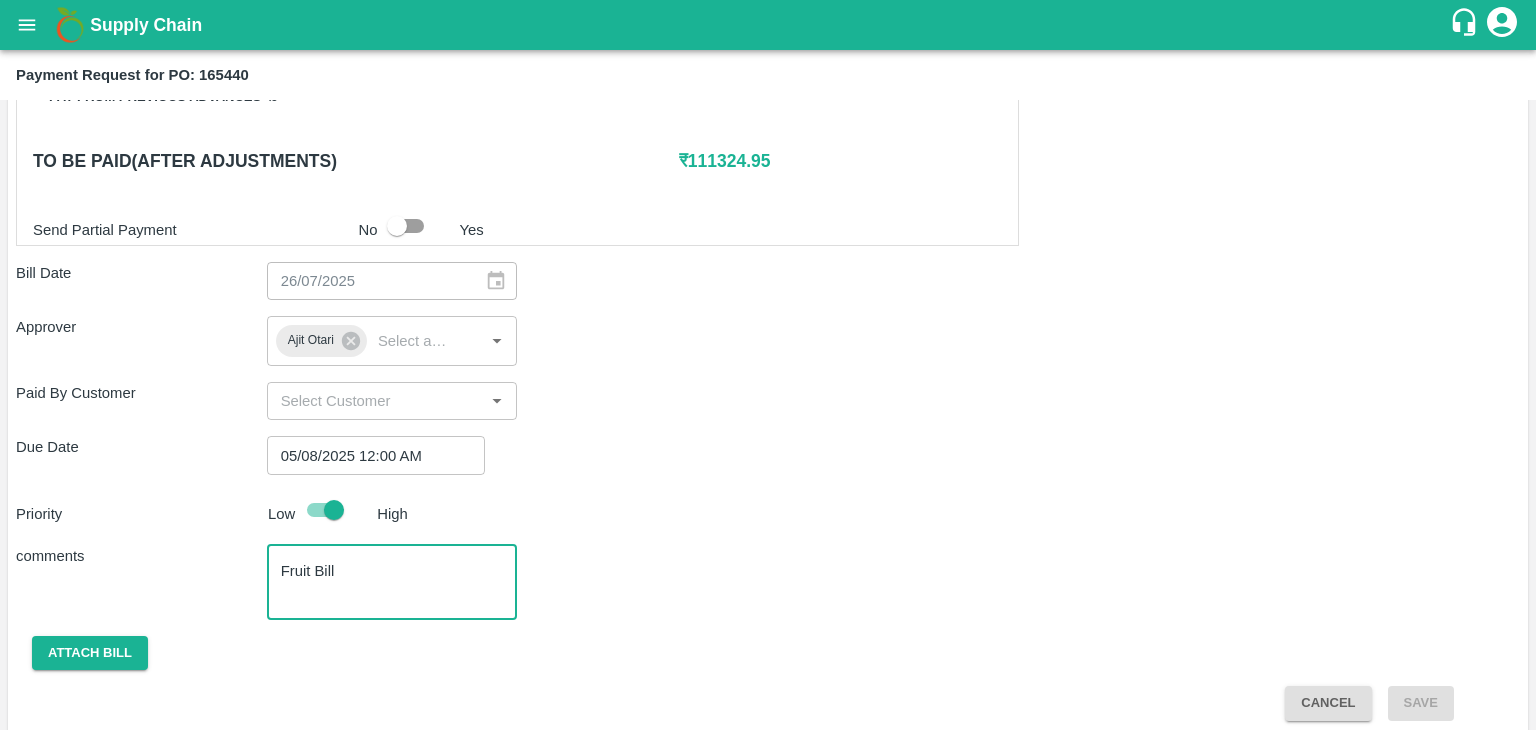 scroll, scrollTop: 948, scrollLeft: 0, axis: vertical 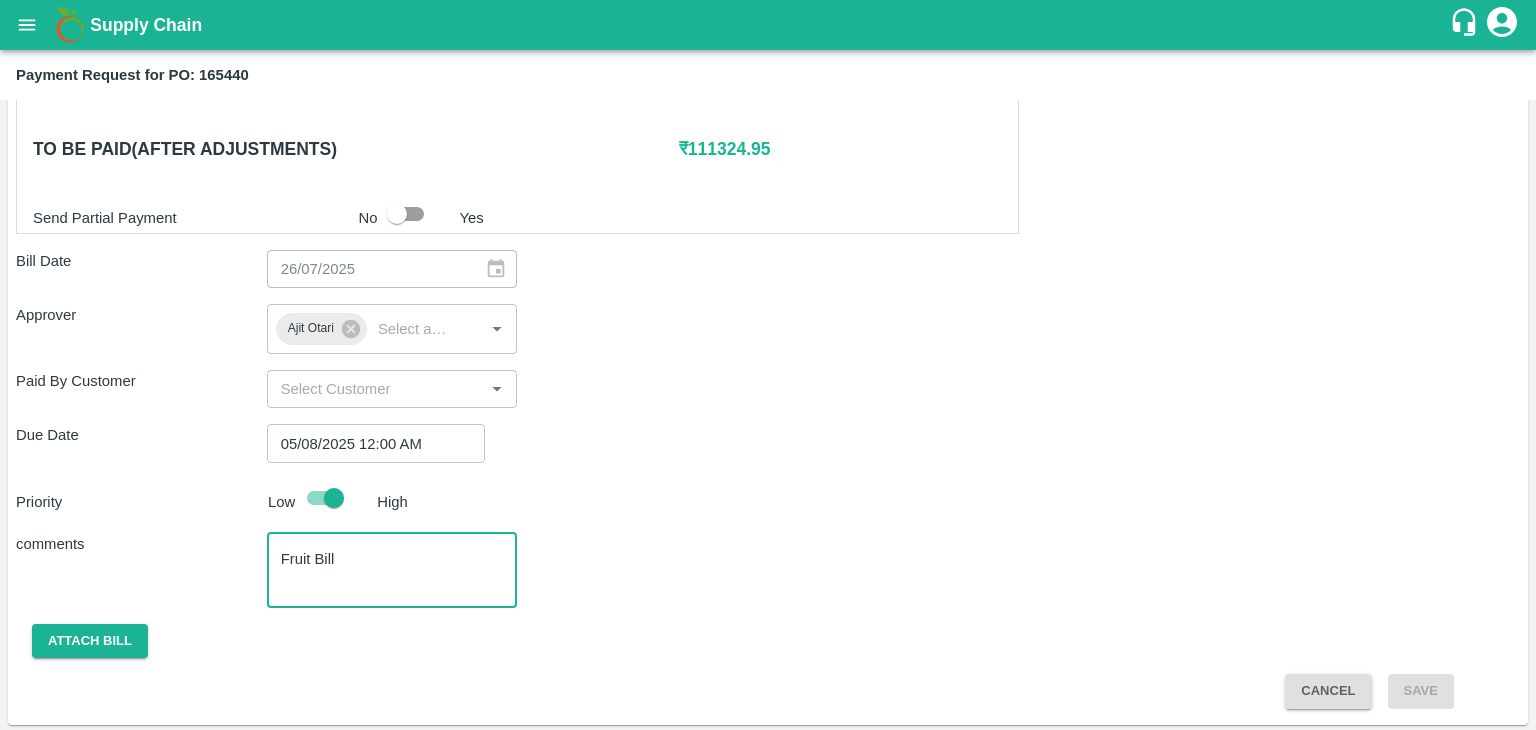 type on "Fruit Bill" 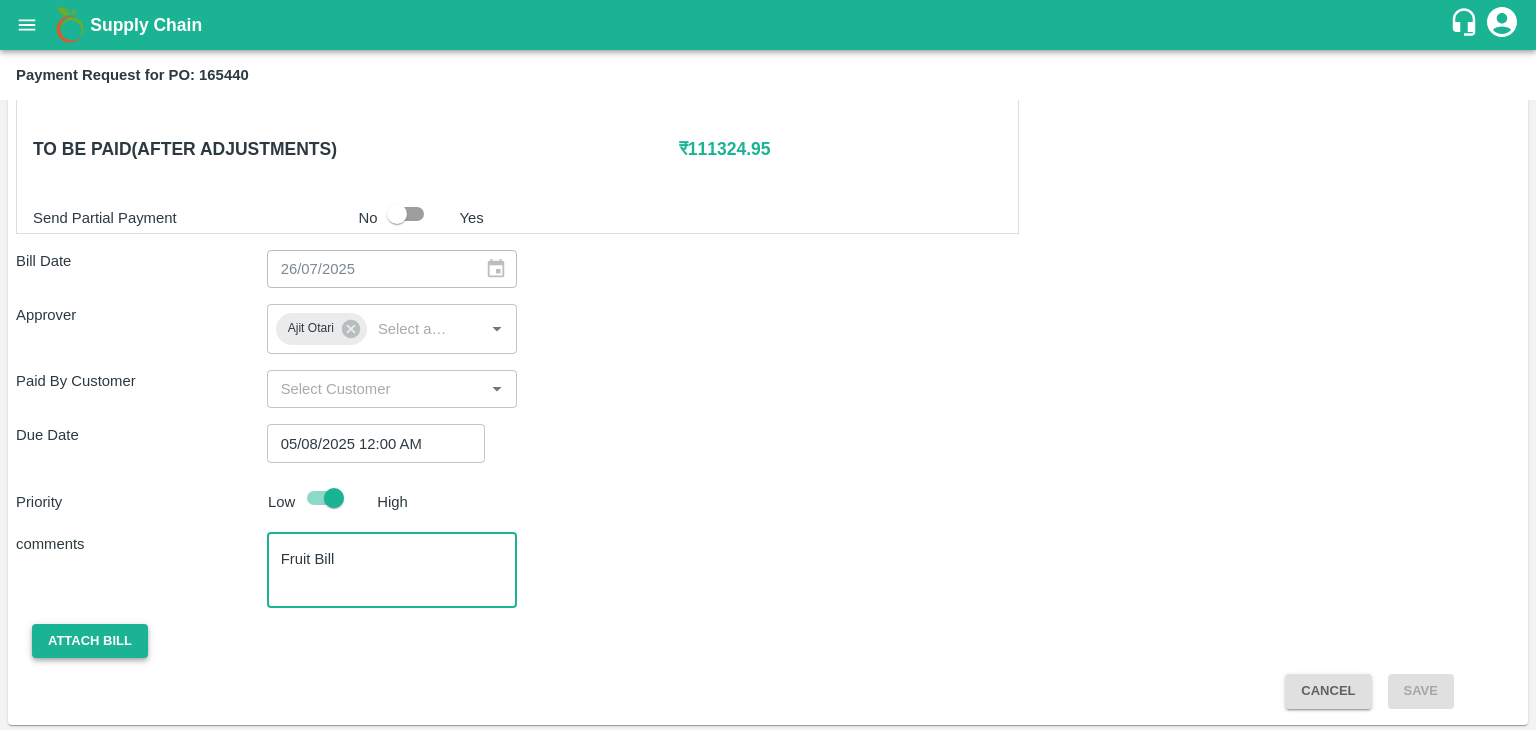 click on "Attach bill" at bounding box center [90, 641] 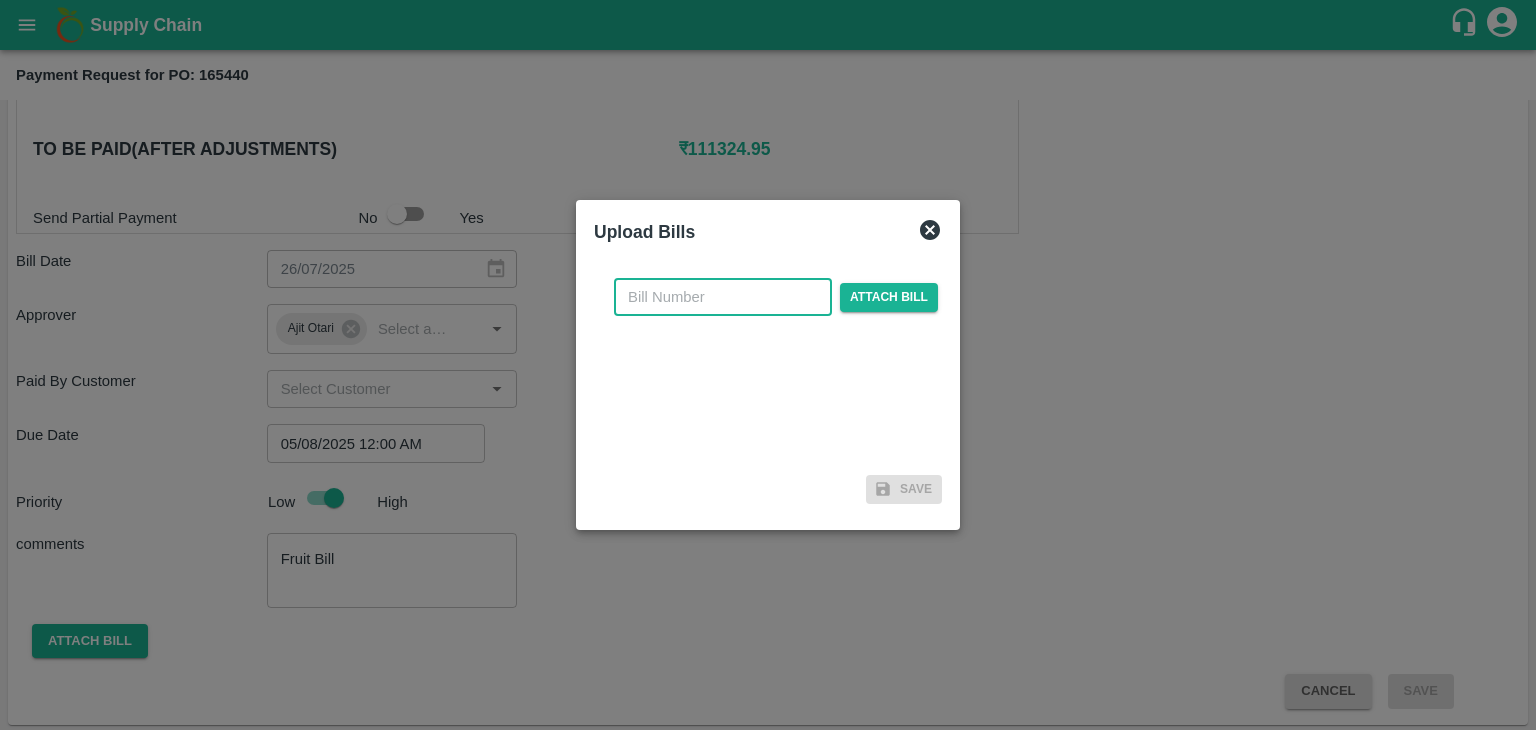 click at bounding box center [723, 297] 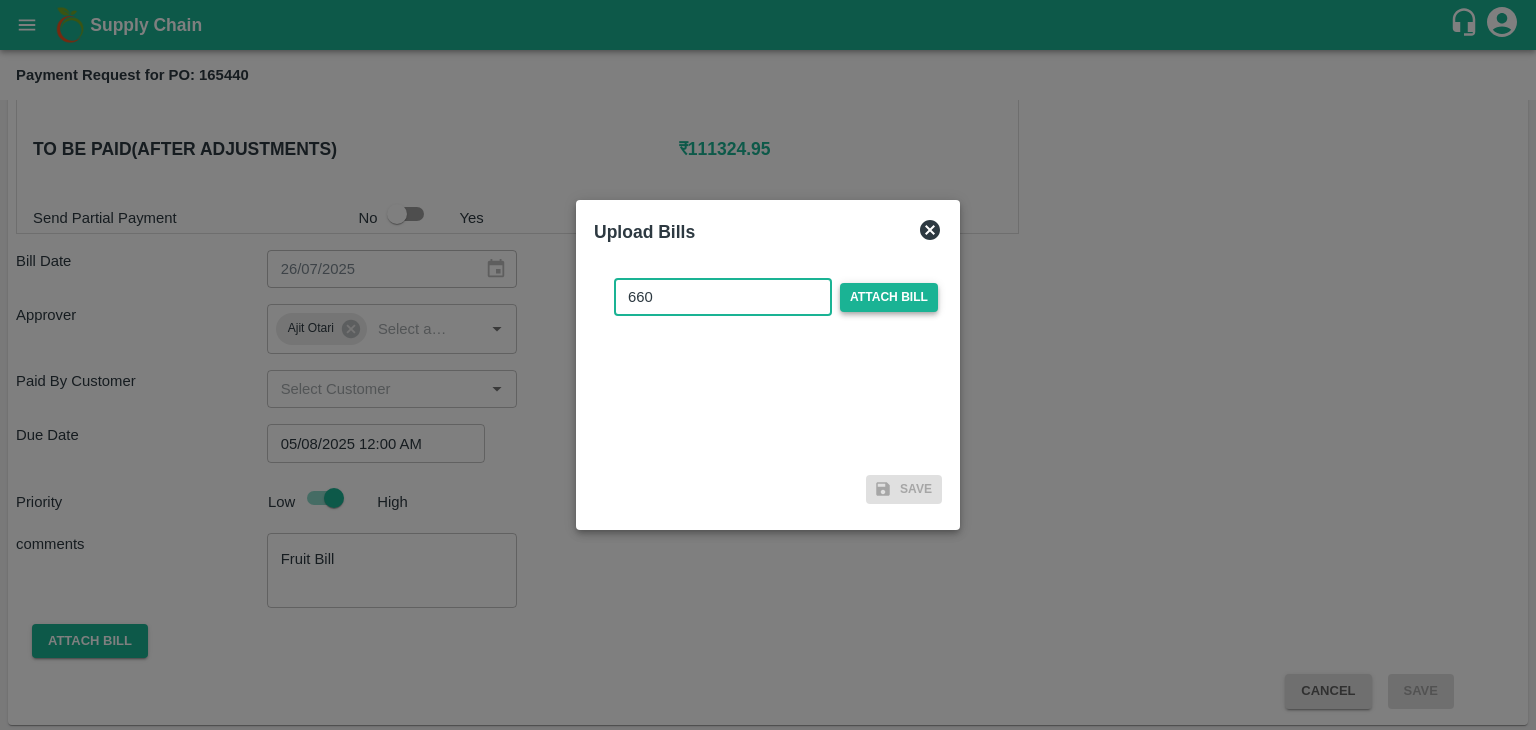 type on "660" 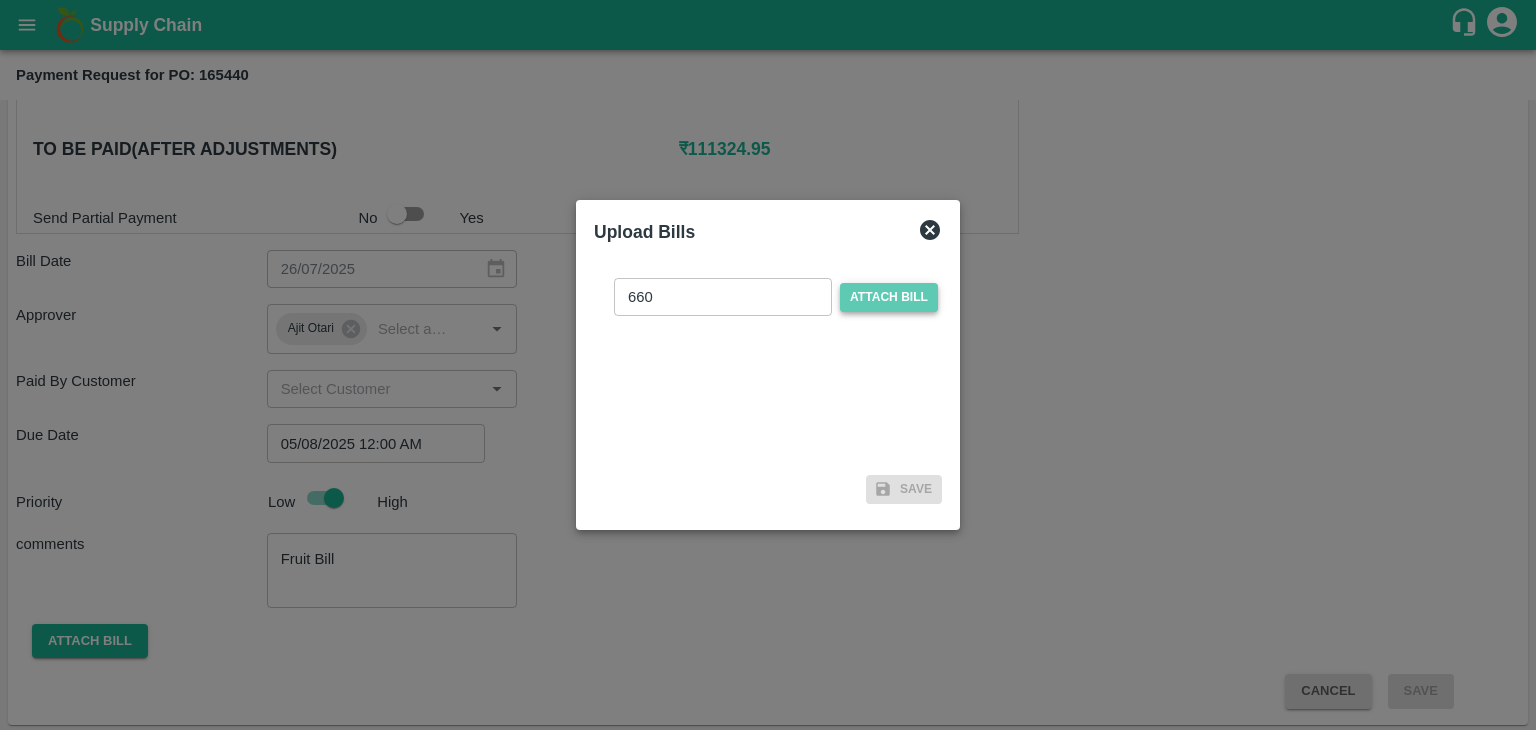 click on "Attach bill" at bounding box center [889, 297] 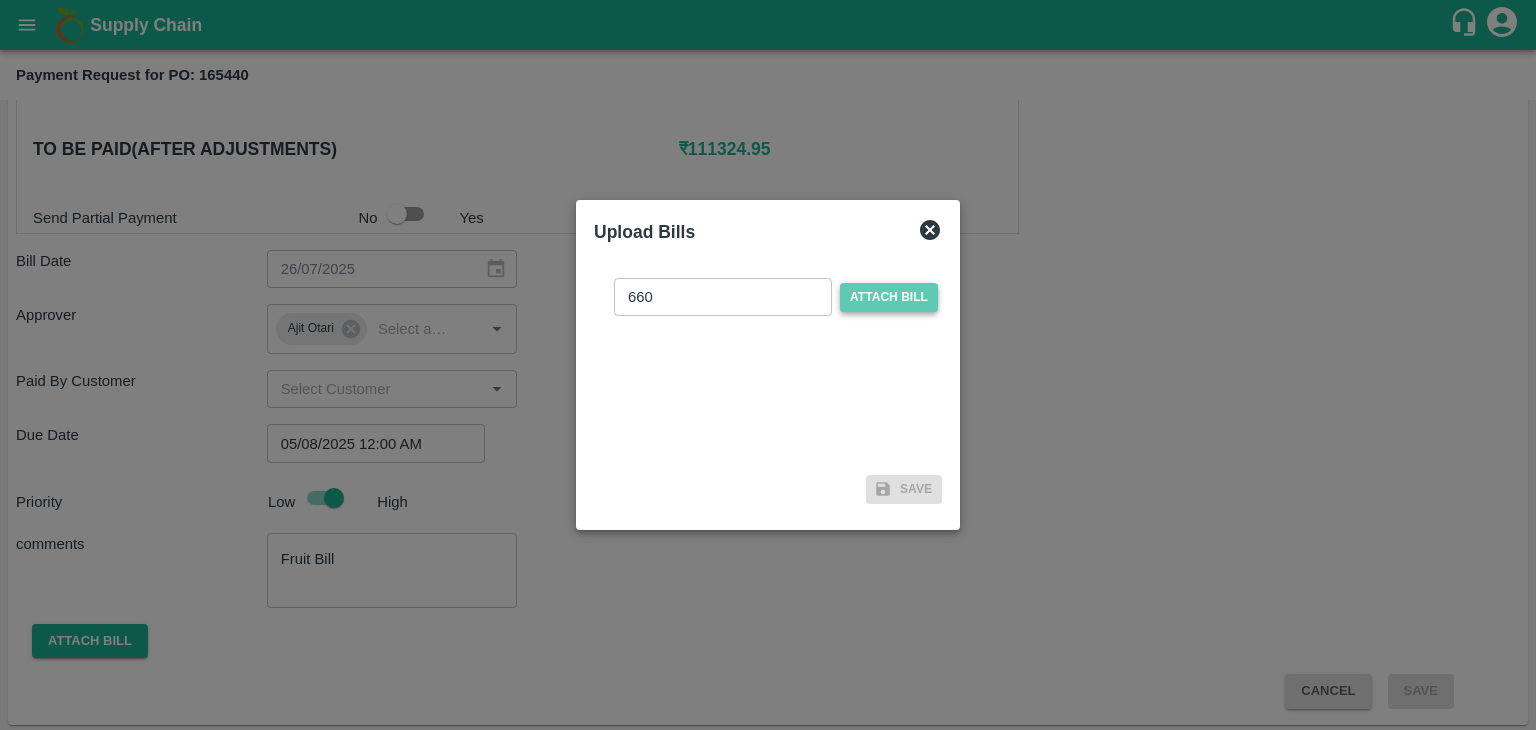 click on "Attach bill" at bounding box center [0, 0] 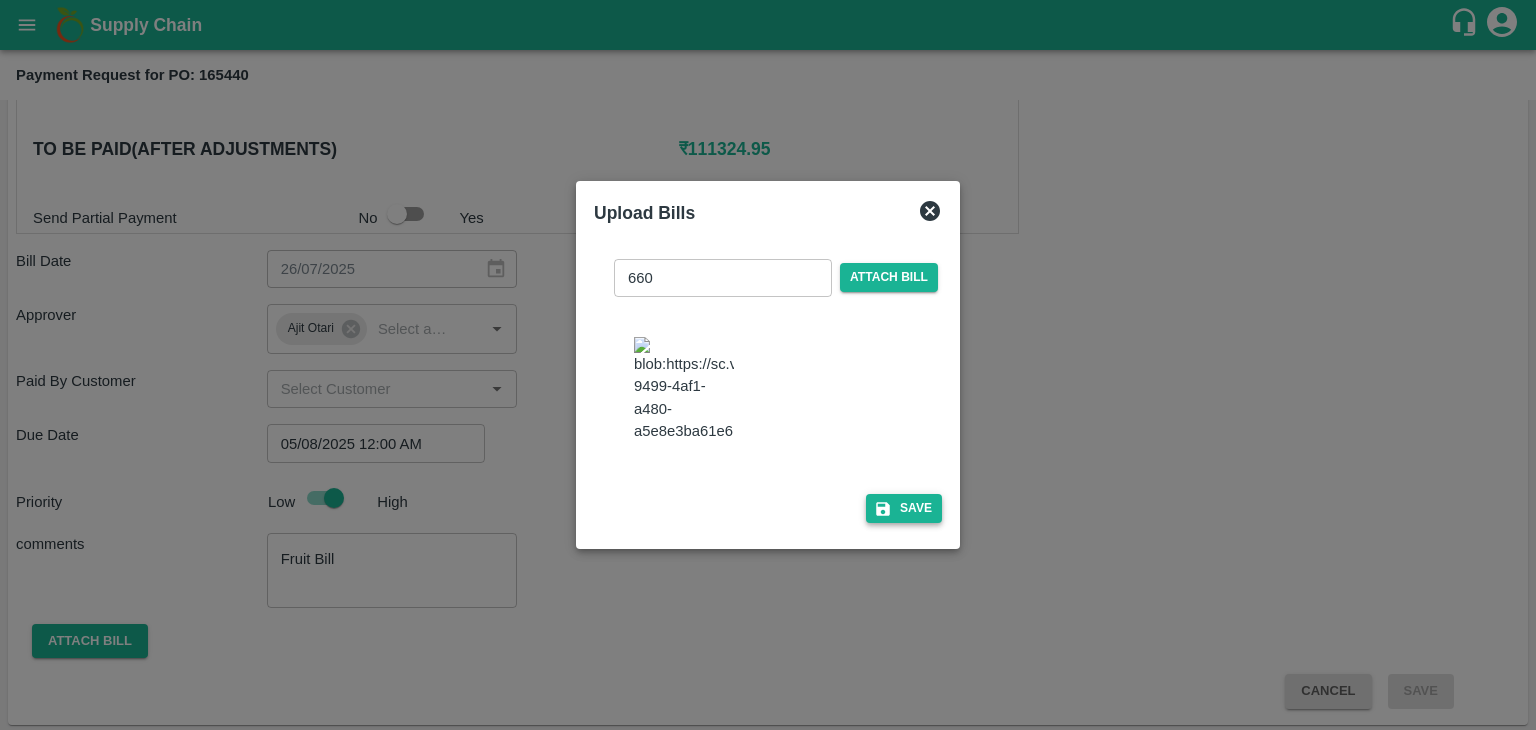 drag, startPoint x: 908, startPoint y: 499, endPoint x: 916, endPoint y: 512, distance: 15.264338 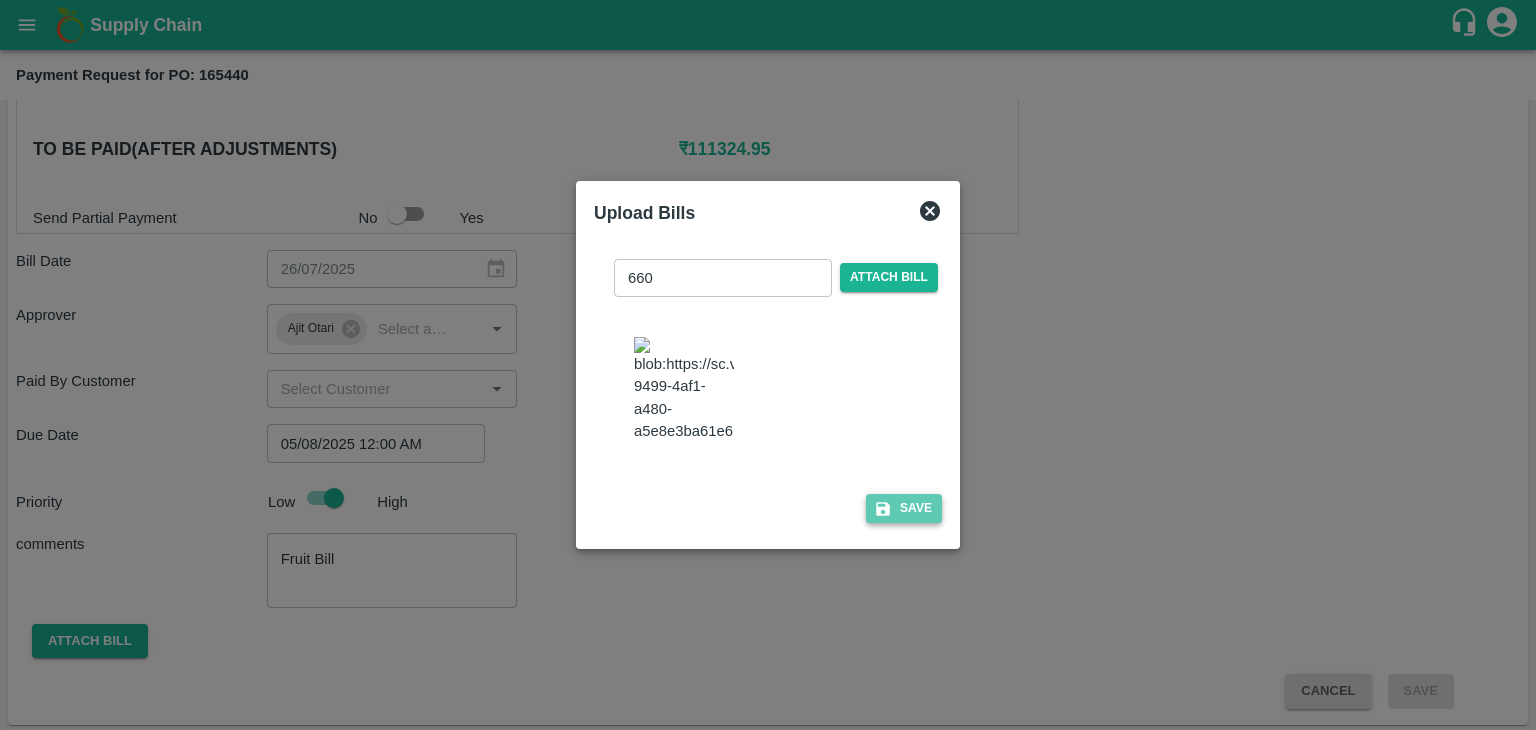 click on "Save" at bounding box center (904, 508) 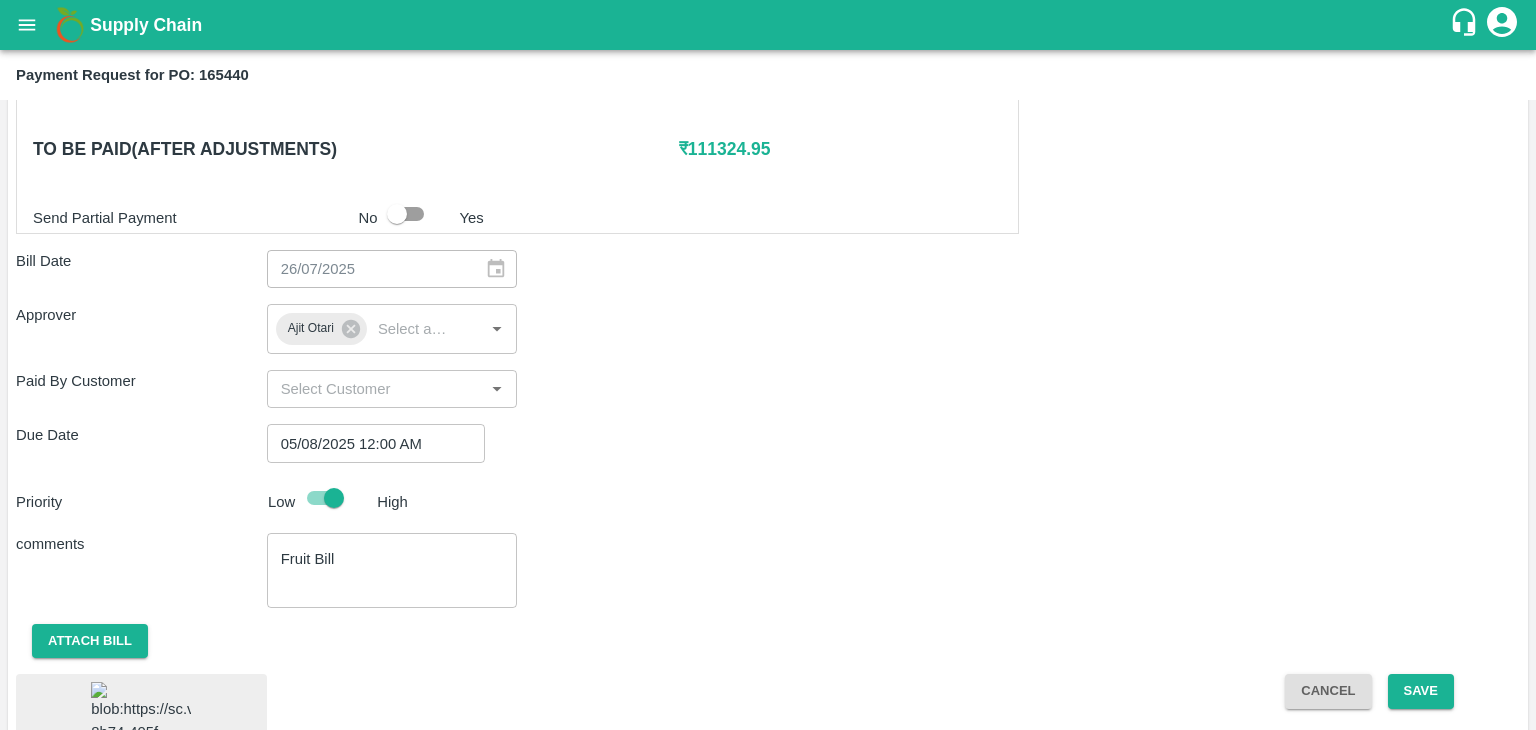 scroll, scrollTop: 1072, scrollLeft: 0, axis: vertical 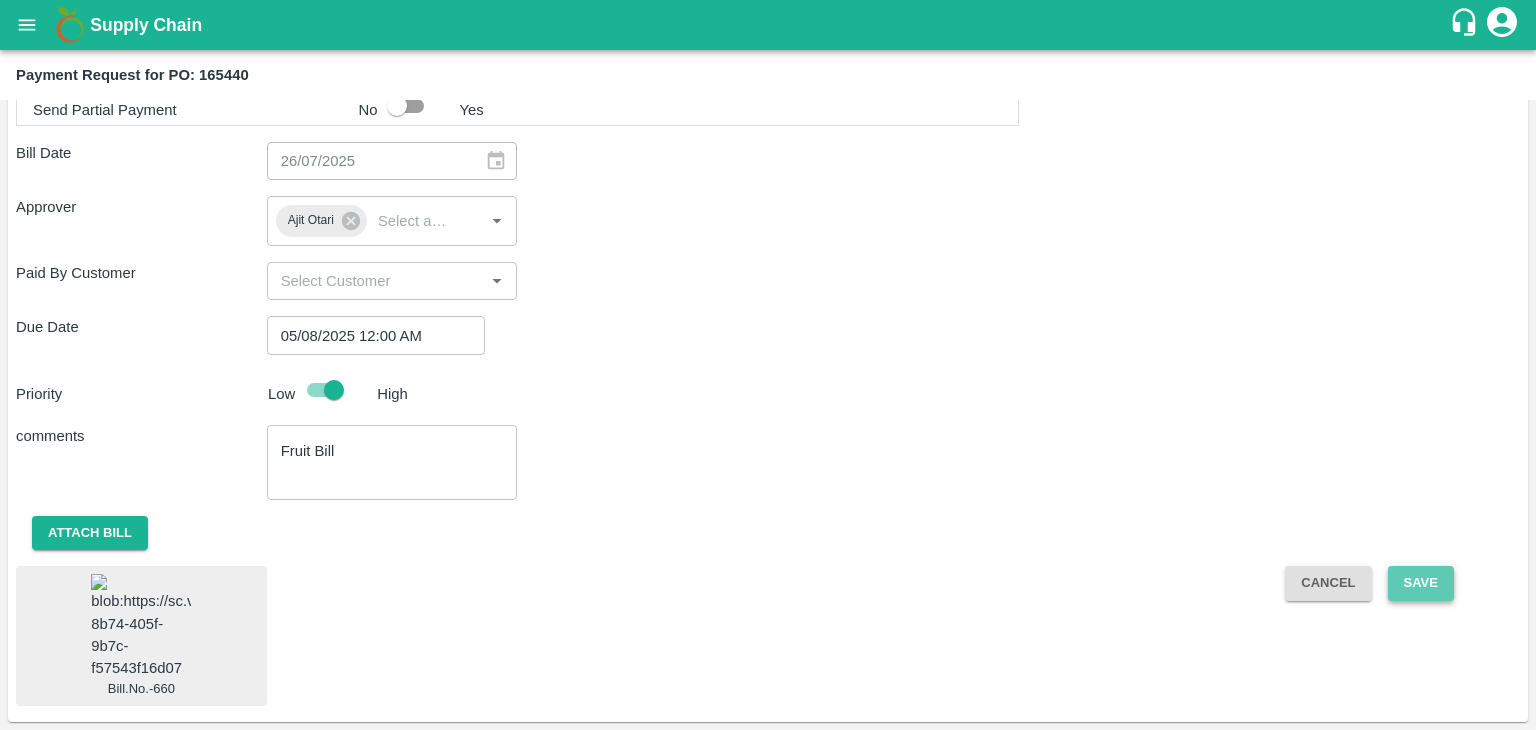 click on "Save" at bounding box center [1421, 583] 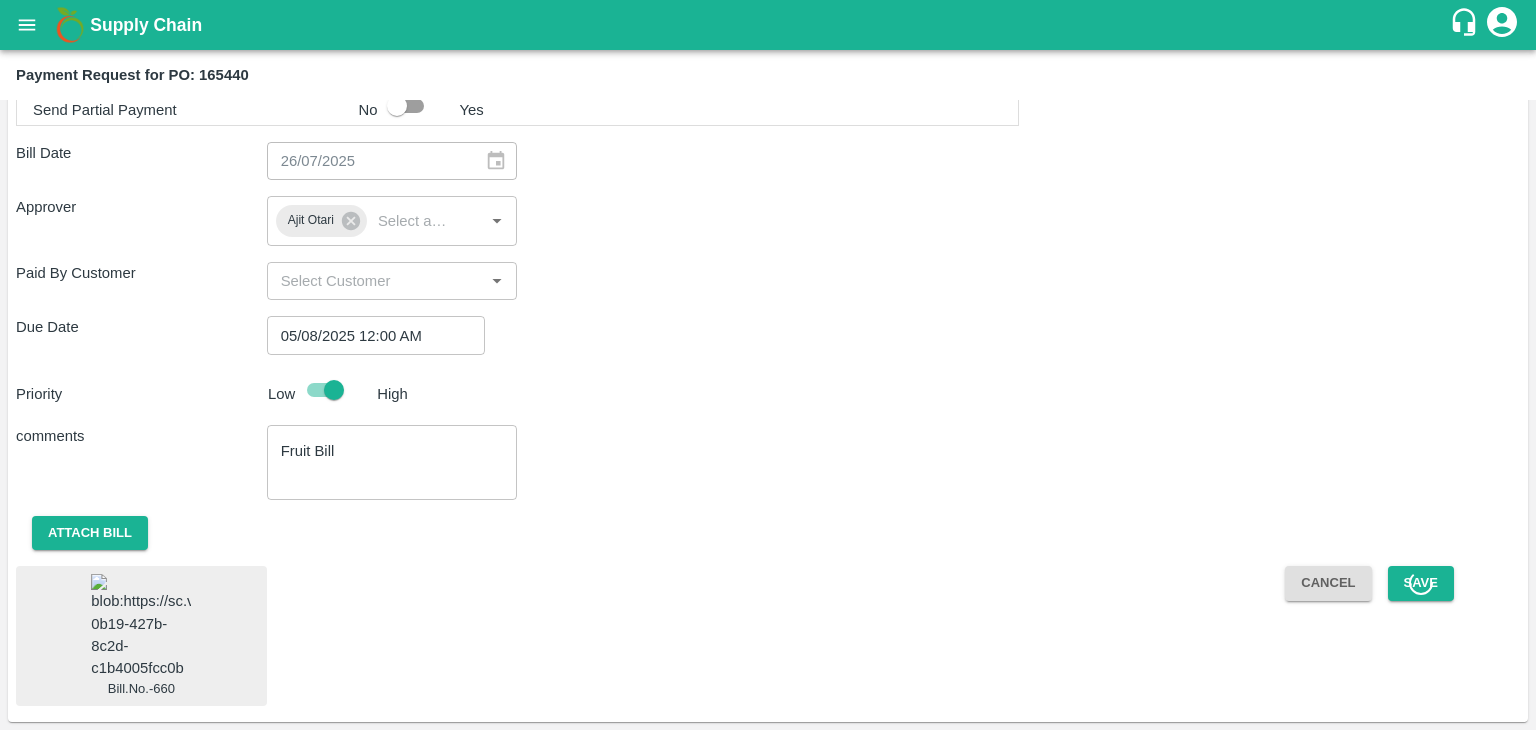 scroll, scrollTop: 0, scrollLeft: 0, axis: both 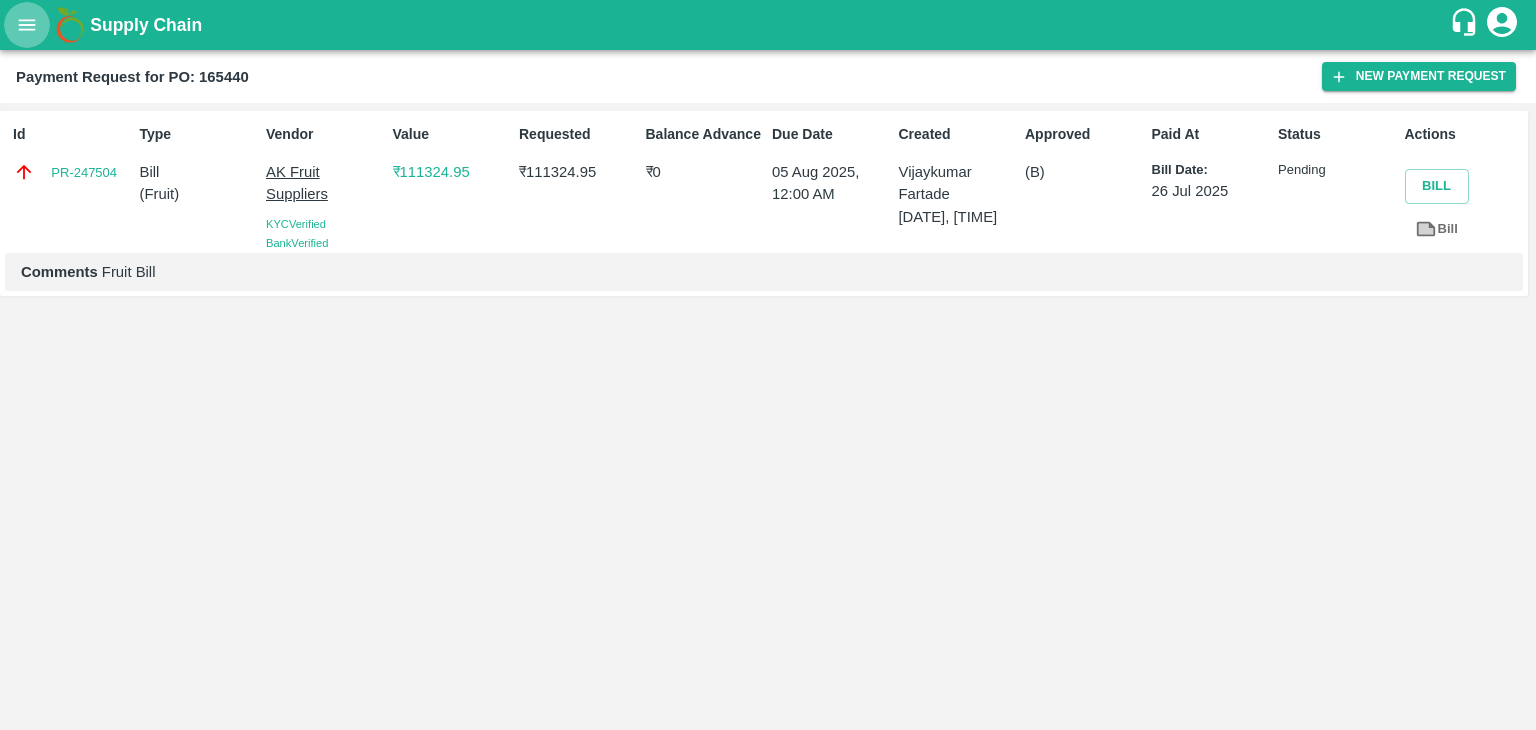 click 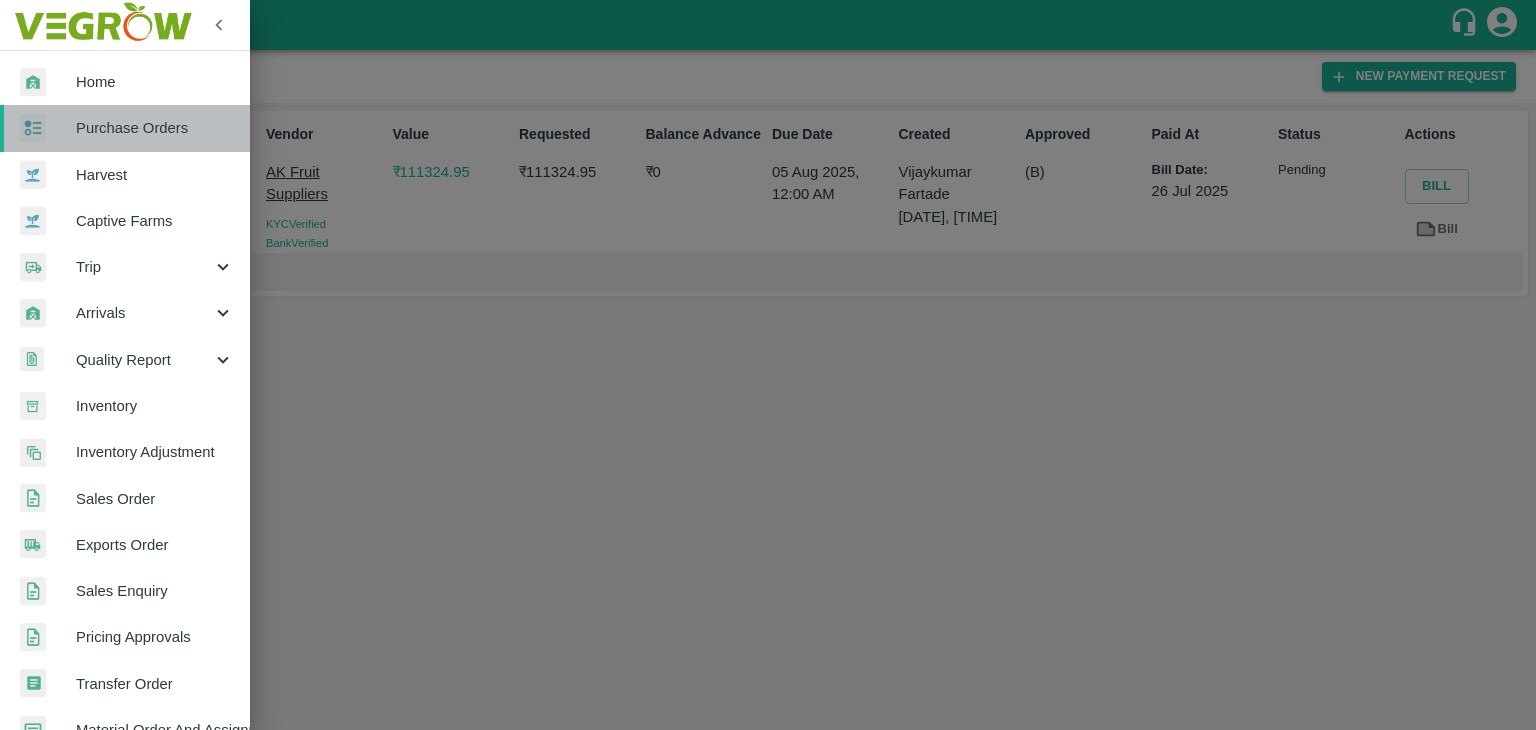 click on "Purchase Orders" at bounding box center [125, 128] 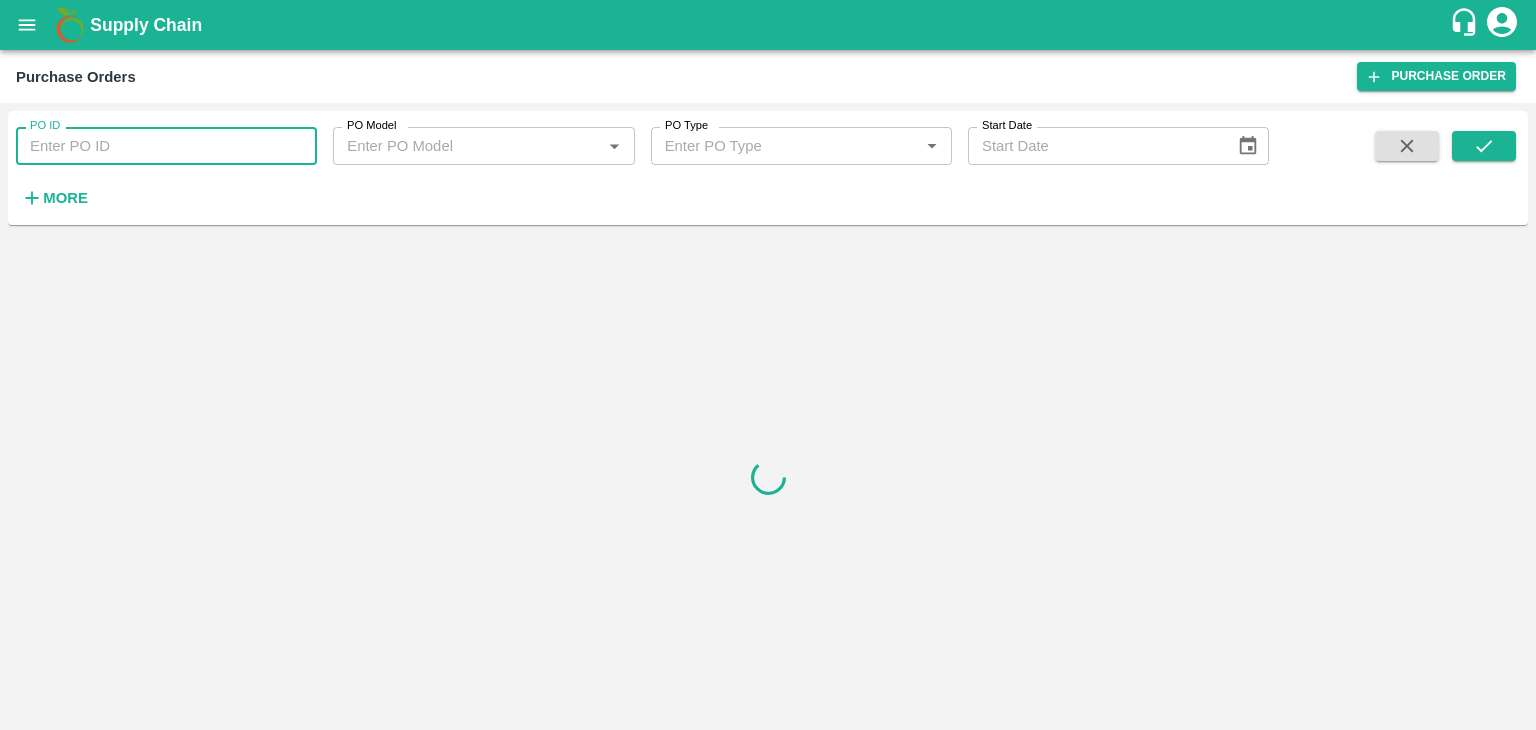 drag, startPoint x: 279, startPoint y: 134, endPoint x: 288, endPoint y: 140, distance: 10.816654 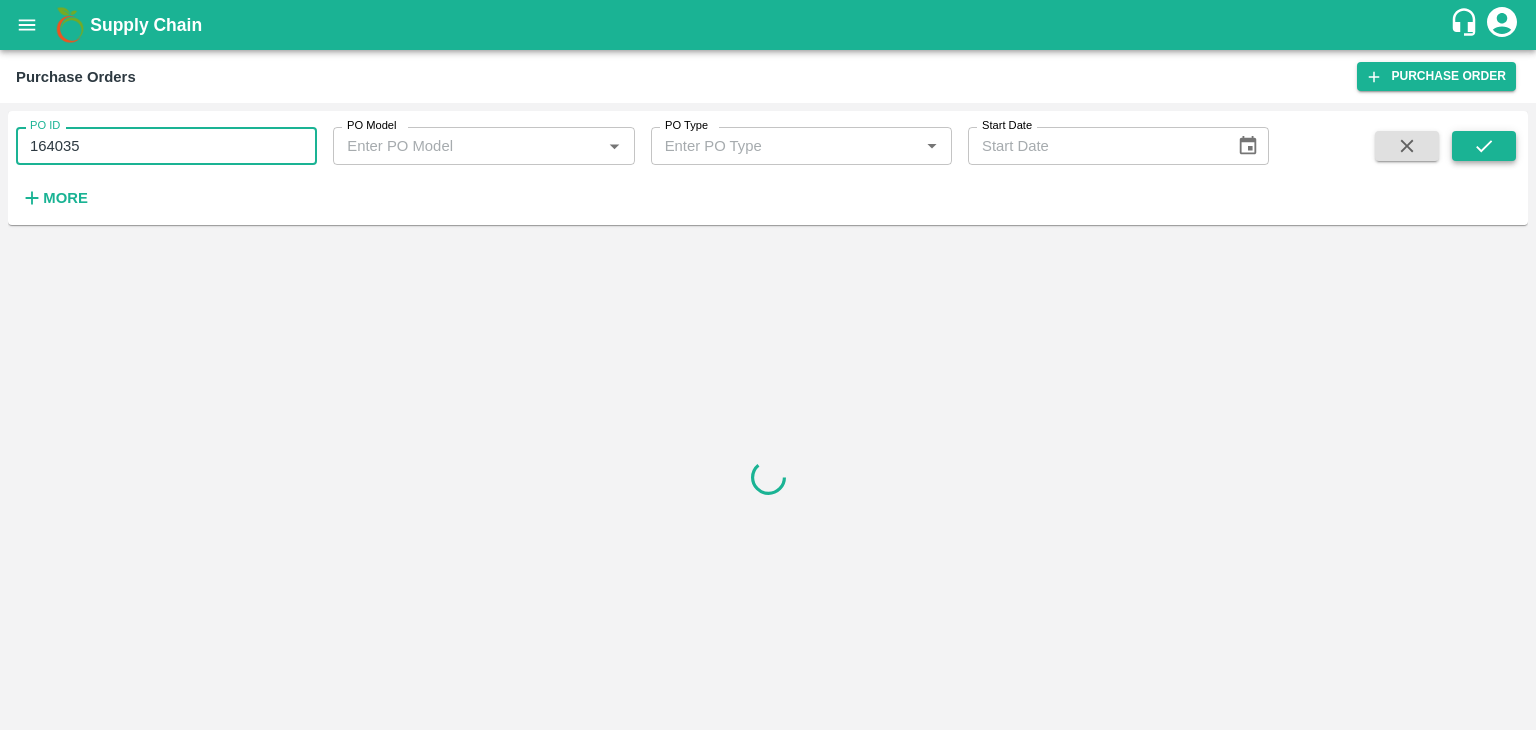 type on "164035" 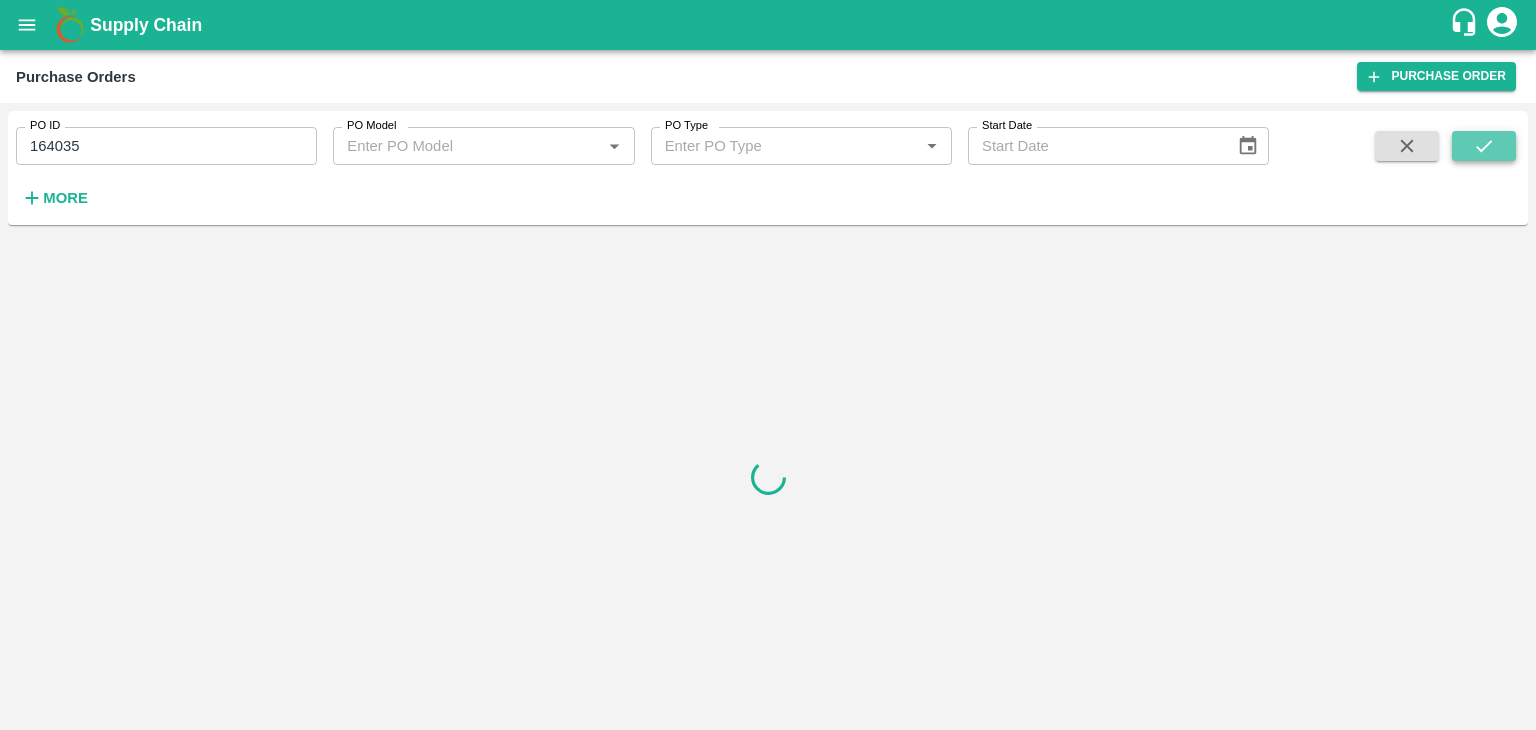 click 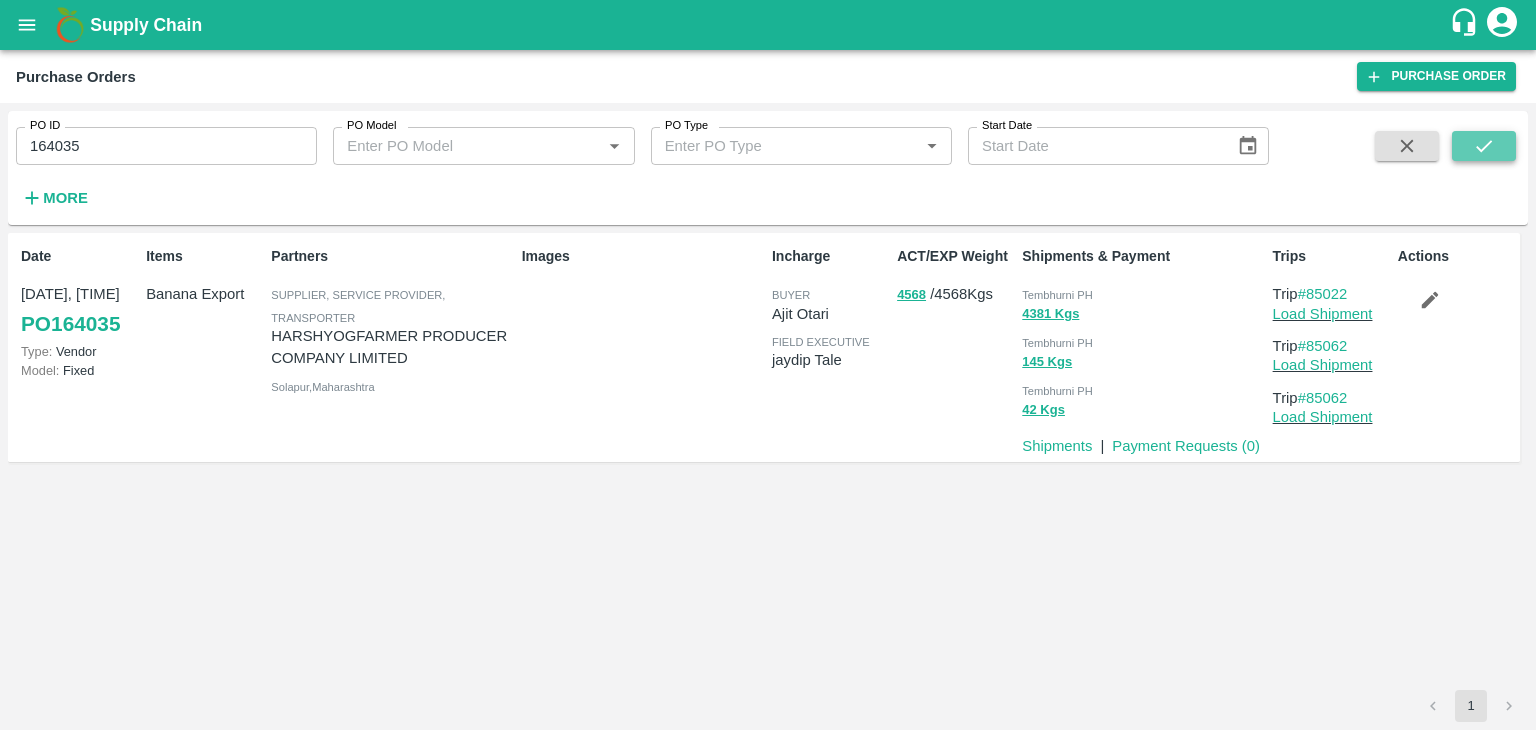 click 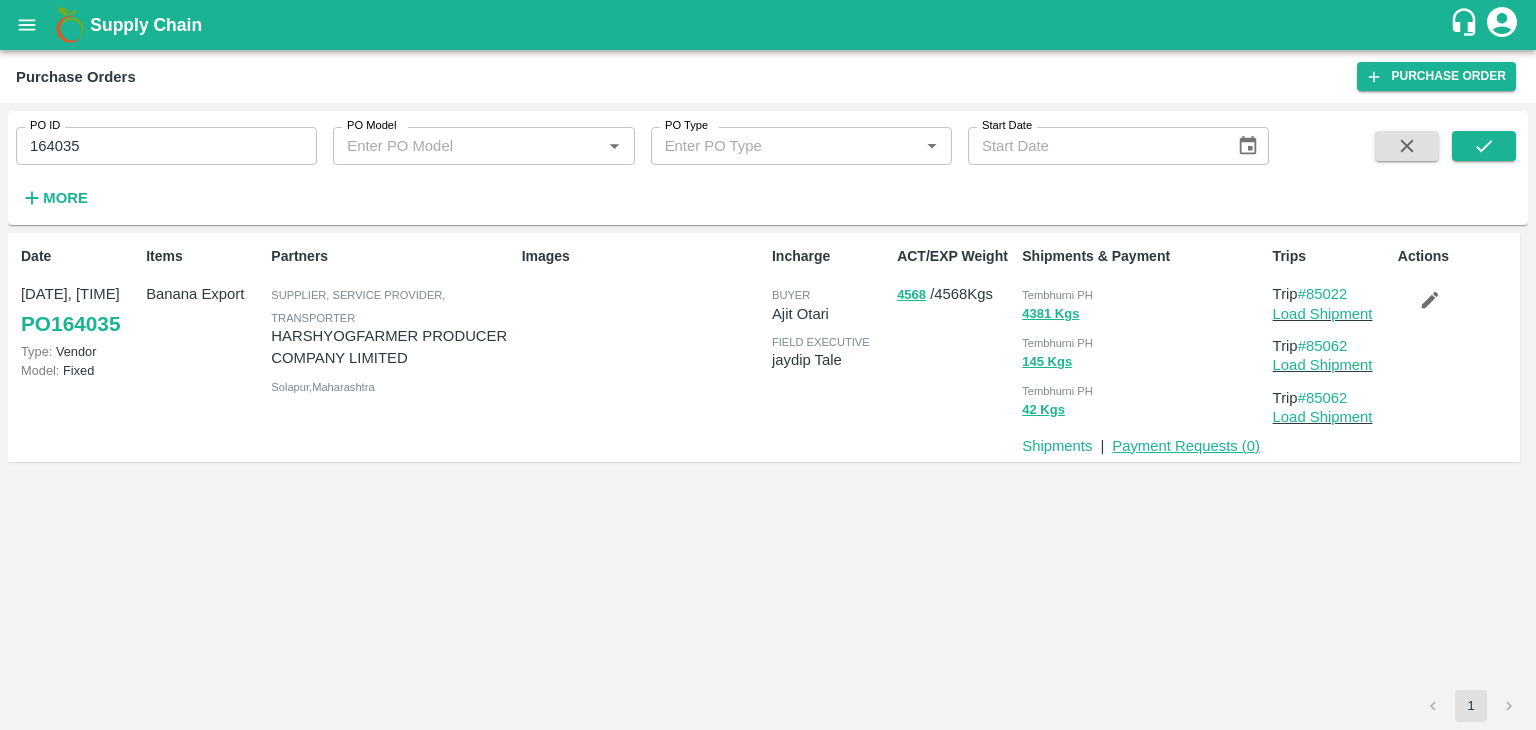 click on "Payment Requests ( 0 )" at bounding box center (1186, 446) 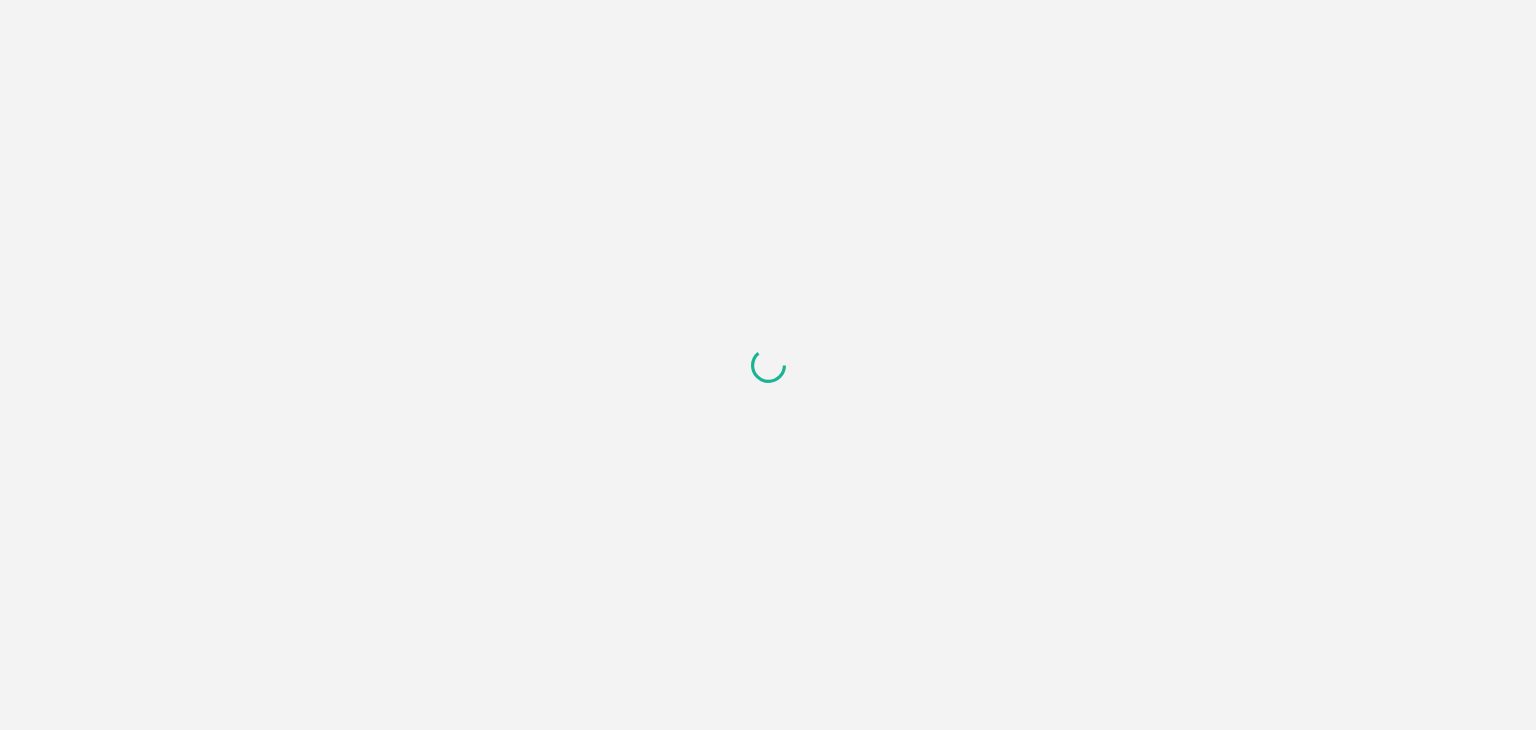scroll, scrollTop: 0, scrollLeft: 0, axis: both 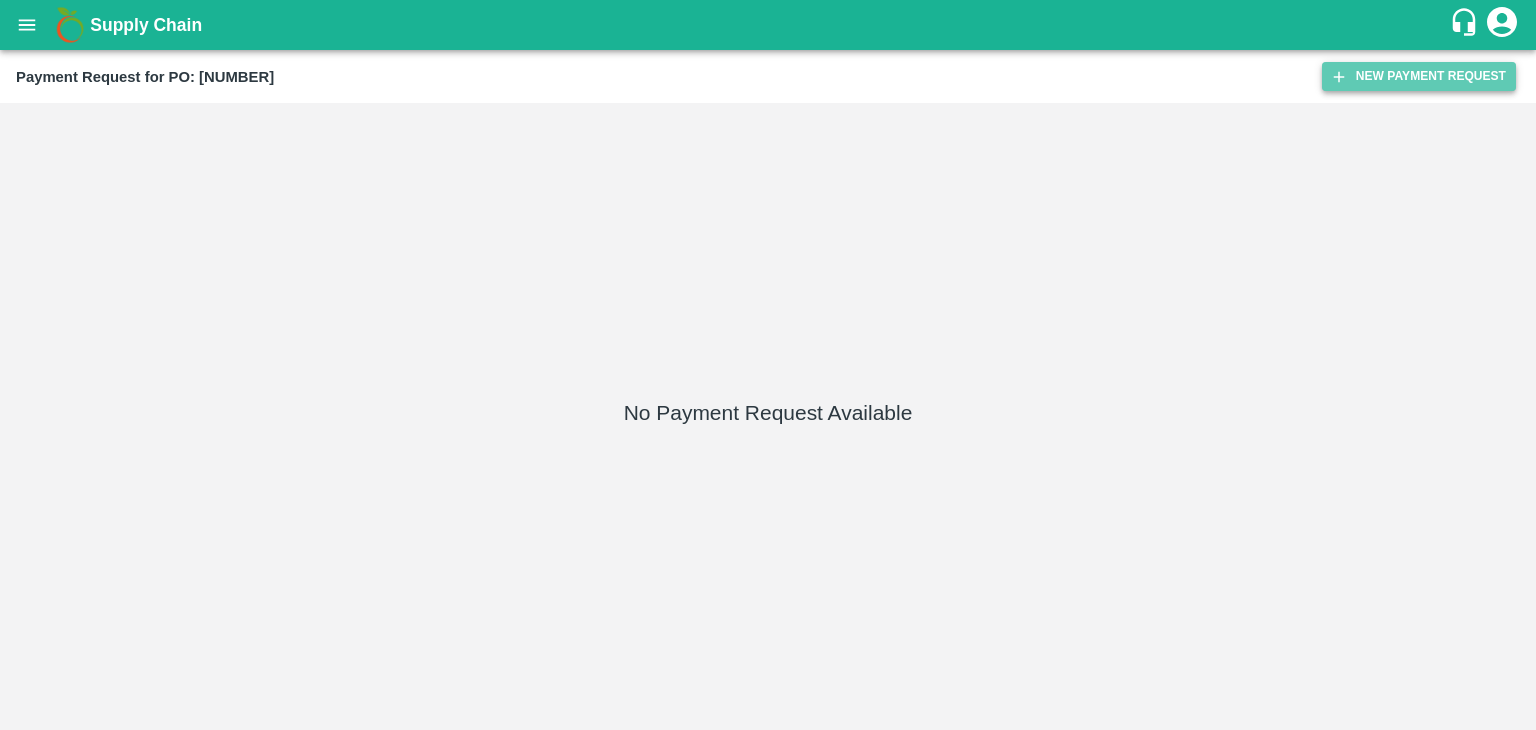 click 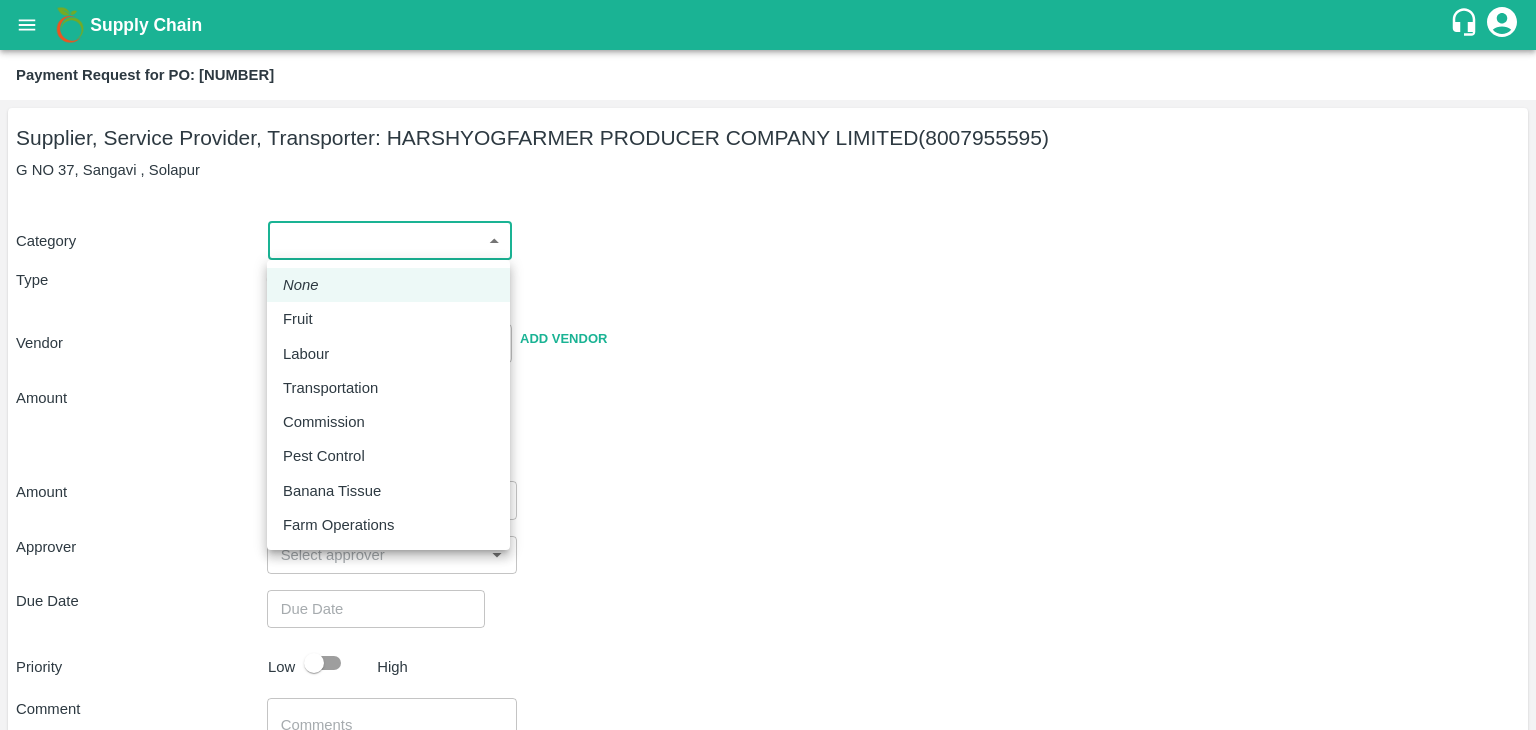 click on "Supply Chain Payment Request for PO: 164035 Supplier, Service Provider, Transporter:    HARSHYOGFARMER PRODUCER COMPANY LIMITED  (8007955595) G NO 37, Sangavi , Solapur Category ​ ​ Type Advance Bill Vendor ​ Add Vendor Amount Total value Per Kg ​ Amount ​ Approver ​ Due Date ​  Priority  Low  High Comment x ​ Attach bill Cancel Save Tembhurni PH Nashik CC Shahada Banana Export PH Savda Banana Export PH Nashik Banana CS Vijaykumar Fartade Logout None Fruit Labour Transportation Commission Pest Control Banana Tissue Farm Operations" at bounding box center (768, 365) 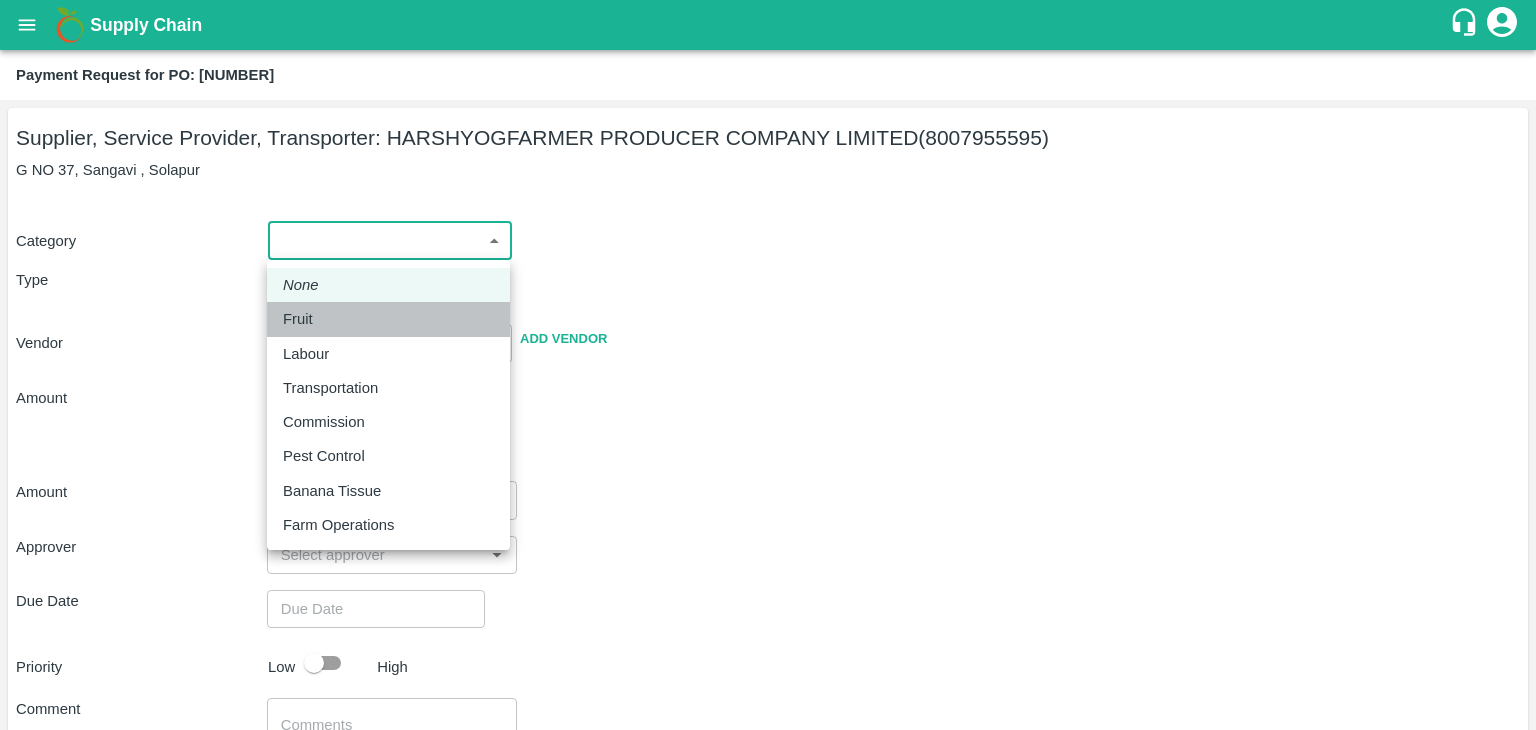 click on "Fruit" at bounding box center [388, 319] 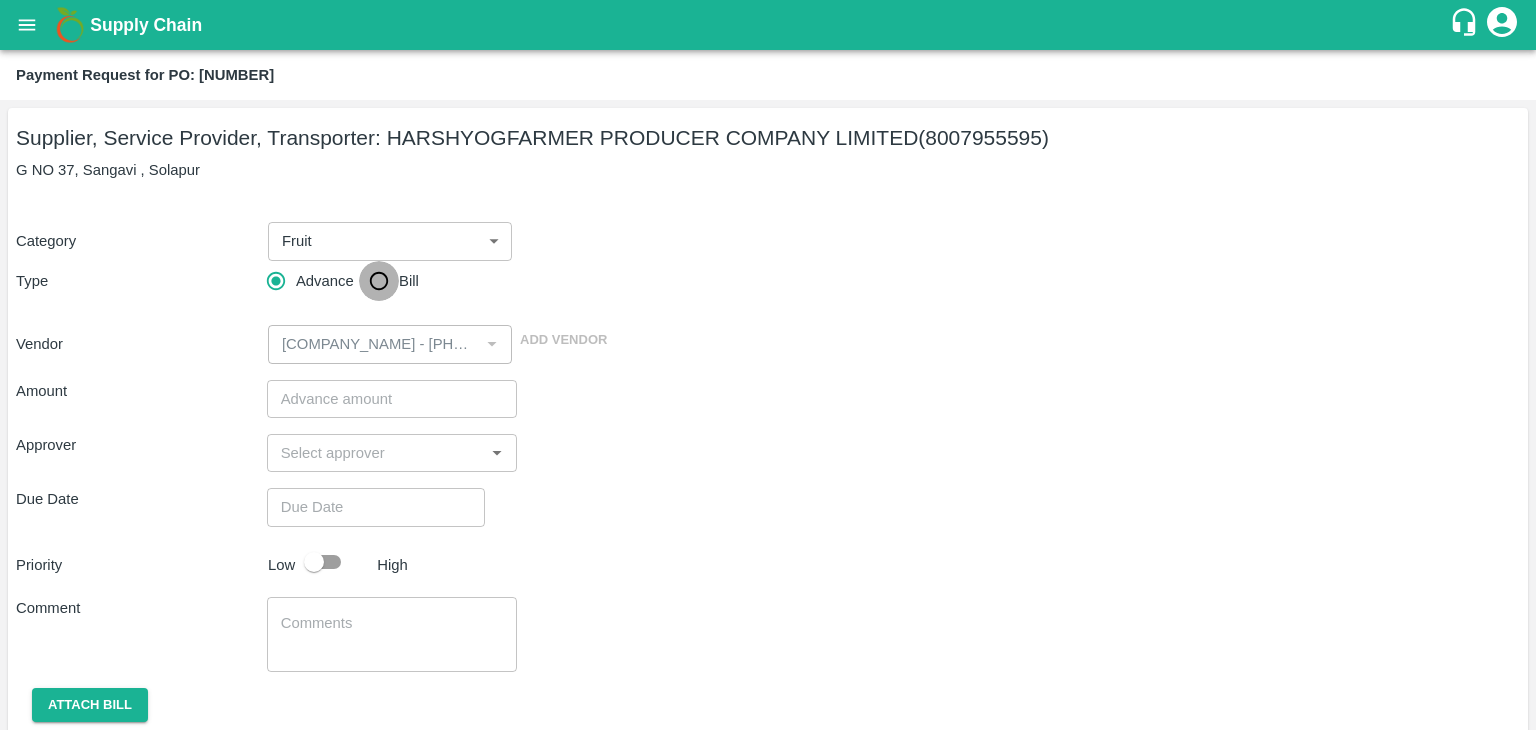 click on "Bill" at bounding box center (379, 281) 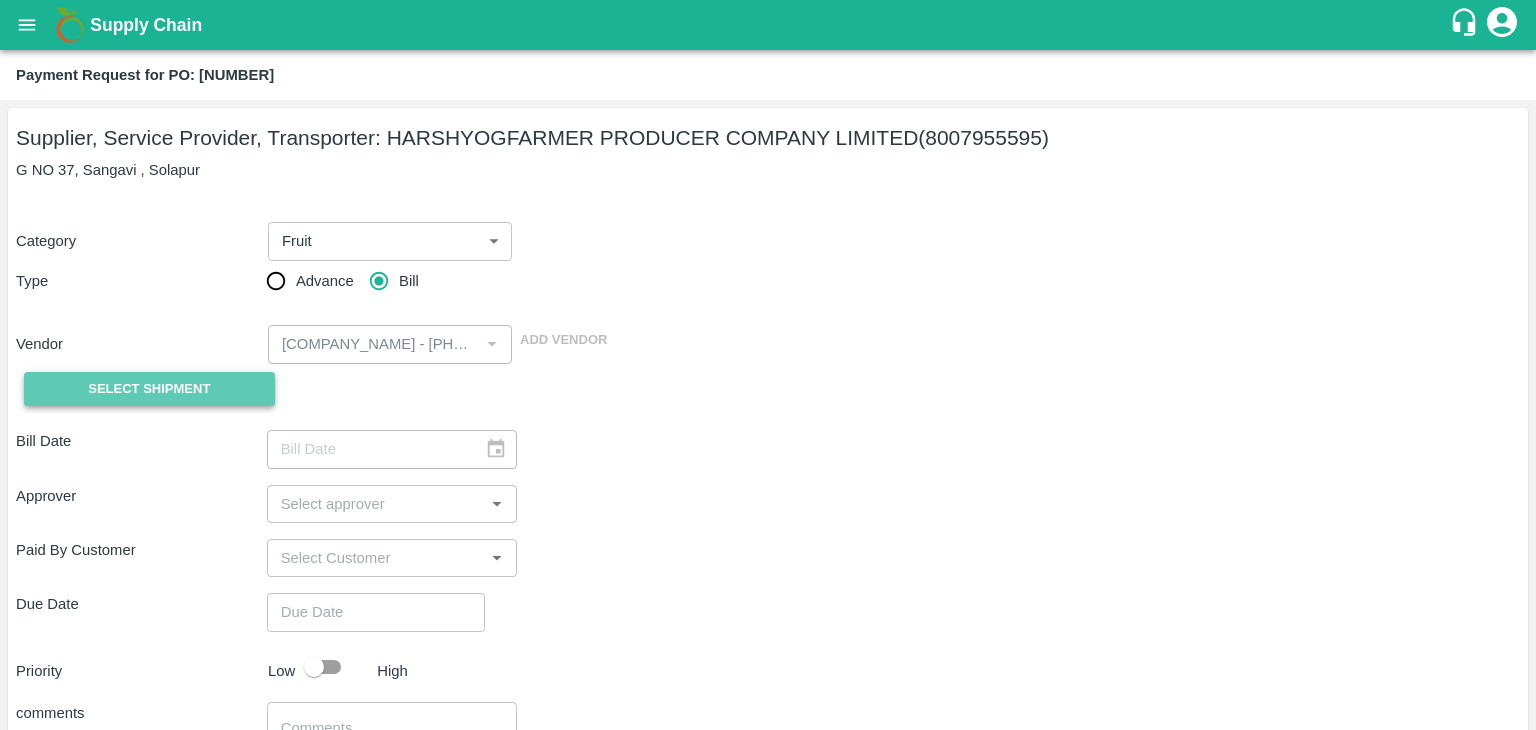 click on "Select Shipment" at bounding box center [149, 389] 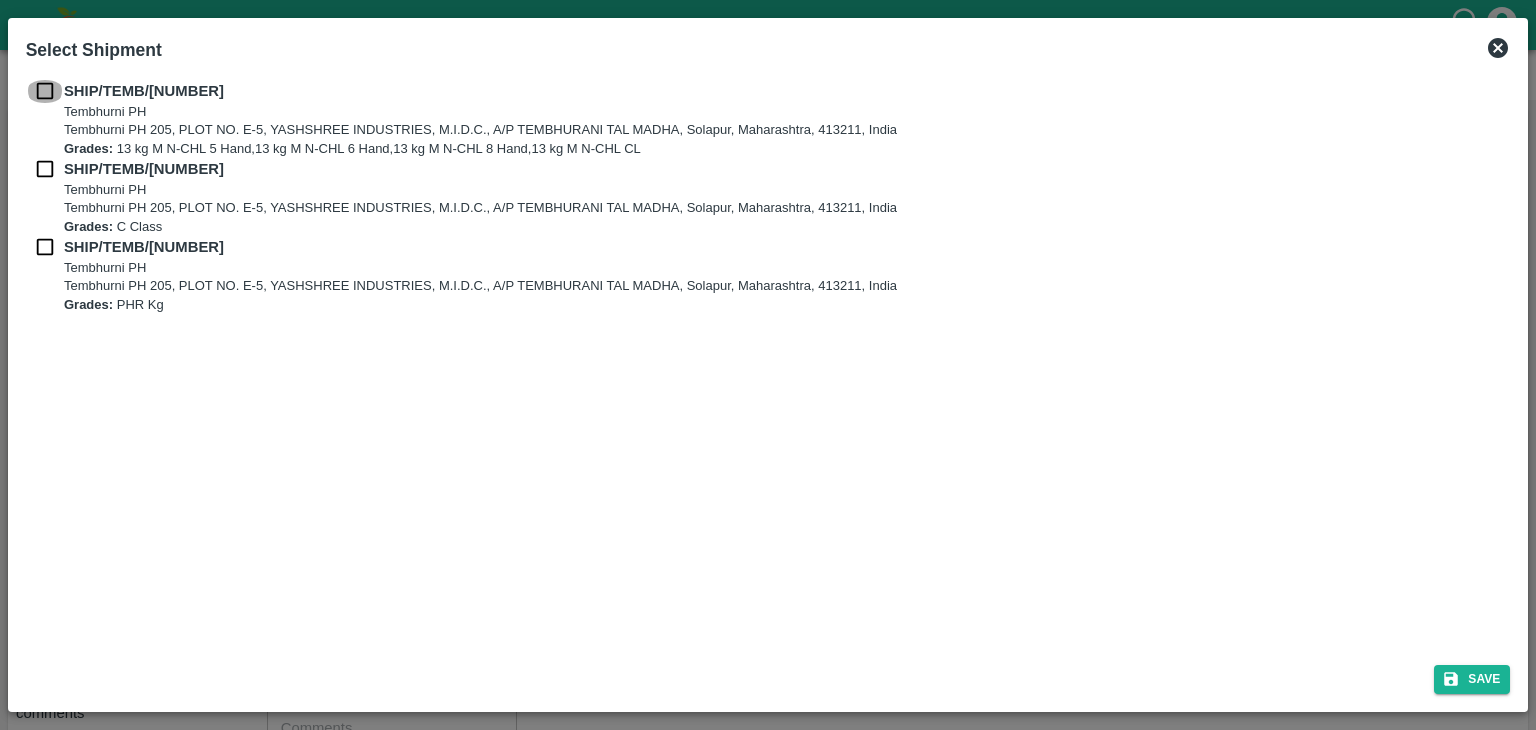 click at bounding box center (45, 91) 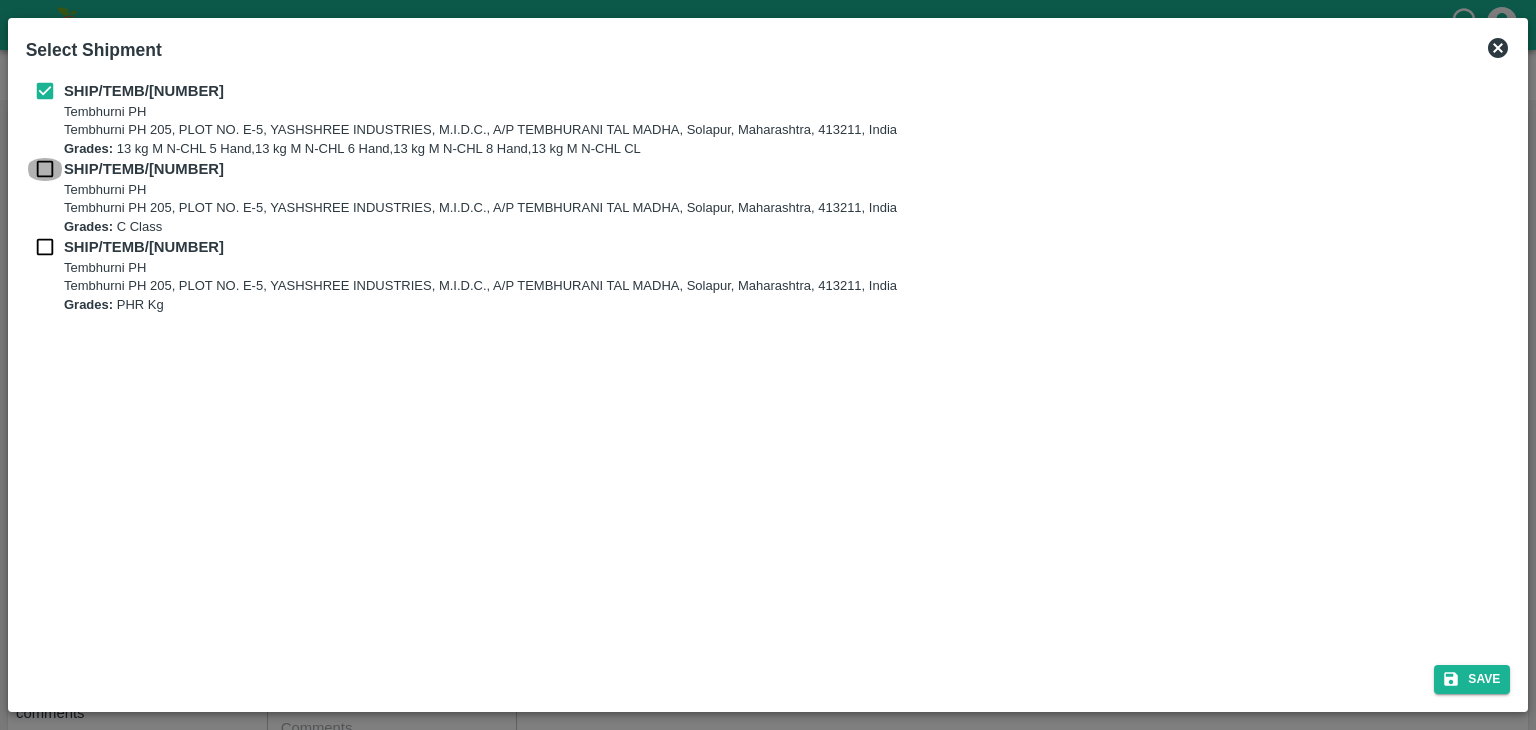 click at bounding box center [45, 169] 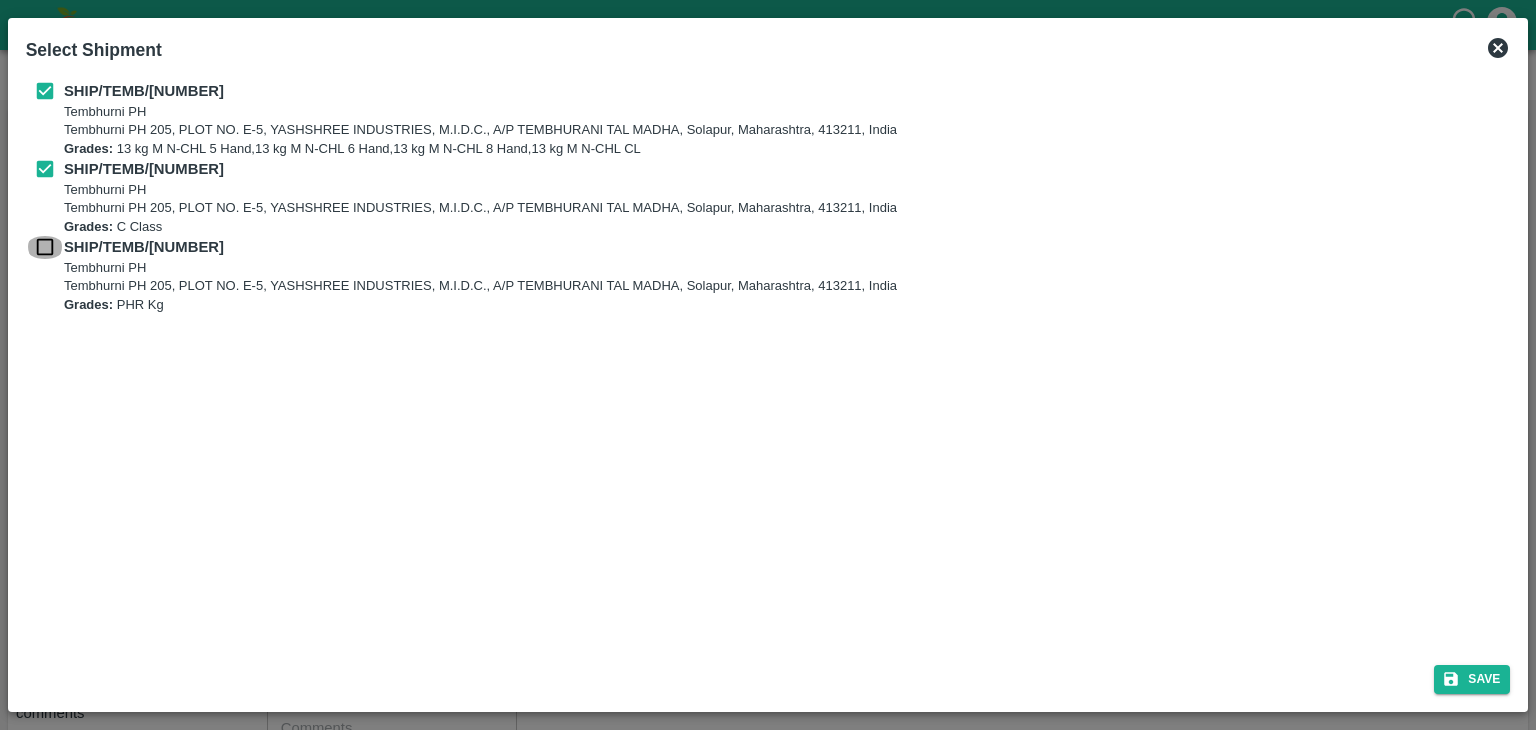 click at bounding box center (45, 247) 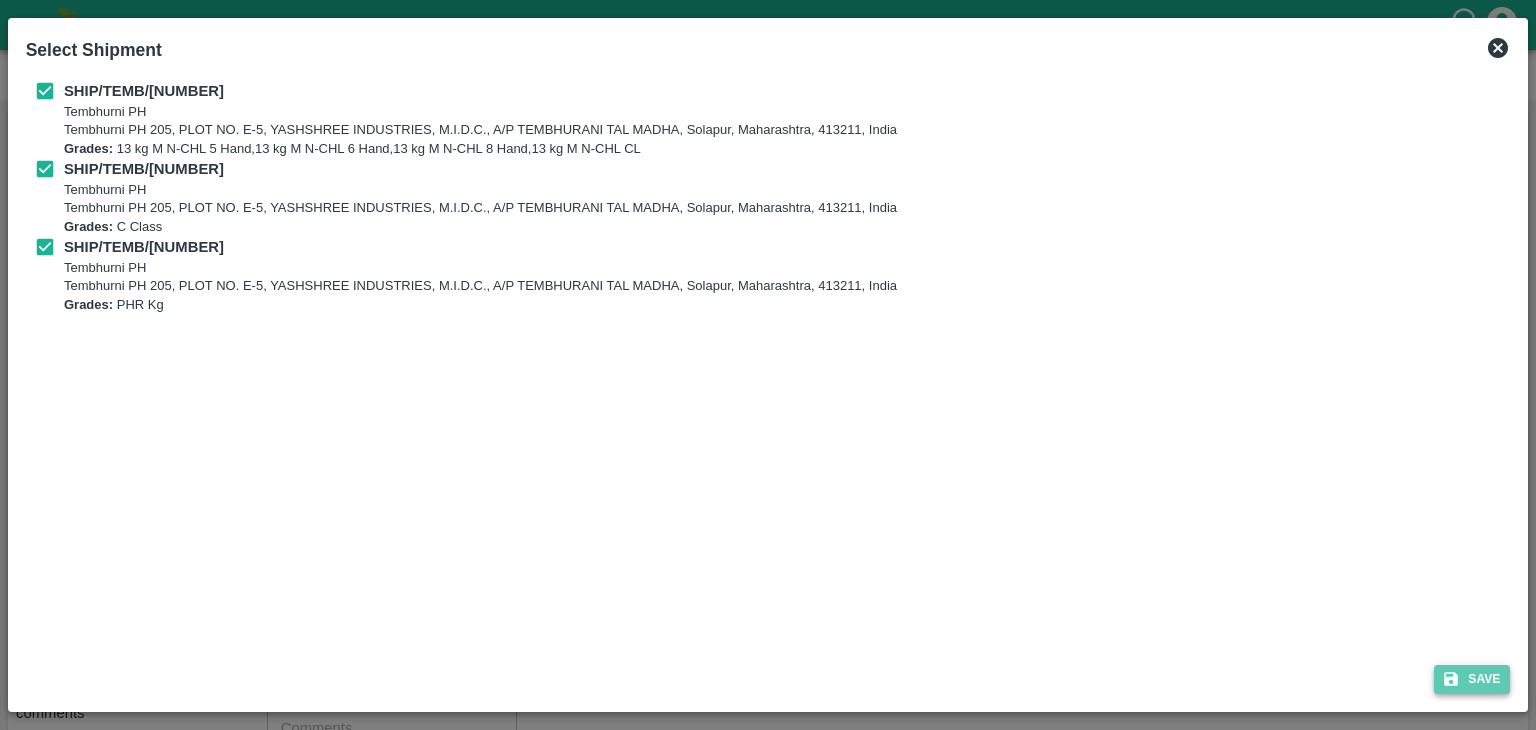 click on "Save" at bounding box center (1472, 679) 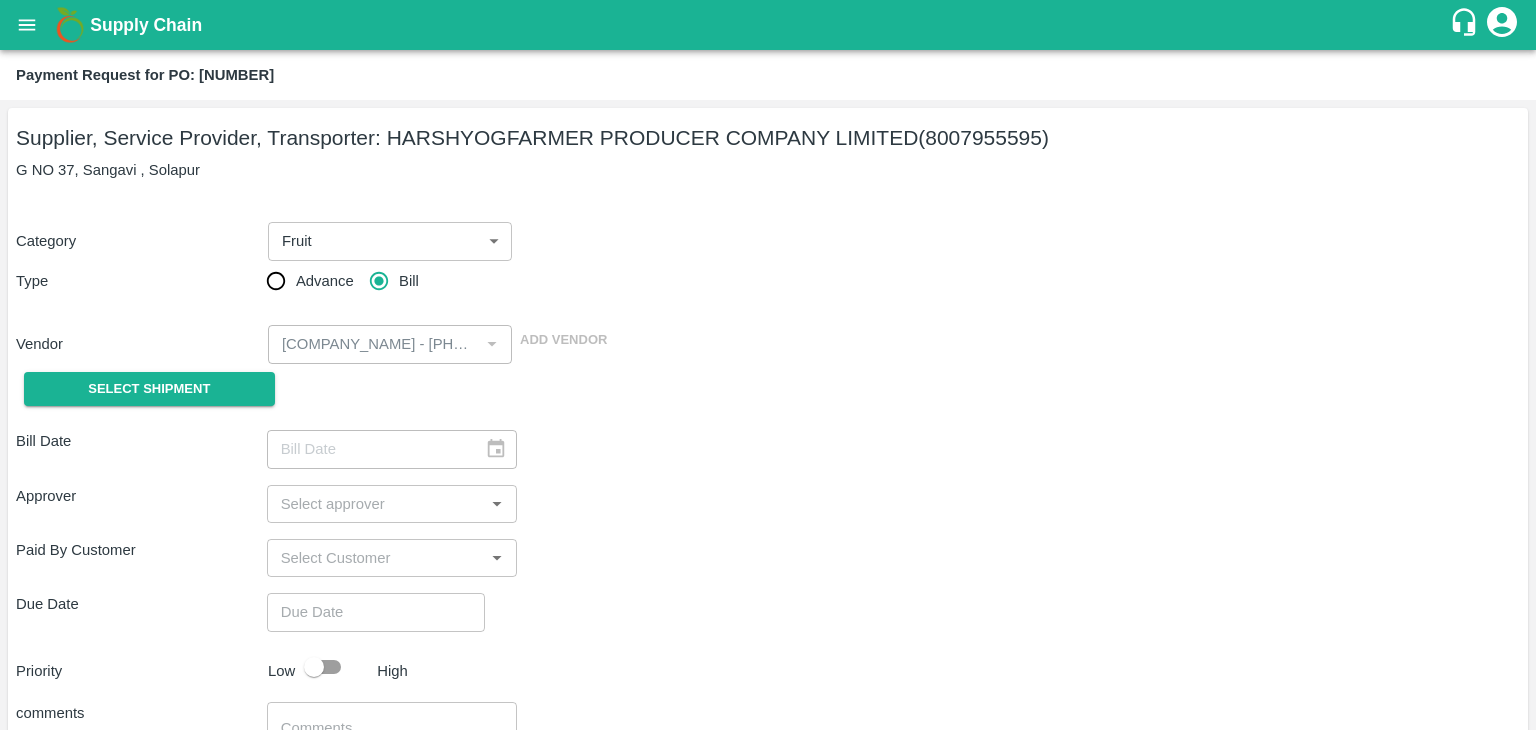 type on "20/07/2025" 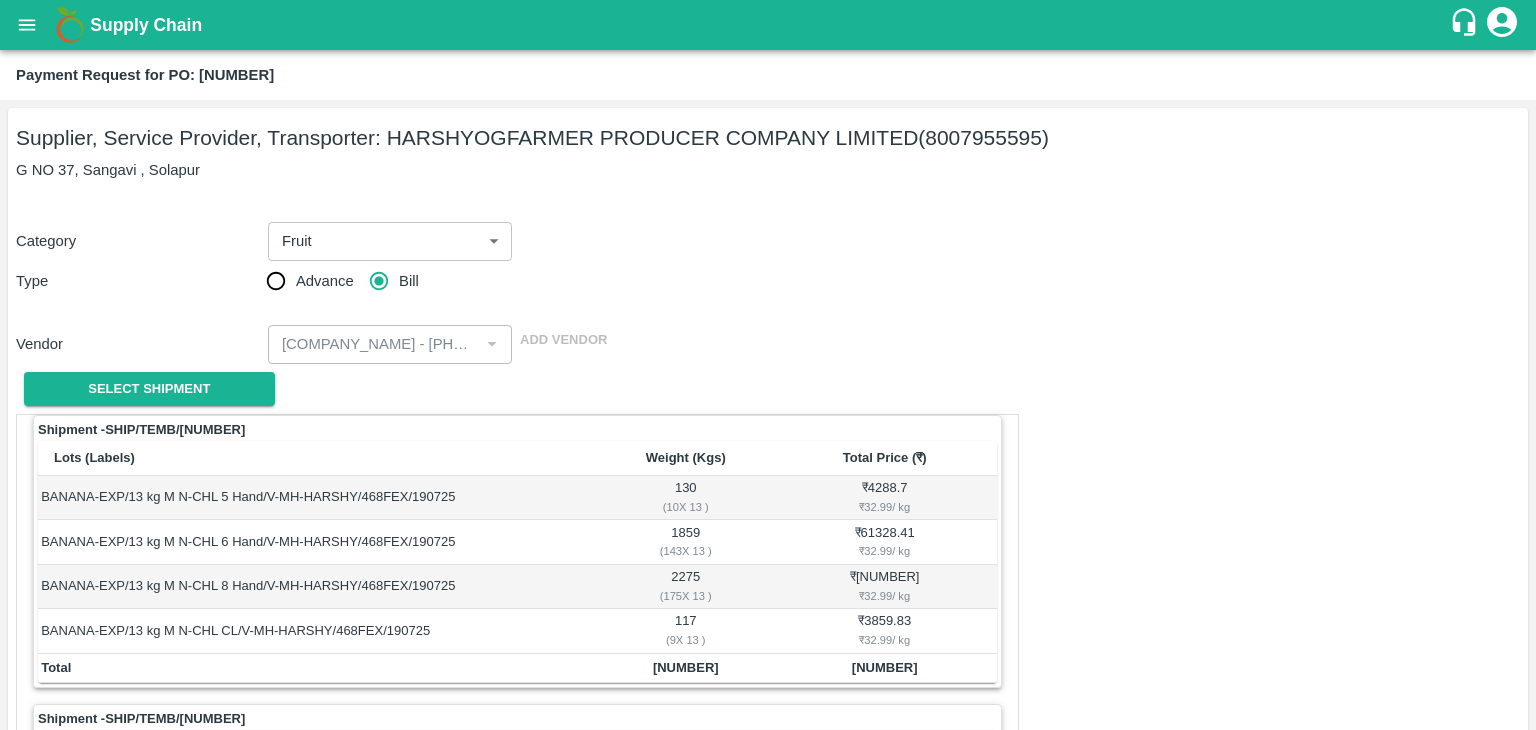 scroll, scrollTop: 936, scrollLeft: 0, axis: vertical 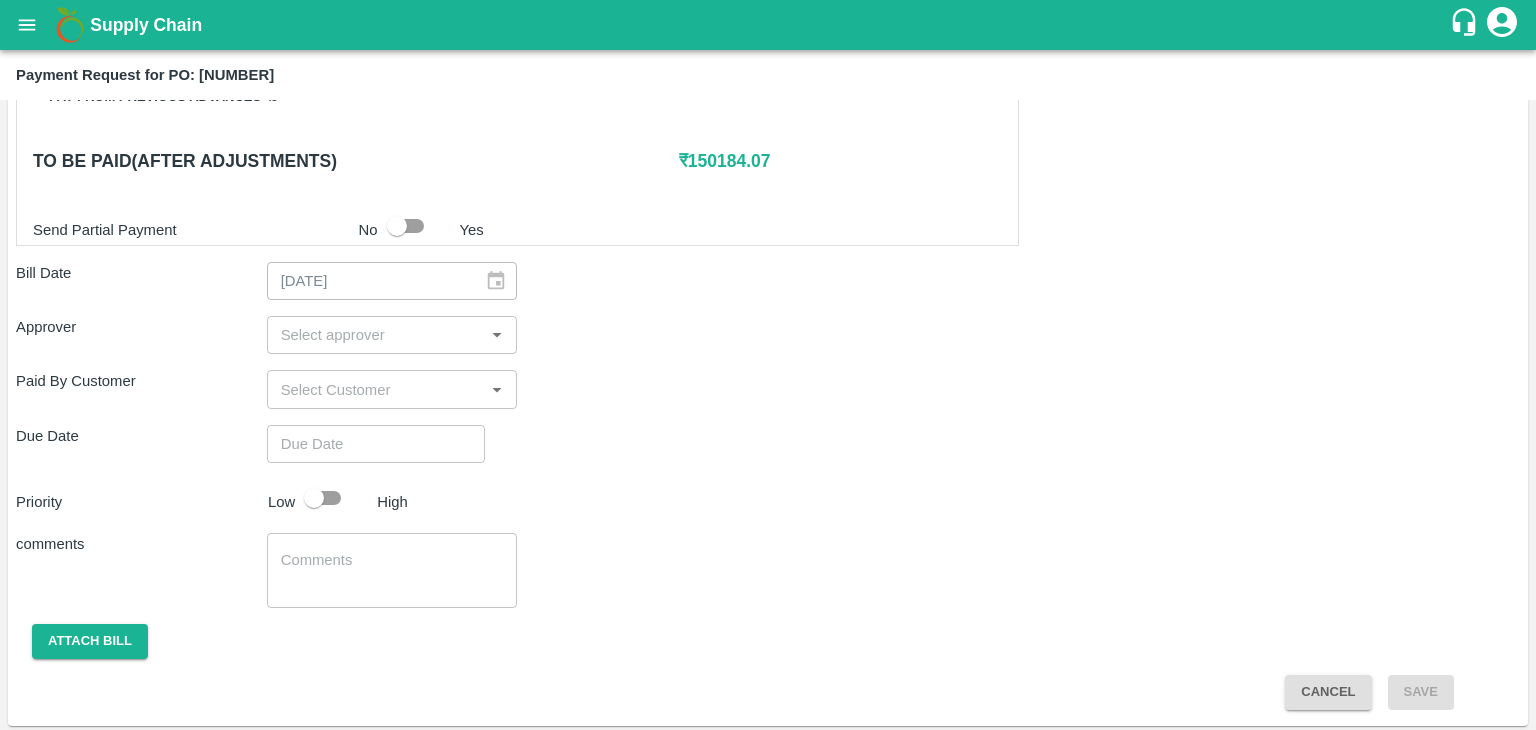 click at bounding box center [376, 335] 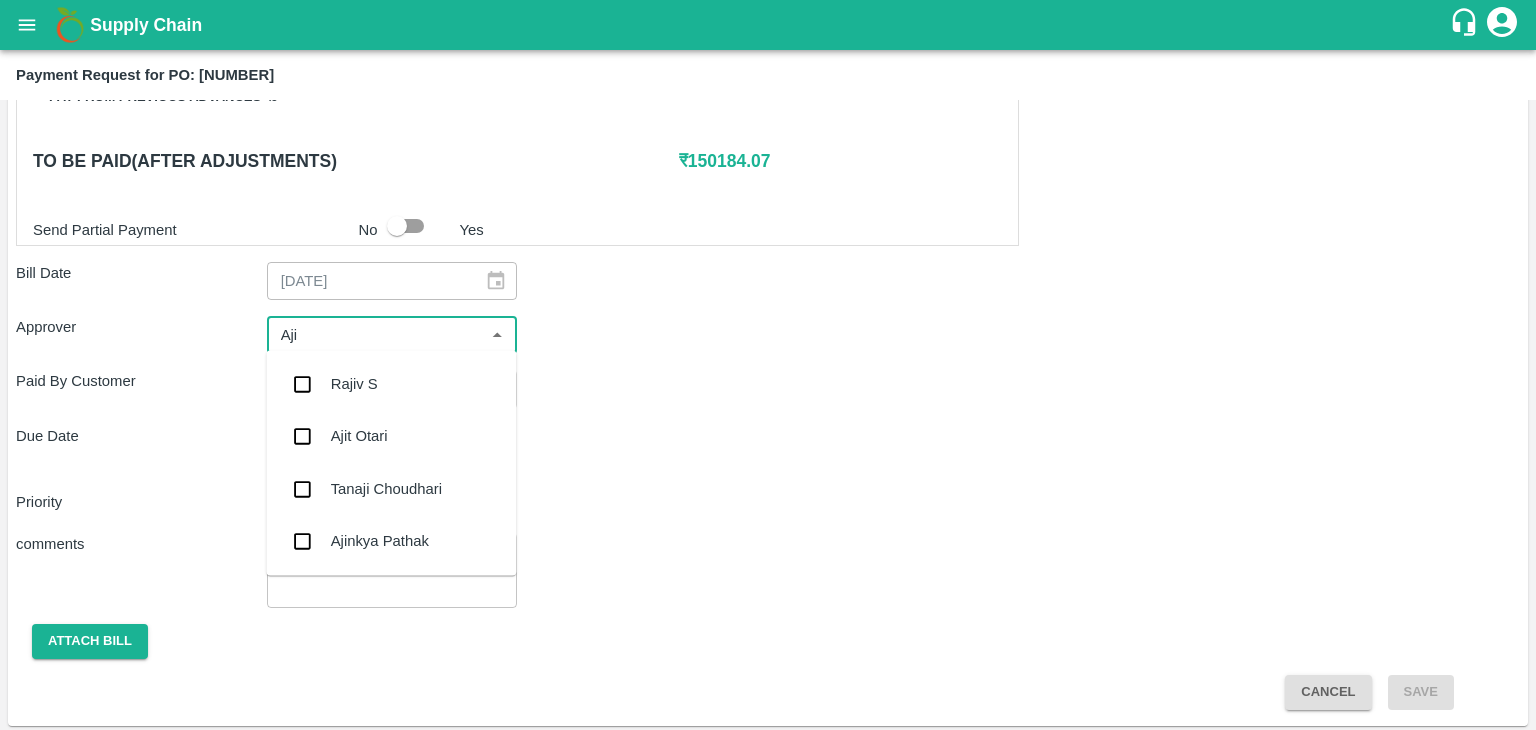 type on "[FIRST]" 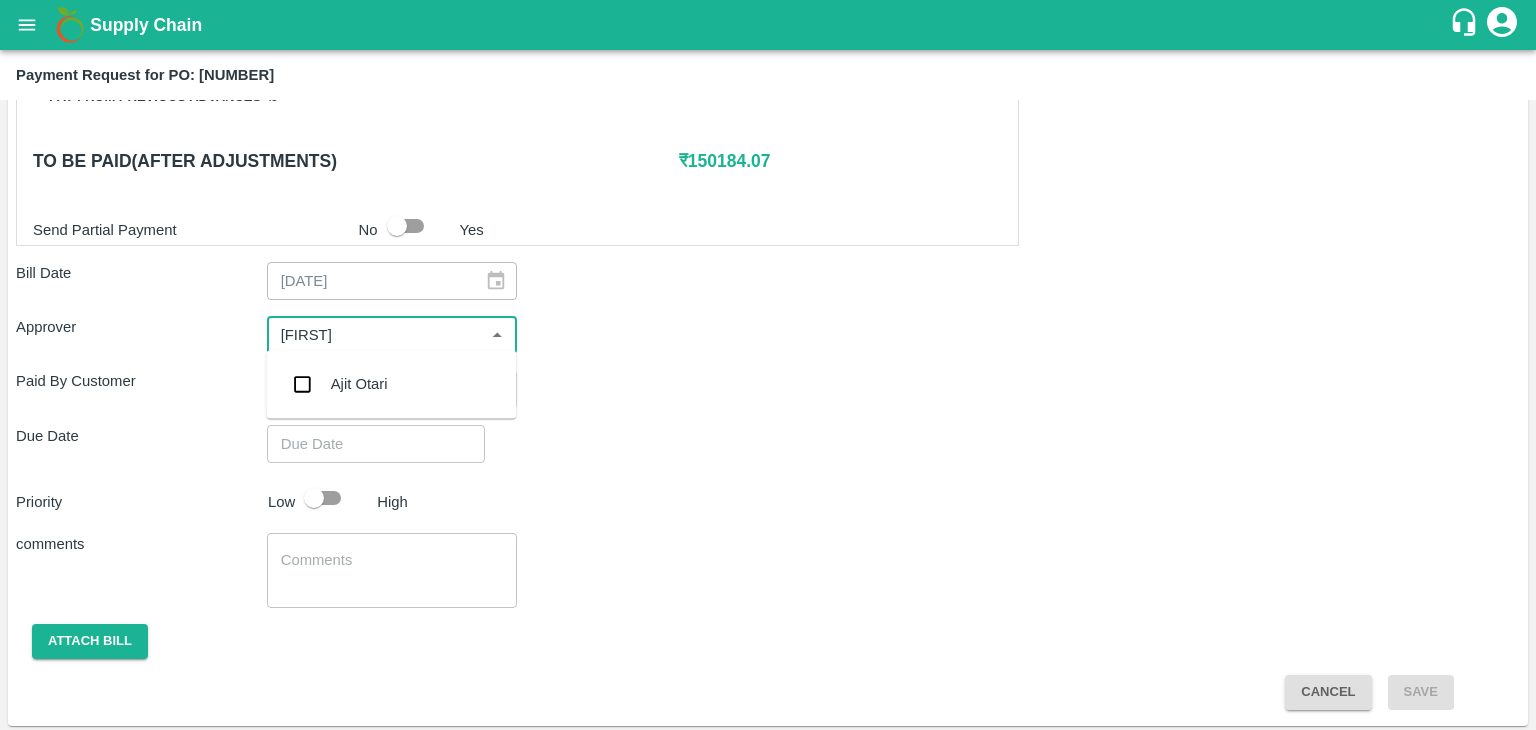 click on "Ajit Otari" at bounding box center (391, 384) 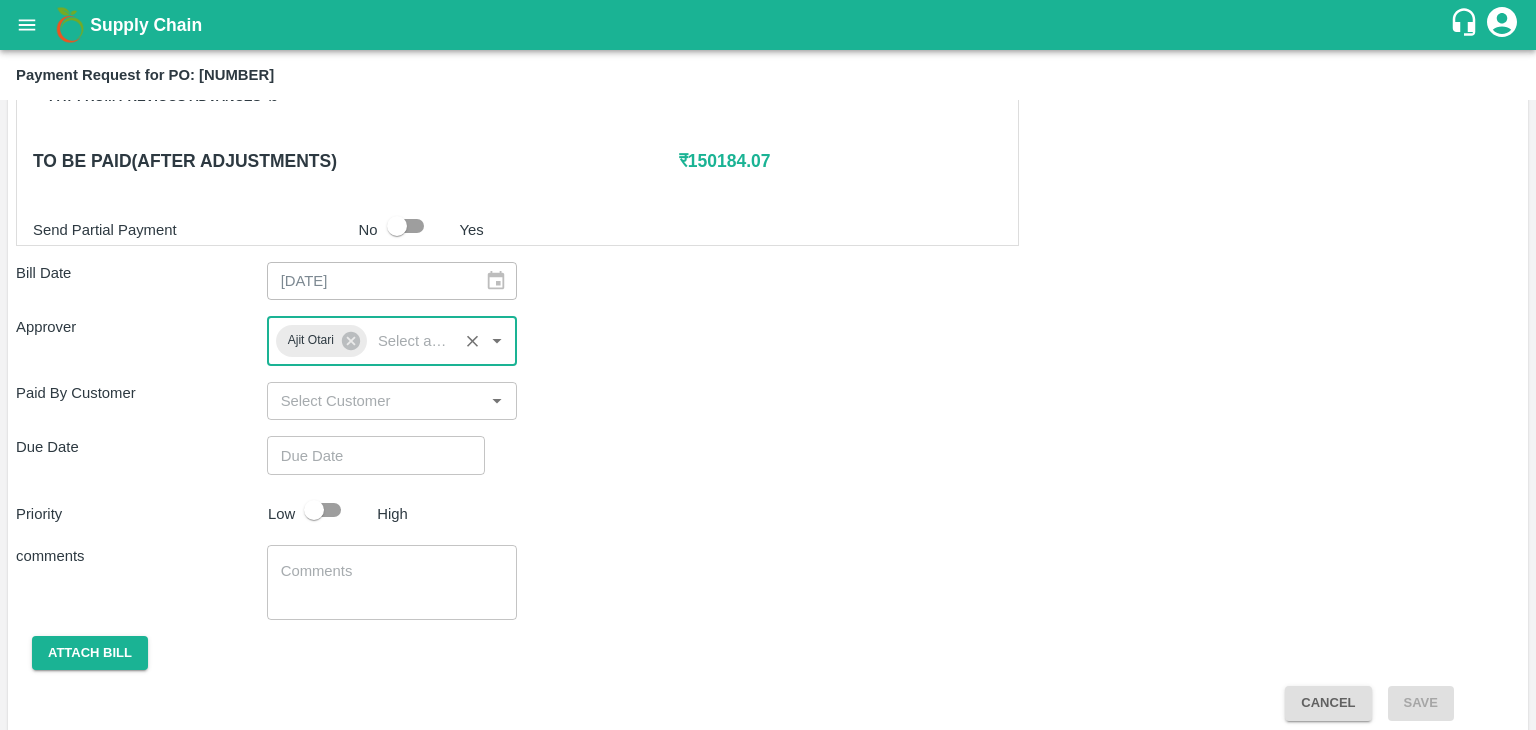 type on "DD/MM/YYYY hh:mm aa" 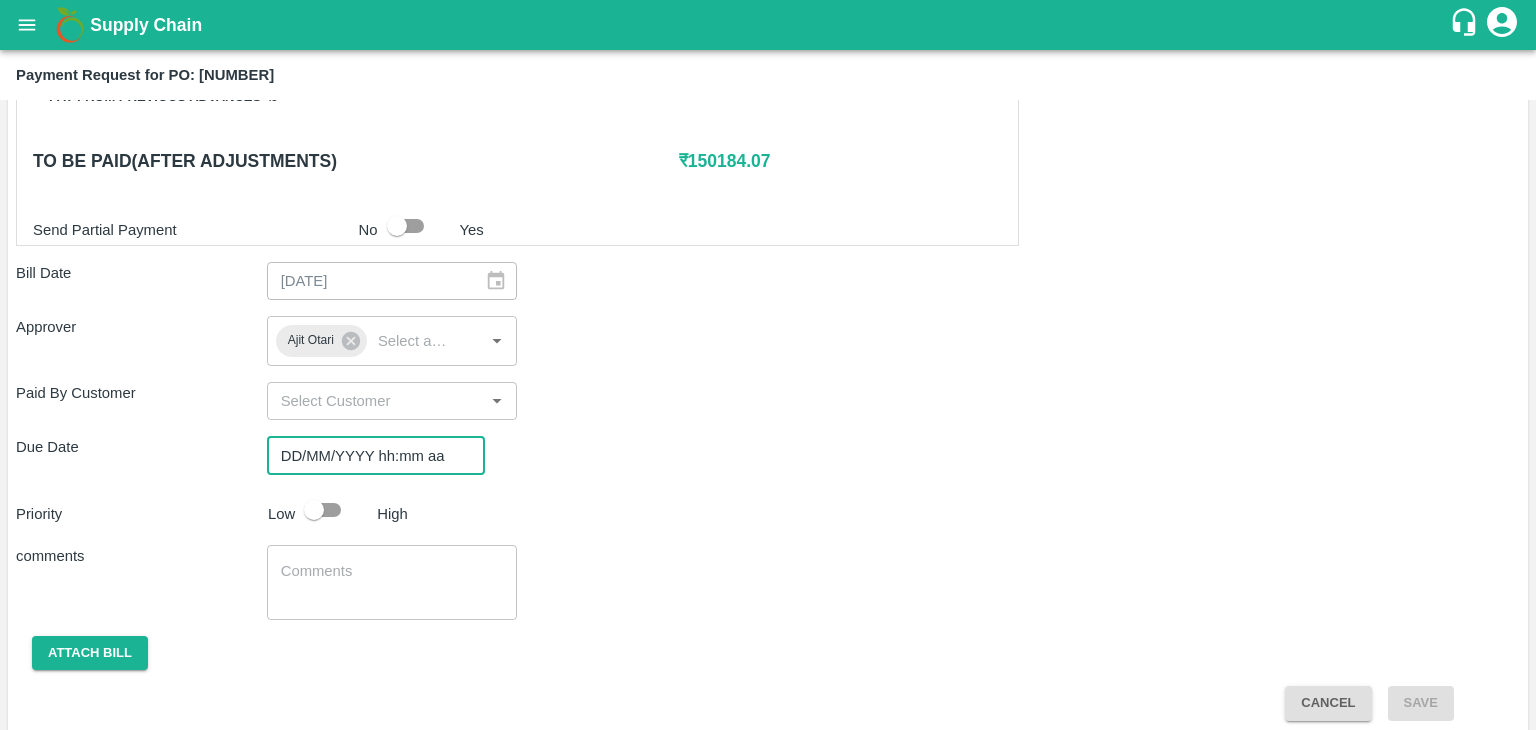 click on "DD/MM/YYYY hh:mm aa" at bounding box center (369, 455) 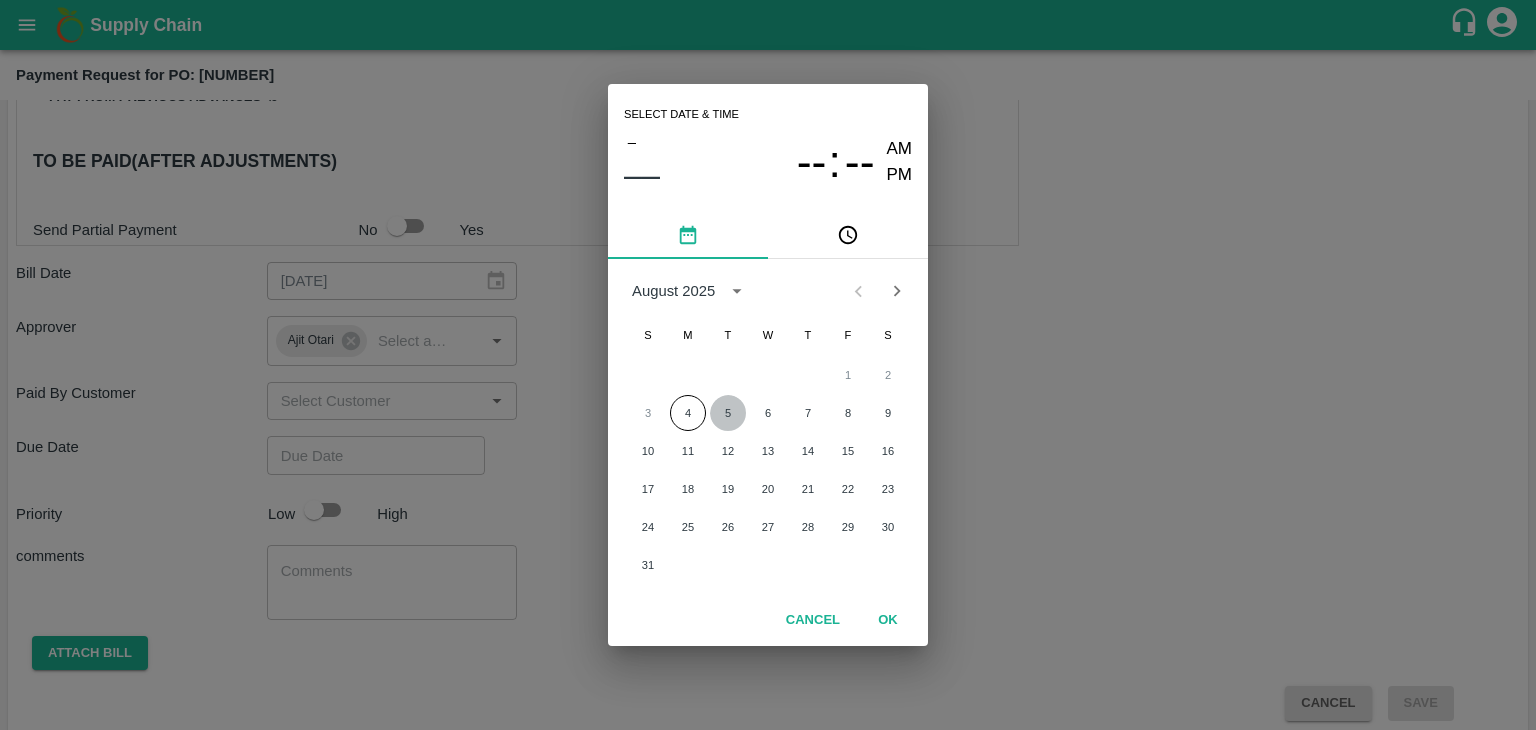 click on "5" at bounding box center [728, 413] 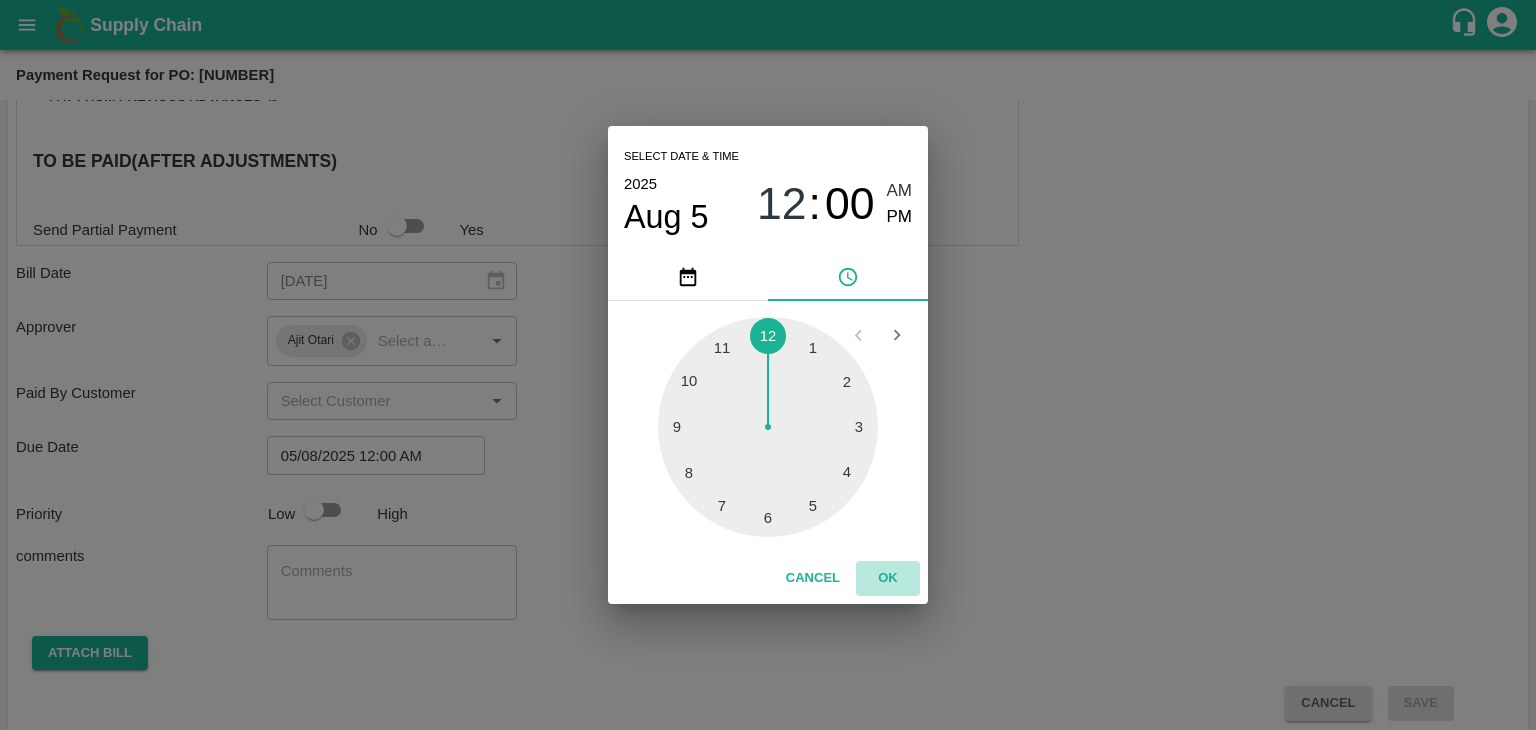 click on "OK" at bounding box center [888, 578] 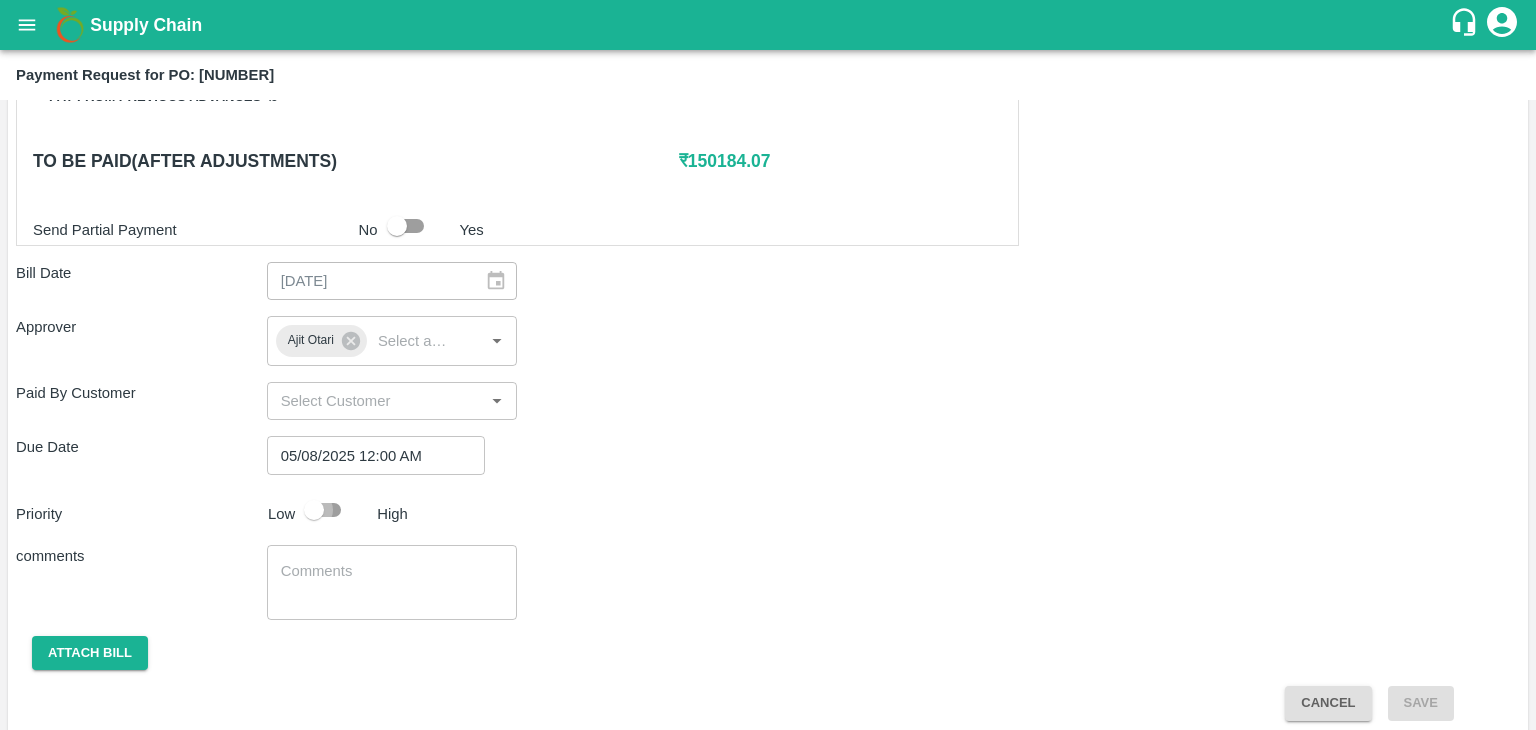 click at bounding box center (314, 510) 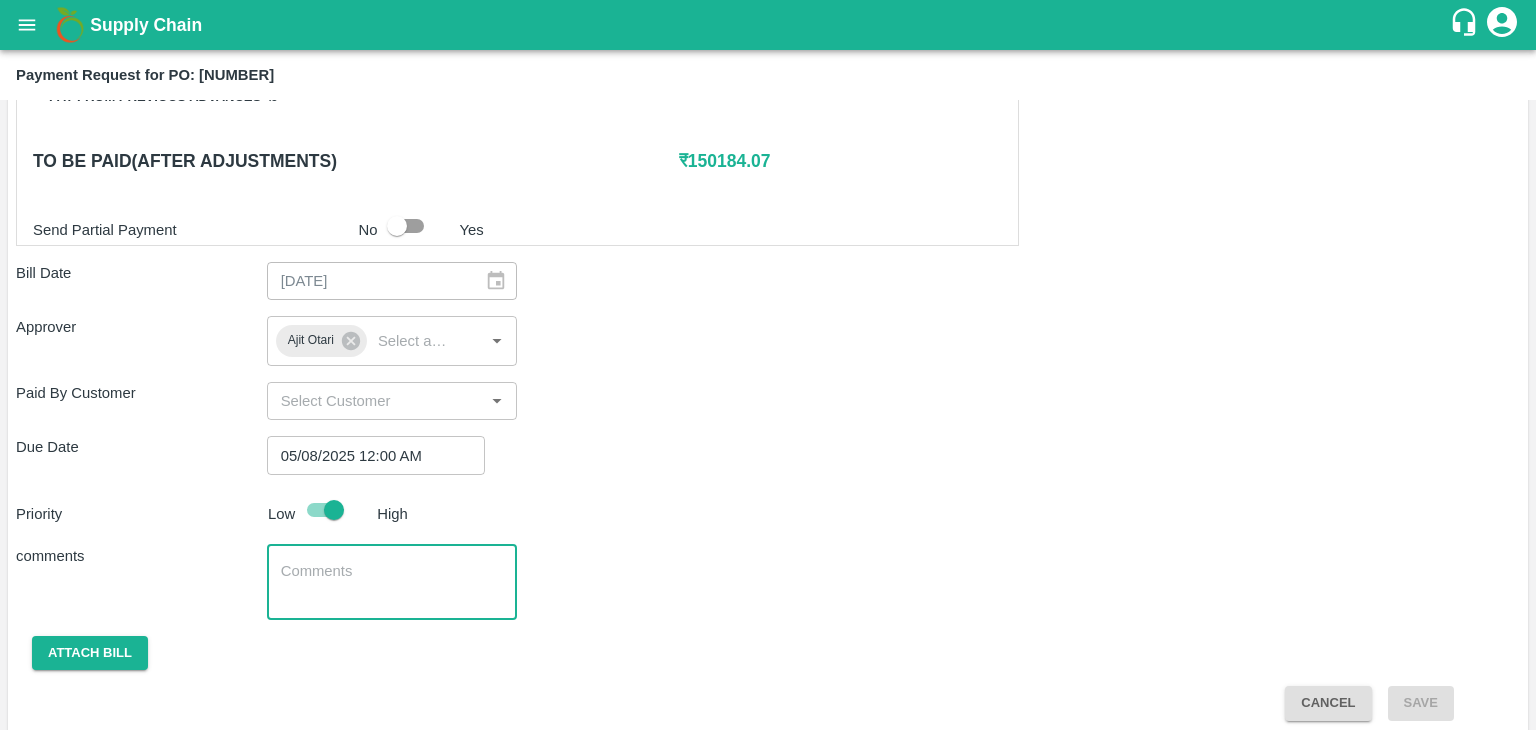 click at bounding box center (392, 582) 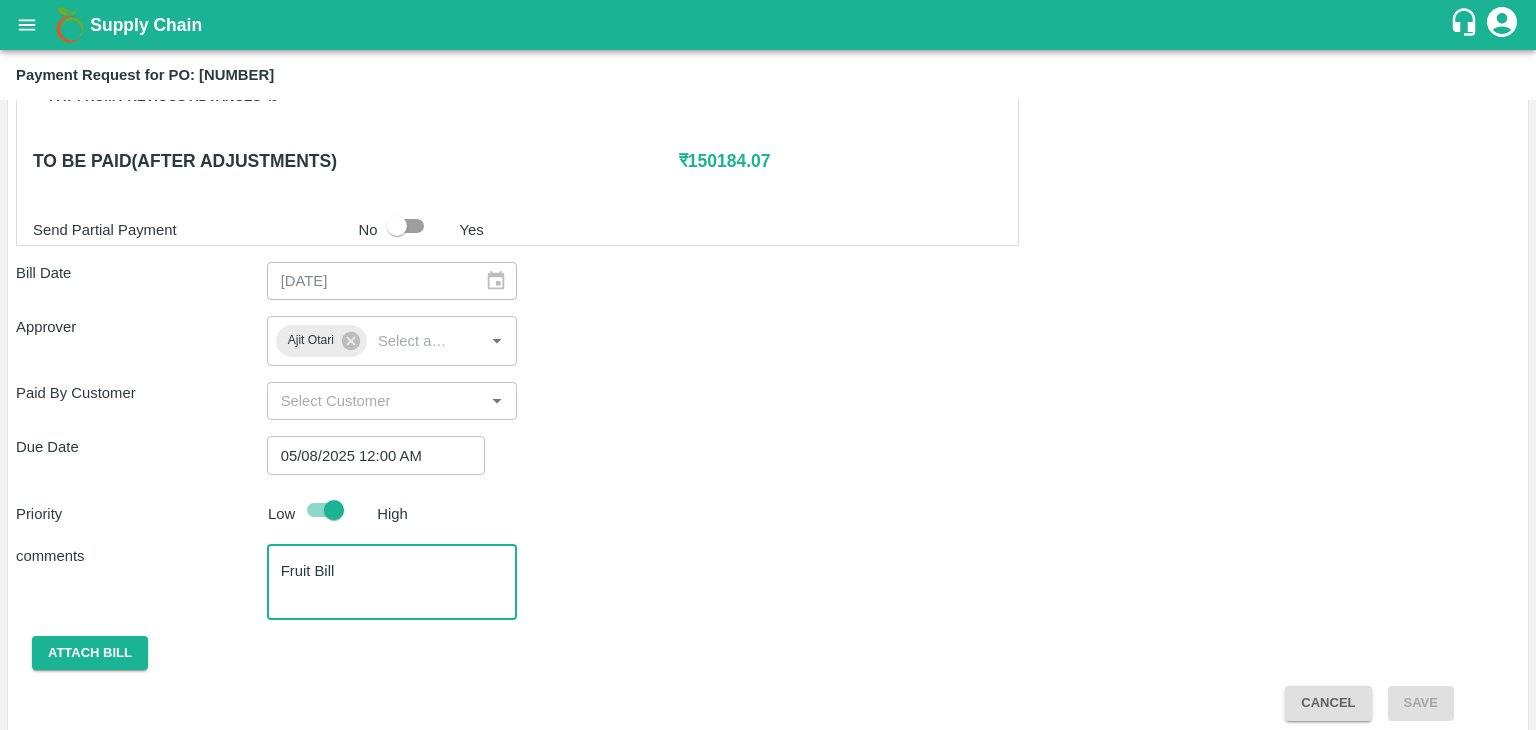 scroll, scrollTop: 948, scrollLeft: 0, axis: vertical 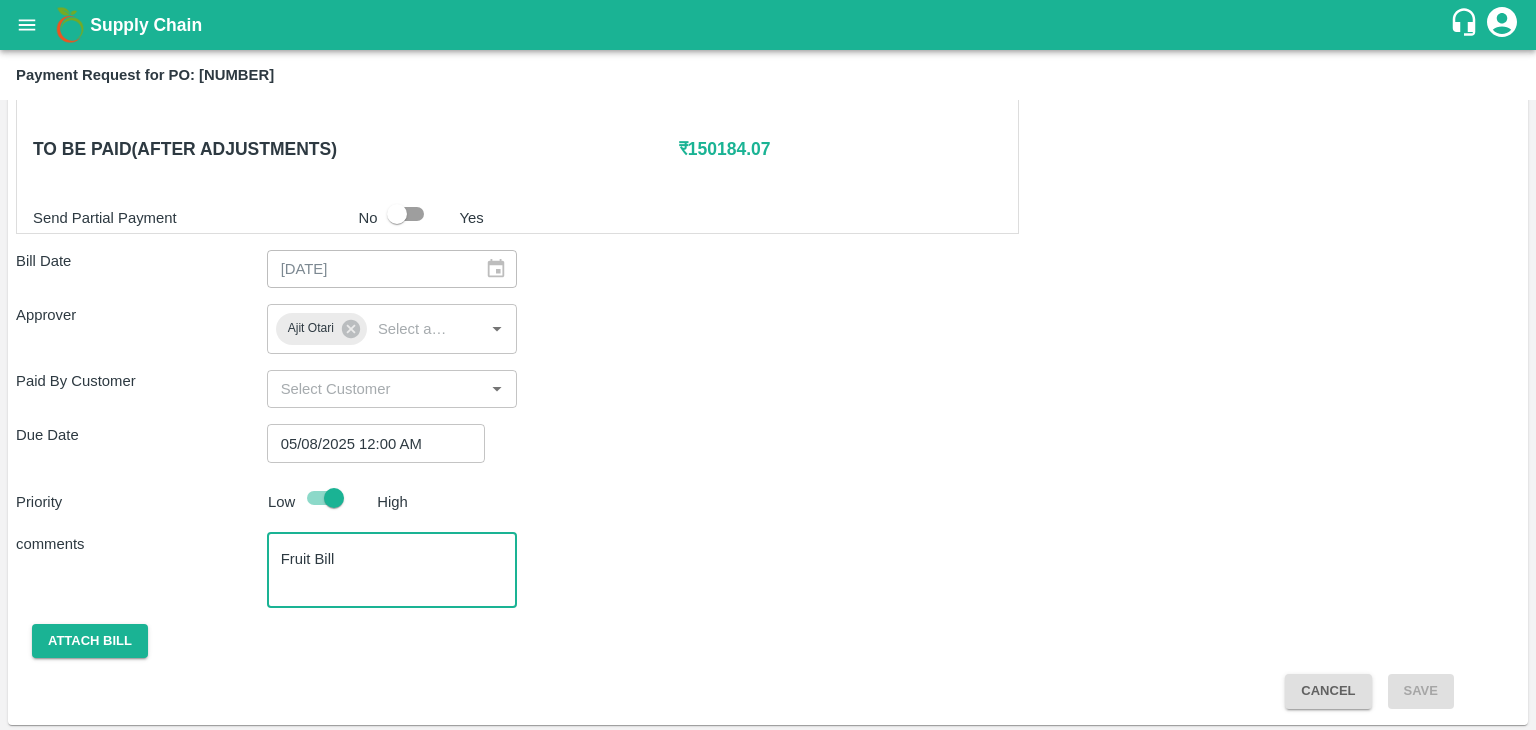type on "Fruit Bill" 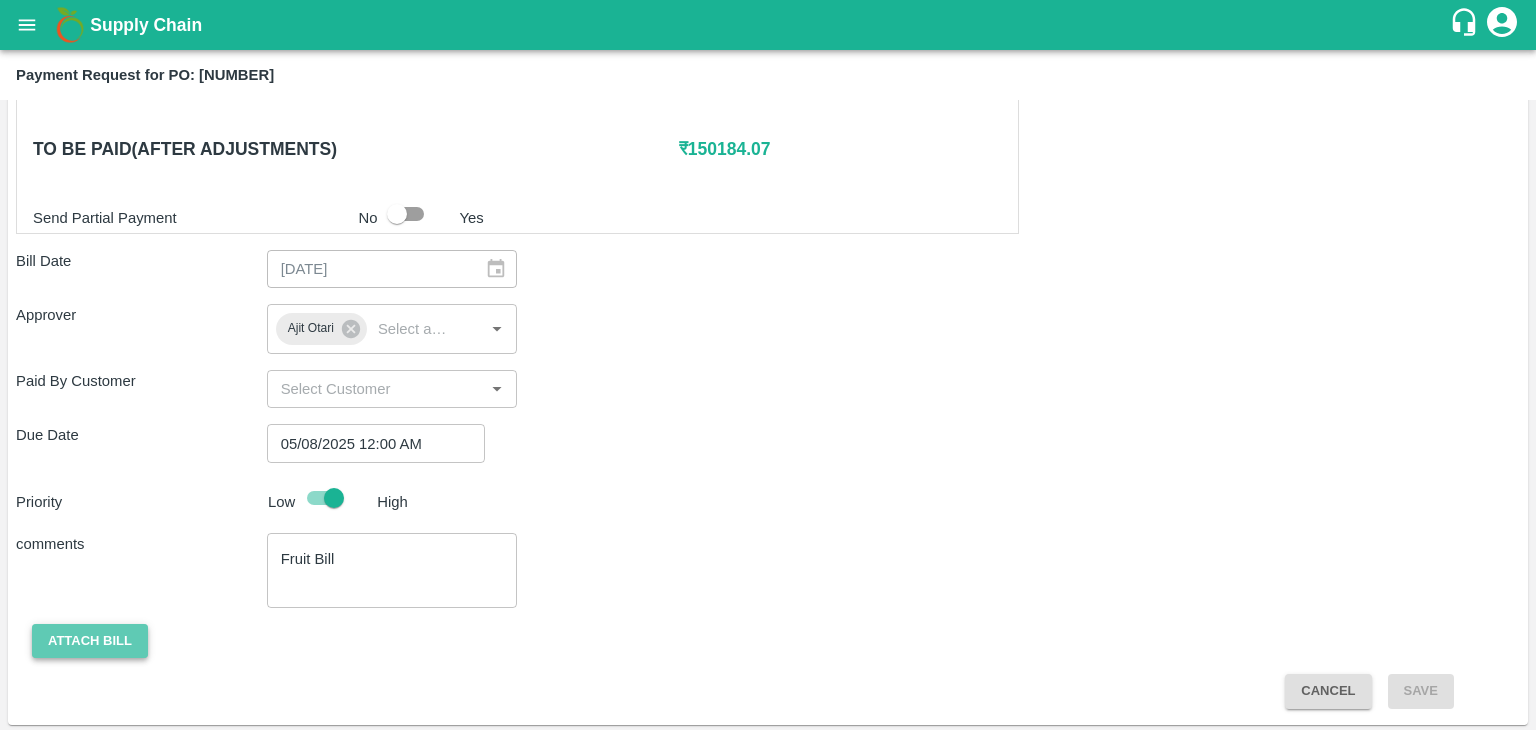 click on "Attach bill" at bounding box center (90, 641) 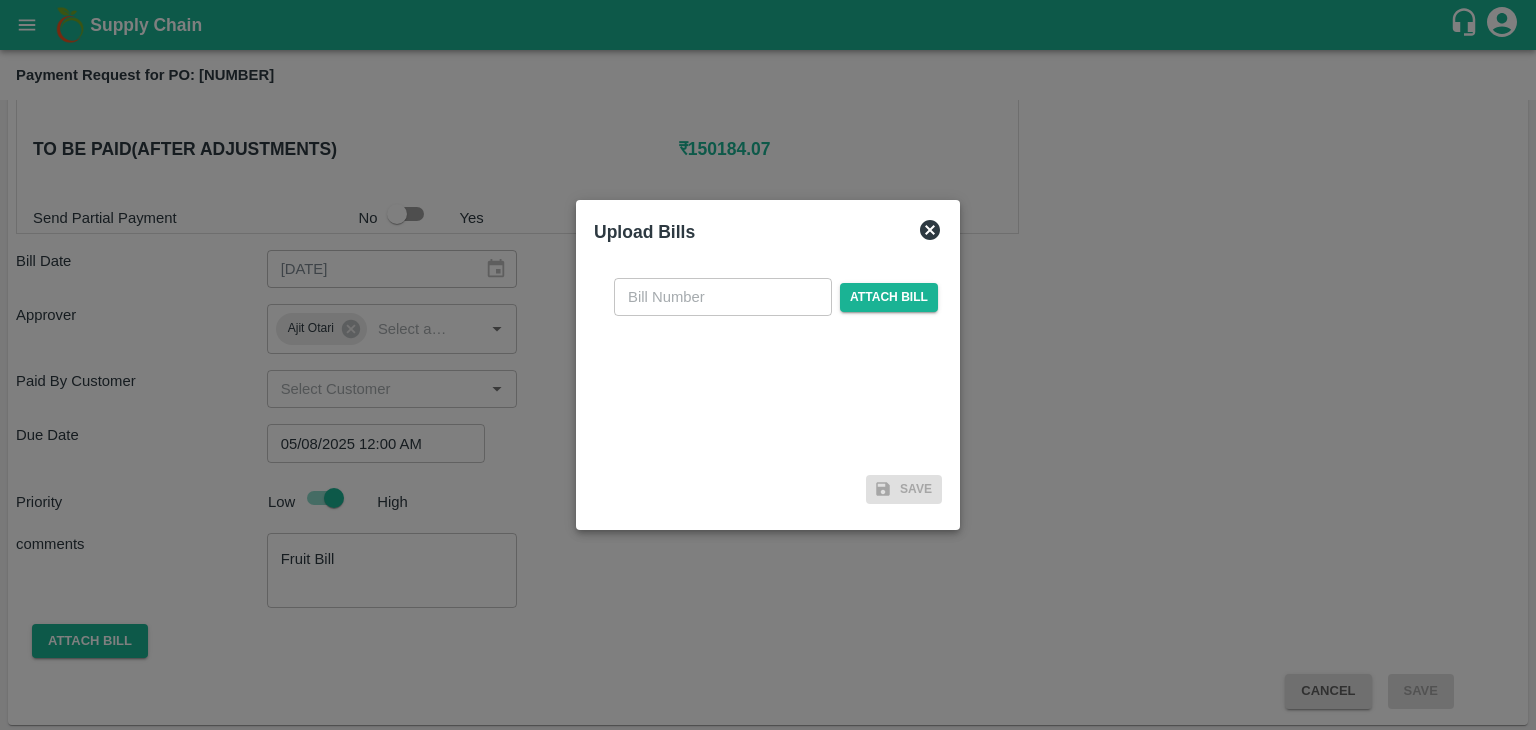 click at bounding box center [723, 297] 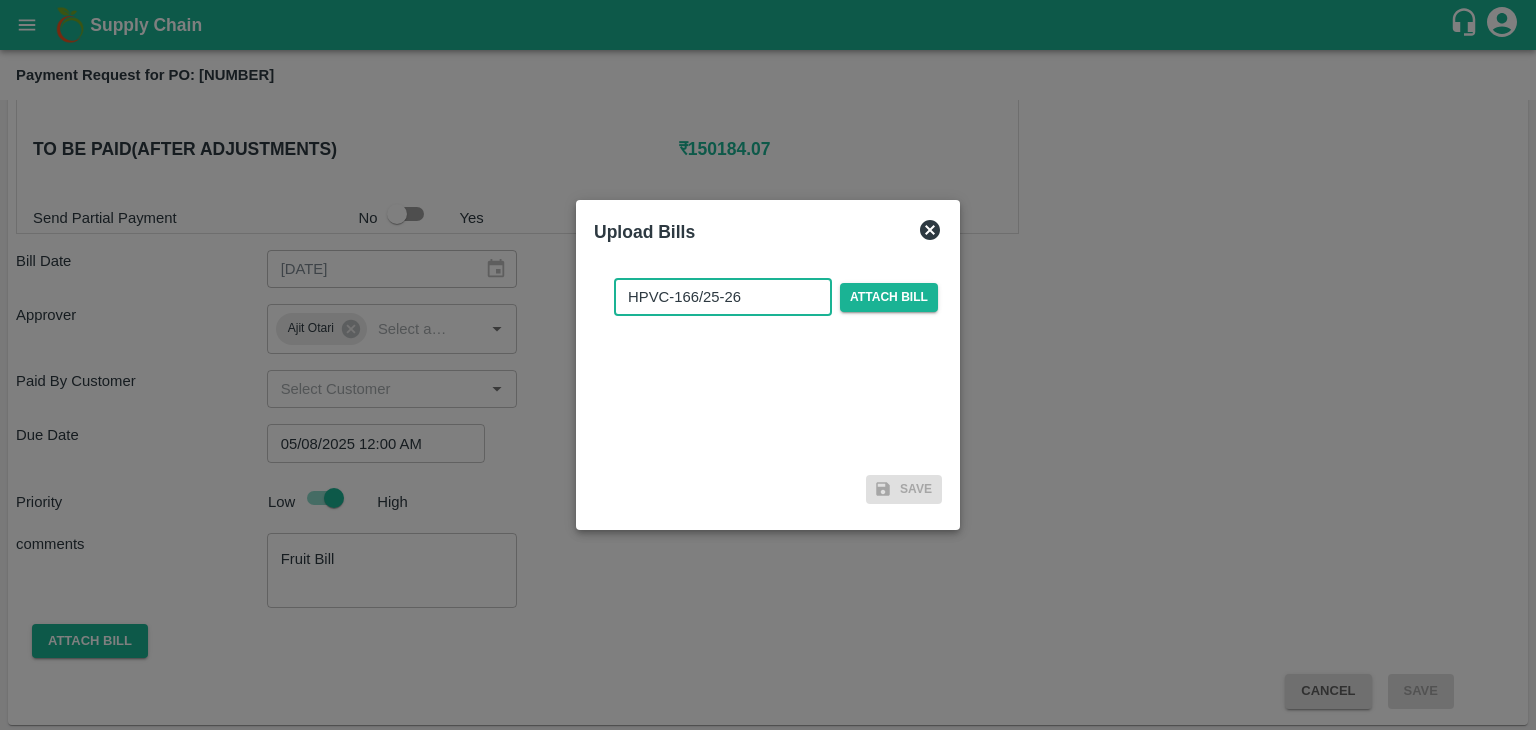 click on "HPVC-166/25-26" at bounding box center [723, 297] 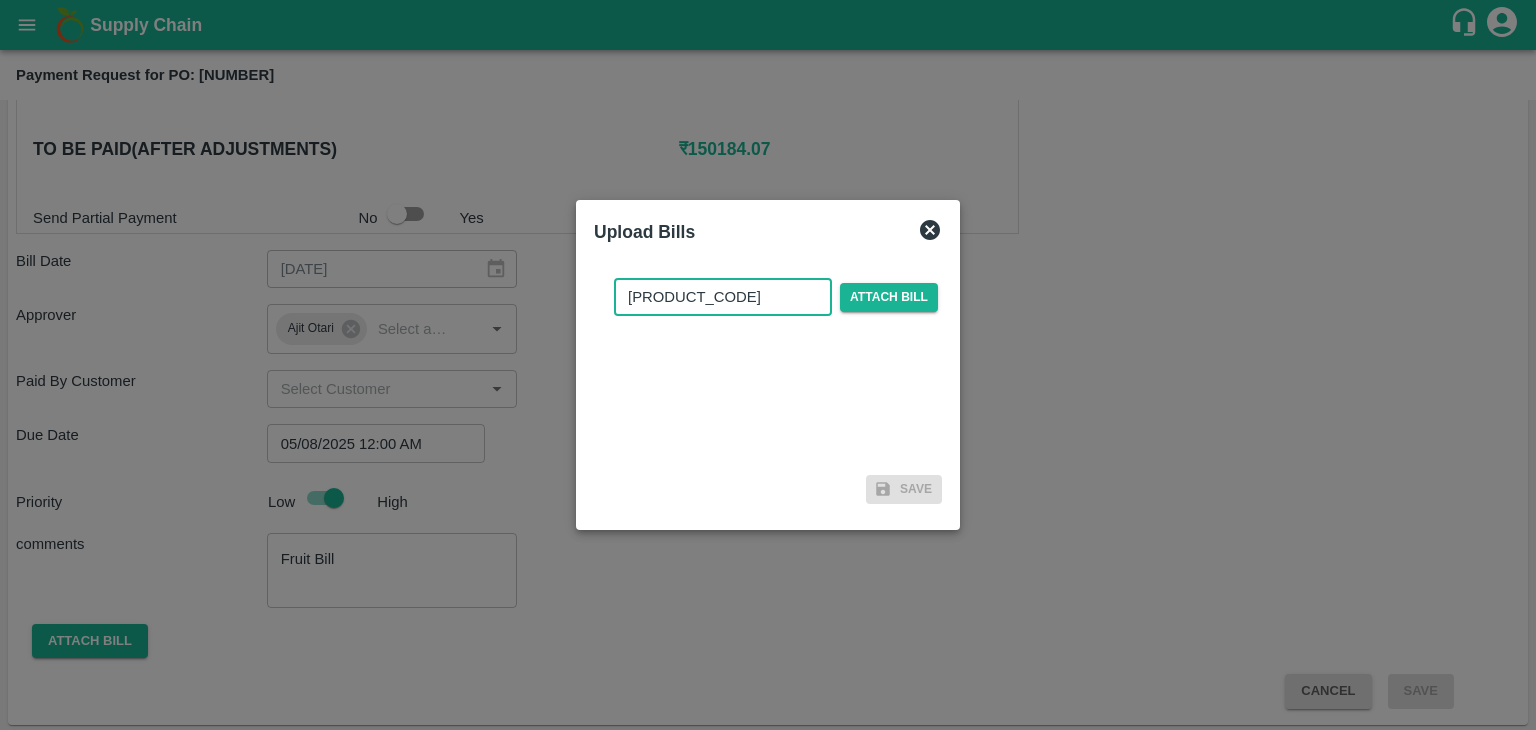 type on "HPVC-203/25-26" 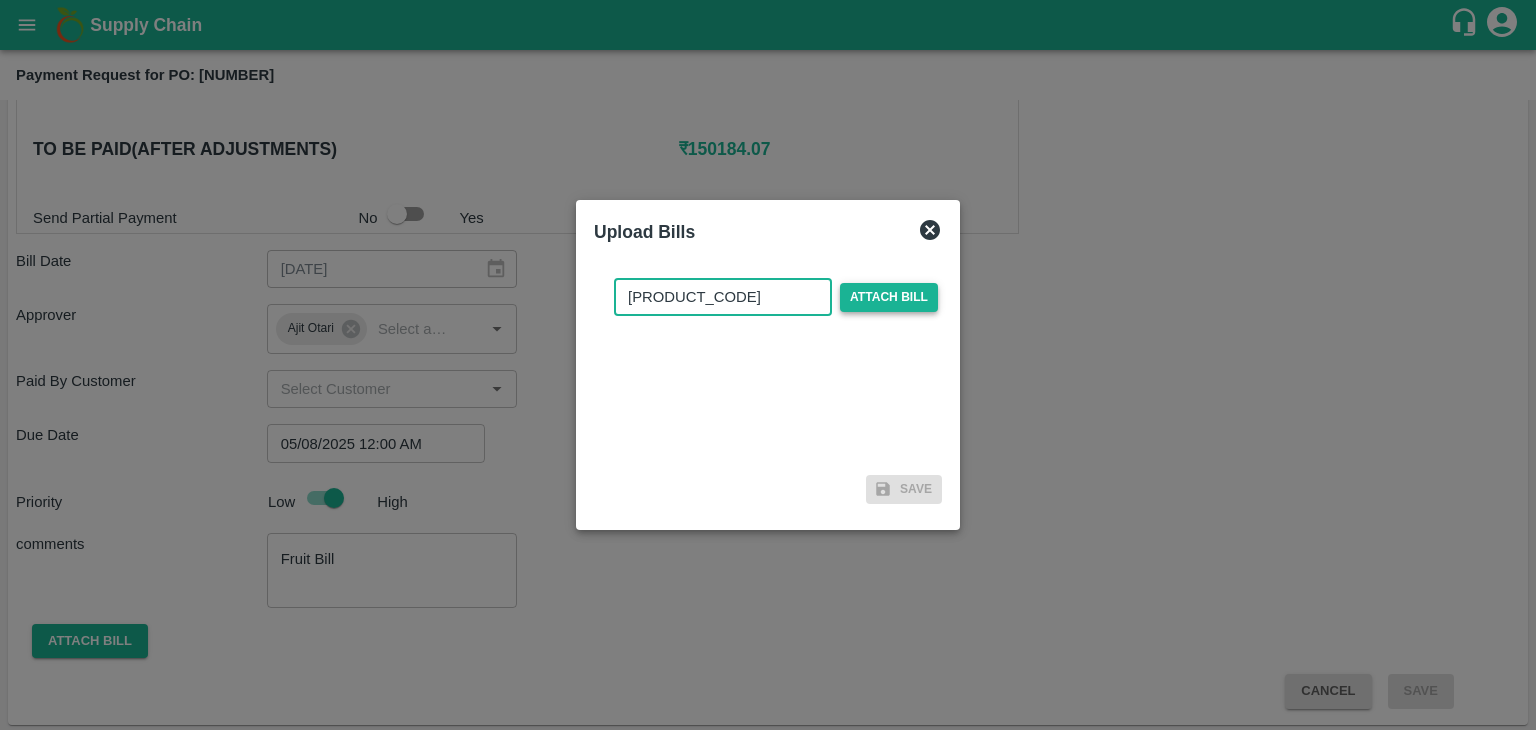 click on "Attach bill" at bounding box center [889, 297] 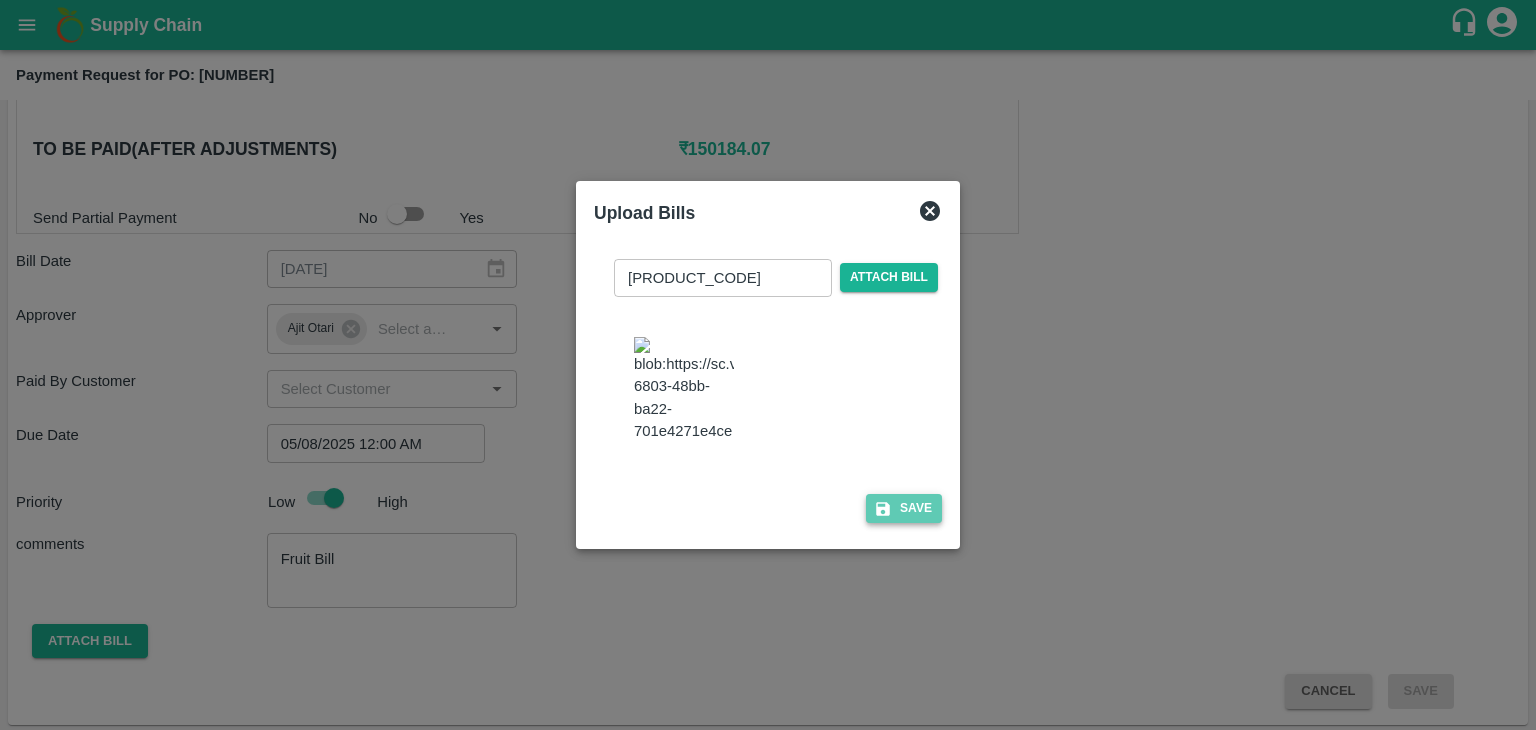 click on "Save" at bounding box center [904, 508] 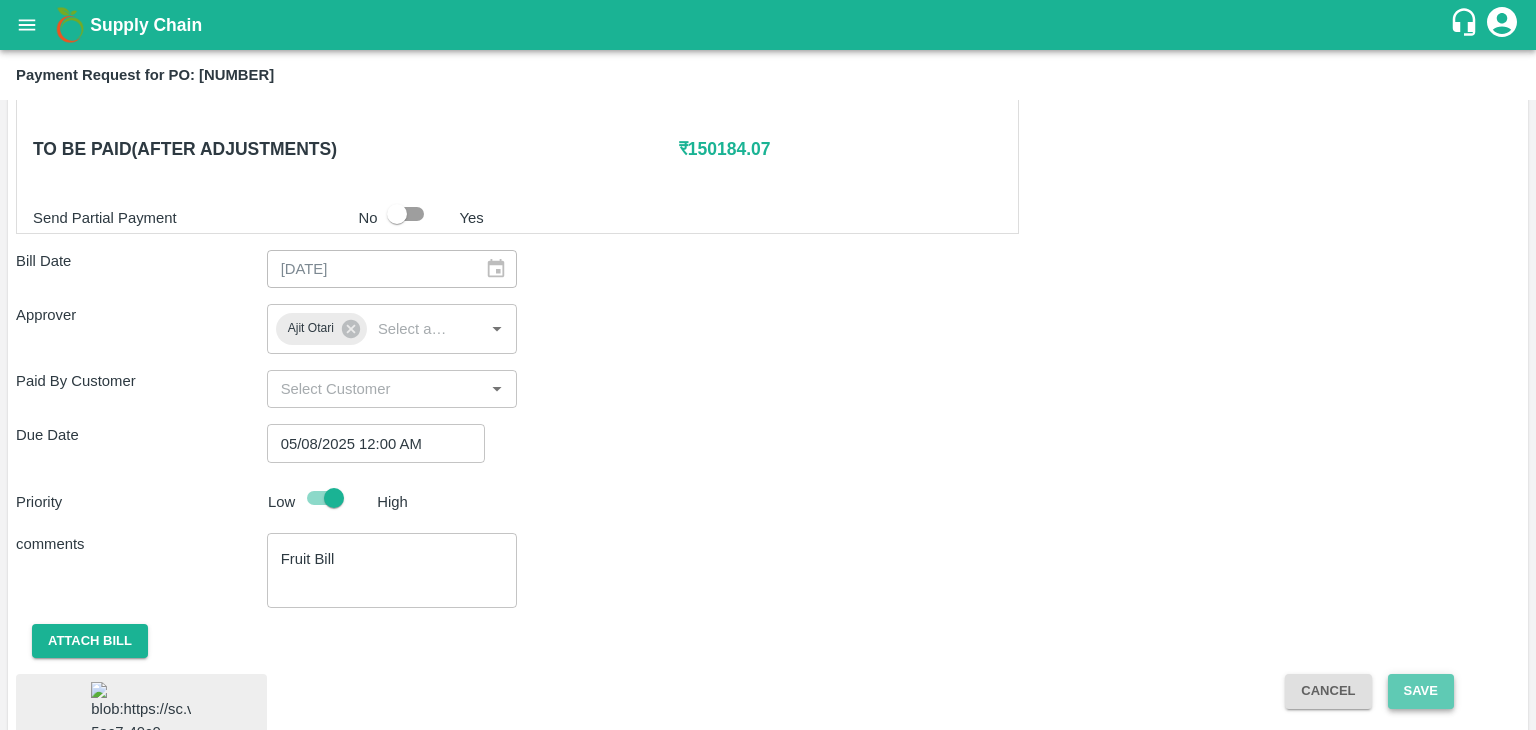 click on "Save" at bounding box center (1421, 691) 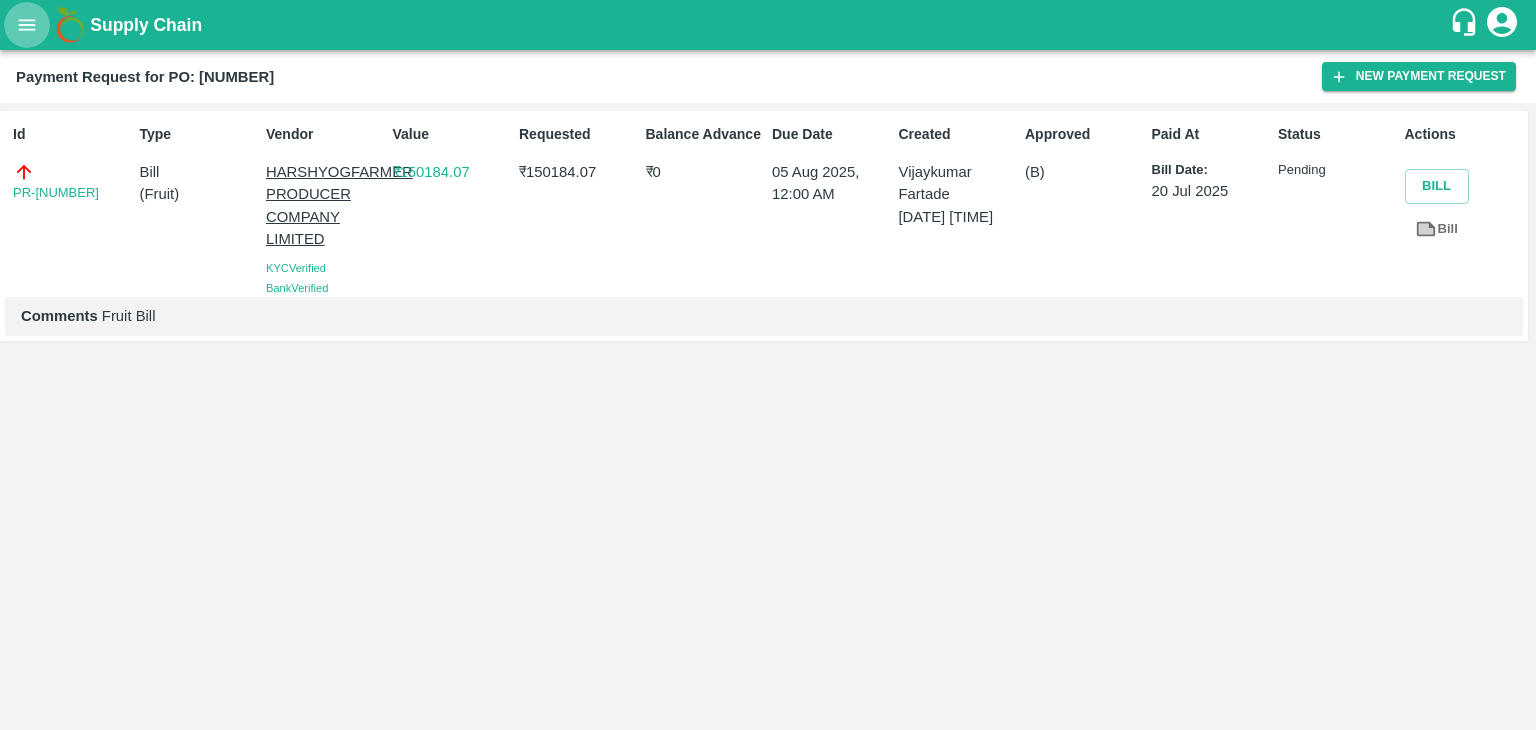 click at bounding box center (27, 25) 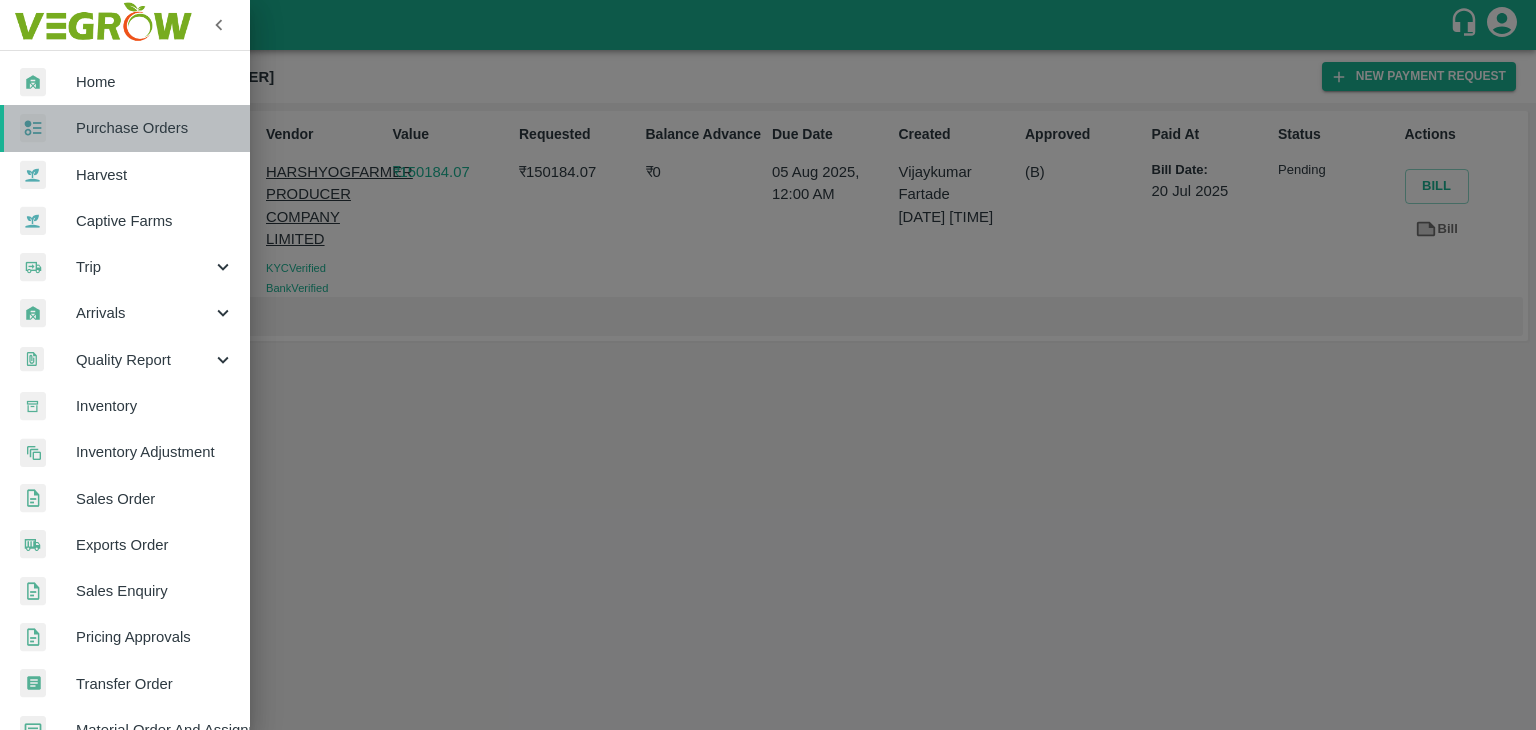 click on "Purchase Orders" at bounding box center (155, 128) 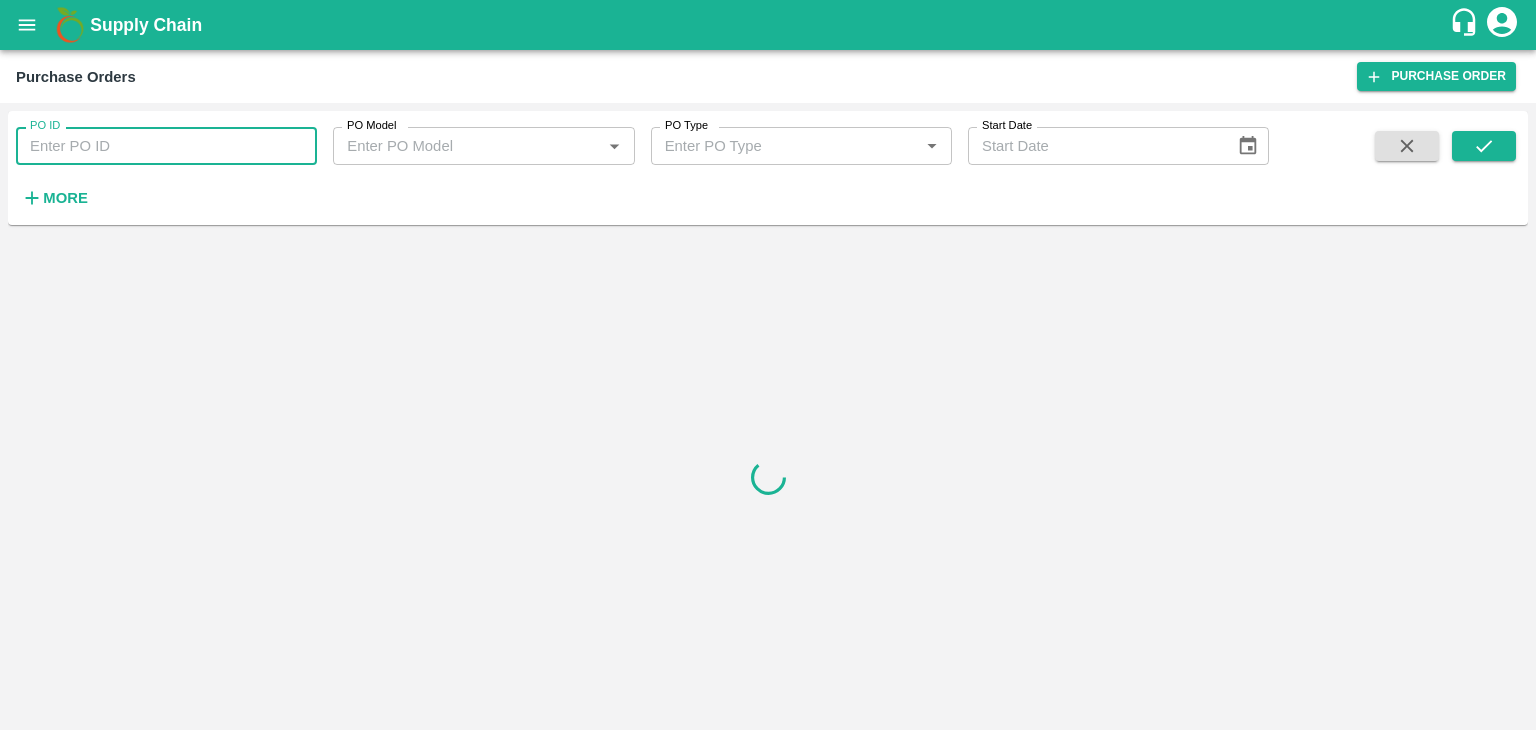 click on "PO ID" at bounding box center (166, 146) 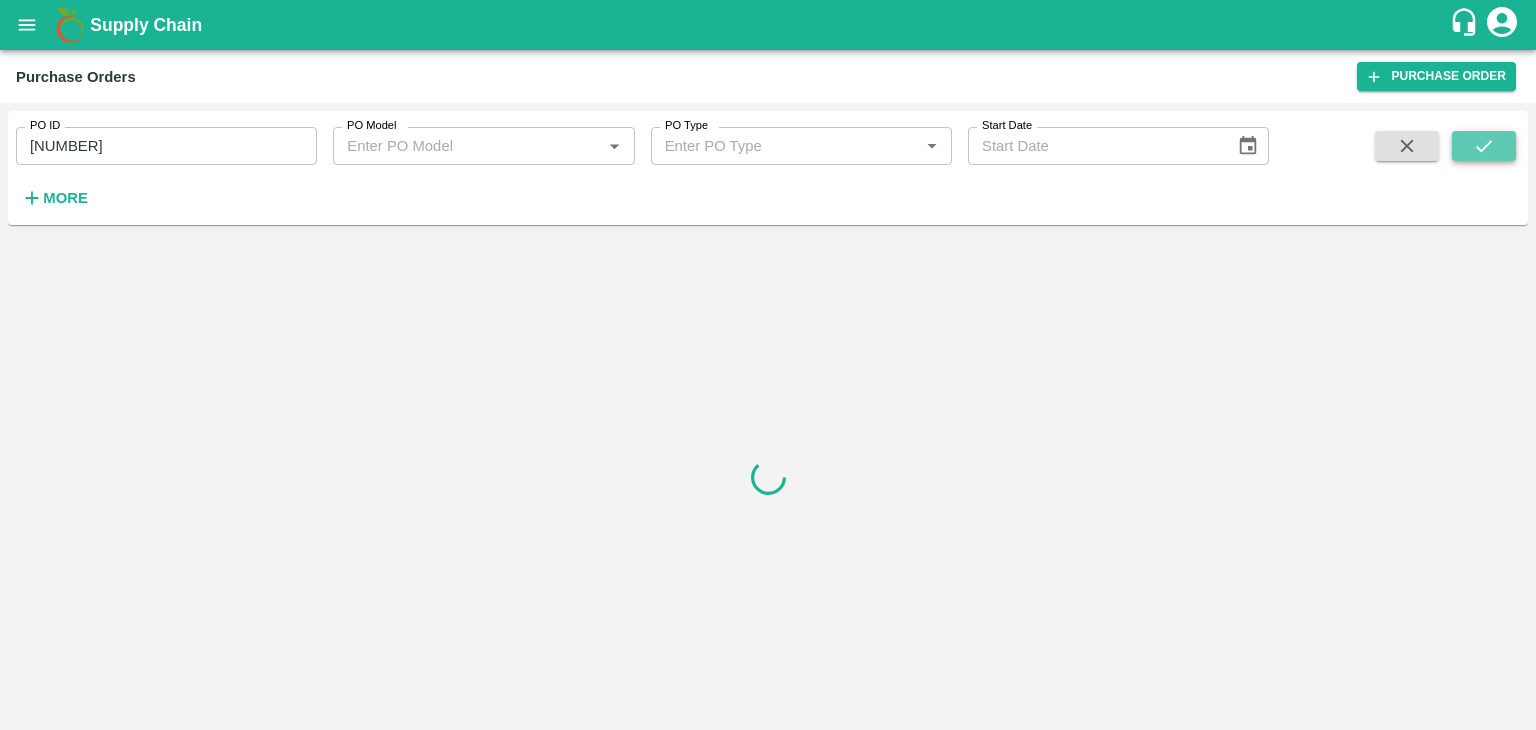click 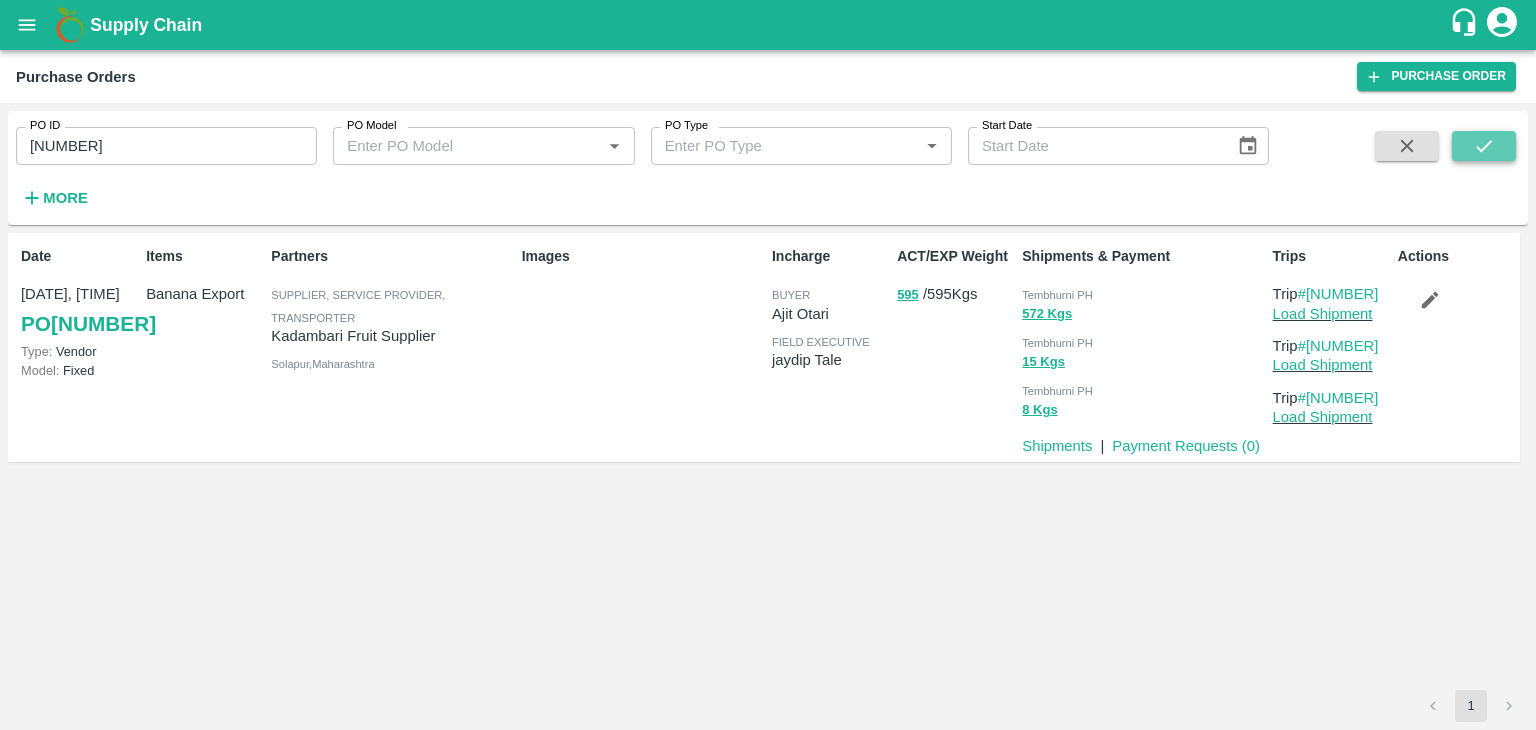 click 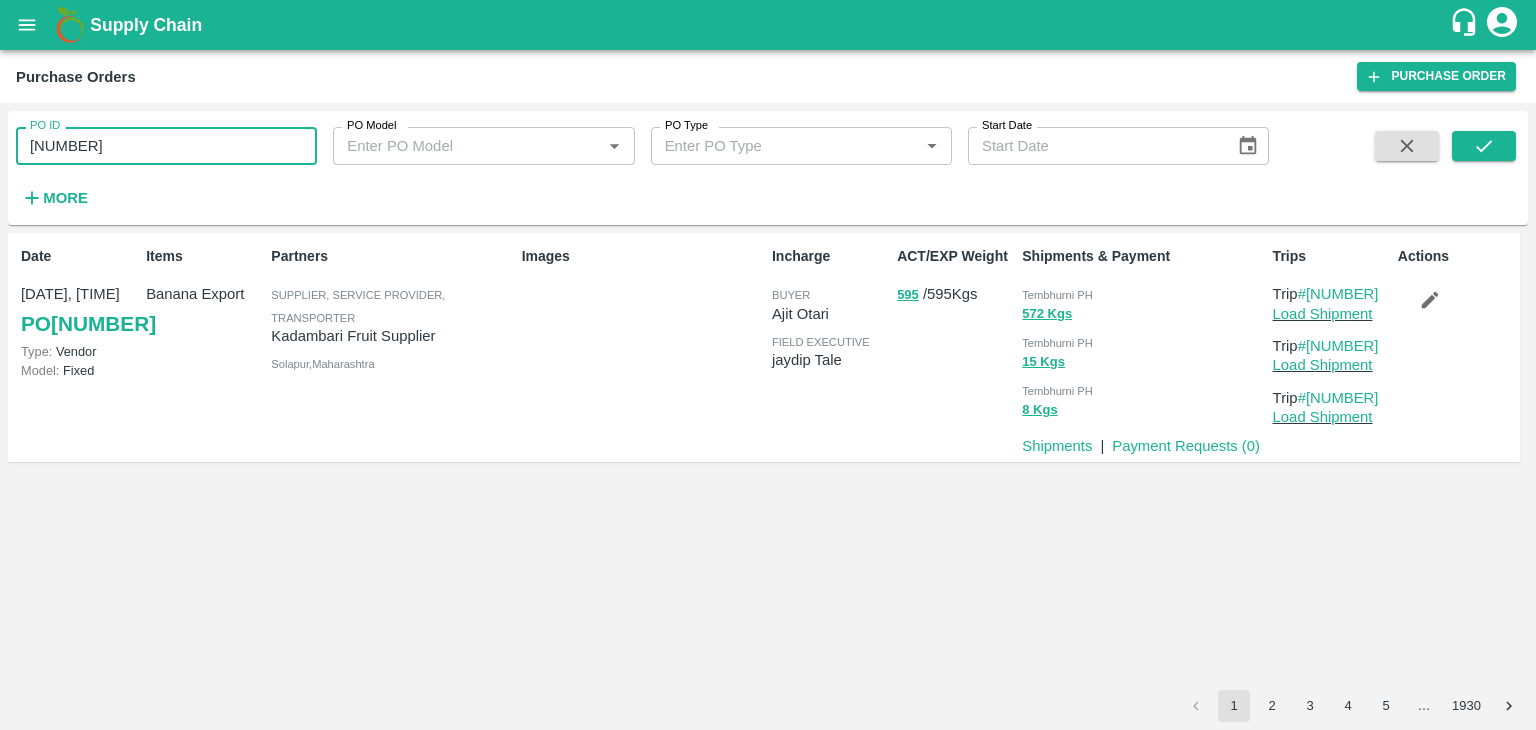 click on "165581" at bounding box center [166, 146] 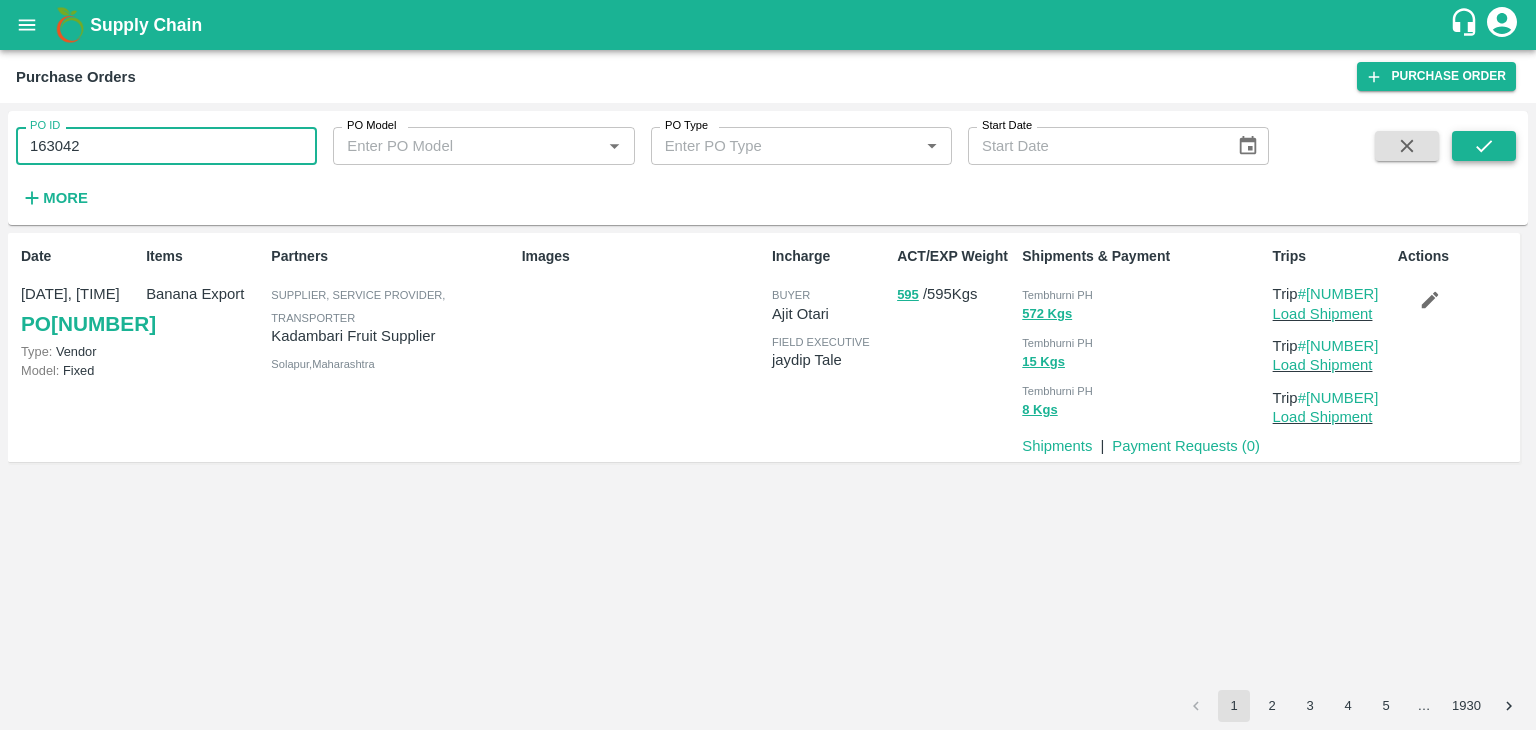 type on "163042" 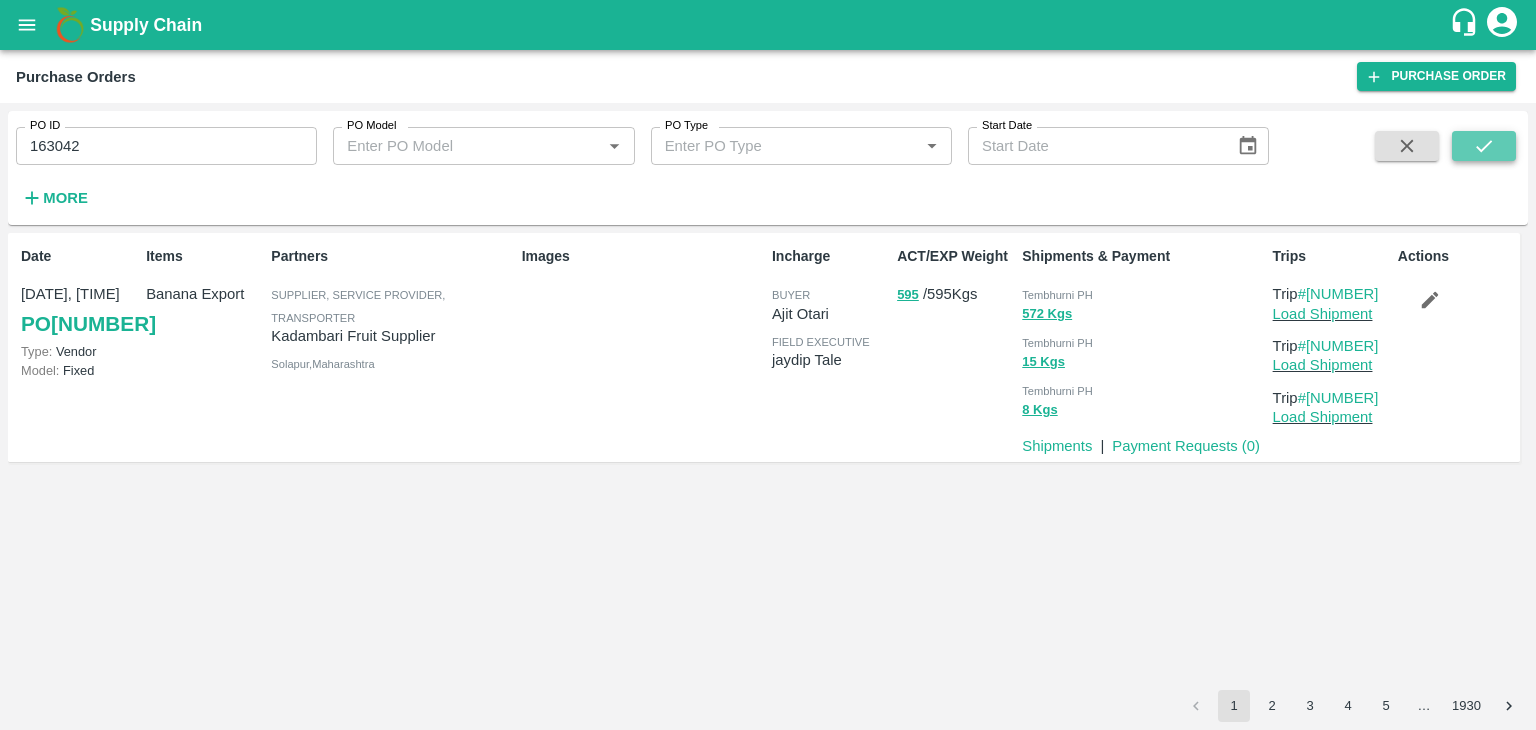 click 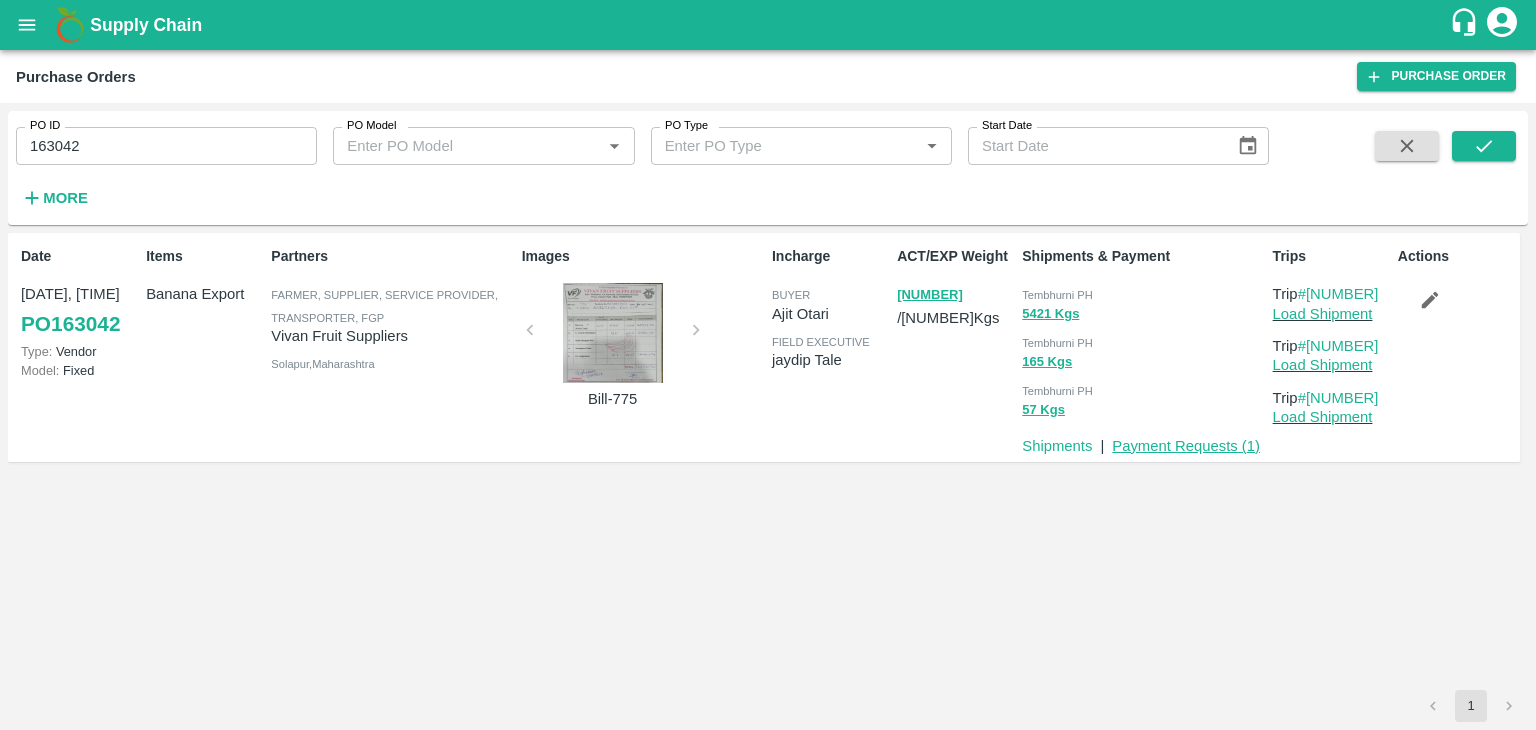 click on "Payment Requests ( 1 )" at bounding box center (1186, 446) 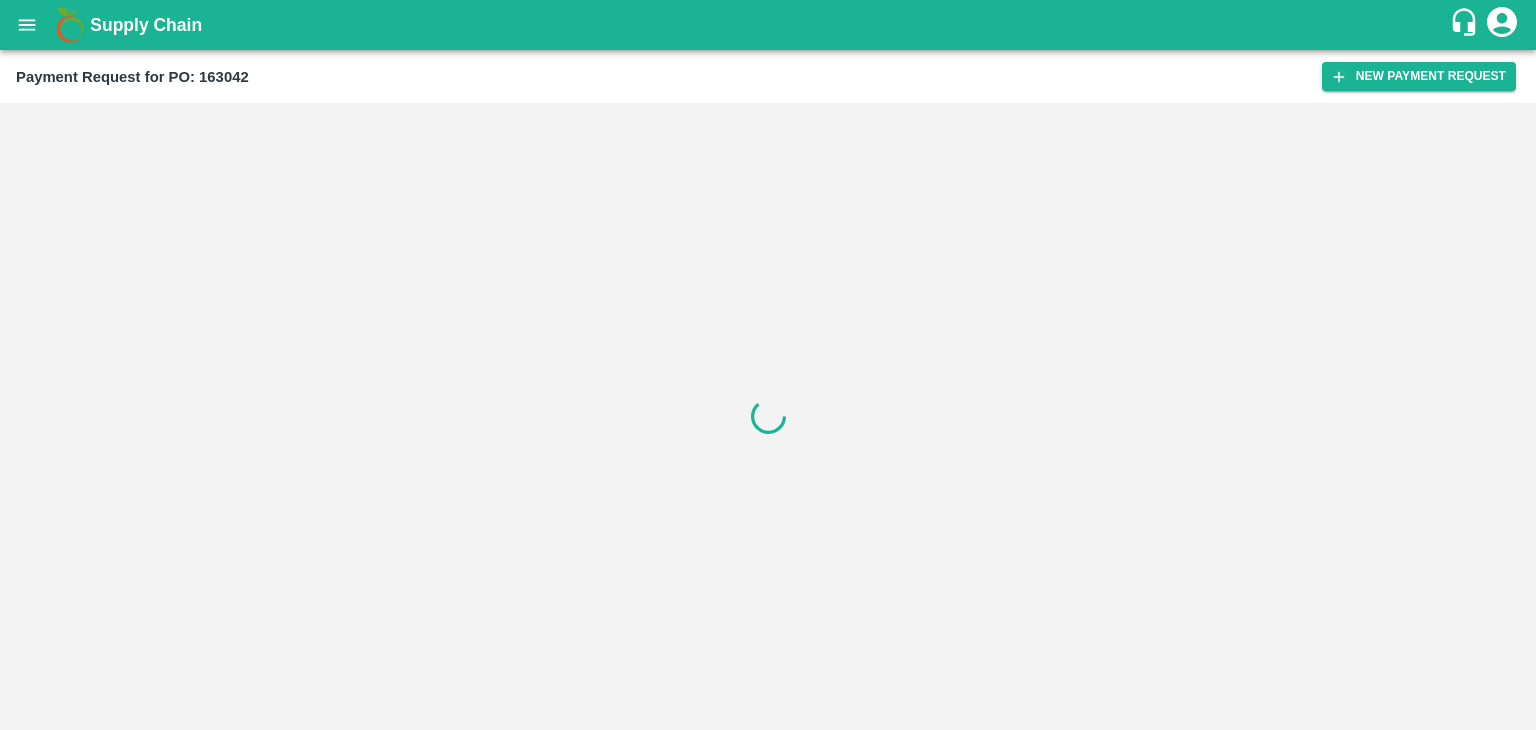 scroll, scrollTop: 0, scrollLeft: 0, axis: both 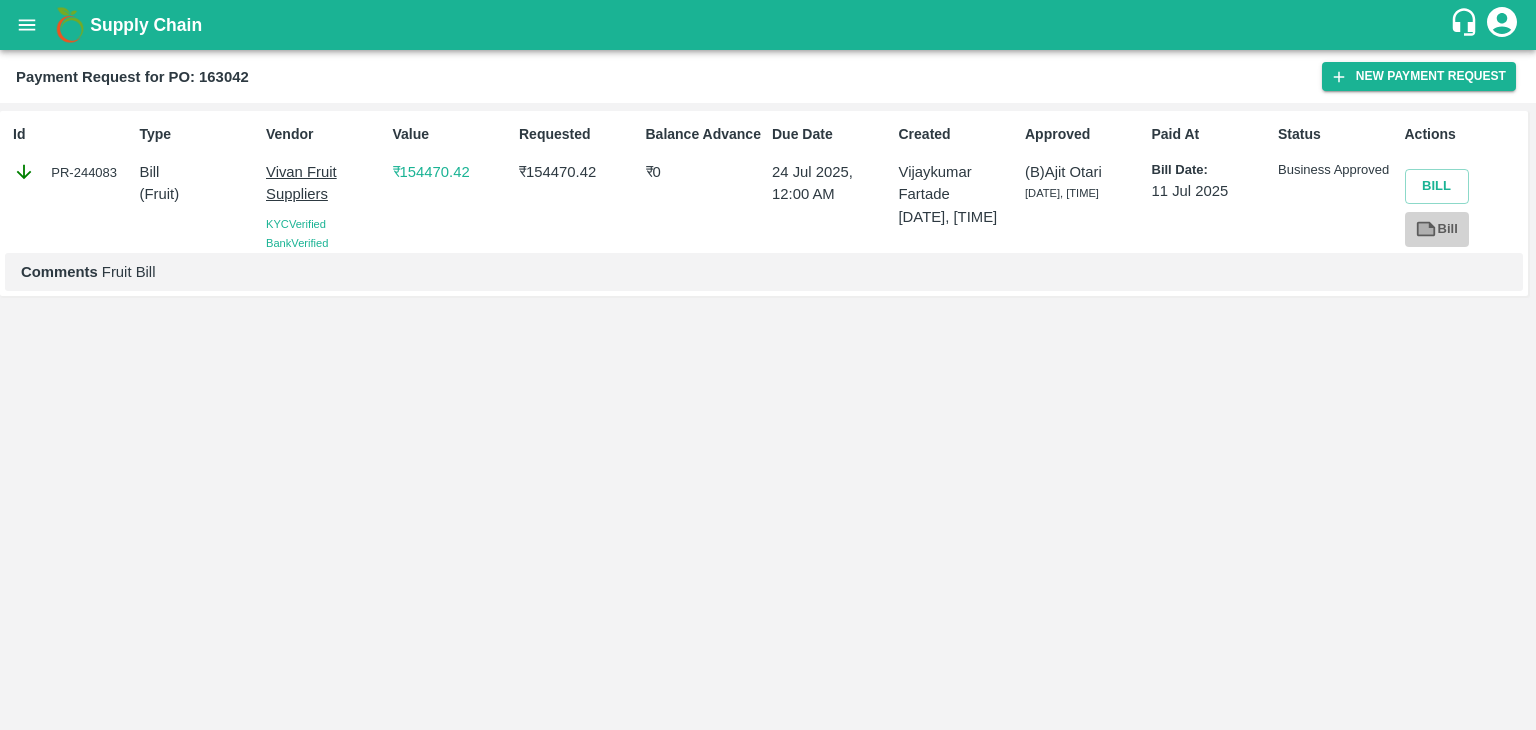 click on "Bill" at bounding box center (1437, 229) 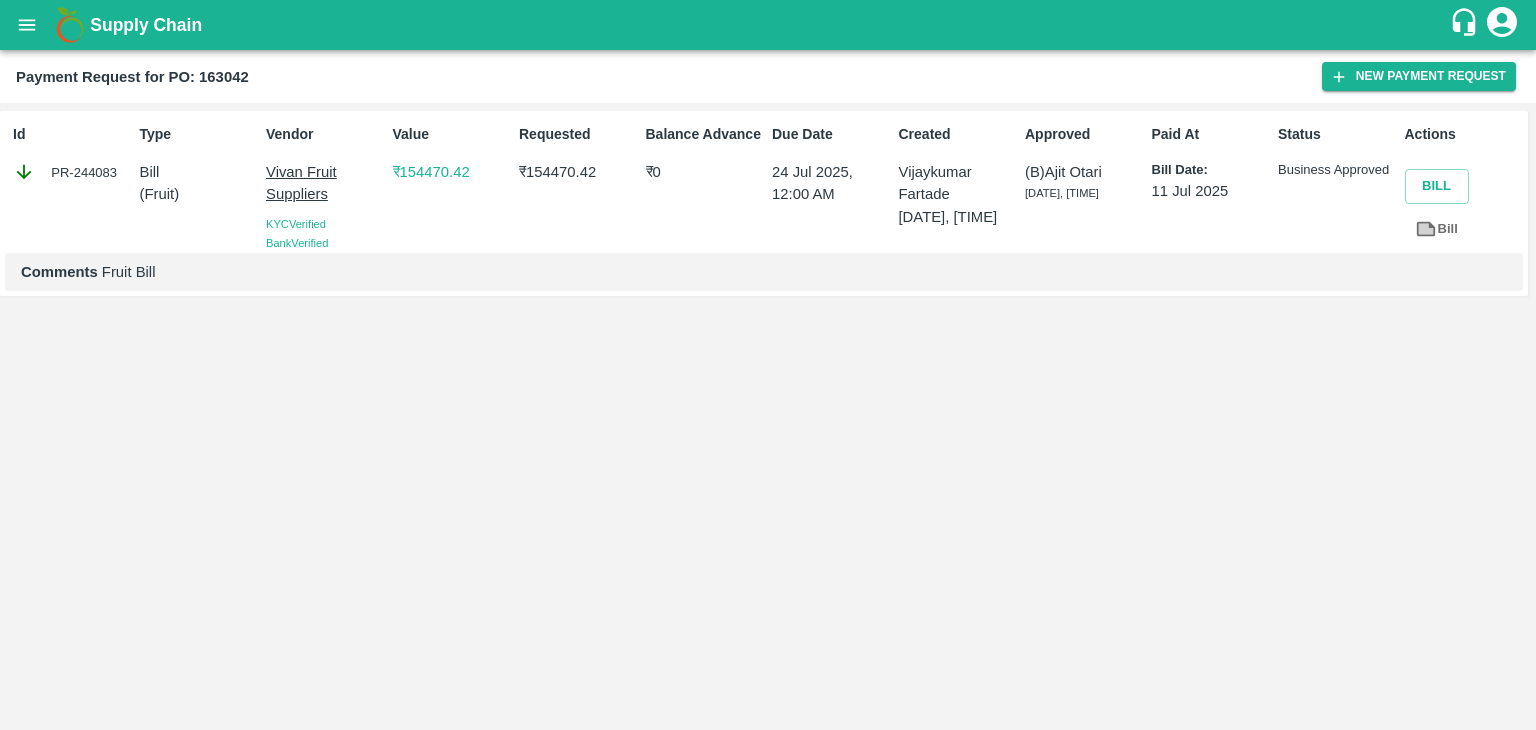 click at bounding box center (27, 25) 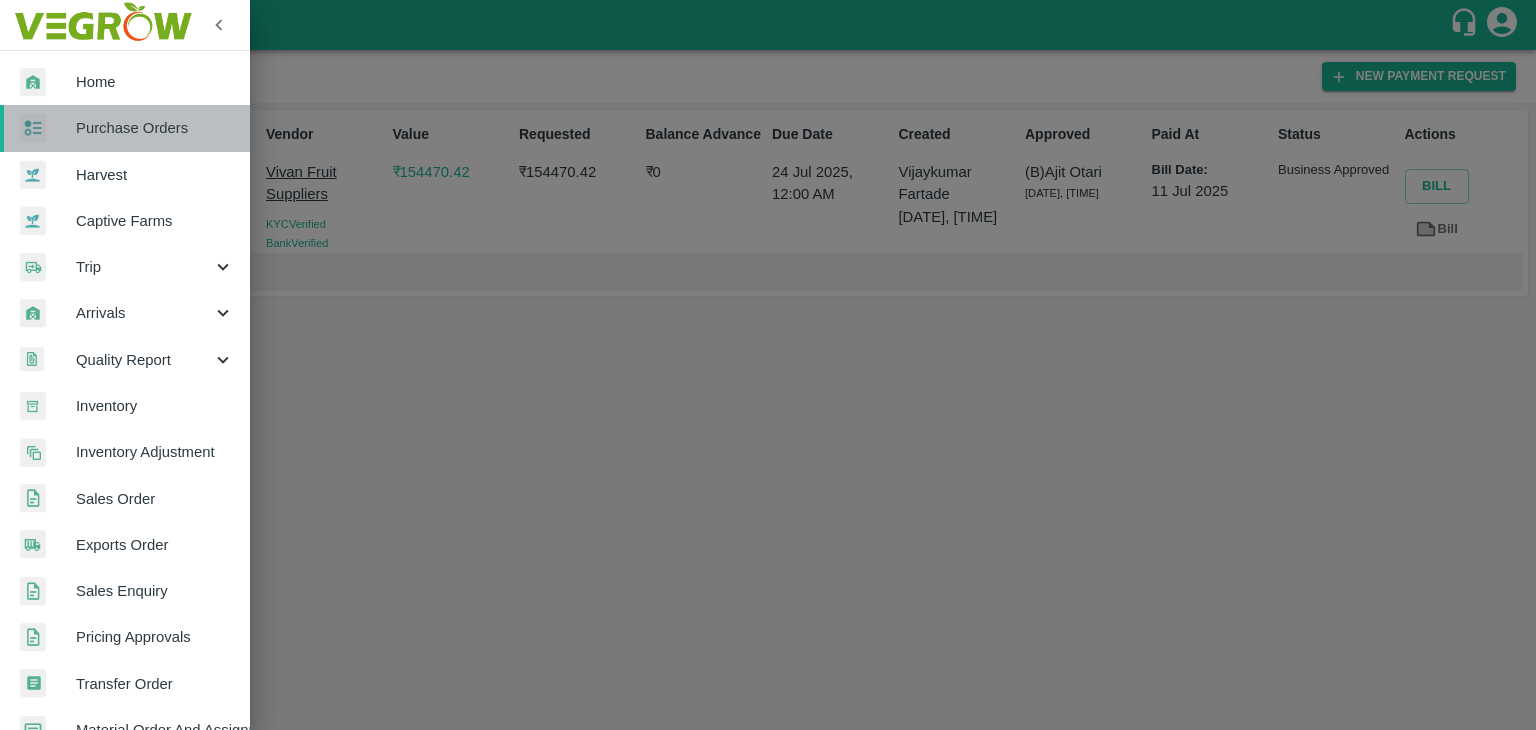 click on "Purchase Orders" at bounding box center (125, 128) 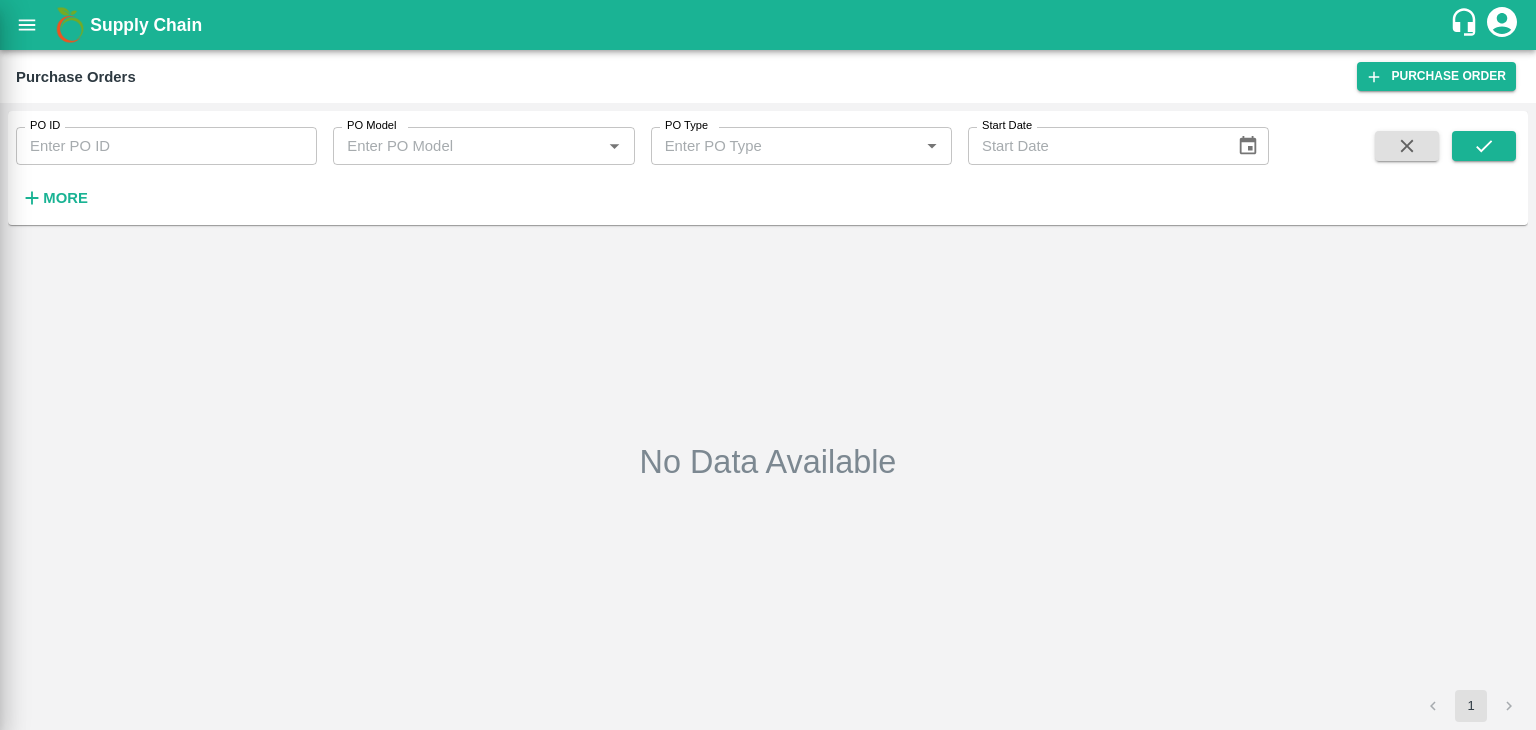 drag, startPoint x: 240, startPoint y: 145, endPoint x: 268, endPoint y: 141, distance: 28.284271 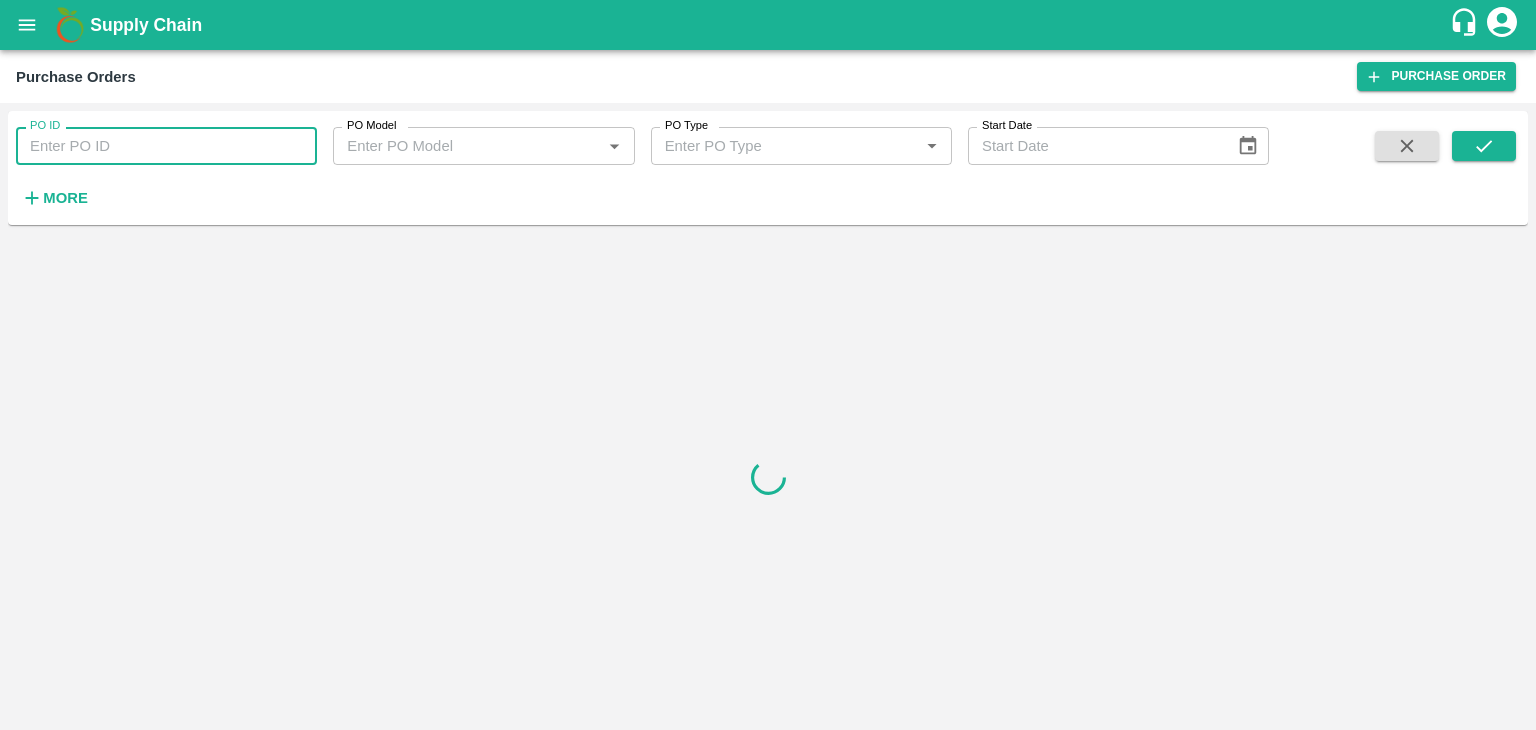 click on "PO ID" at bounding box center [166, 146] 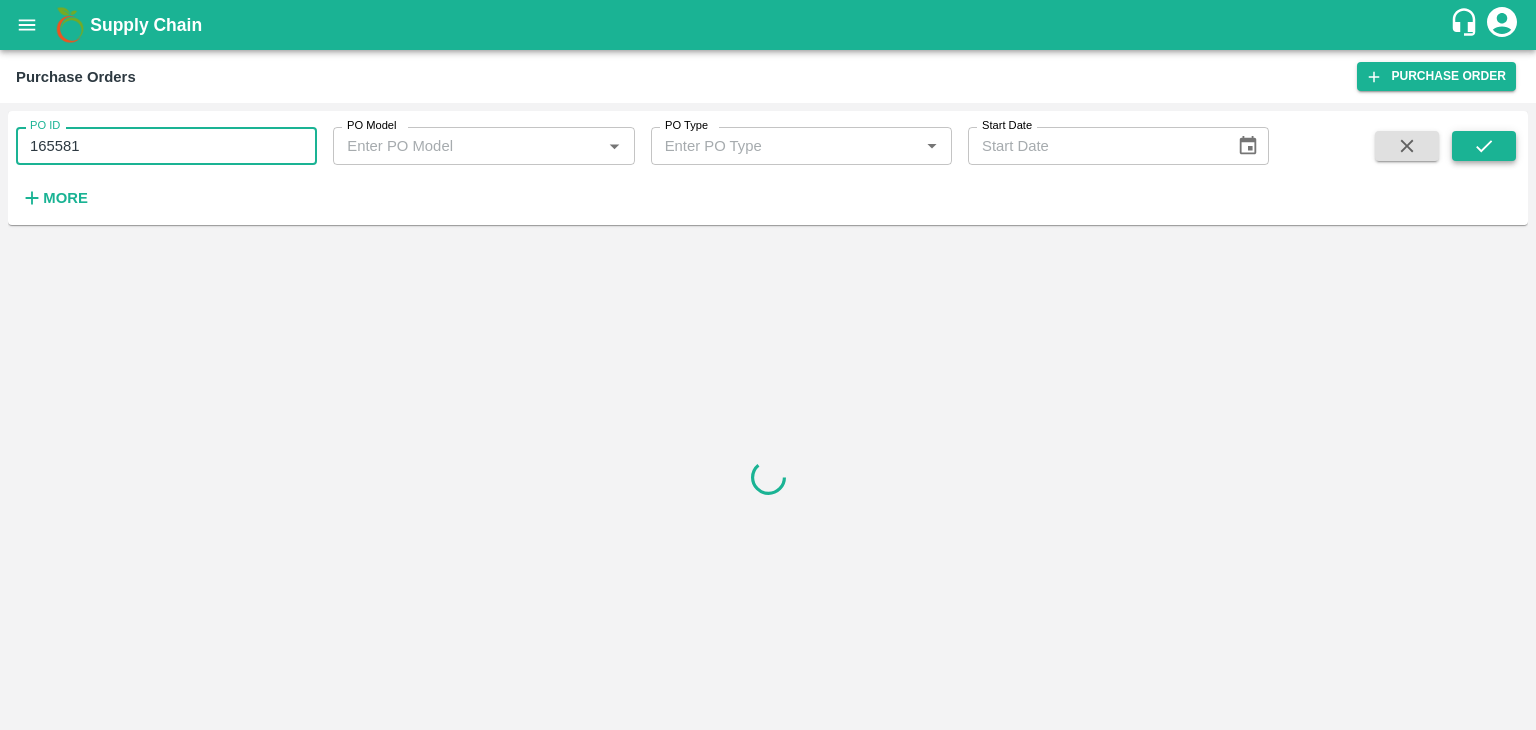 type on "165581" 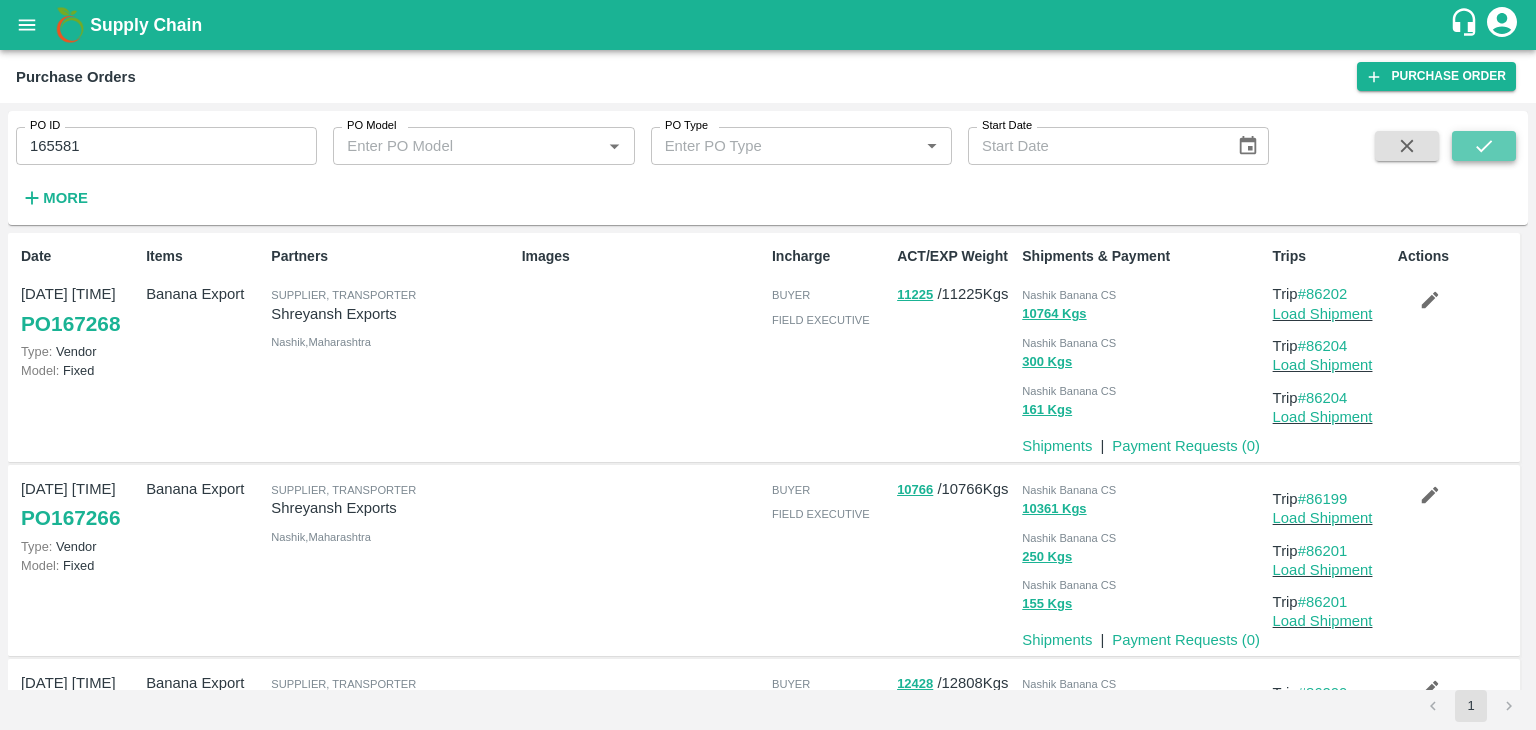 click 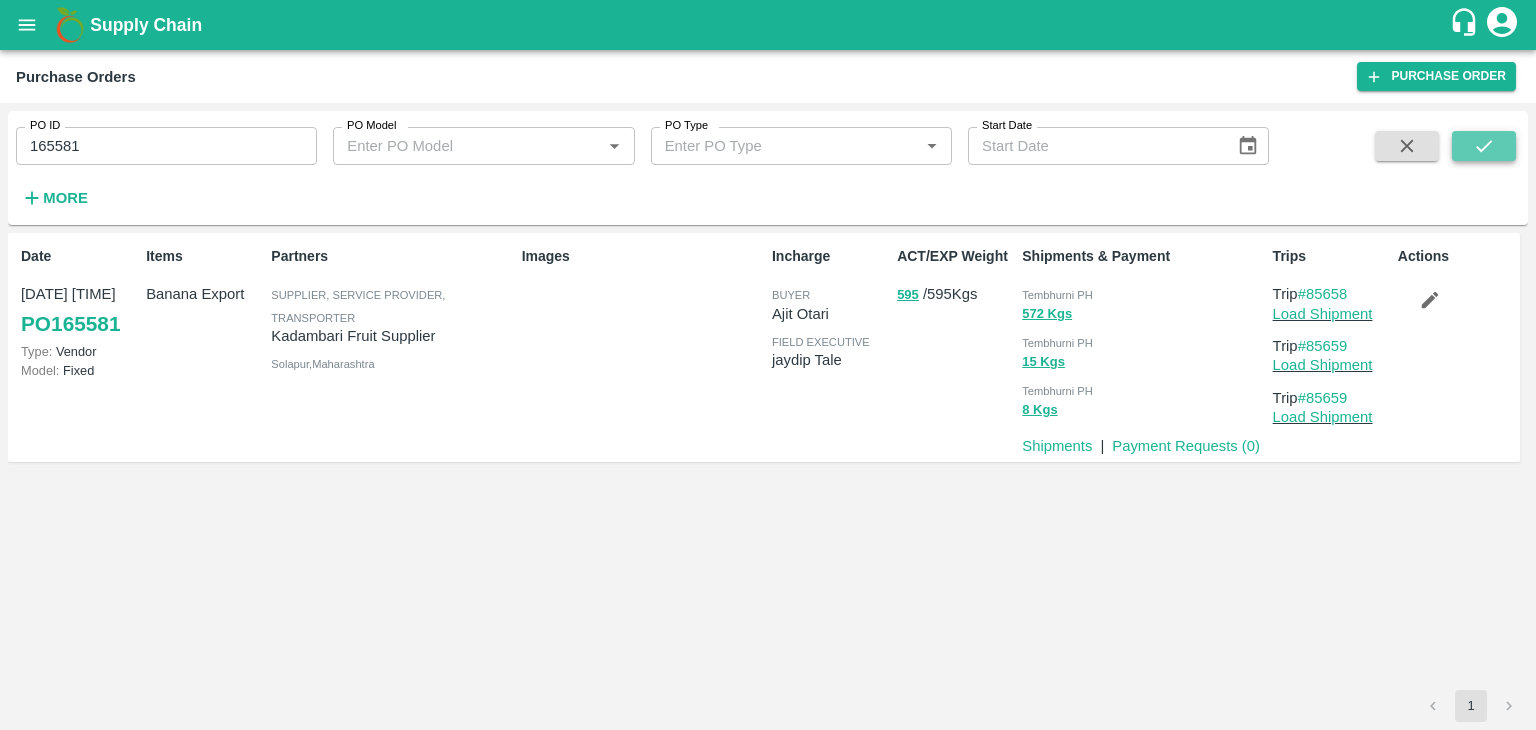 click 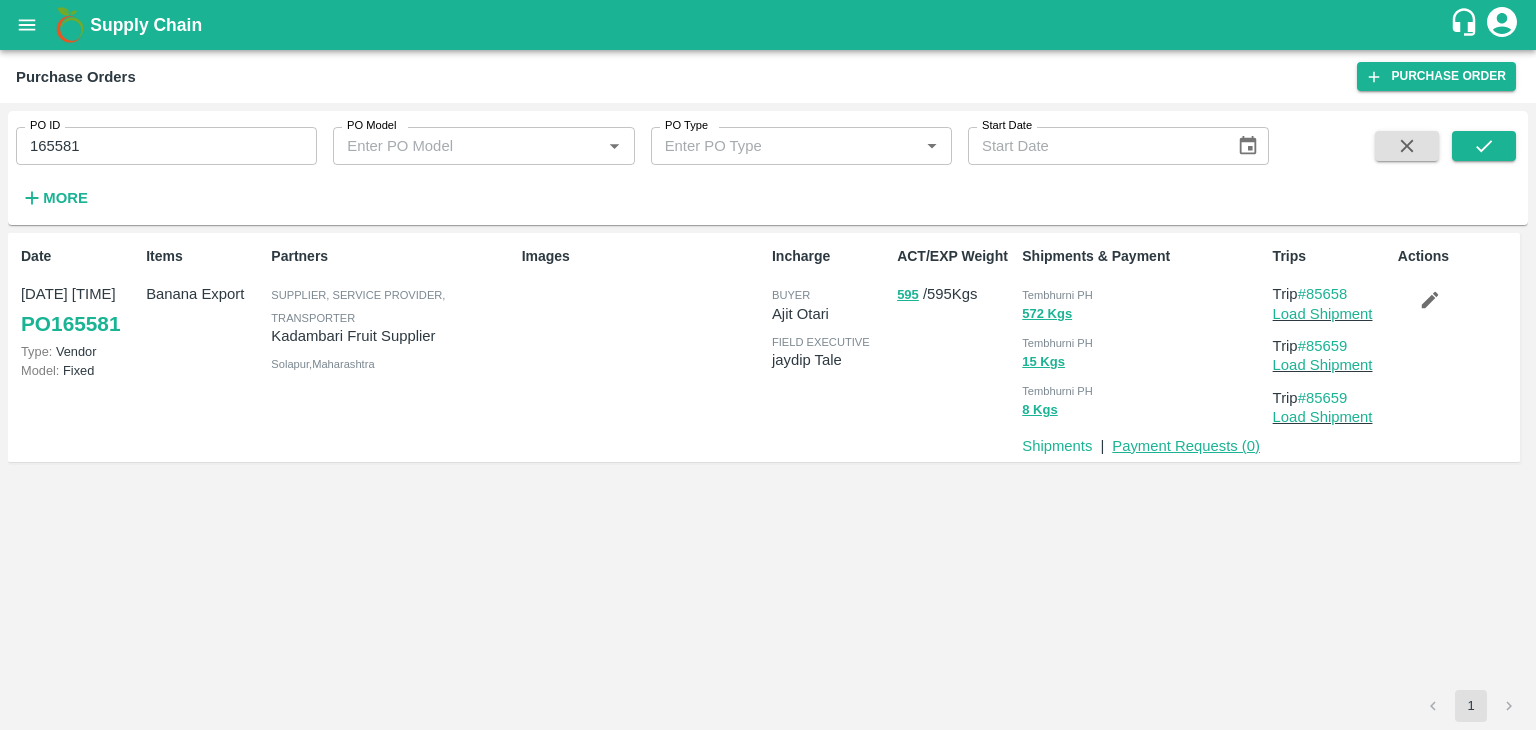 click on "Payment Requests ( 0 )" at bounding box center [1186, 446] 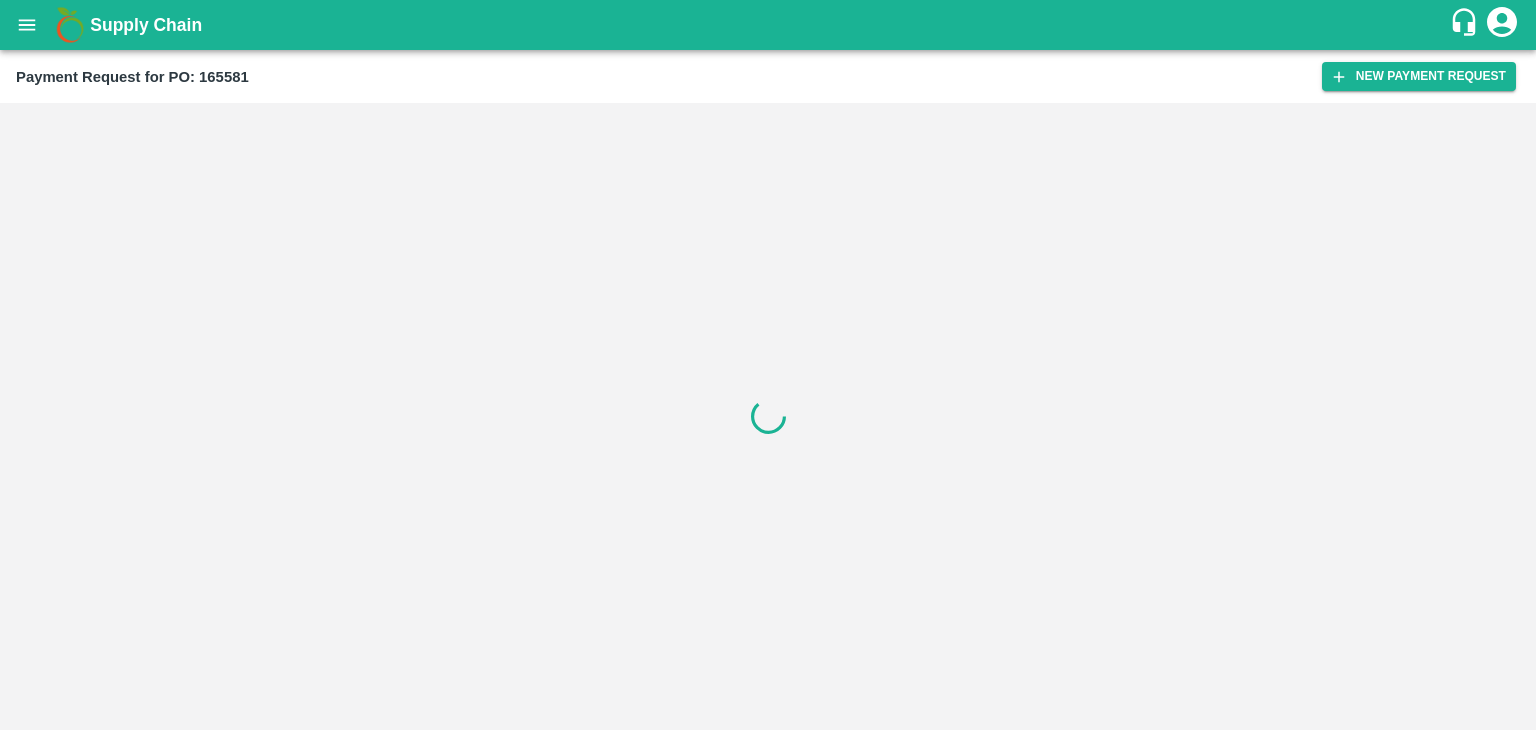 scroll, scrollTop: 0, scrollLeft: 0, axis: both 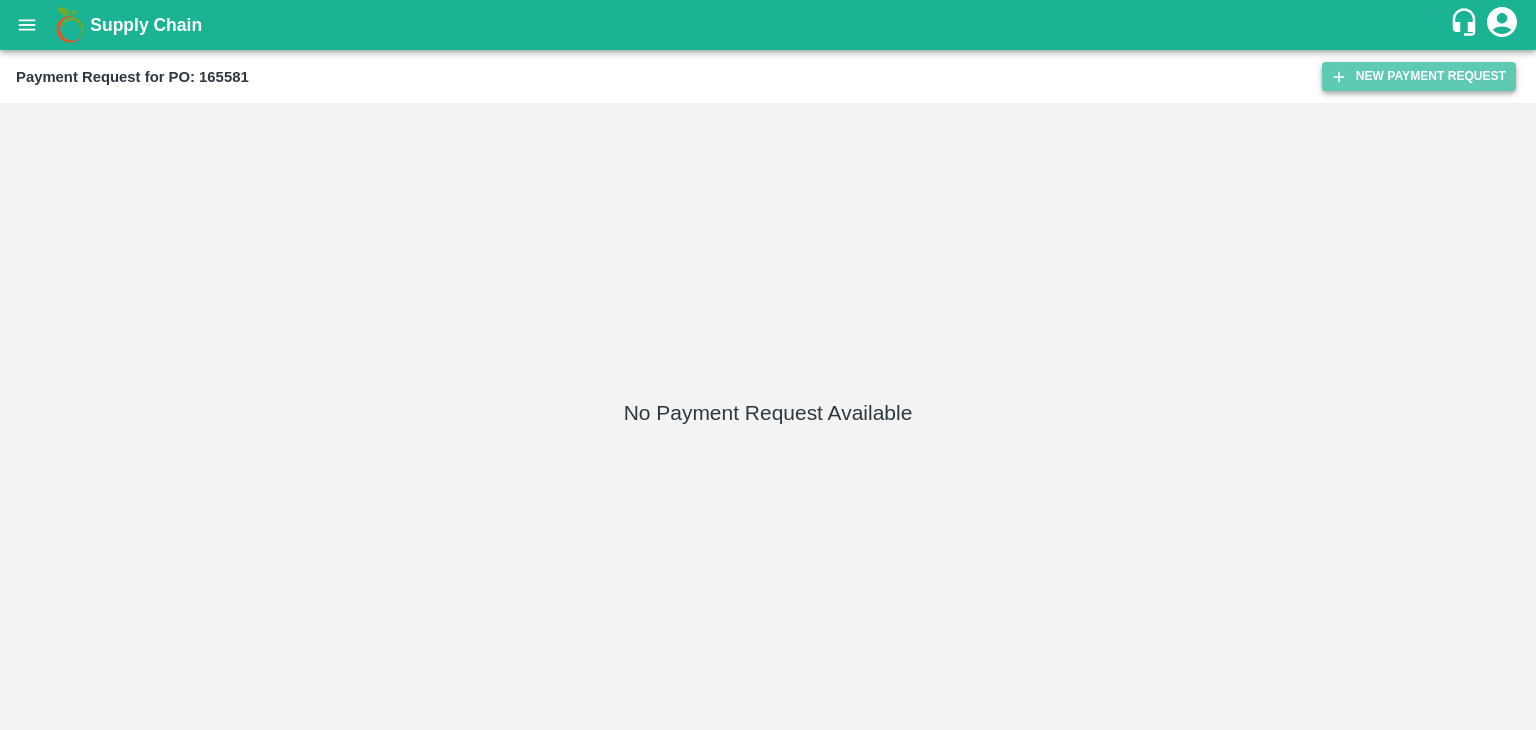 click on "New Payment Request" at bounding box center (1419, 76) 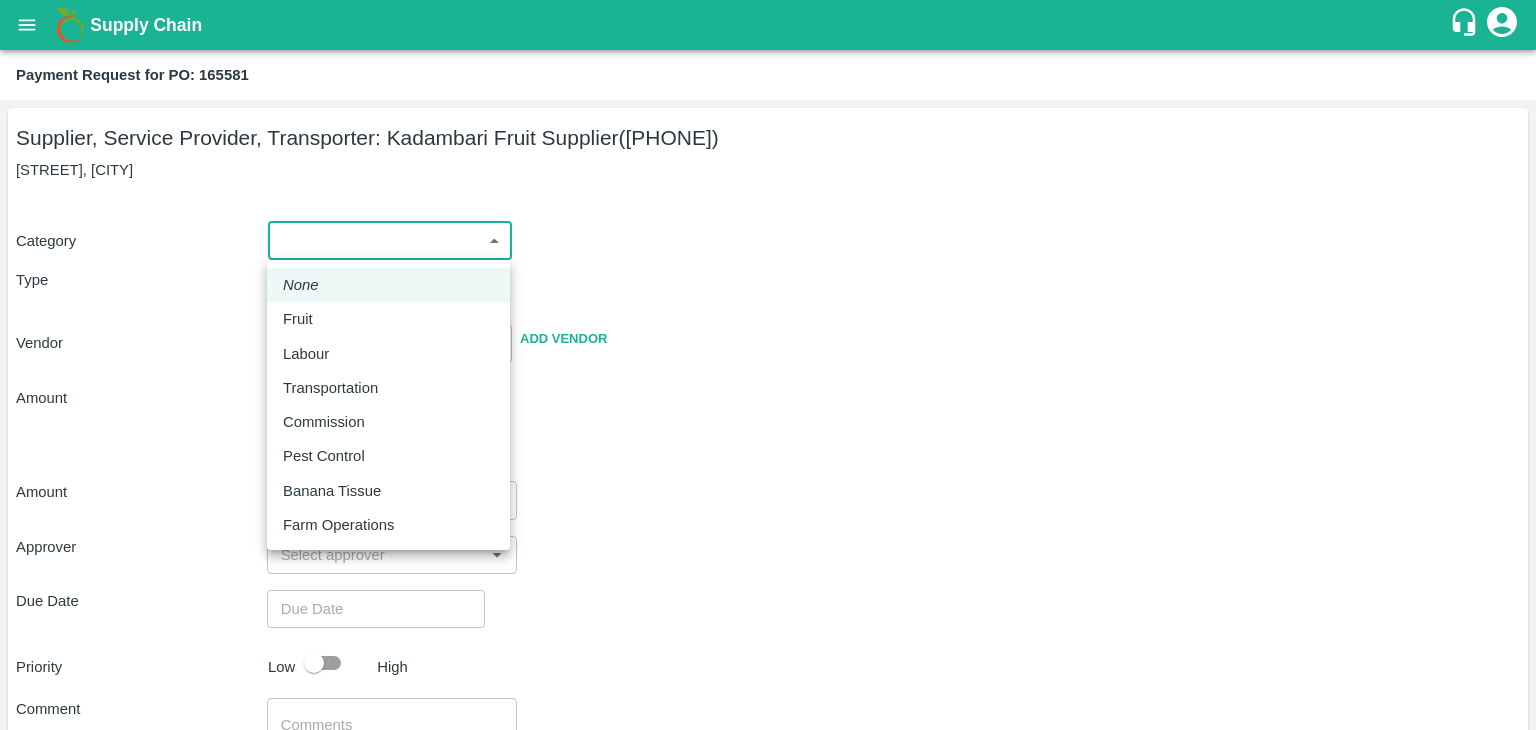 drag, startPoint x: 296, startPoint y: 237, endPoint x: 323, endPoint y: 309, distance: 76.896034 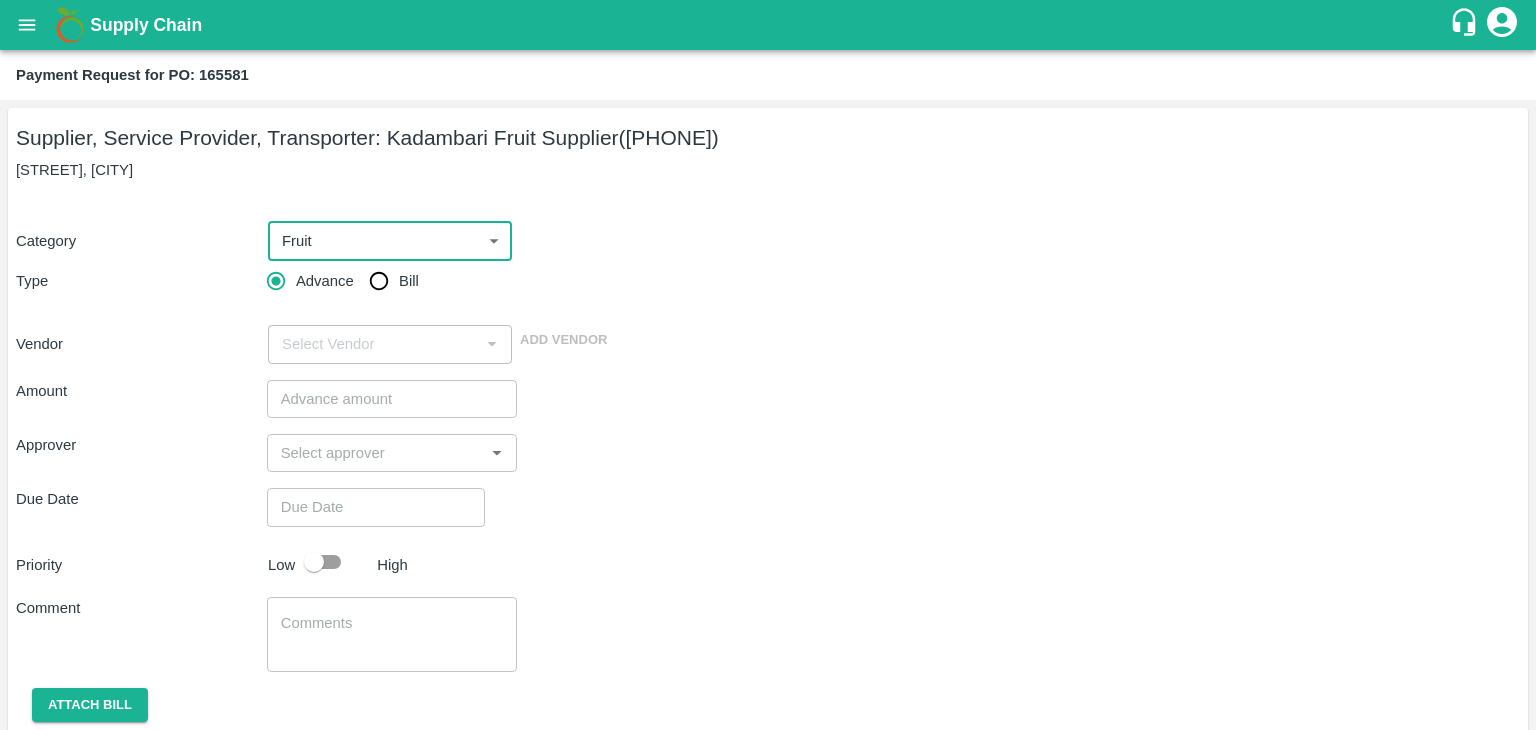 type on "1" 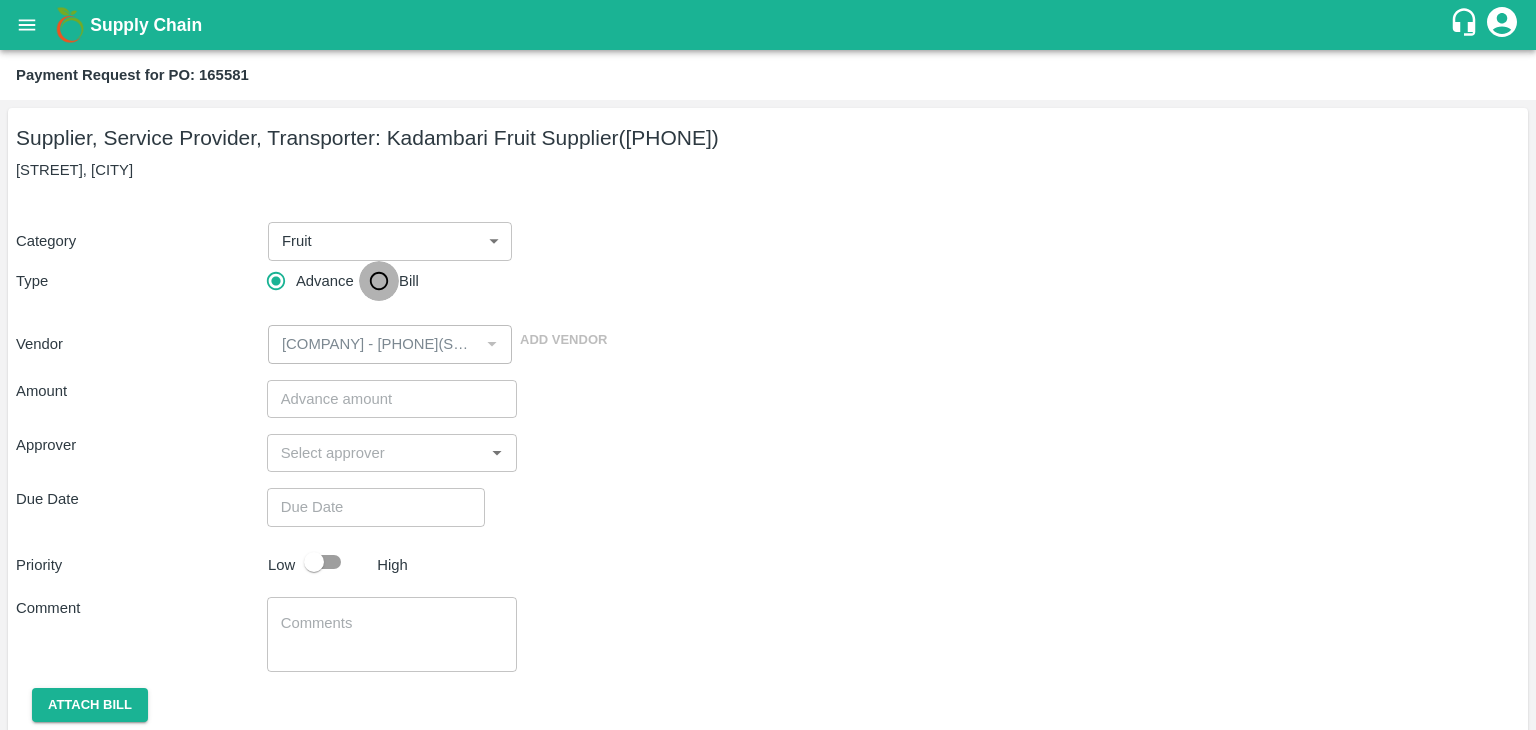 click on "Bill" at bounding box center [379, 281] 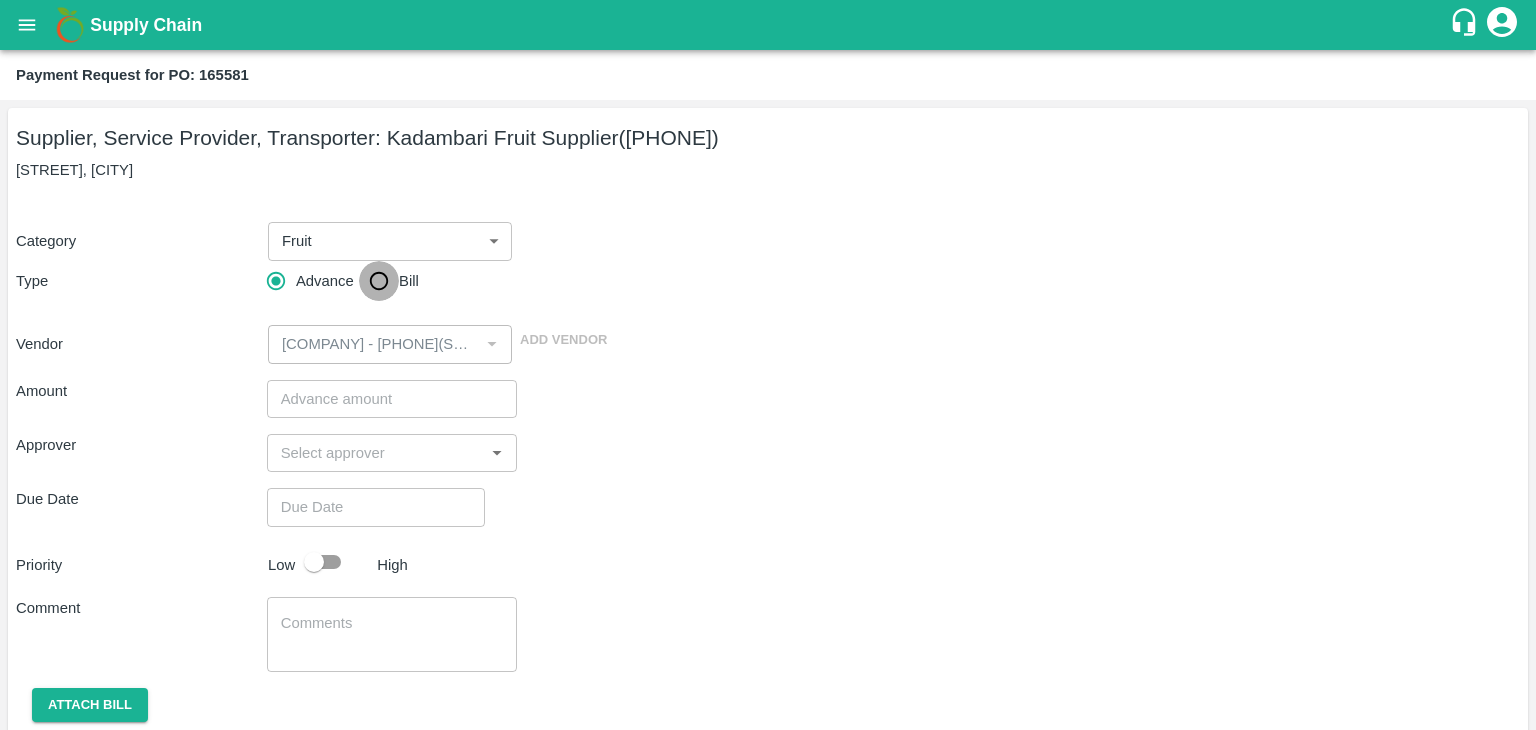radio on "true" 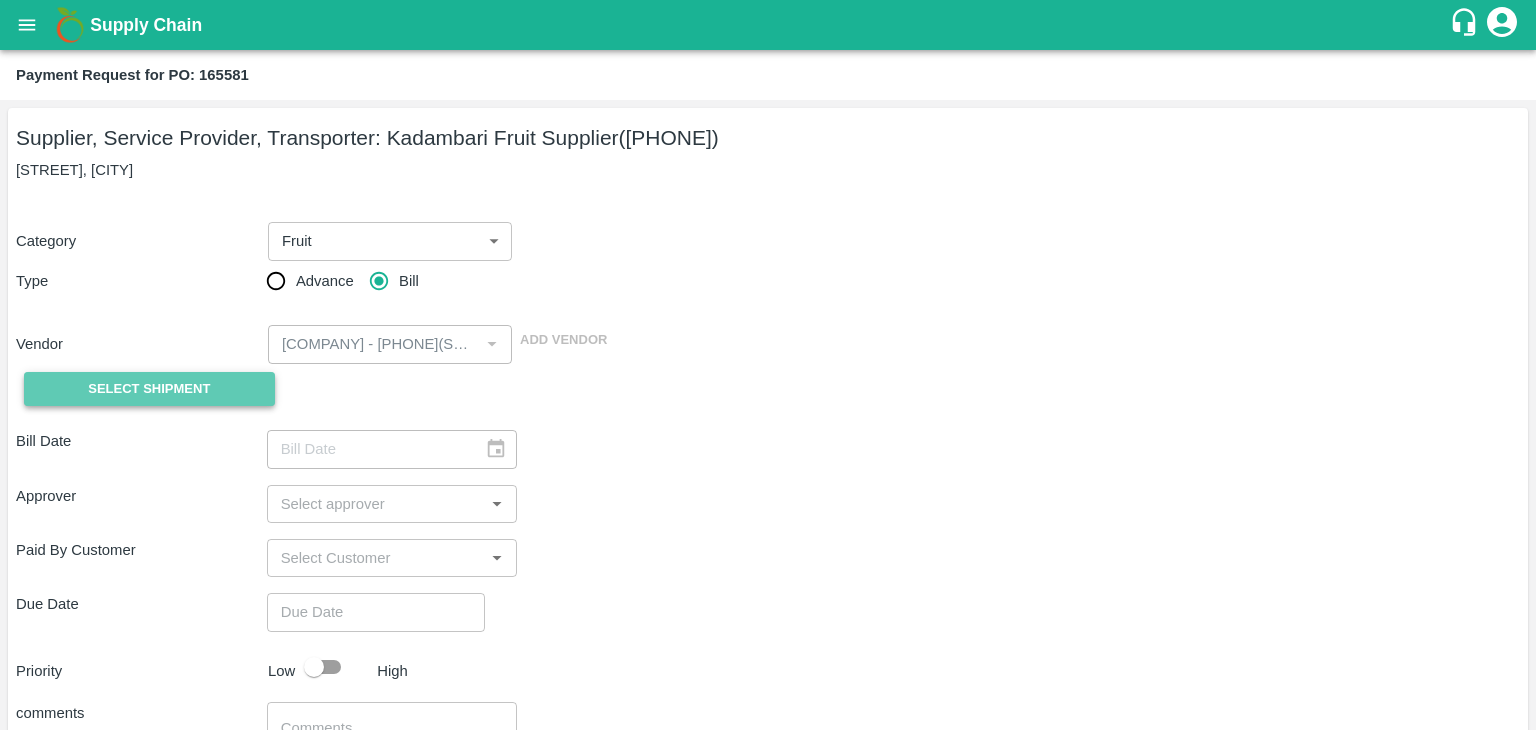 click on "Select Shipment" at bounding box center [149, 389] 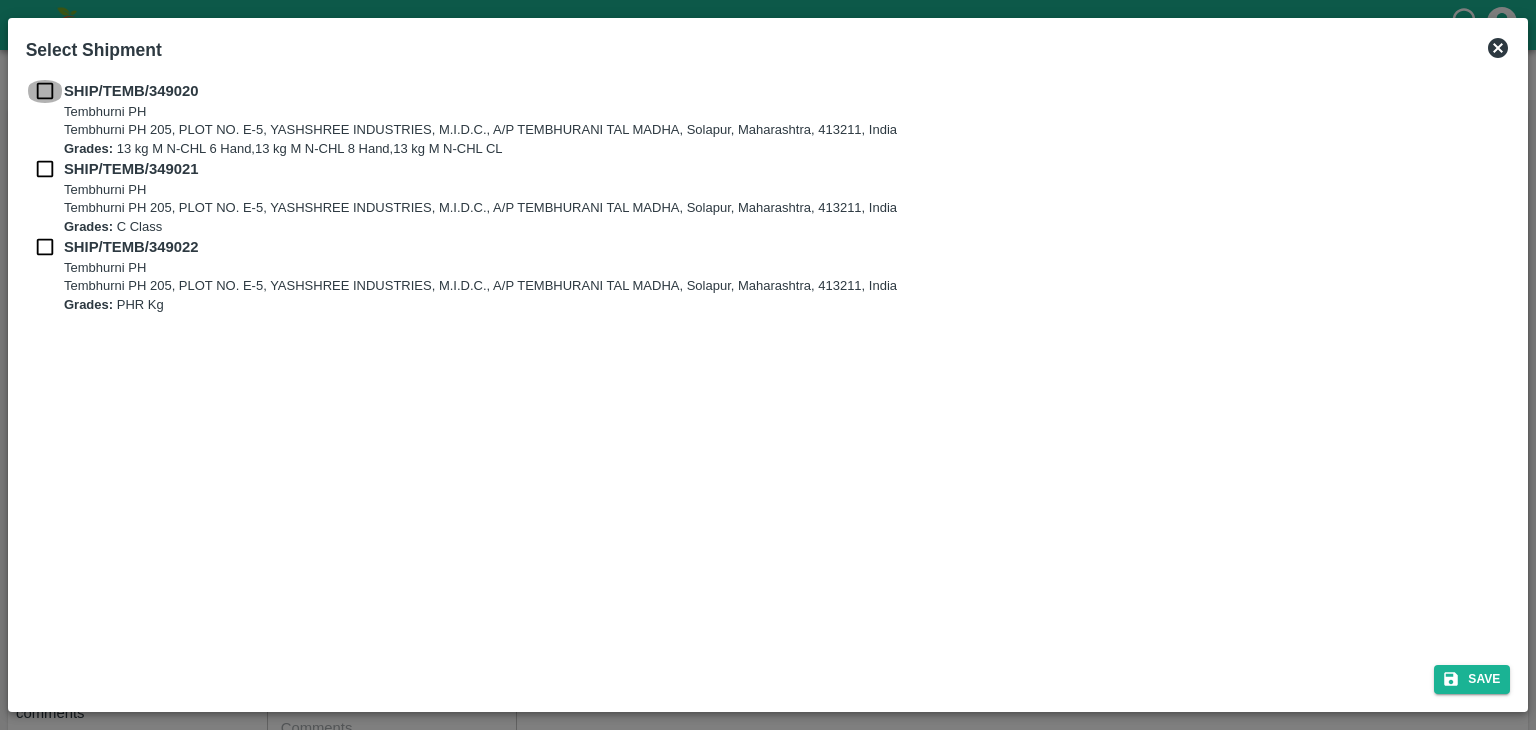 click at bounding box center [45, 91] 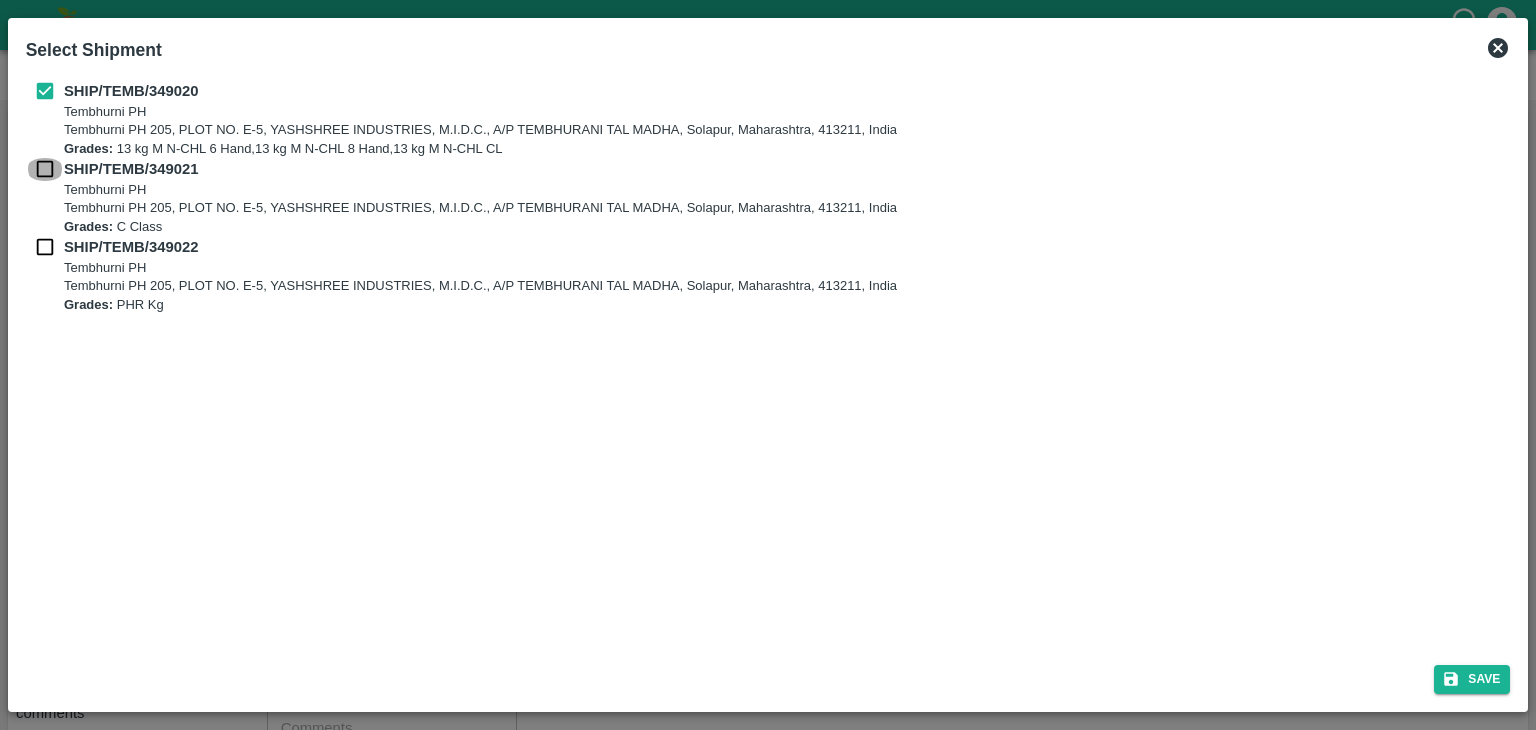 click at bounding box center (45, 169) 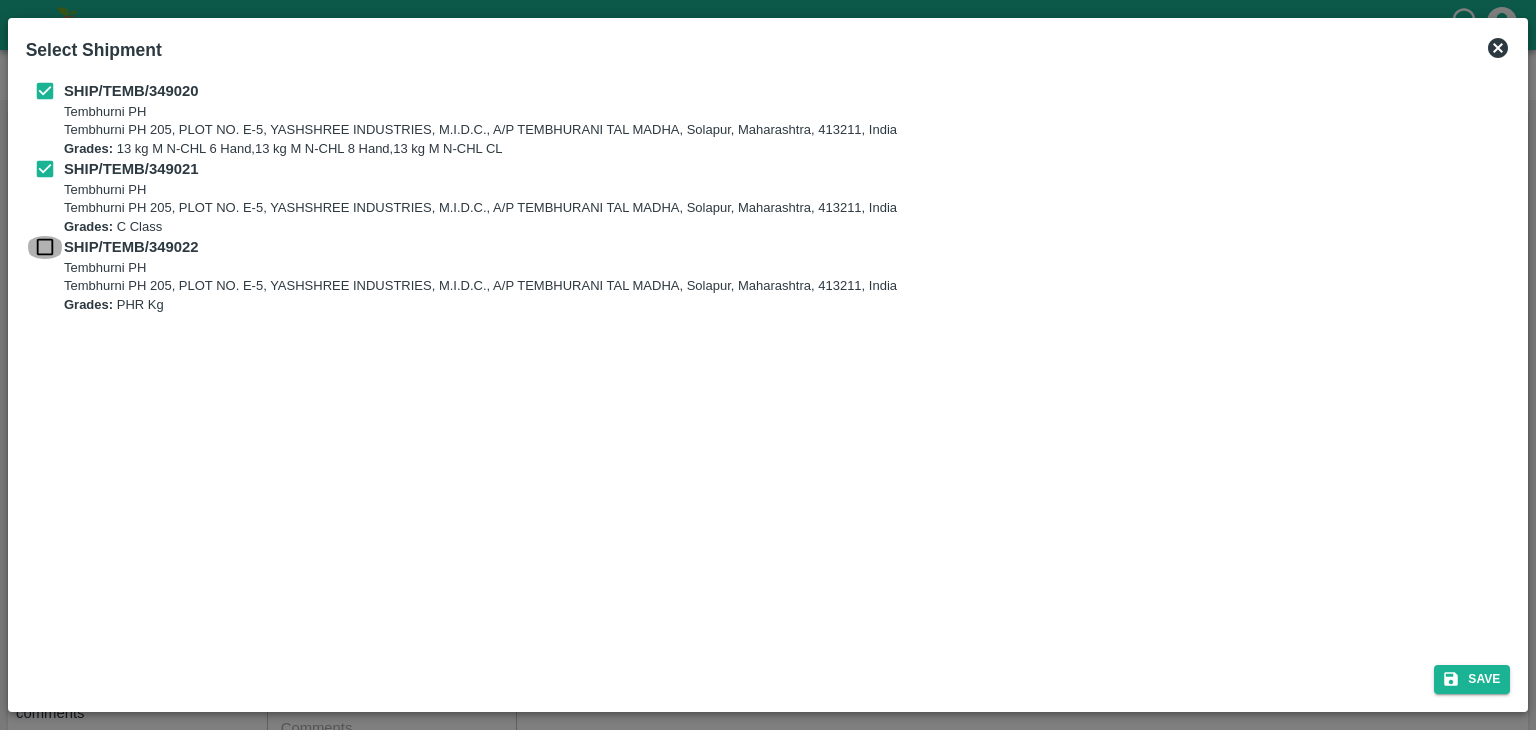click at bounding box center [45, 247] 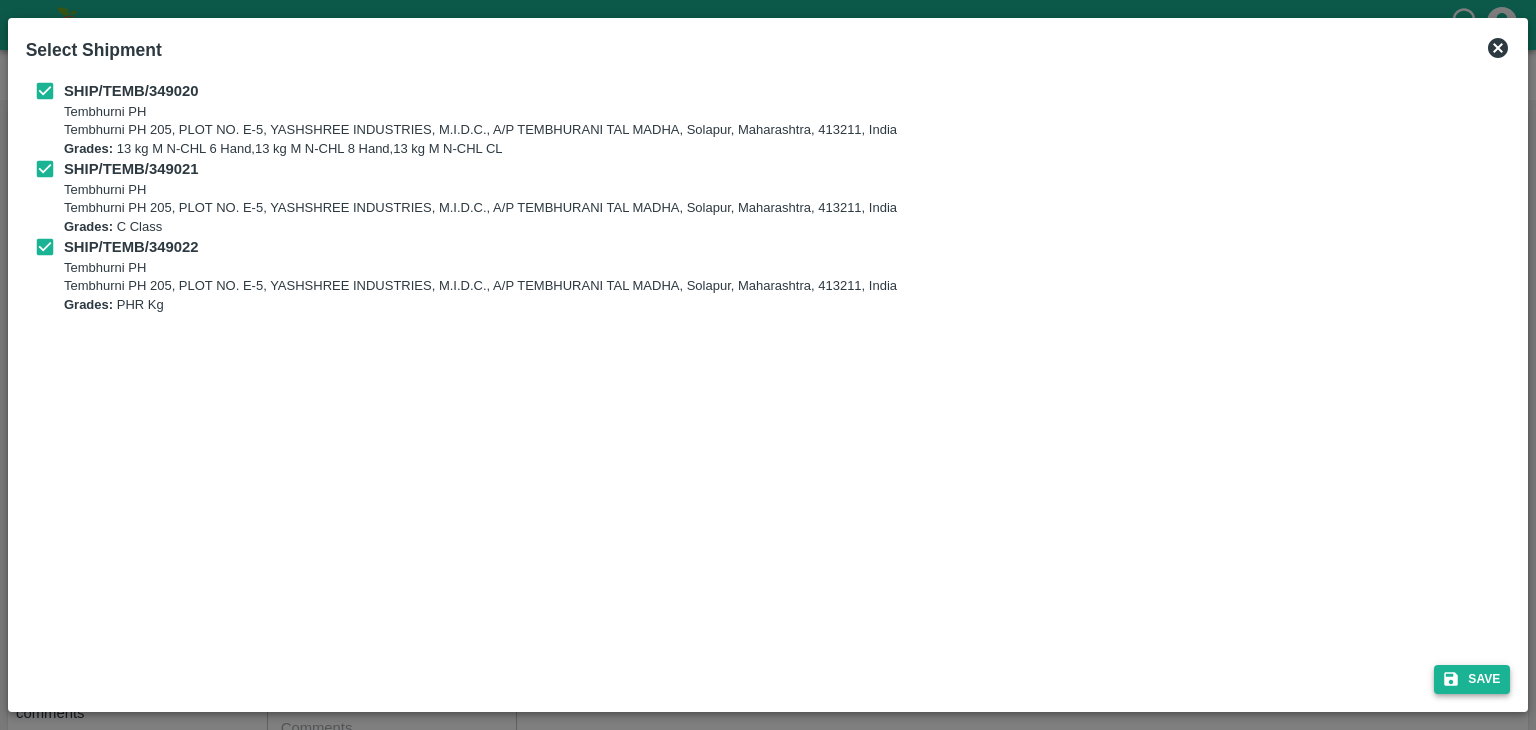click on "Save" at bounding box center [1472, 679] 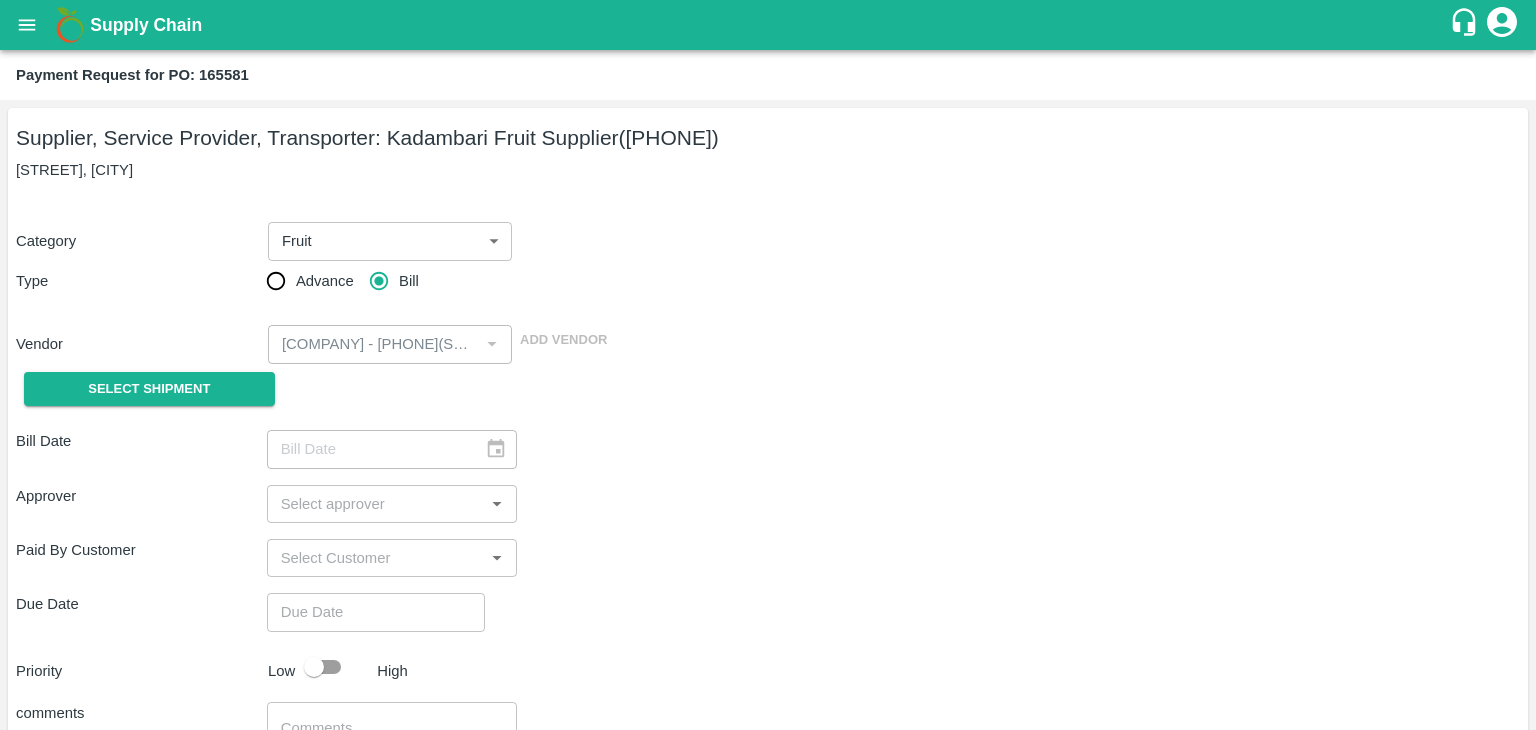 type on "27/07/2025" 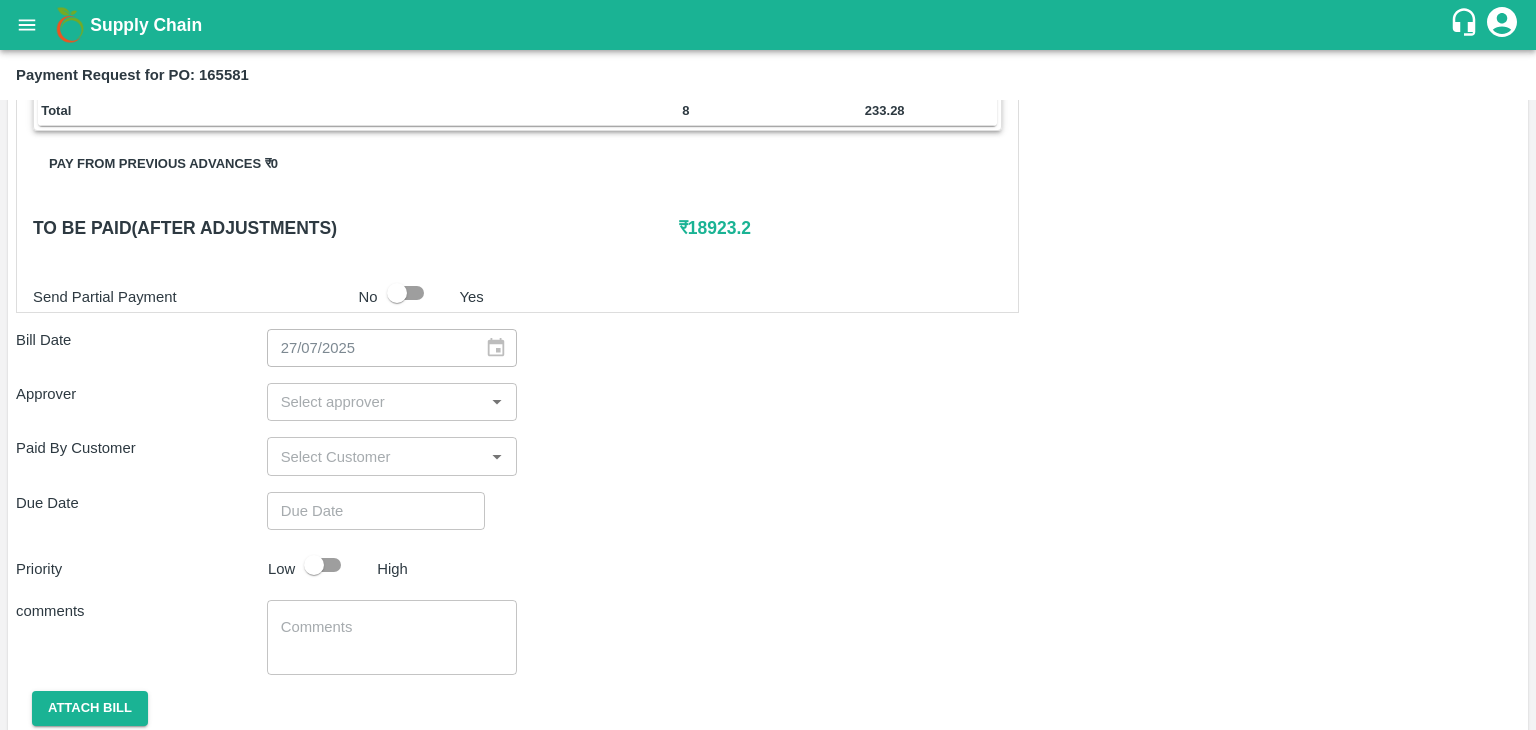 scroll, scrollTop: 848, scrollLeft: 0, axis: vertical 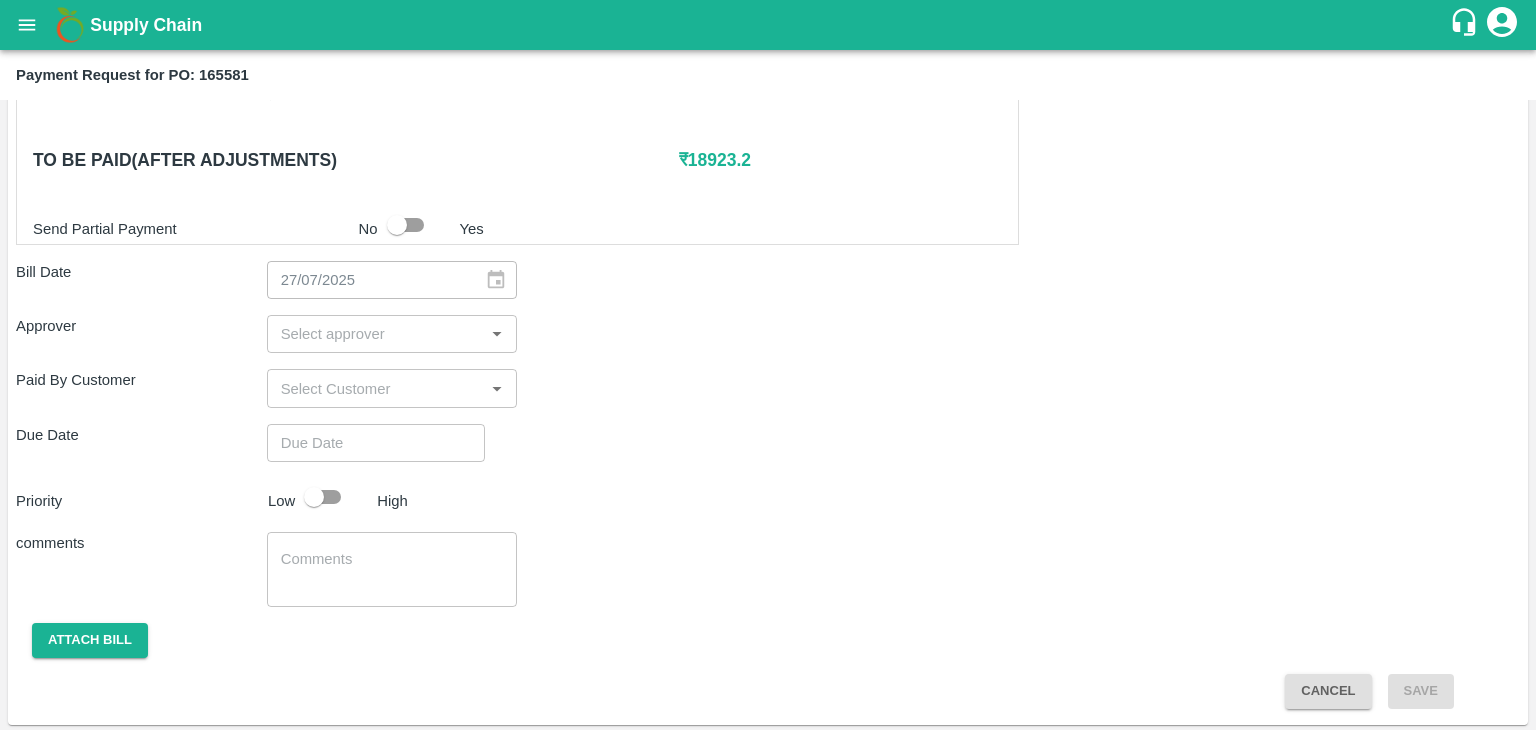 click at bounding box center (376, 334) 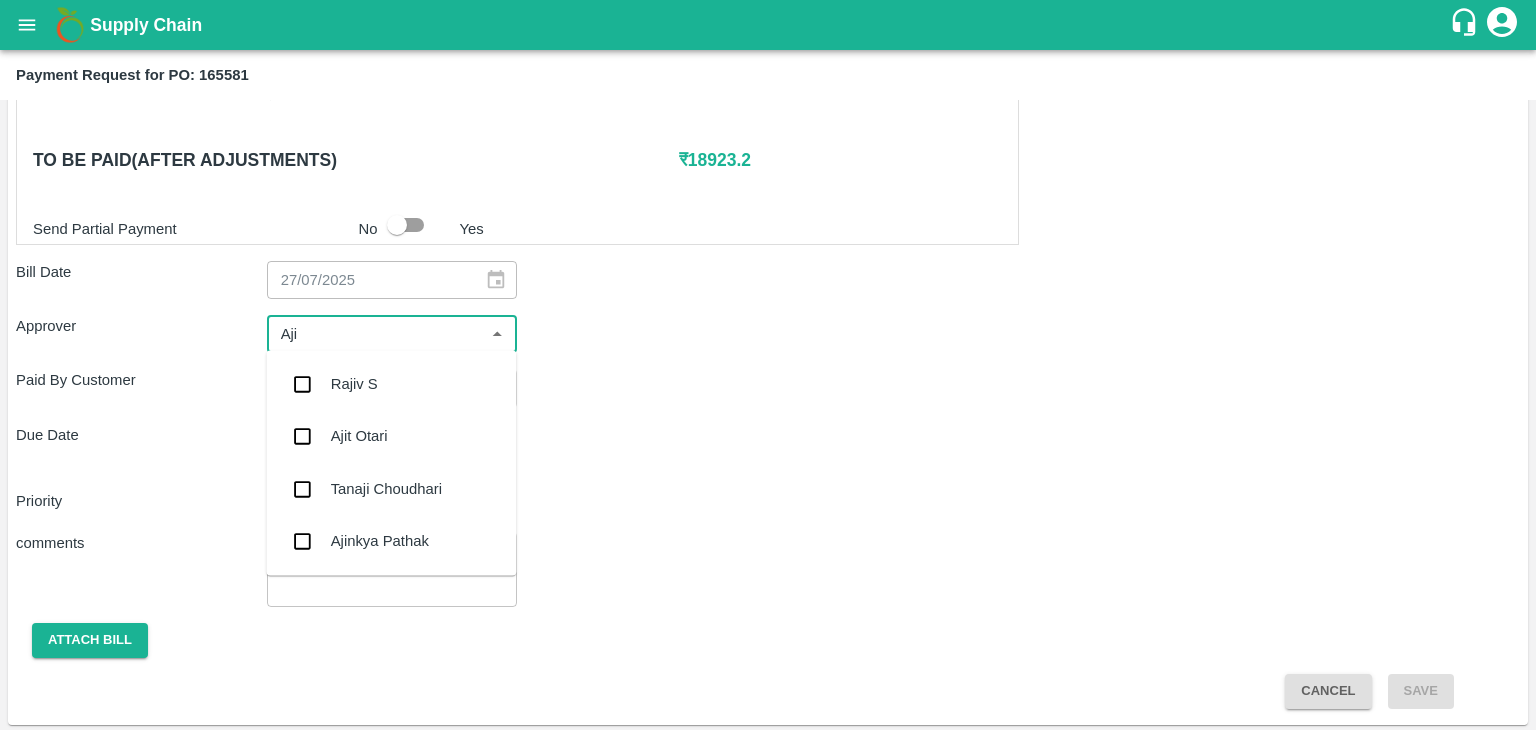 type on "[FIRST]" 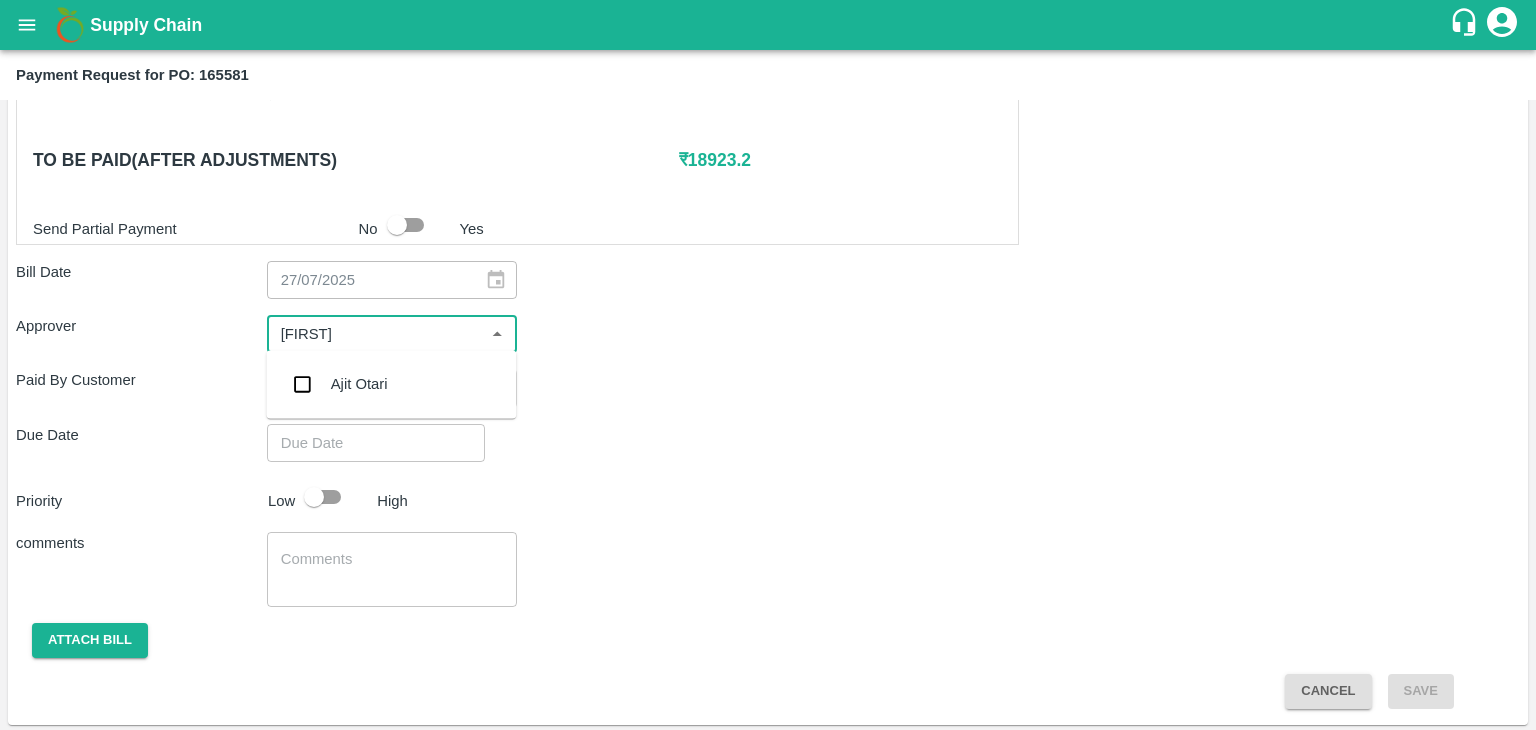 click on "Ajit Otari" at bounding box center [359, 384] 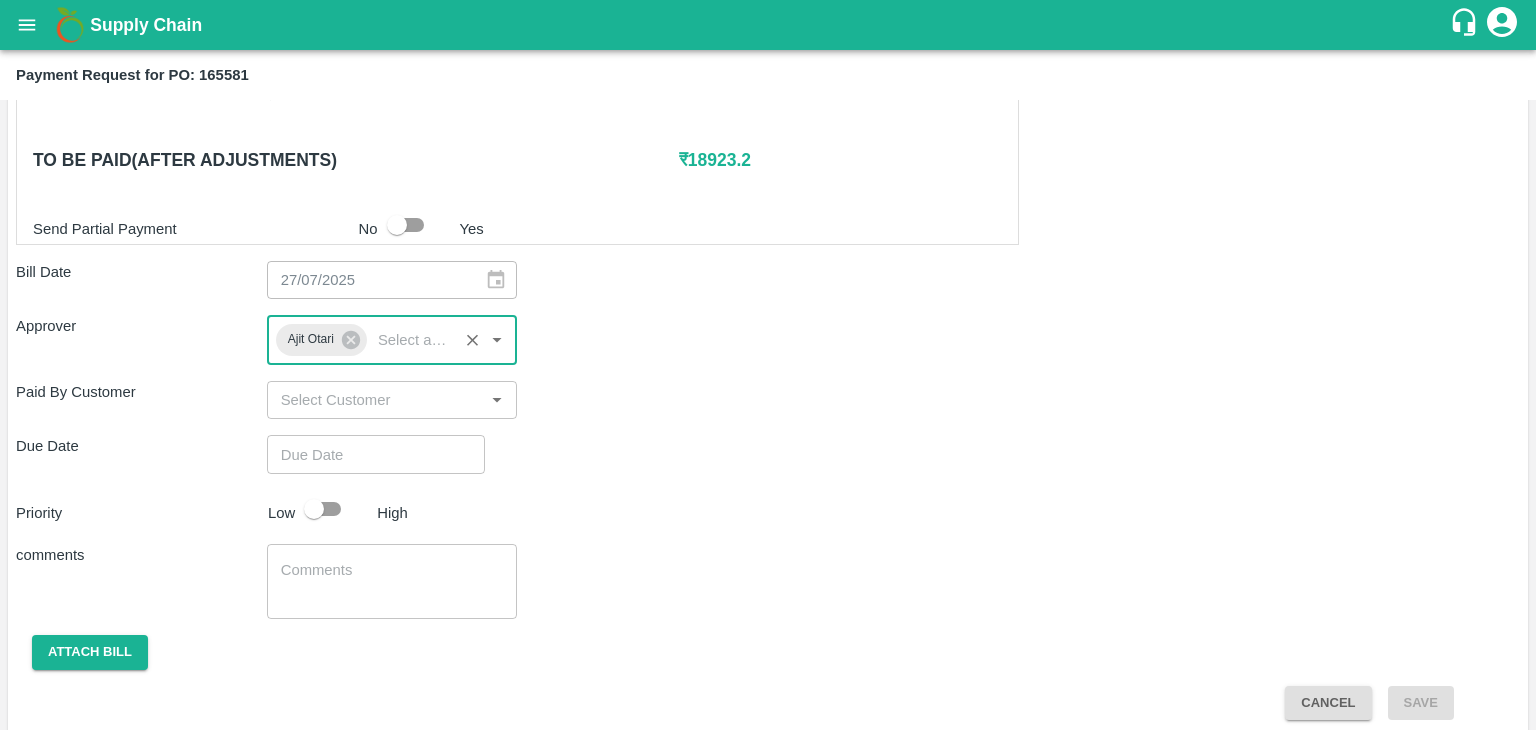 type on "DD/MM/YYYY hh:mm aa" 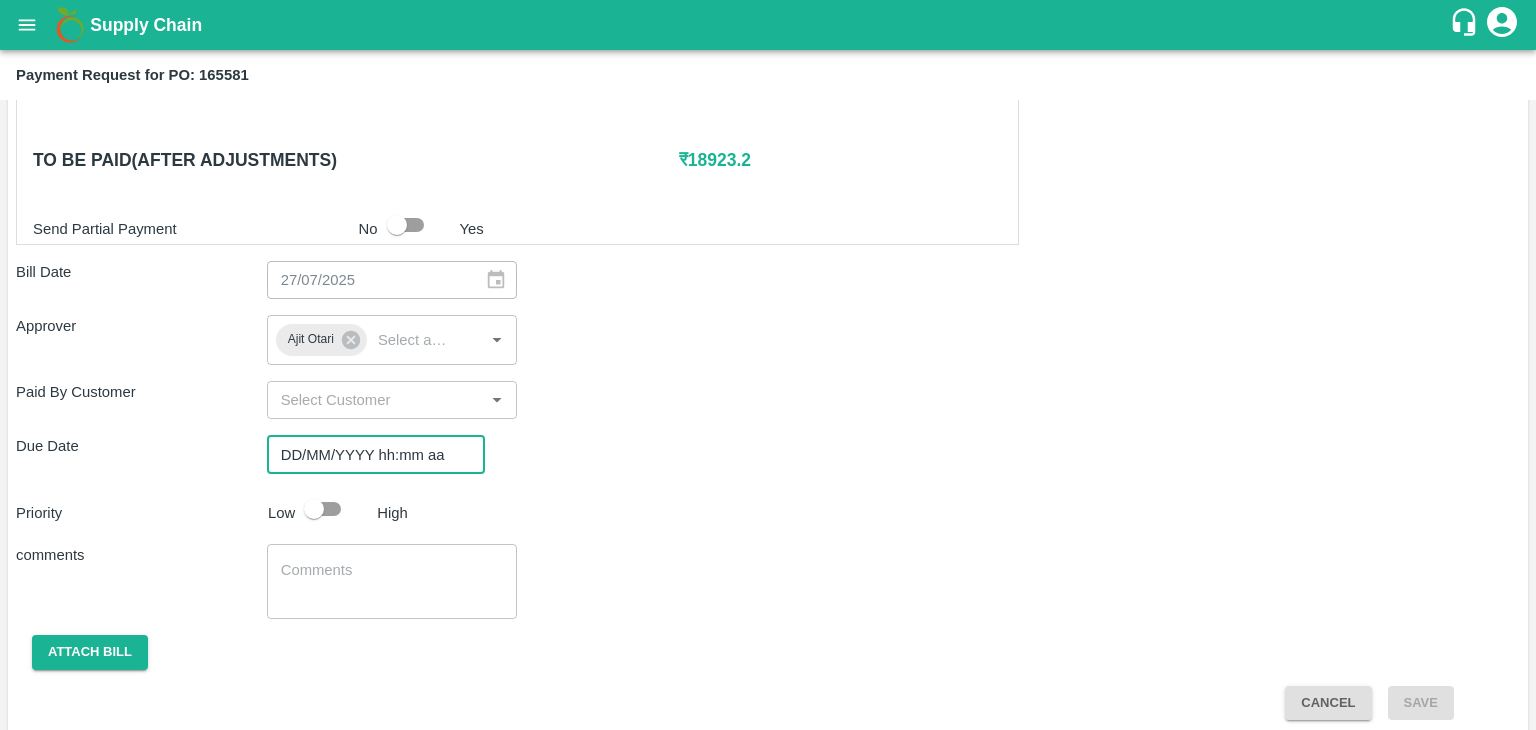 click on "DD/MM/YYYY hh:mm aa" at bounding box center [369, 454] 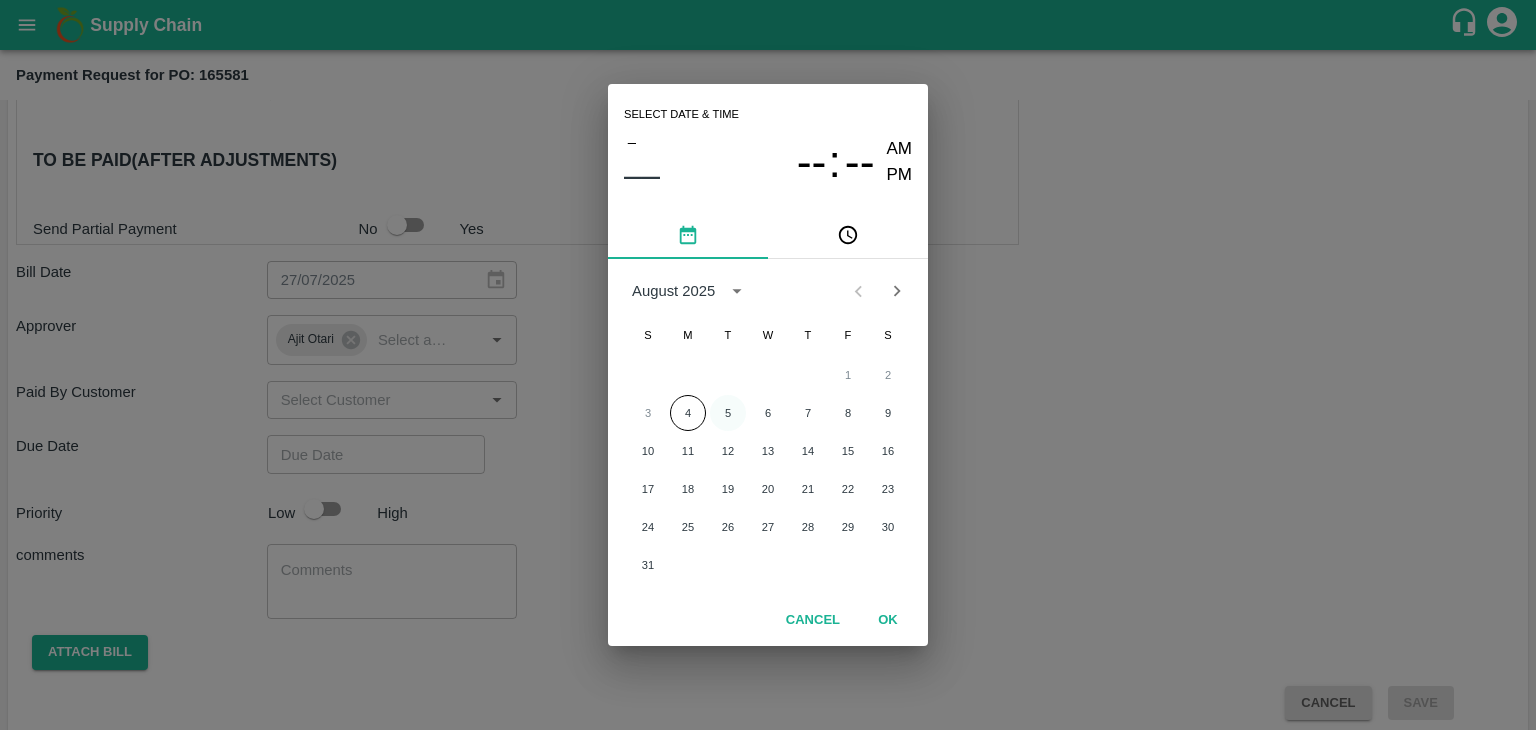 click on "5" at bounding box center [728, 413] 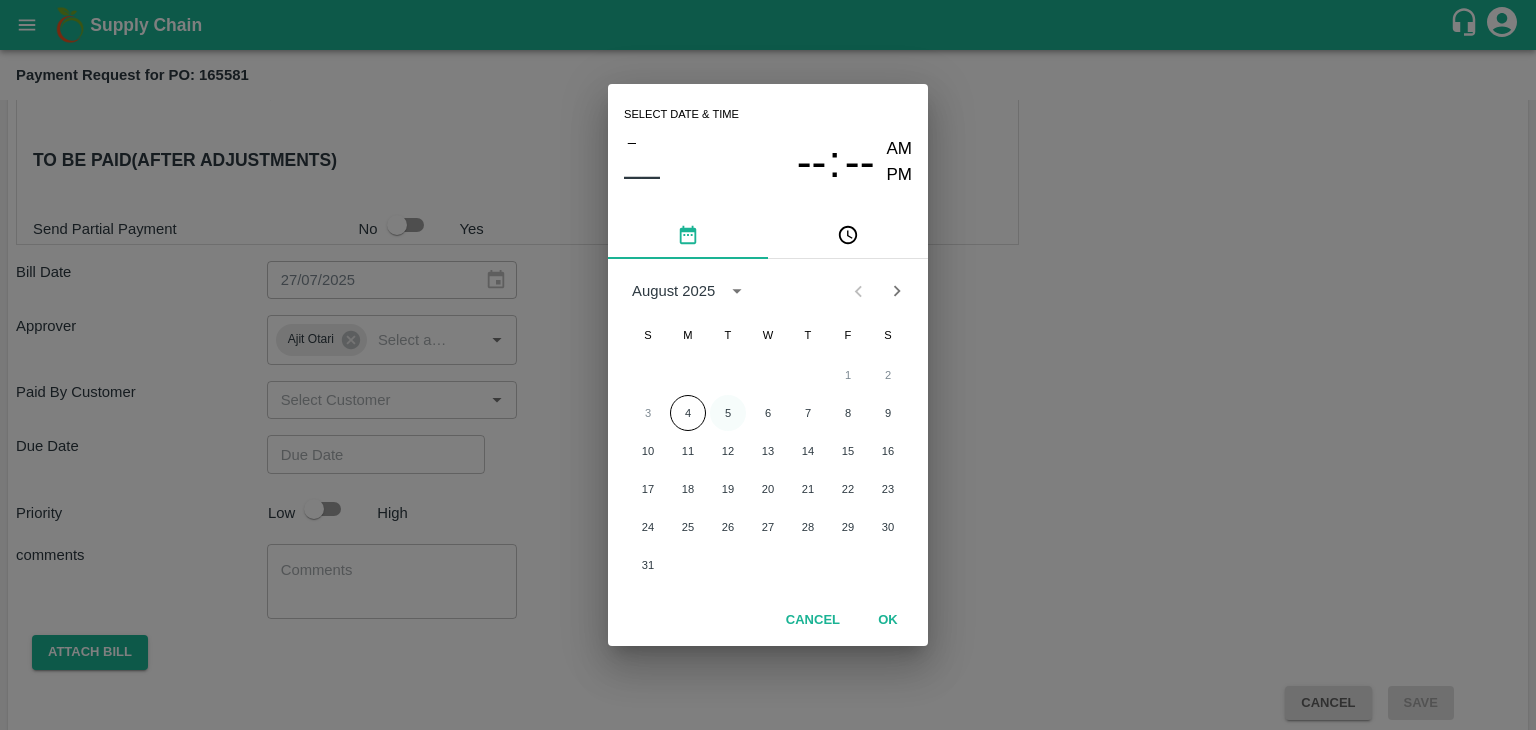 type on "05/08/2025 12:00 AM" 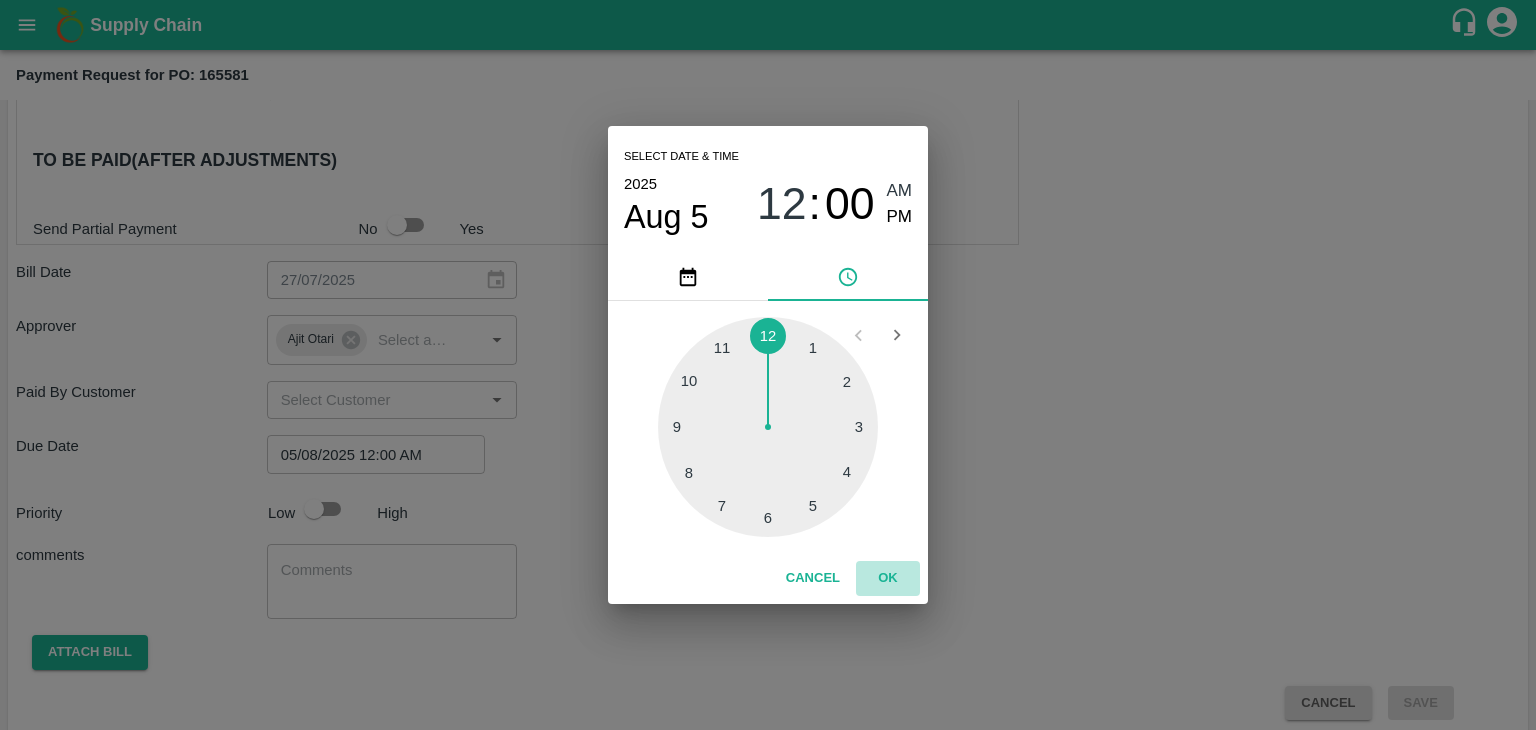 click on "OK" at bounding box center (888, 578) 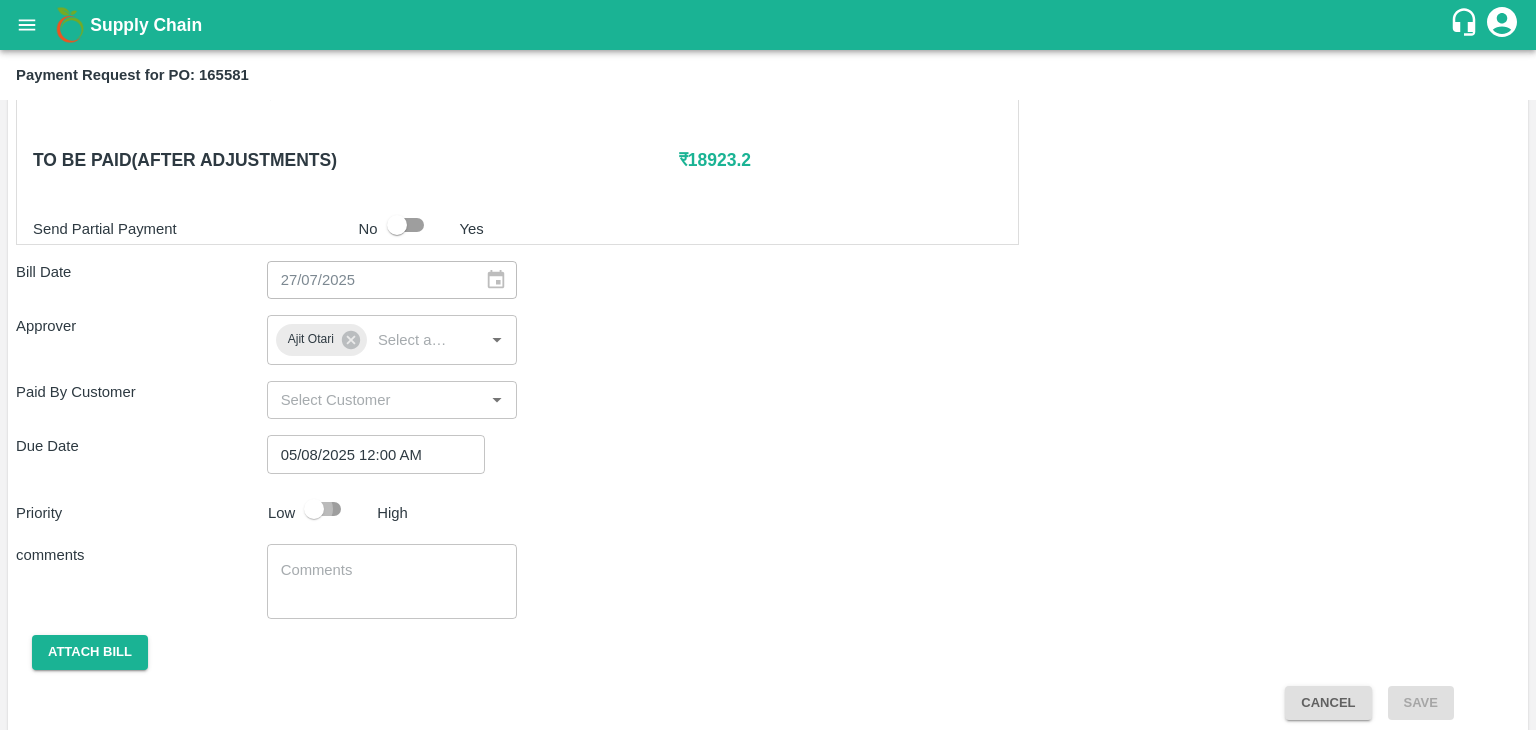 click at bounding box center (314, 509) 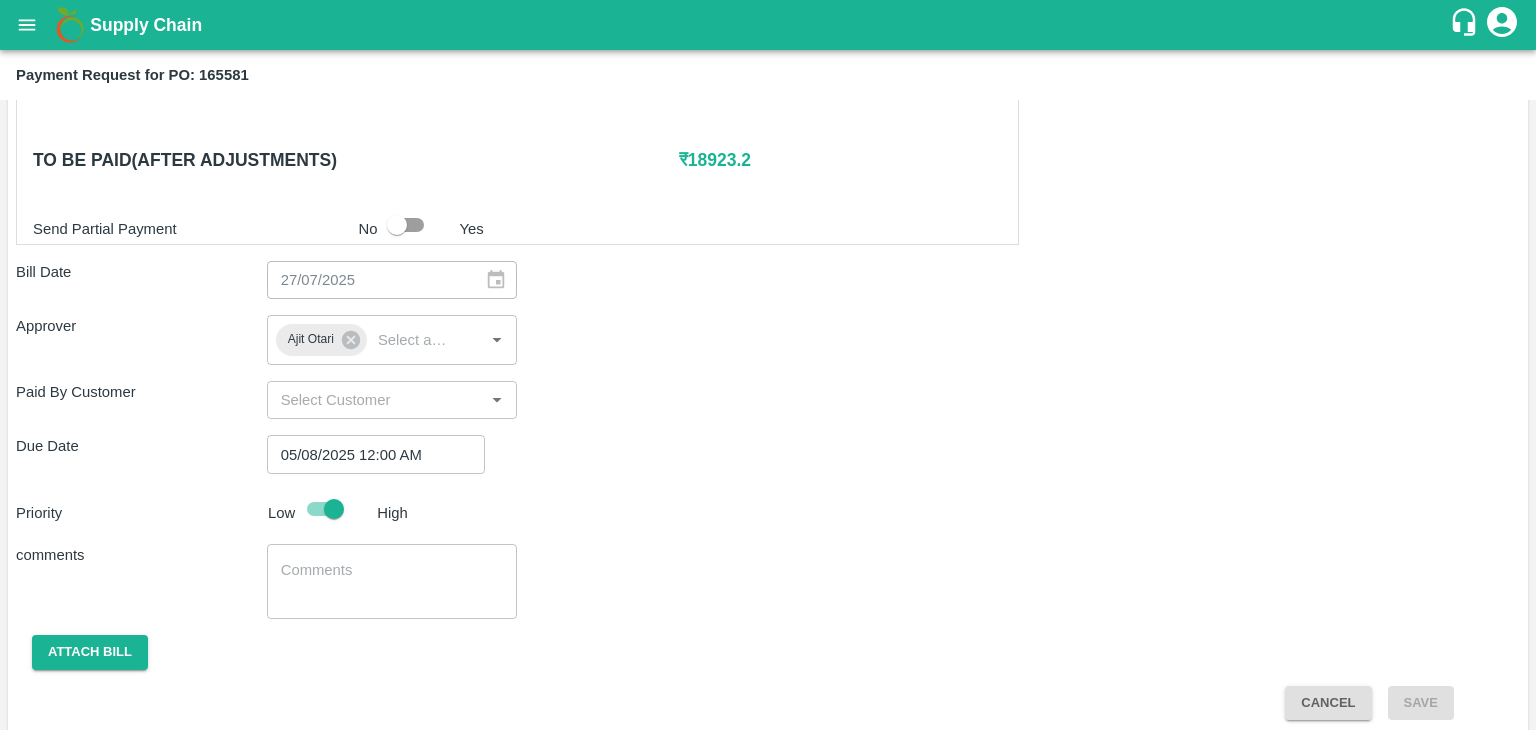 click on "x ​" at bounding box center (392, 581) 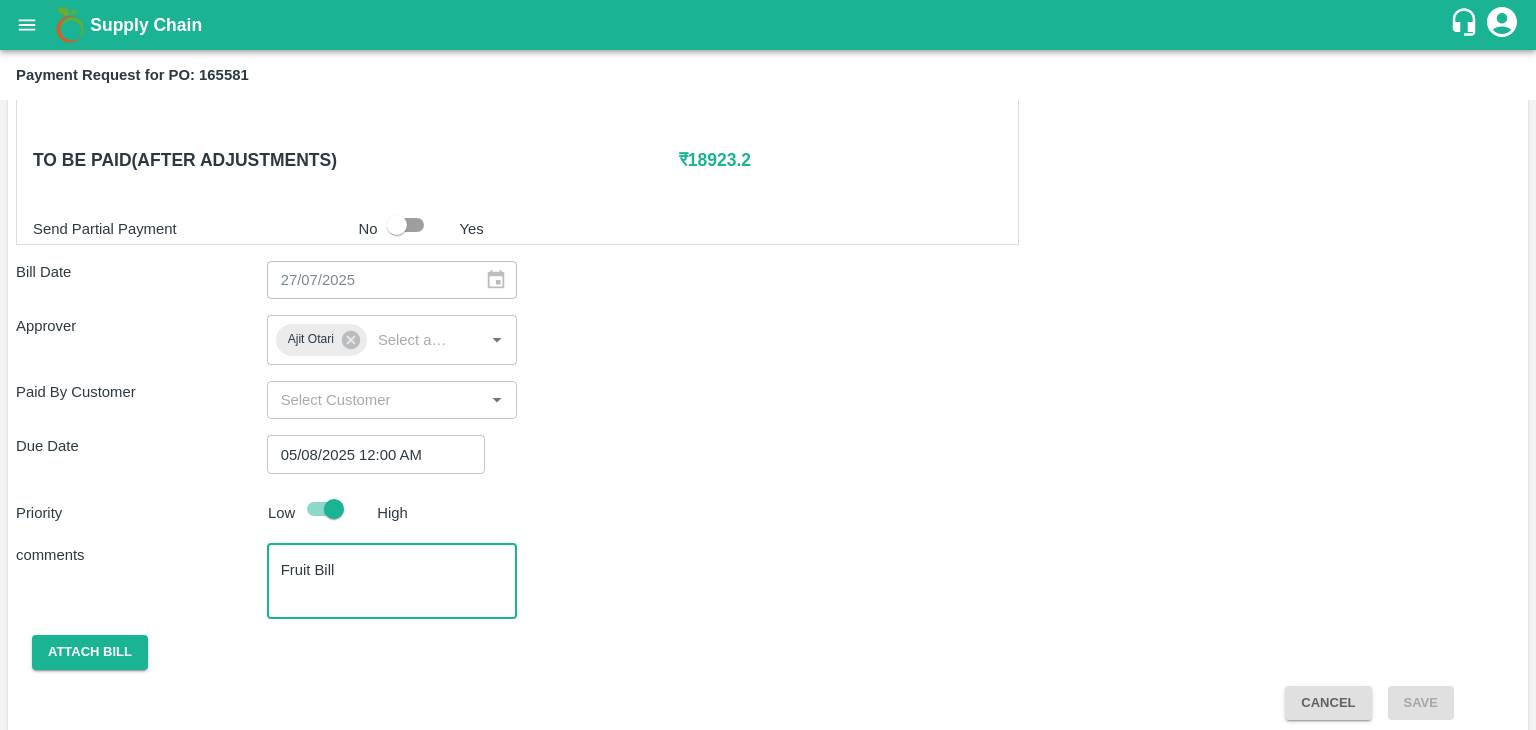 scroll, scrollTop: 859, scrollLeft: 0, axis: vertical 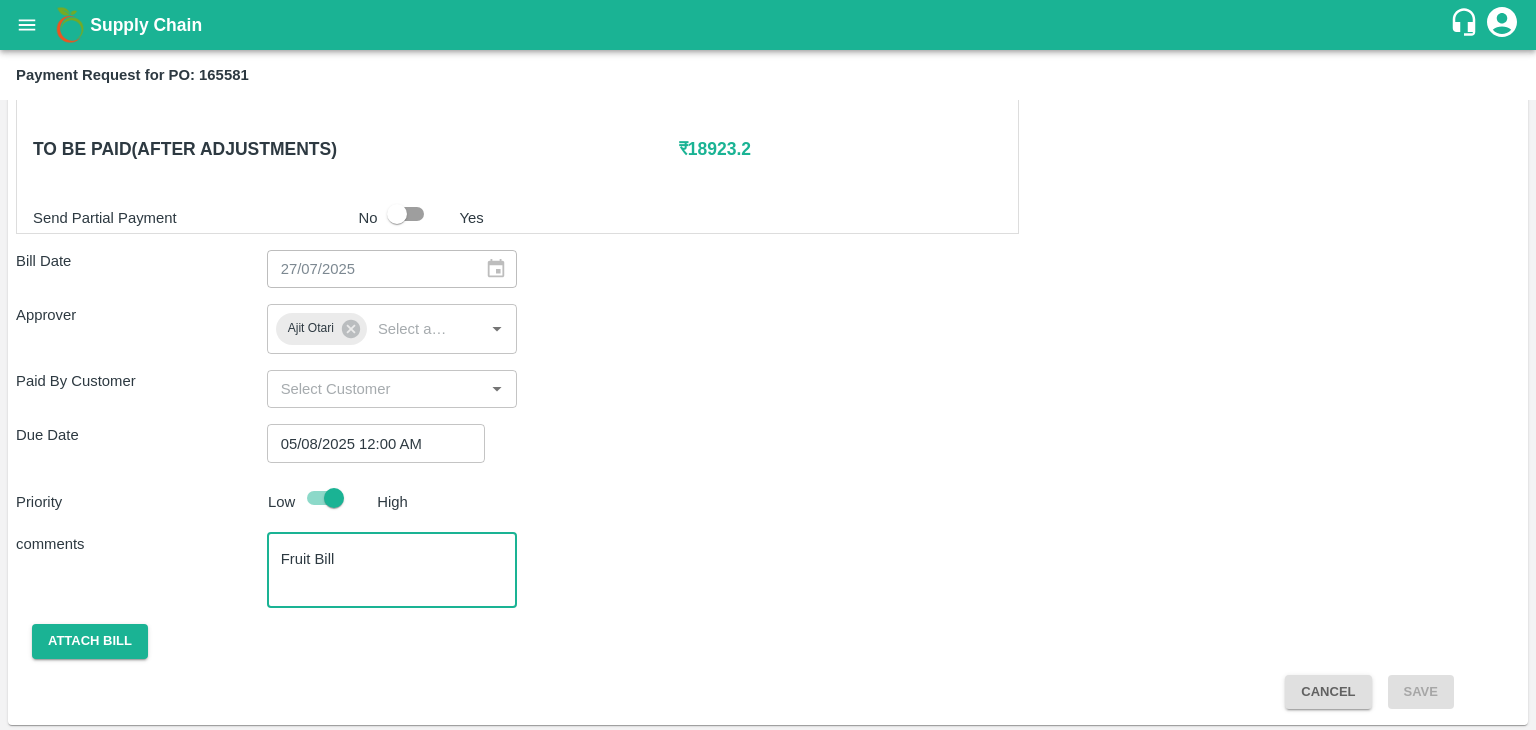 type on "Fruit Bill" 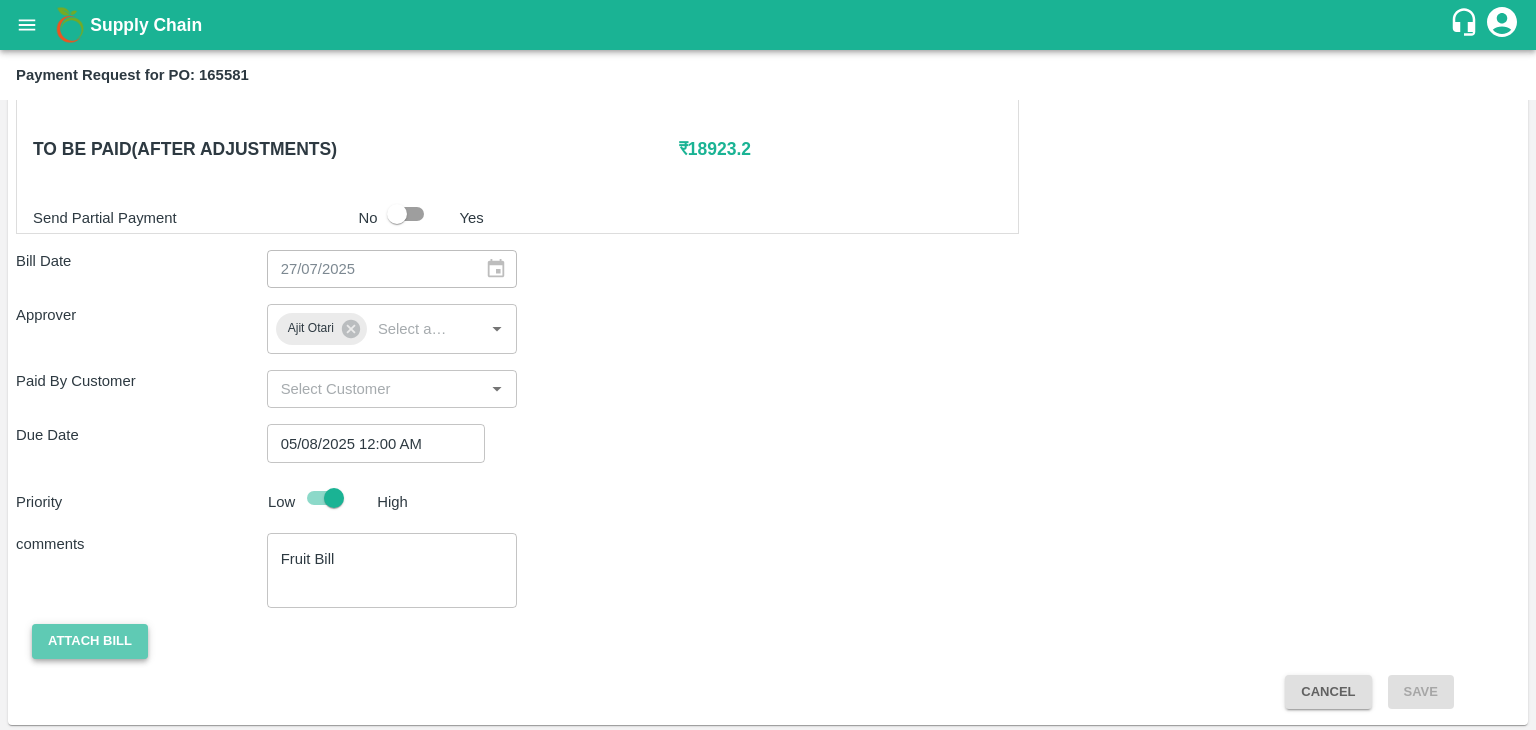 click on "Attach bill" at bounding box center [90, 641] 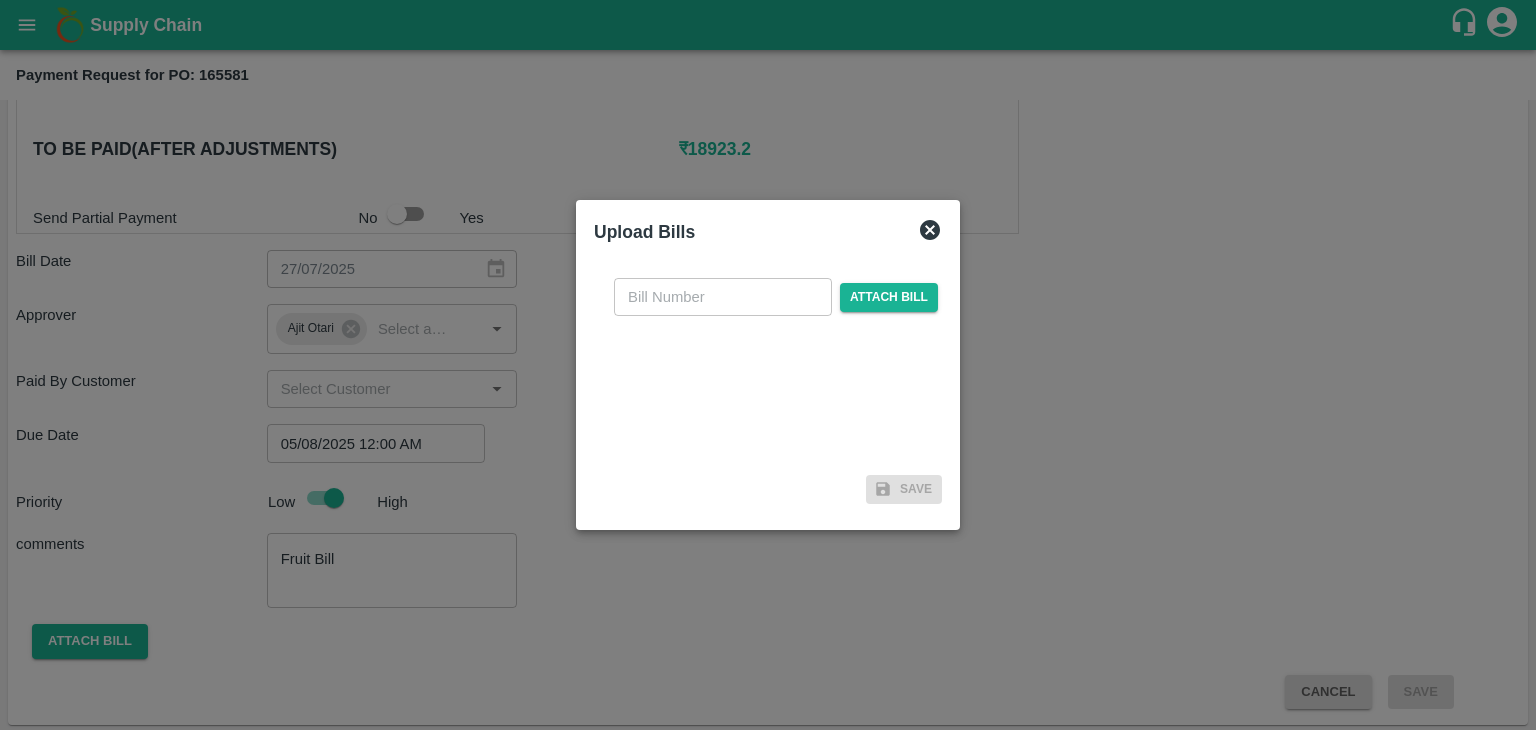click on "​ Attach bill" at bounding box center (768, 364) 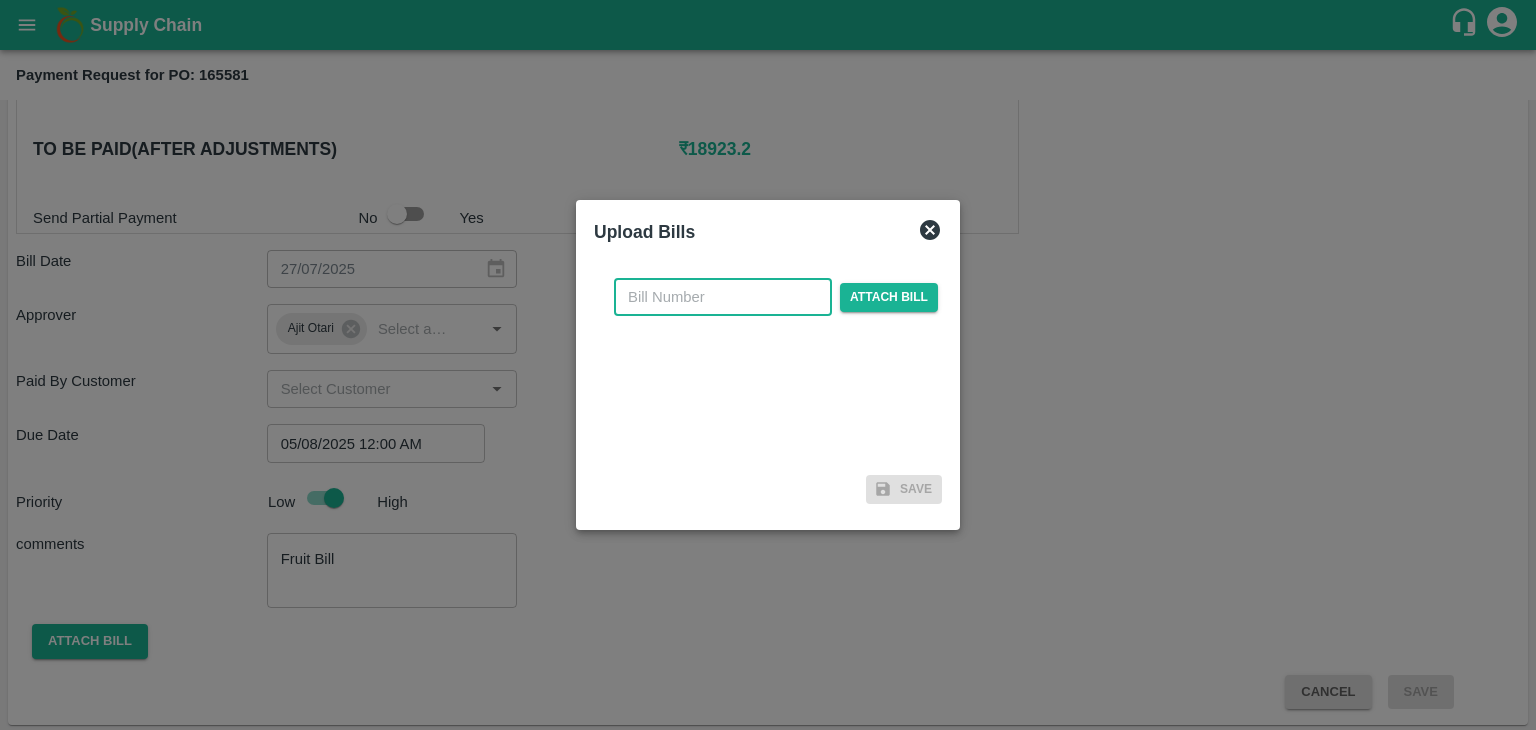click at bounding box center (723, 297) 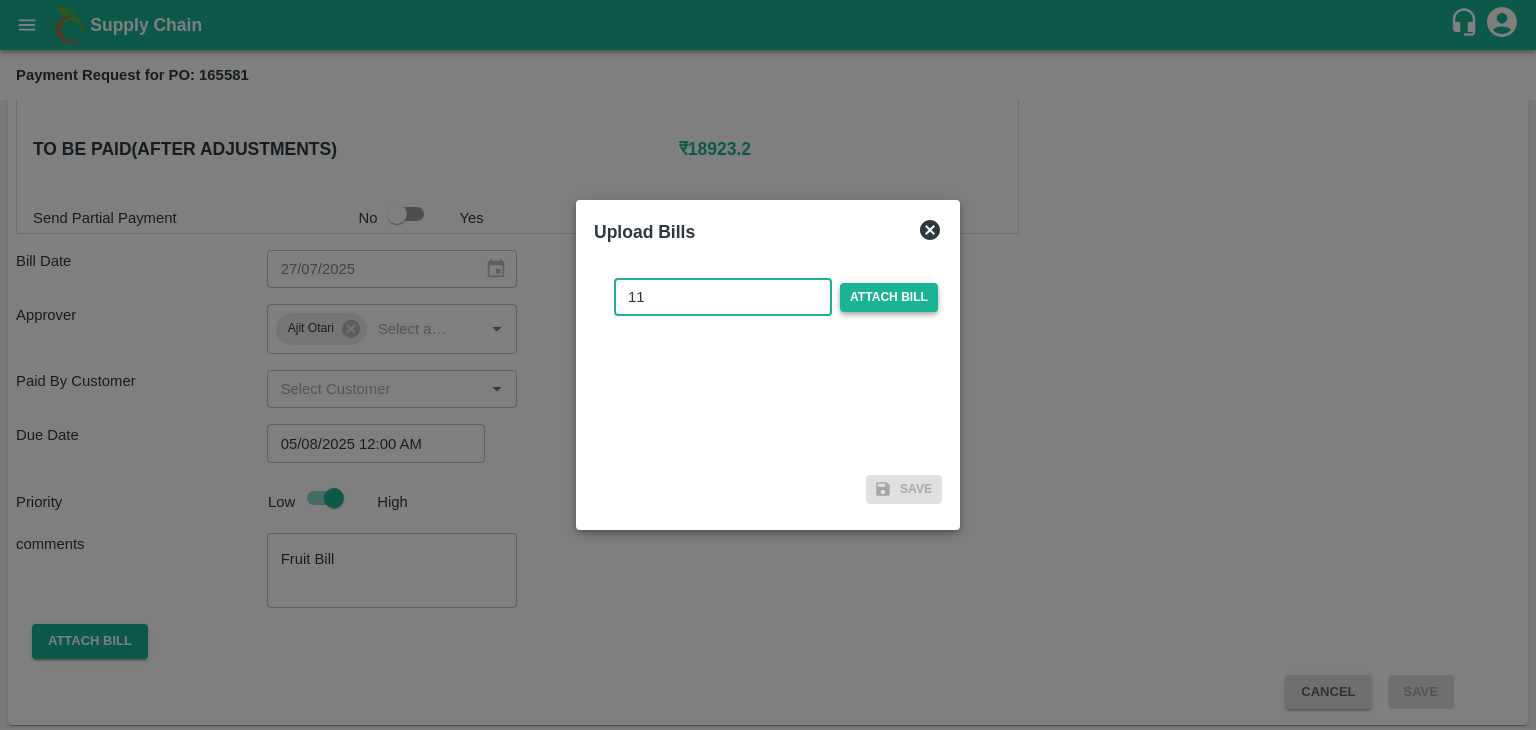 type on "11" 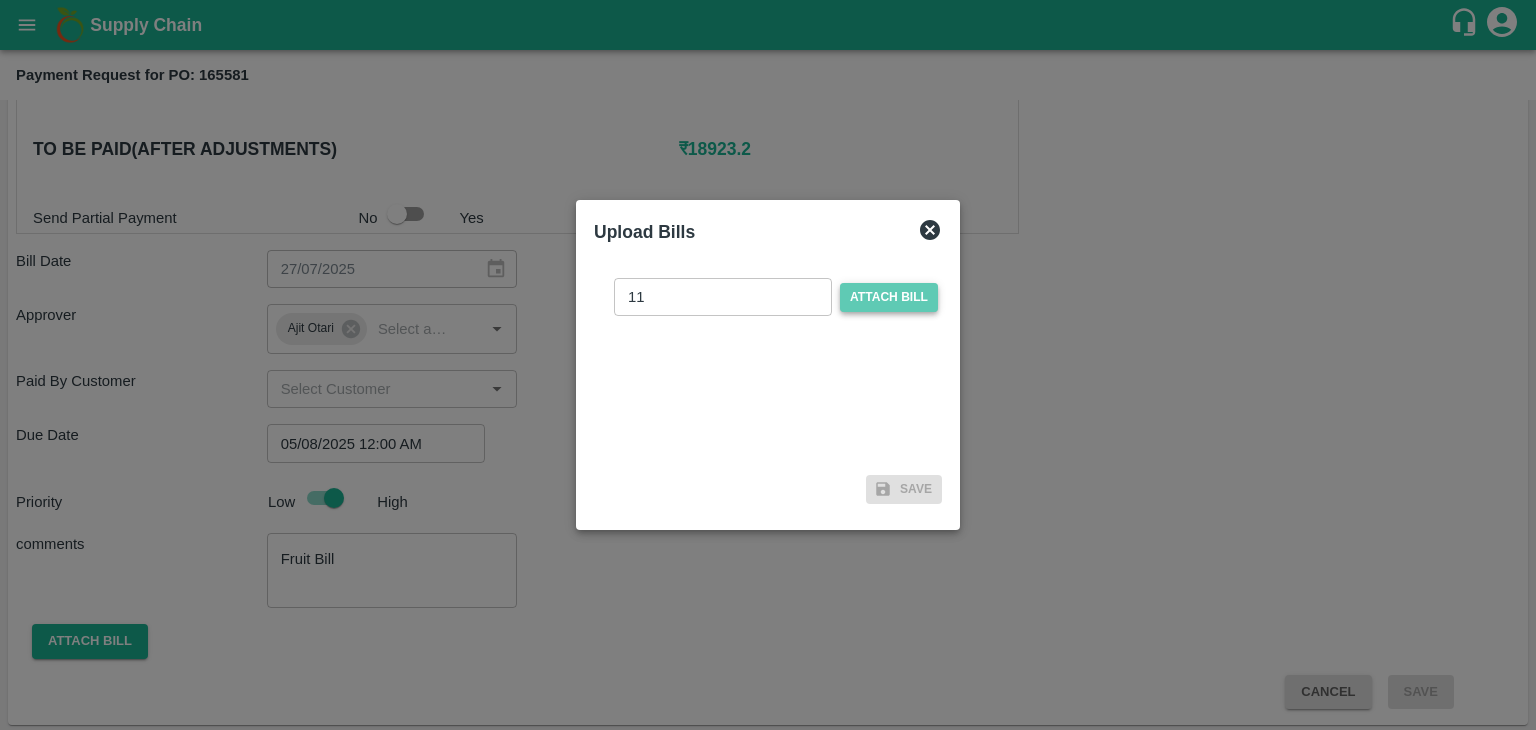click on "Attach bill" at bounding box center [889, 297] 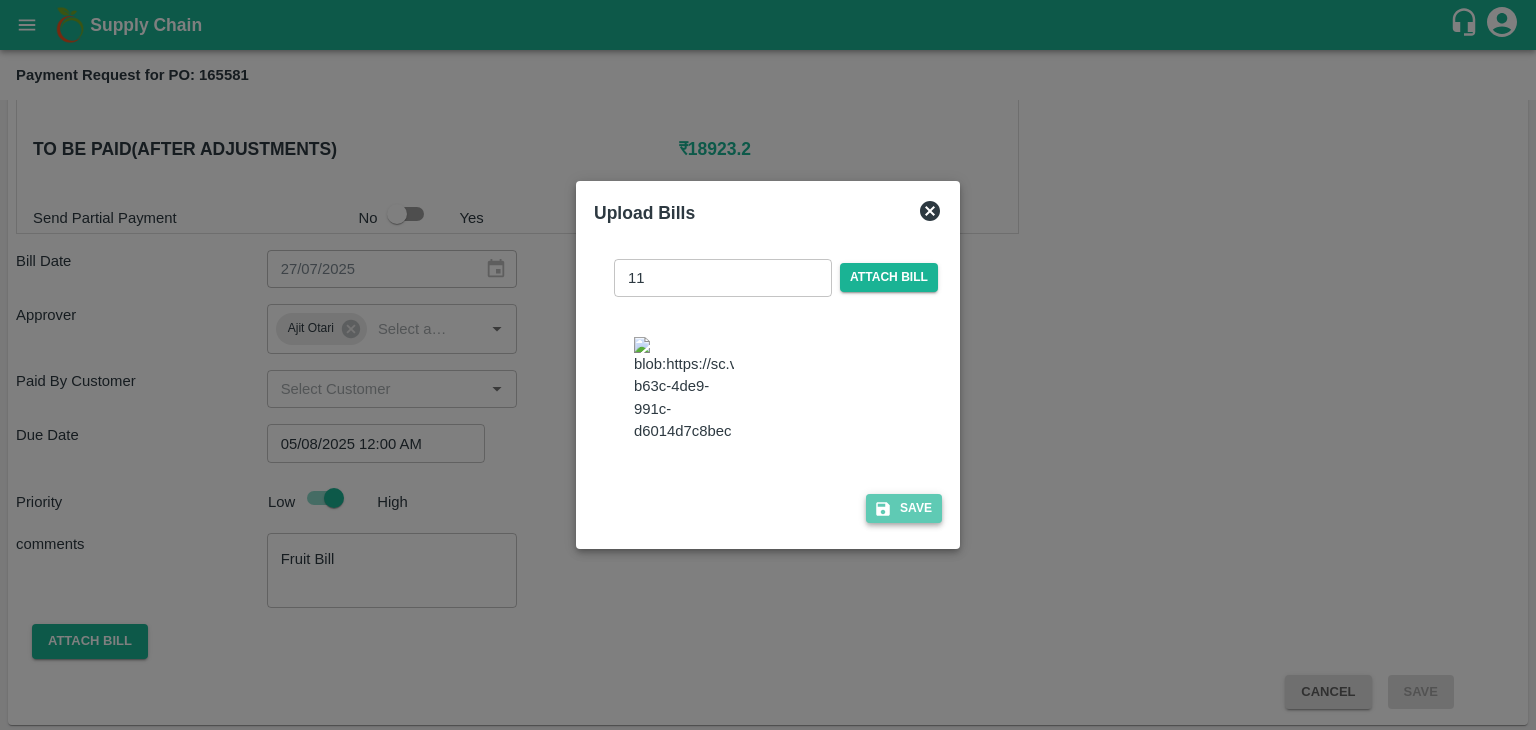 click on "Save" at bounding box center [904, 508] 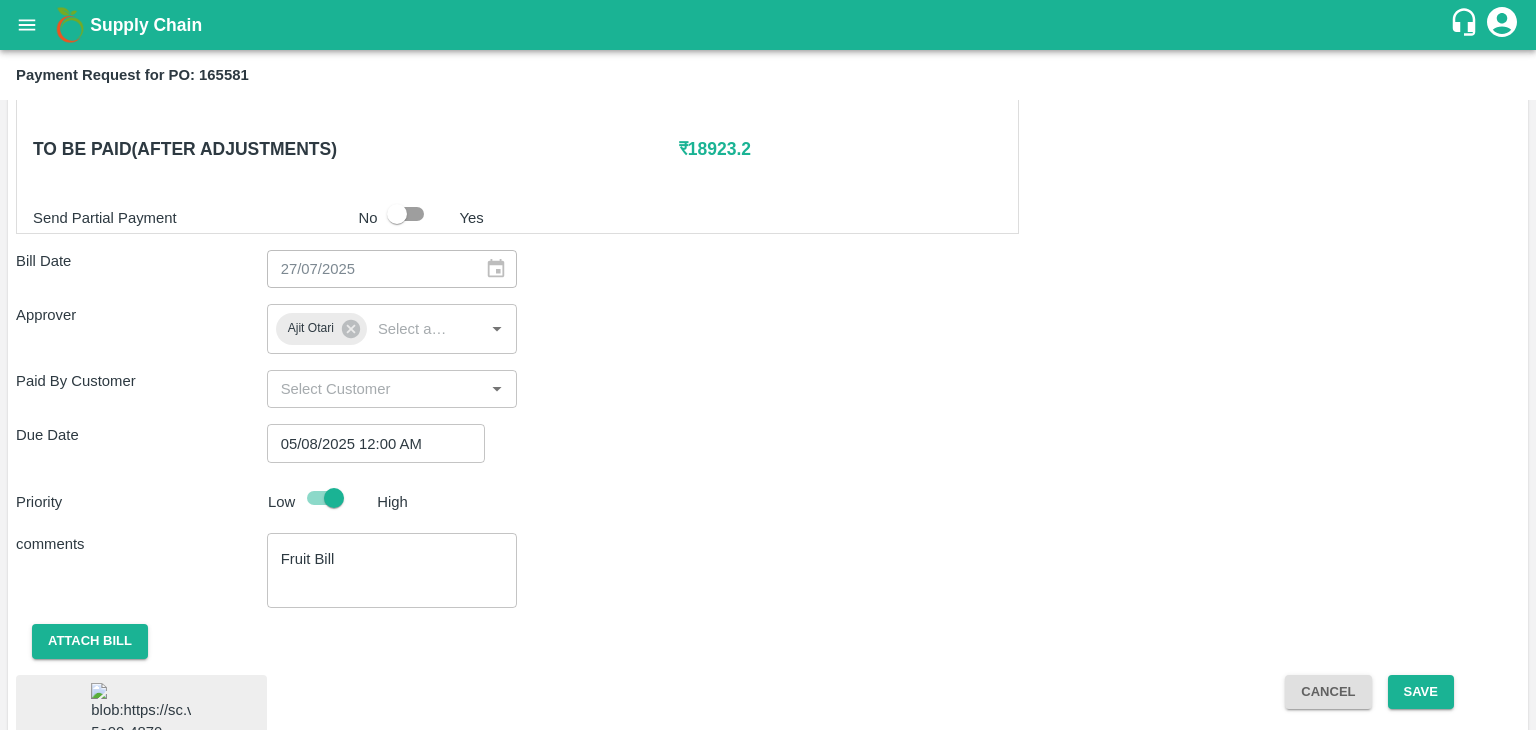 scroll, scrollTop: 993, scrollLeft: 0, axis: vertical 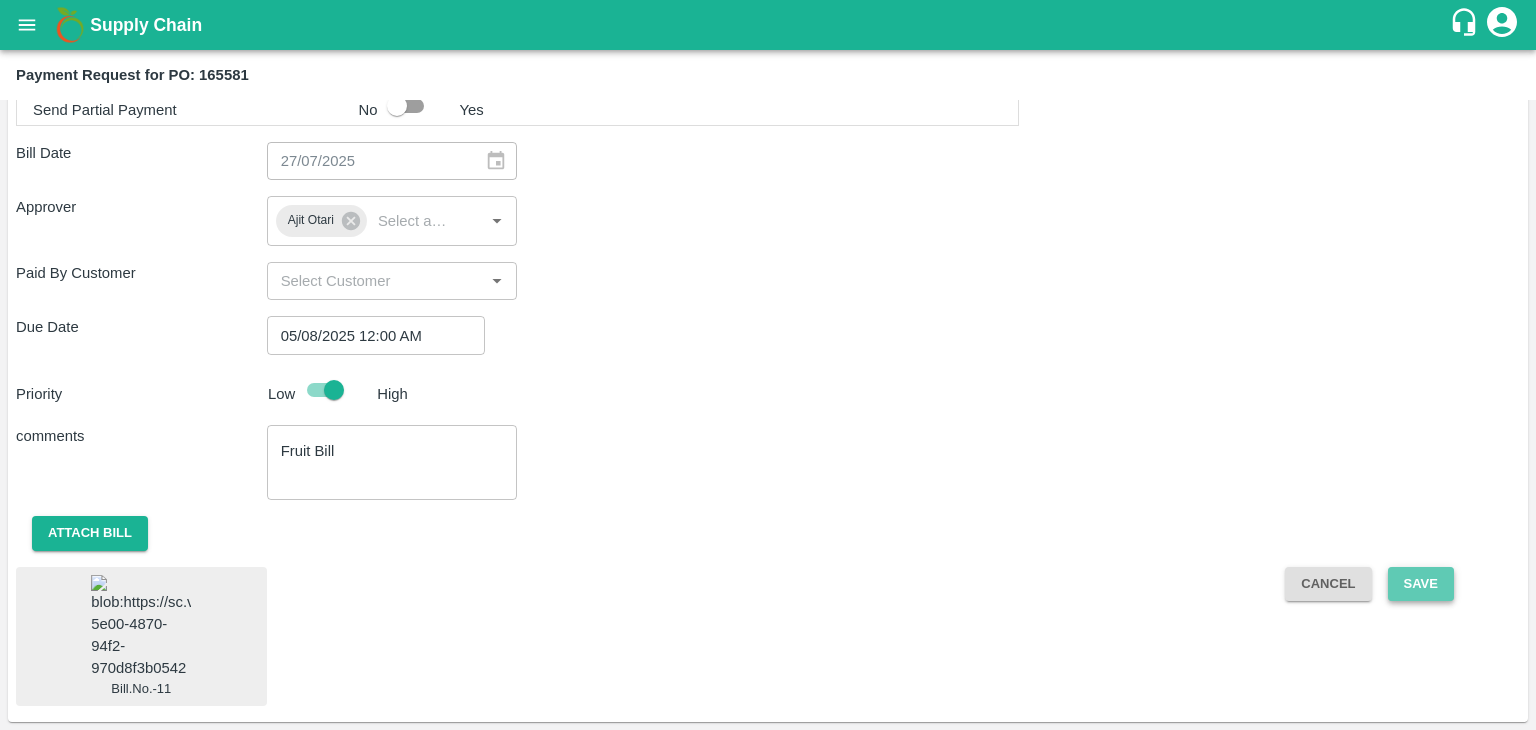 click on "Save" at bounding box center (1421, 584) 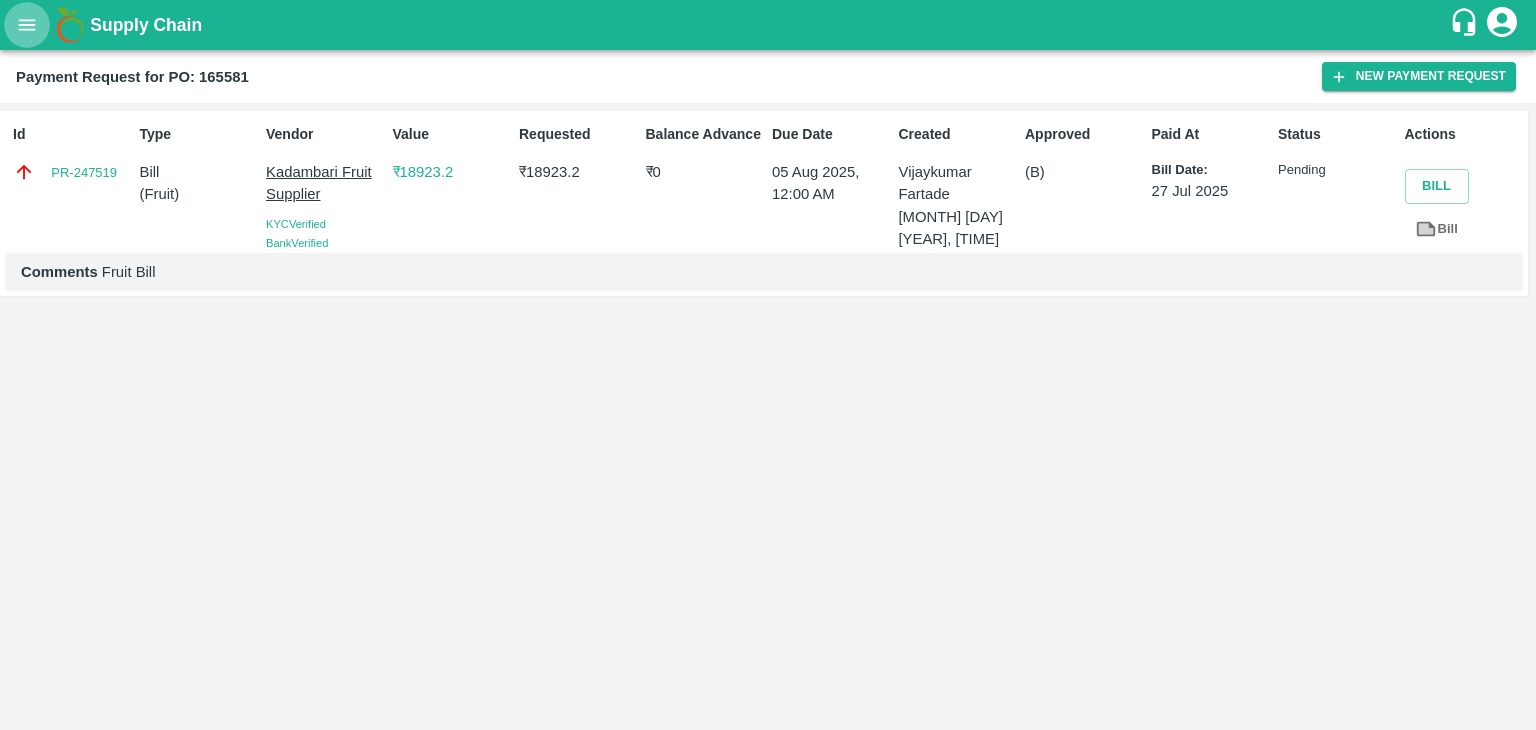 click 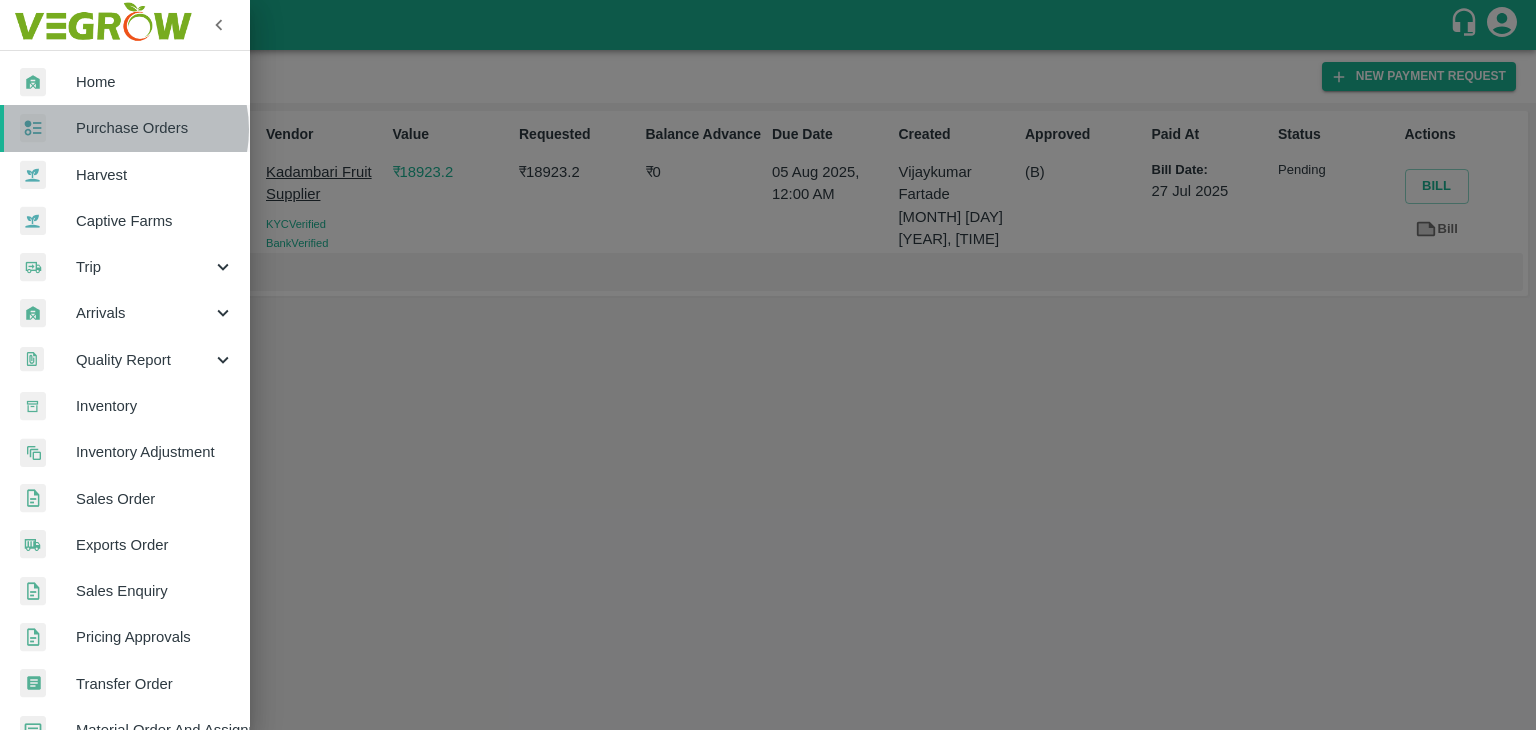 click on "Purchase Orders" at bounding box center (155, 128) 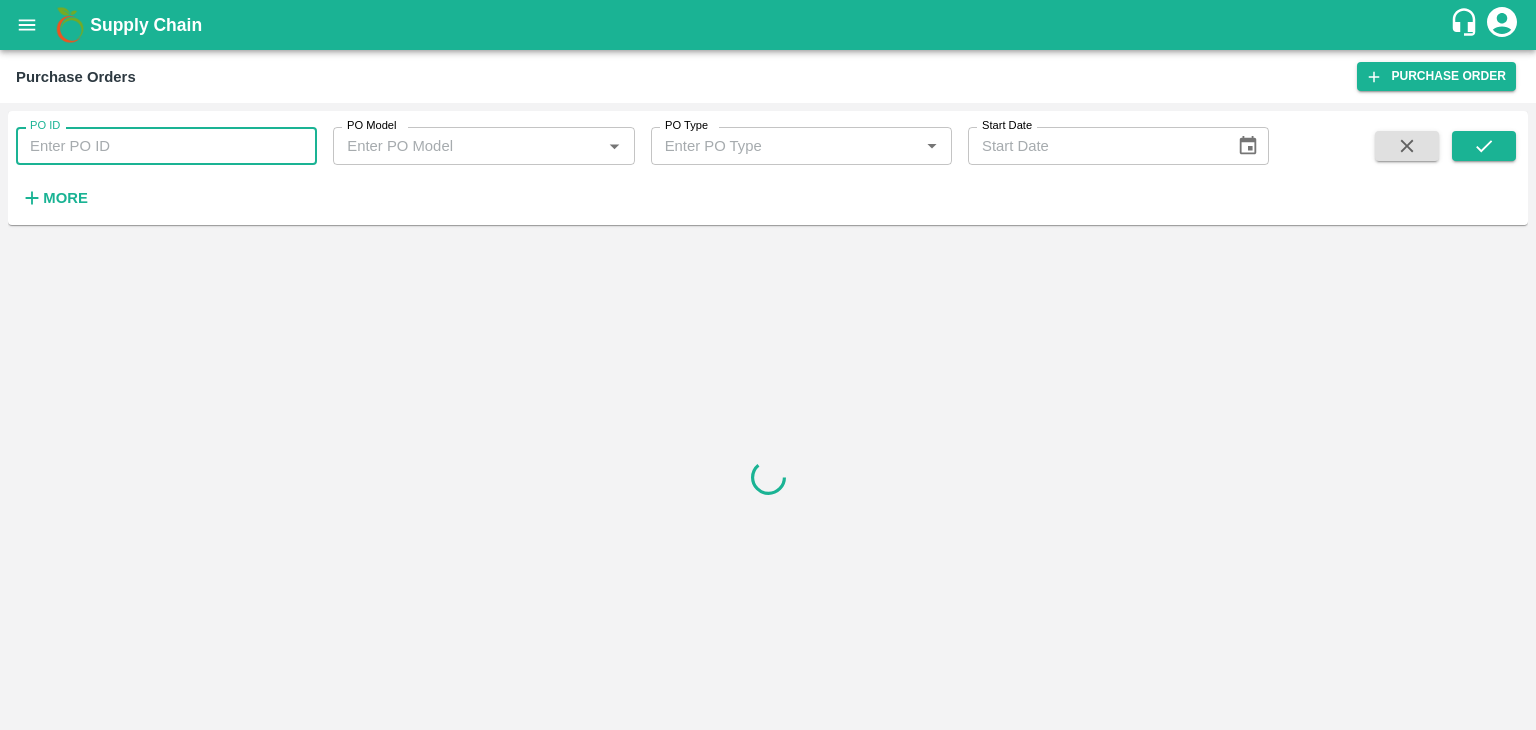 click on "PO ID" at bounding box center [166, 146] 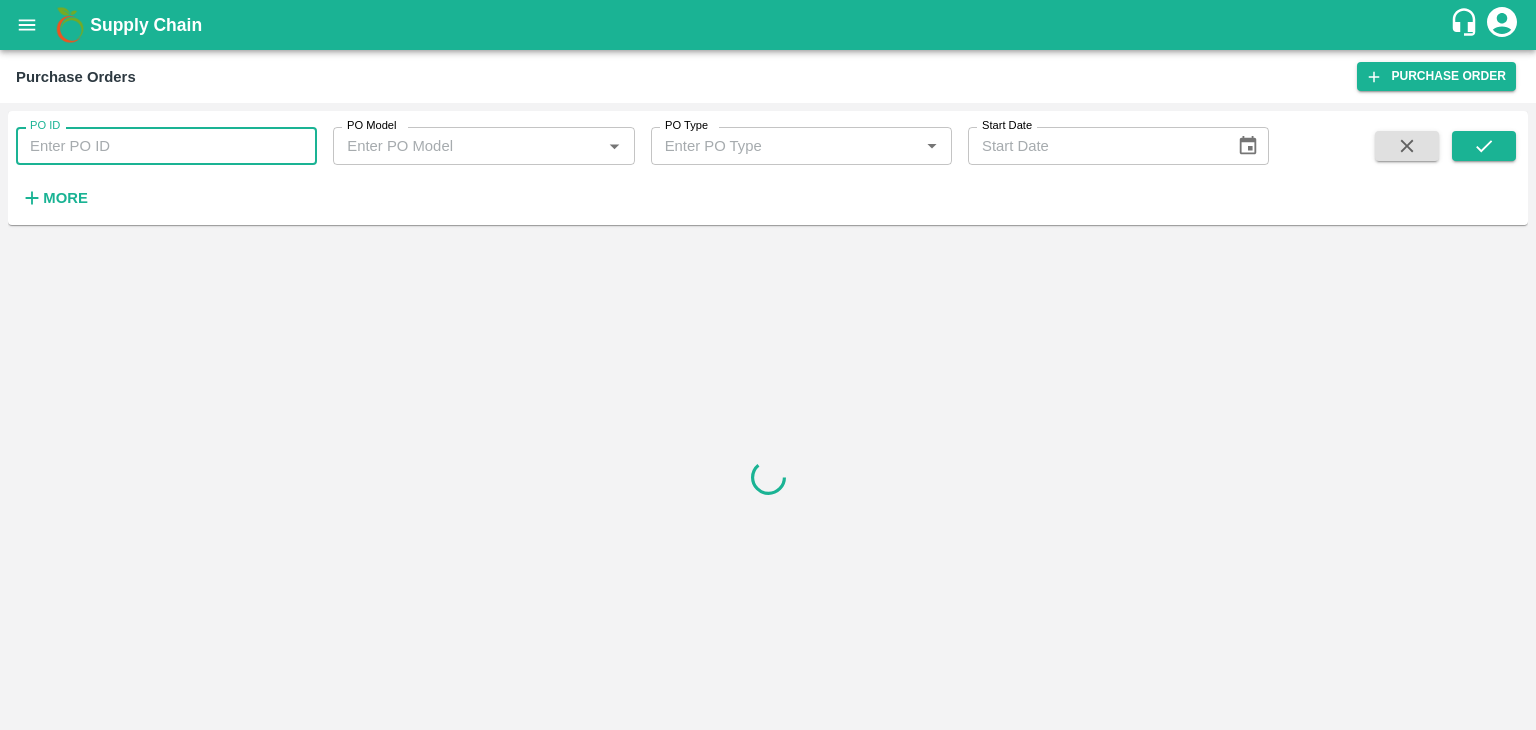 paste on "165541" 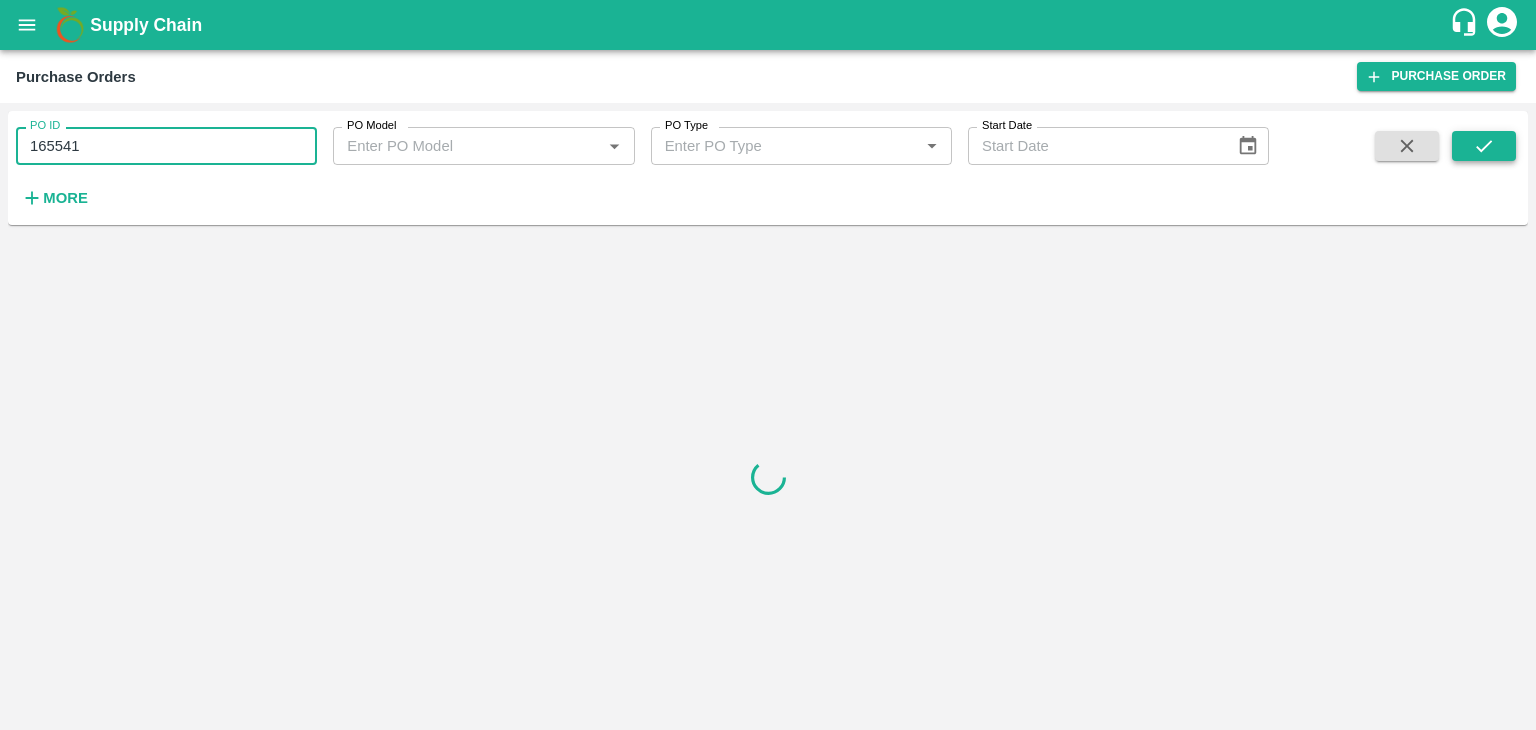 type on "165541" 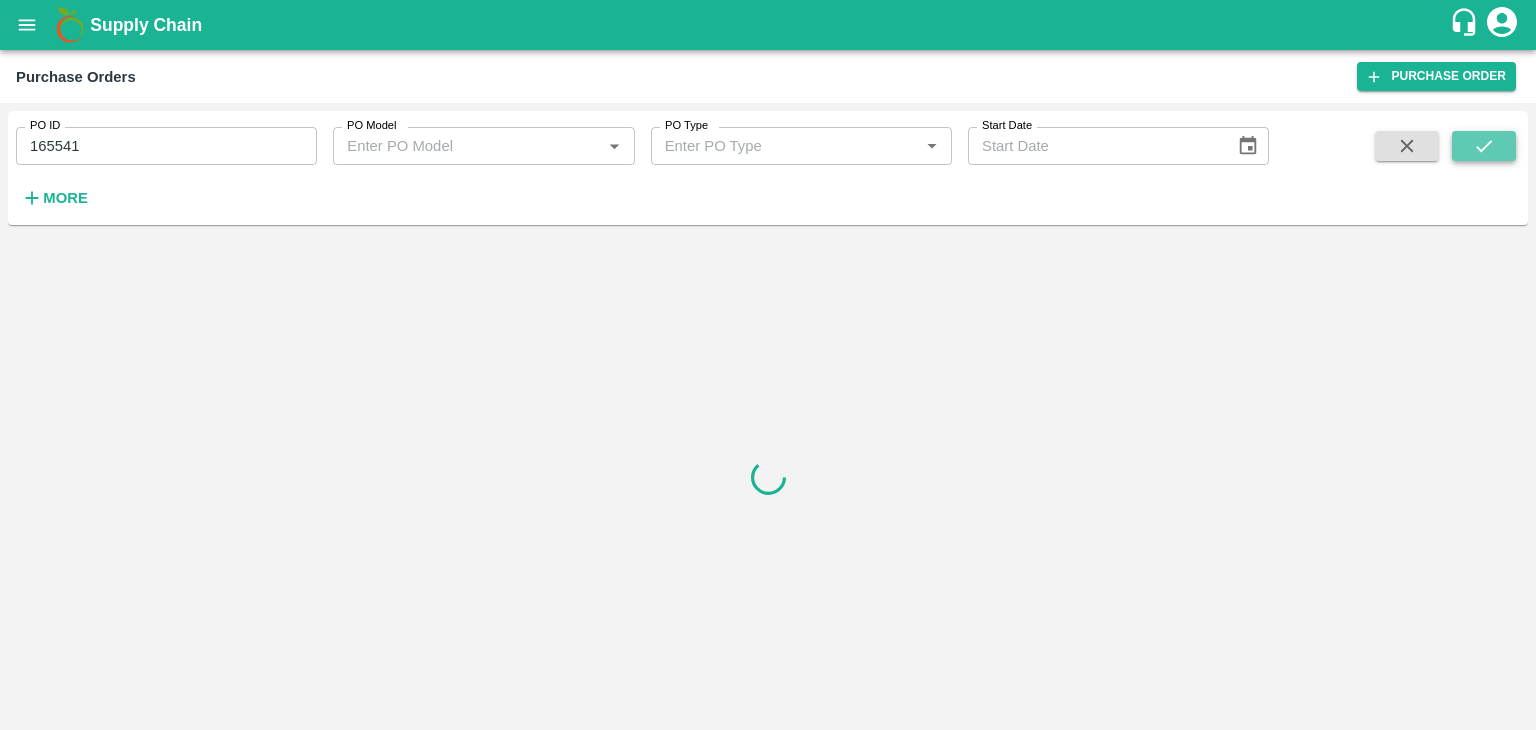 click 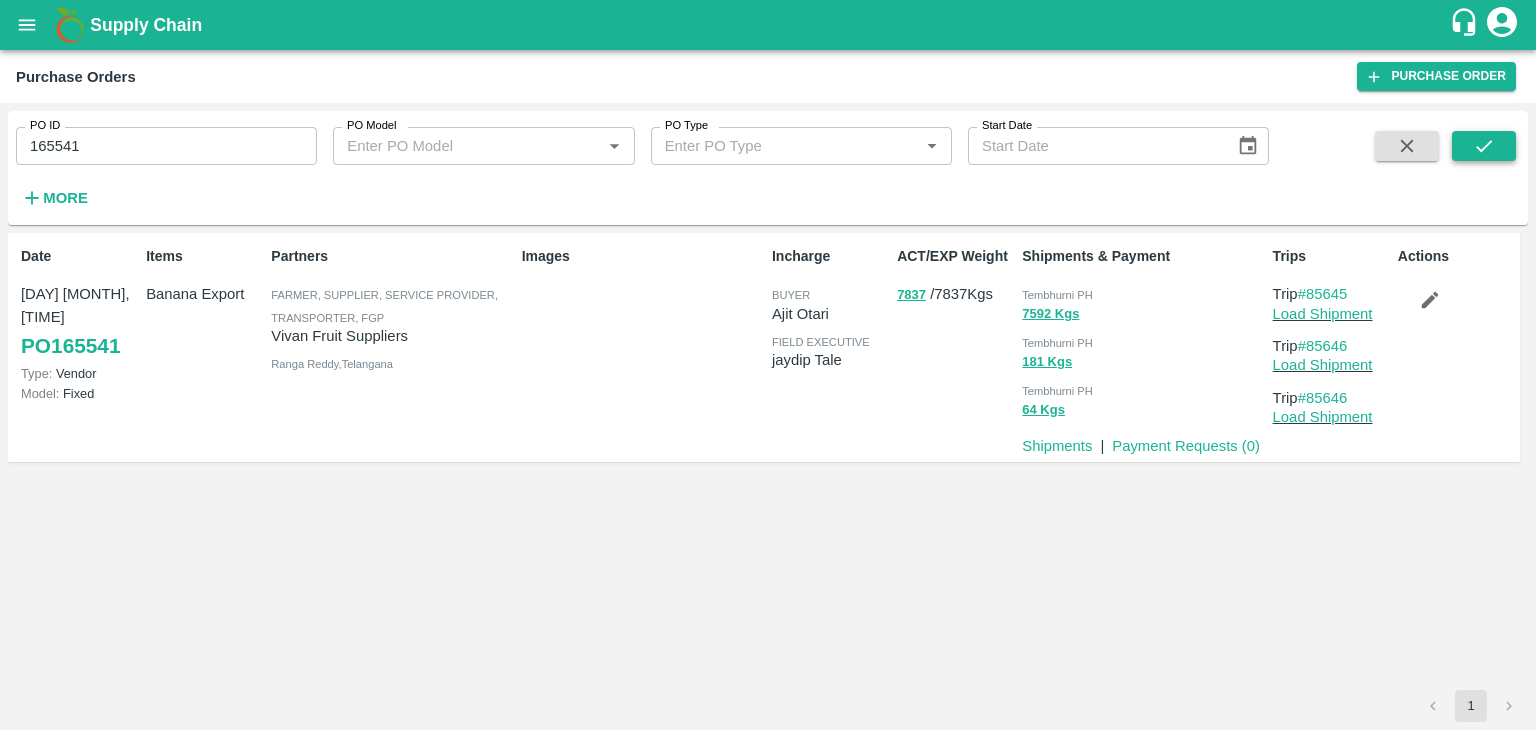 click 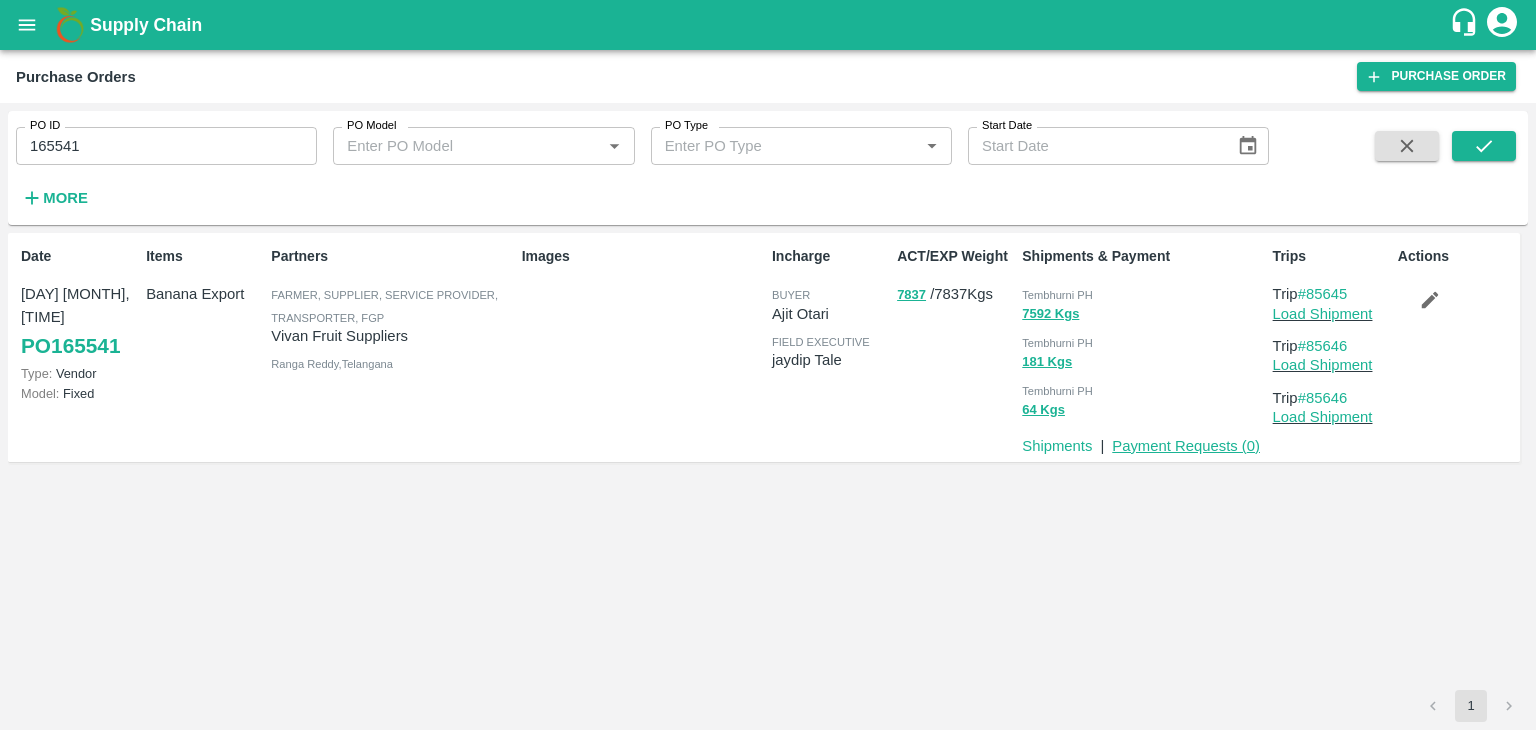click on "Payment Requests ( 0 )" at bounding box center (1186, 446) 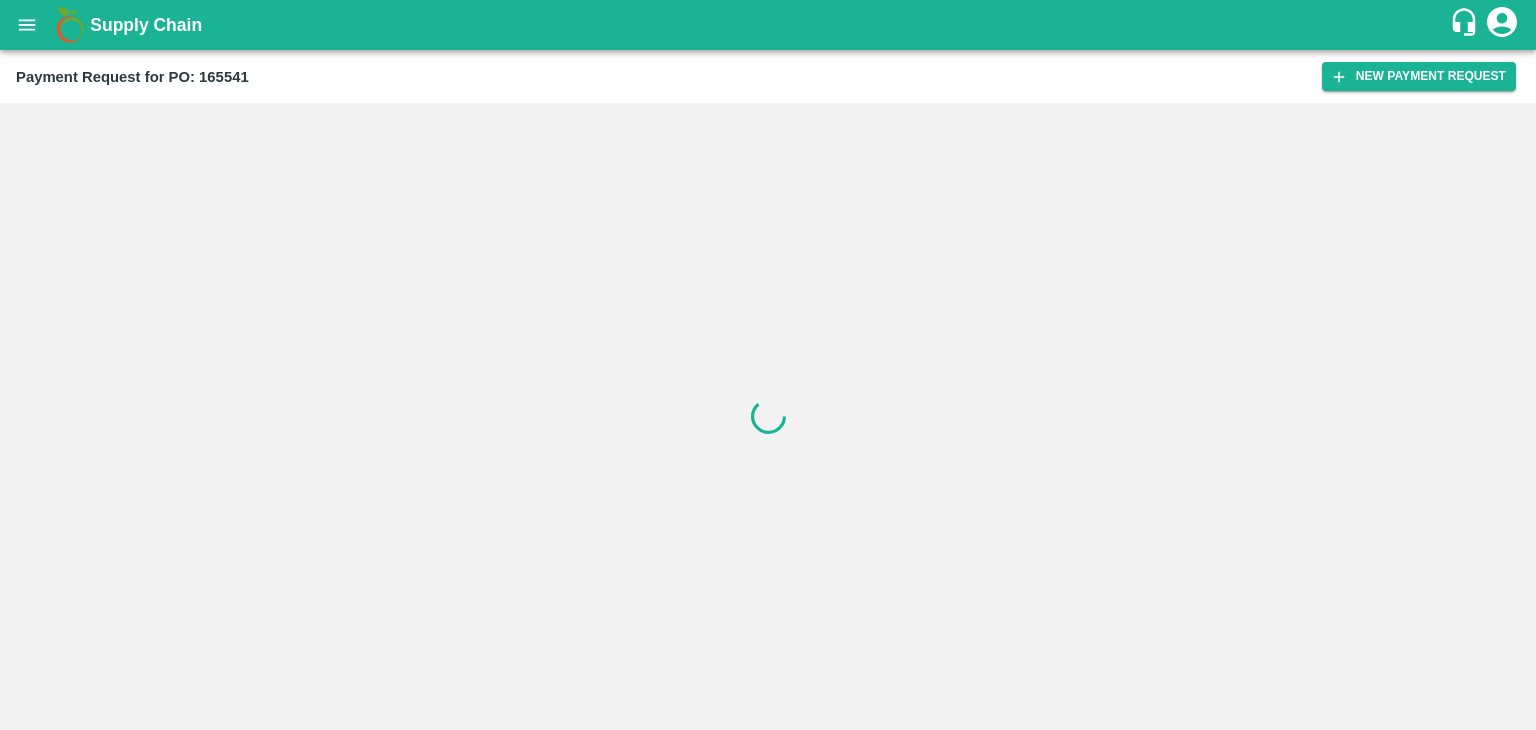 scroll, scrollTop: 0, scrollLeft: 0, axis: both 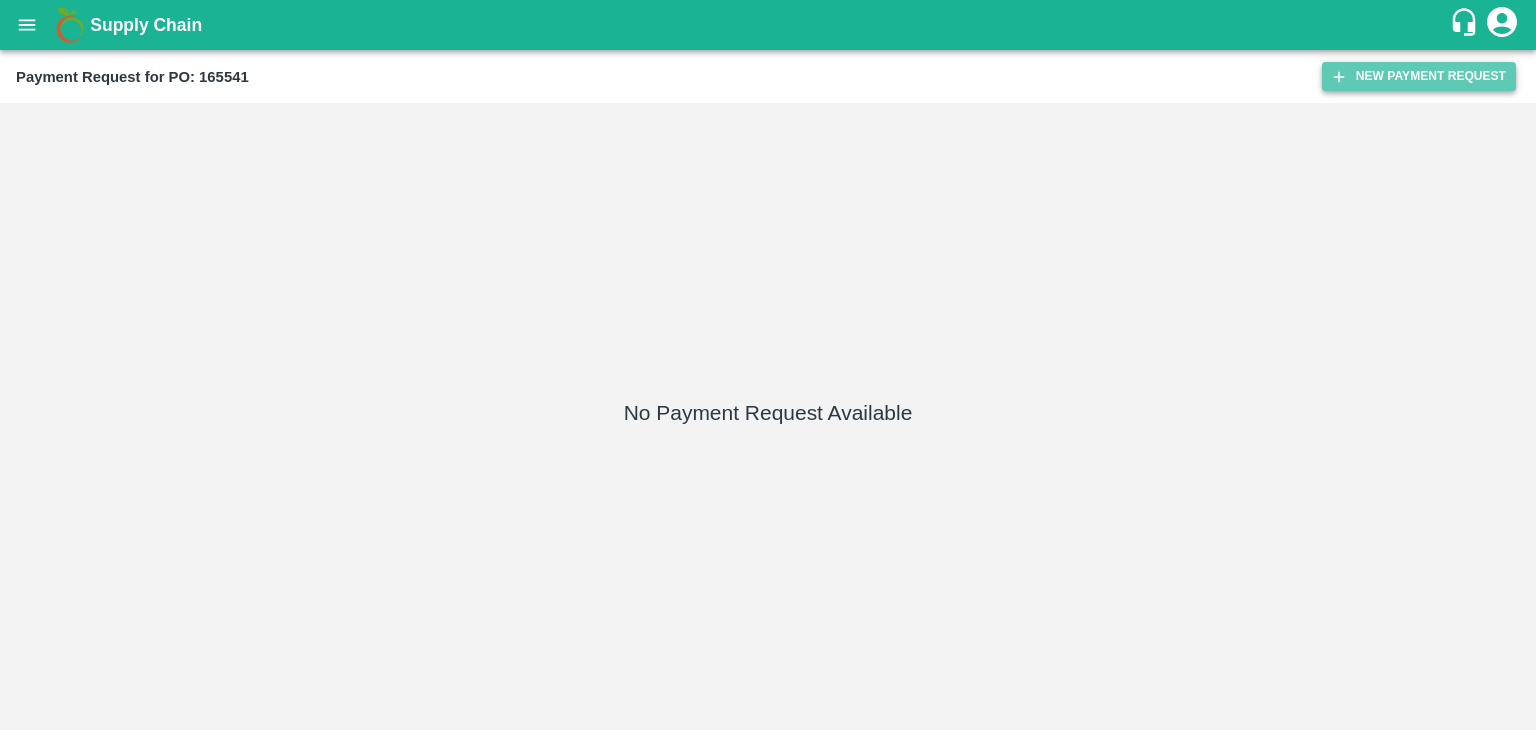 click on "New Payment Request" at bounding box center (1419, 76) 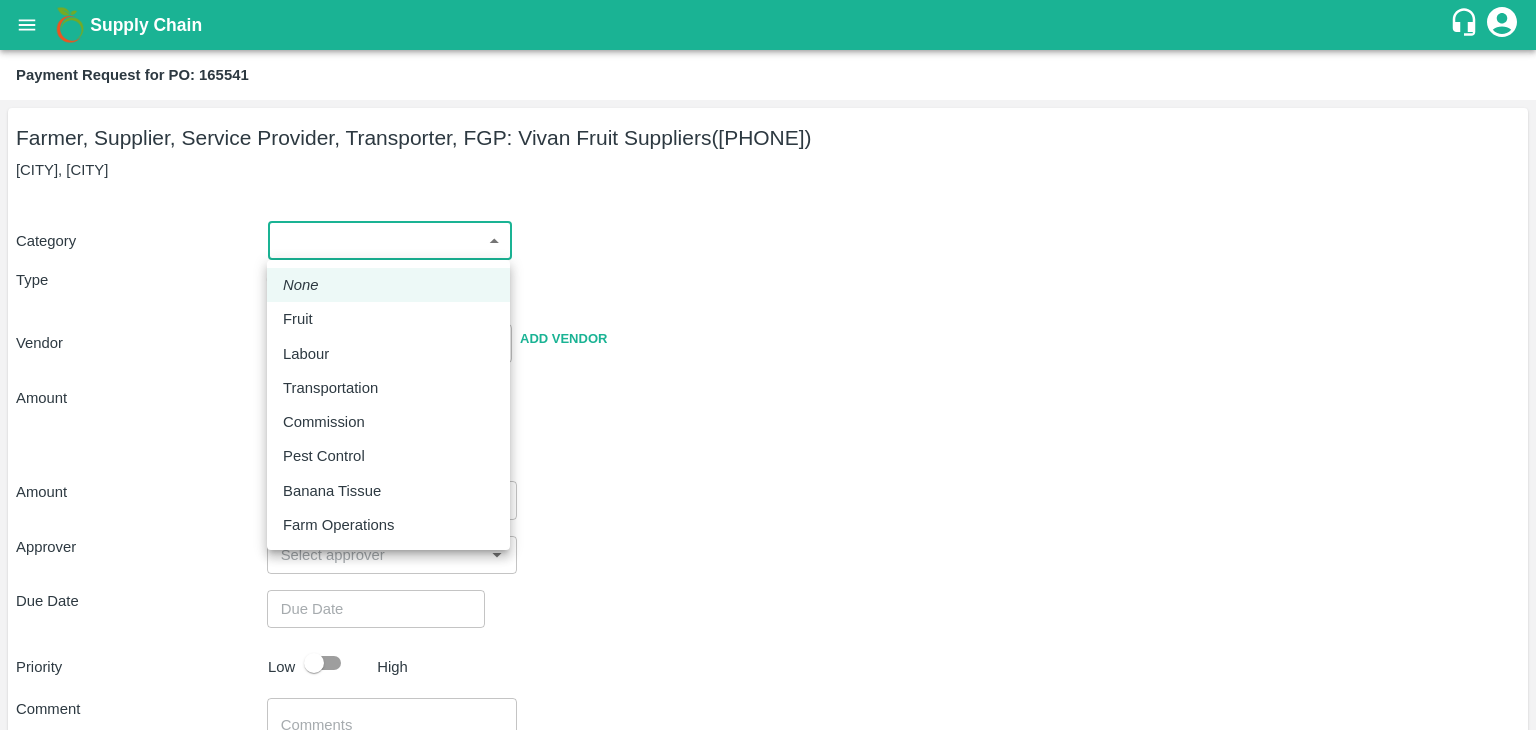 drag, startPoint x: 282, startPoint y: 254, endPoint x: 336, endPoint y: 314, distance: 80.72174 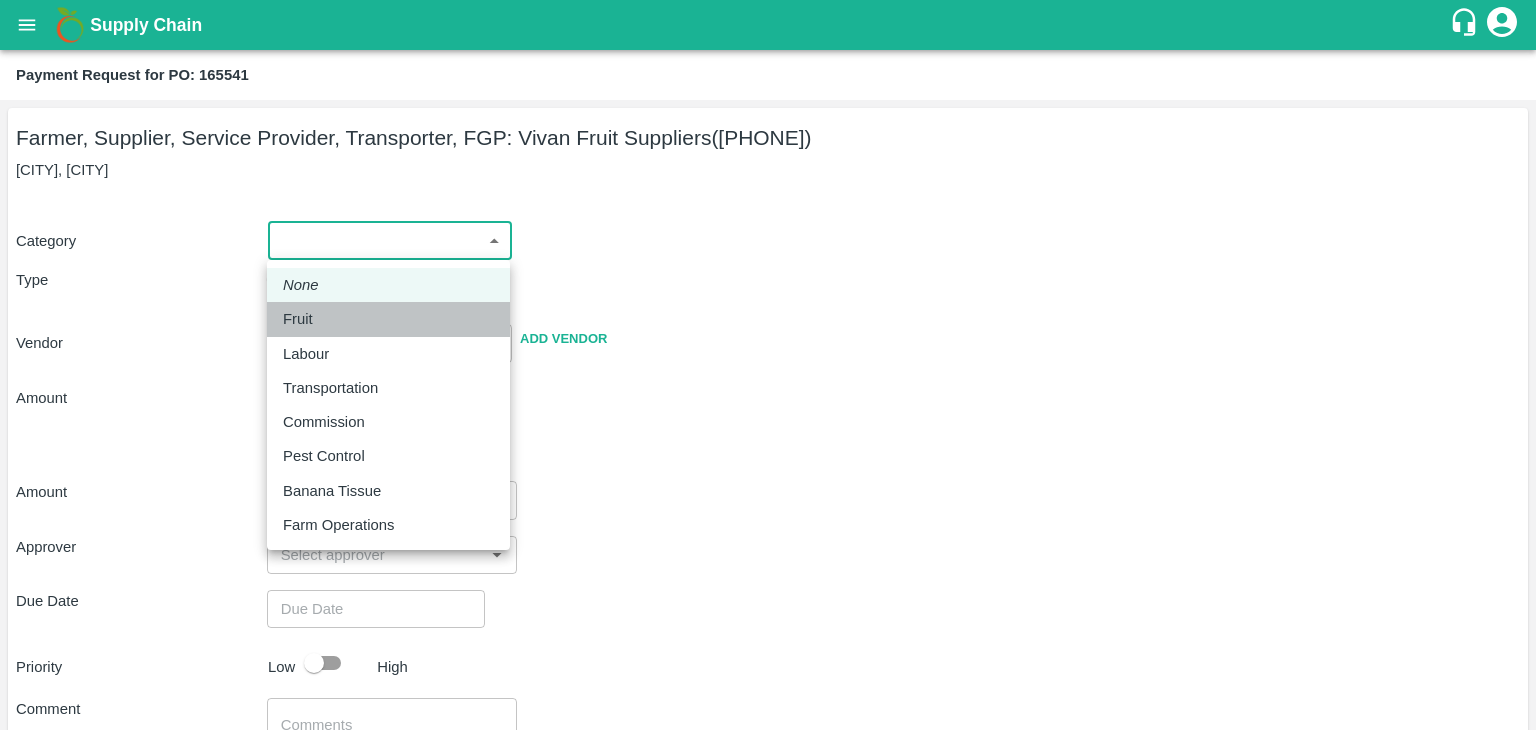 click on "Fruit" at bounding box center [388, 319] 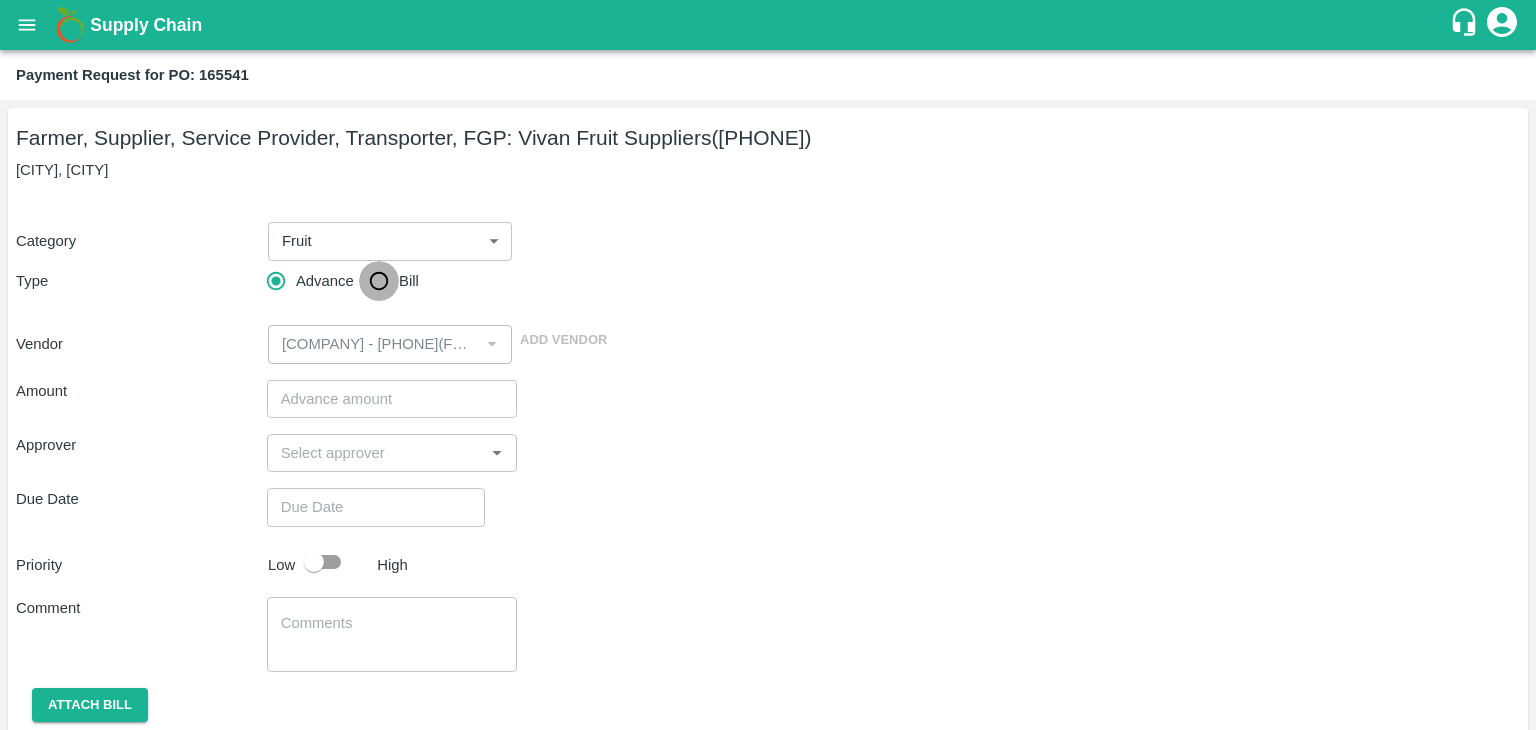 click on "Bill" at bounding box center [379, 281] 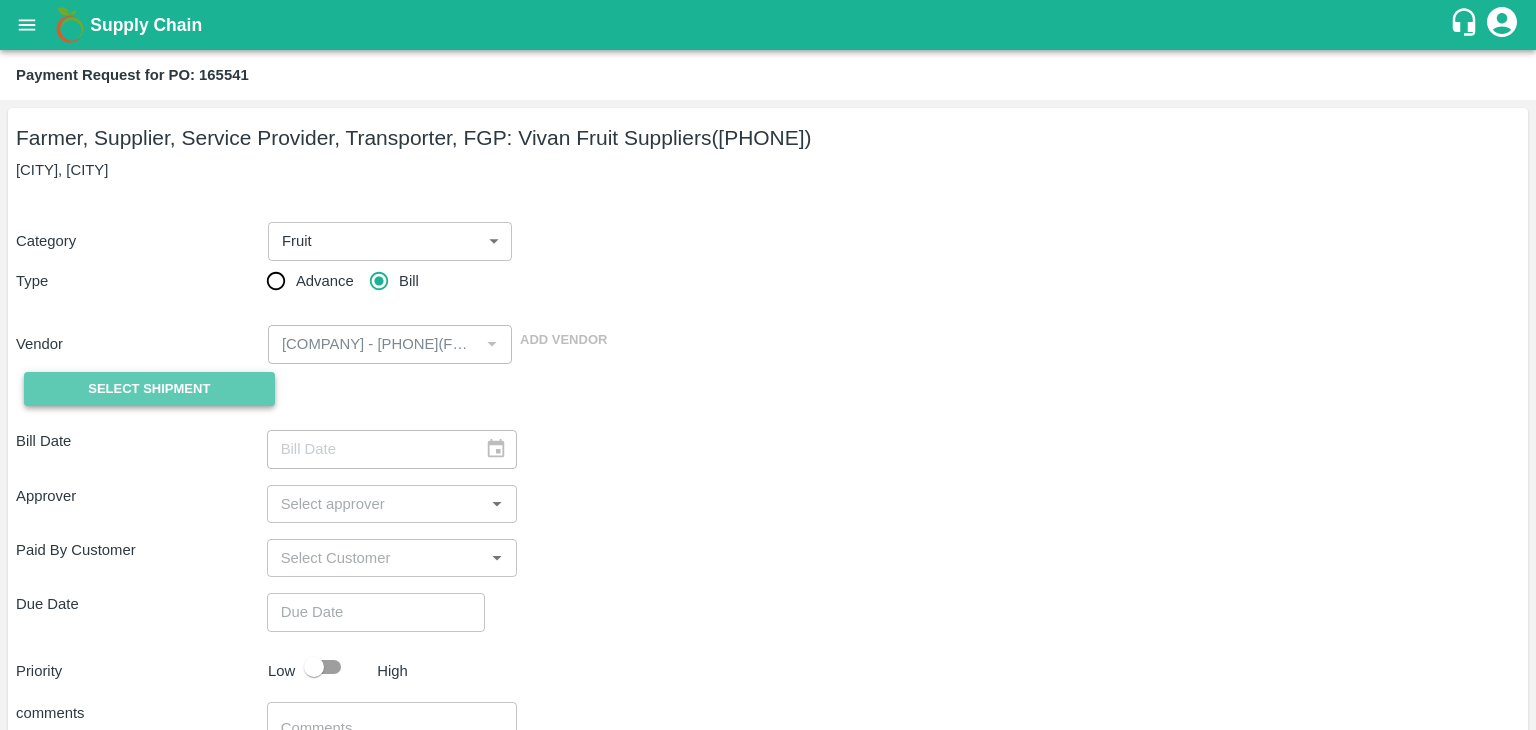click on "Select Shipment" at bounding box center [149, 389] 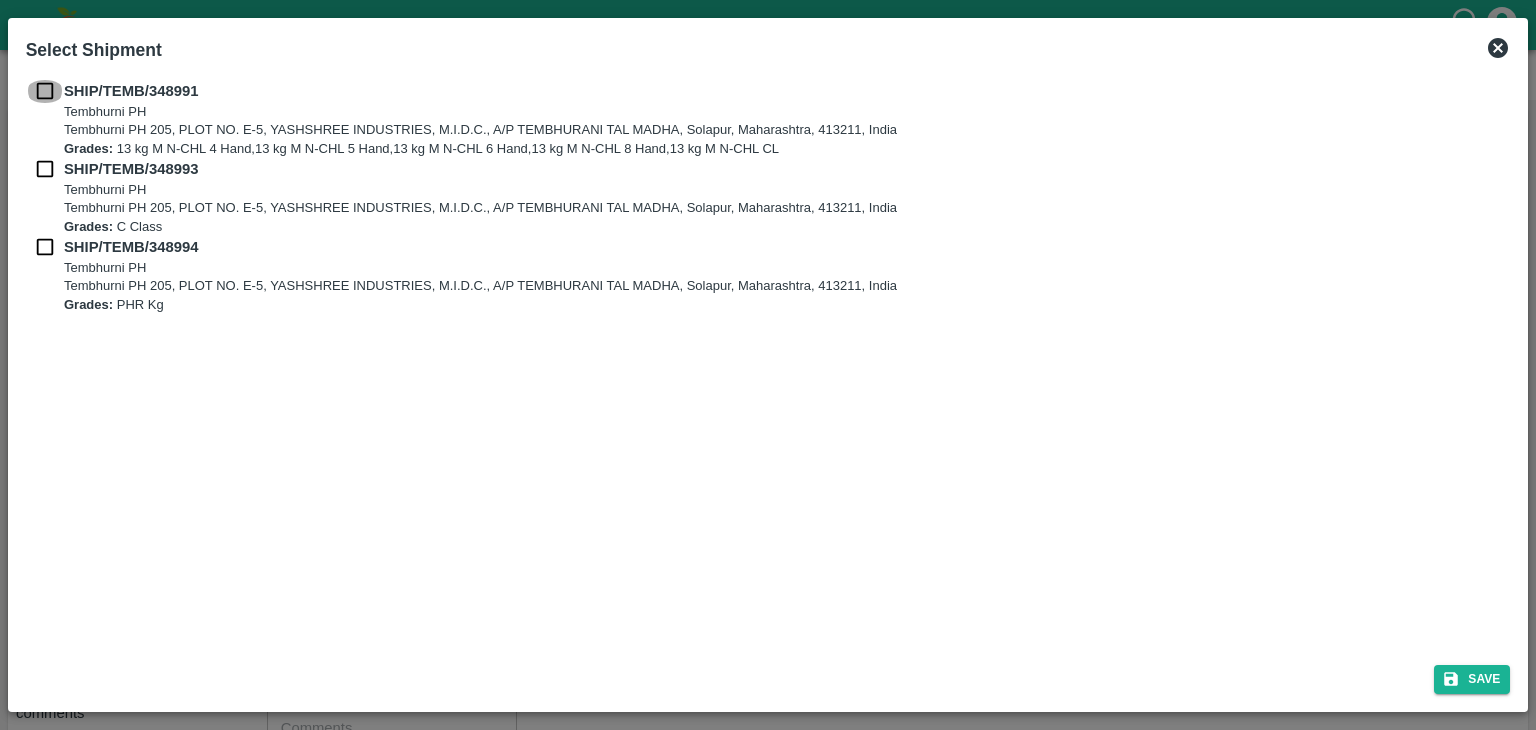 click at bounding box center (45, 91) 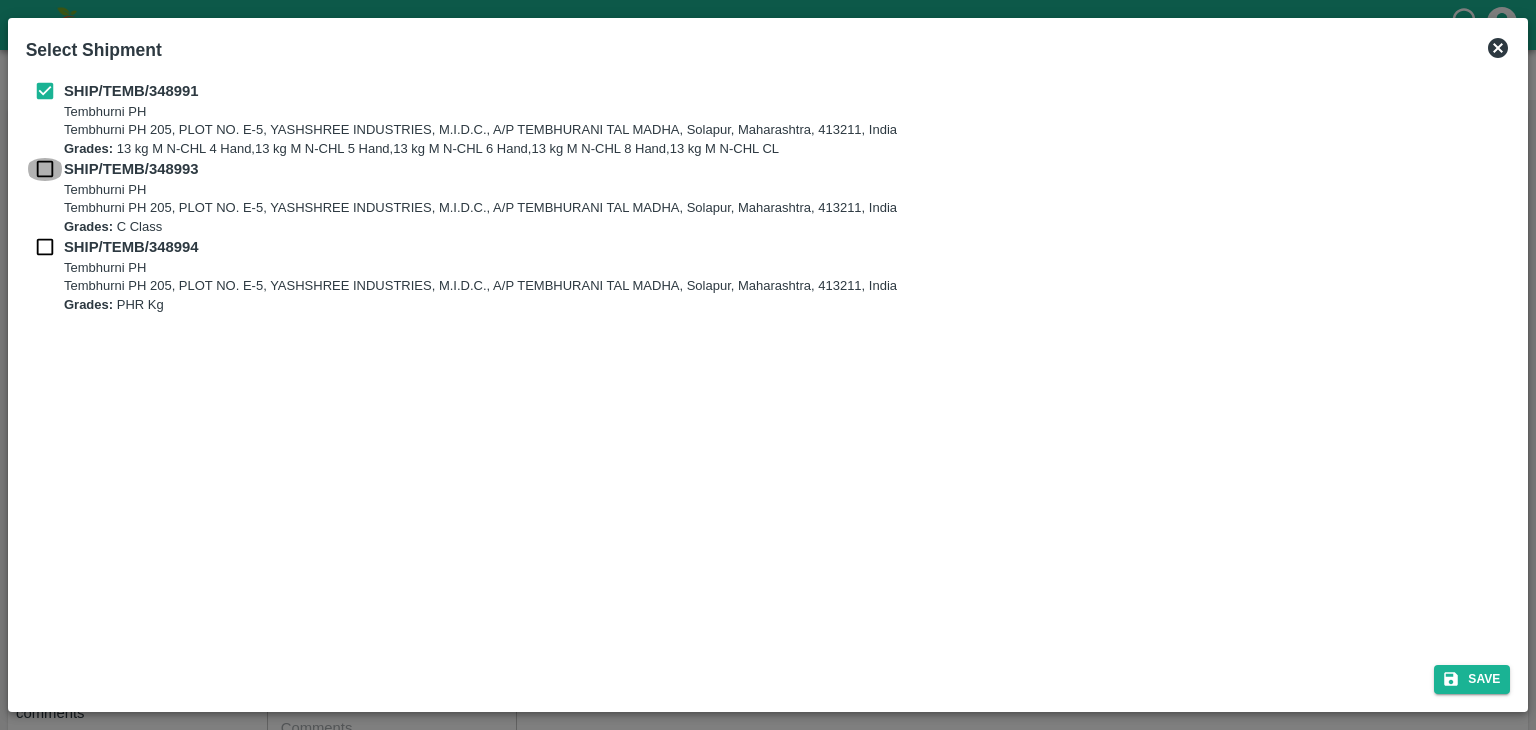 click at bounding box center [45, 169] 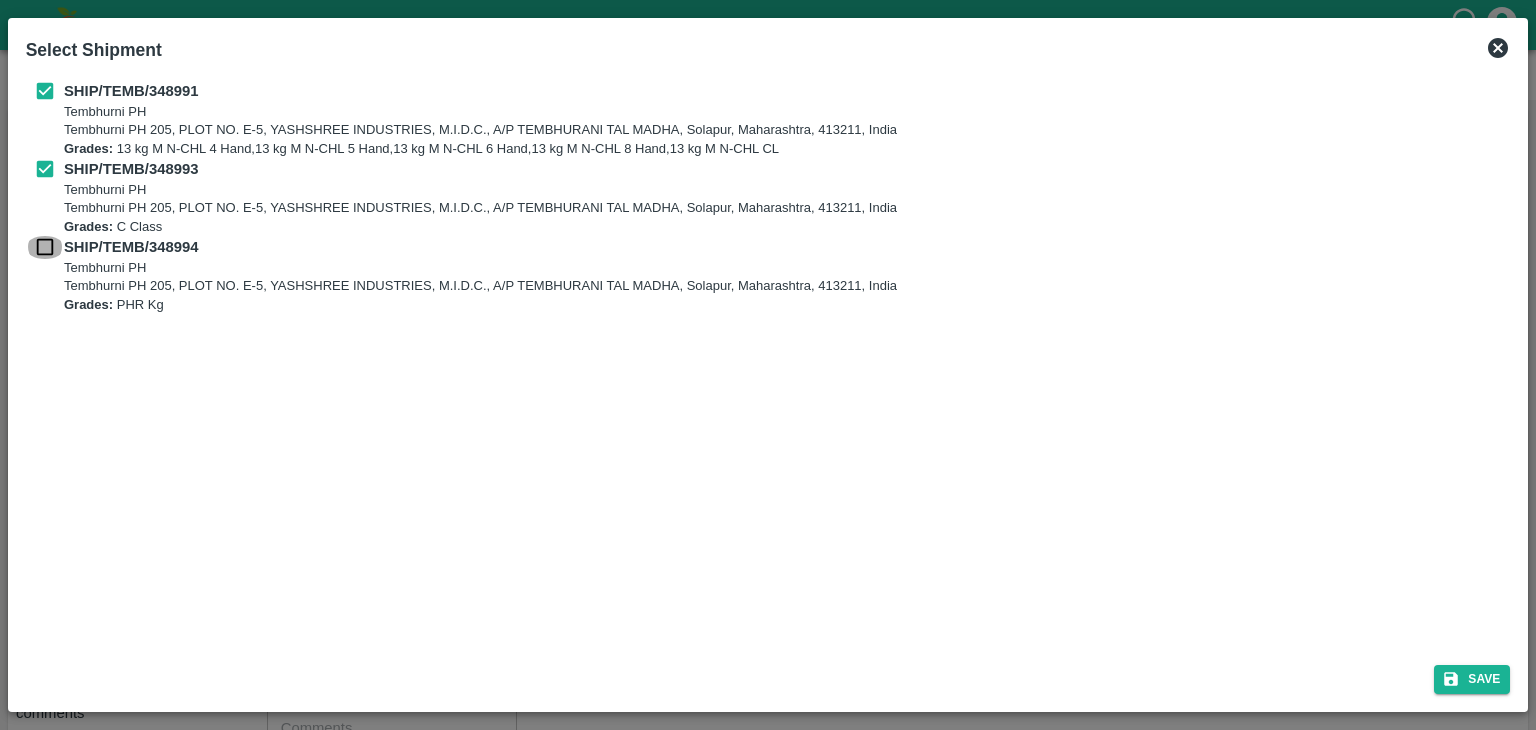 click at bounding box center (45, 247) 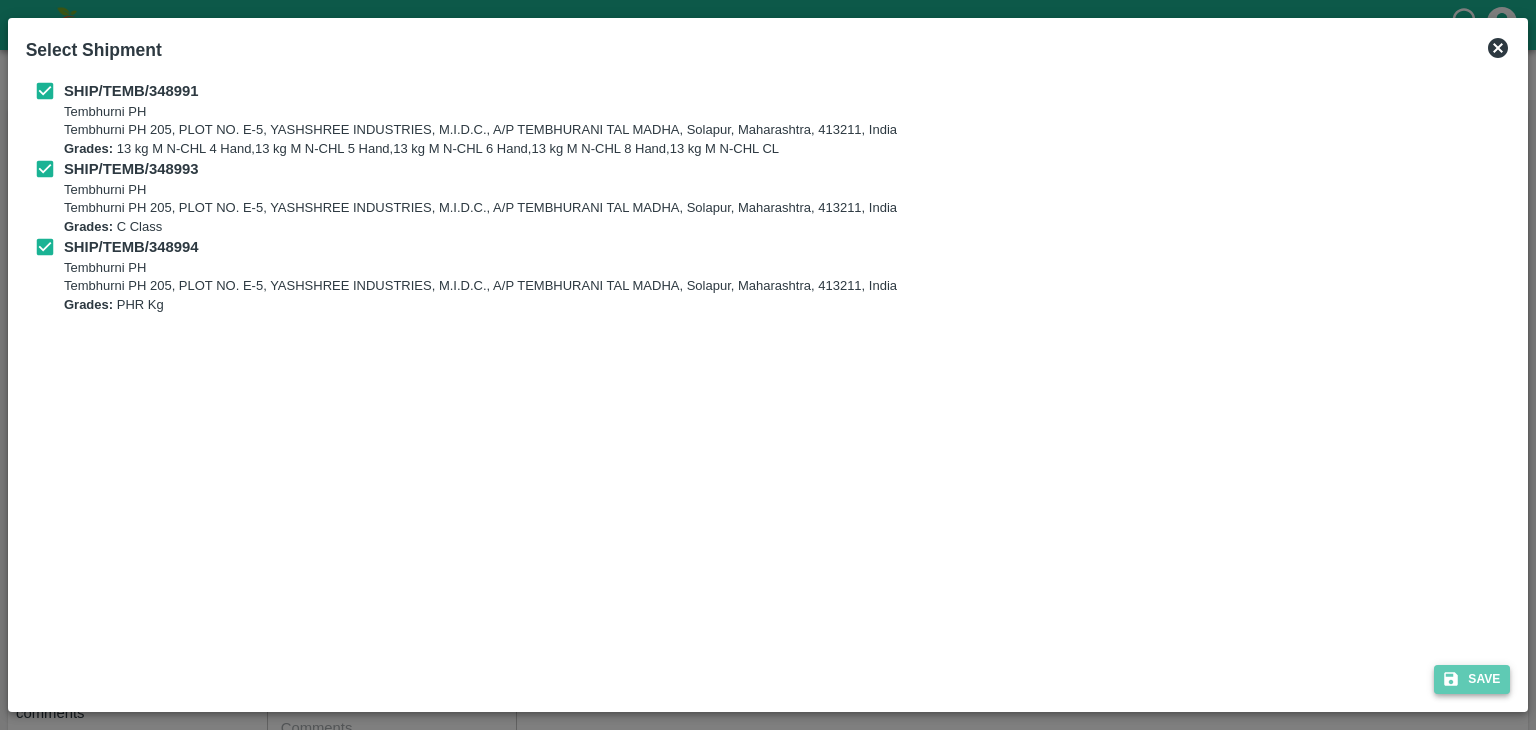 click on "Save" at bounding box center [1472, 679] 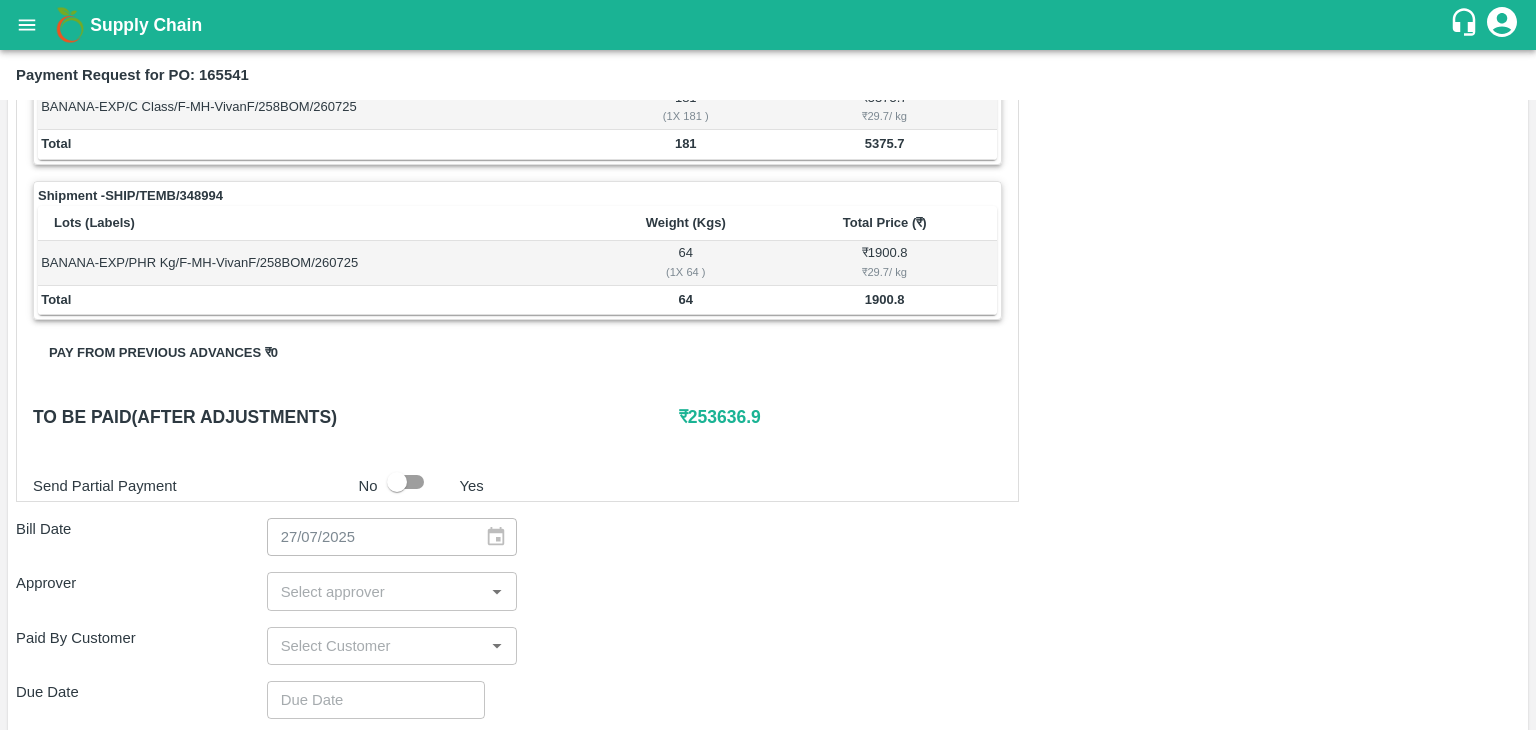 scroll, scrollTop: 980, scrollLeft: 0, axis: vertical 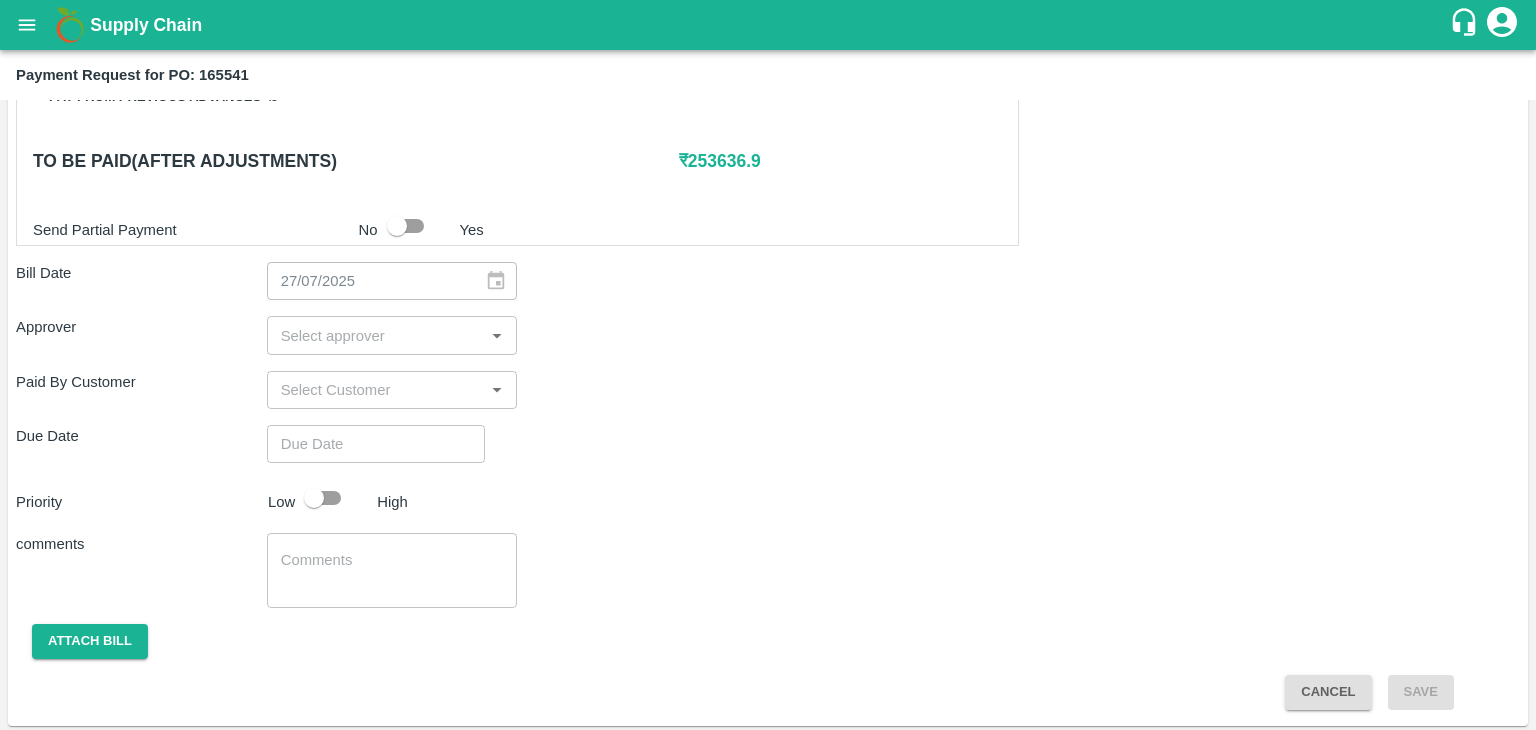click at bounding box center (376, 335) 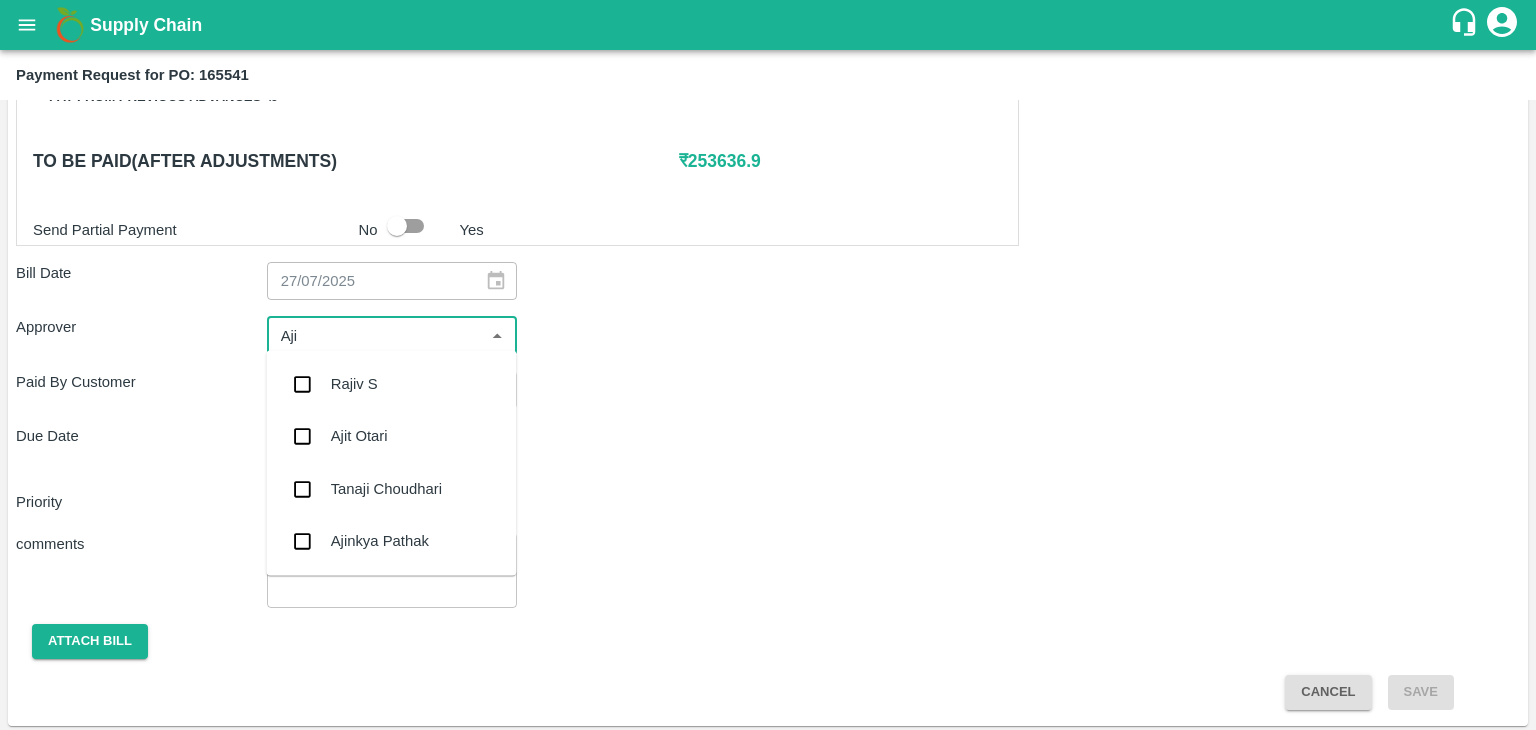 type on "[FIRST]" 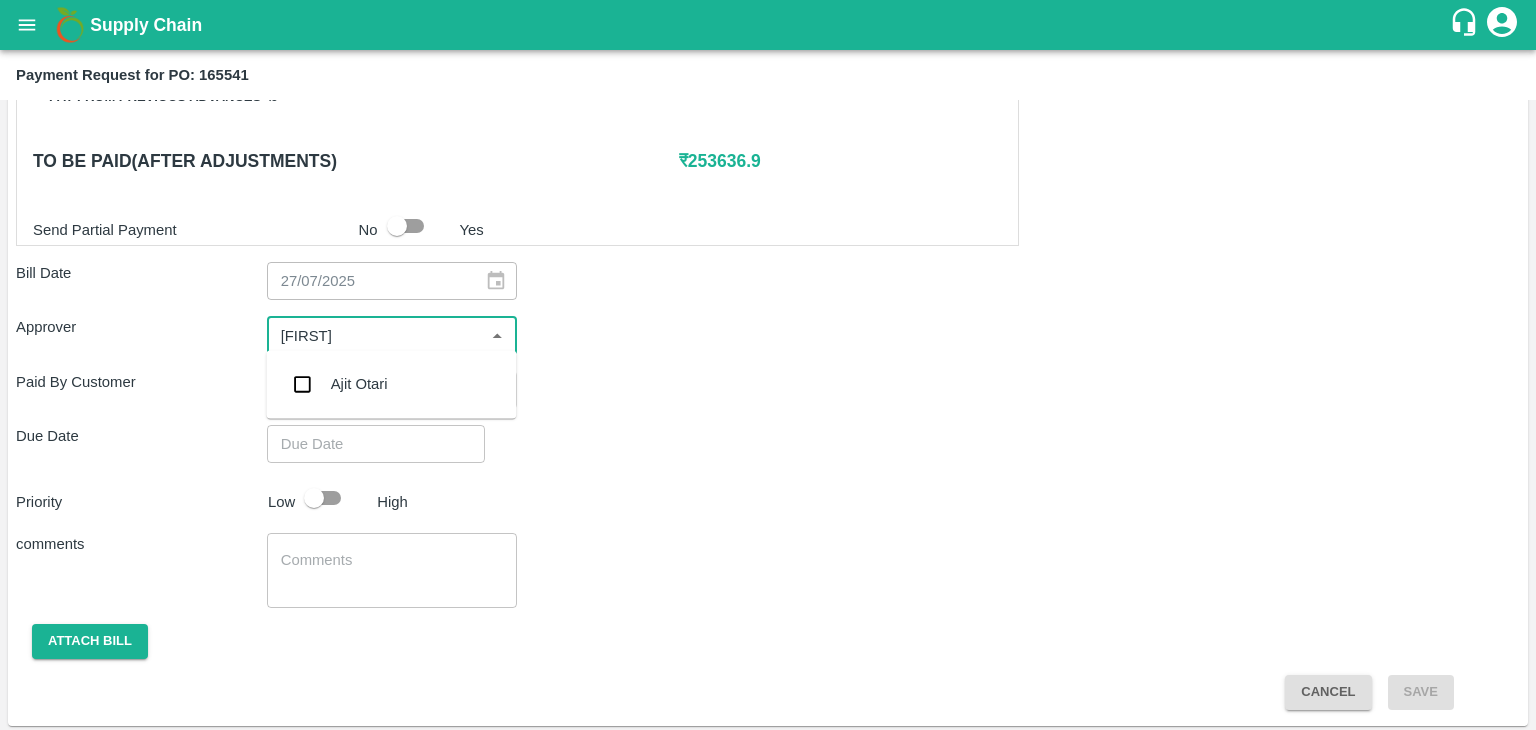 click on "Ajit Otari" at bounding box center (391, 384) 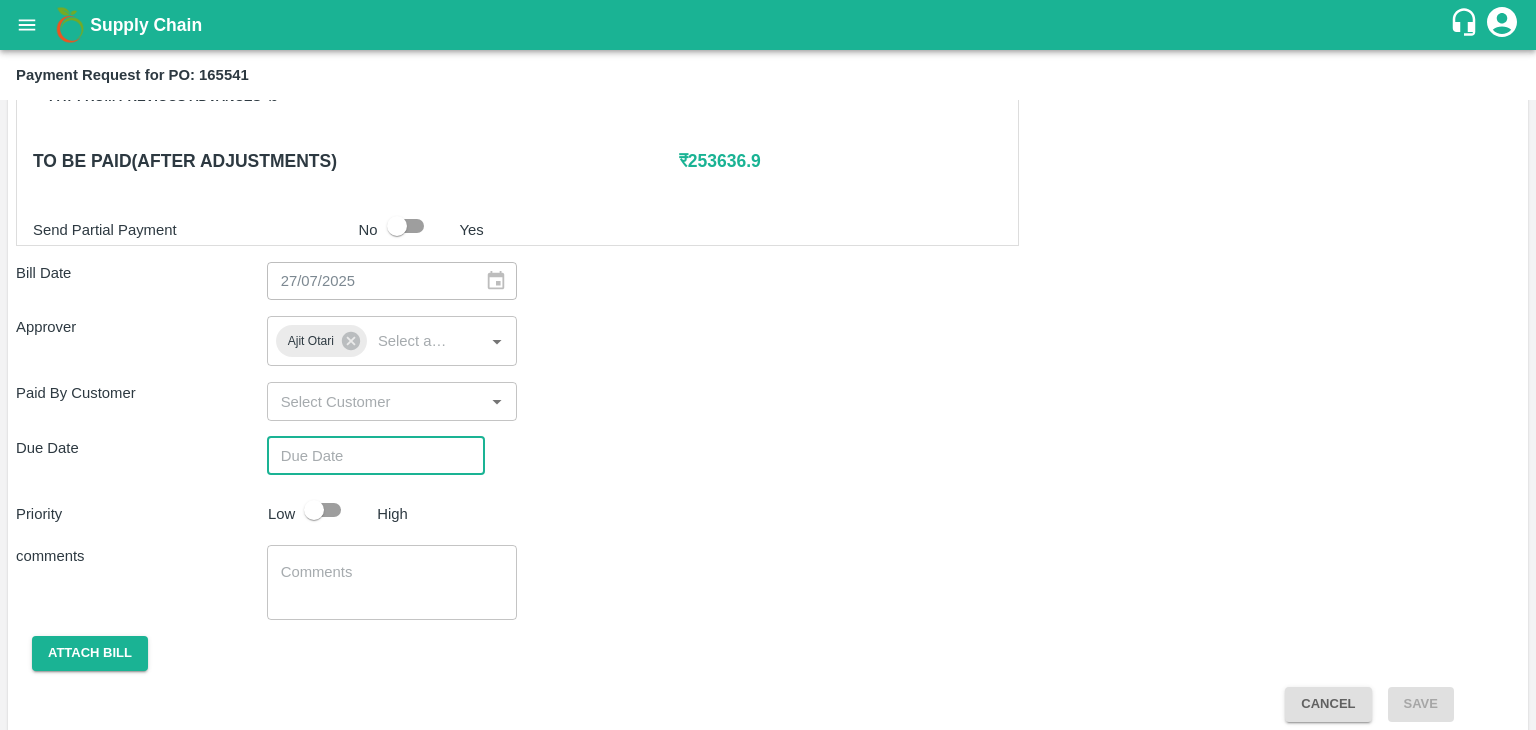 type on "DD/MM/YYYY hh:mm aa" 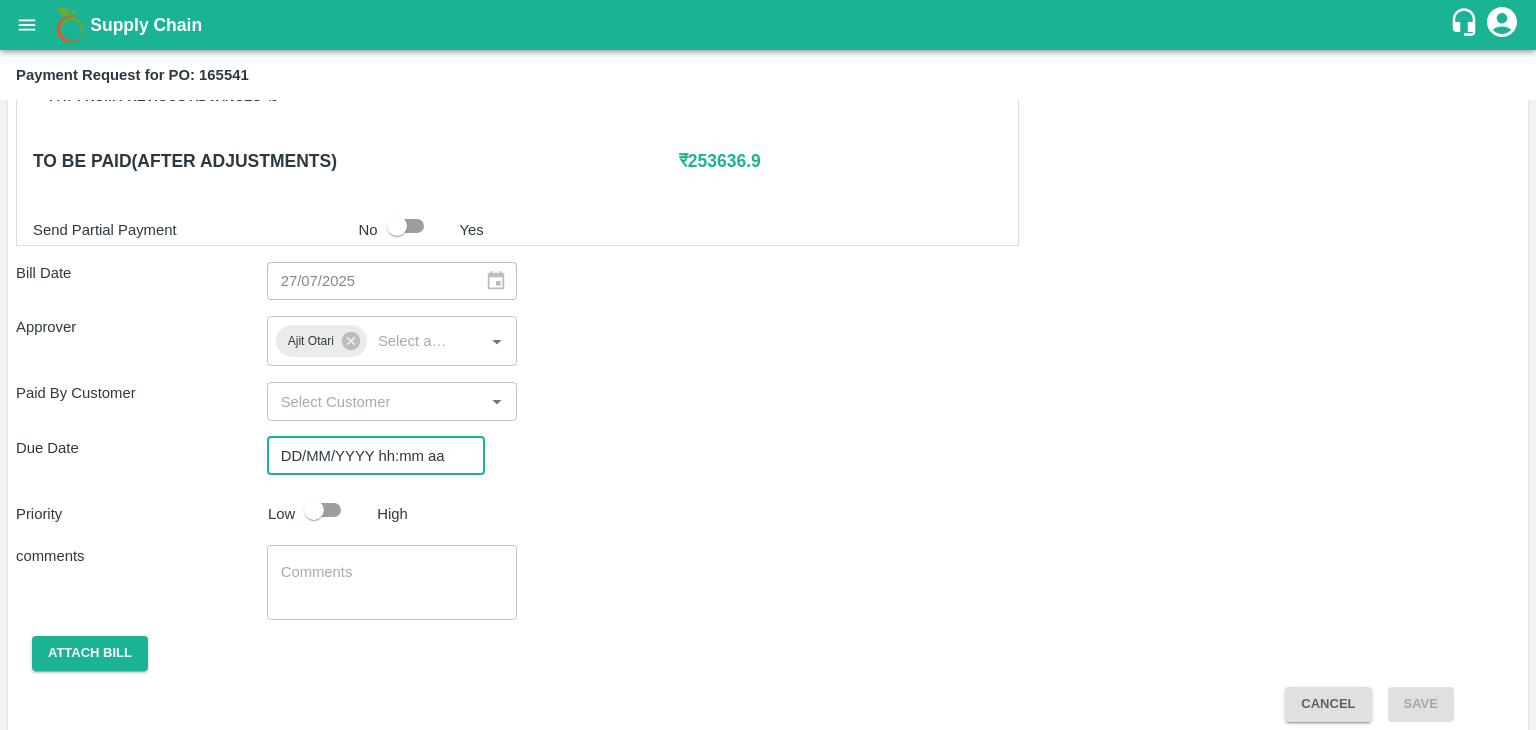 click on "DD/MM/YYYY hh:mm aa" at bounding box center [369, 456] 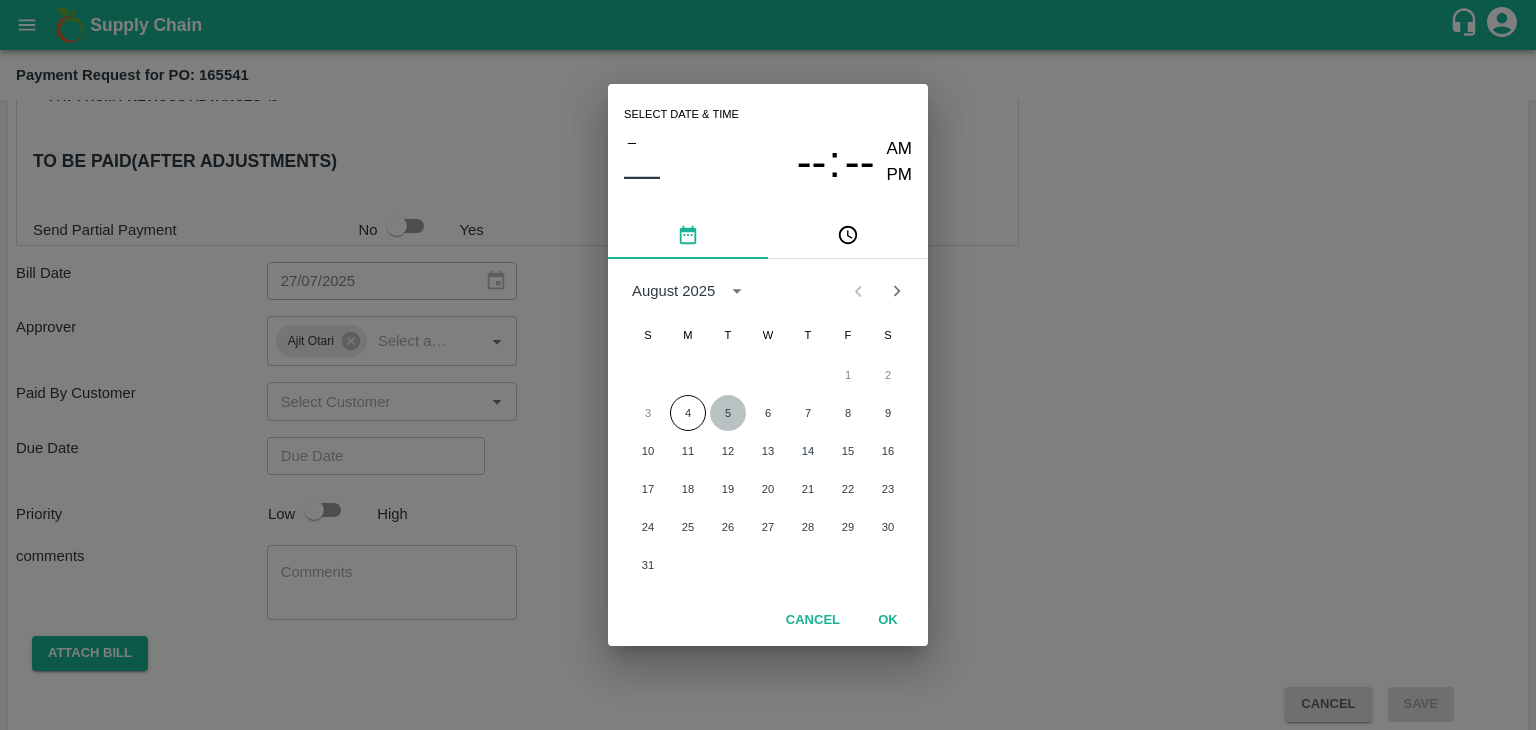 click on "5" at bounding box center [728, 413] 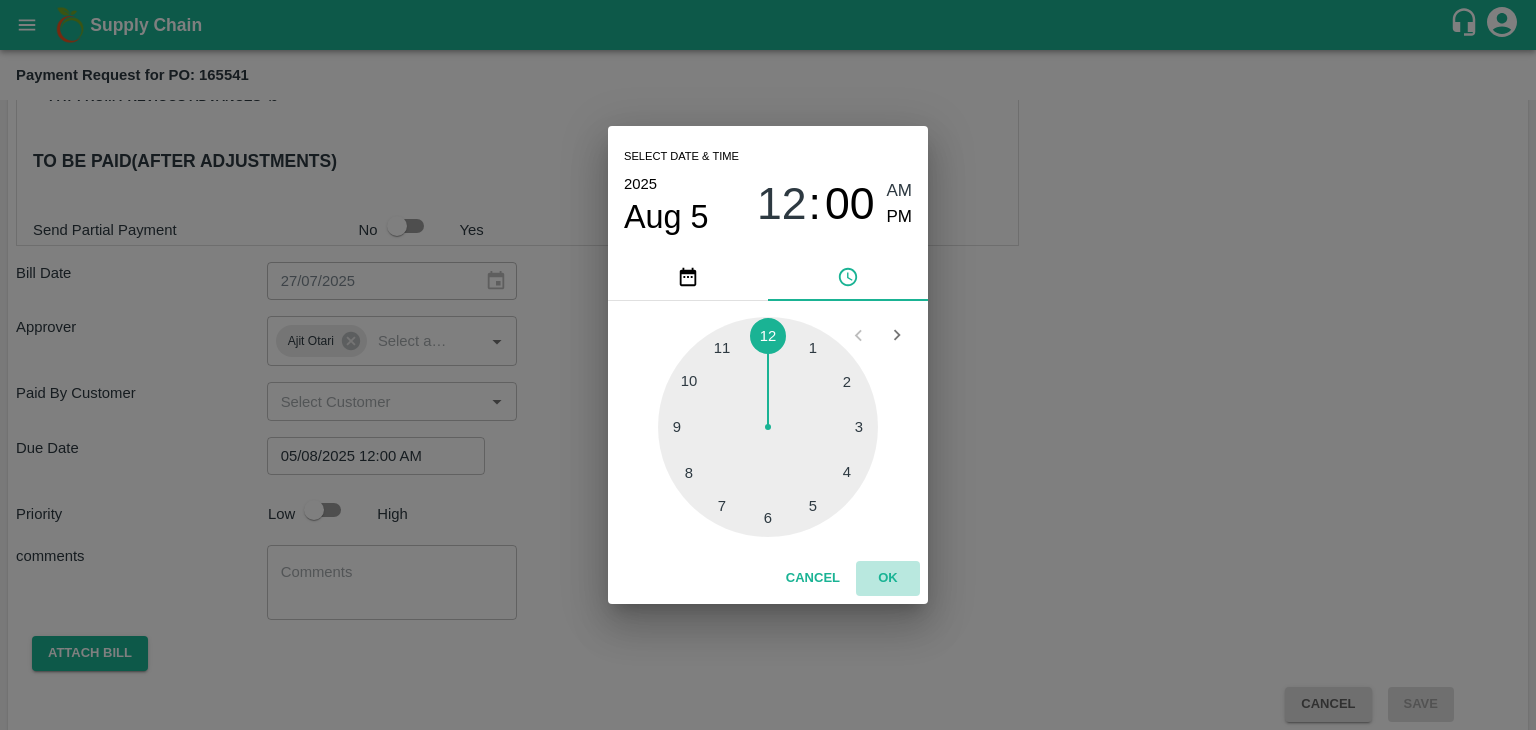 click on "OK" at bounding box center (888, 578) 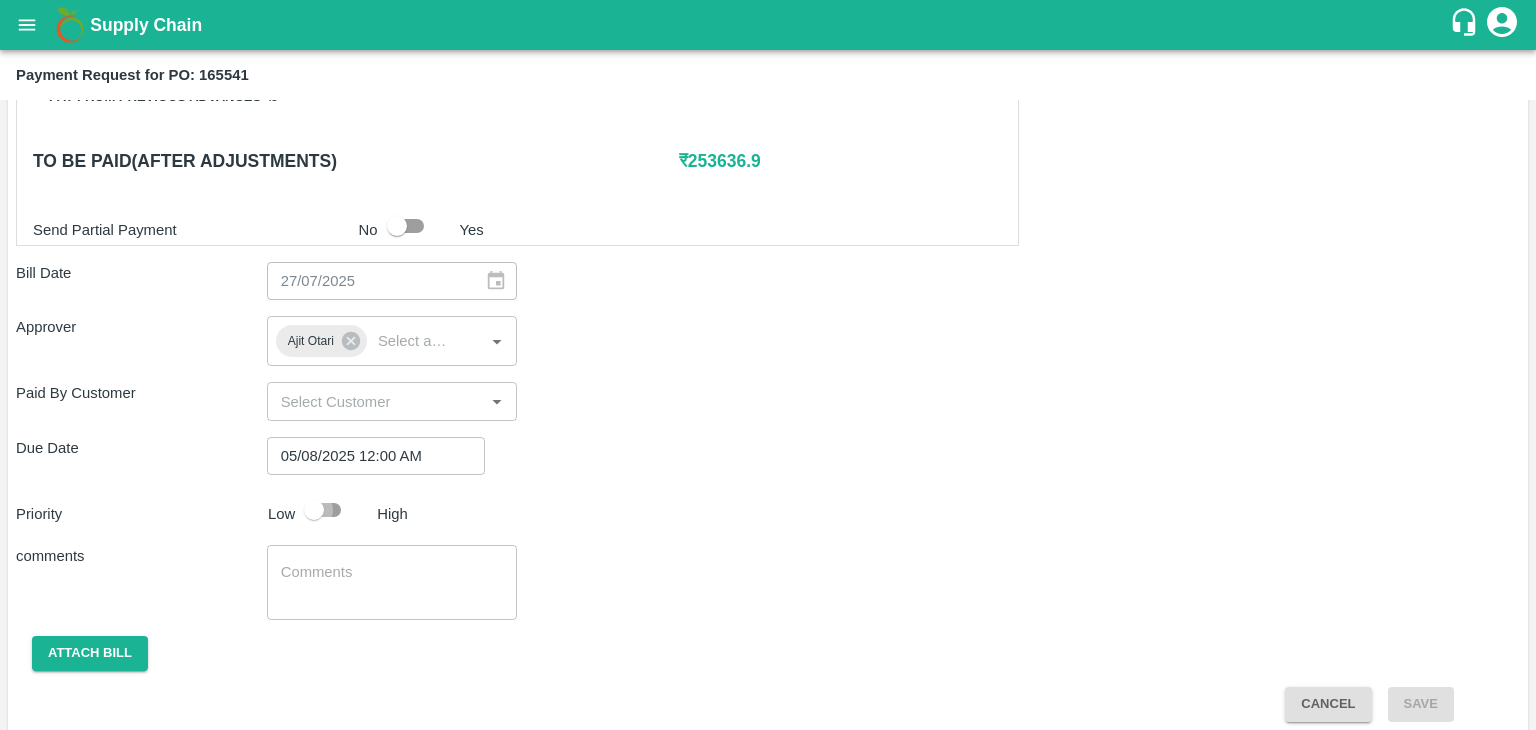 click at bounding box center [314, 510] 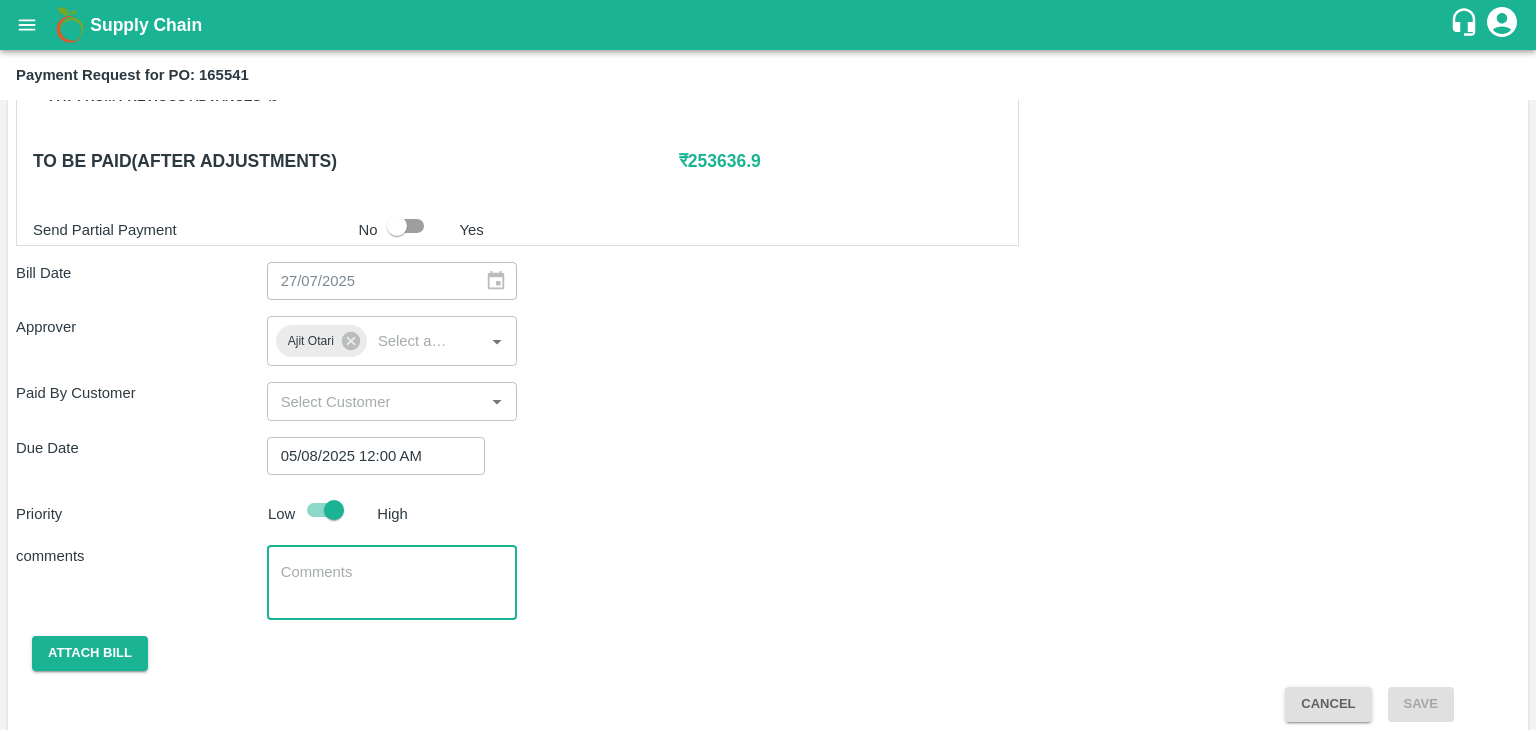 click at bounding box center [392, 583] 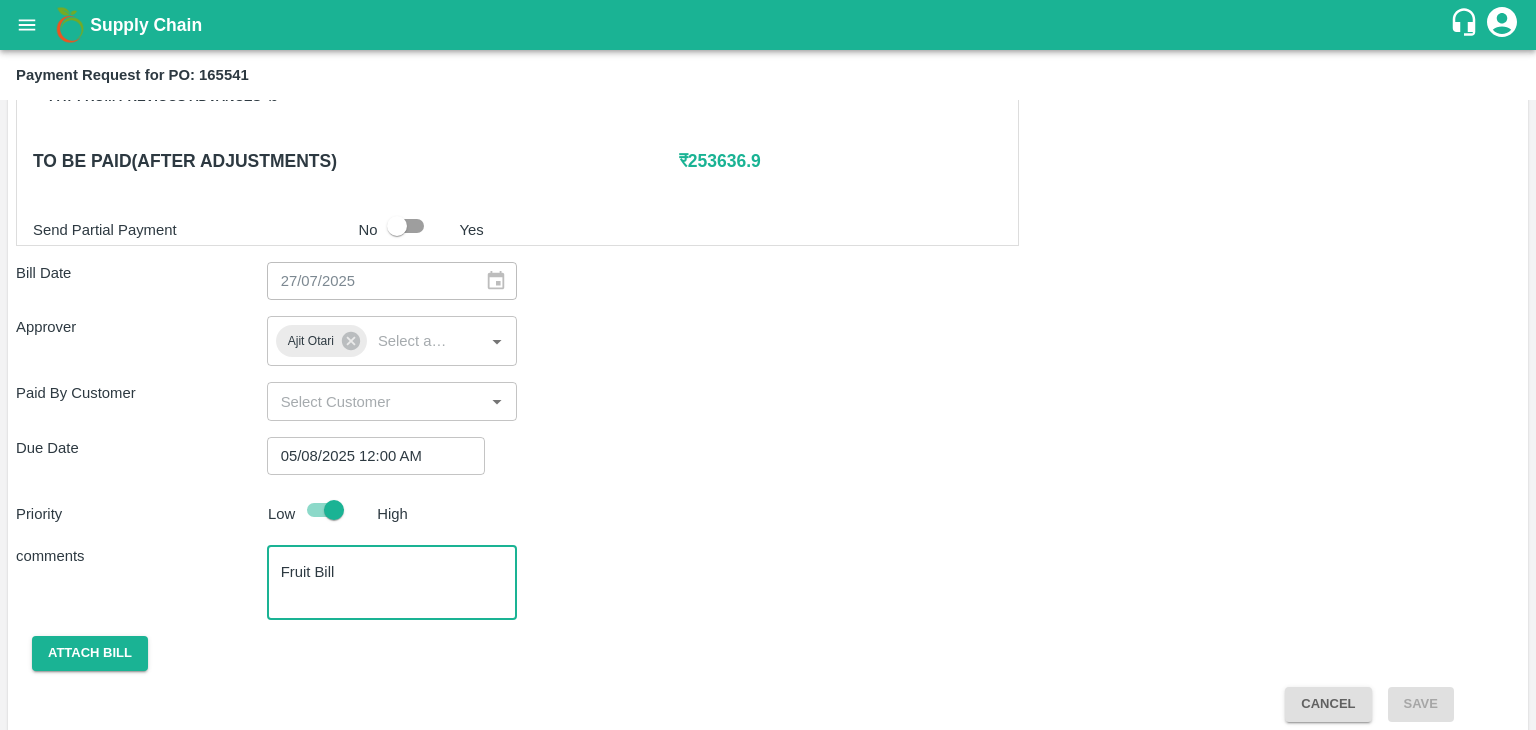 scroll, scrollTop: 992, scrollLeft: 0, axis: vertical 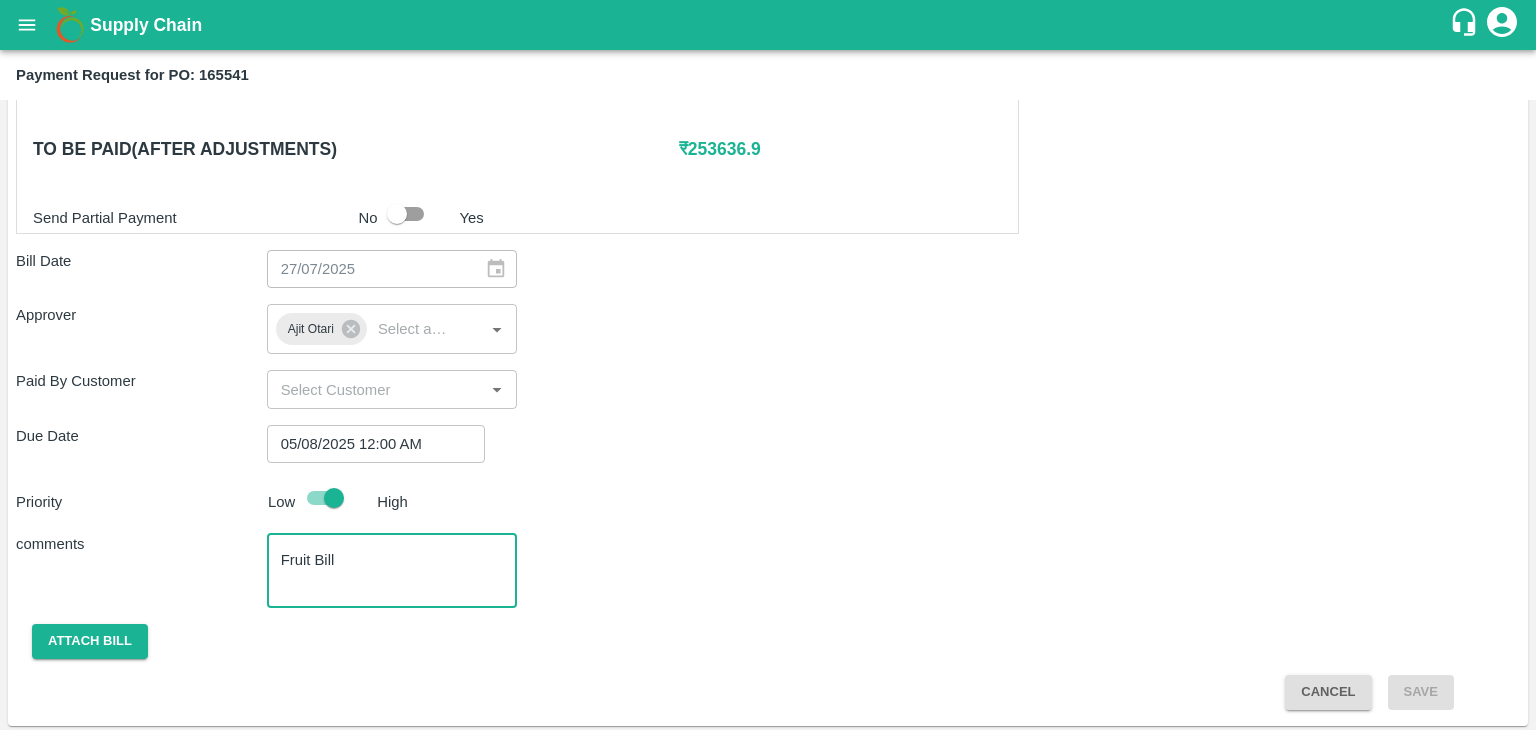 type on "Fruit Bill" 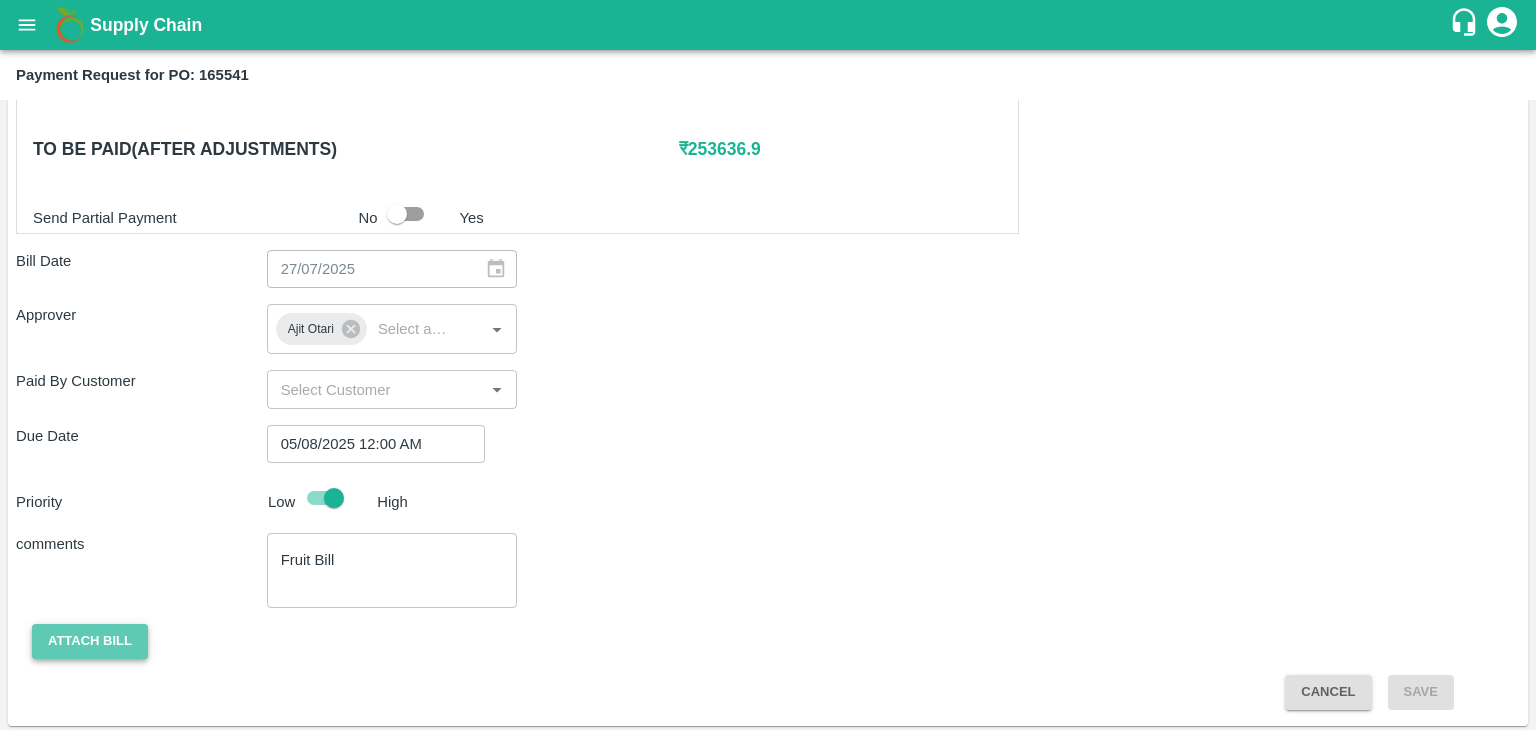 click on "Attach bill" at bounding box center [90, 641] 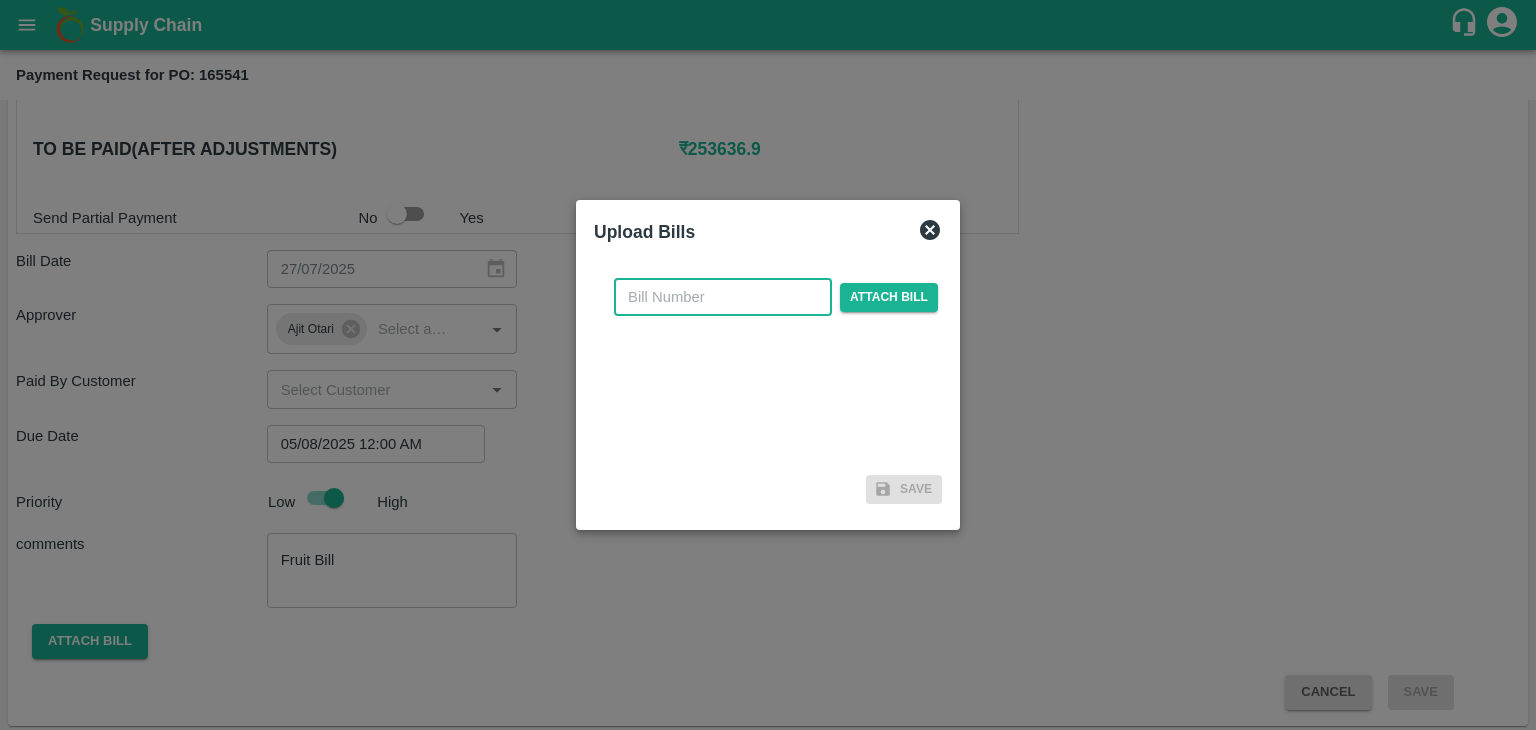 click at bounding box center (723, 297) 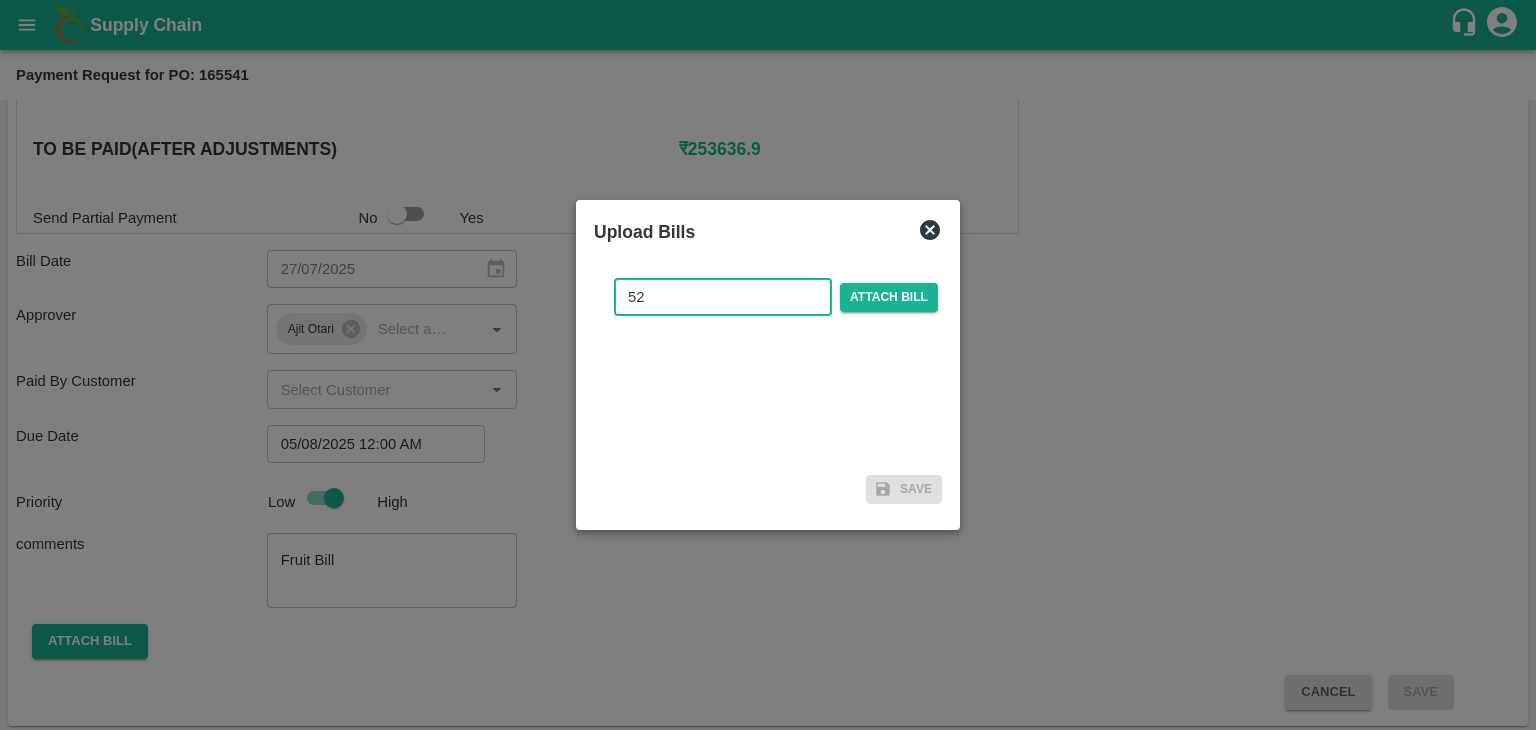 type on "52" 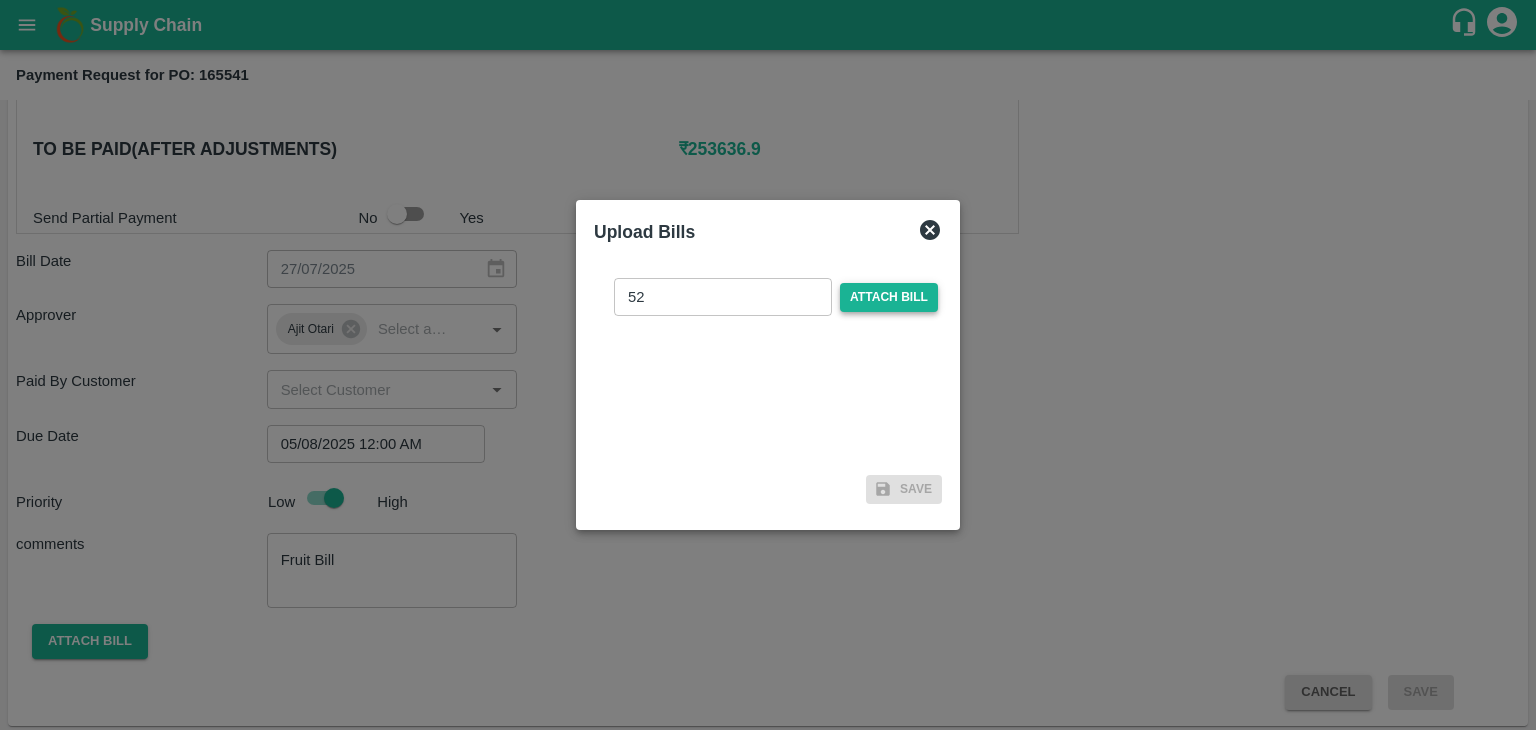 drag, startPoint x: 941, startPoint y: 285, endPoint x: 855, endPoint y: 305, distance: 88.29496 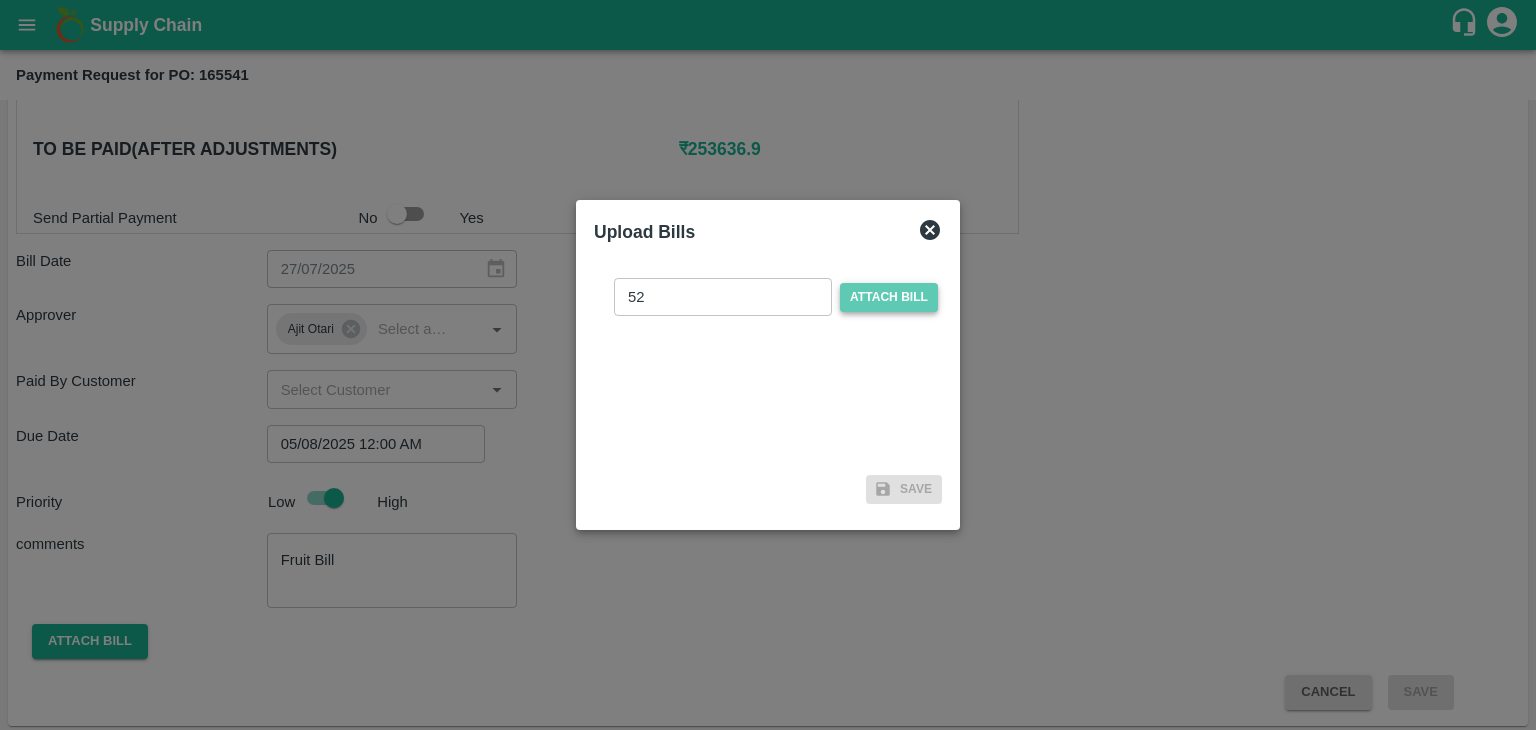 click on "Attach bill" at bounding box center [889, 297] 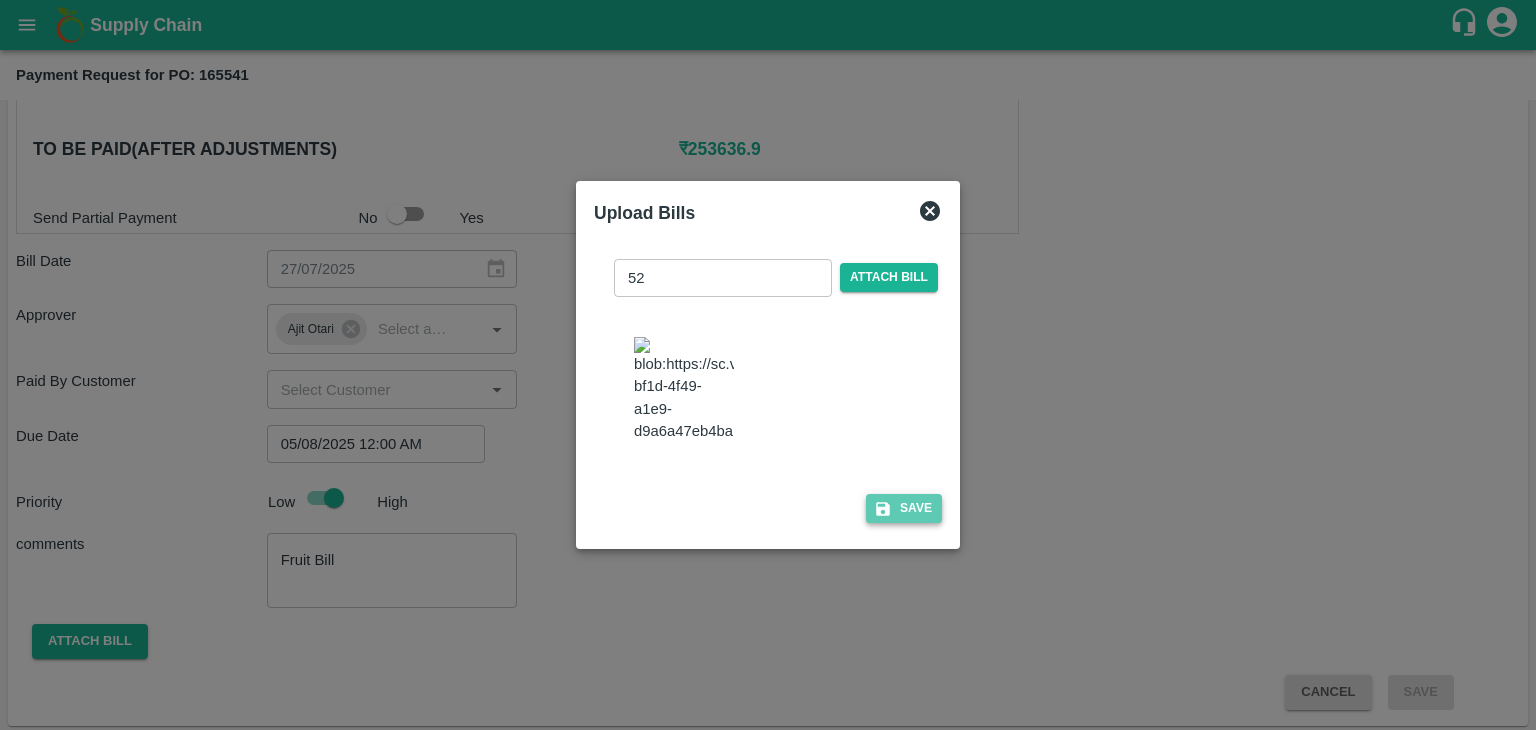 click on "Save" at bounding box center [904, 508] 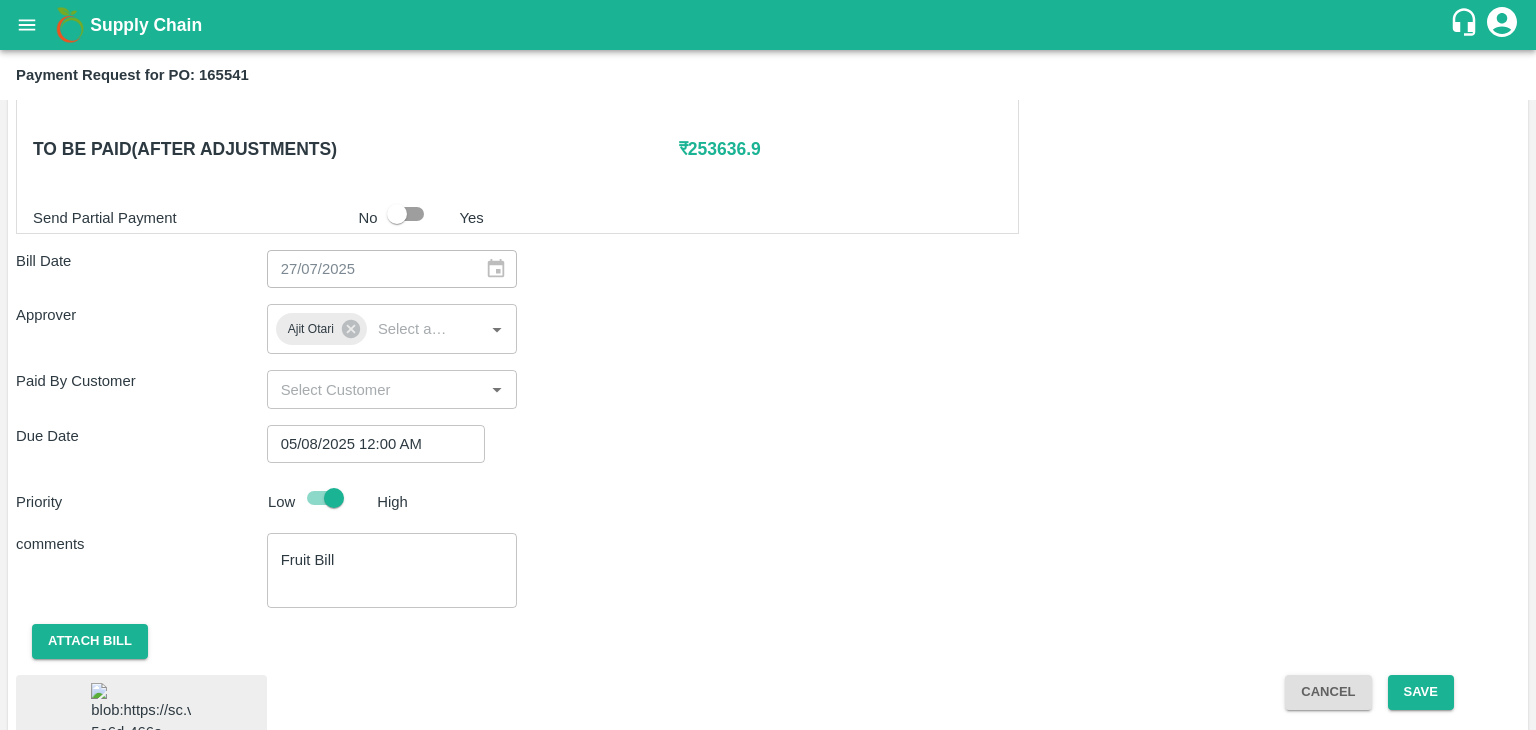 scroll, scrollTop: 1112, scrollLeft: 0, axis: vertical 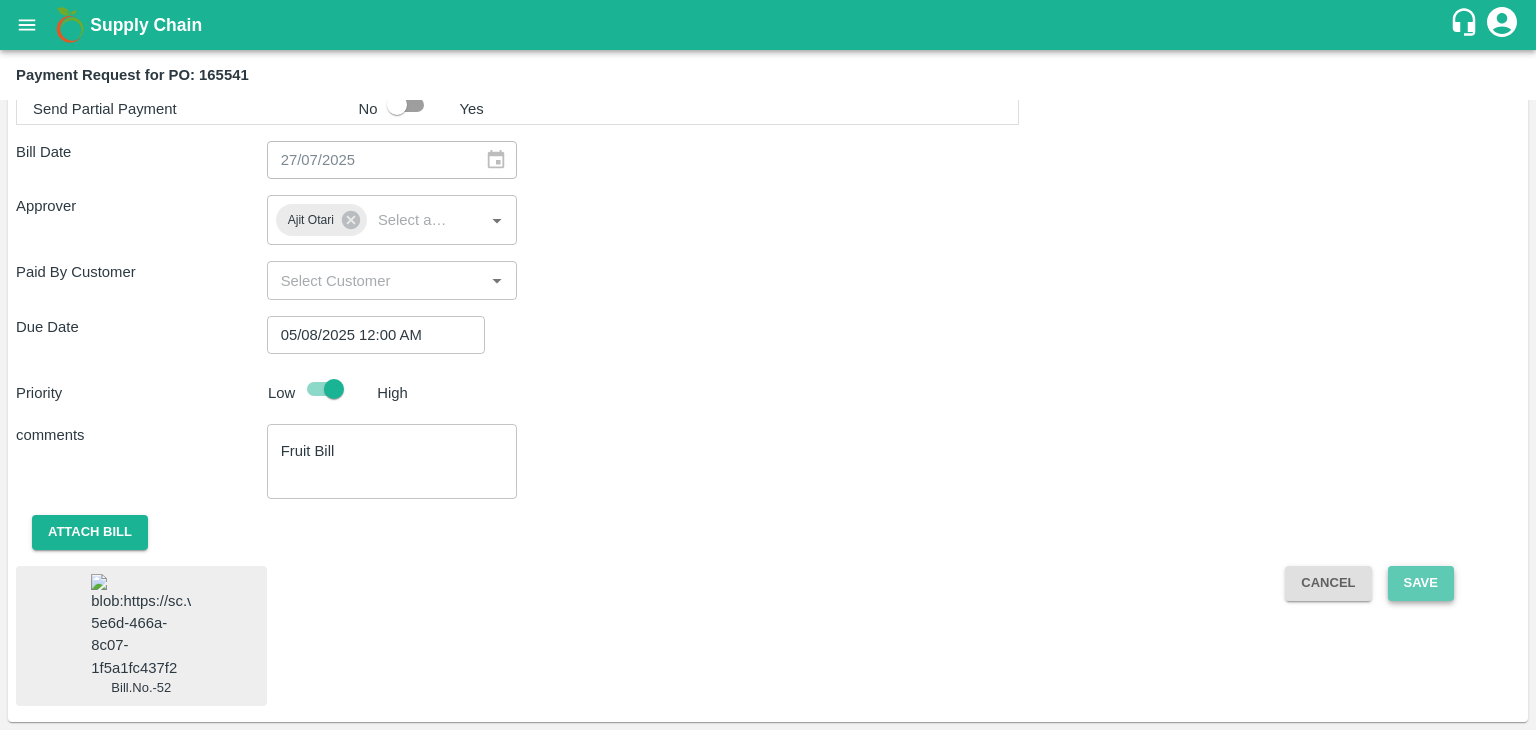 click on "Save" at bounding box center [1421, 583] 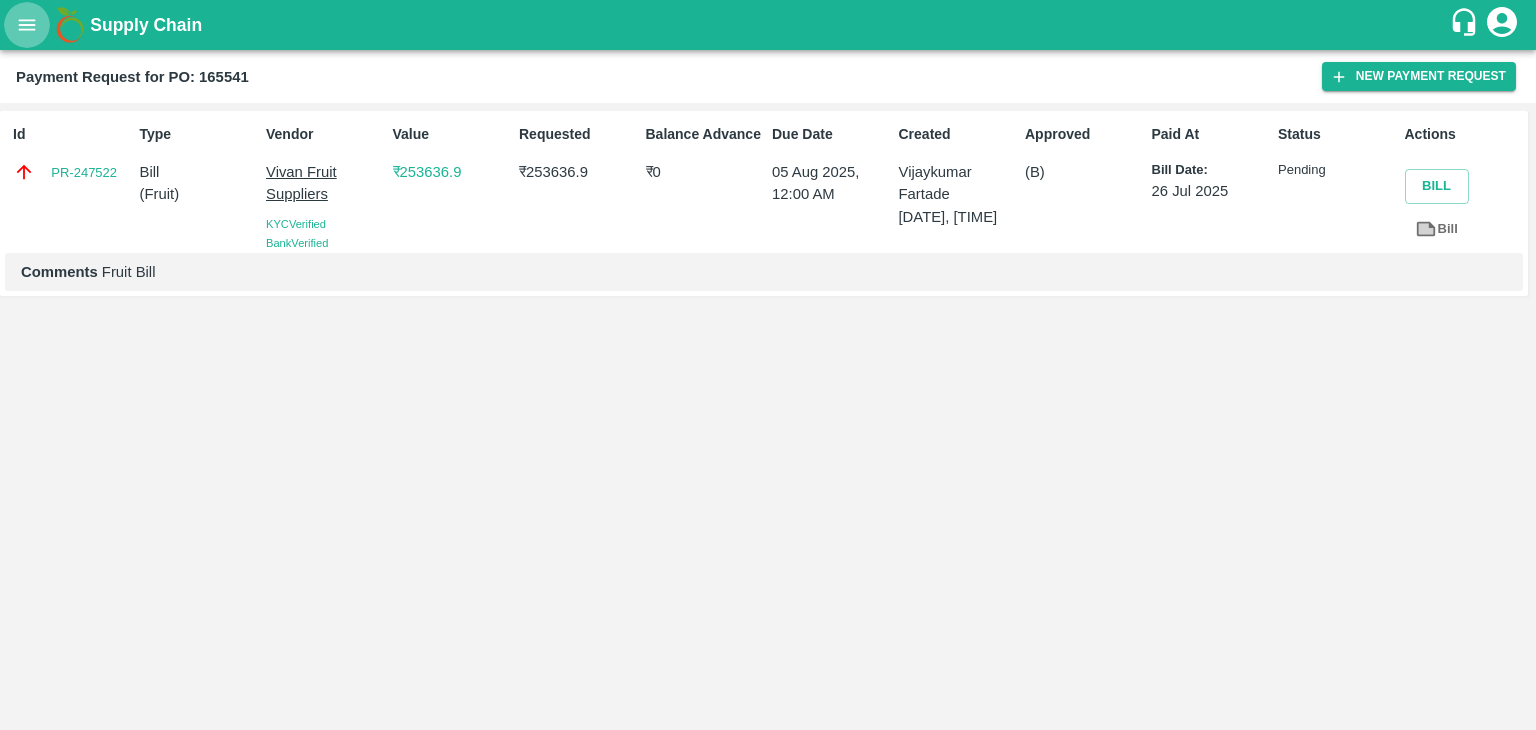 click 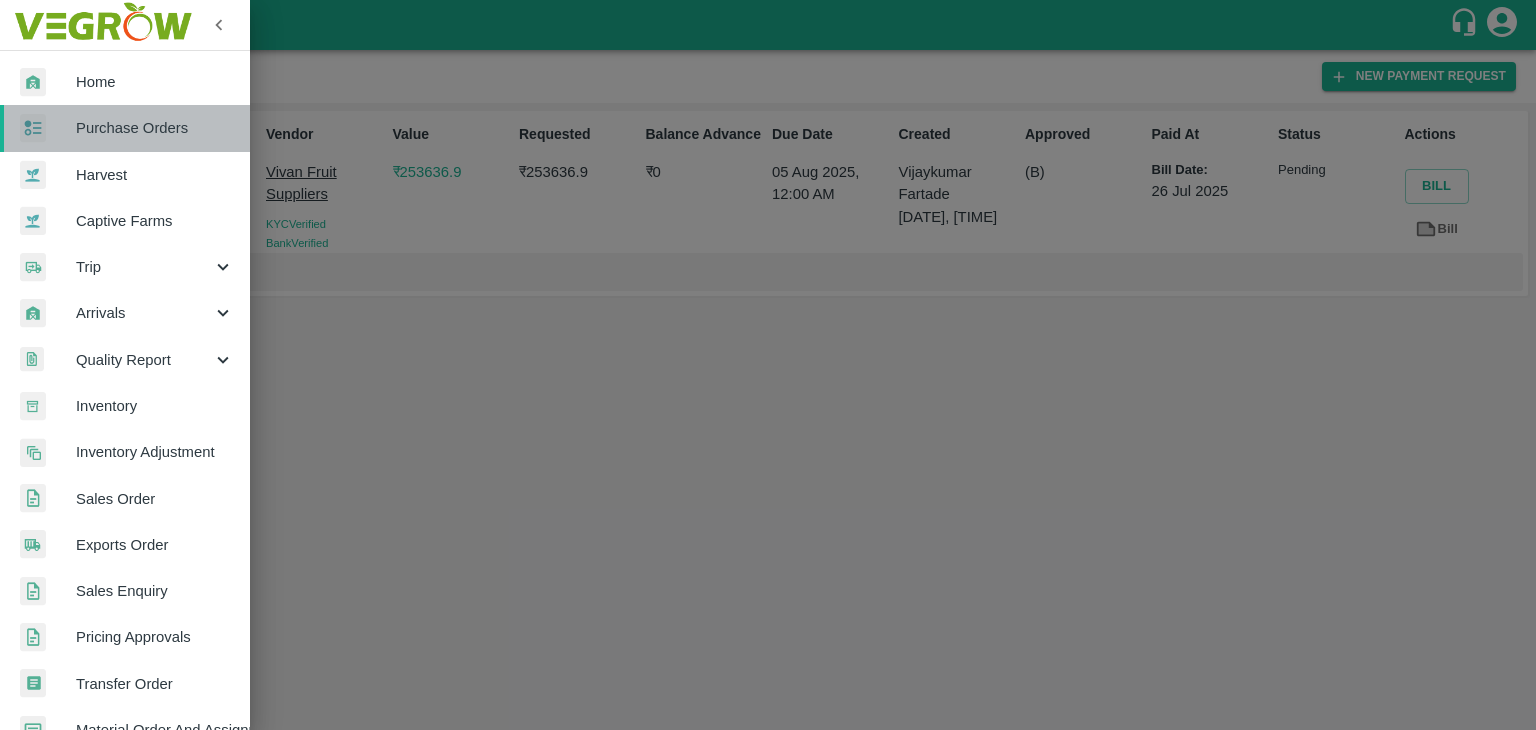 click on "Purchase Orders" at bounding box center [155, 128] 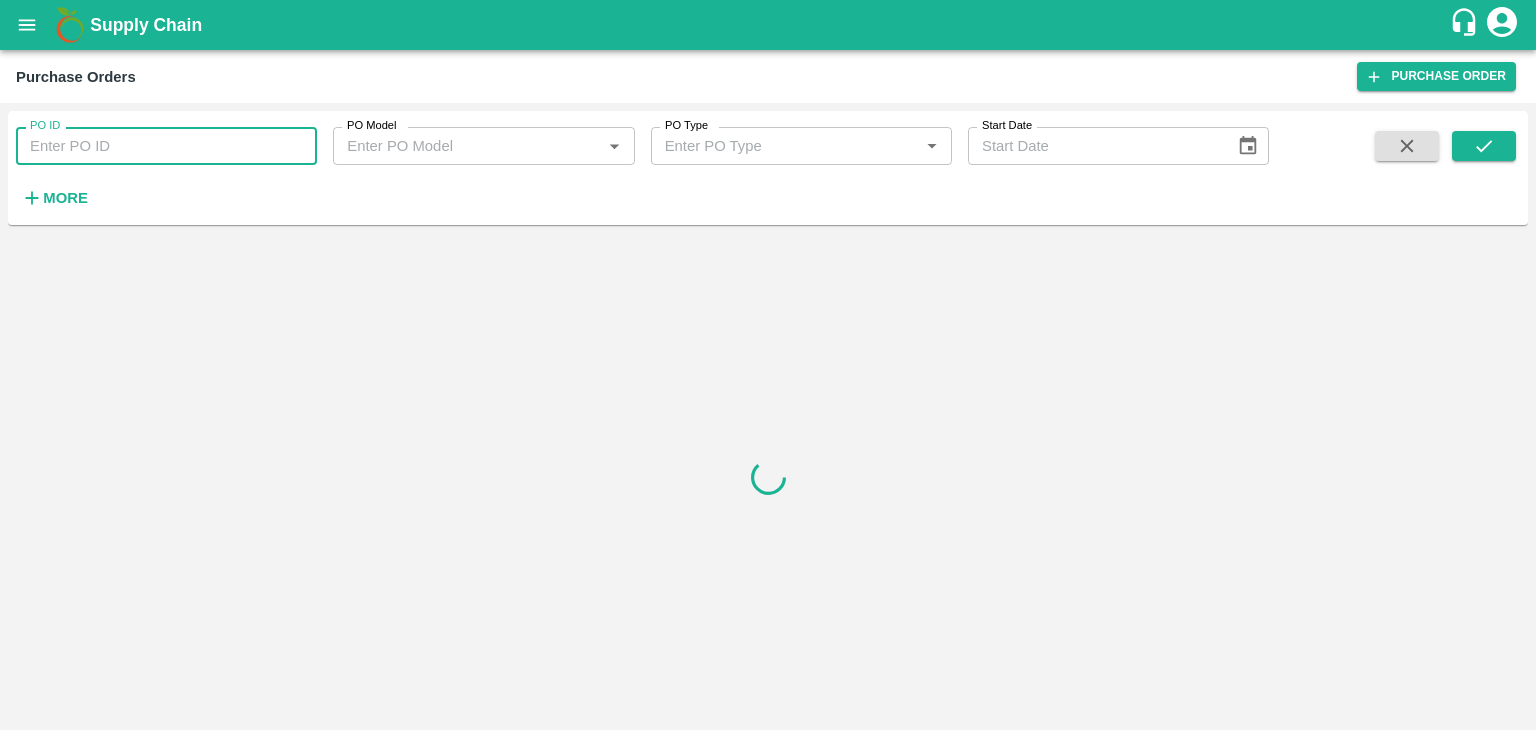 click on "PO ID" at bounding box center (166, 146) 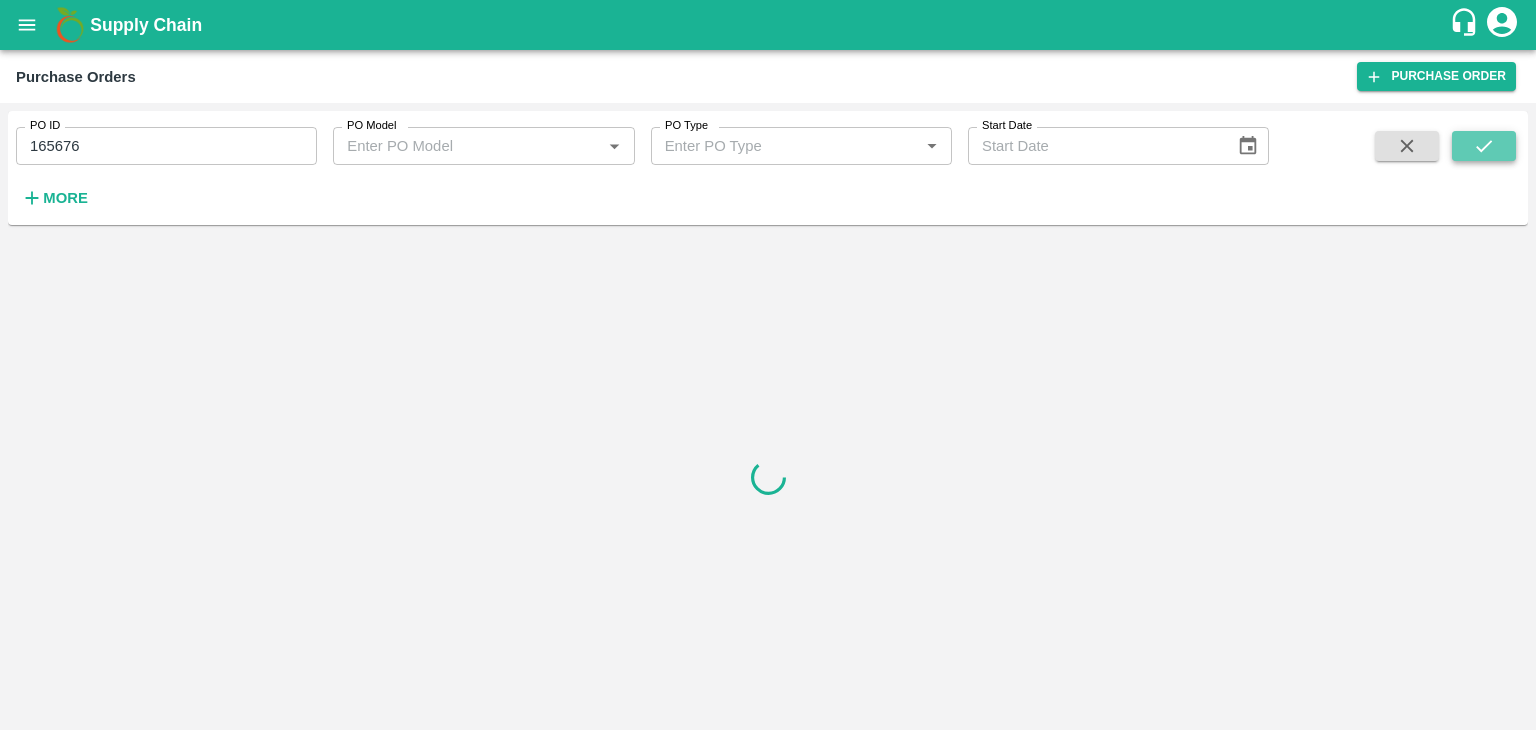 click at bounding box center (1484, 146) 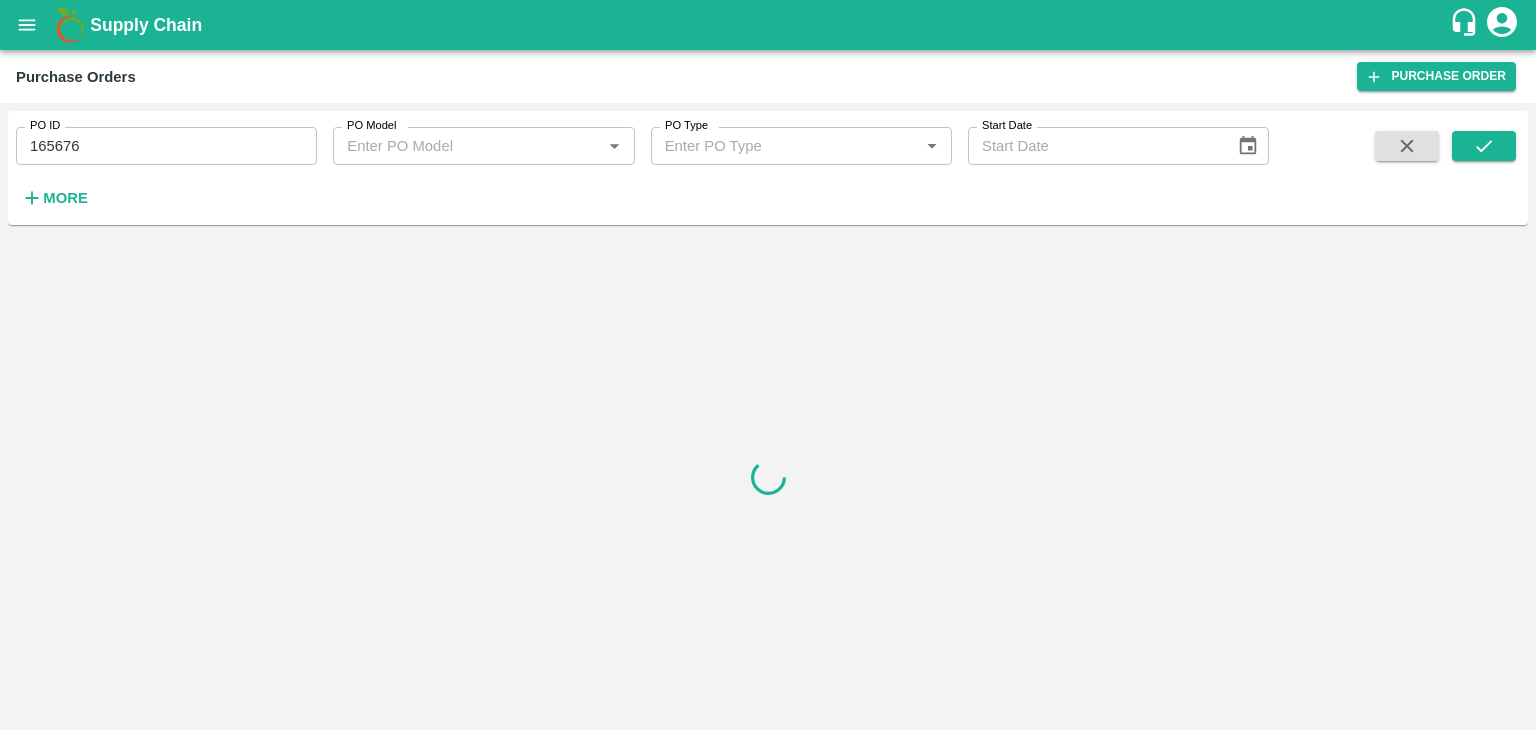 click on "165676" at bounding box center (166, 146) 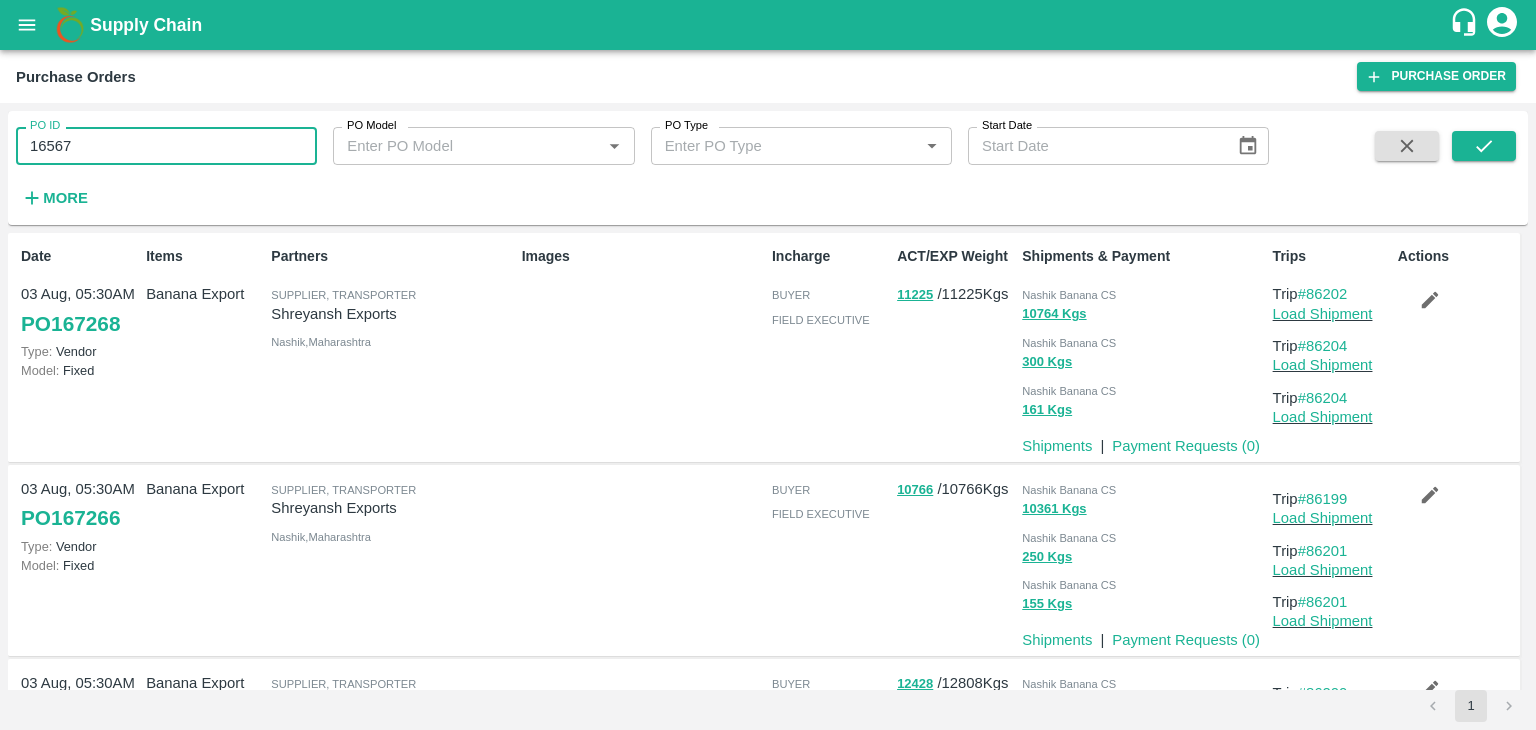 type on "165676" 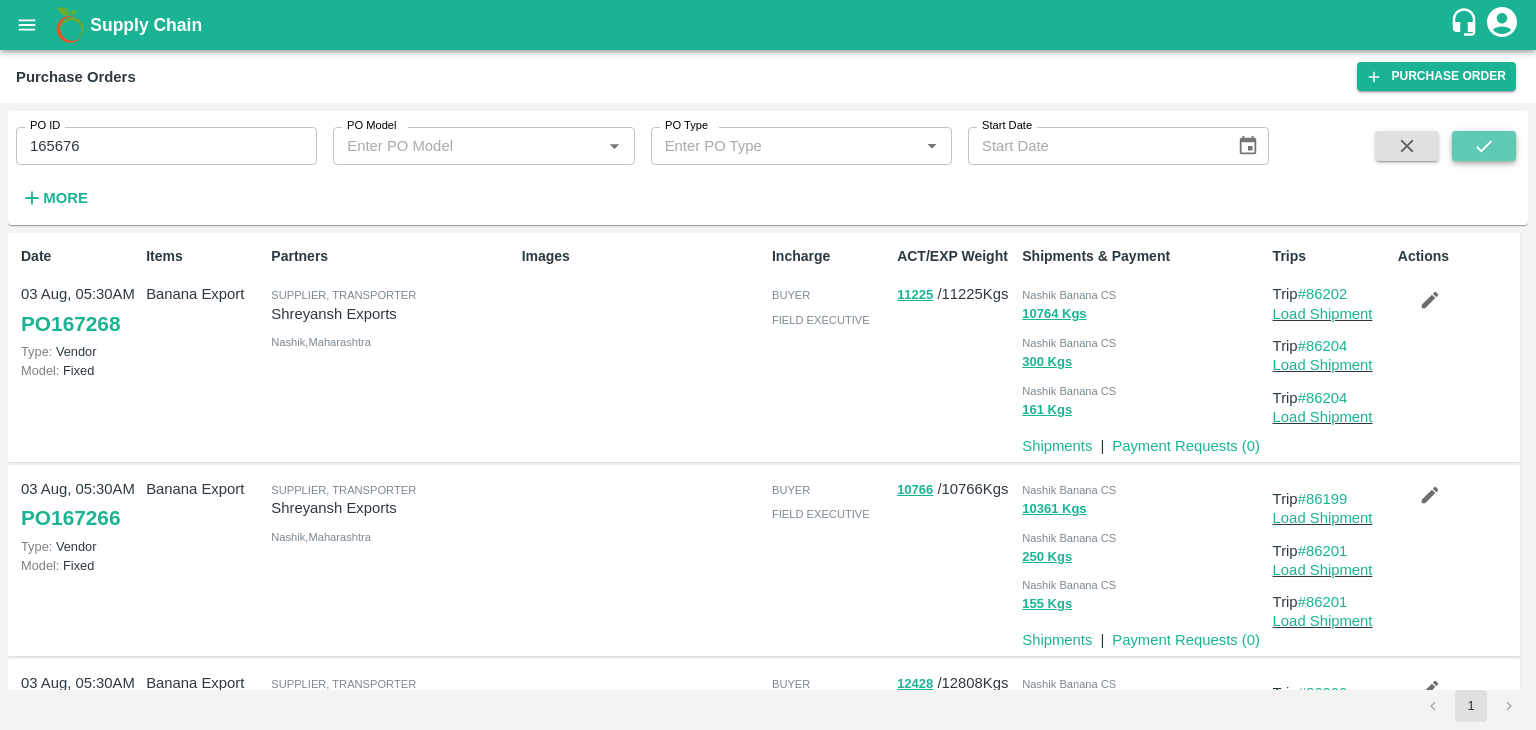 click 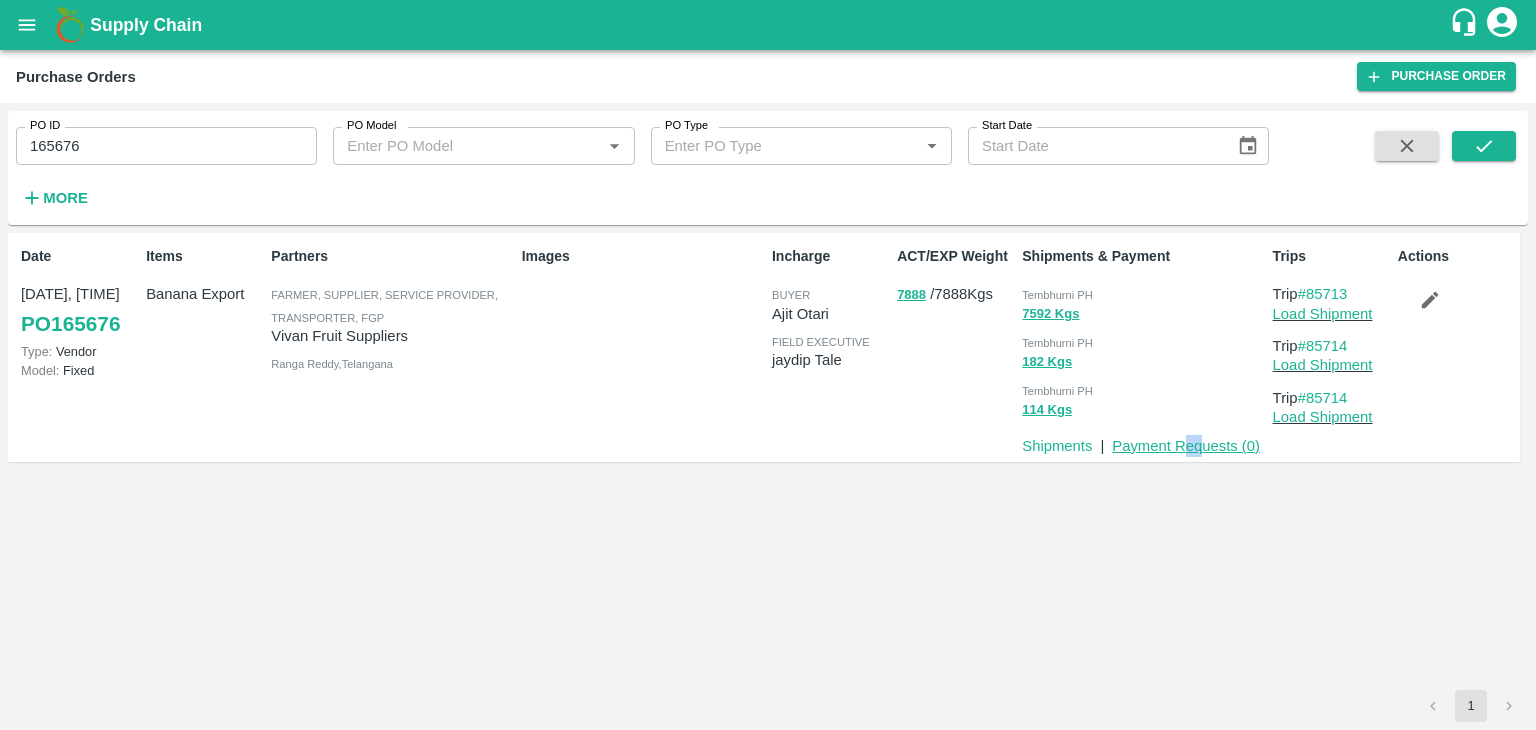 drag, startPoint x: 1189, startPoint y: 435, endPoint x: 1207, endPoint y: 453, distance: 25.455845 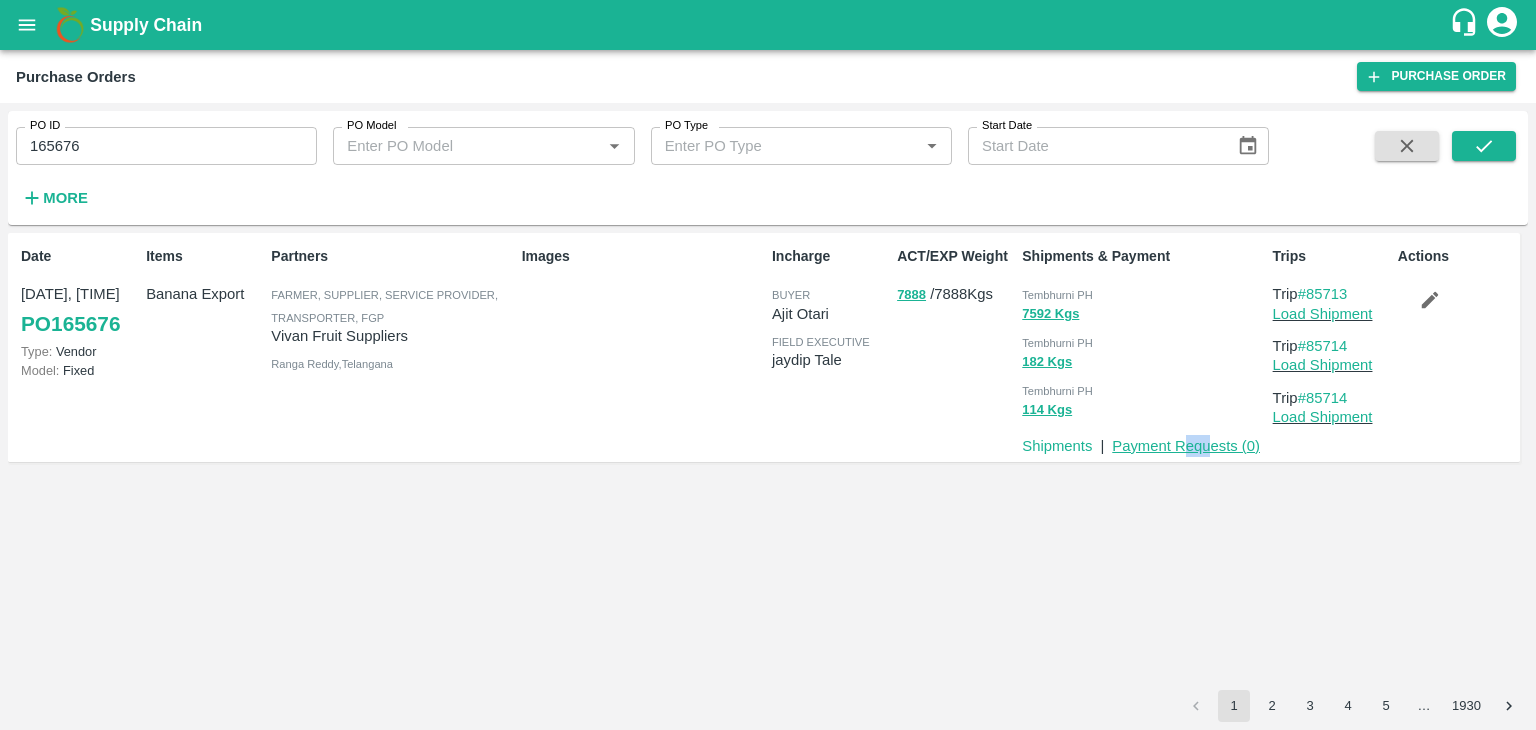 click on "Payment Requests ( 0 )" at bounding box center [1186, 446] 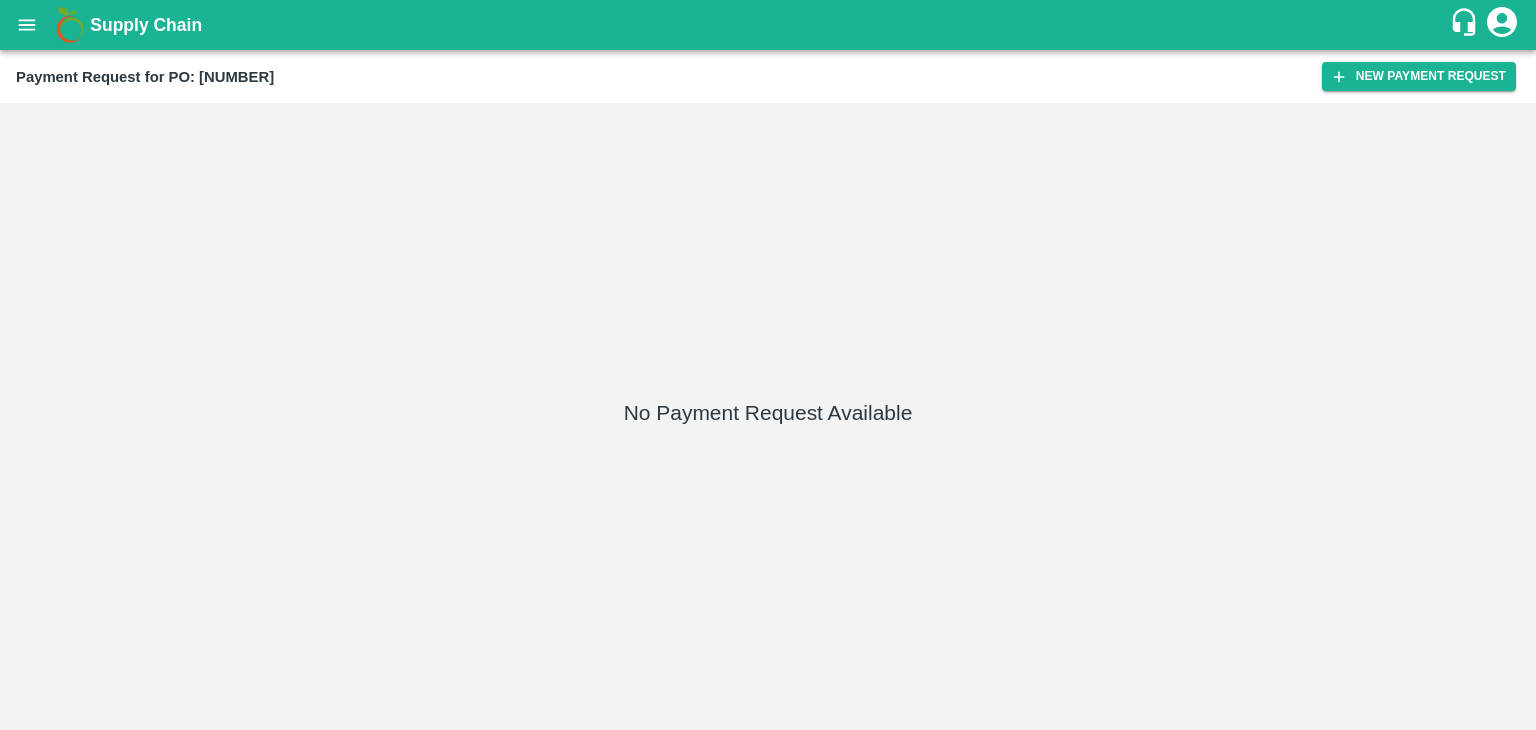 scroll, scrollTop: 0, scrollLeft: 0, axis: both 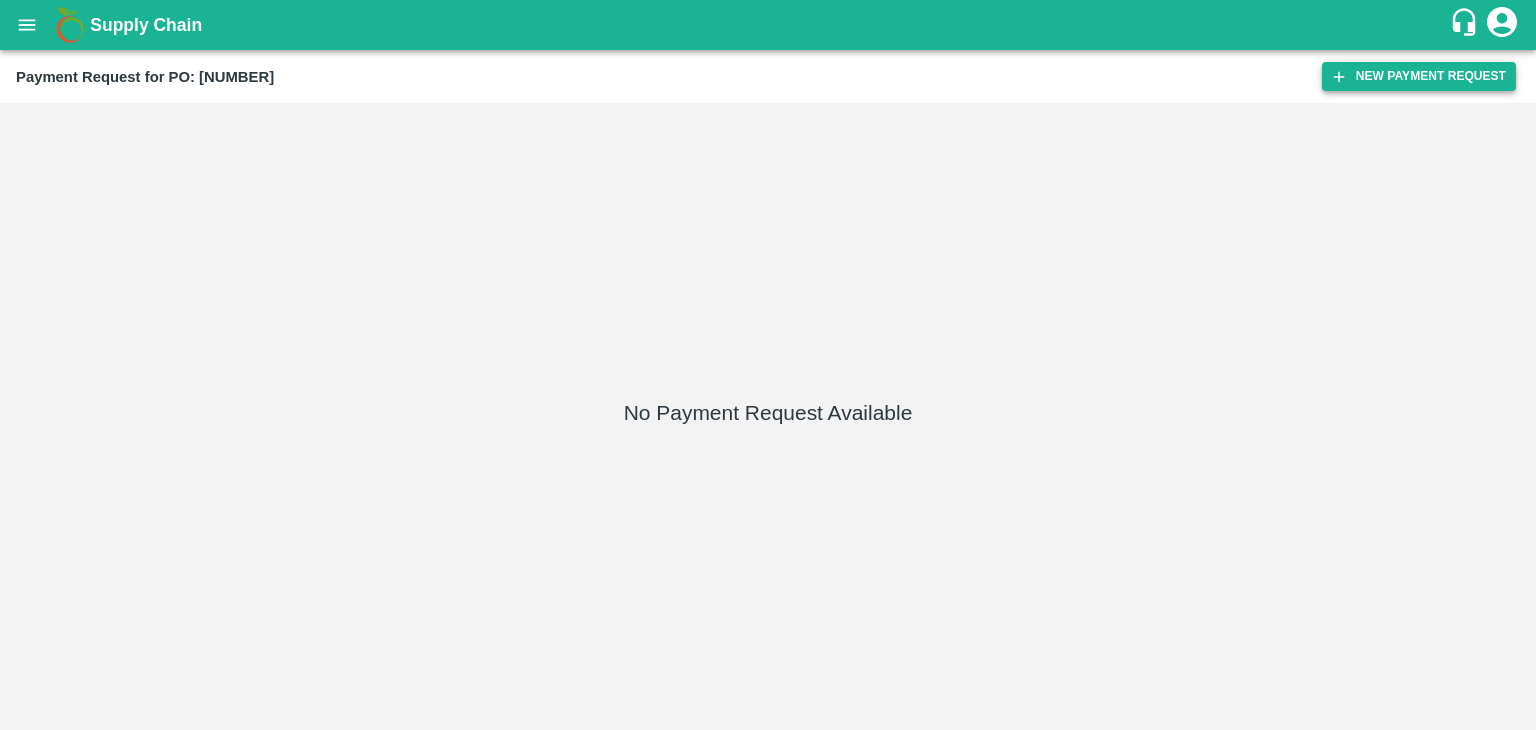 drag, startPoint x: 1453, startPoint y: 53, endPoint x: 1458, endPoint y: 69, distance: 16.763054 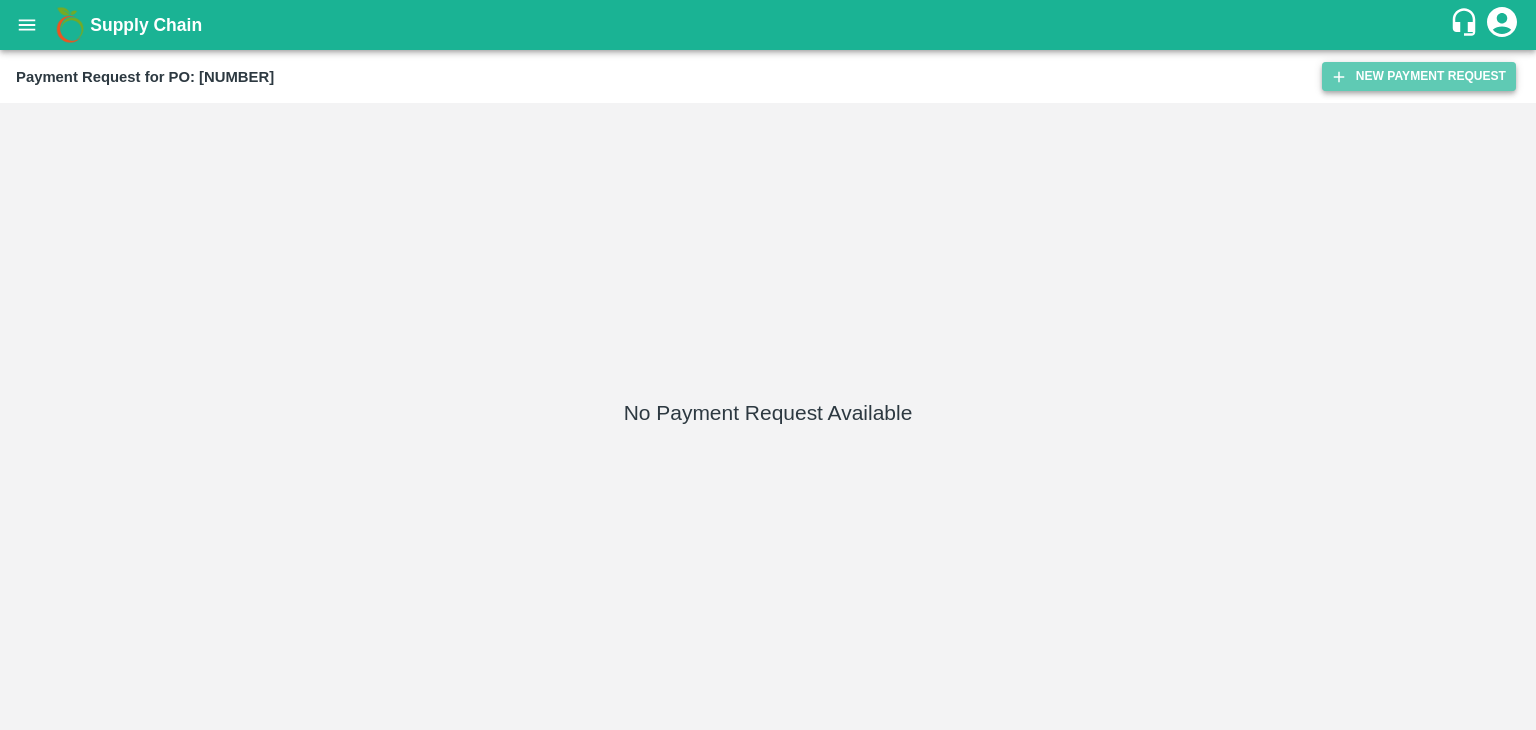 click on "New Payment Request" at bounding box center [1419, 76] 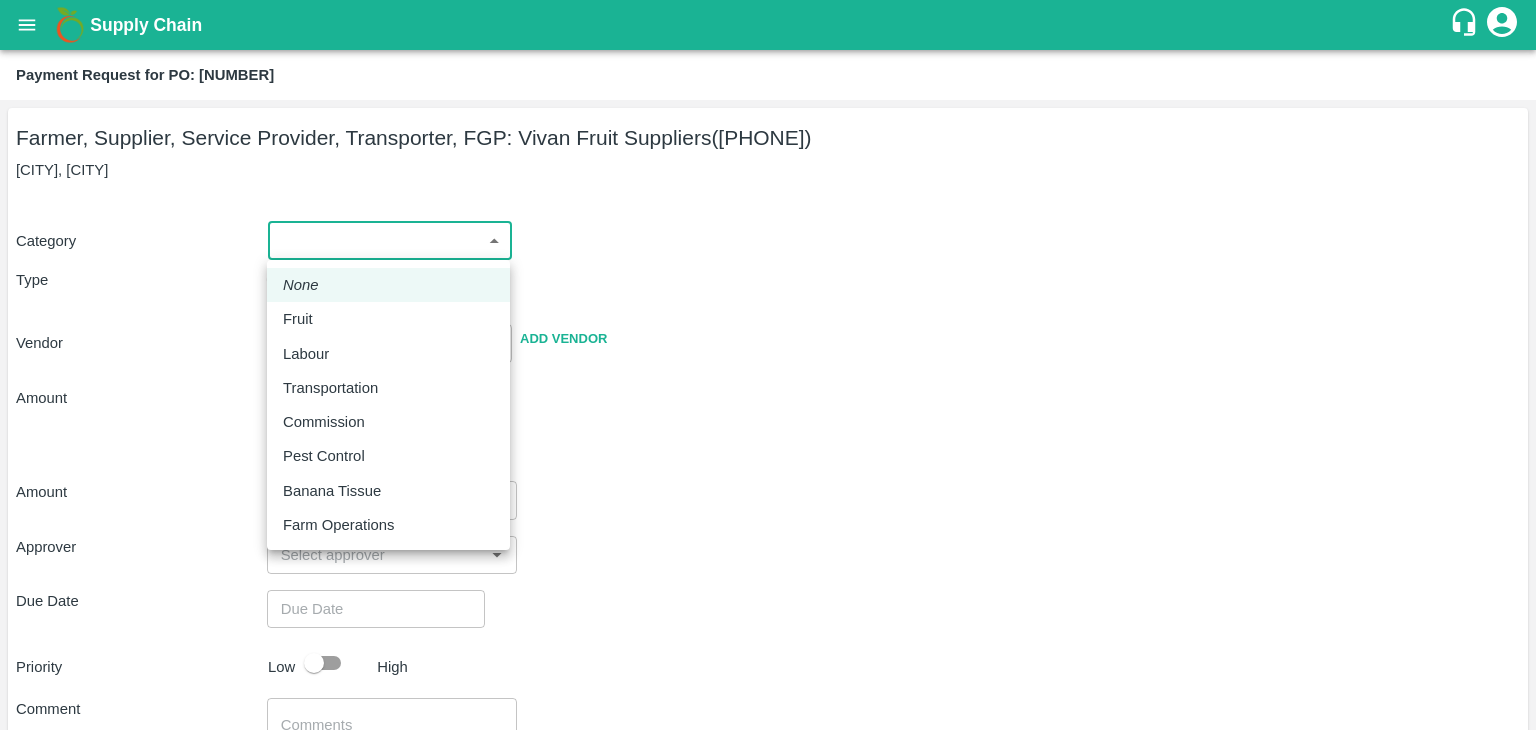 drag, startPoint x: 313, startPoint y: 254, endPoint x: 333, endPoint y: 303, distance: 52.924473 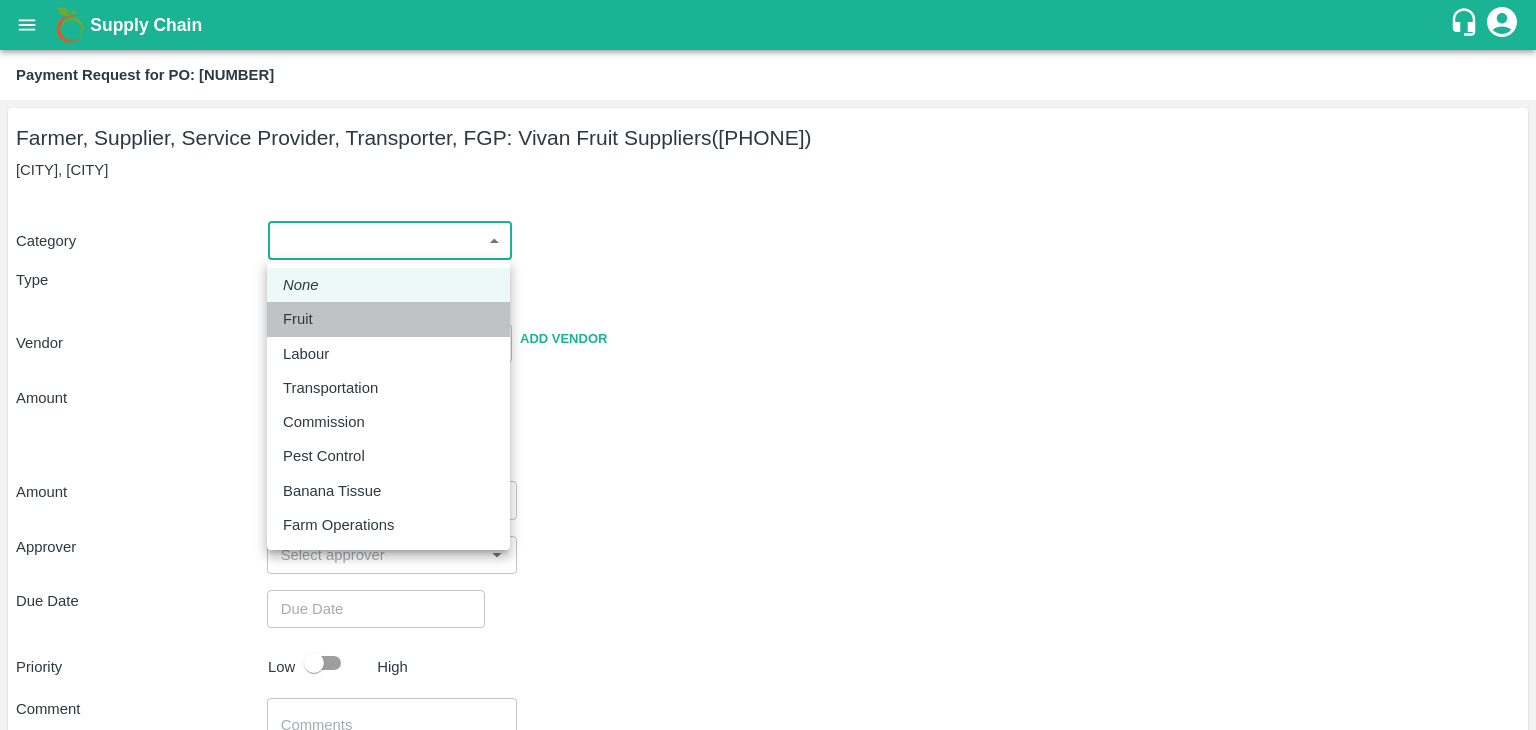 click on "Fruit" at bounding box center (388, 319) 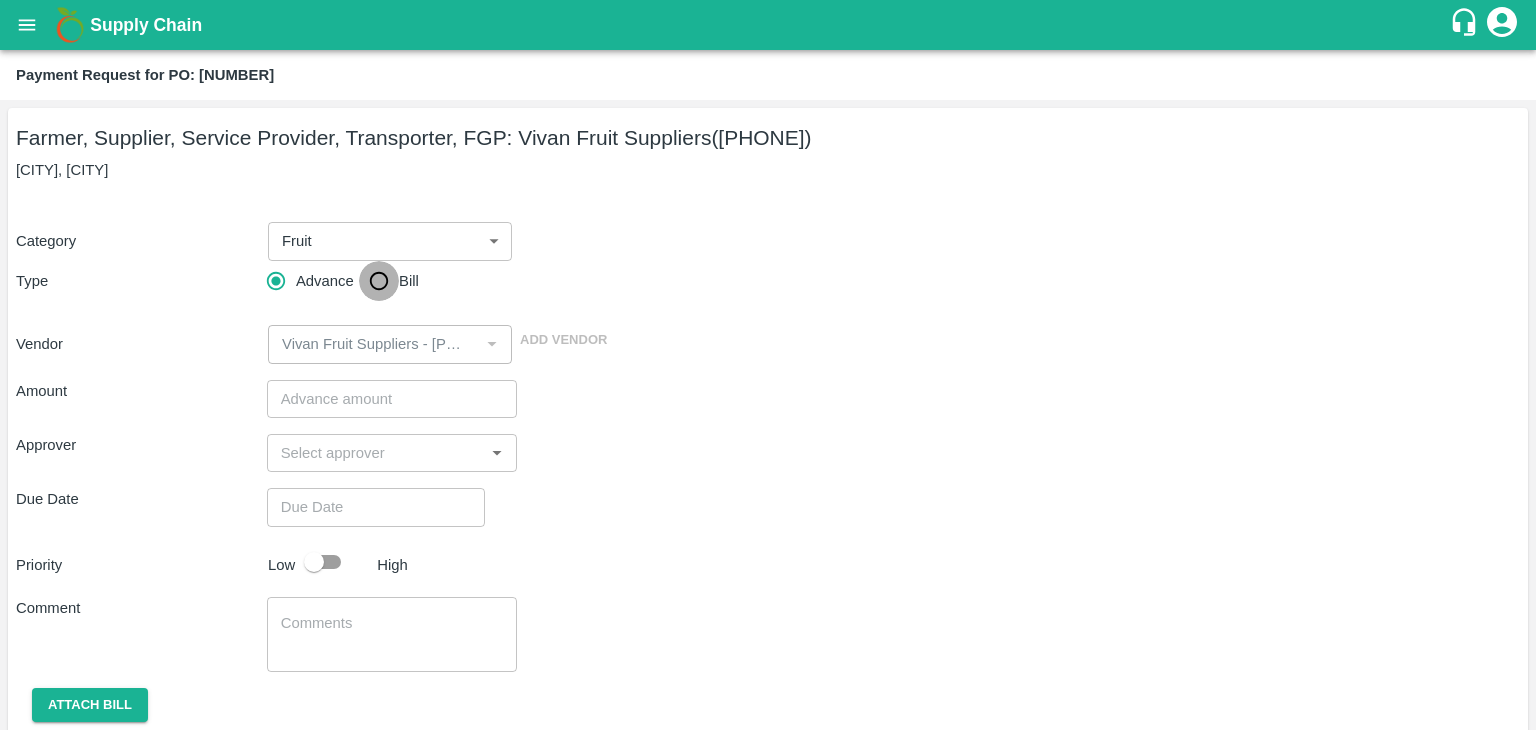 click on "Bill" at bounding box center [379, 281] 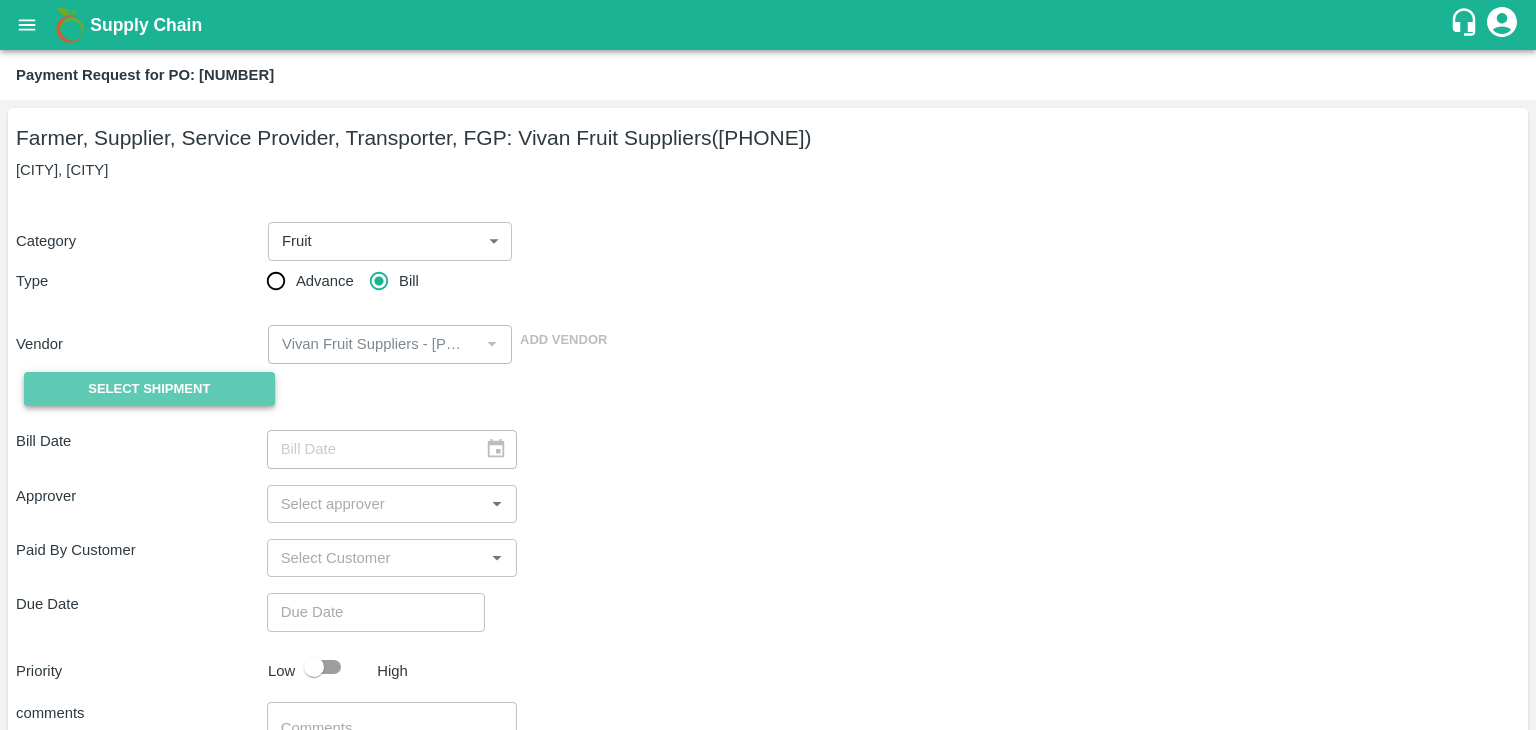 click on "Select Shipment" at bounding box center [149, 389] 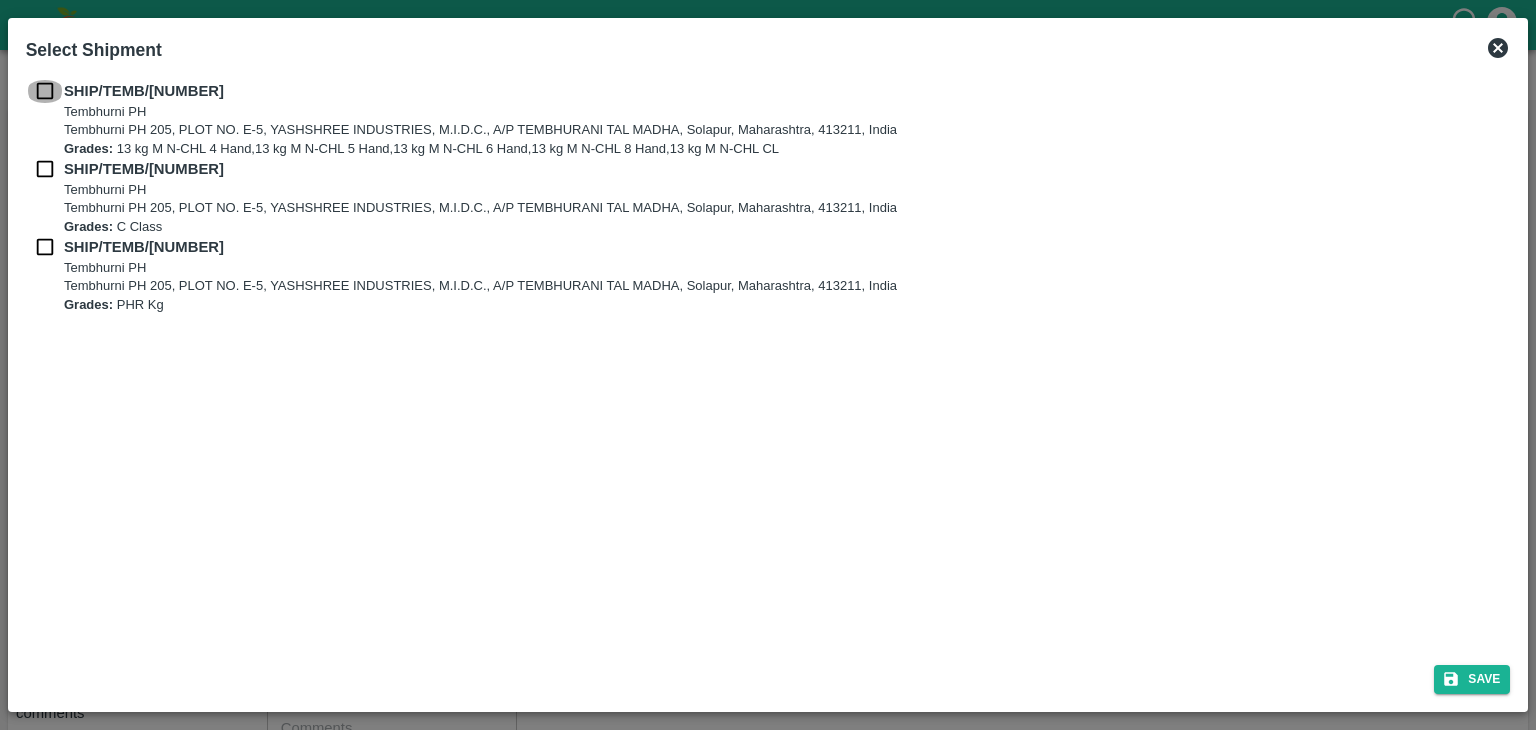 click at bounding box center (45, 91) 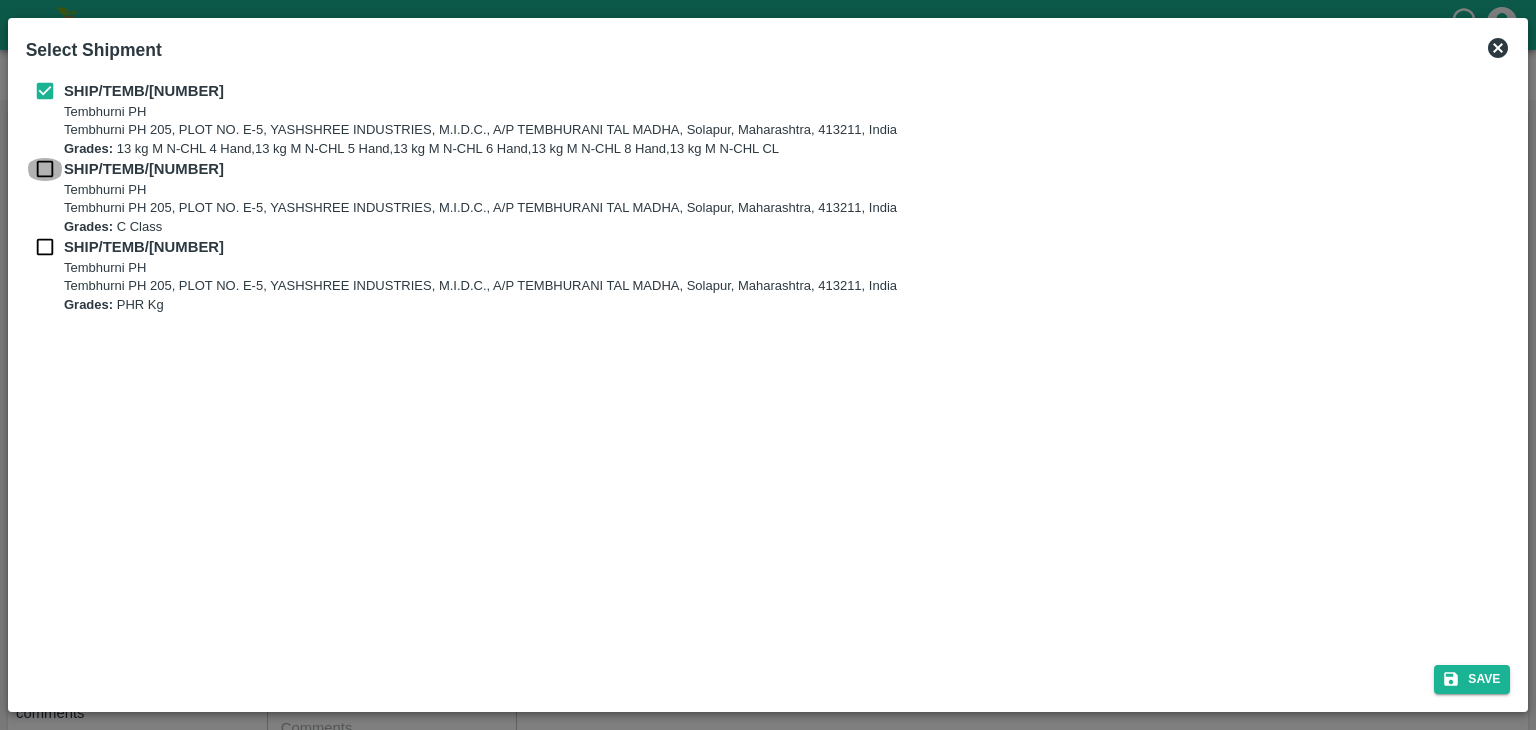 click at bounding box center (45, 169) 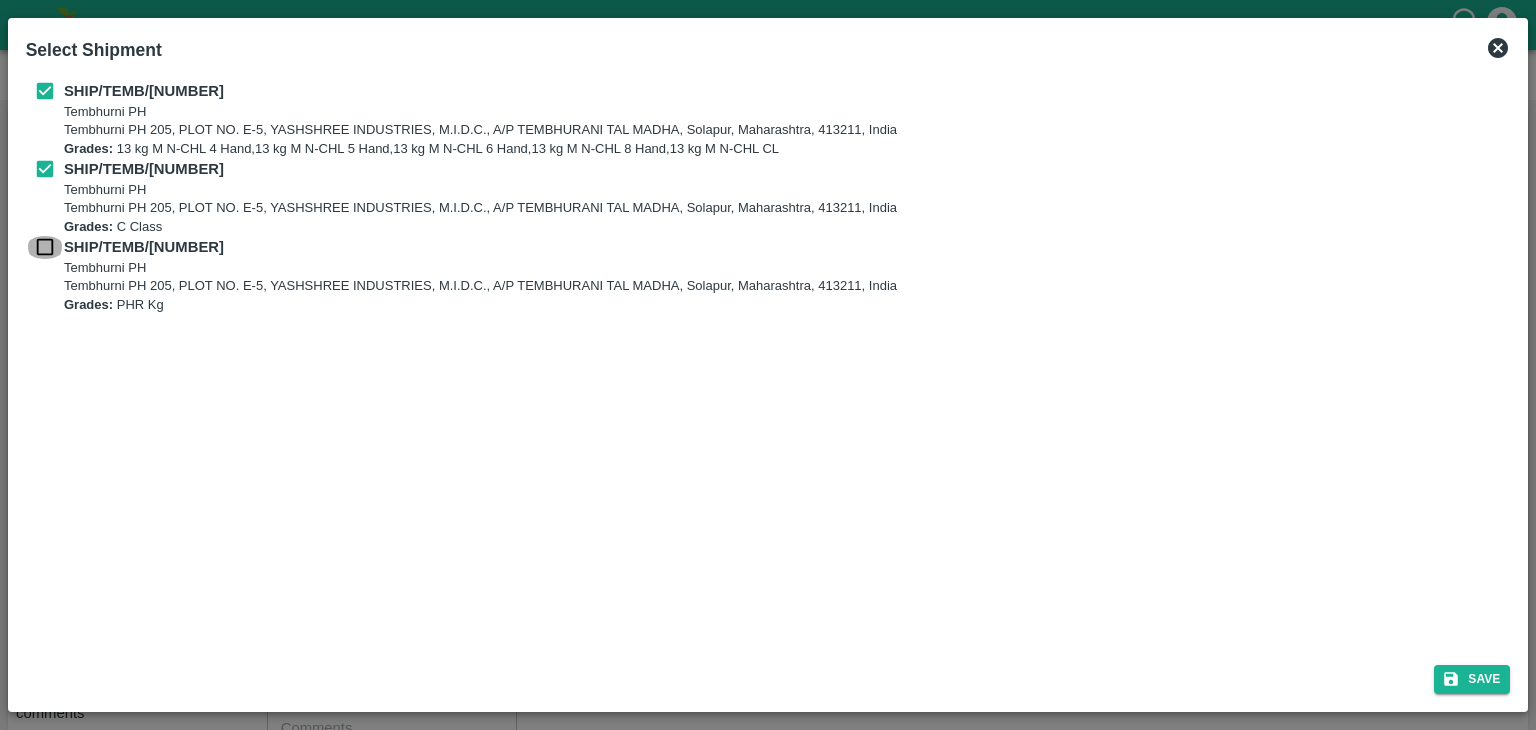 click at bounding box center [45, 247] 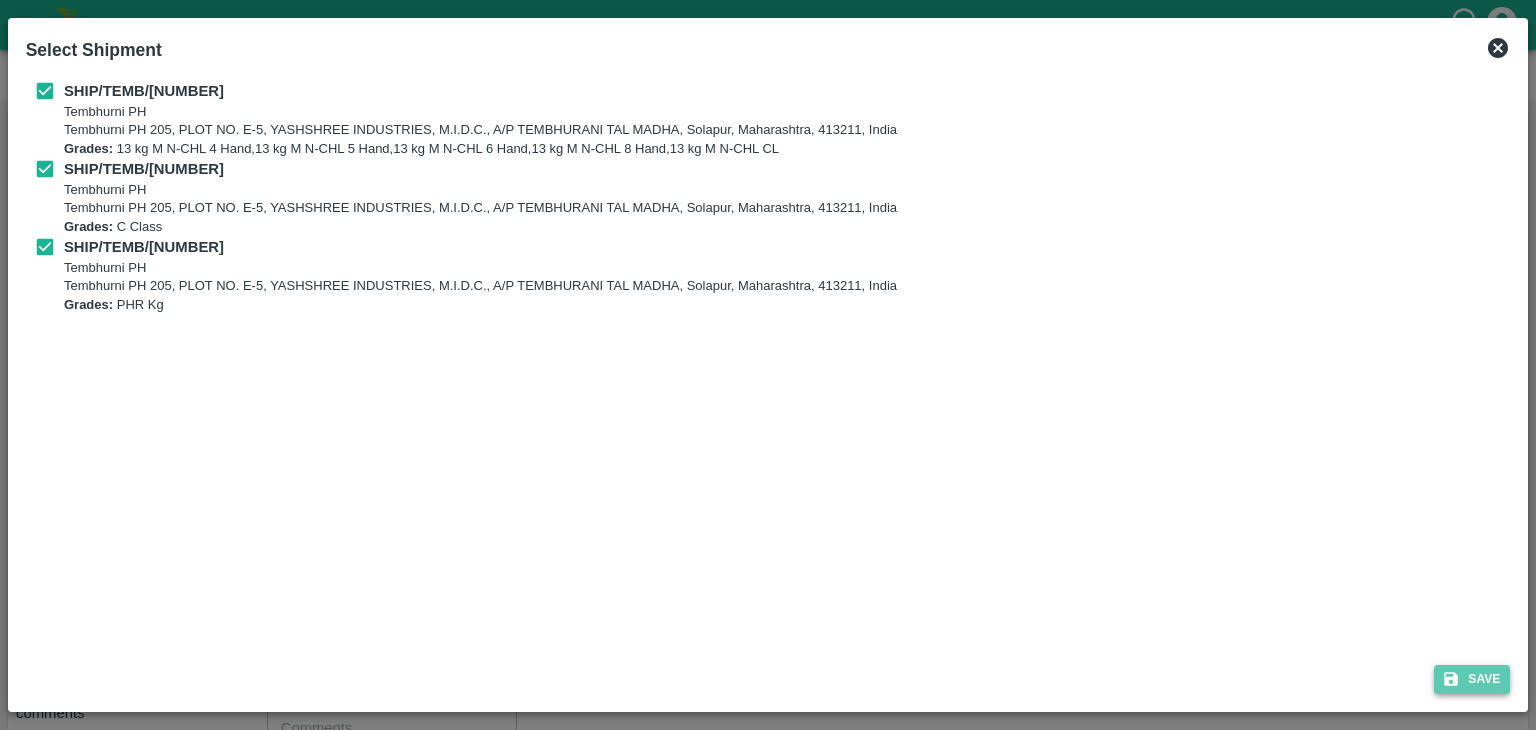 click on "Save" at bounding box center (1472, 679) 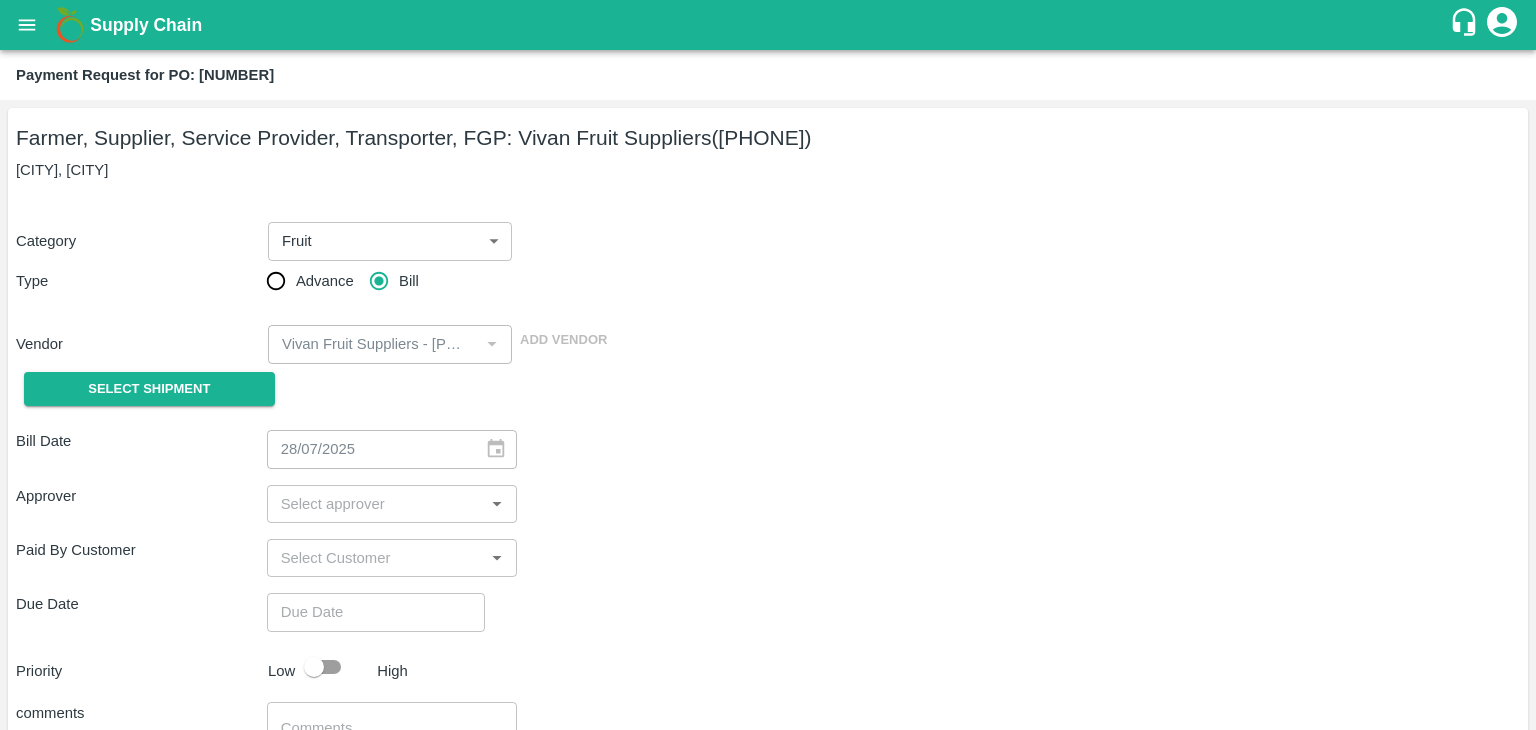 type on "28/07/2025" 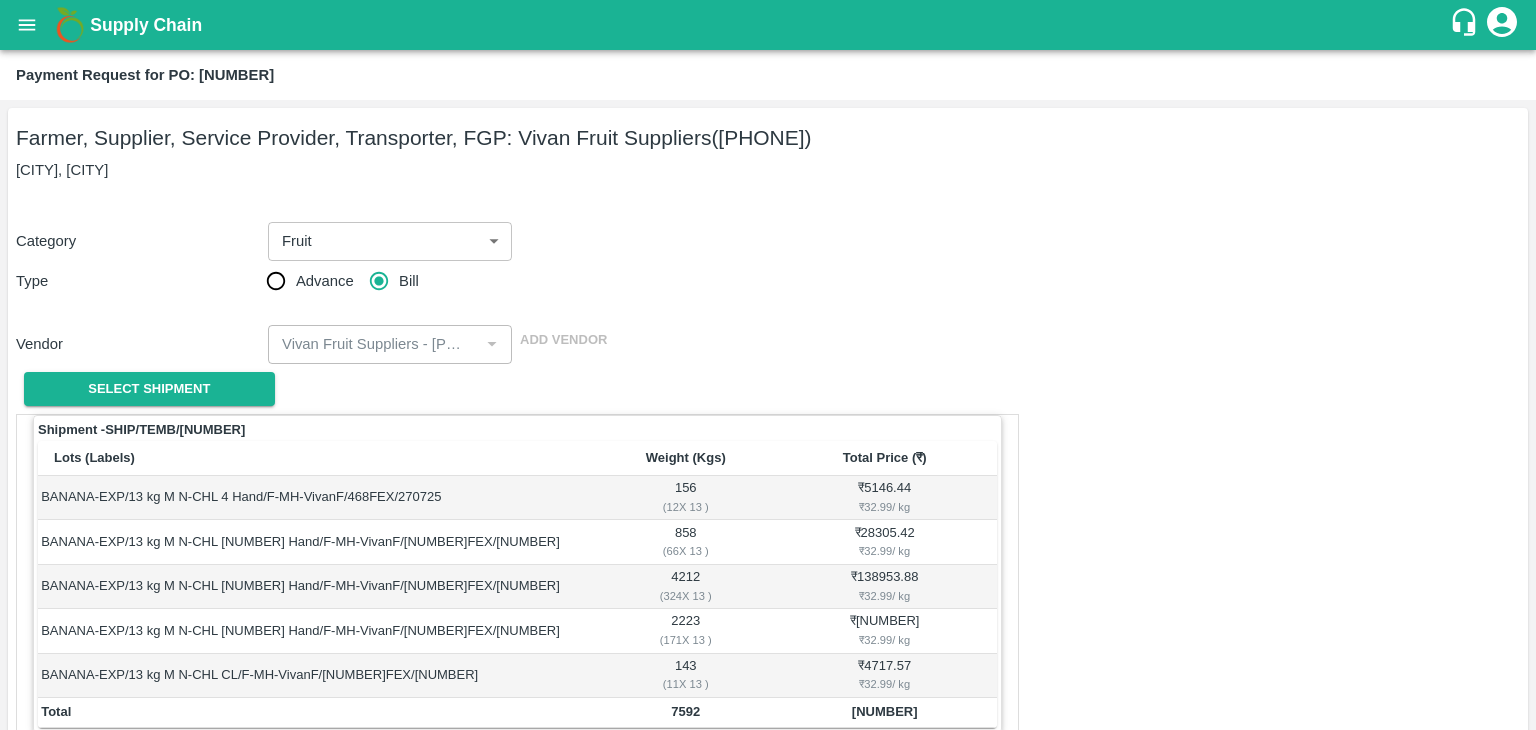 scroll, scrollTop: 980, scrollLeft: 0, axis: vertical 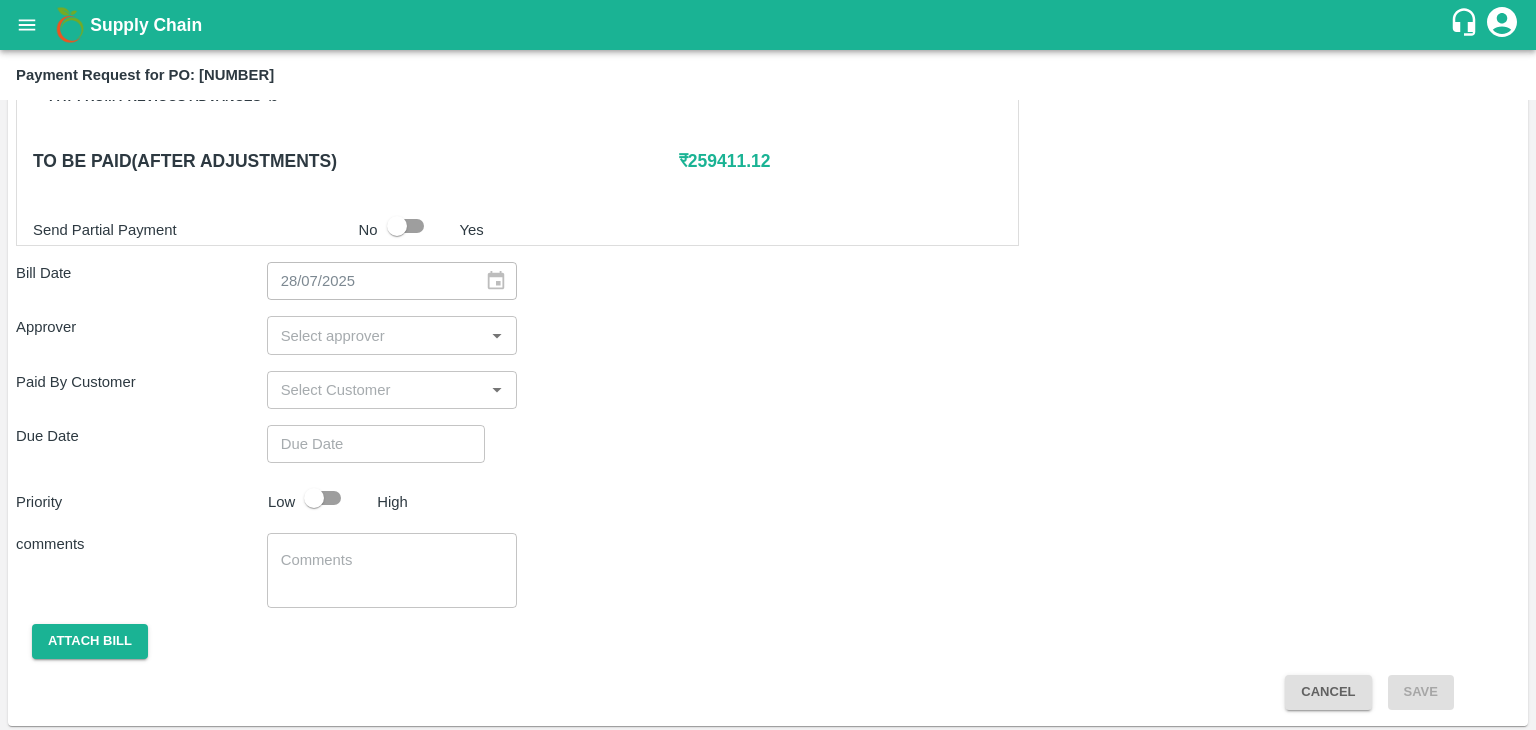 click at bounding box center (376, 335) 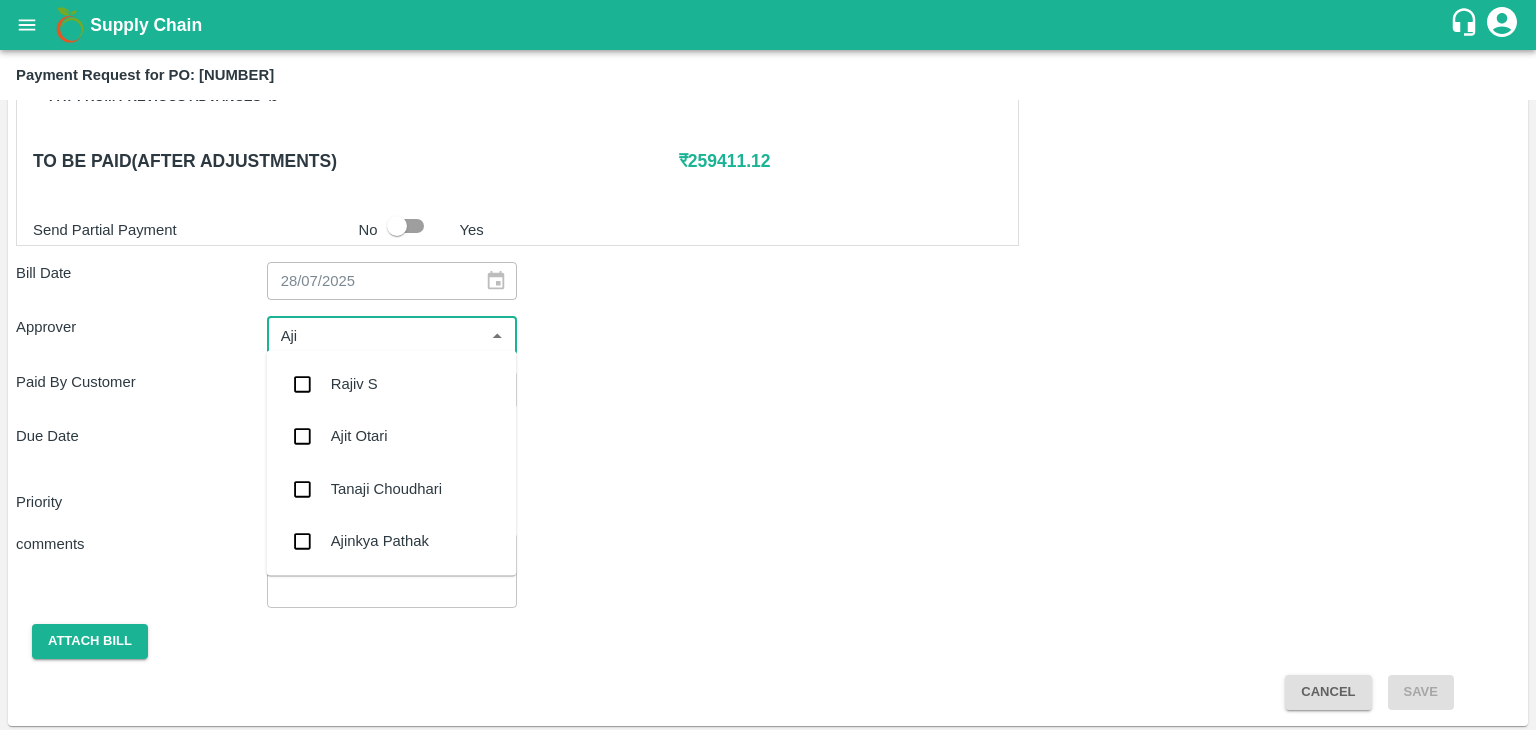 type on "[FIRST]" 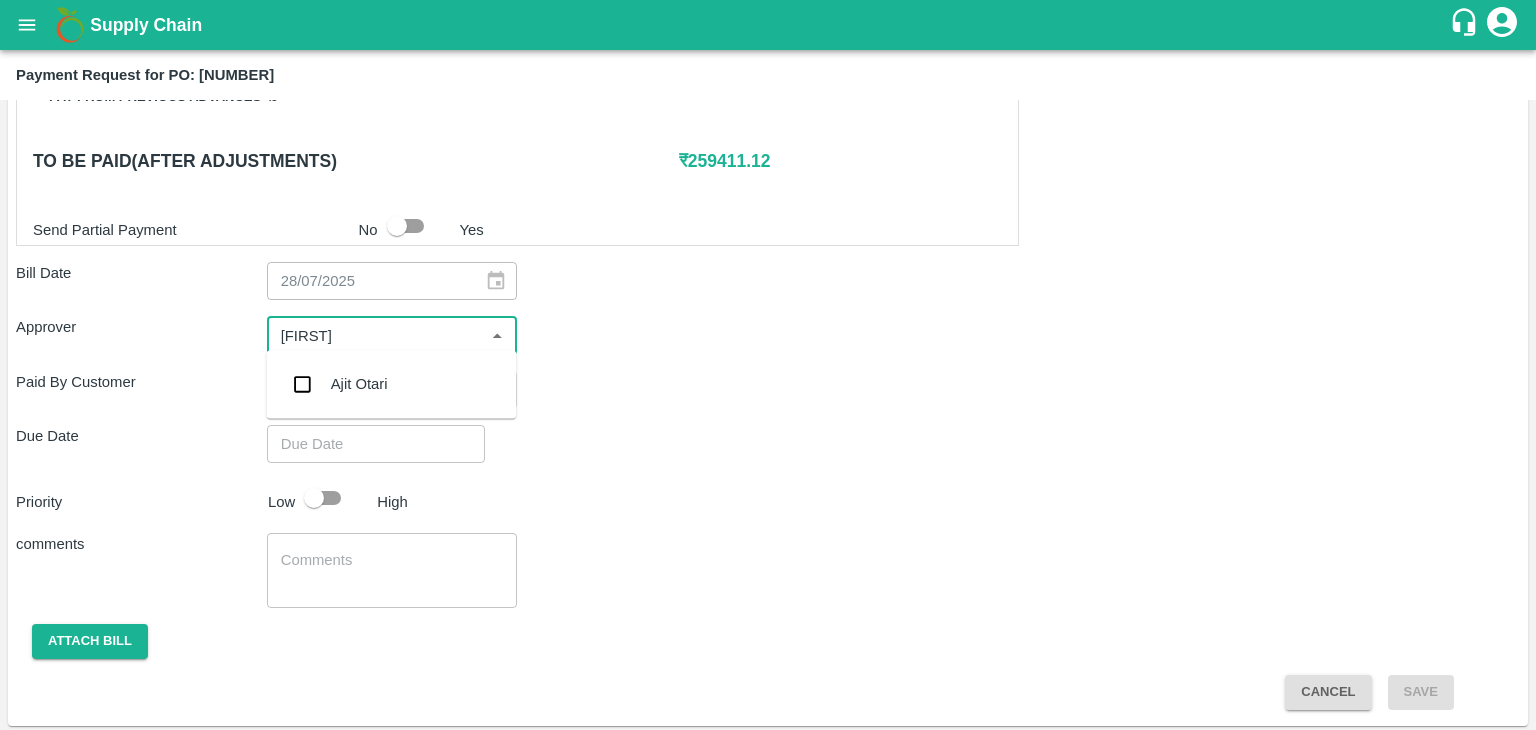 click on "Ajit Otari" at bounding box center [359, 384] 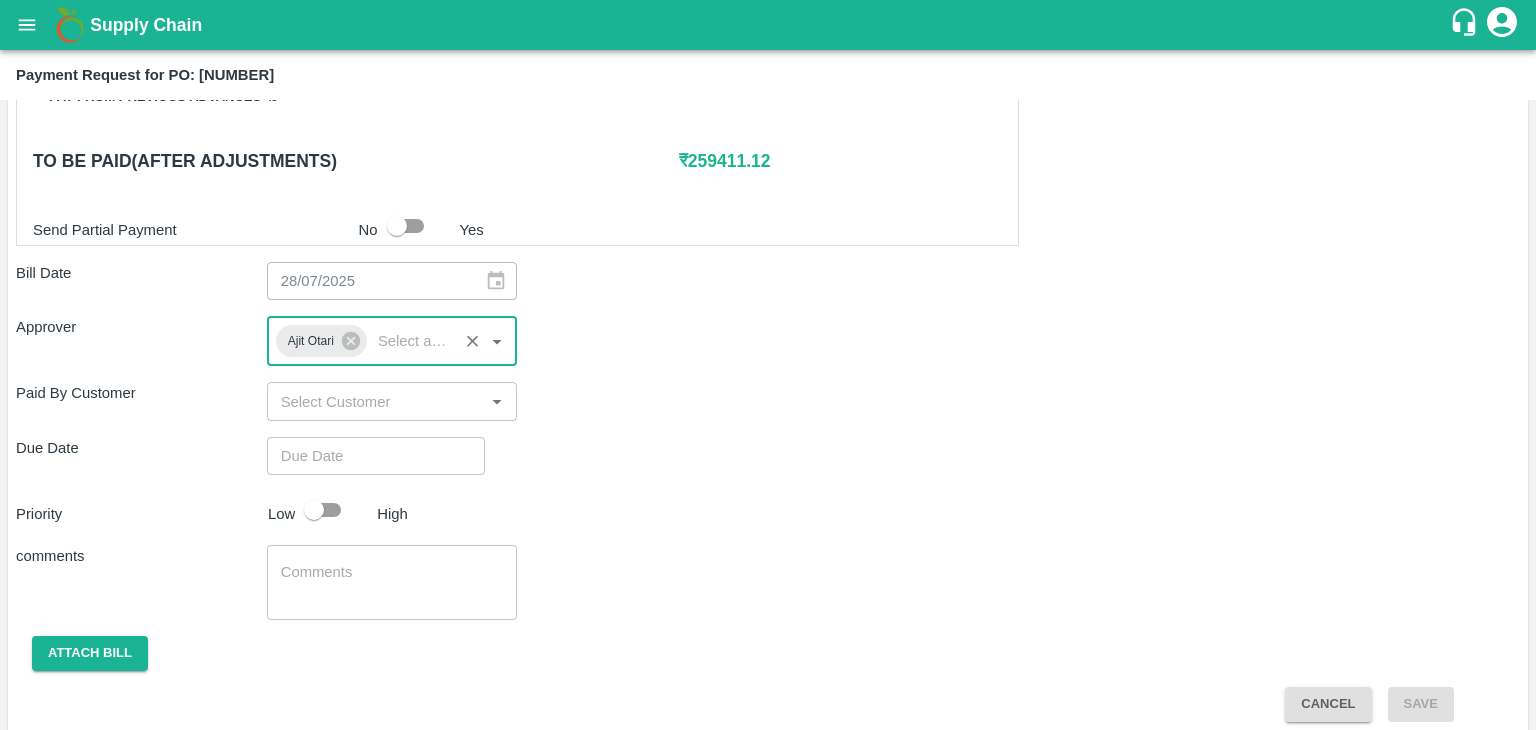 type on "DD/MM/YYYY hh:mm aa" 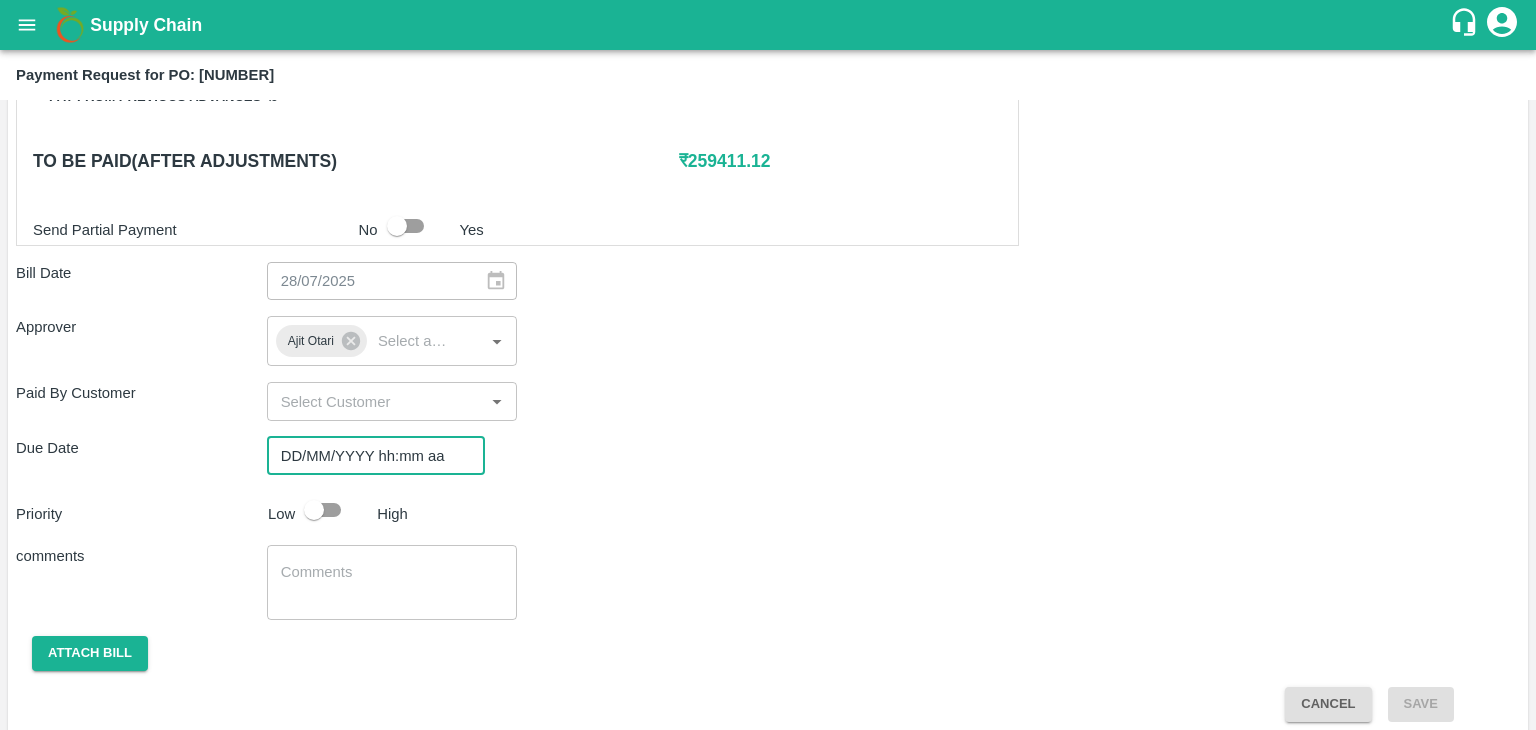 click on "DD/MM/YYYY hh:mm aa" at bounding box center [369, 456] 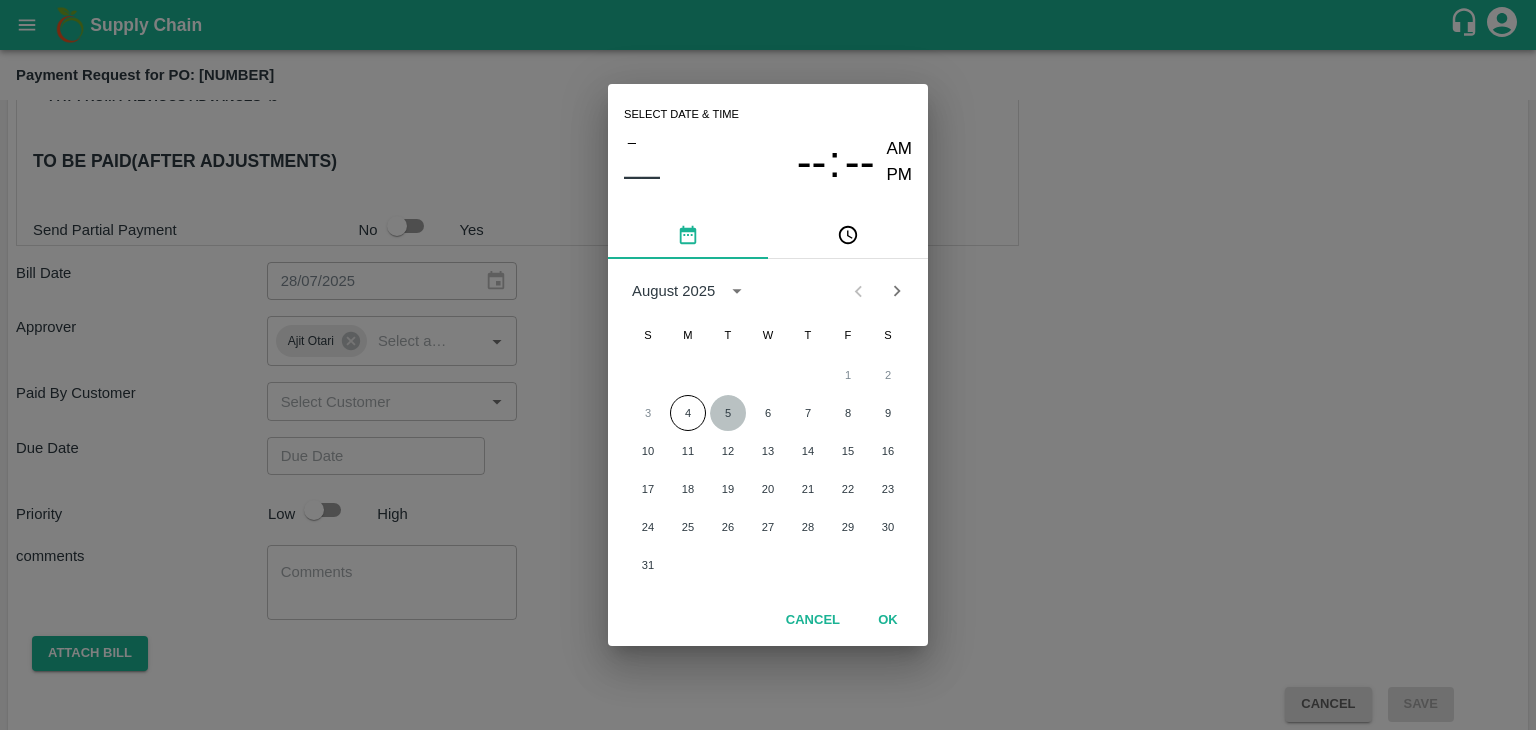 click on "5" at bounding box center [728, 413] 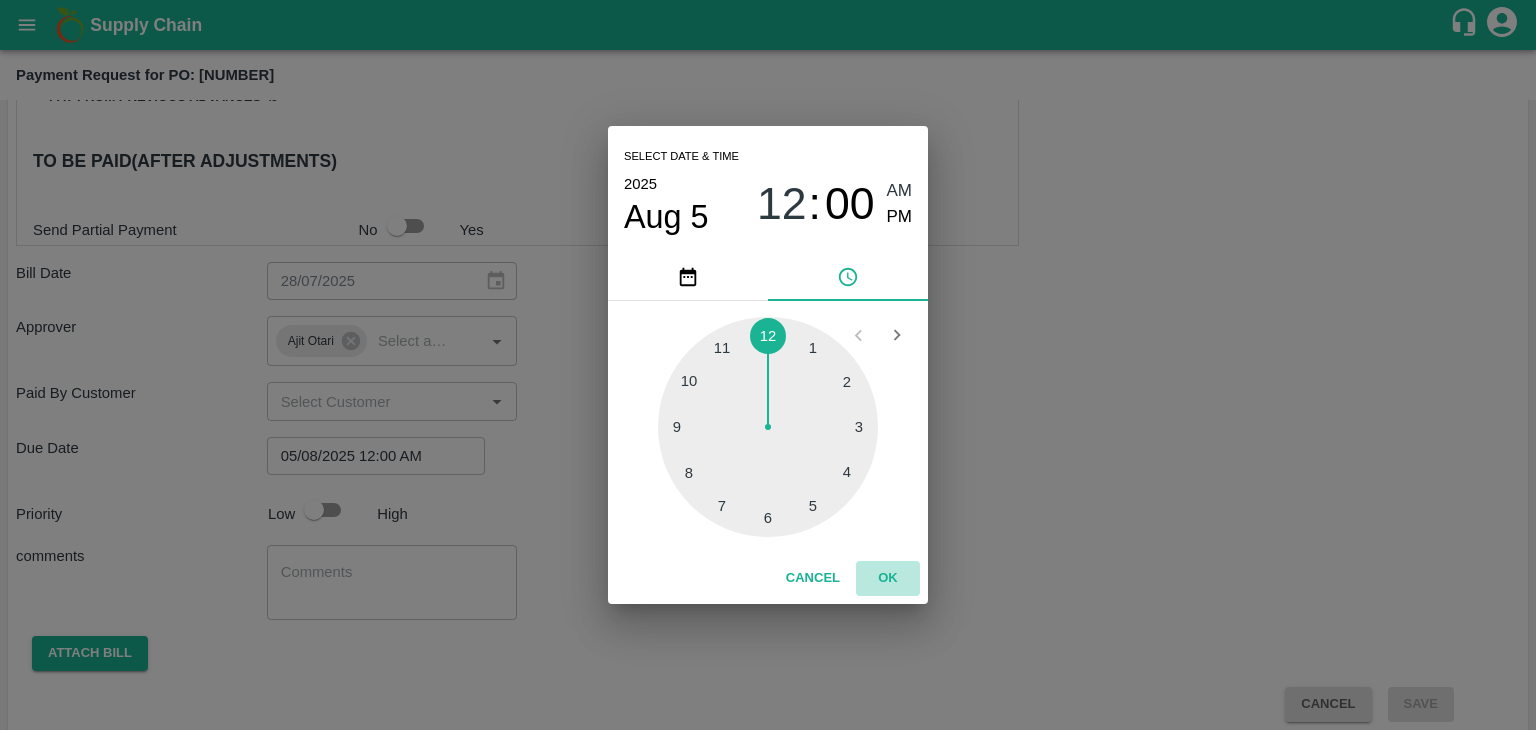click on "OK" at bounding box center [888, 578] 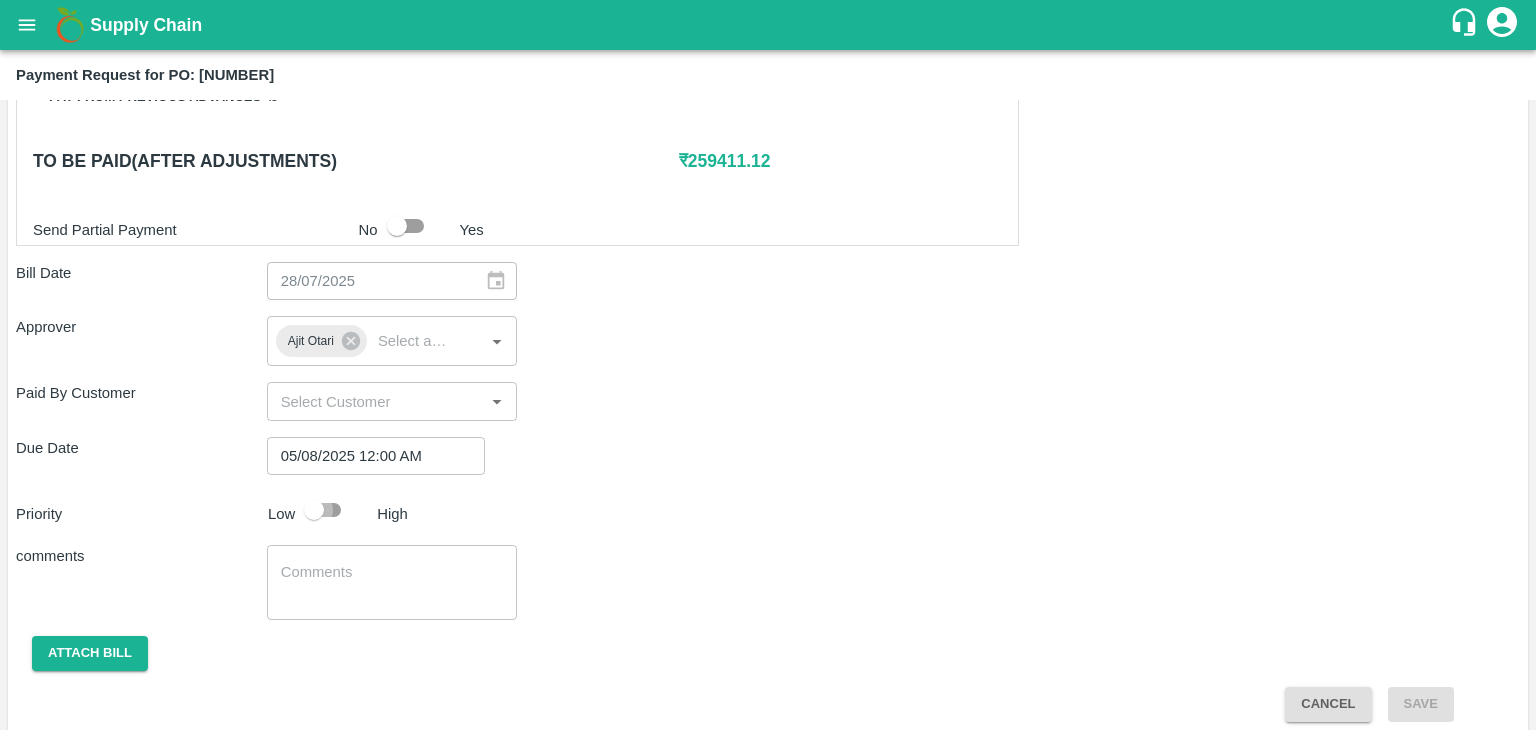 click at bounding box center (314, 510) 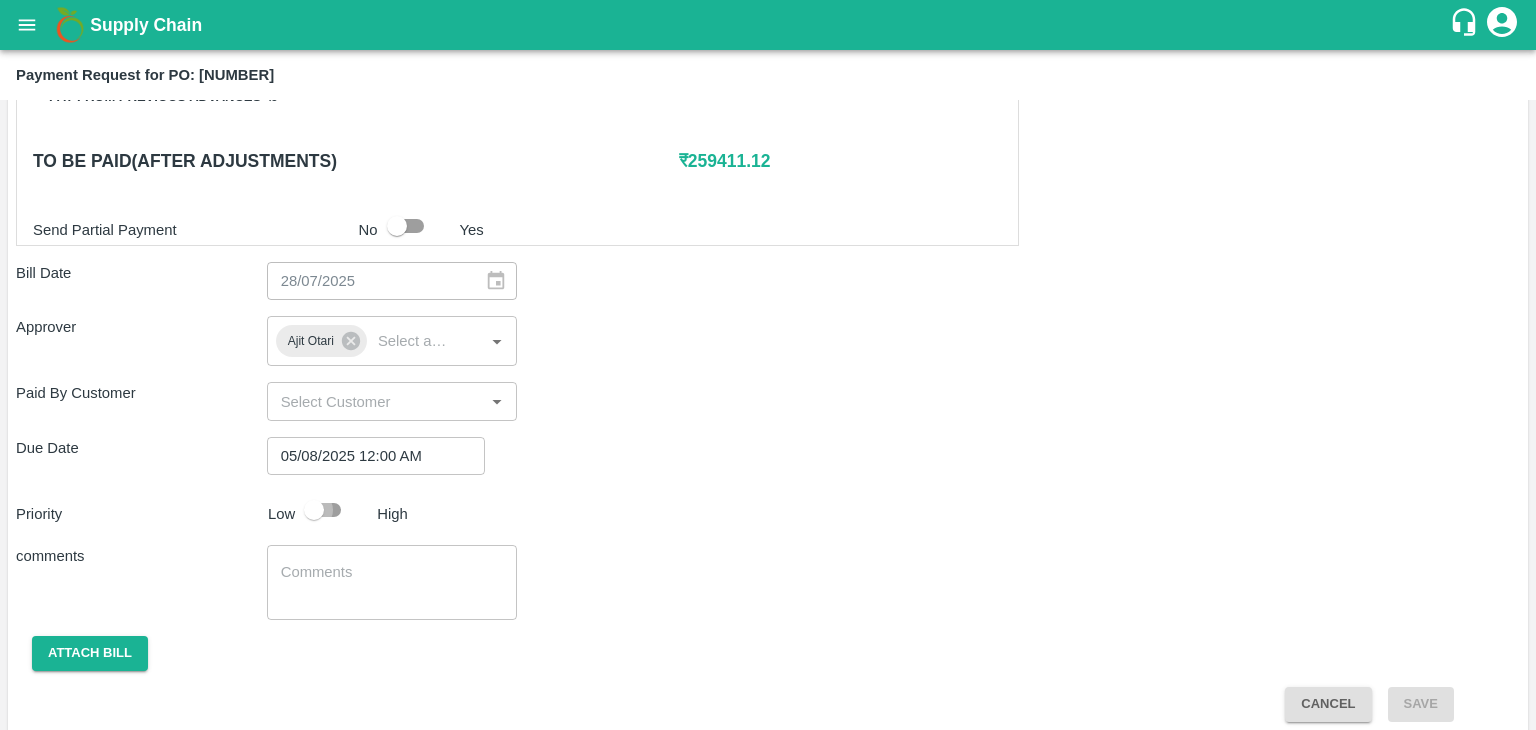 checkbox on "true" 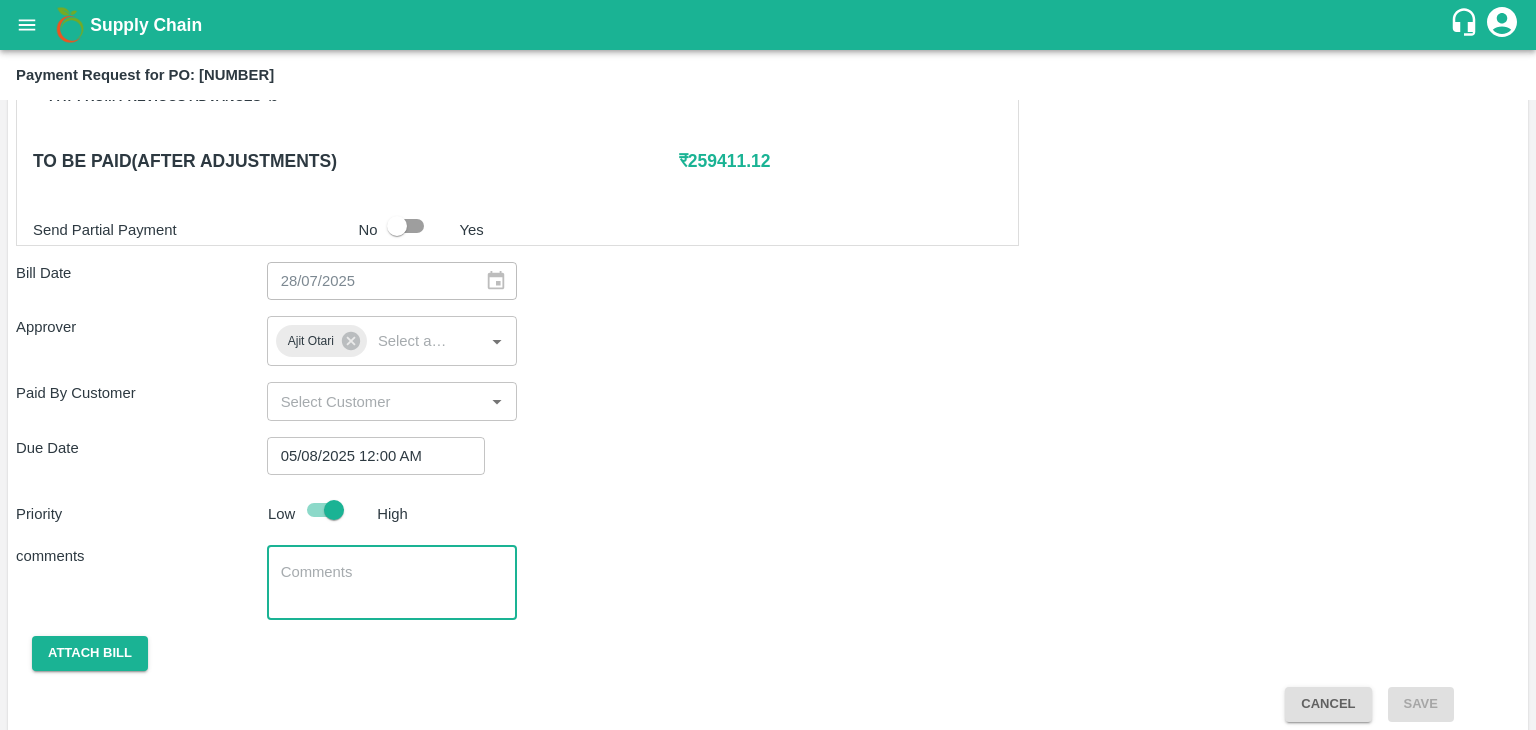 click at bounding box center [392, 583] 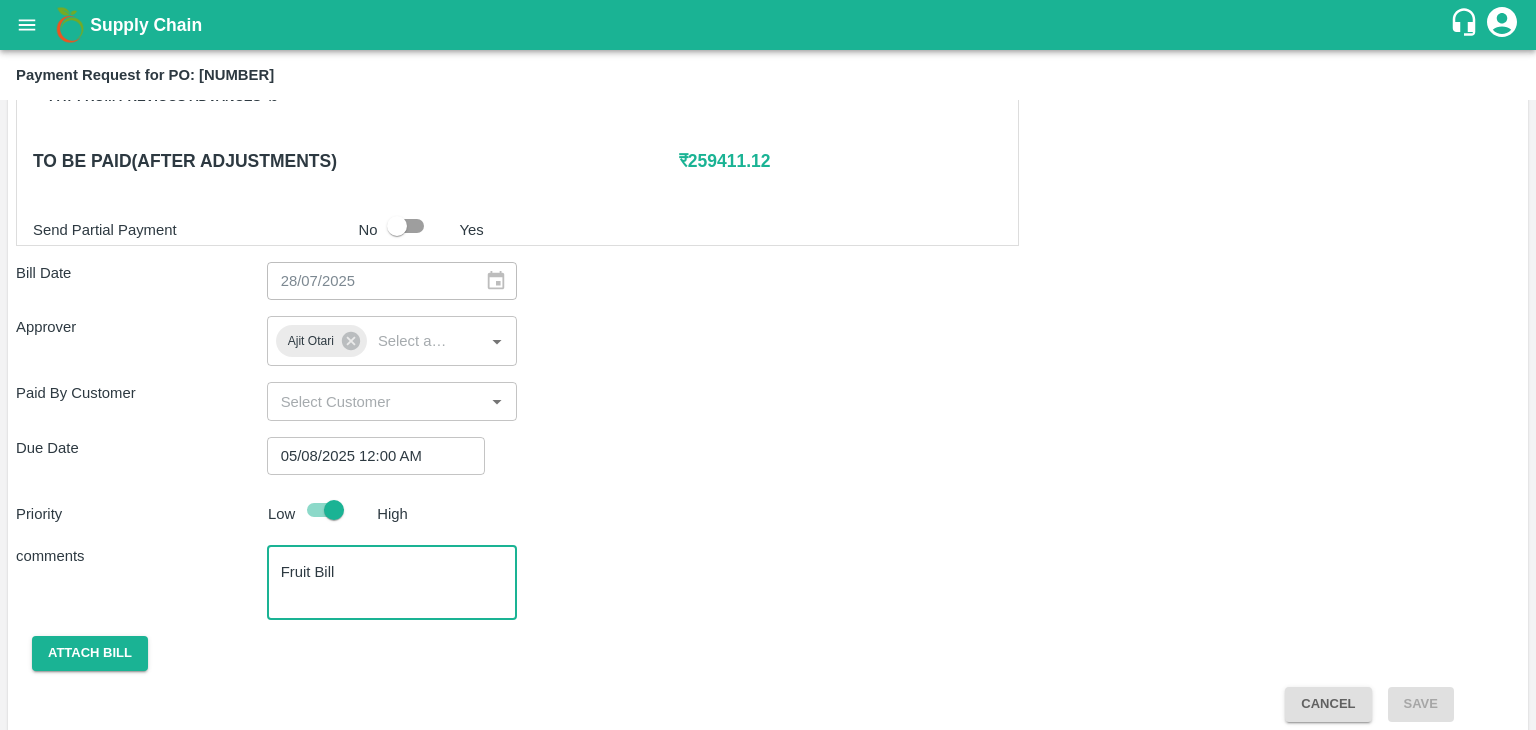 scroll, scrollTop: 992, scrollLeft: 0, axis: vertical 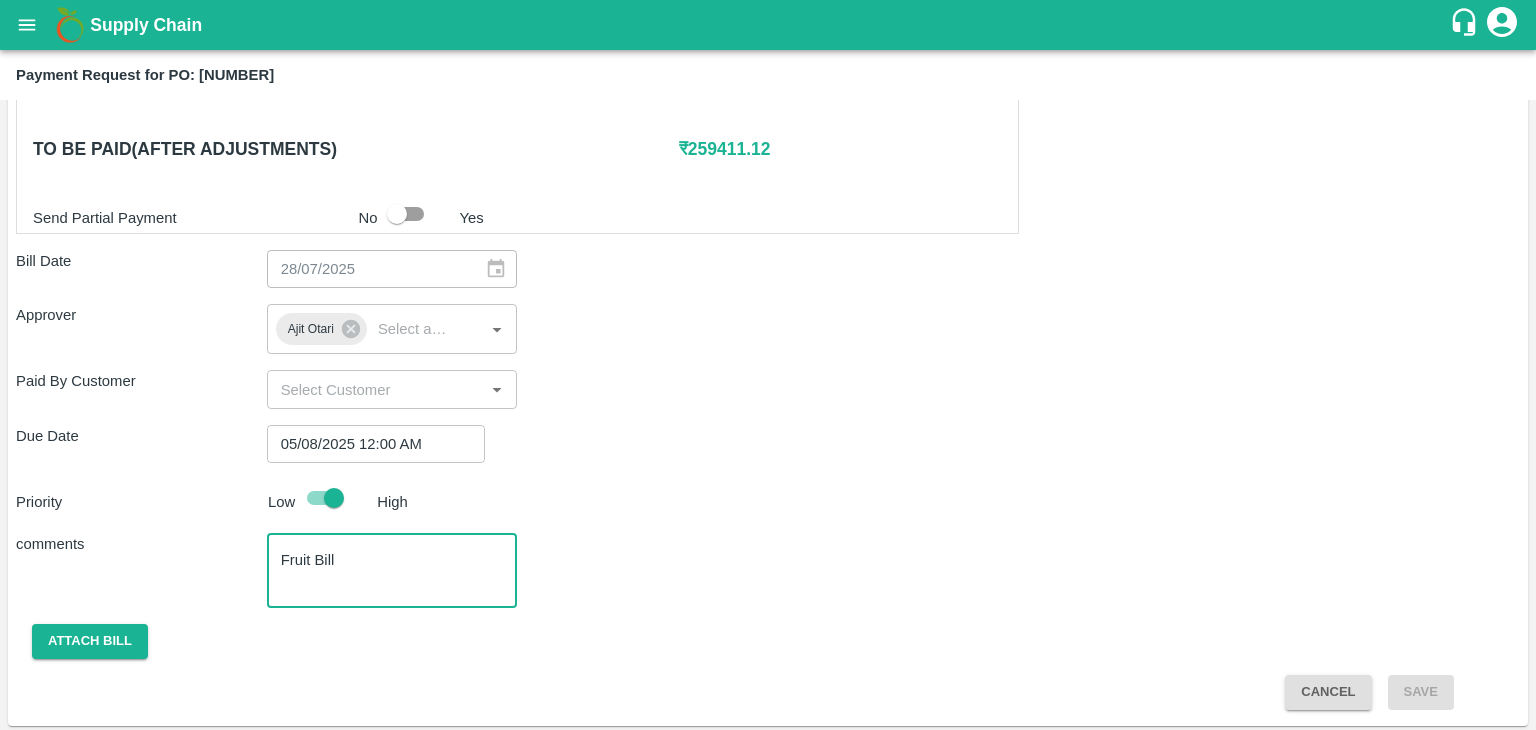 type on "Fruit Bill" 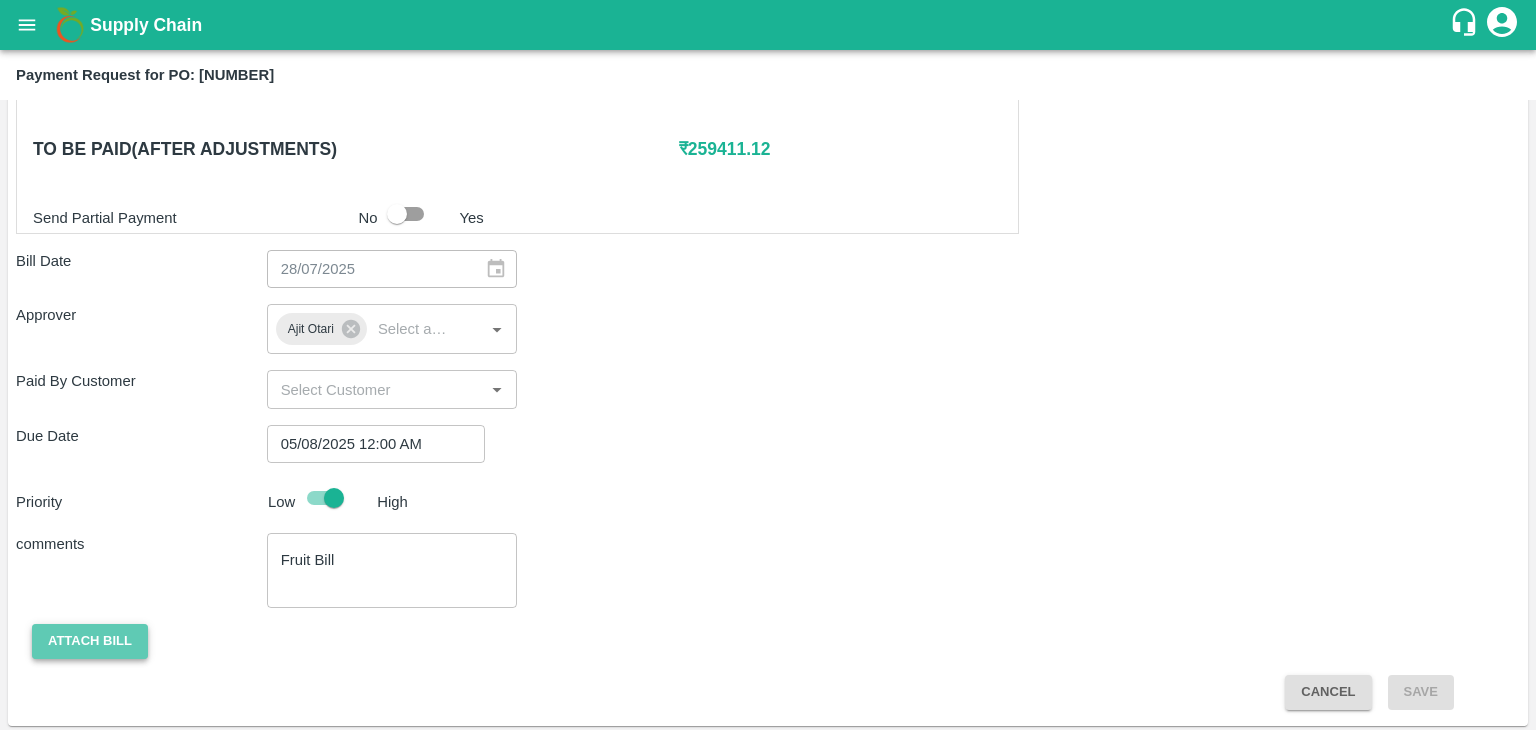 click on "Attach bill" at bounding box center [90, 641] 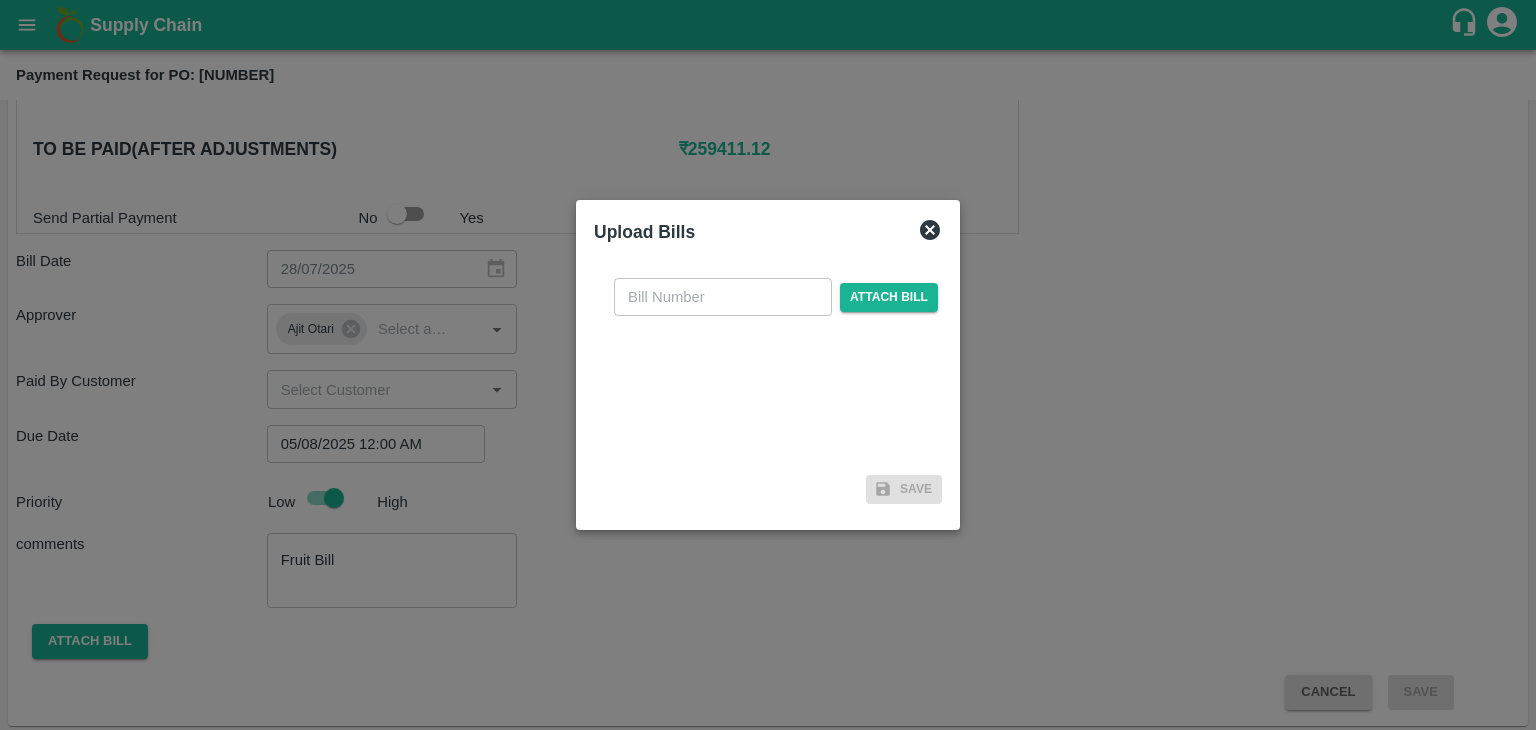 click at bounding box center (723, 297) 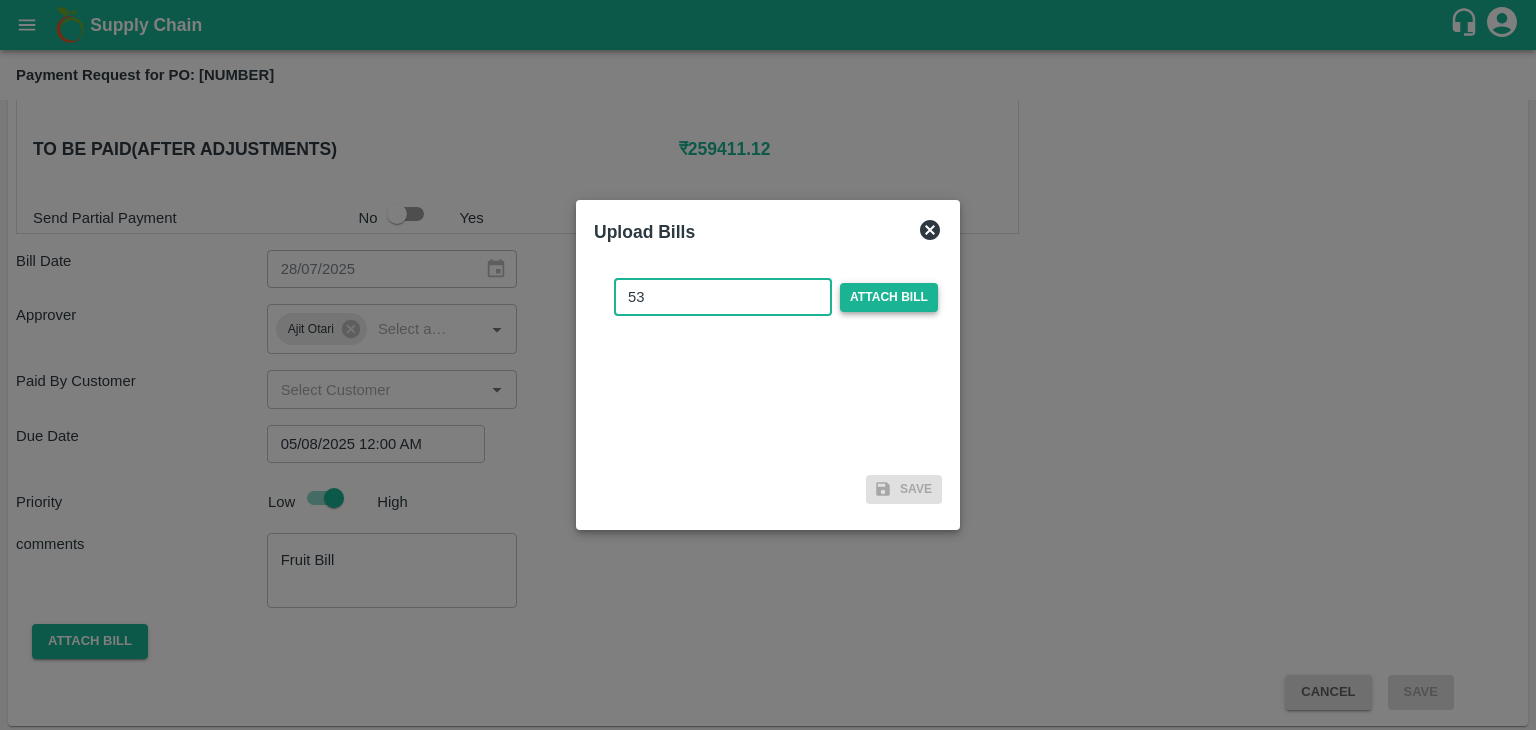 type on "53" 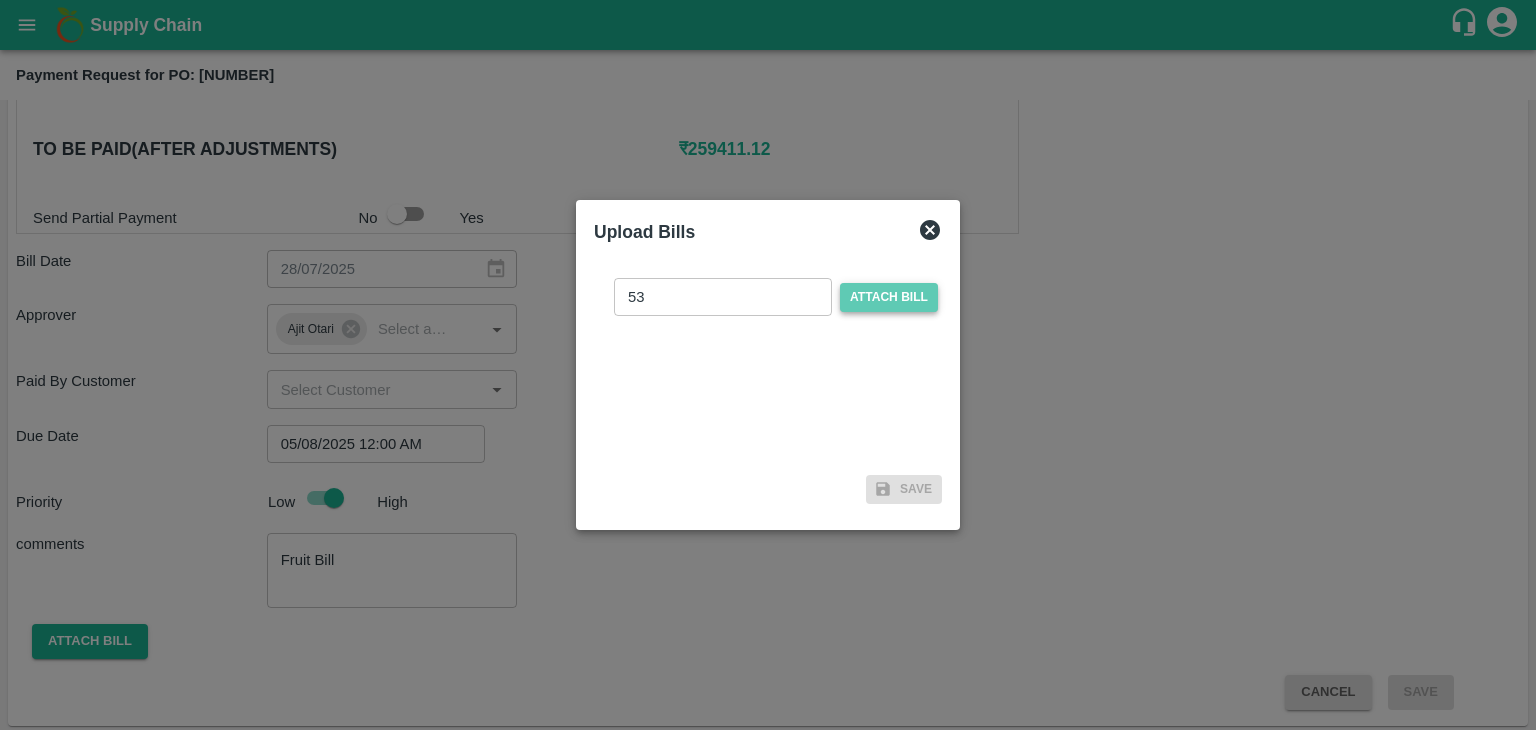 click on "Attach bill" at bounding box center [889, 297] 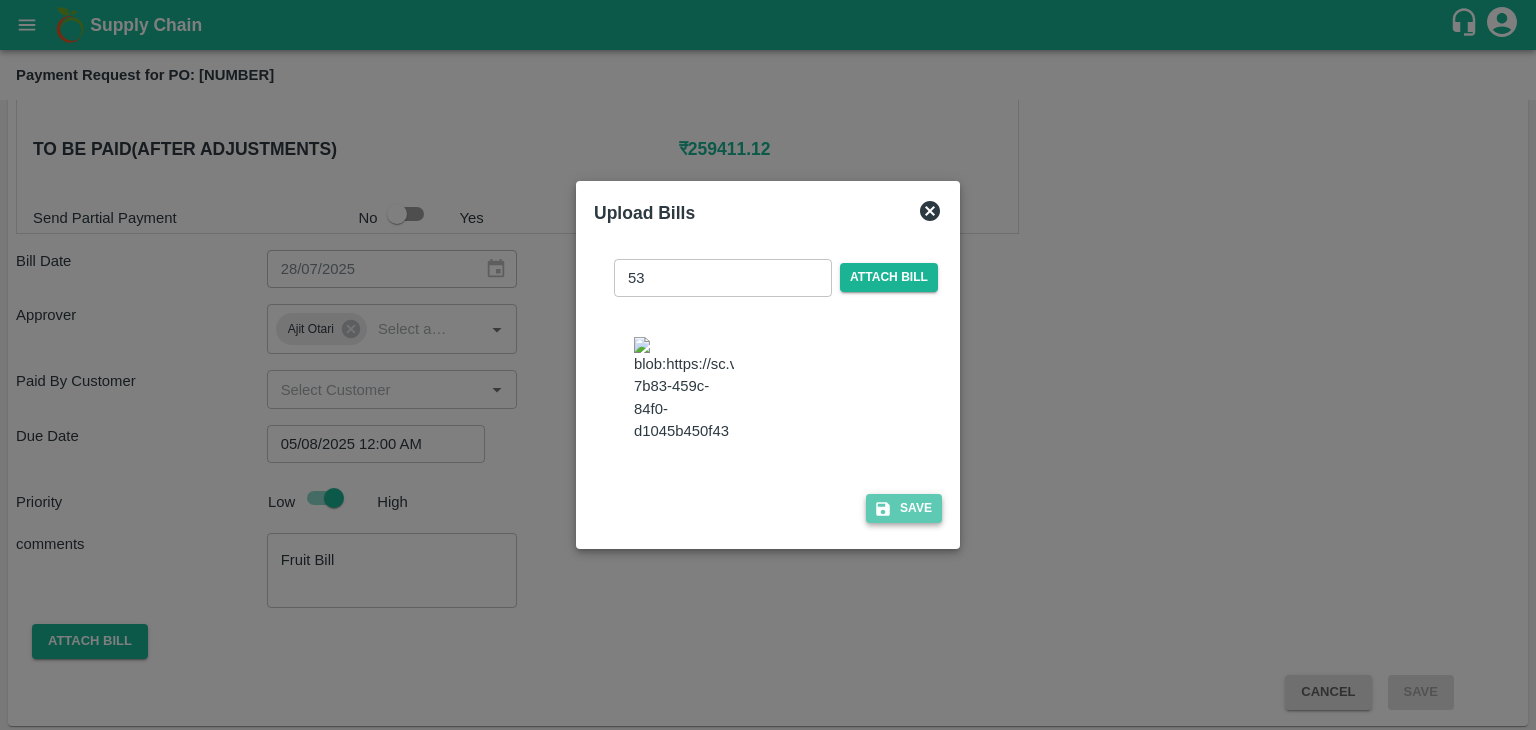 click on "Save" at bounding box center [904, 508] 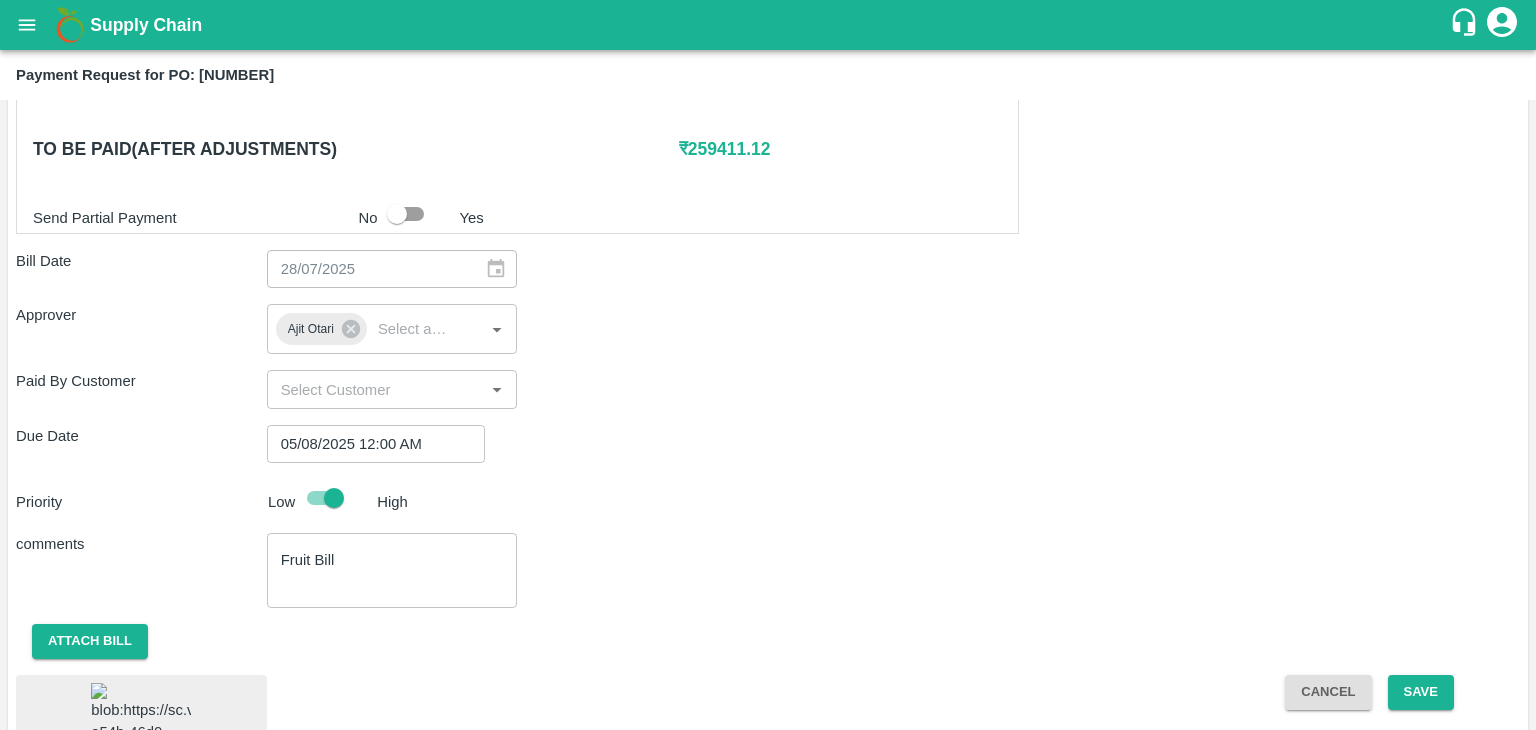 scroll, scrollTop: 1117, scrollLeft: 0, axis: vertical 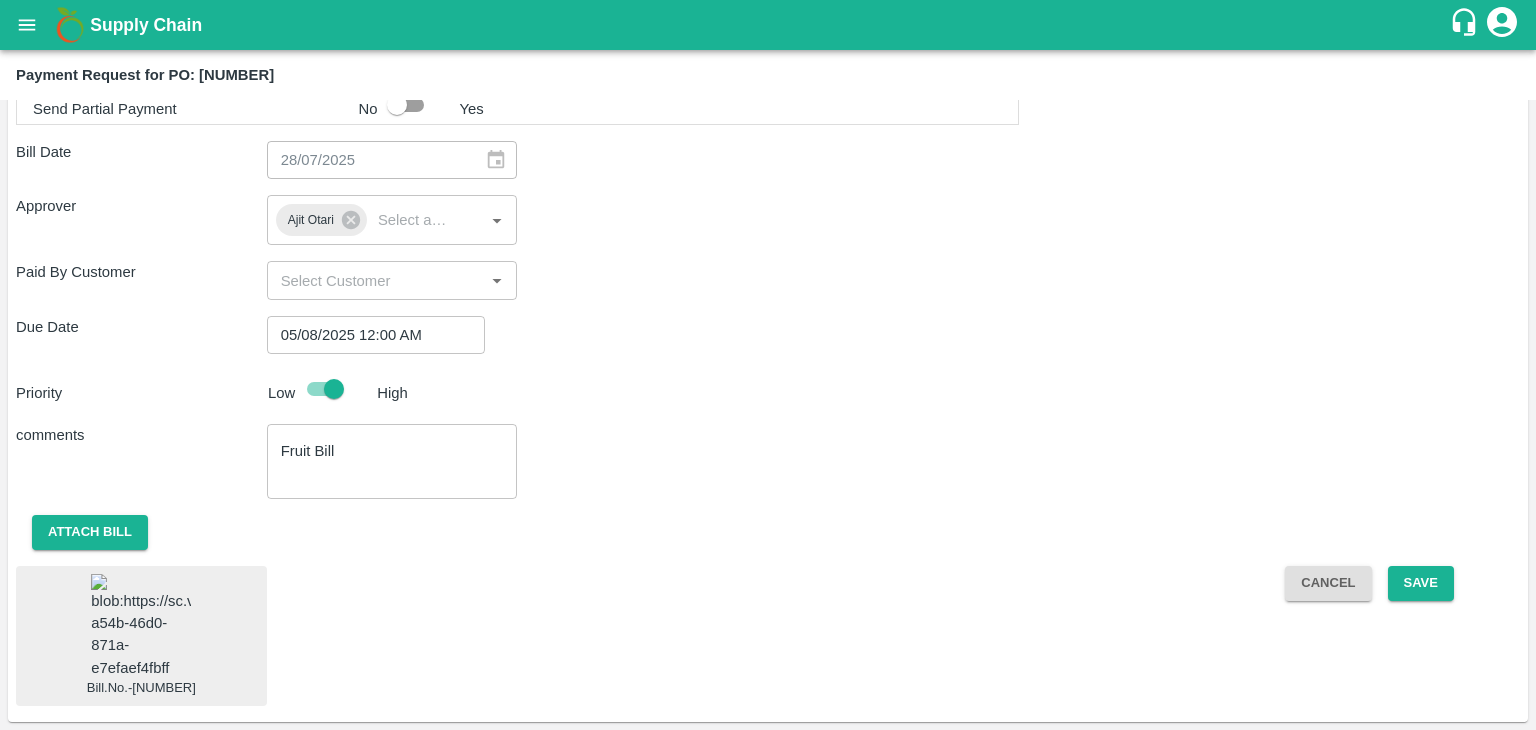 click at bounding box center [141, 626] 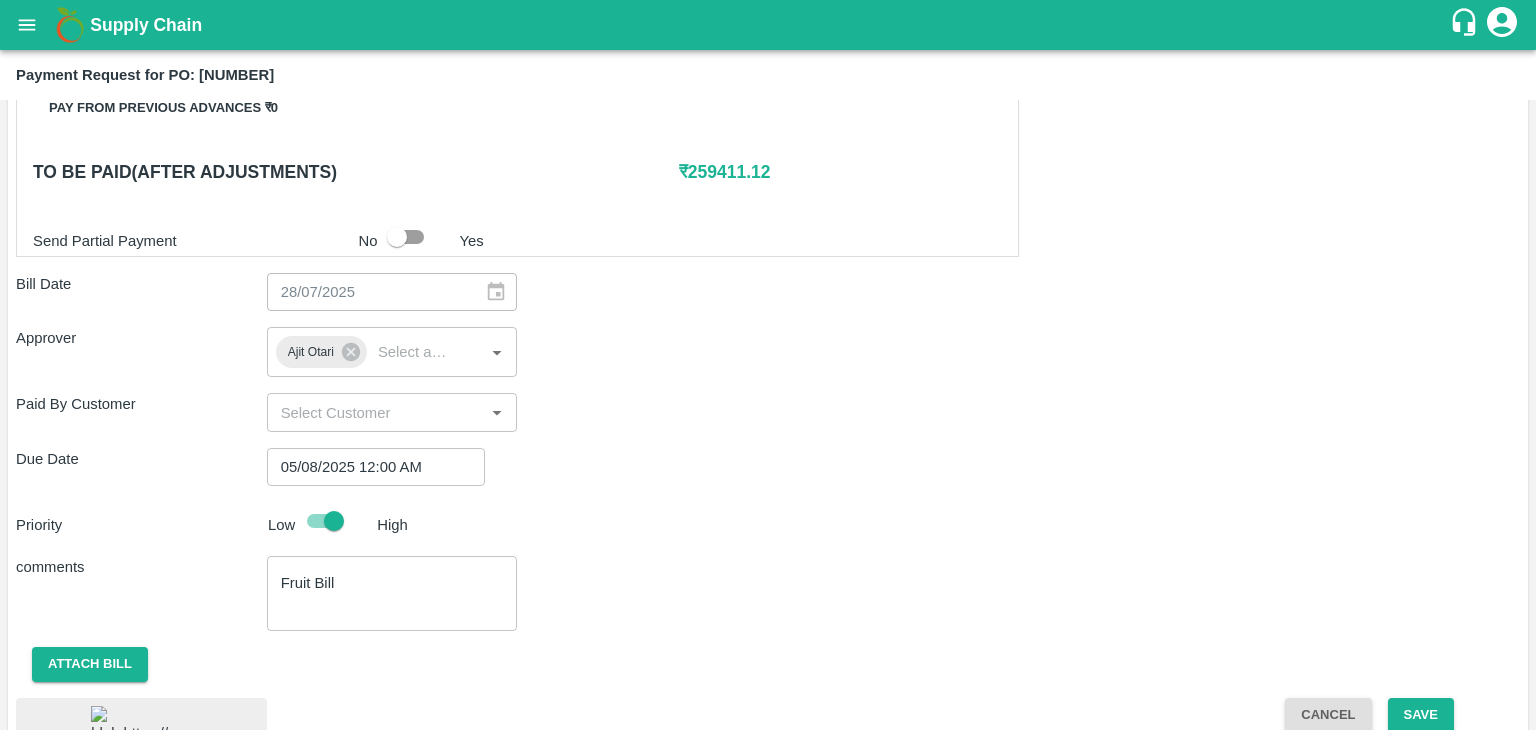 scroll, scrollTop: 1117, scrollLeft: 0, axis: vertical 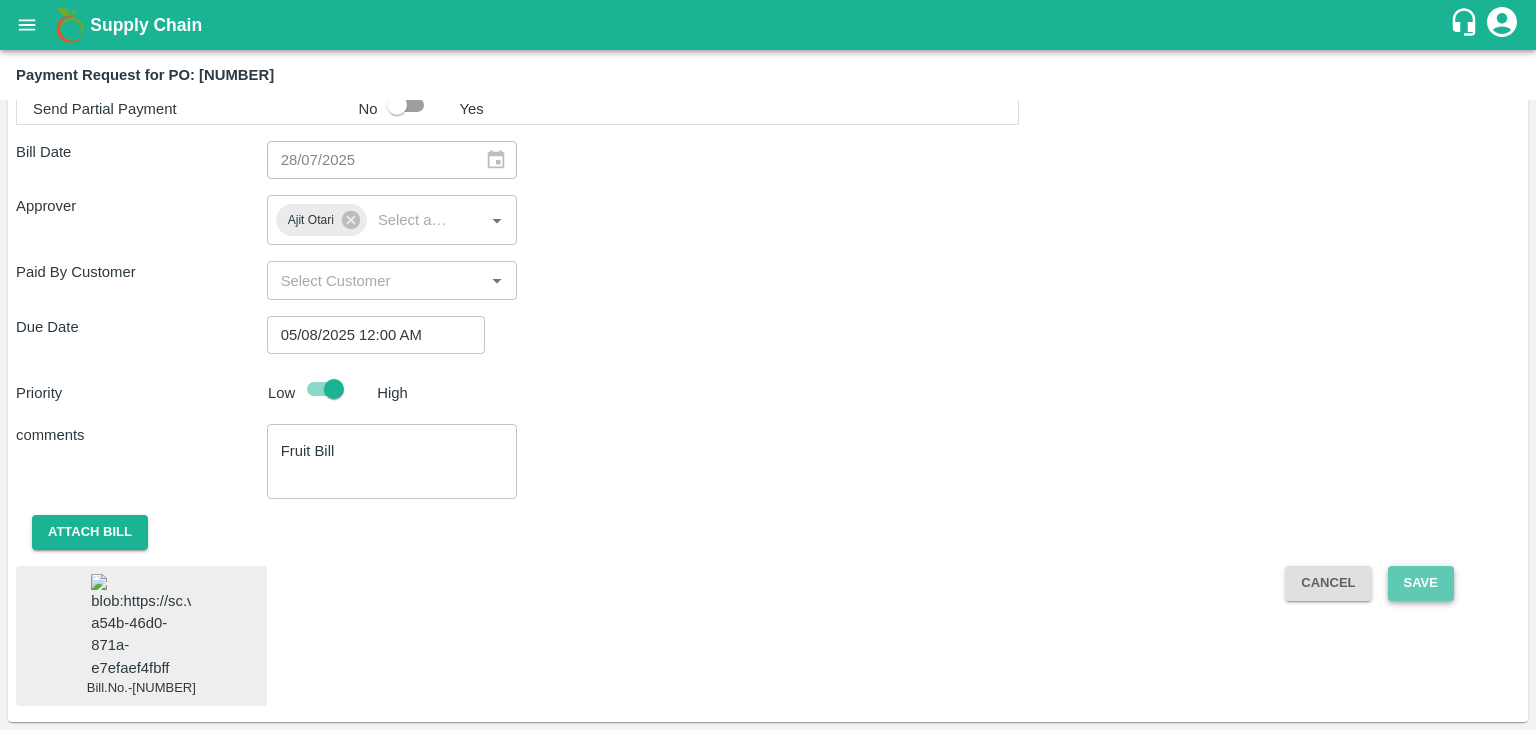 click on "Save" at bounding box center [1421, 583] 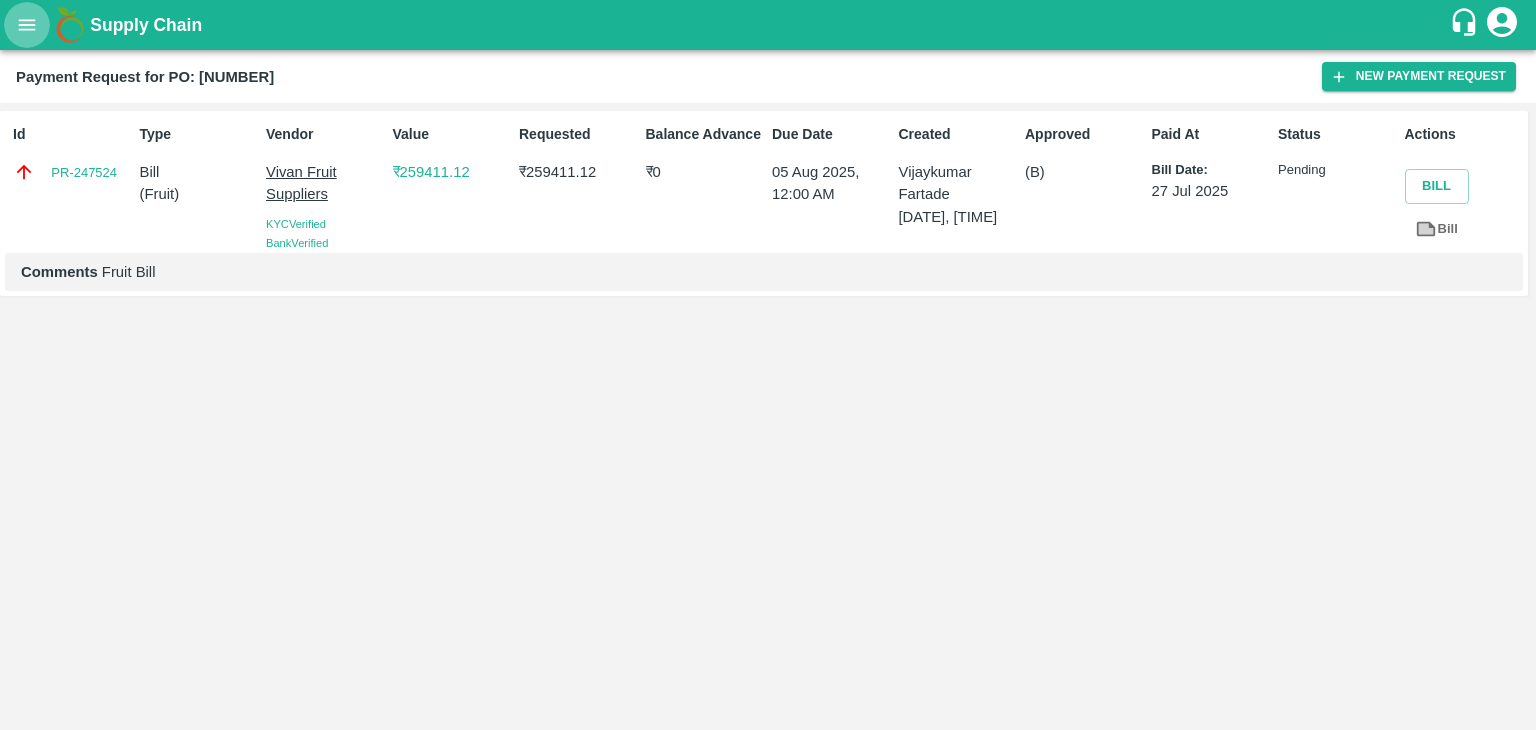 click 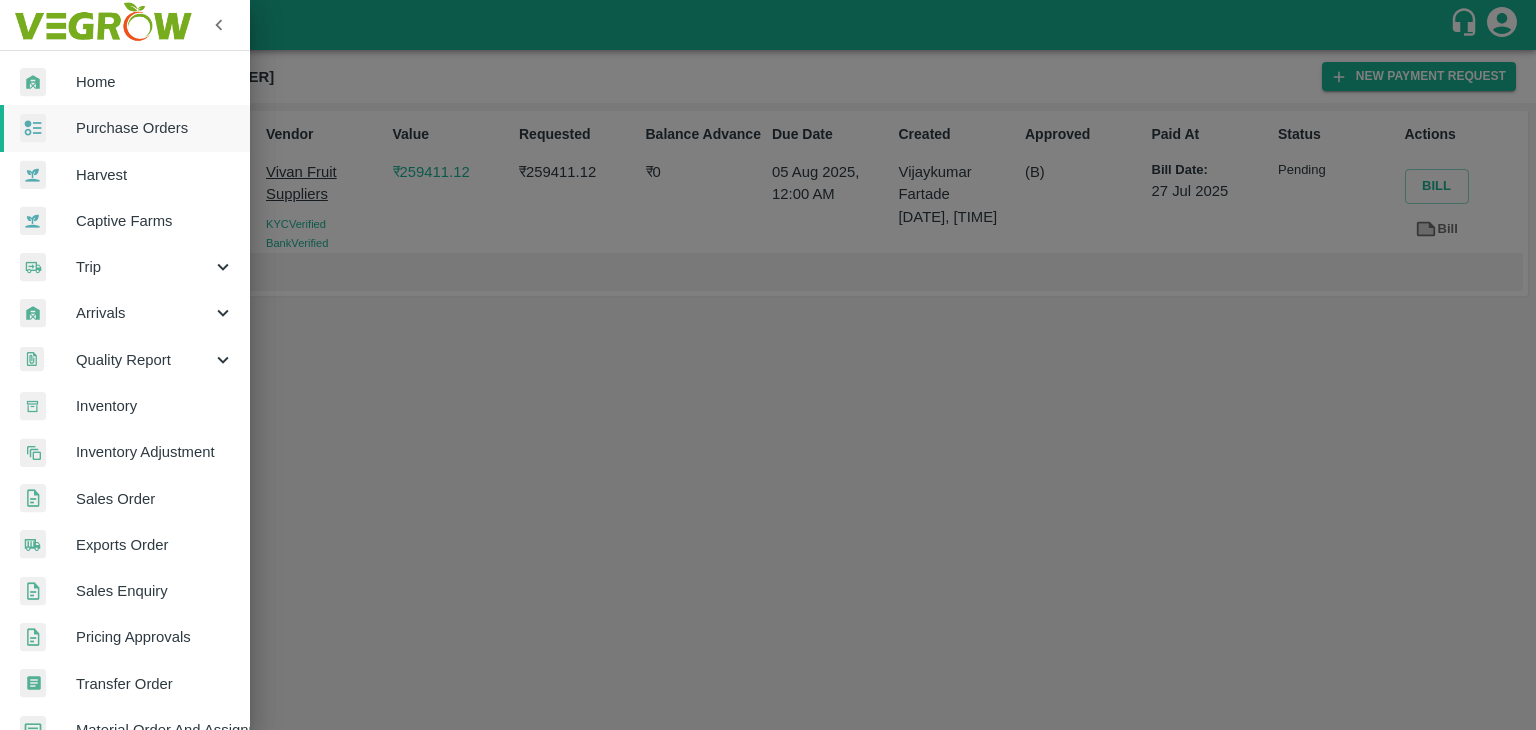 click on "Purchase Orders" at bounding box center [155, 128] 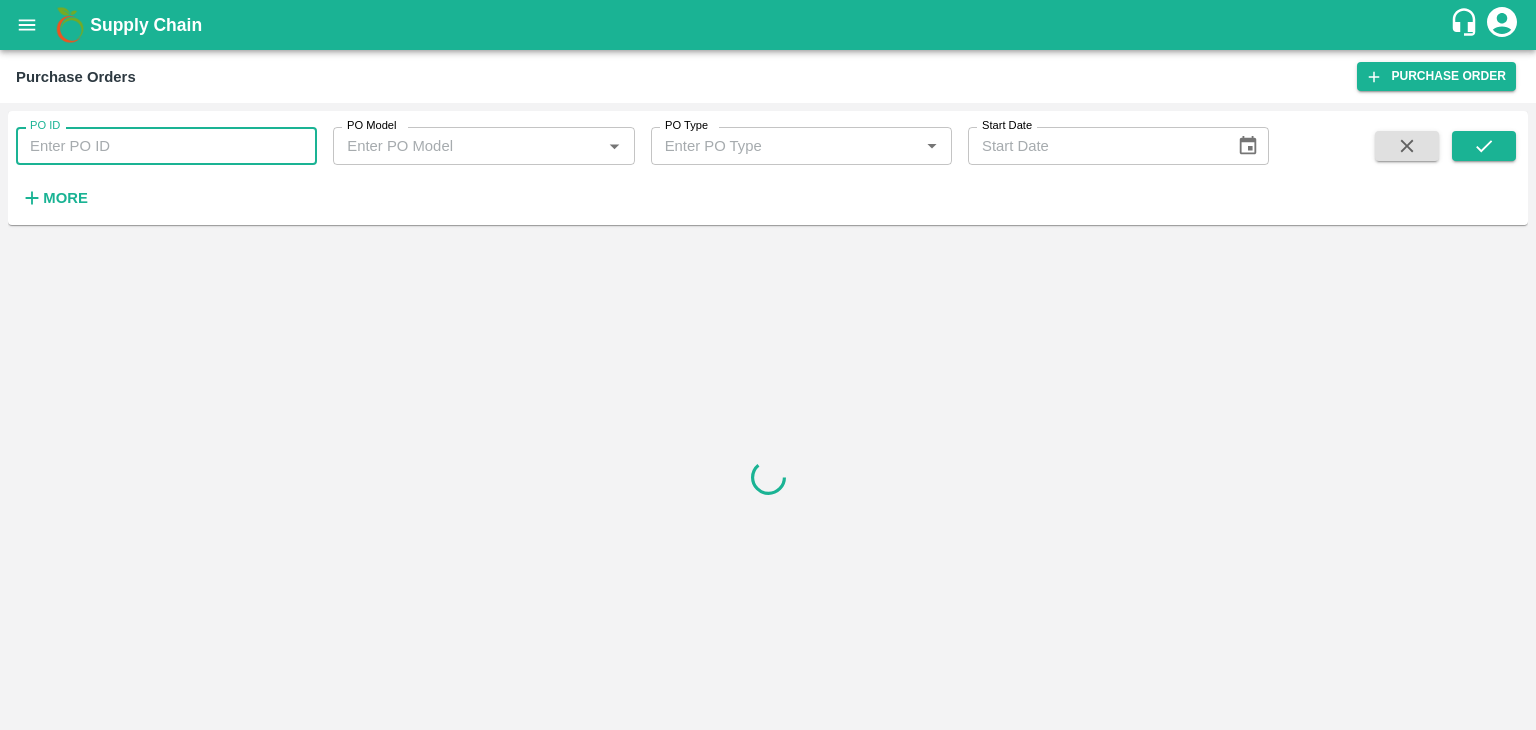 click on "PO ID" at bounding box center (166, 146) 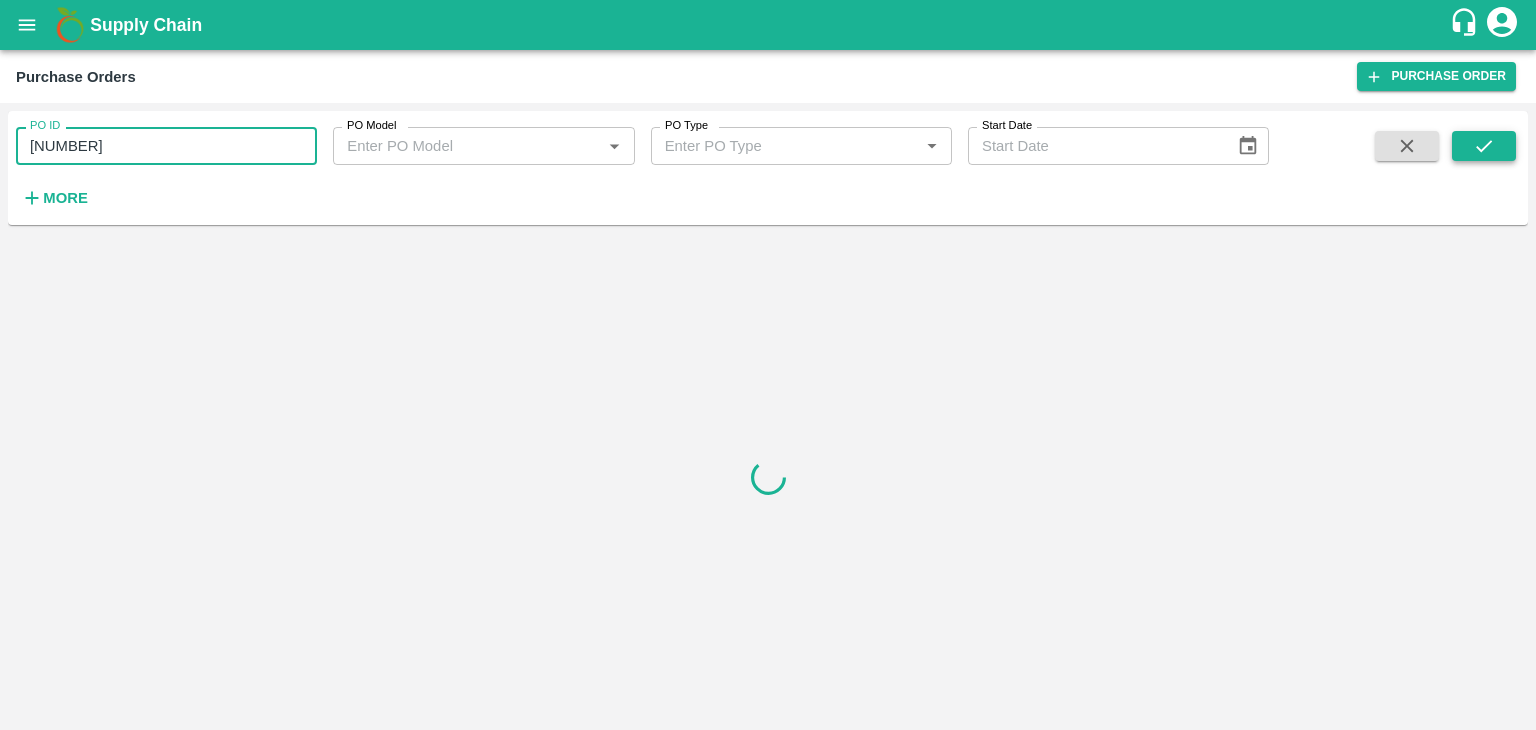 type on "165681" 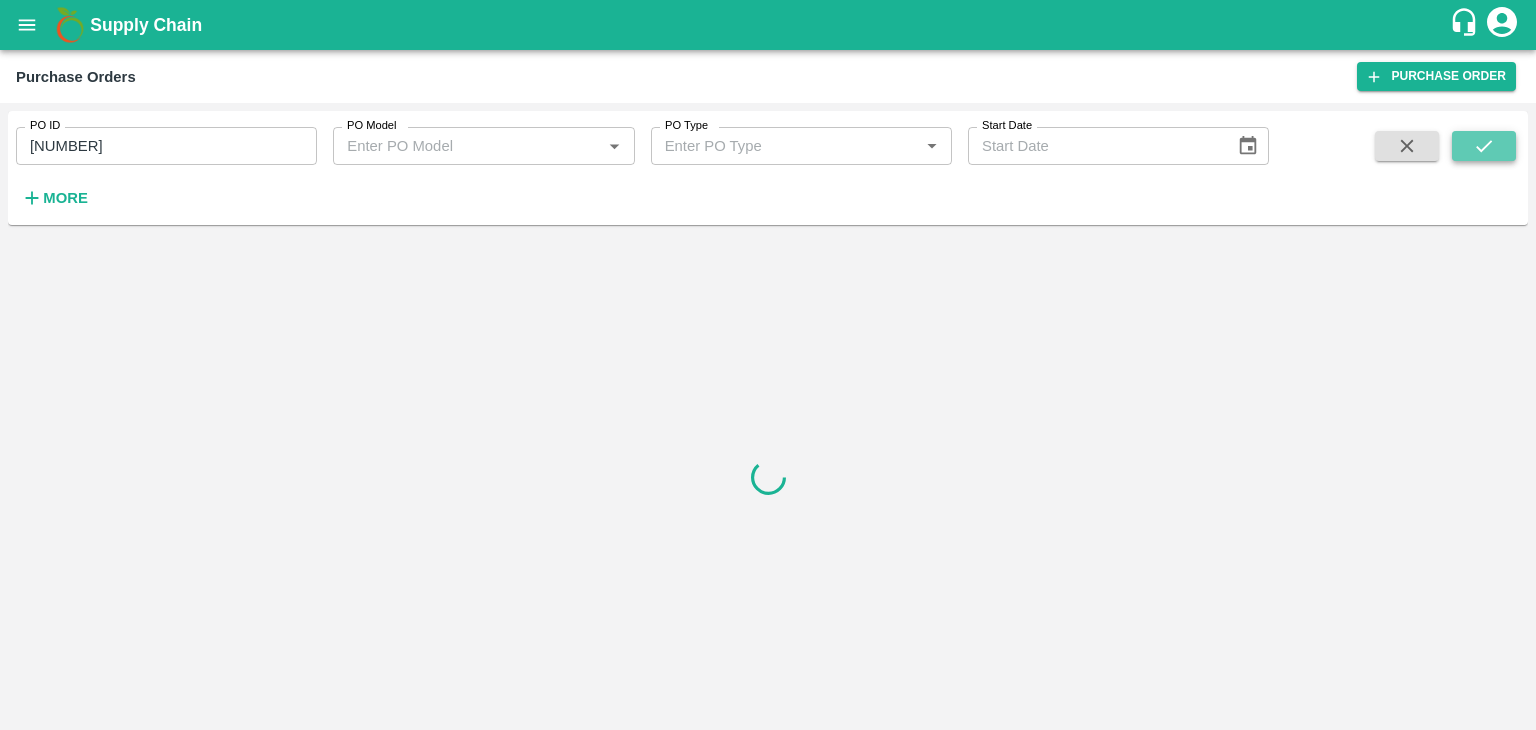 click at bounding box center [1484, 146] 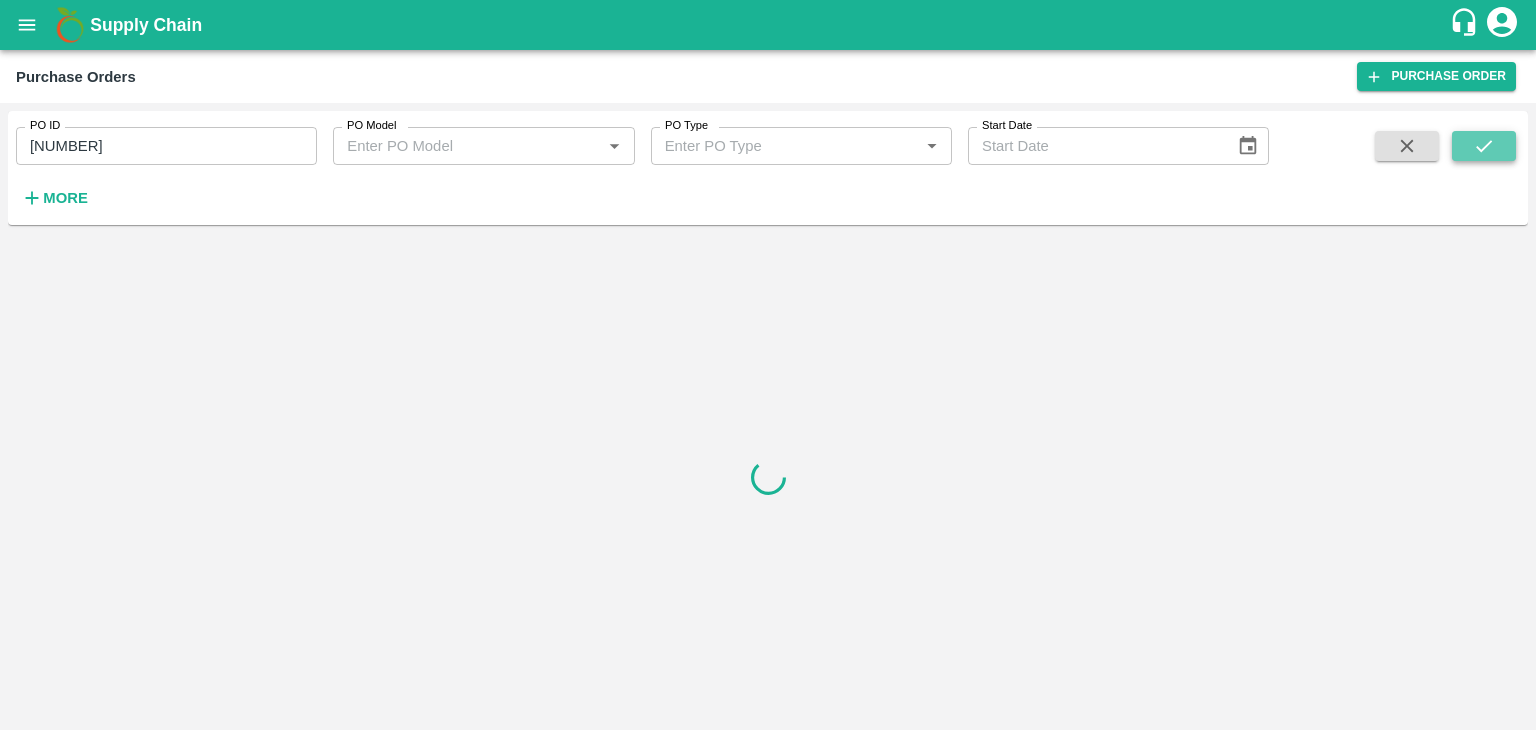 click at bounding box center [1484, 146] 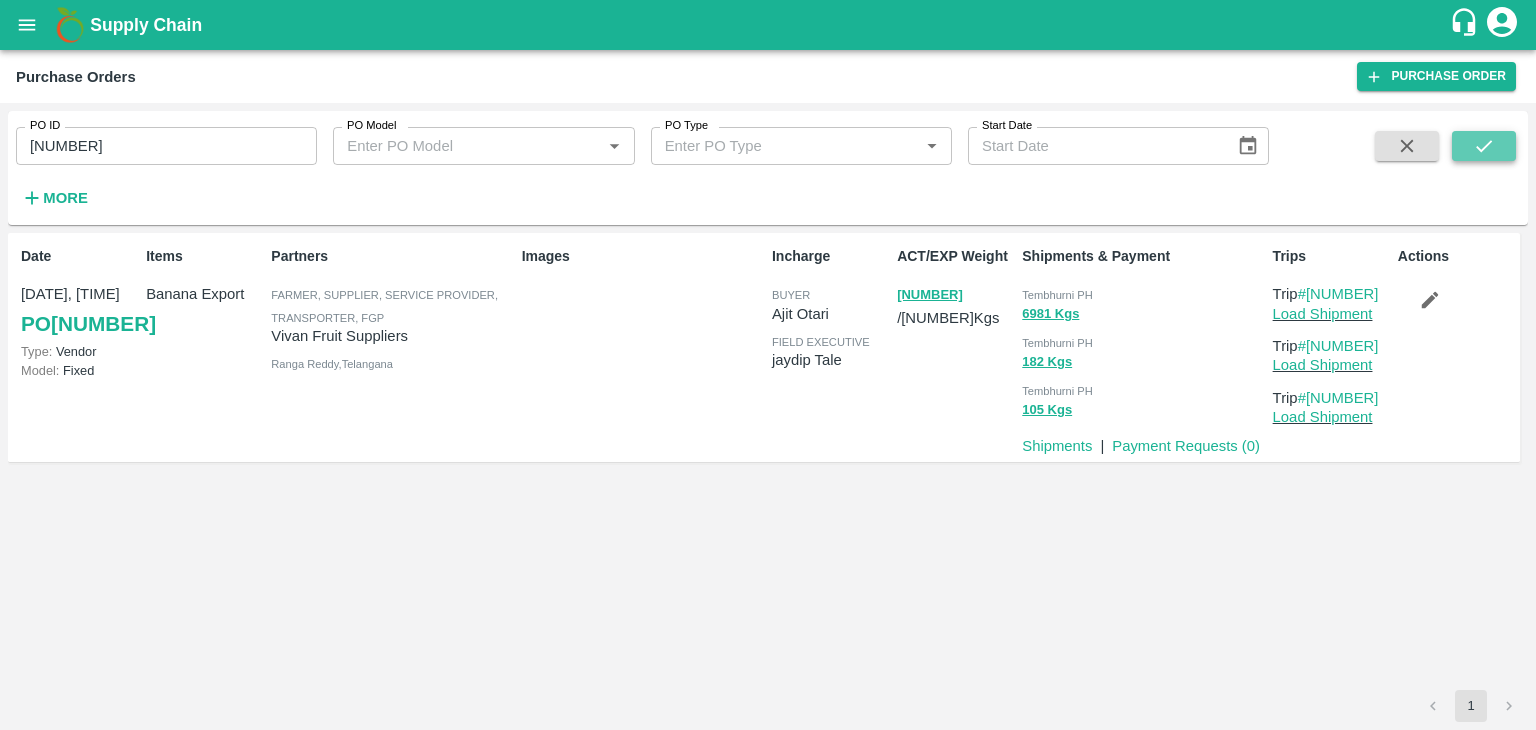 click at bounding box center (1484, 146) 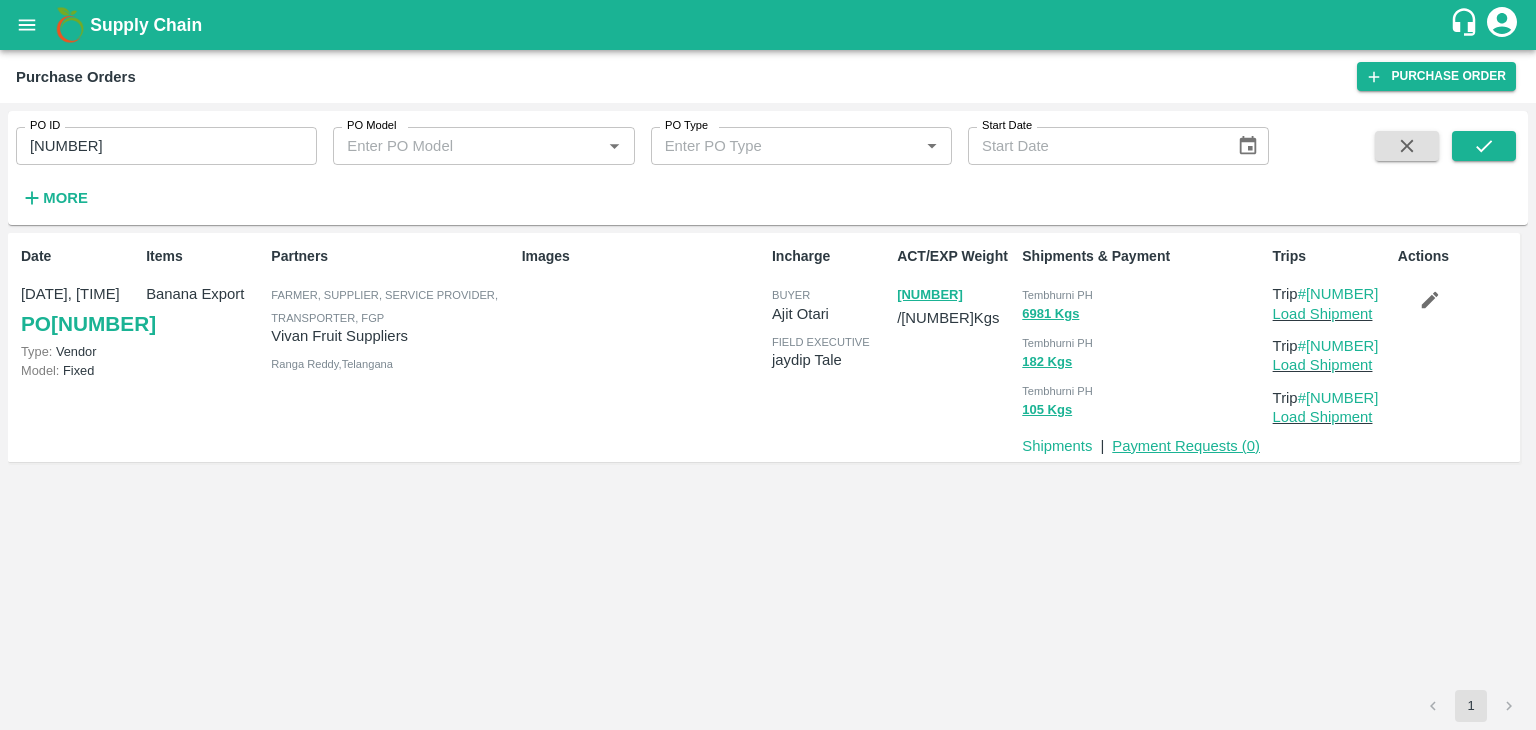 click on "Payment Requests ( 0 )" at bounding box center [1186, 446] 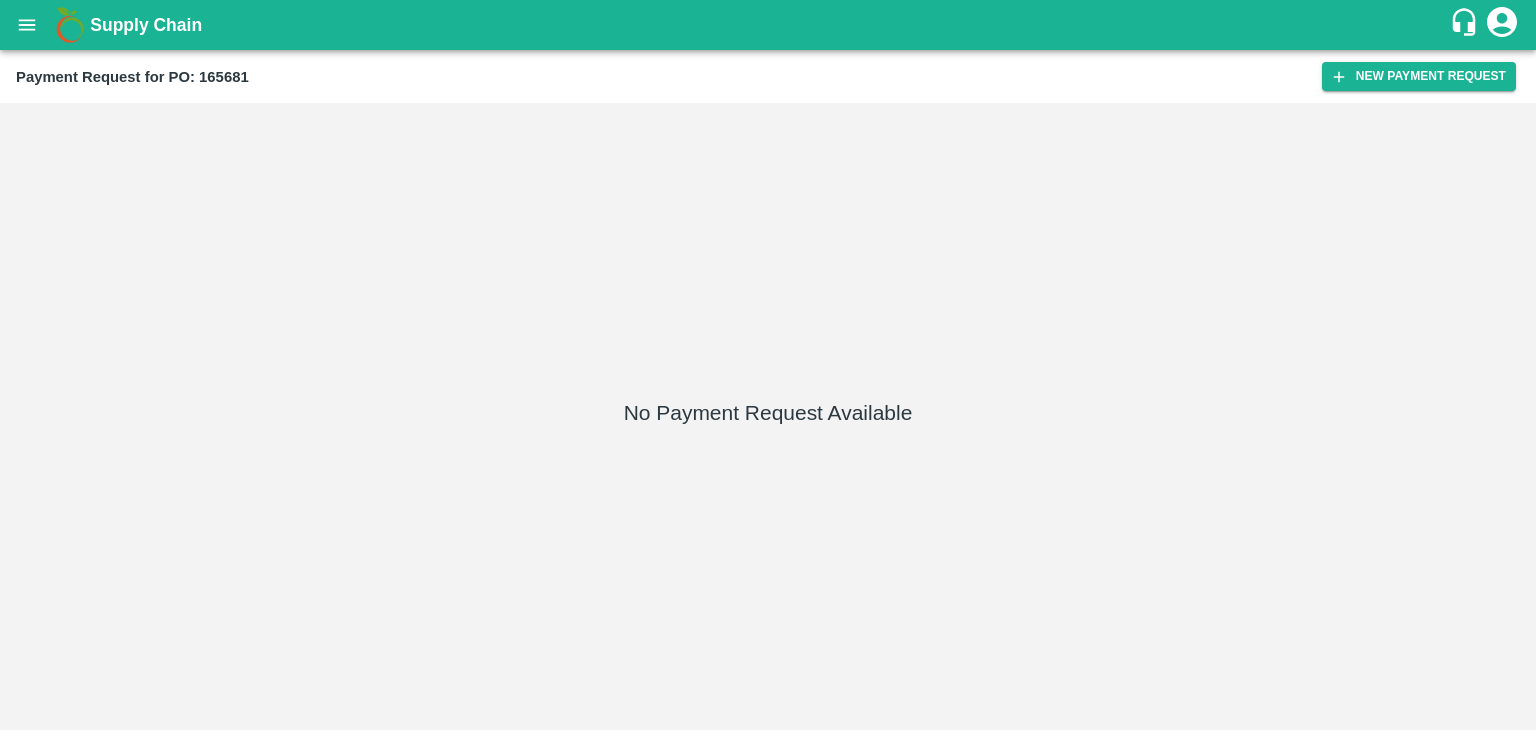 scroll, scrollTop: 0, scrollLeft: 0, axis: both 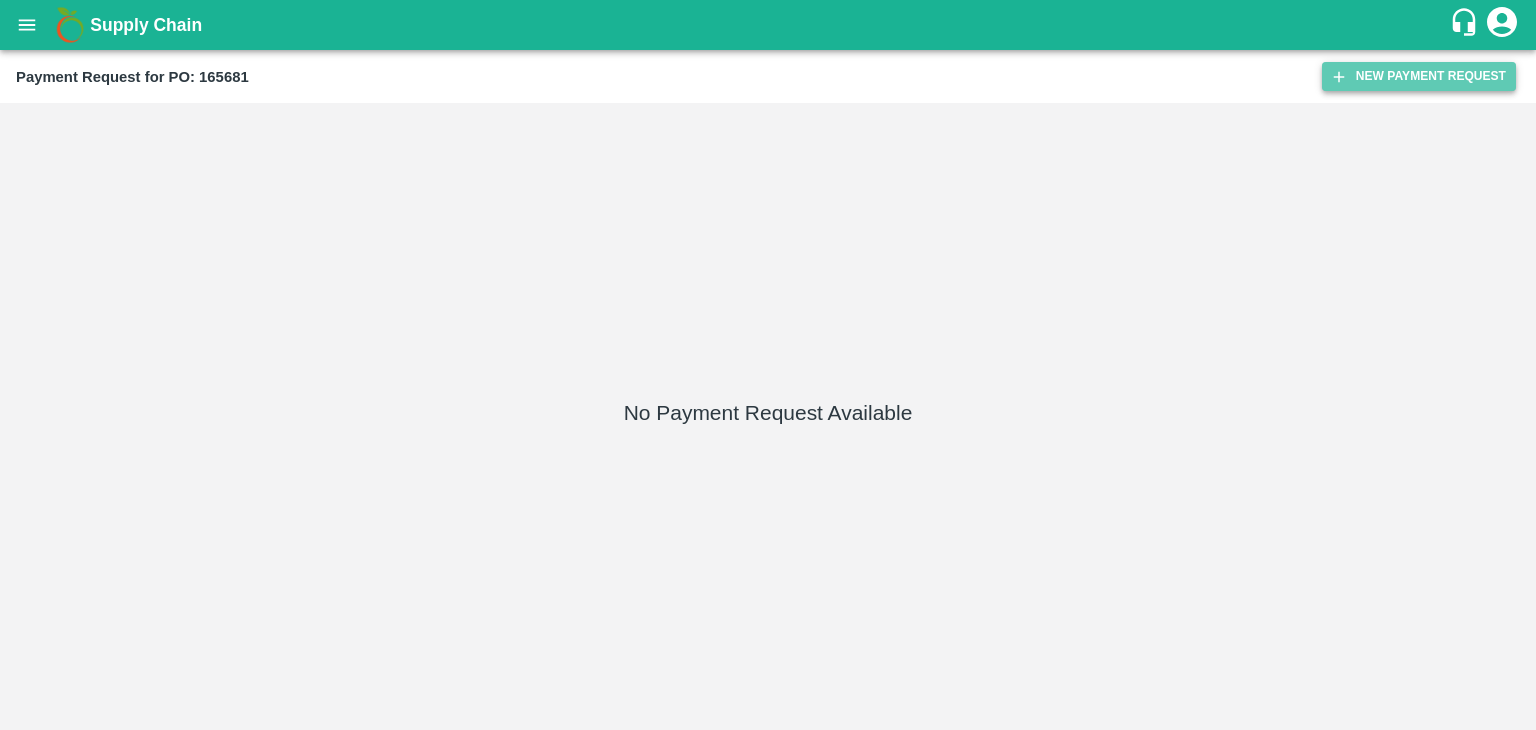 click 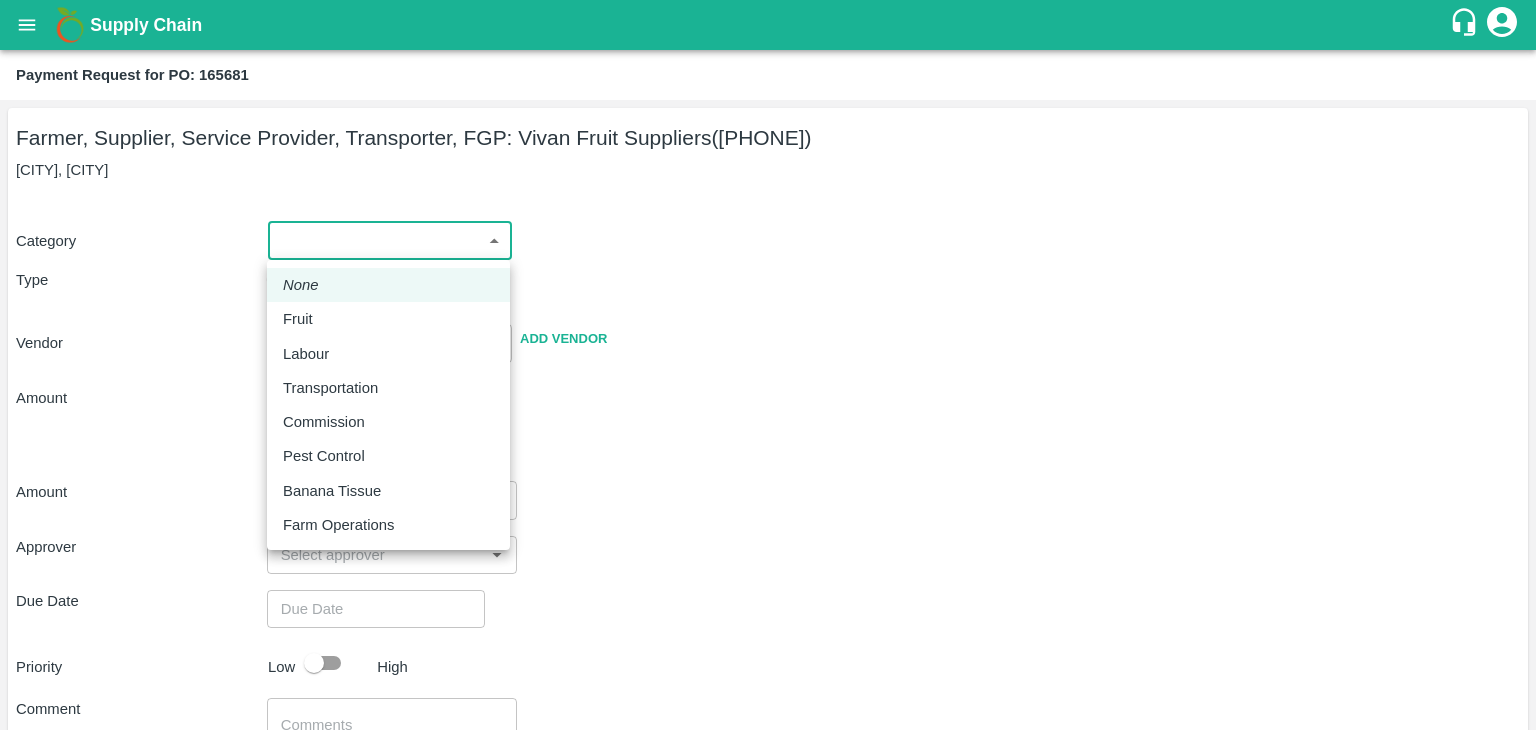 drag, startPoint x: 298, startPoint y: 245, endPoint x: 337, endPoint y: 311, distance: 76.66159 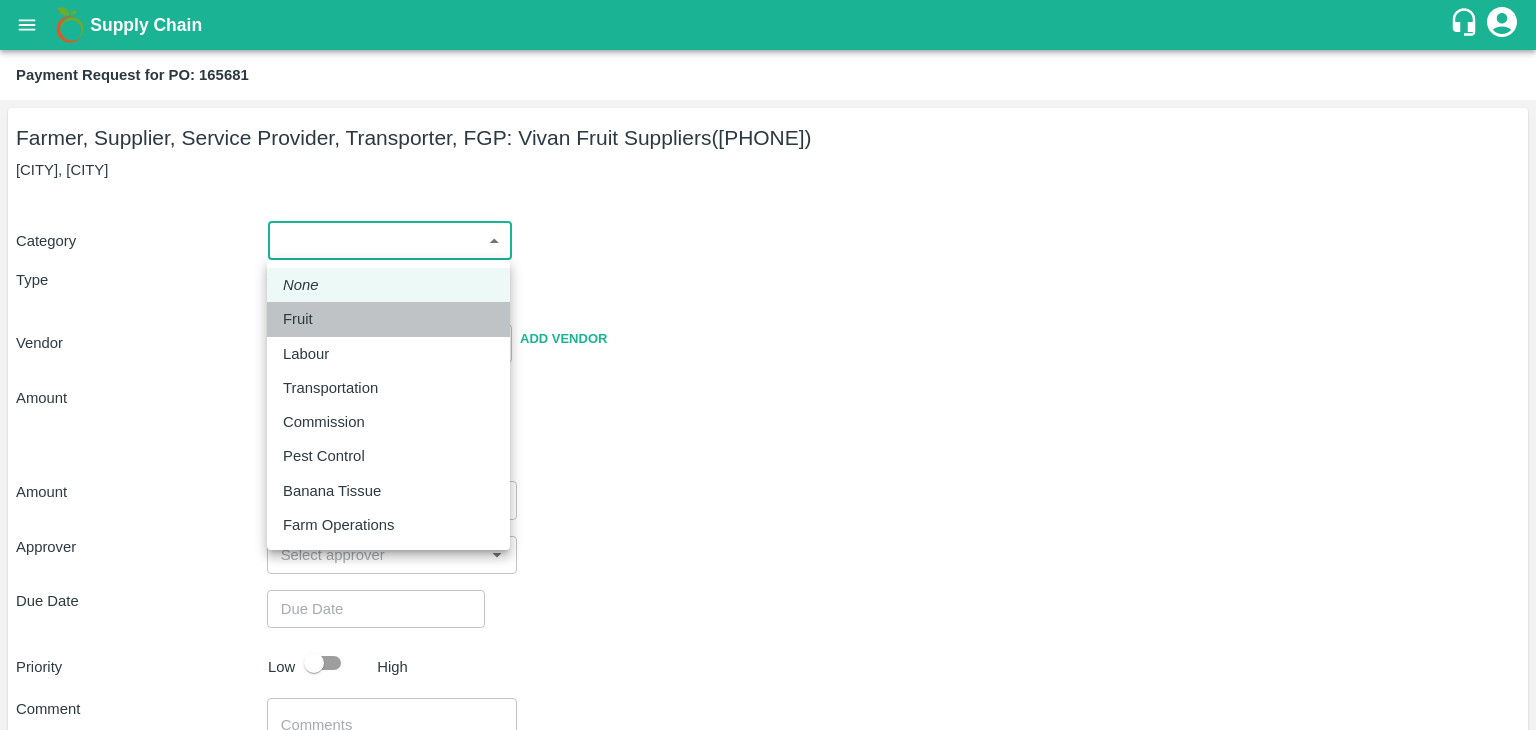 click on "Fruit" at bounding box center [388, 319] 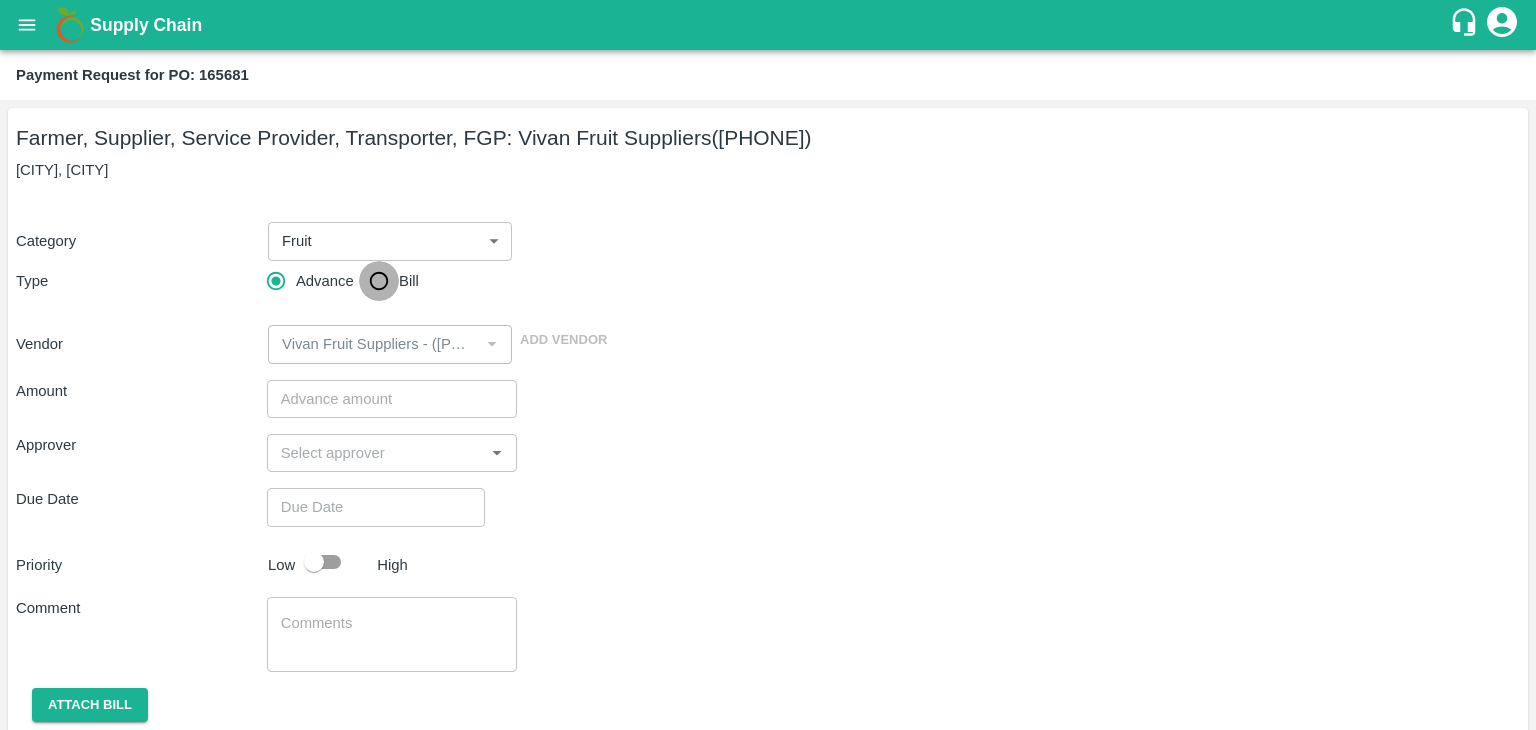 click on "Bill" at bounding box center (379, 281) 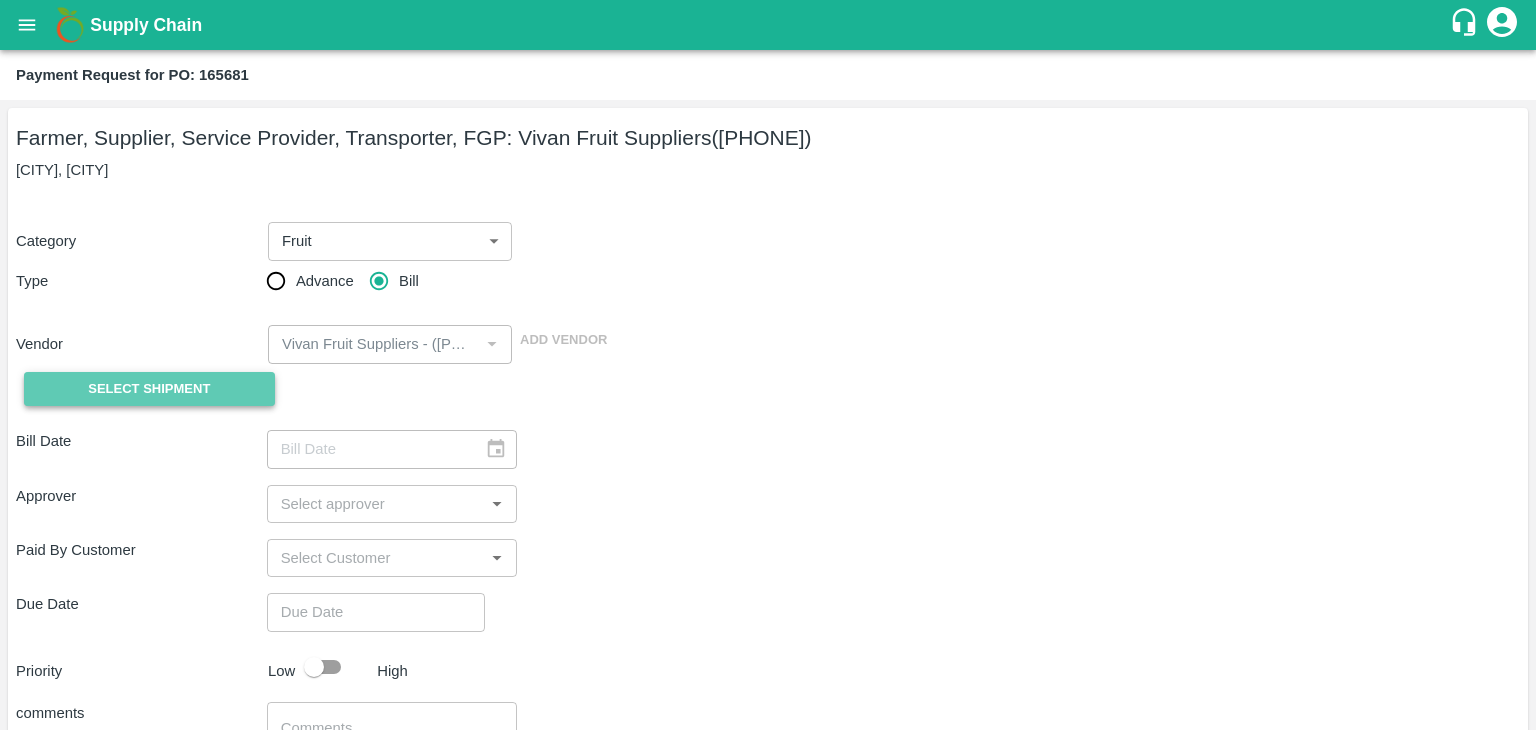 click on "Select Shipment" at bounding box center [149, 389] 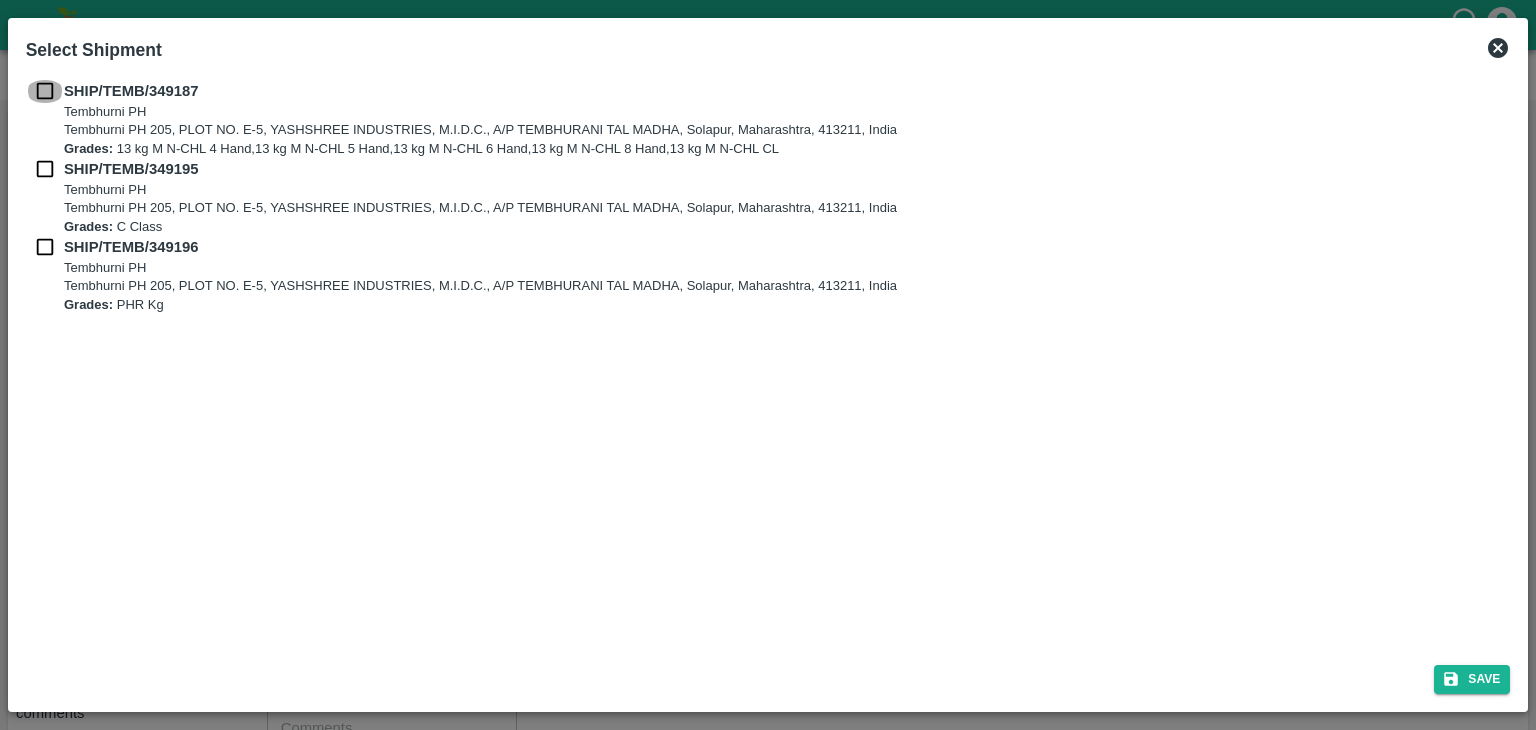 click at bounding box center (45, 91) 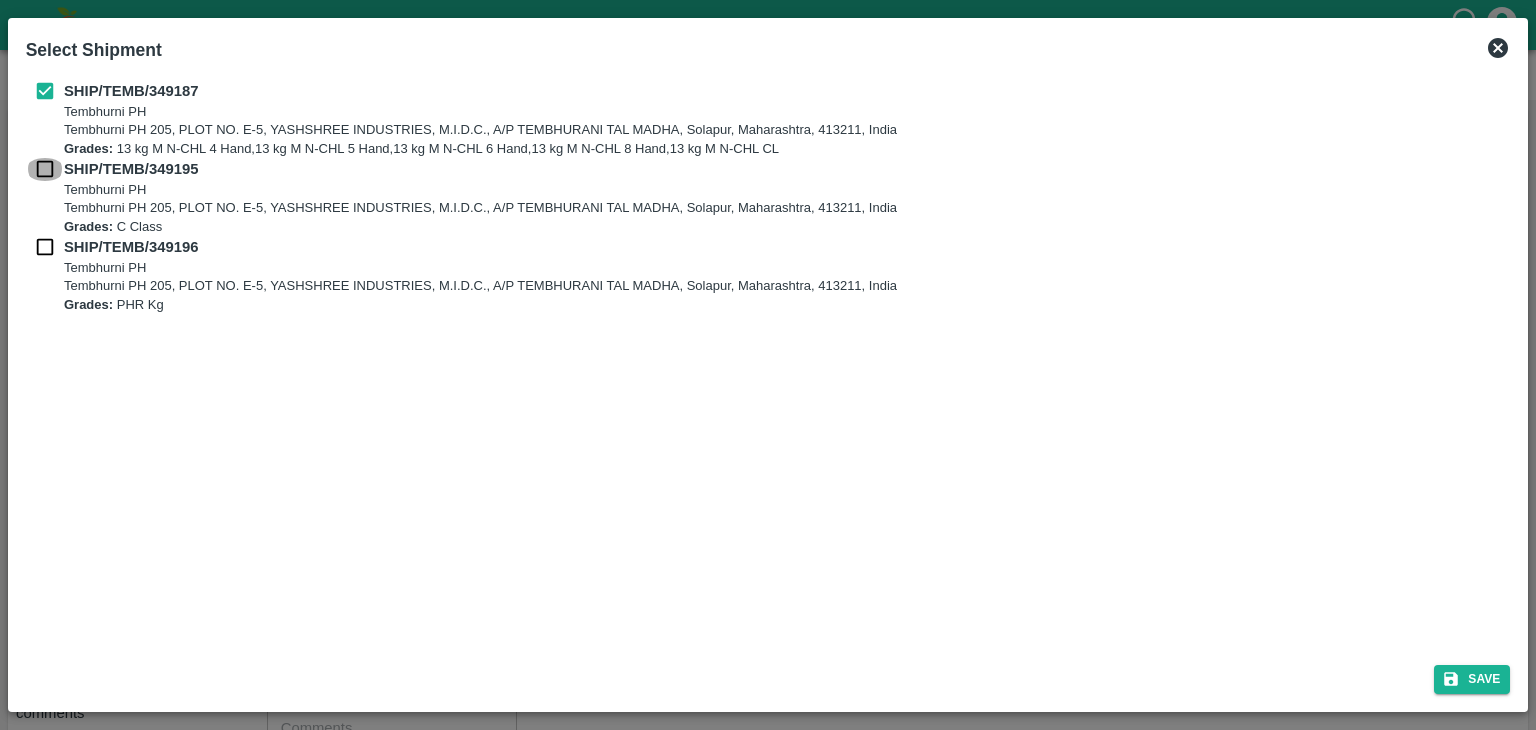click at bounding box center [45, 169] 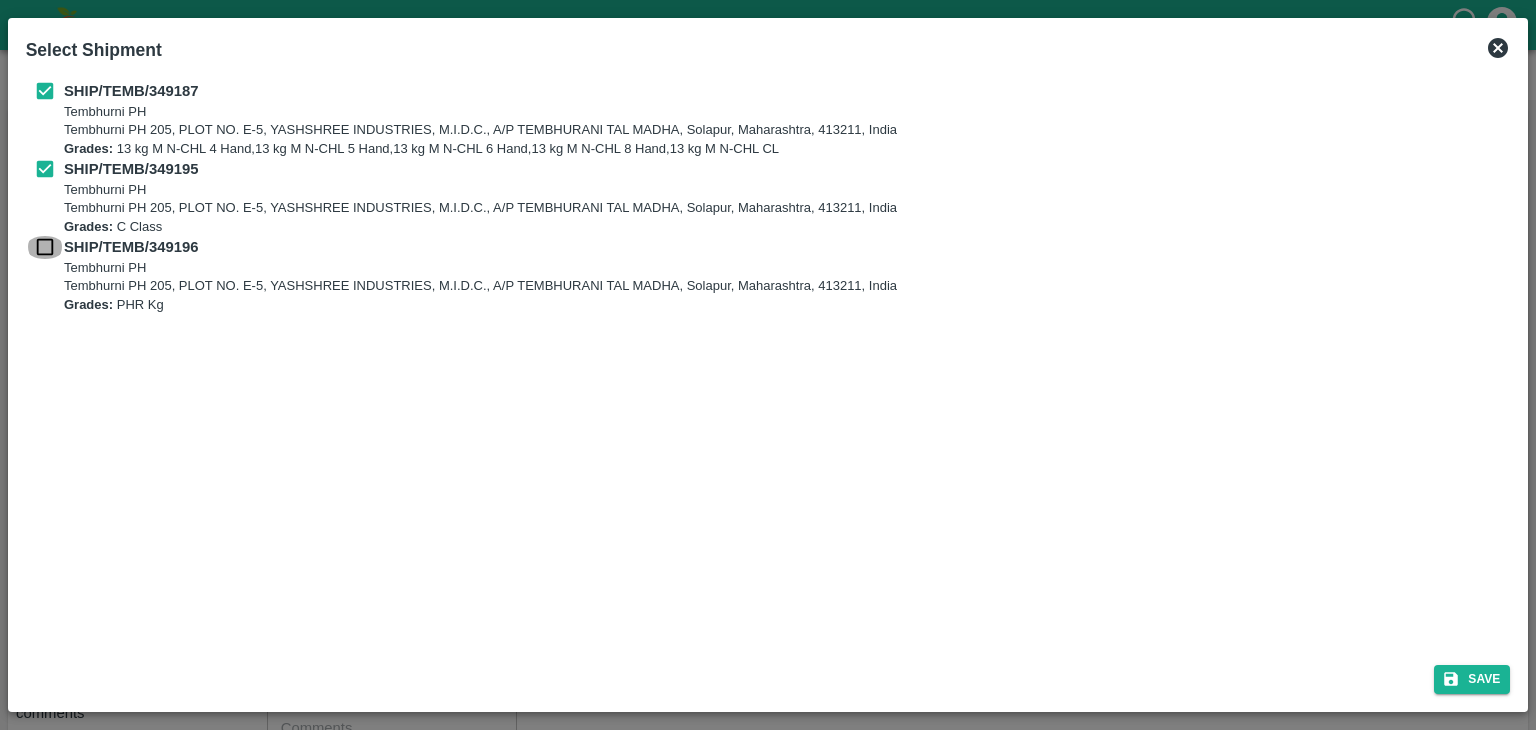 click at bounding box center (45, 247) 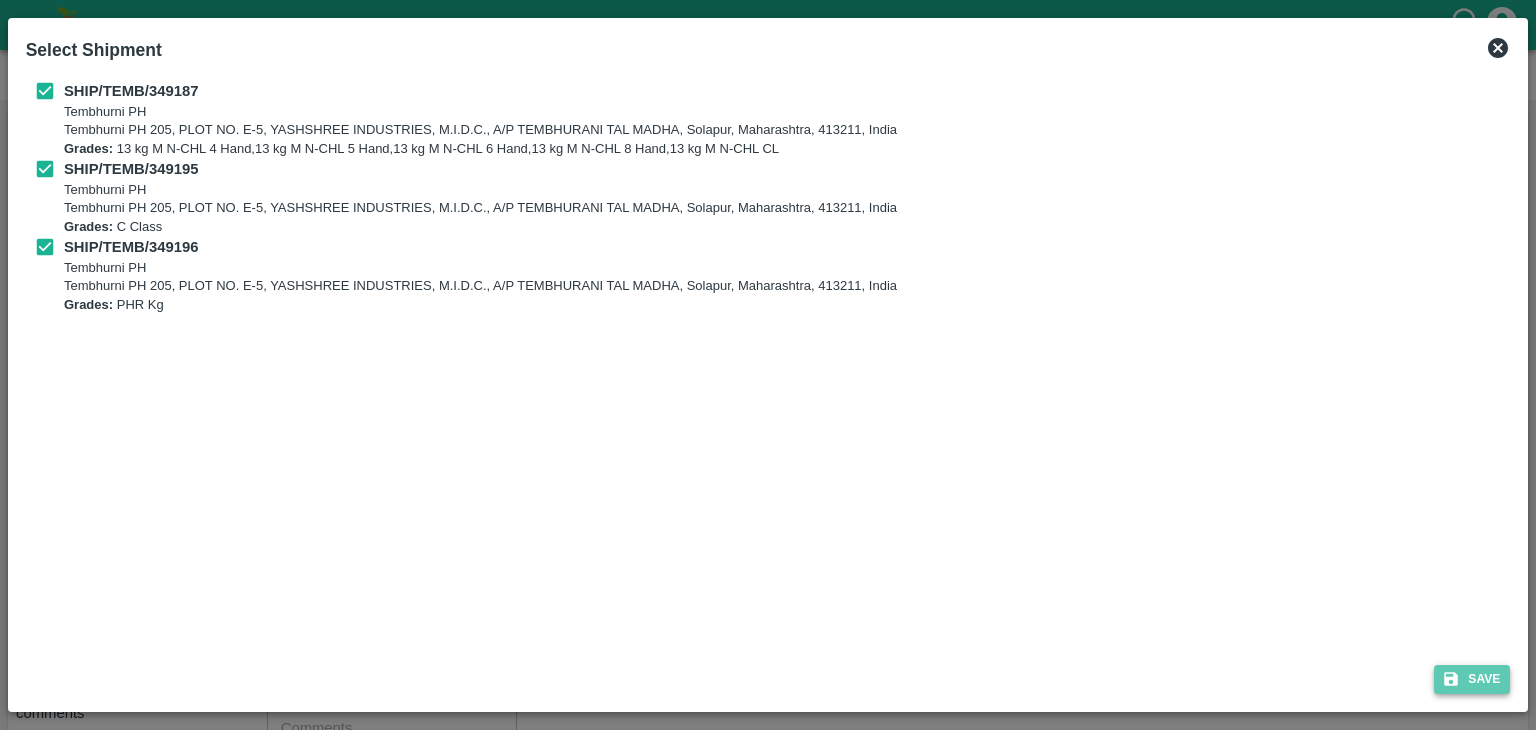 click on "Save" at bounding box center (1472, 679) 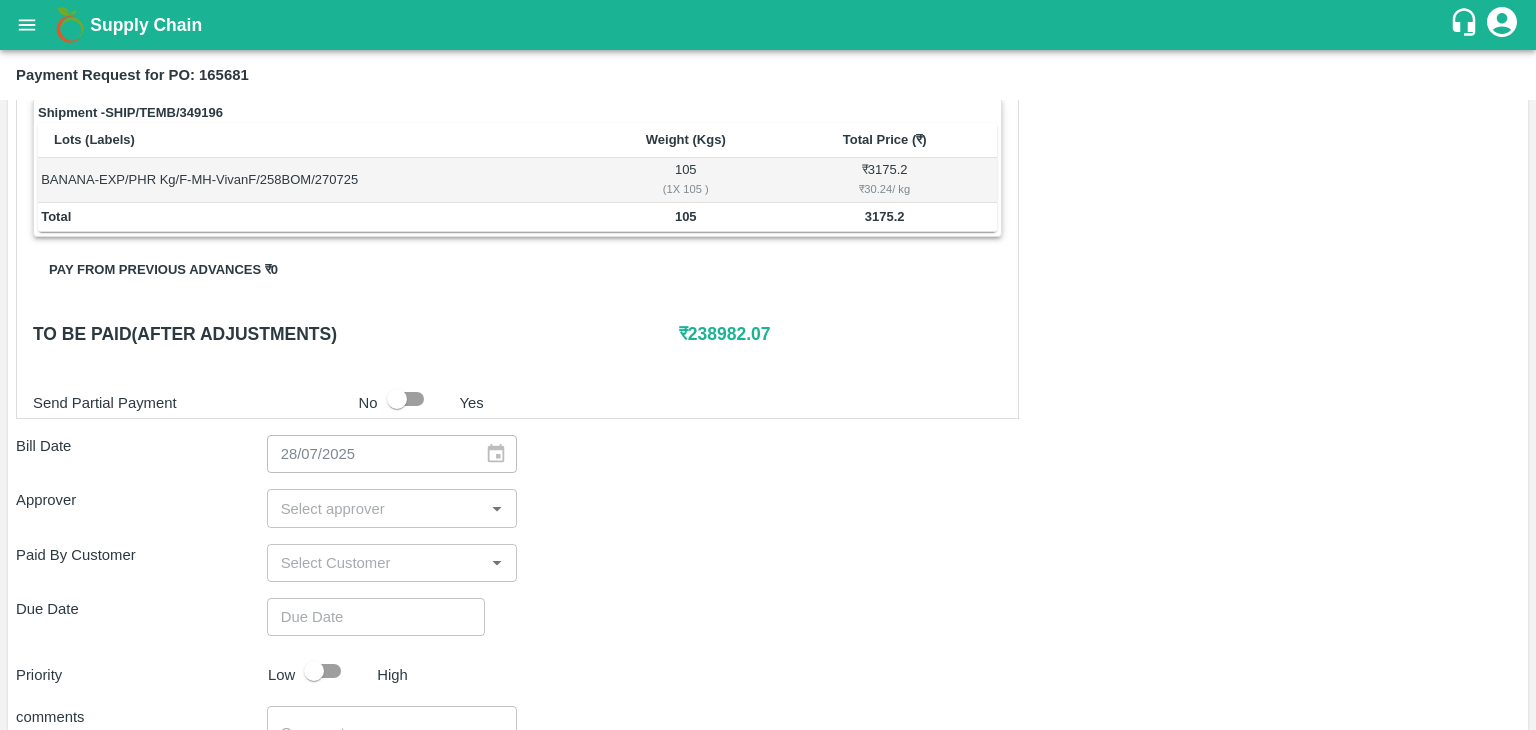 scroll, scrollTop: 980, scrollLeft: 0, axis: vertical 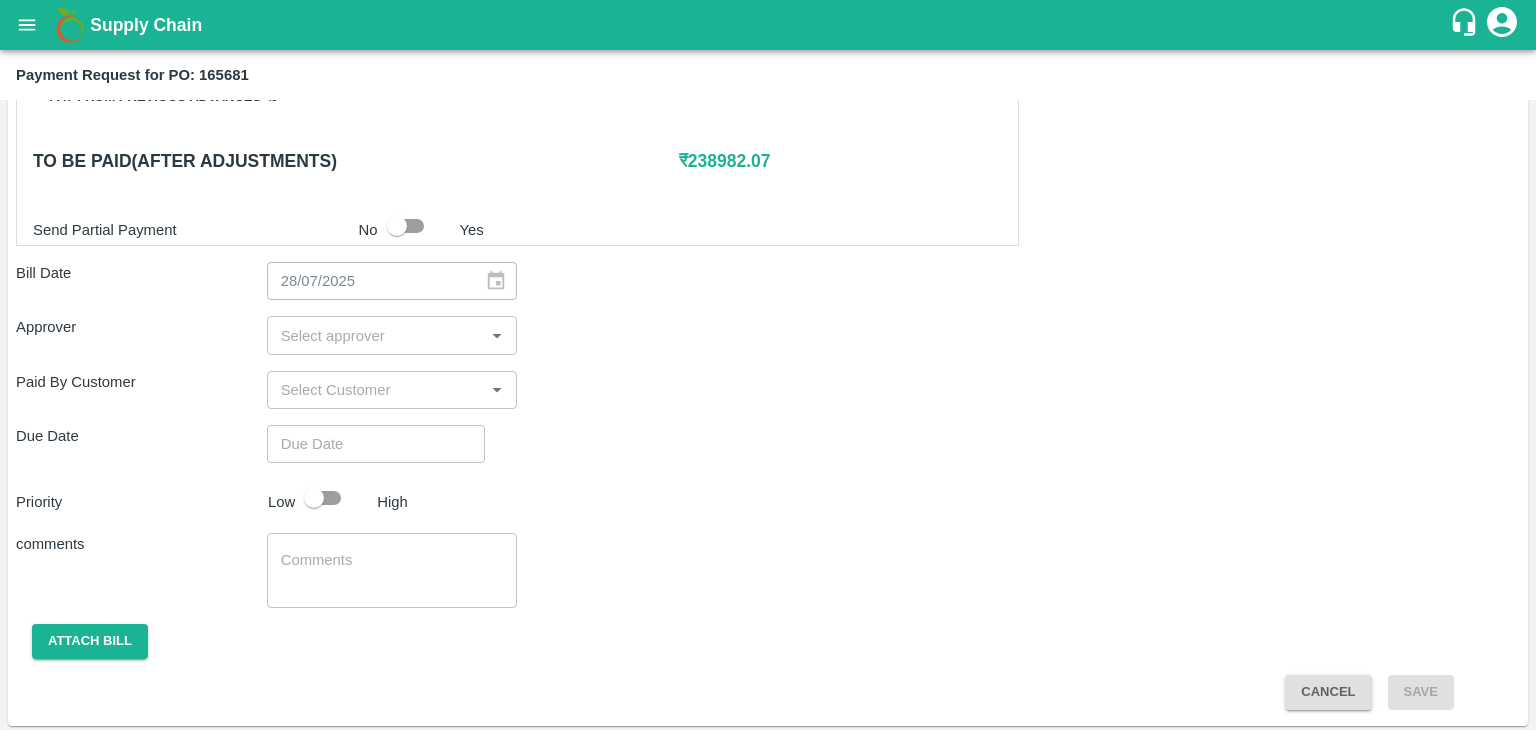 click at bounding box center (376, 335) 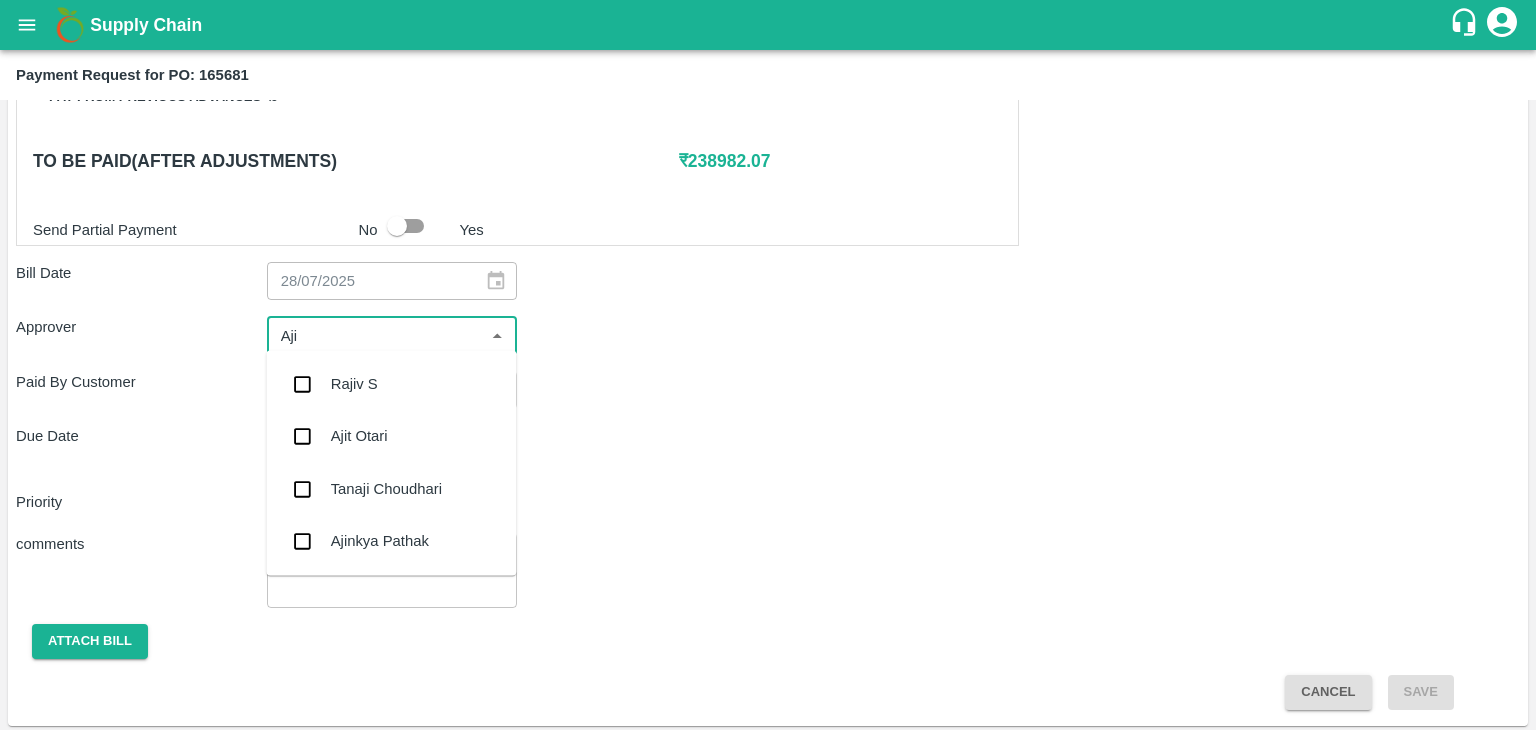 type on "[FIRST]" 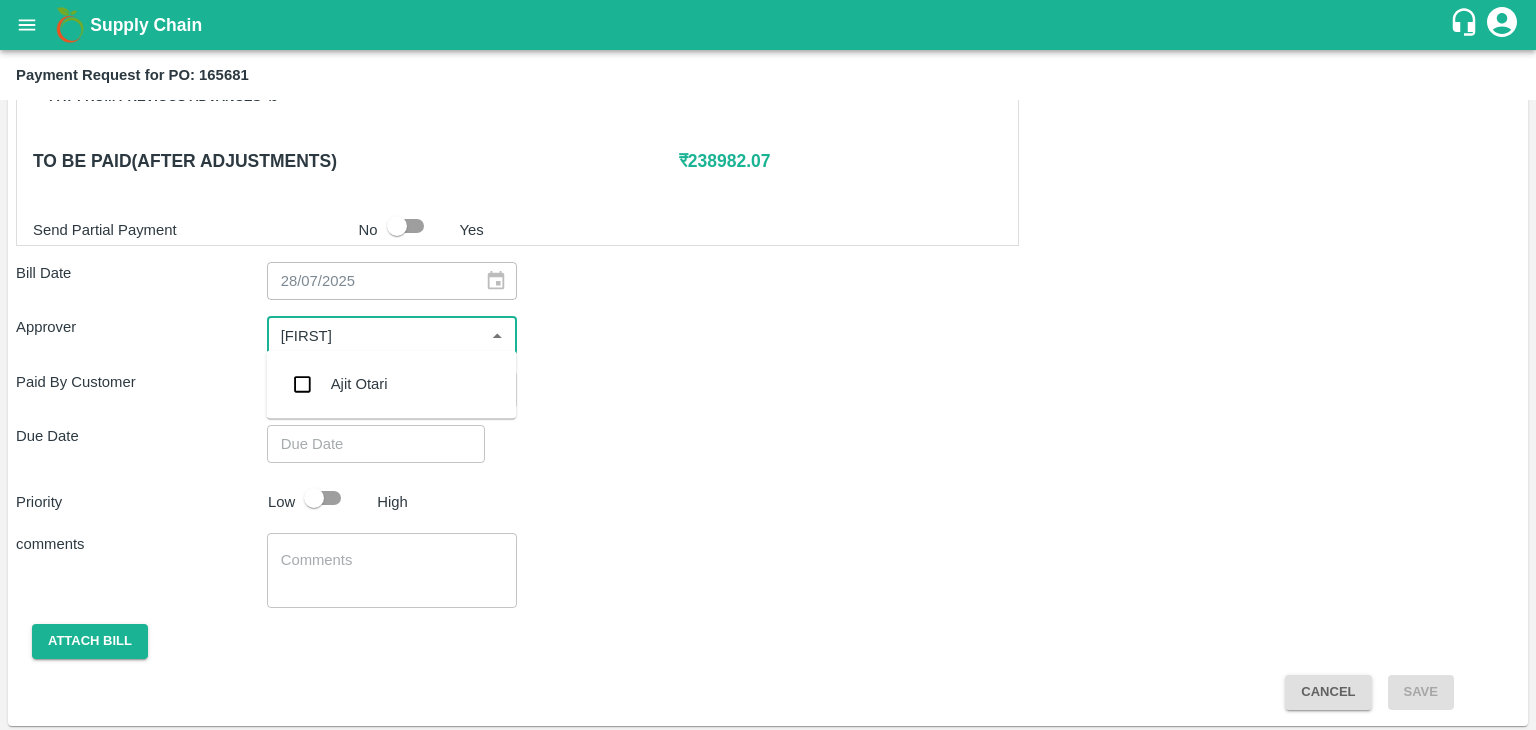 click on "Ajit Otari" at bounding box center (359, 384) 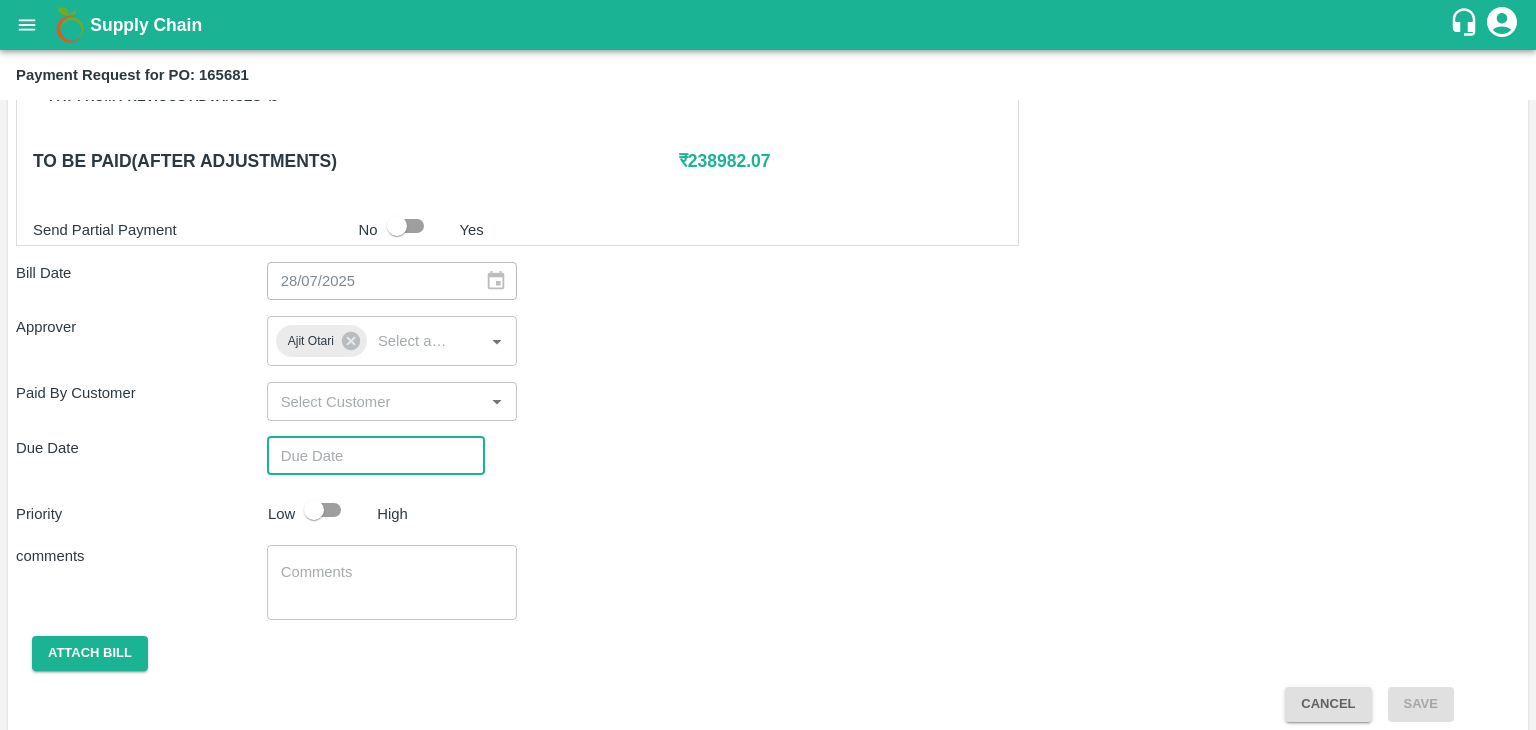 type on "DD/MM/YYYY hh:mm aa" 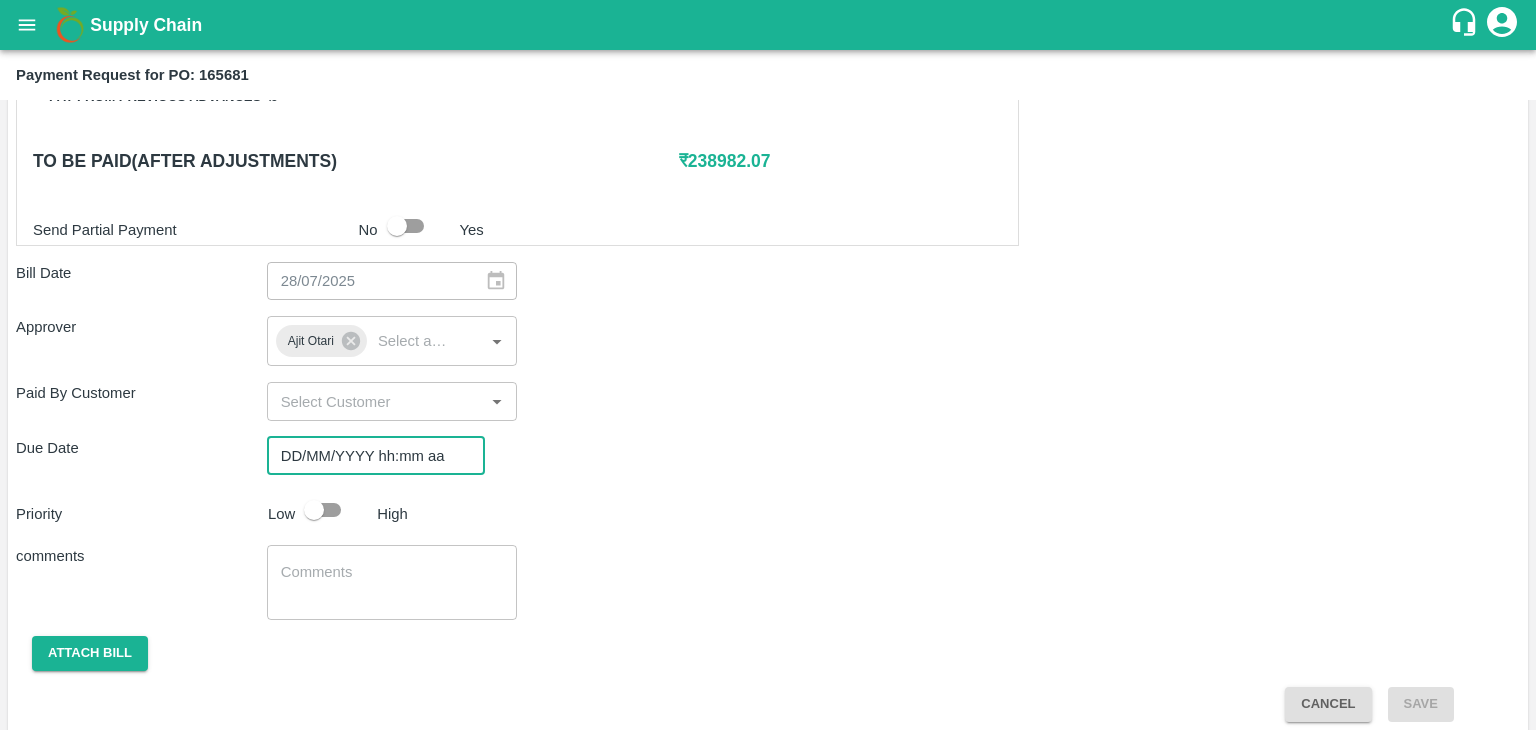 click on "DD/MM/YYYY hh:mm aa" at bounding box center (369, 456) 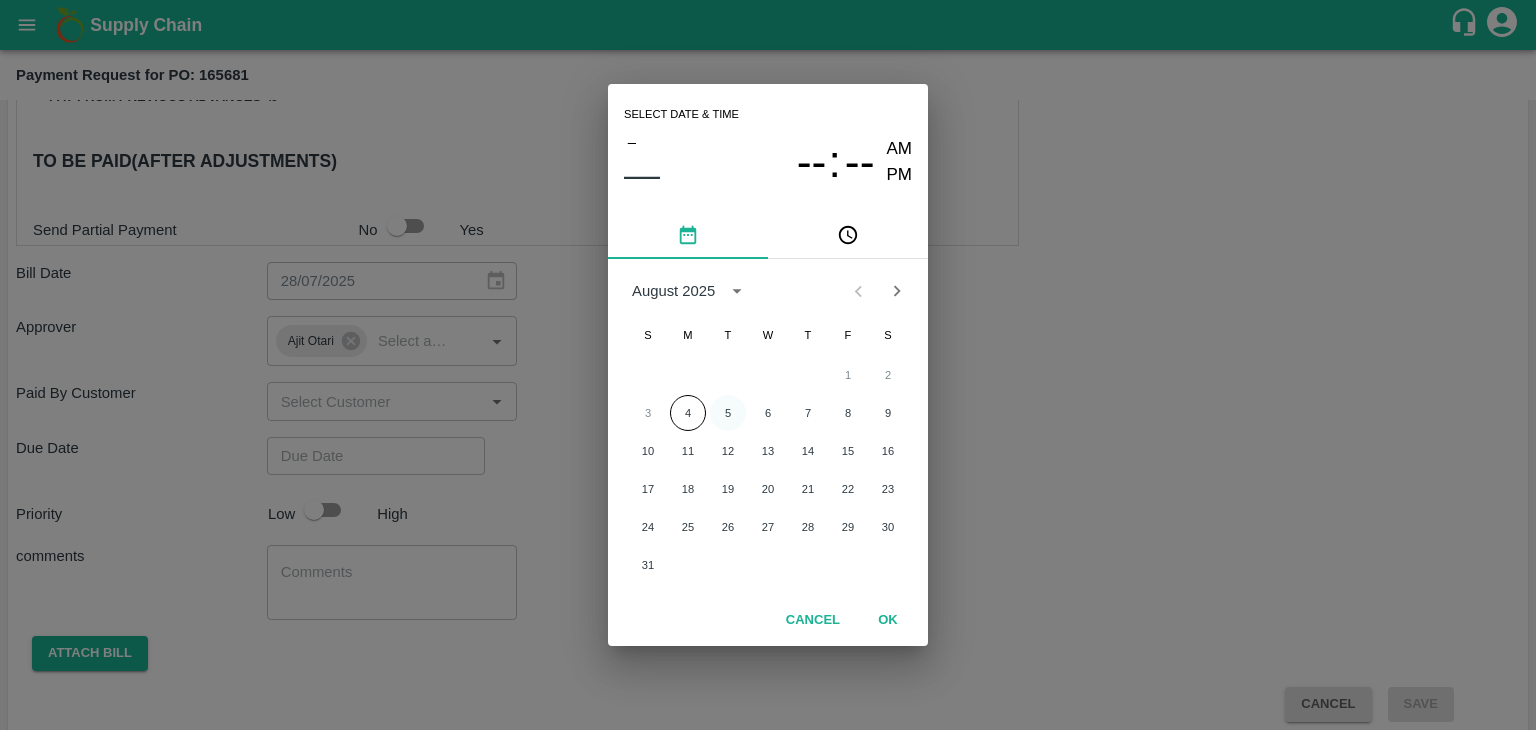 drag, startPoint x: 712, startPoint y: 393, endPoint x: 730, endPoint y: 411, distance: 25.455845 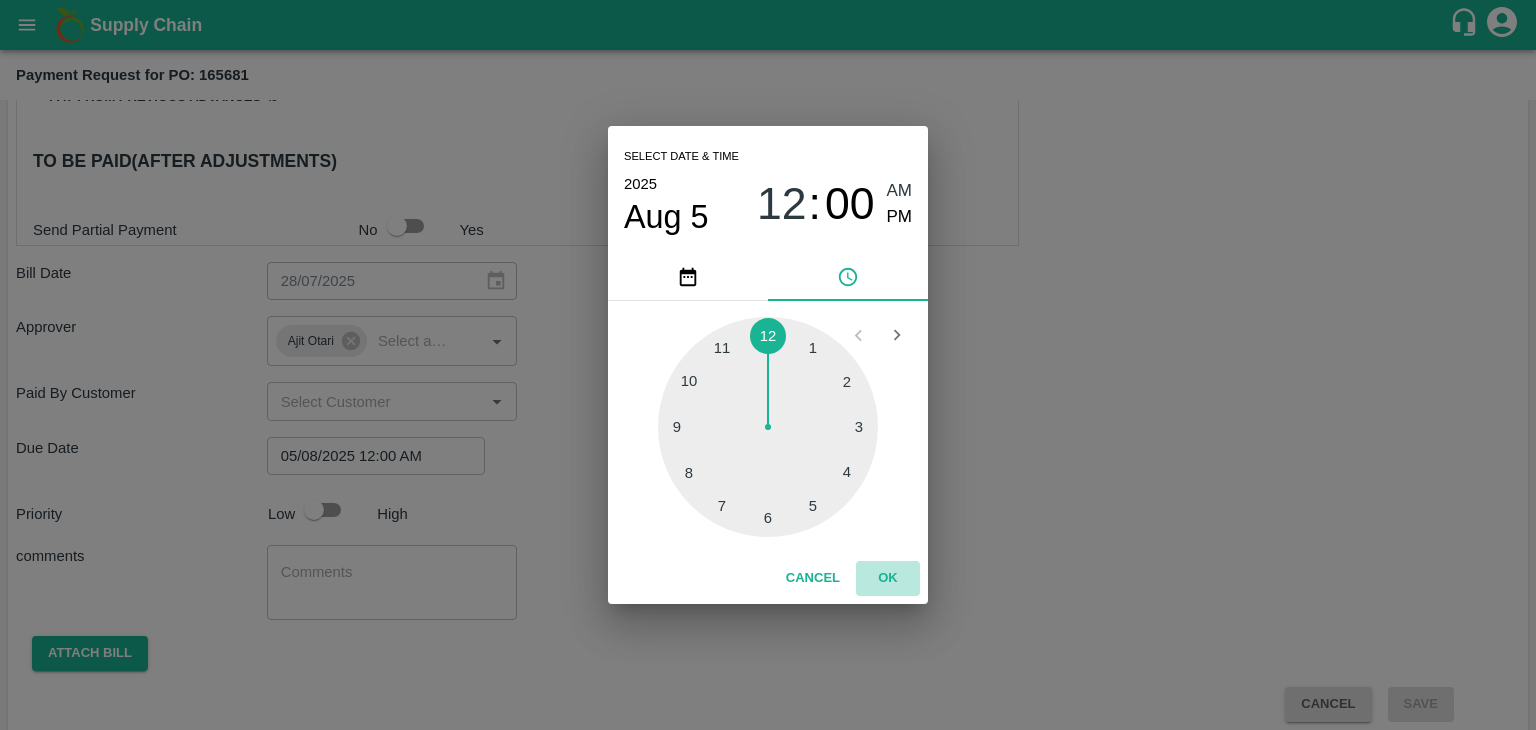click on "OK" at bounding box center [888, 578] 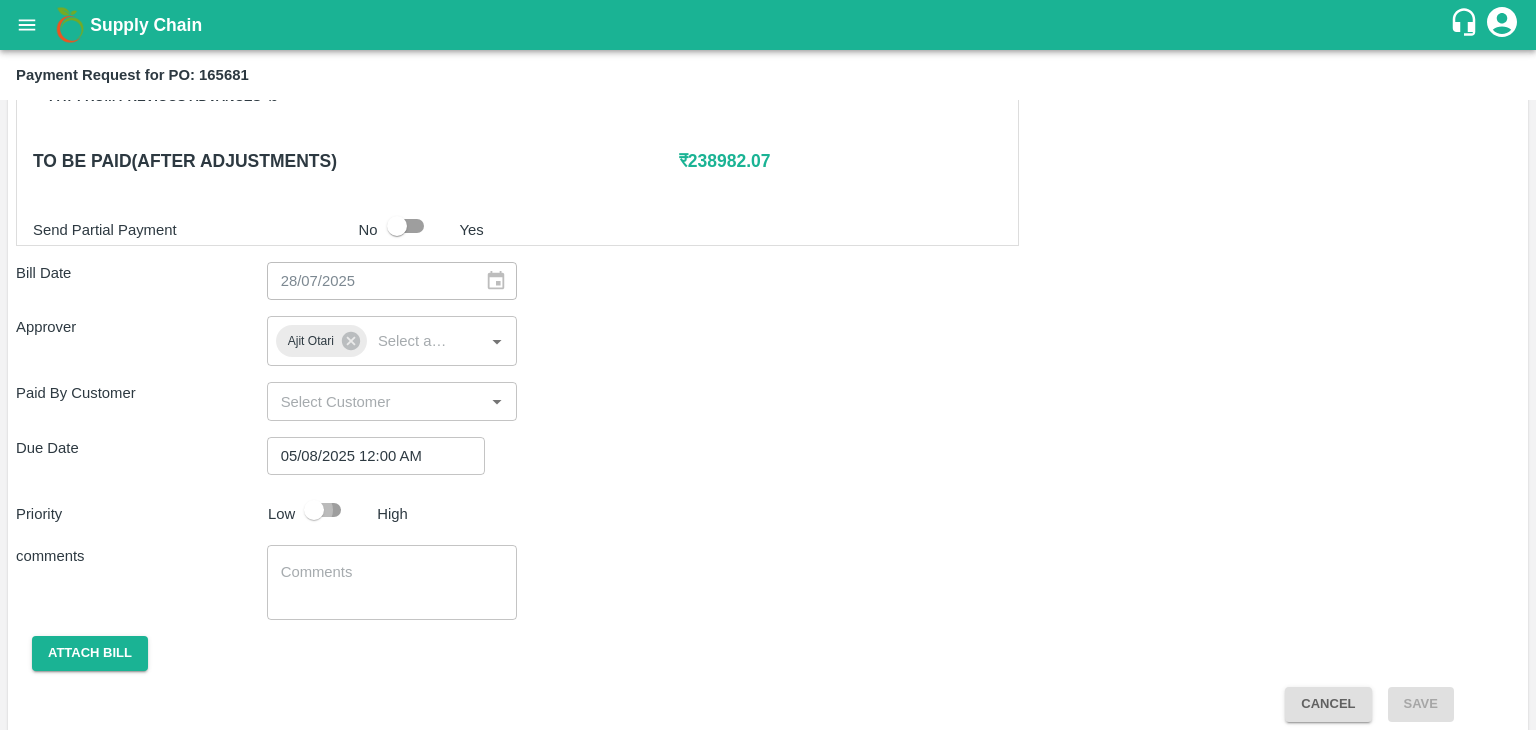 click at bounding box center (314, 510) 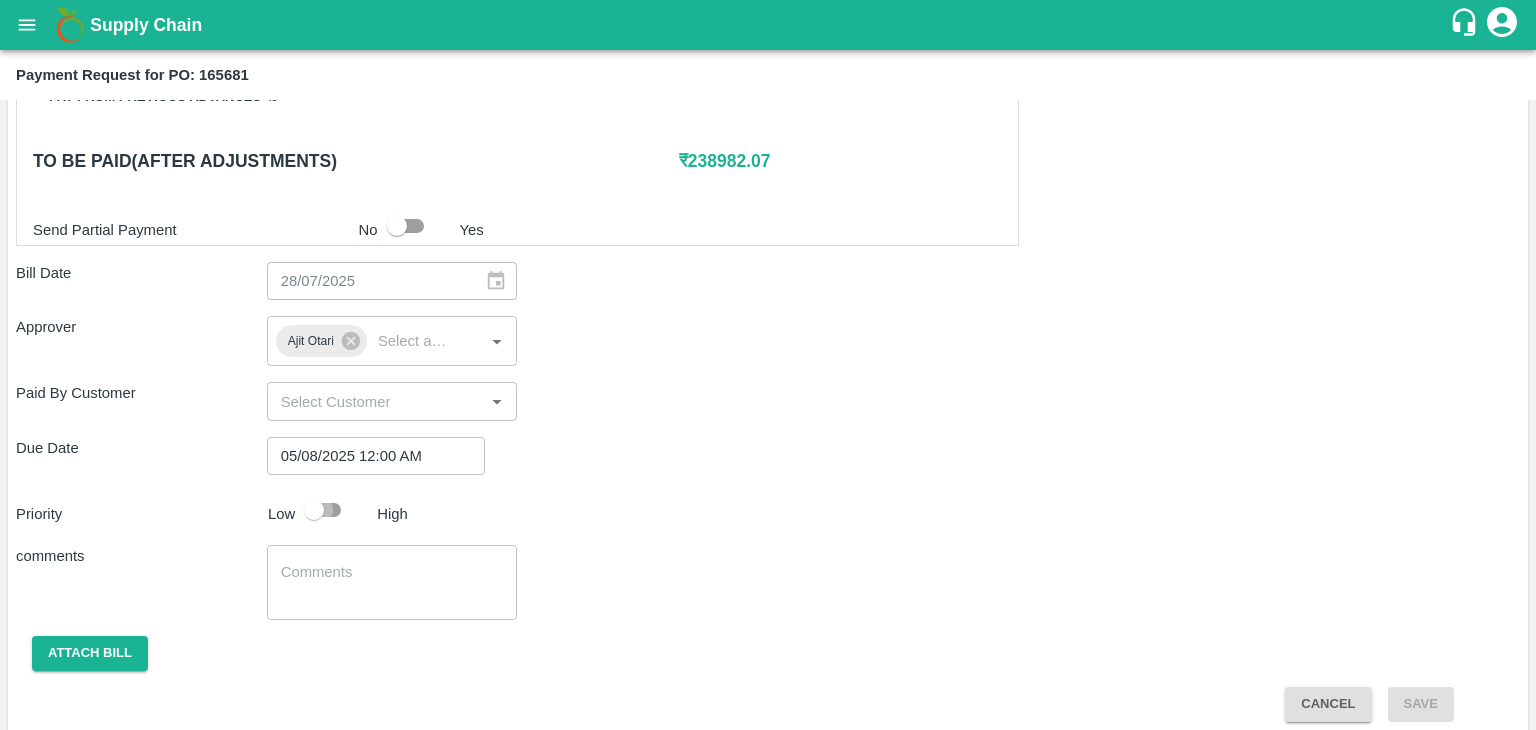 checkbox on "true" 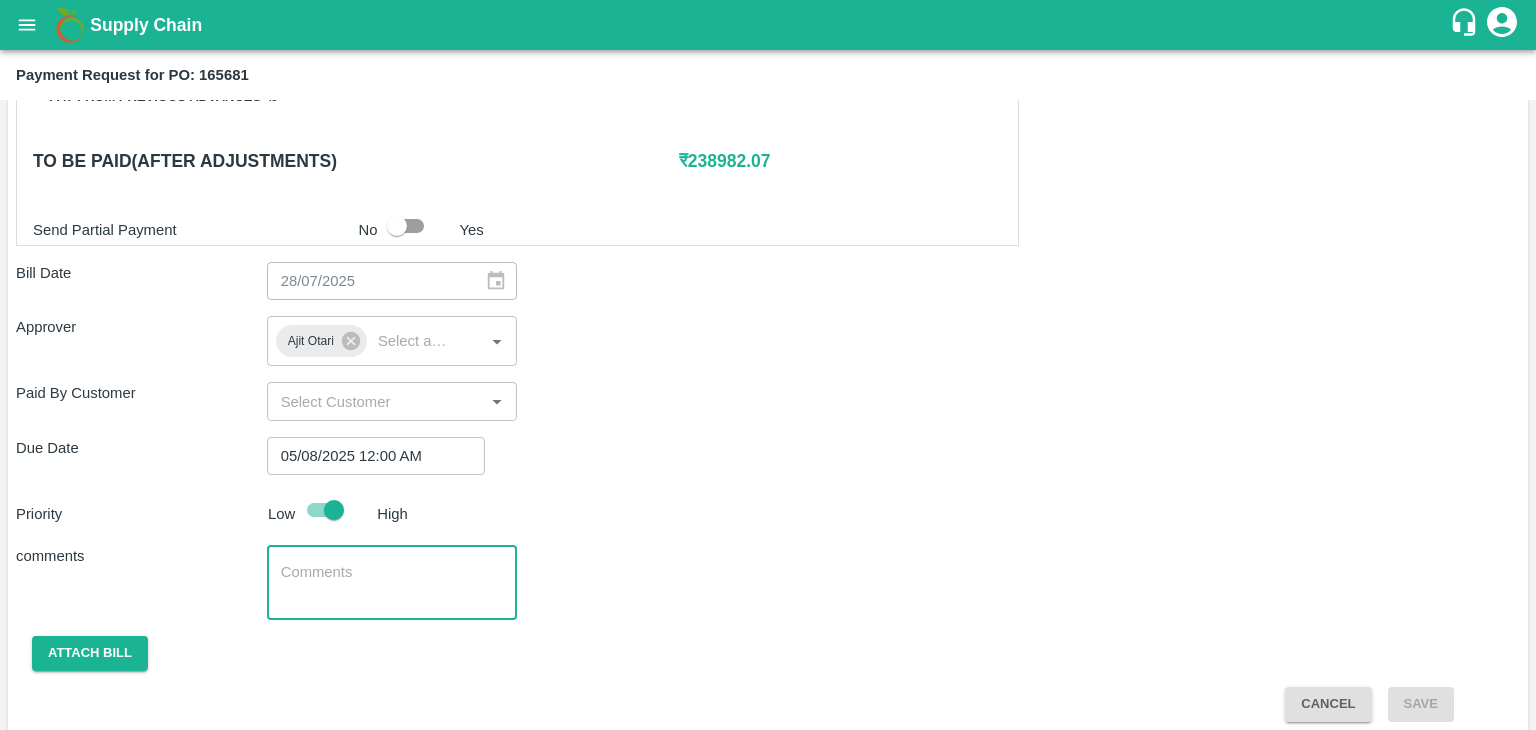 click at bounding box center [392, 583] 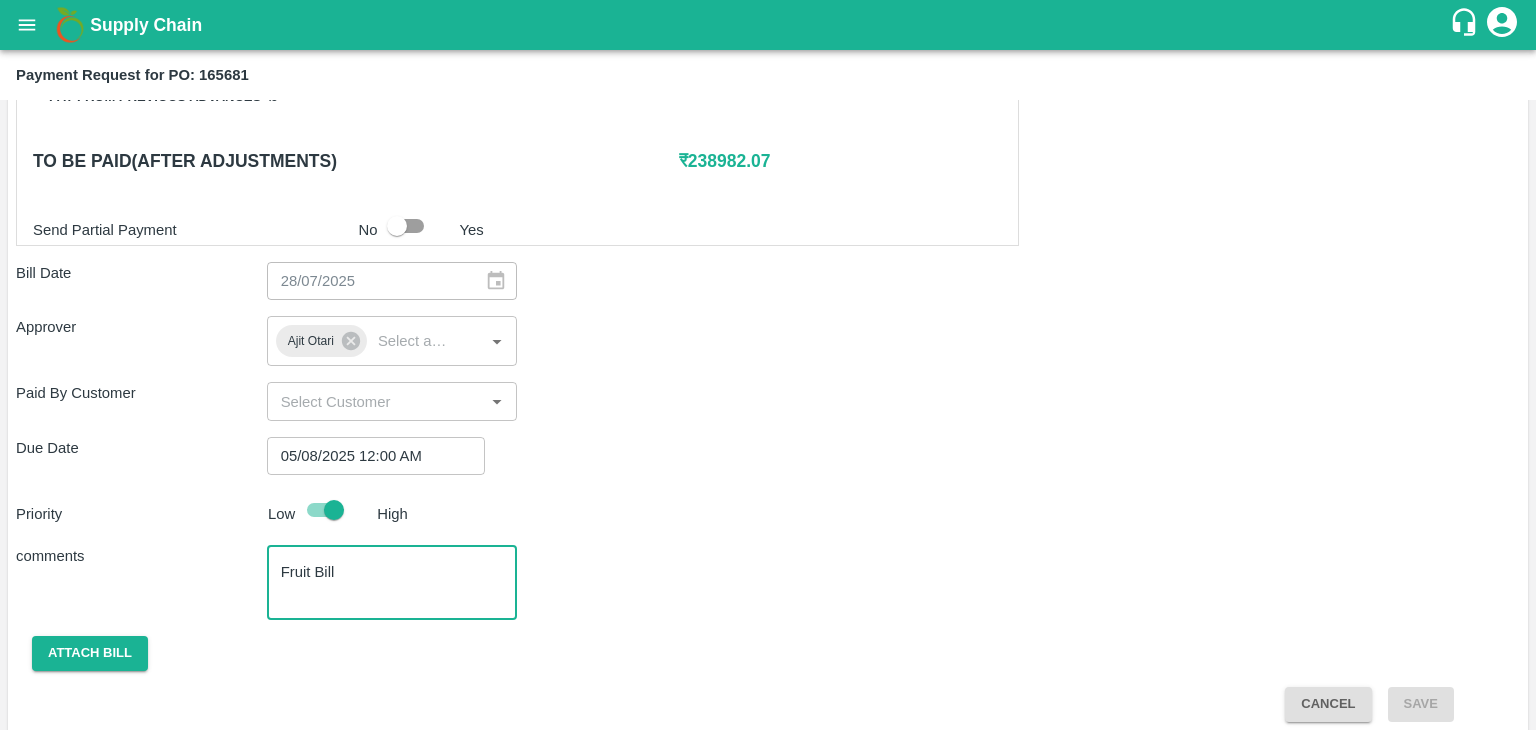 scroll, scrollTop: 992, scrollLeft: 0, axis: vertical 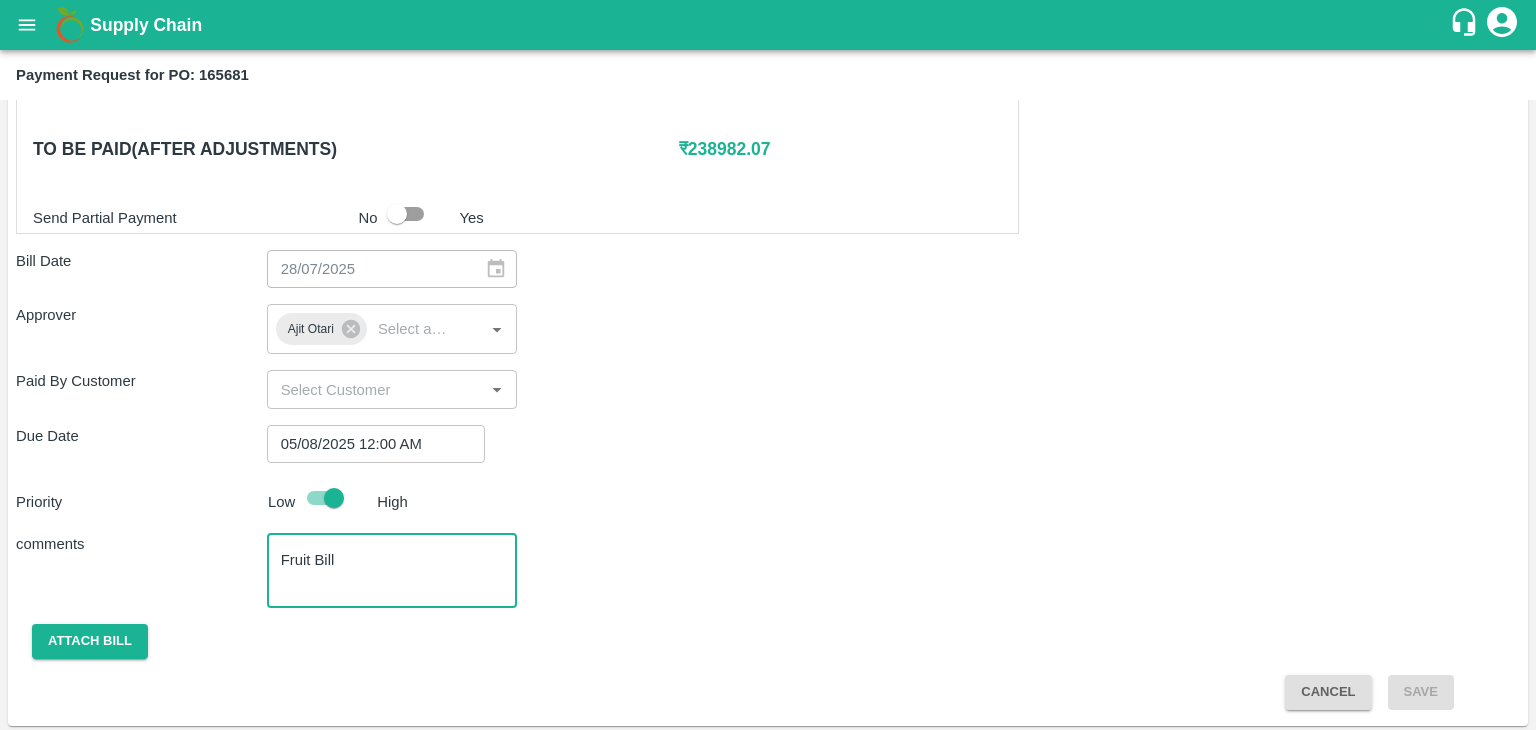 type on "Fruit Bill" 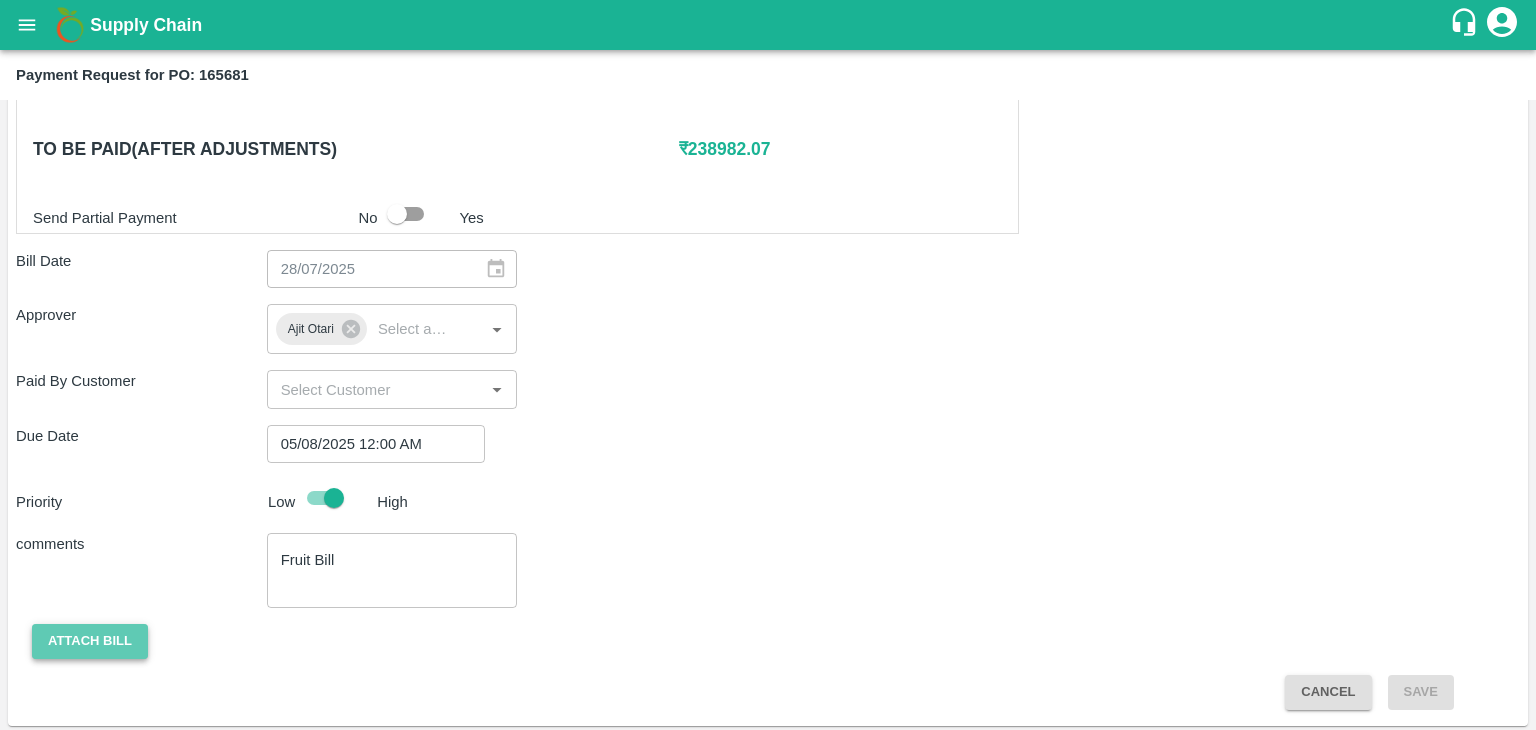 click on "Attach bill" at bounding box center (90, 641) 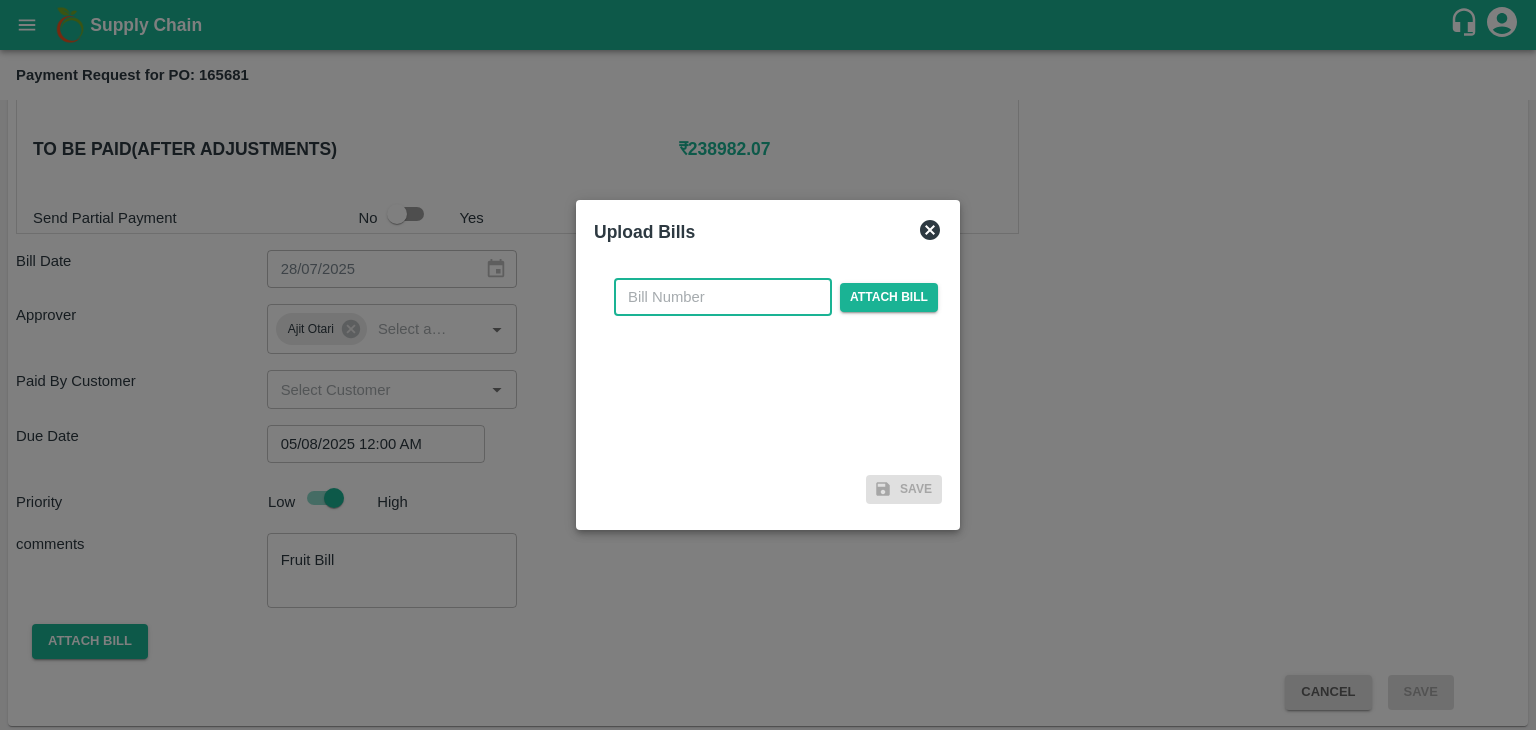 click at bounding box center (723, 297) 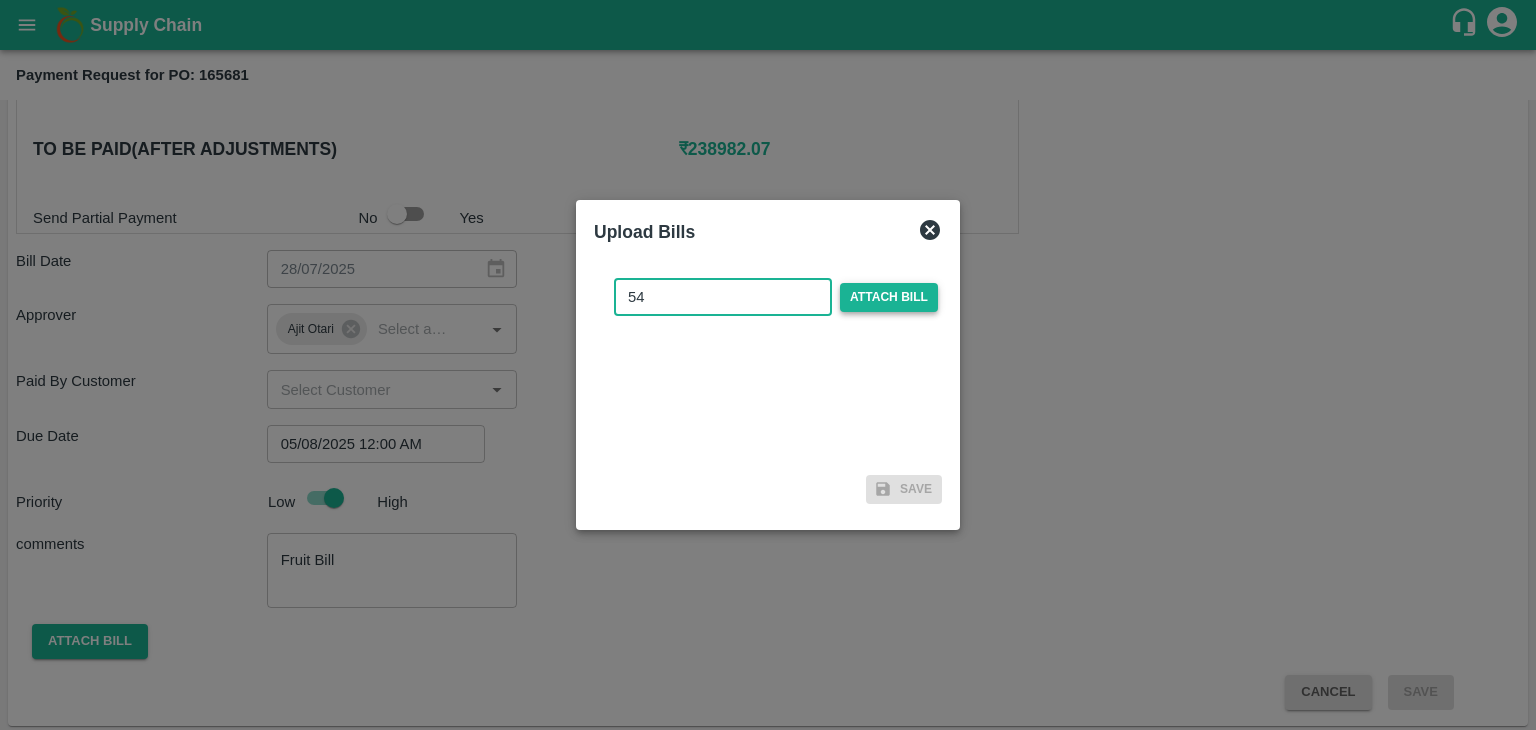 type on "54" 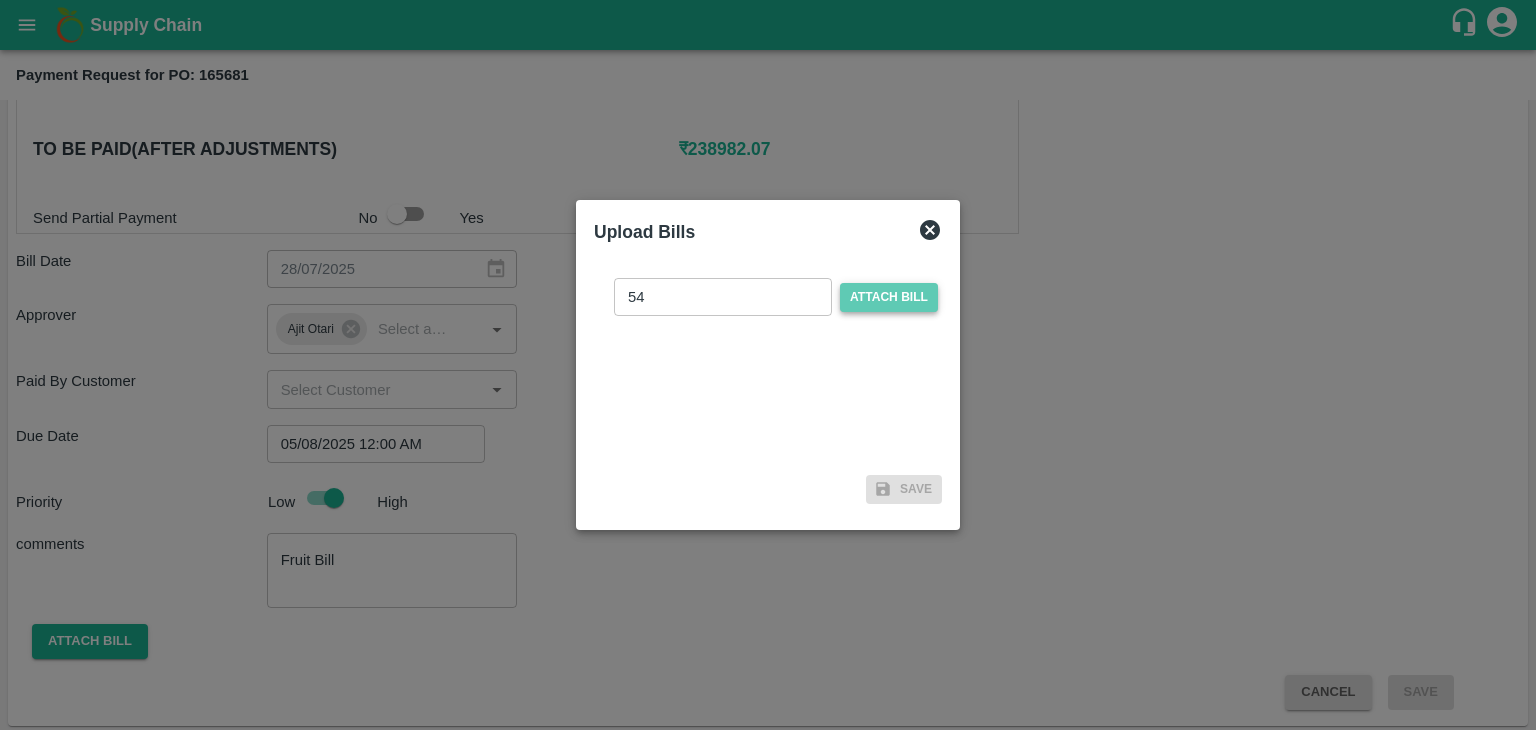 click on "Attach bill" at bounding box center [889, 297] 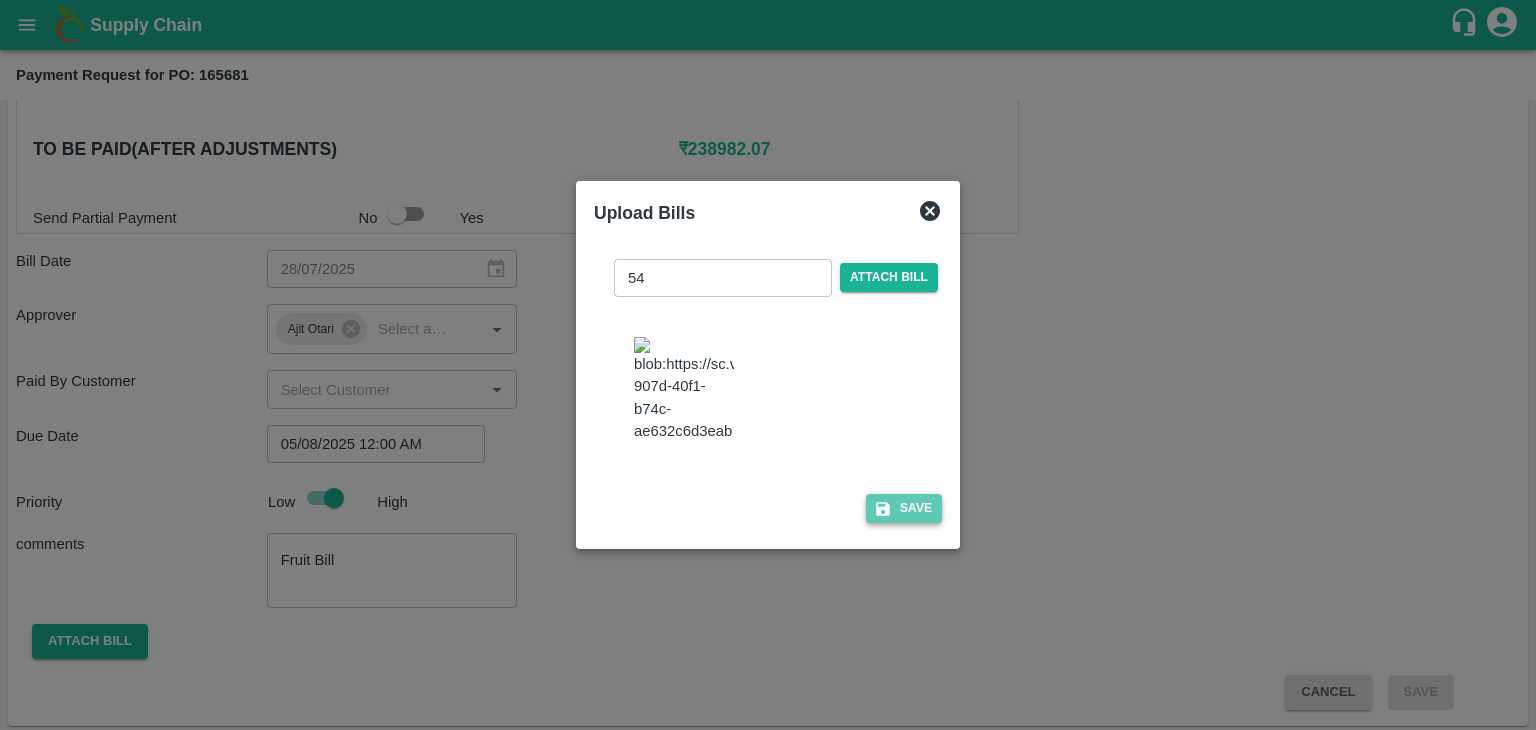 click on "Save" at bounding box center (904, 508) 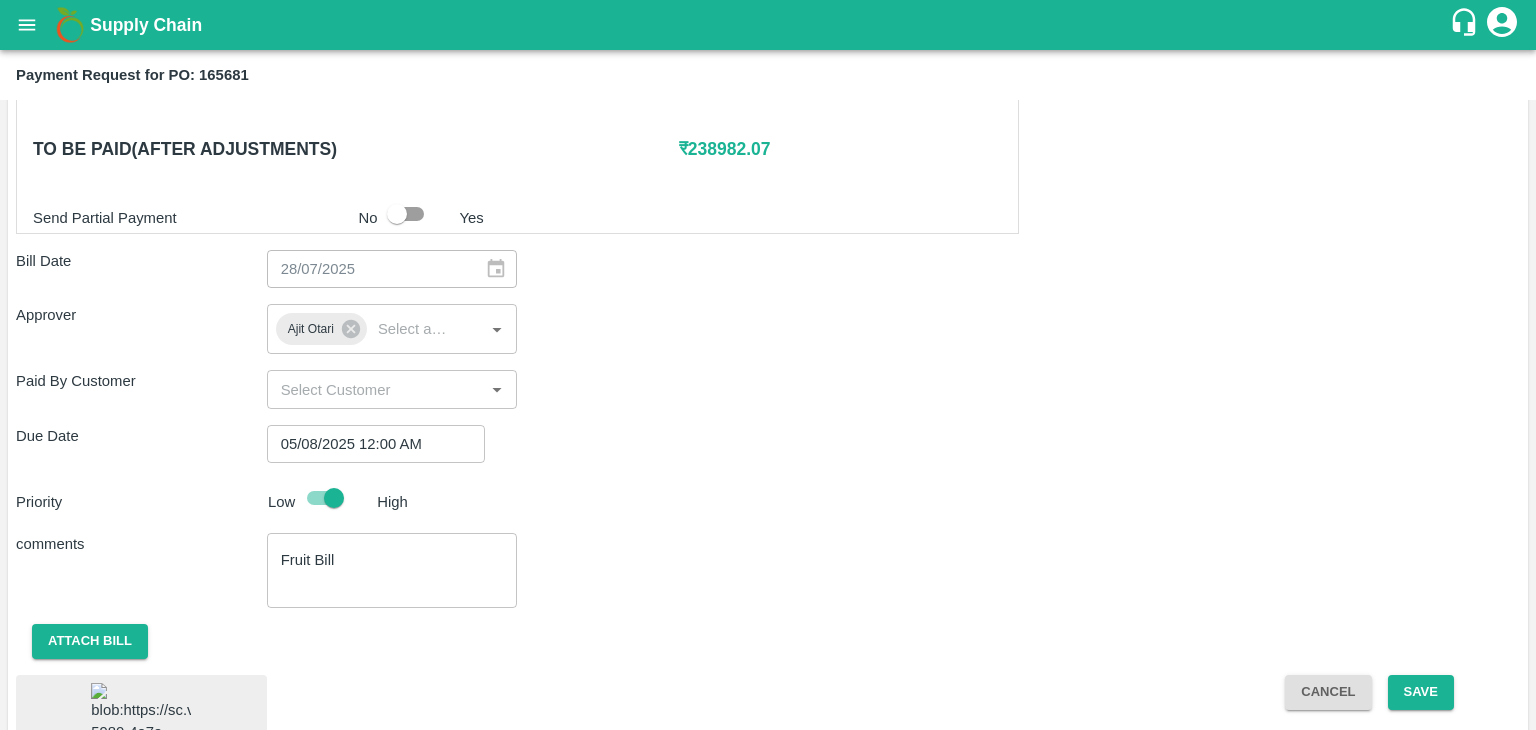 scroll, scrollTop: 1115, scrollLeft: 0, axis: vertical 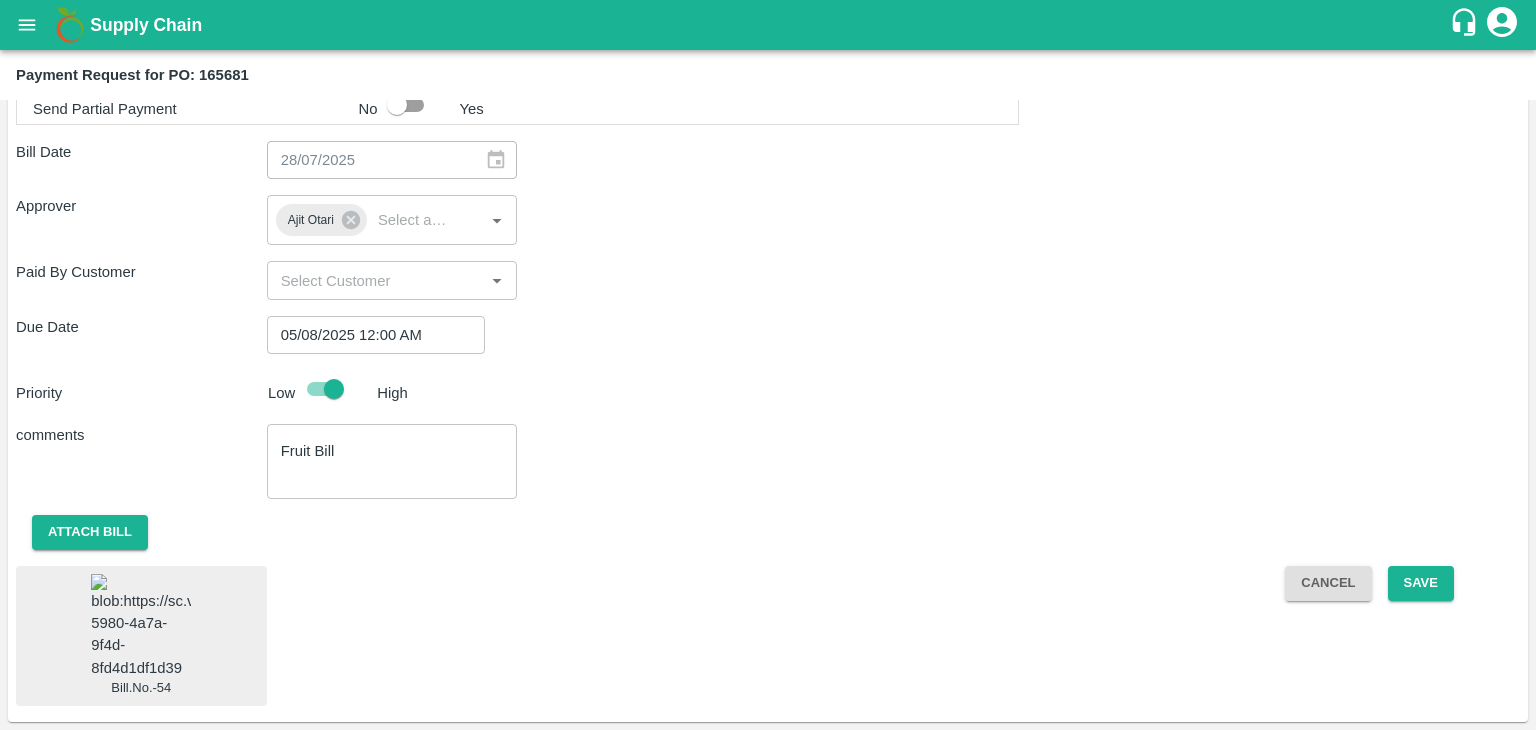 click at bounding box center [141, 626] 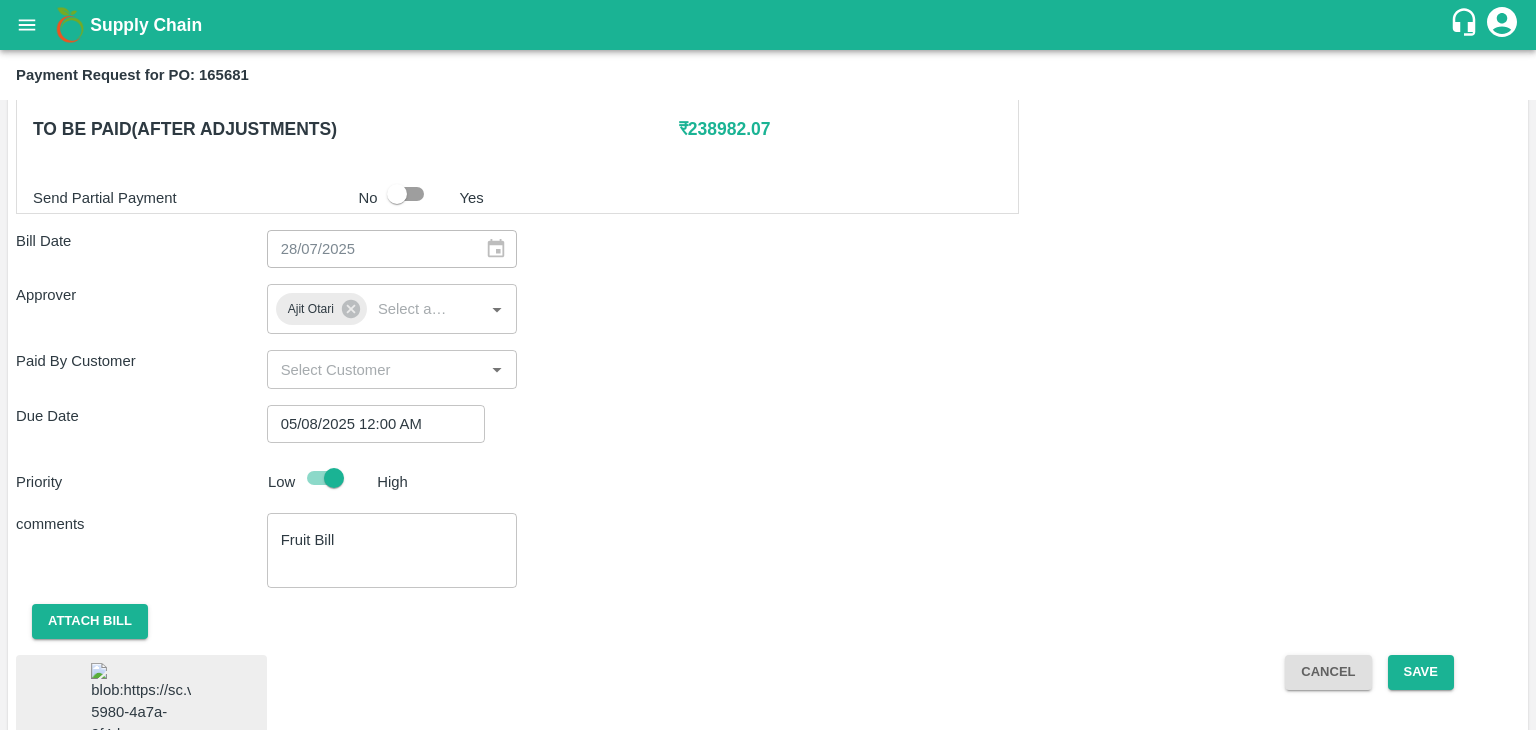 scroll, scrollTop: 1115, scrollLeft: 0, axis: vertical 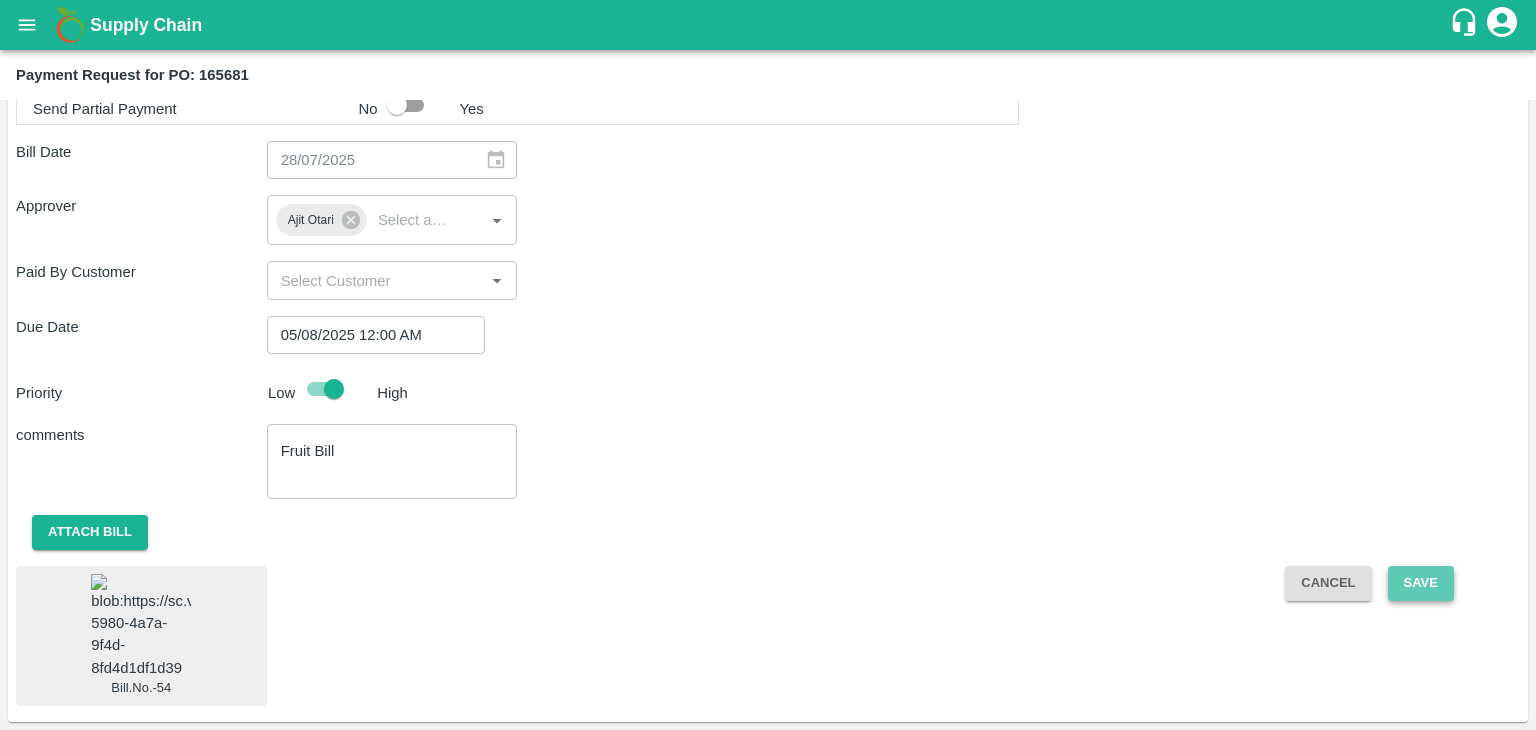 click on "Save" at bounding box center [1421, 583] 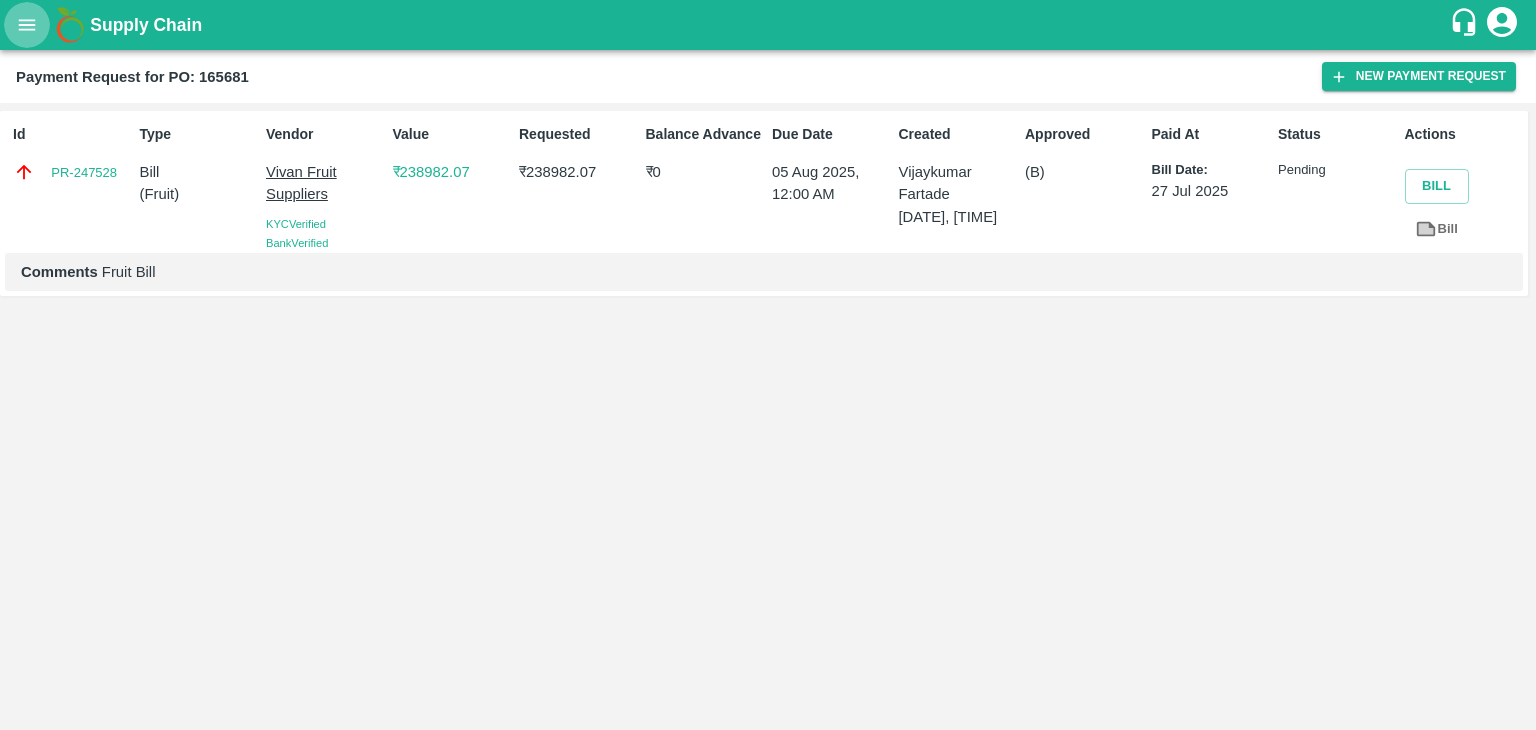 click at bounding box center (27, 25) 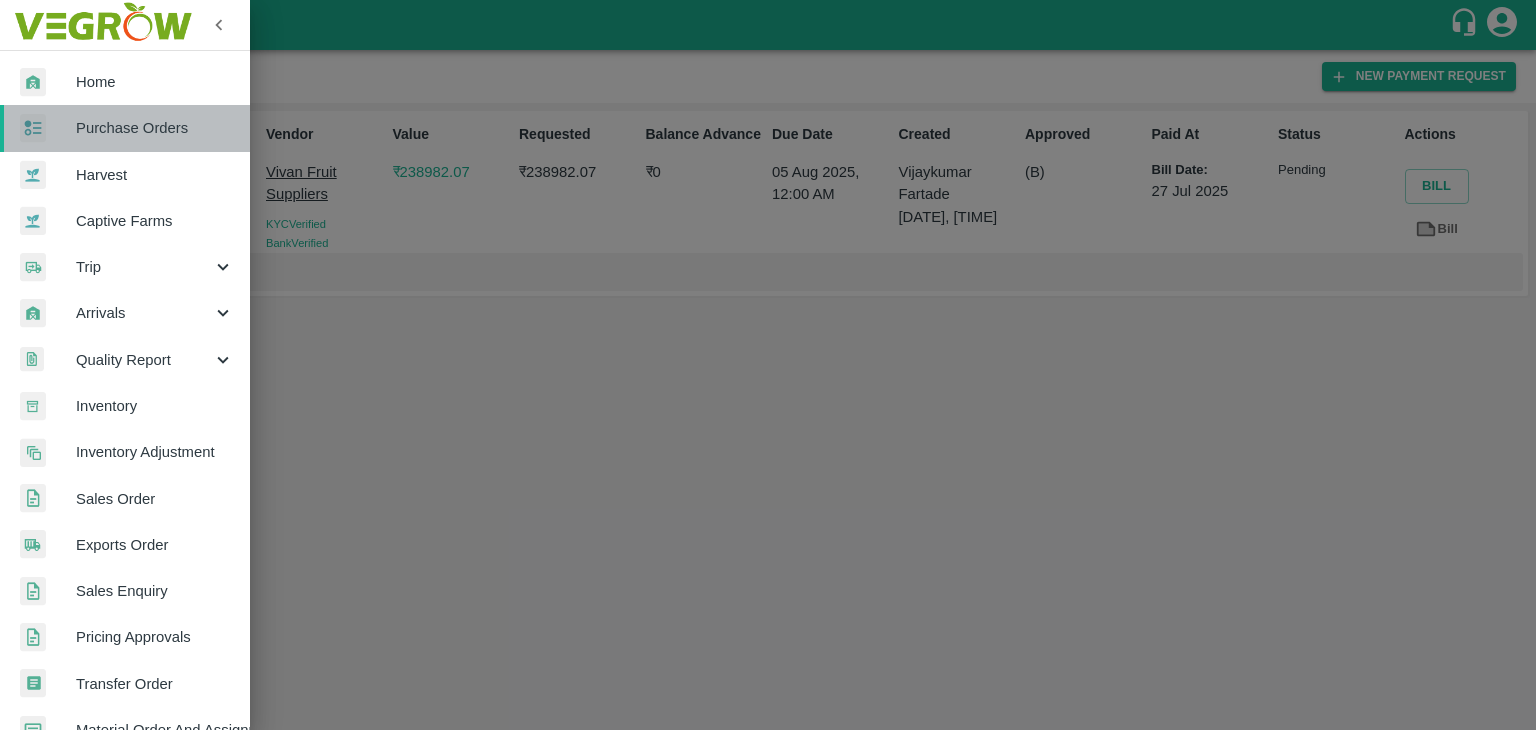 click on "Purchase Orders" at bounding box center [155, 128] 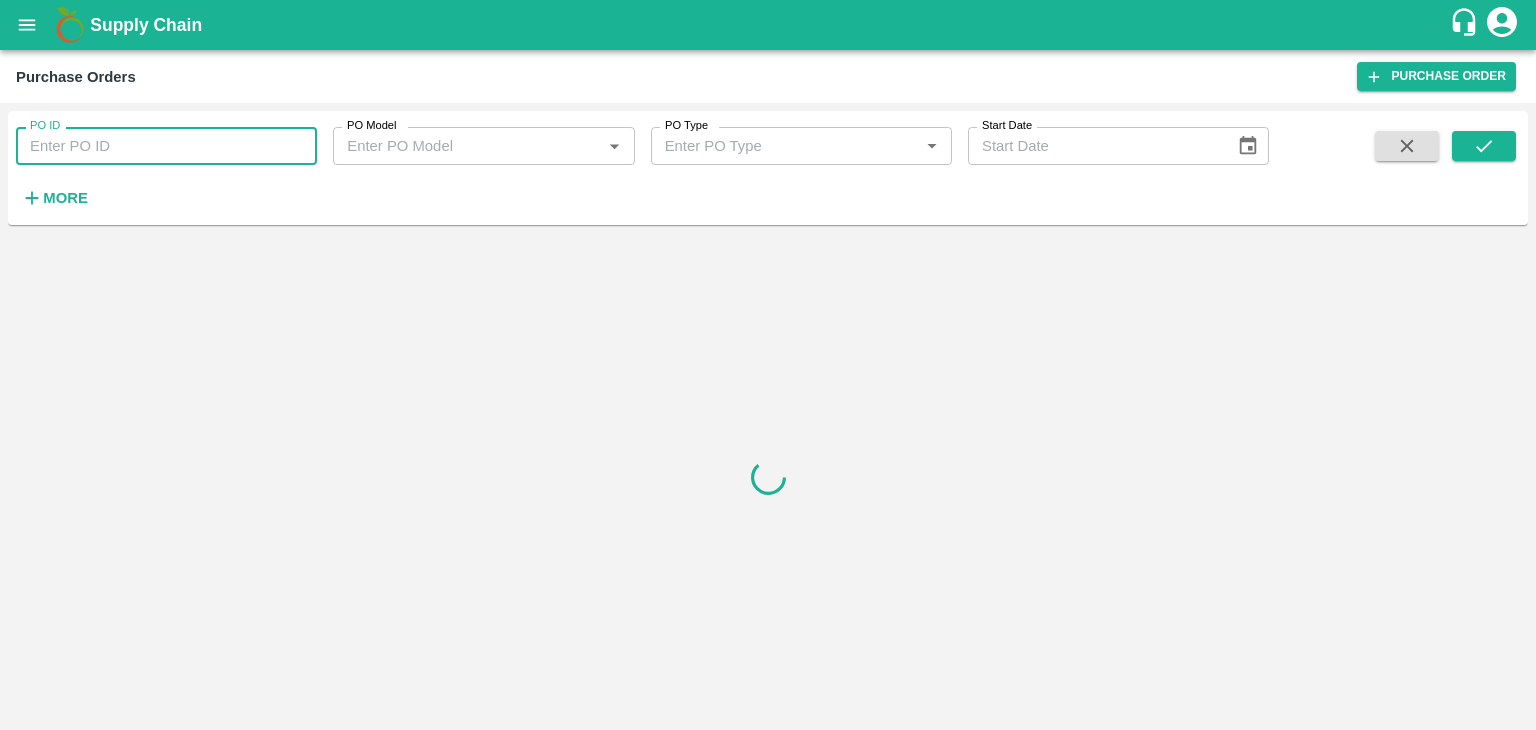 click on "PO ID" at bounding box center [166, 146] 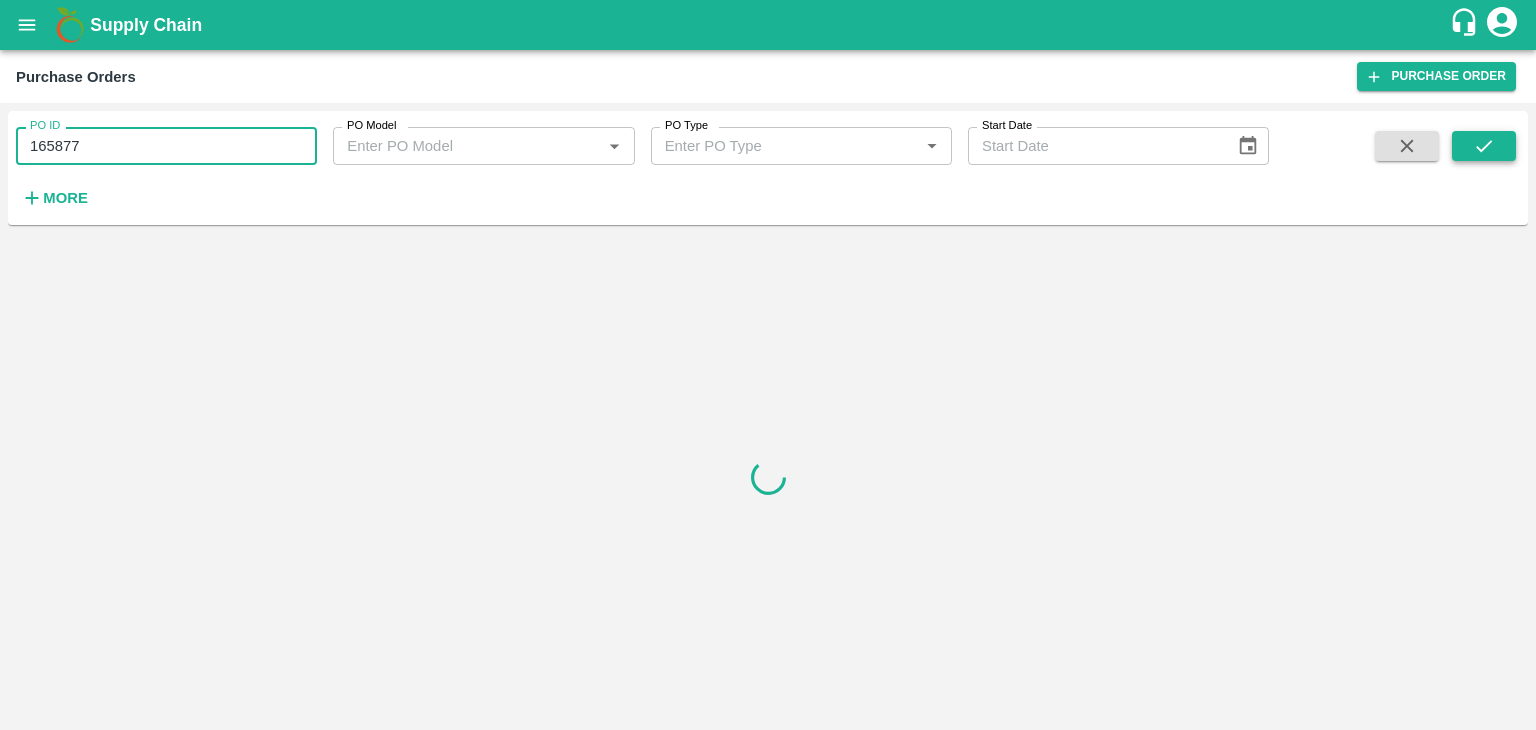 type on "165877" 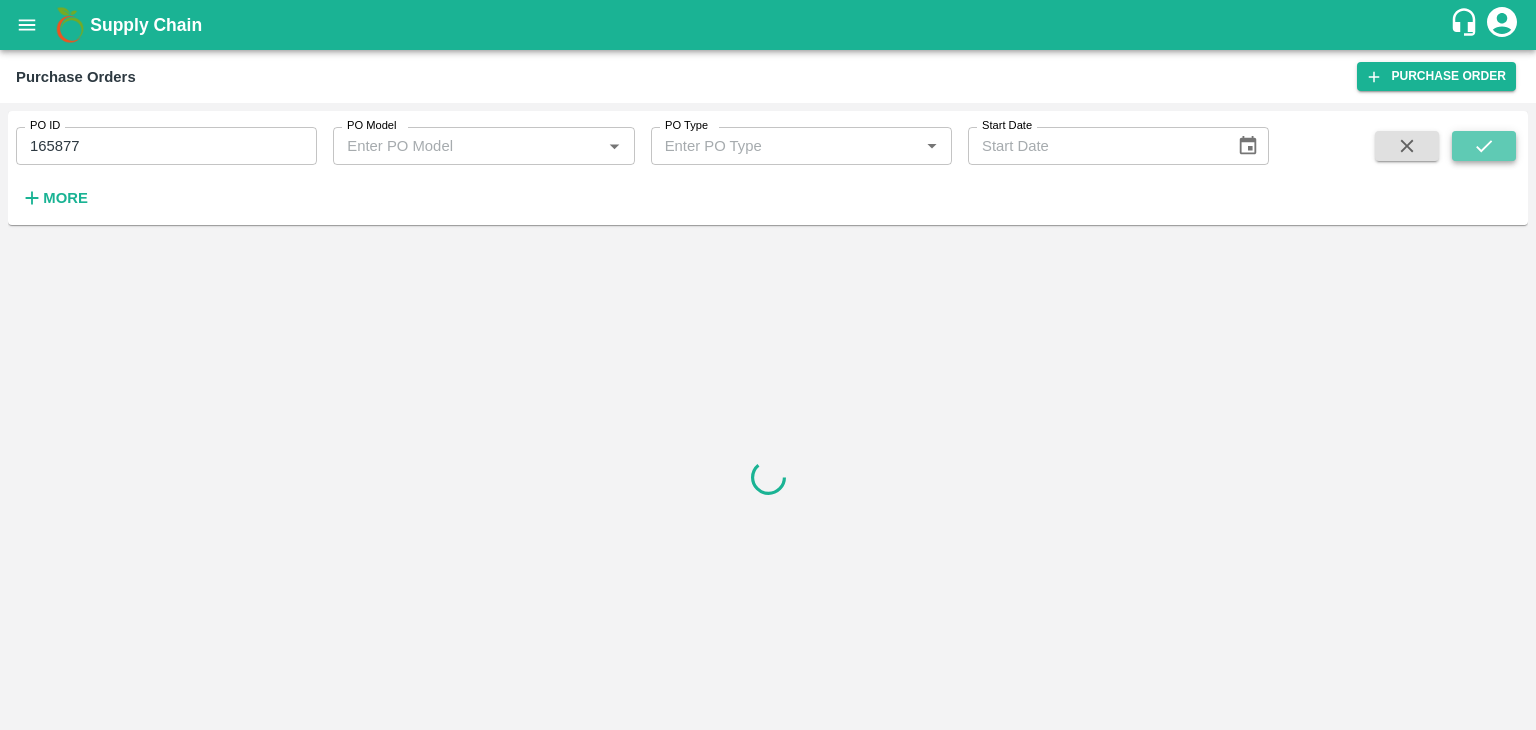 click at bounding box center (1484, 146) 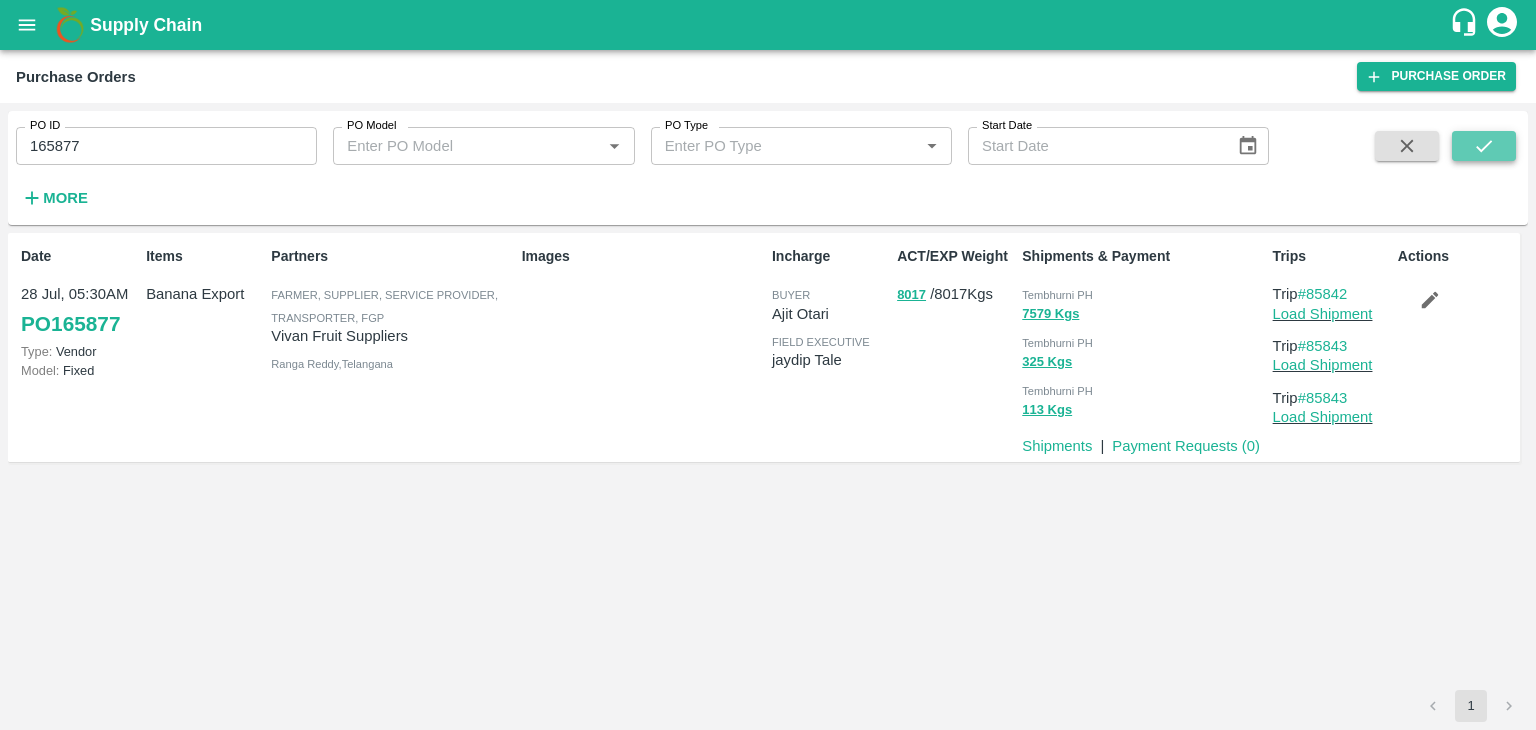 click at bounding box center [1484, 146] 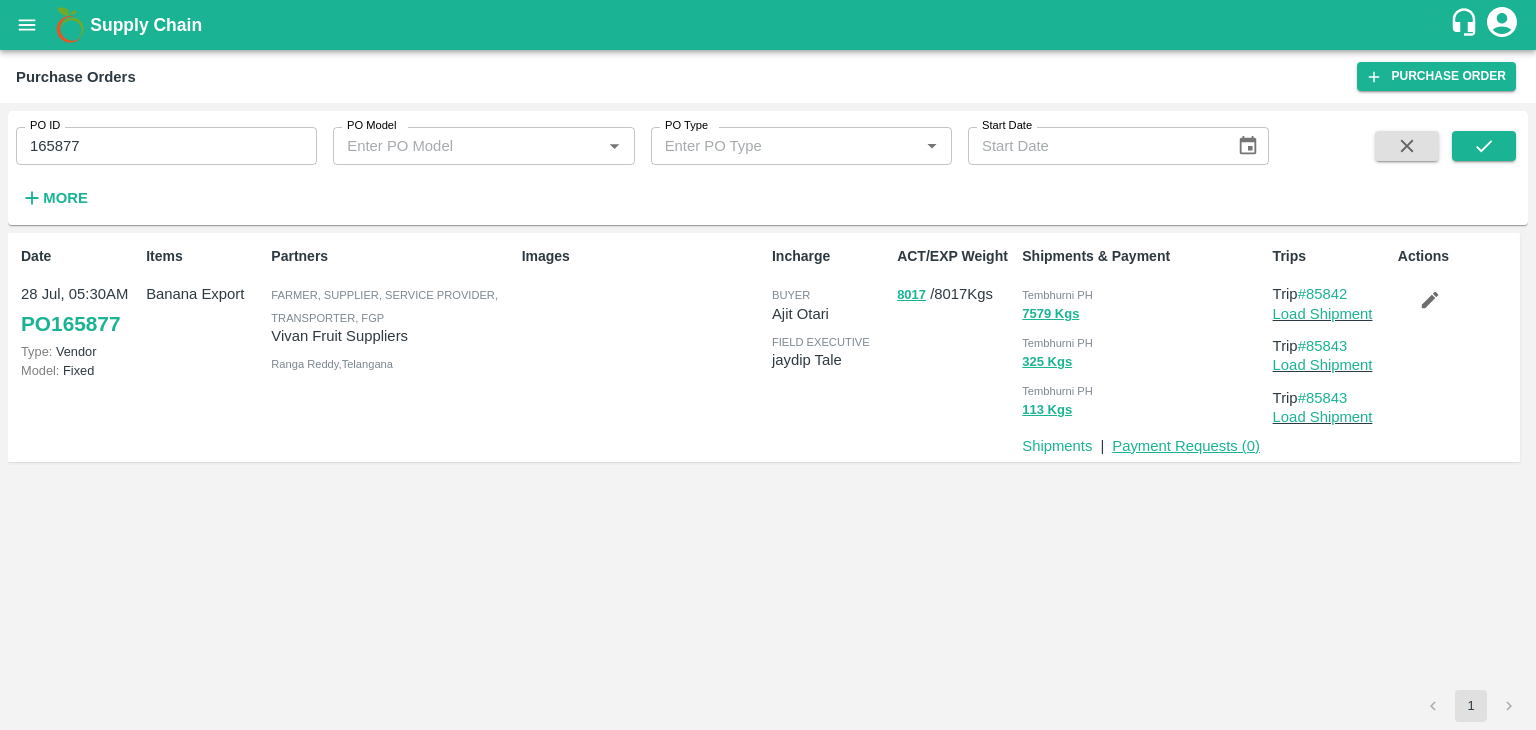 click on "Payment Requests ( 0 )" at bounding box center [1186, 446] 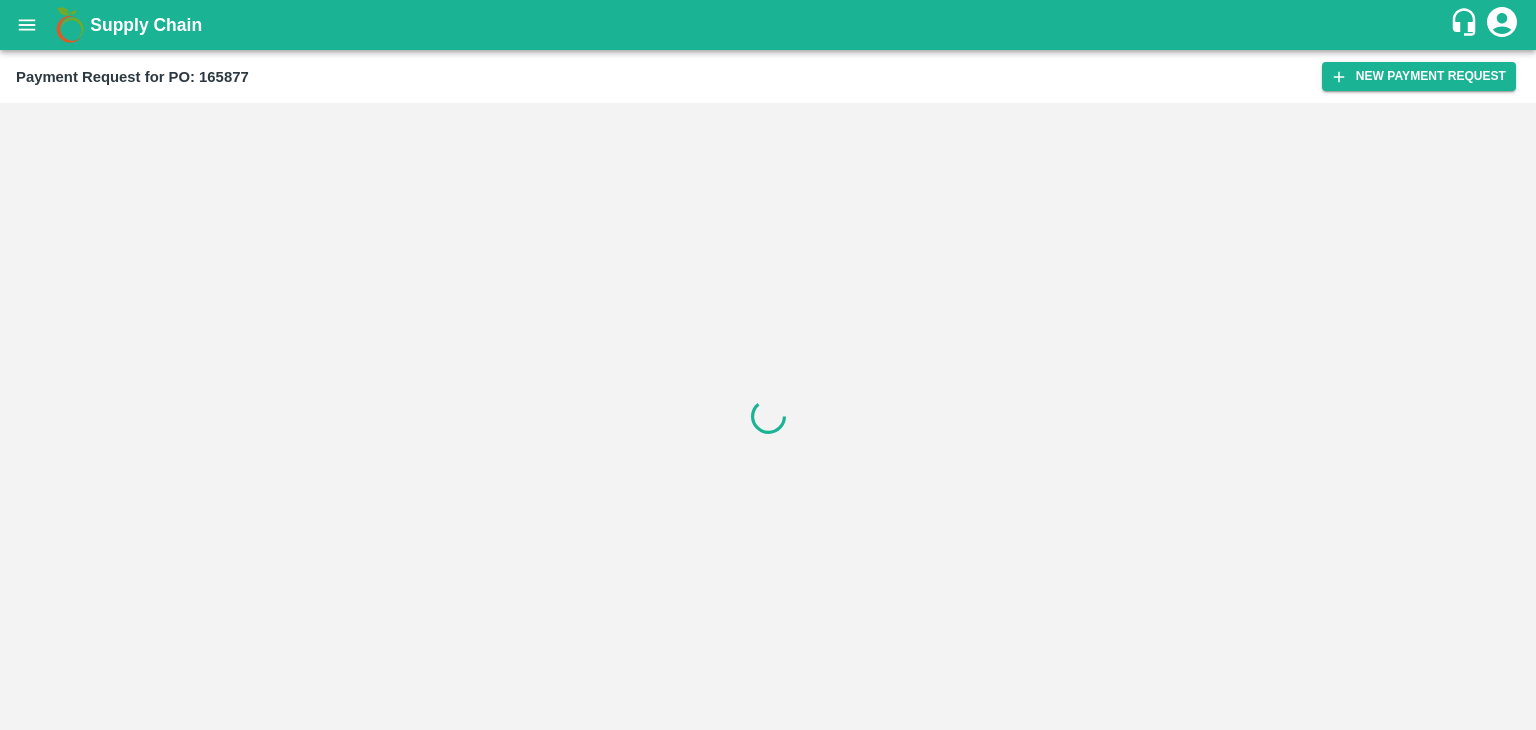 scroll, scrollTop: 0, scrollLeft: 0, axis: both 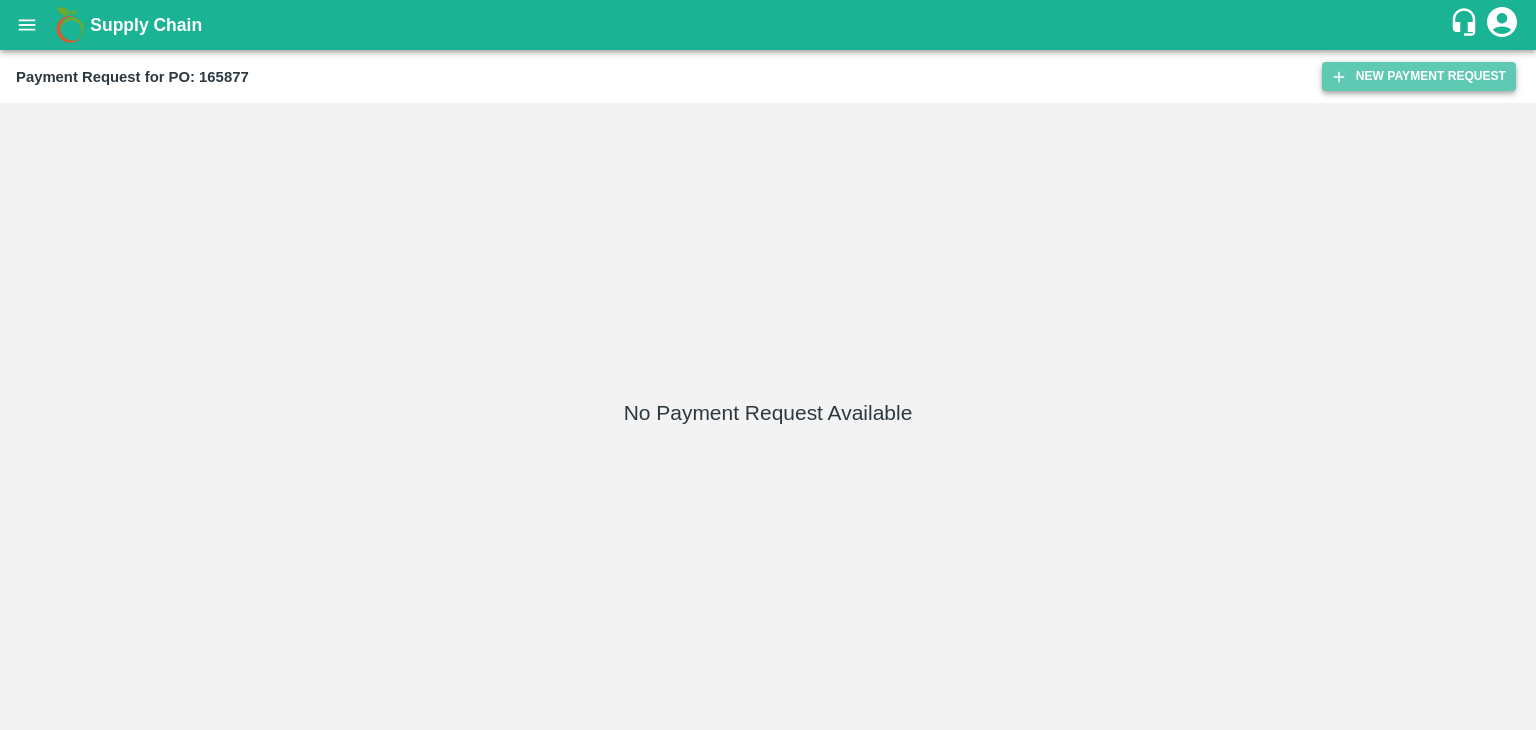 click 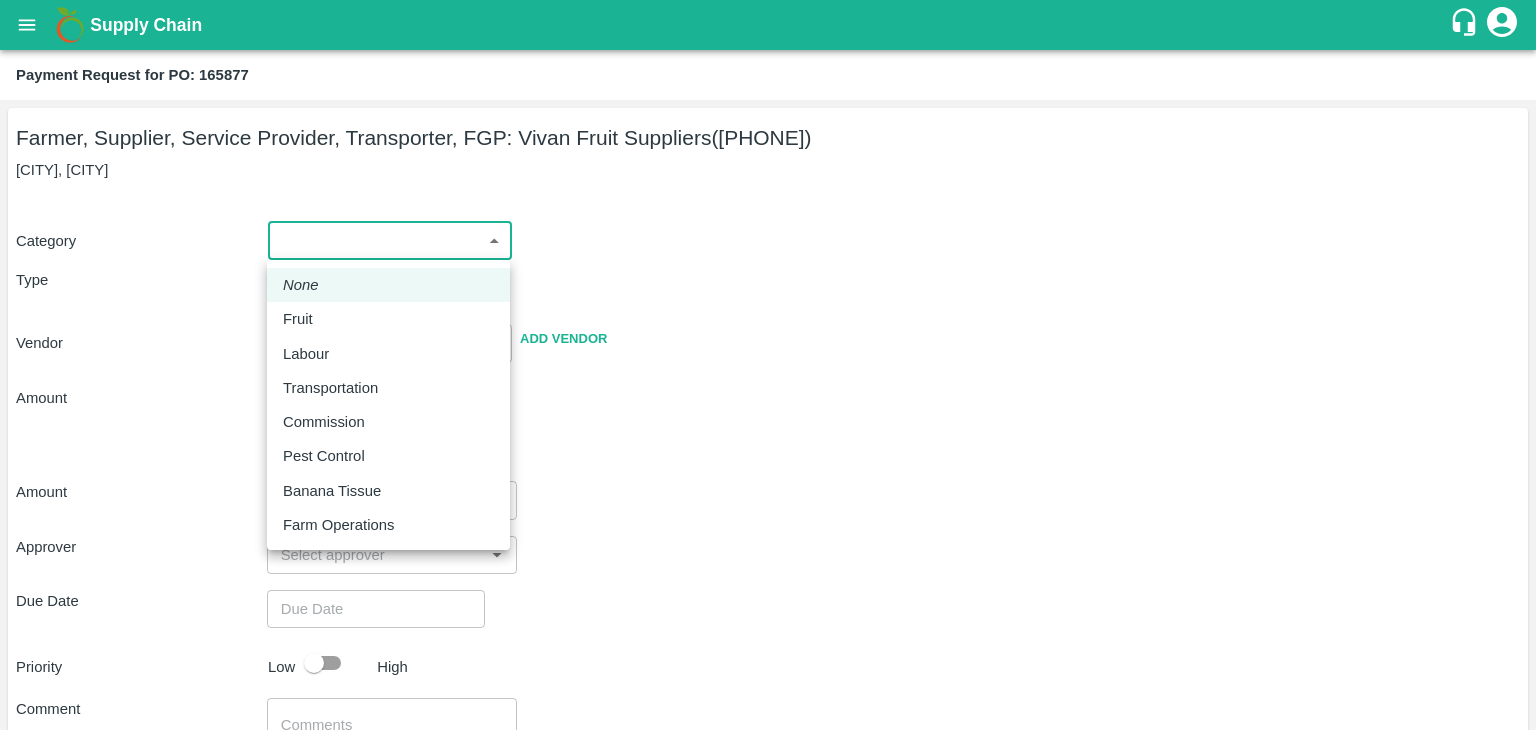drag, startPoint x: 303, startPoint y: 257, endPoint x: 352, endPoint y: 321, distance: 80.60397 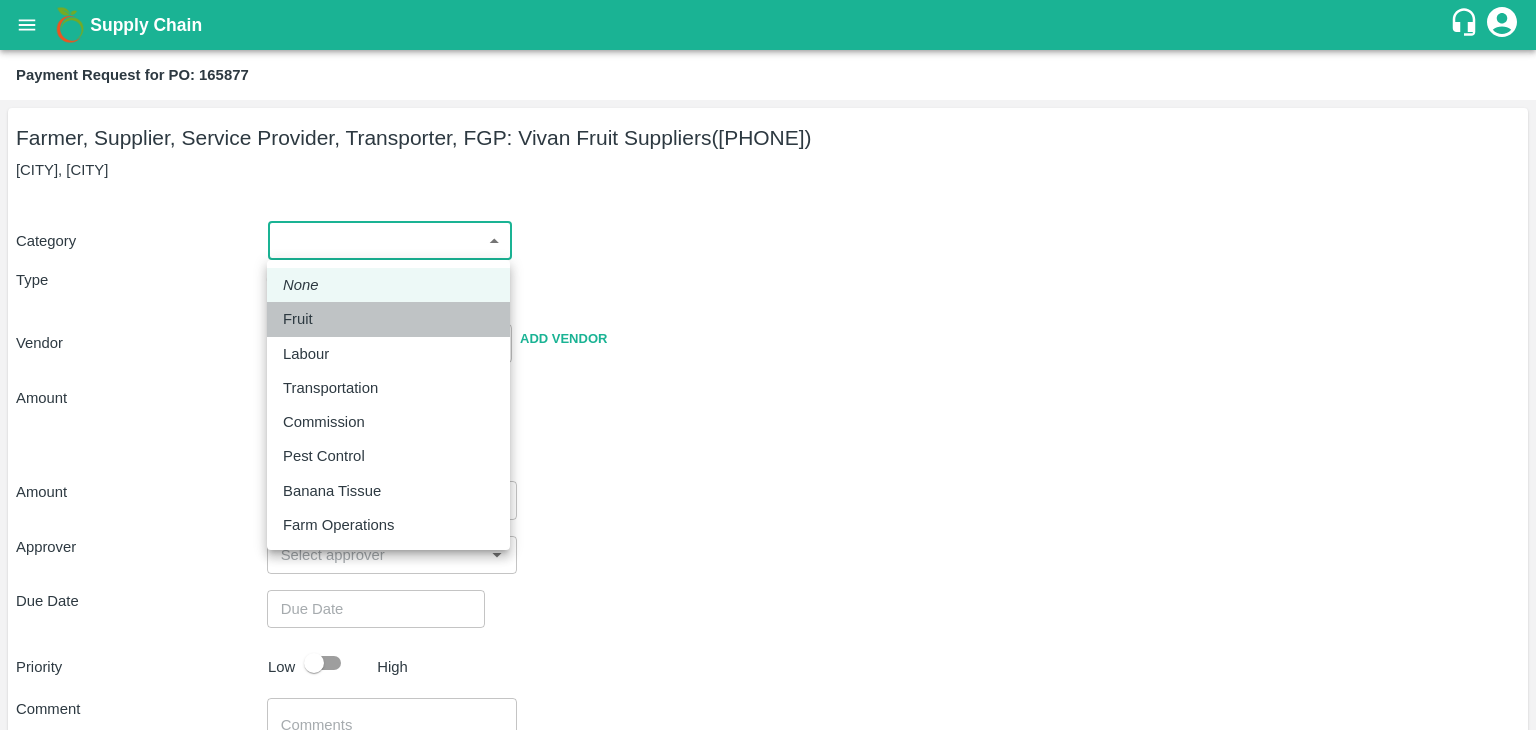 click on "Fruit" at bounding box center [388, 319] 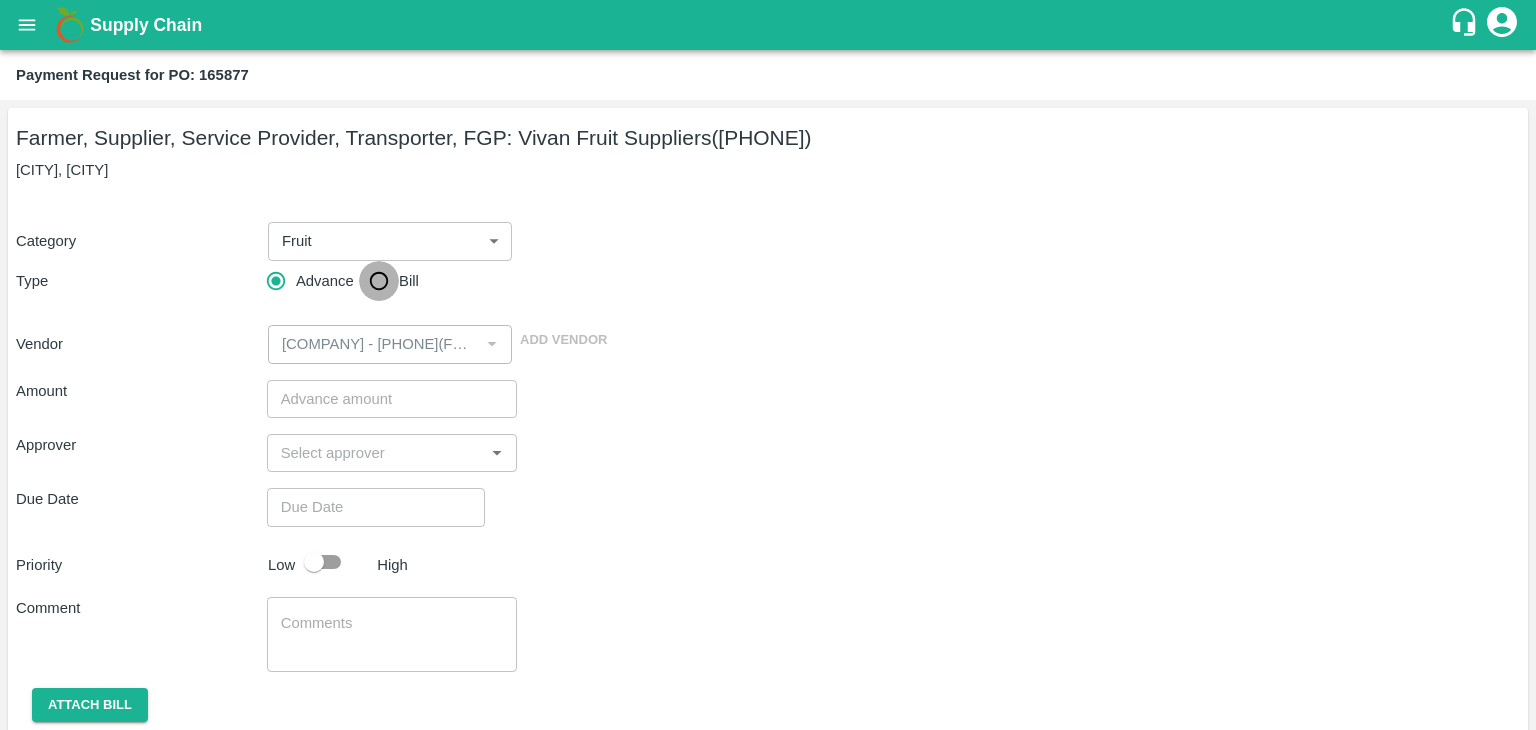click on "Bill" at bounding box center [379, 281] 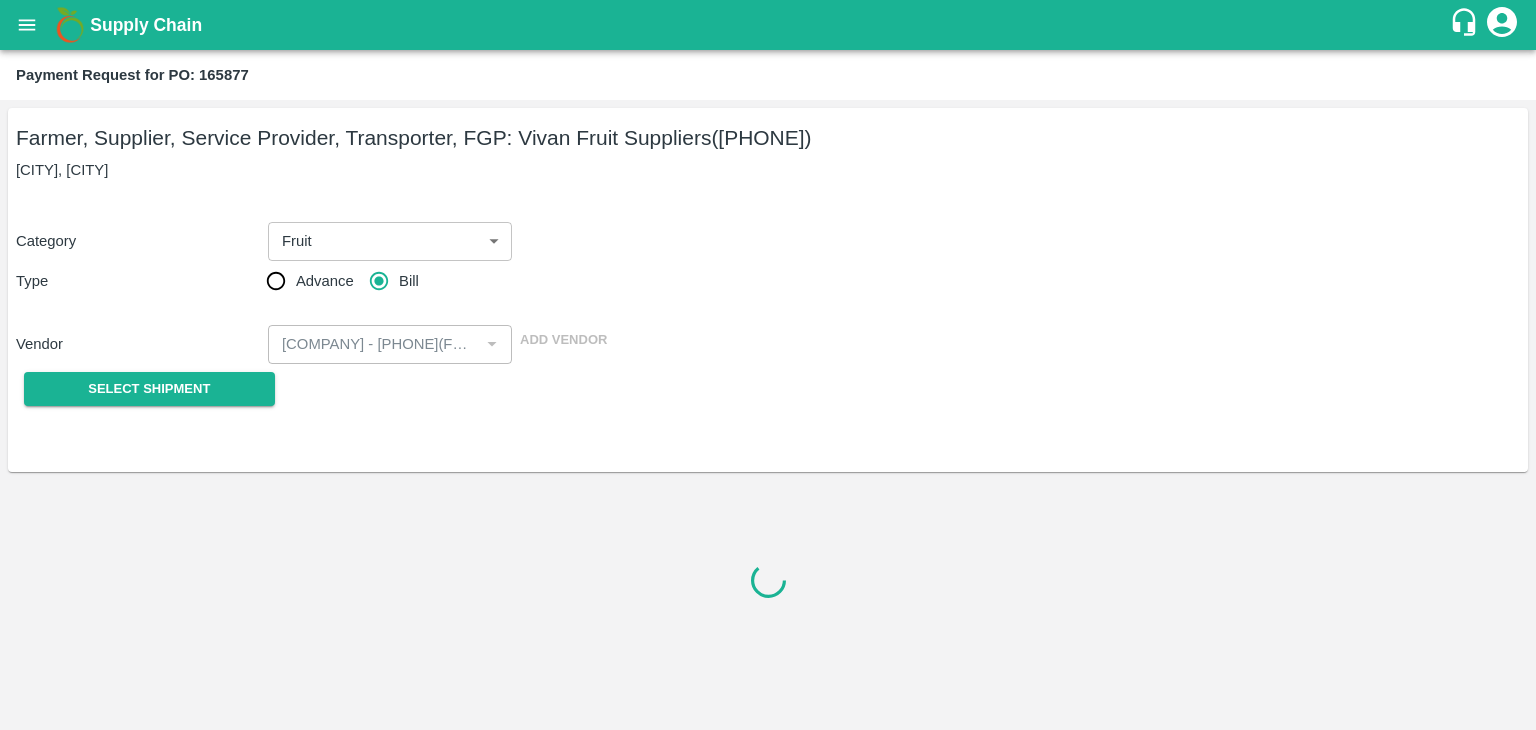 click on "Select Shipment" at bounding box center [141, 389] 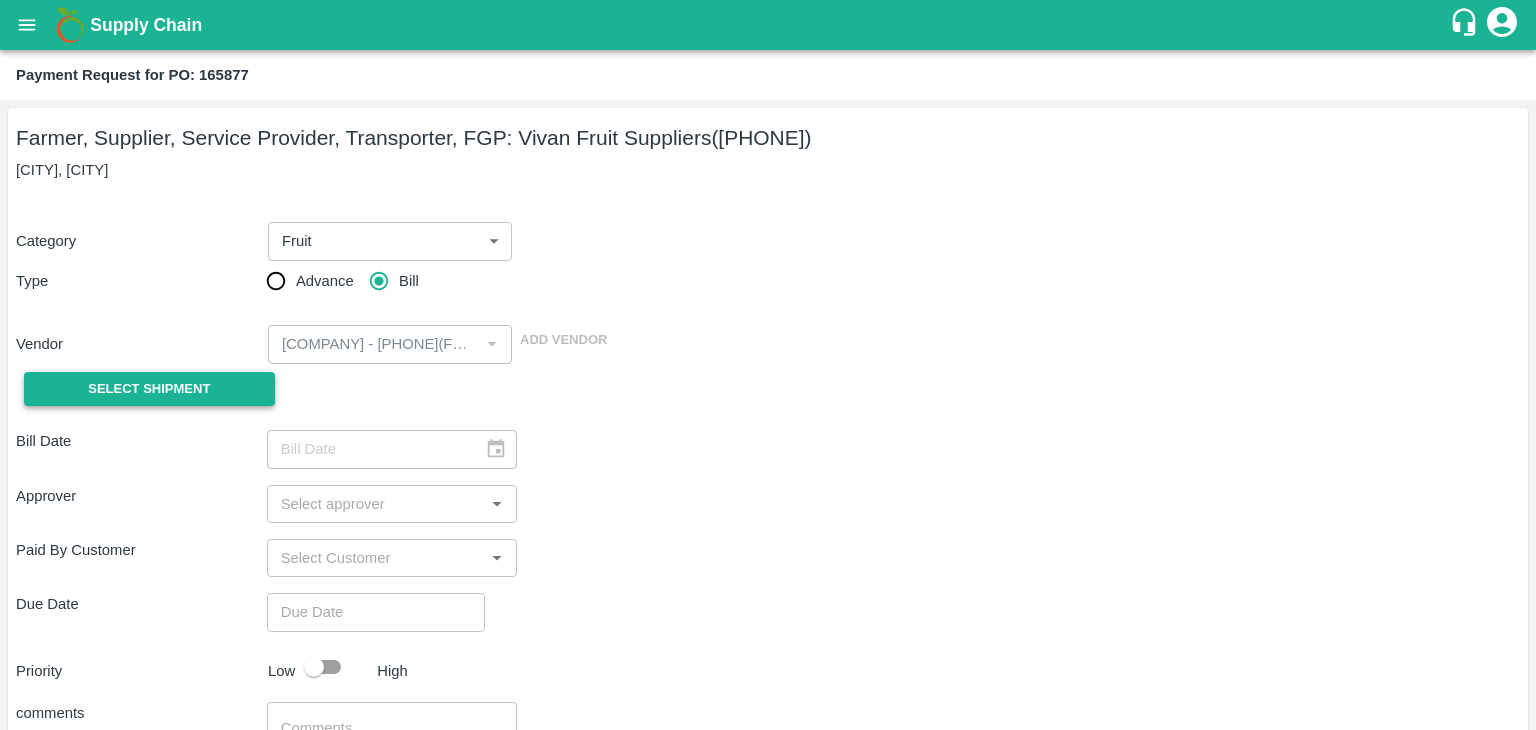 click on "Select Shipment" at bounding box center (149, 389) 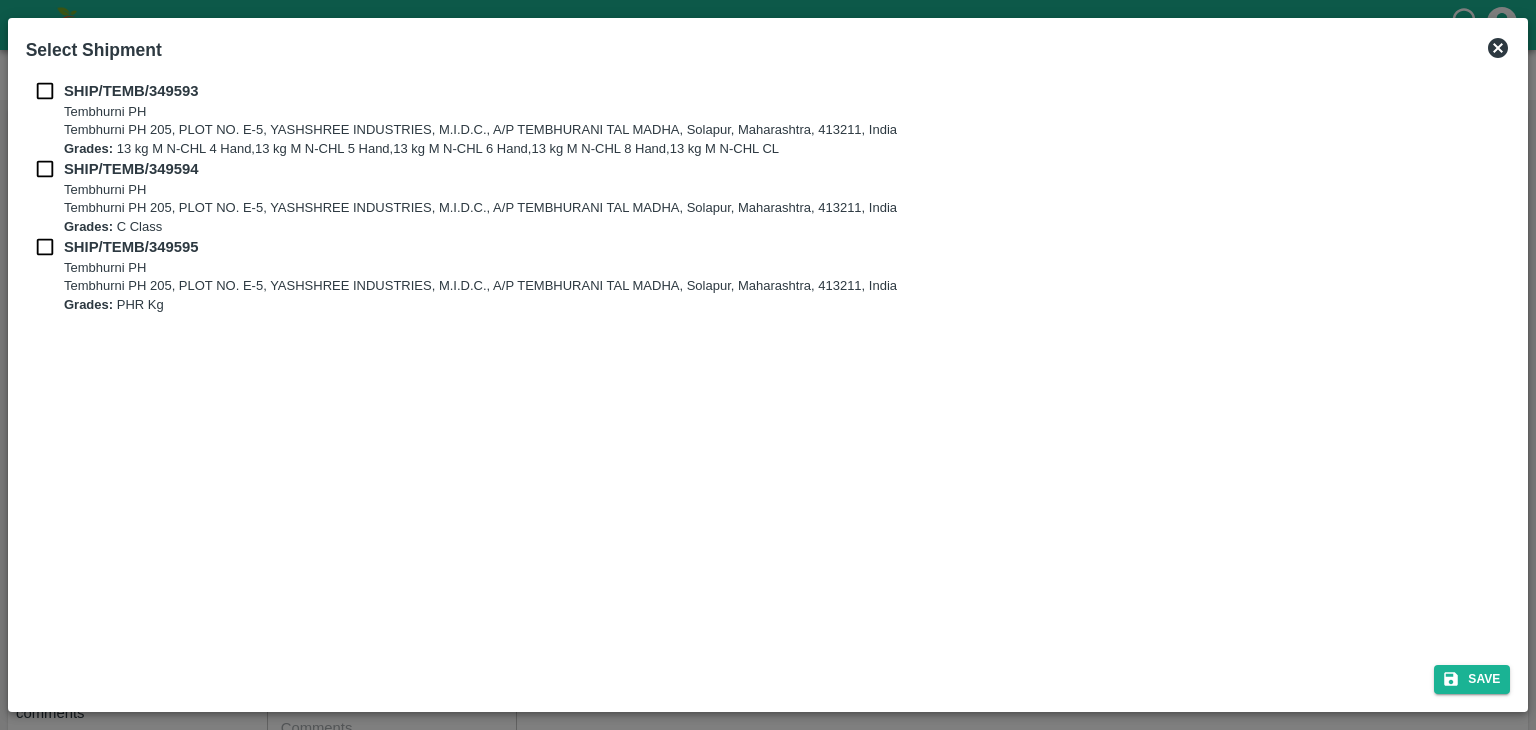 drag, startPoint x: 41, startPoint y: 75, endPoint x: 41, endPoint y: 90, distance: 15 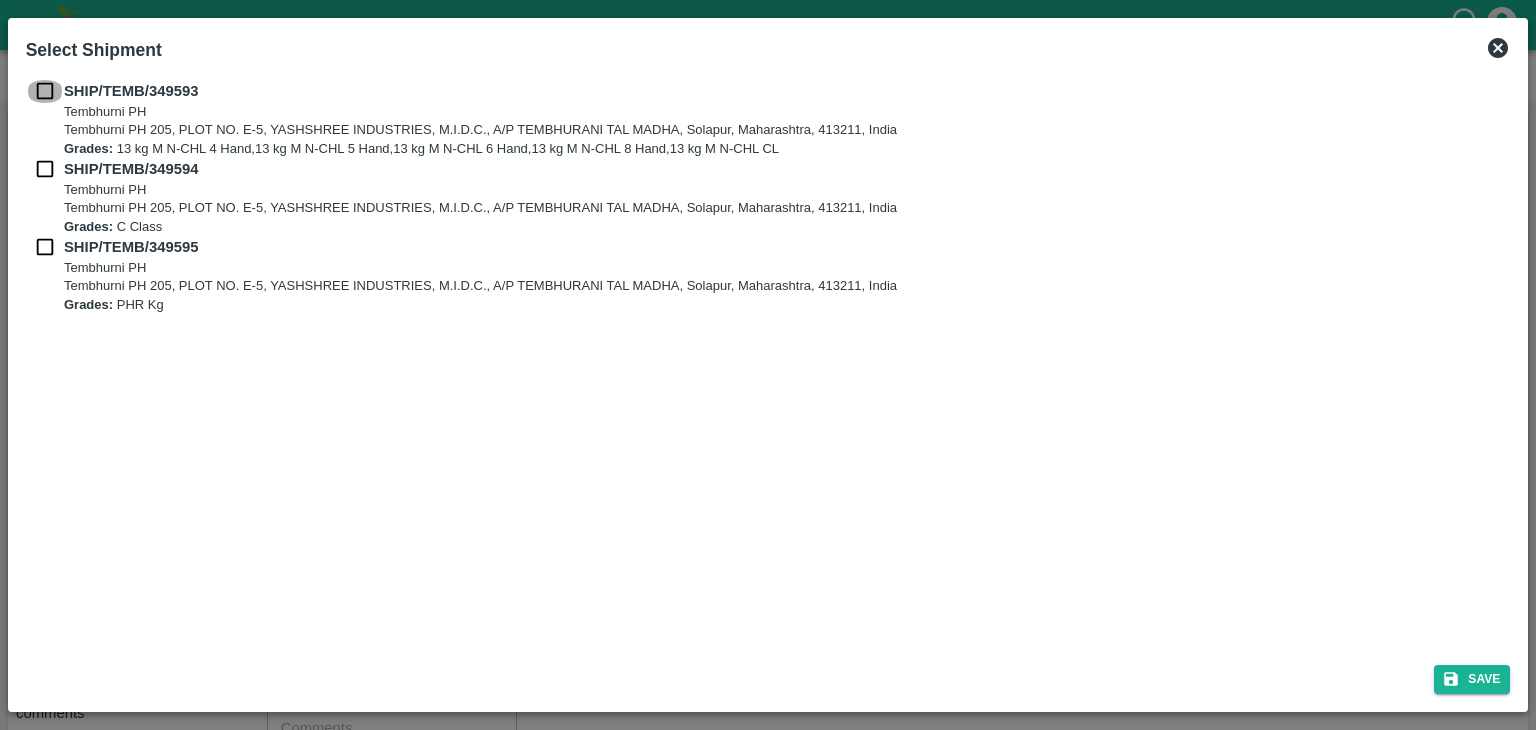 click at bounding box center (45, 91) 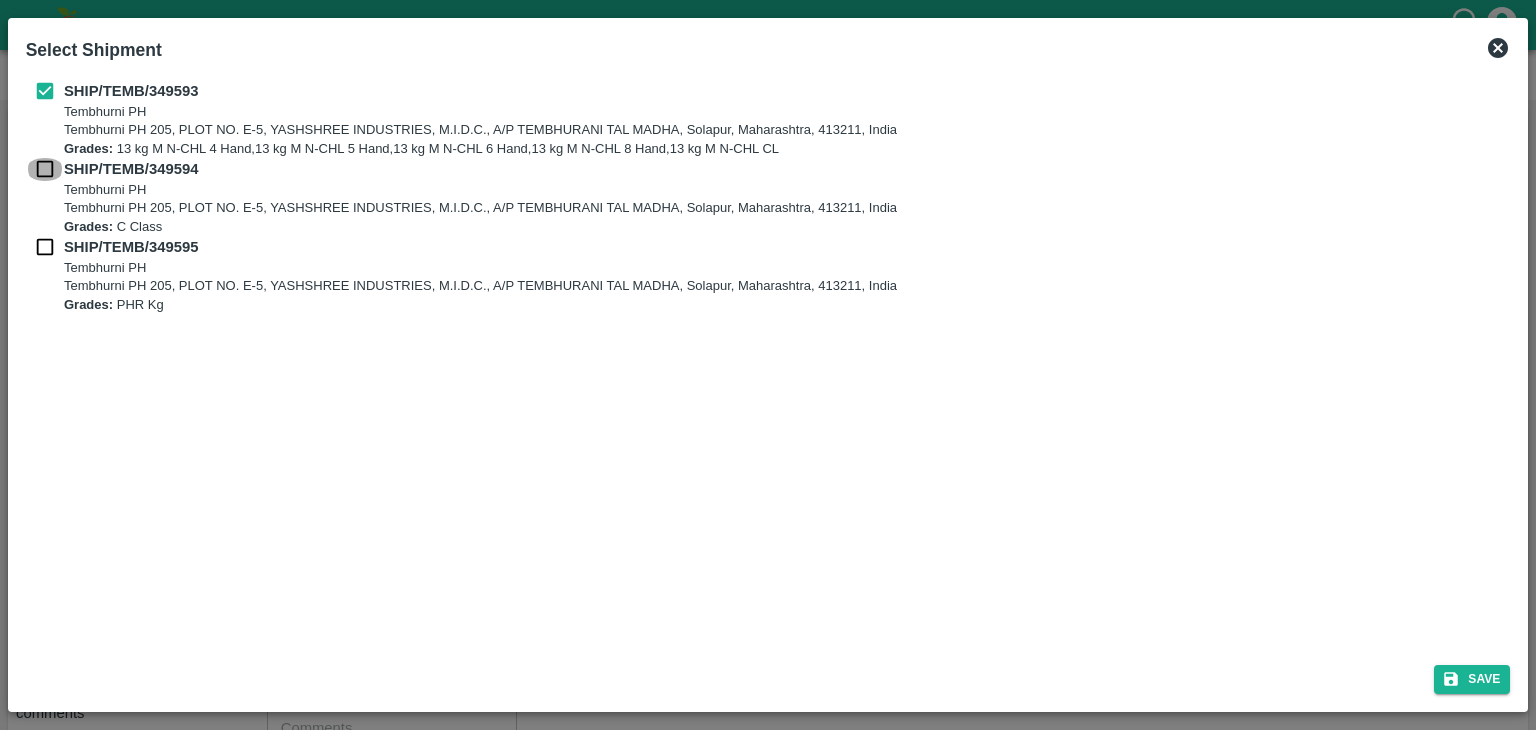 click at bounding box center (45, 169) 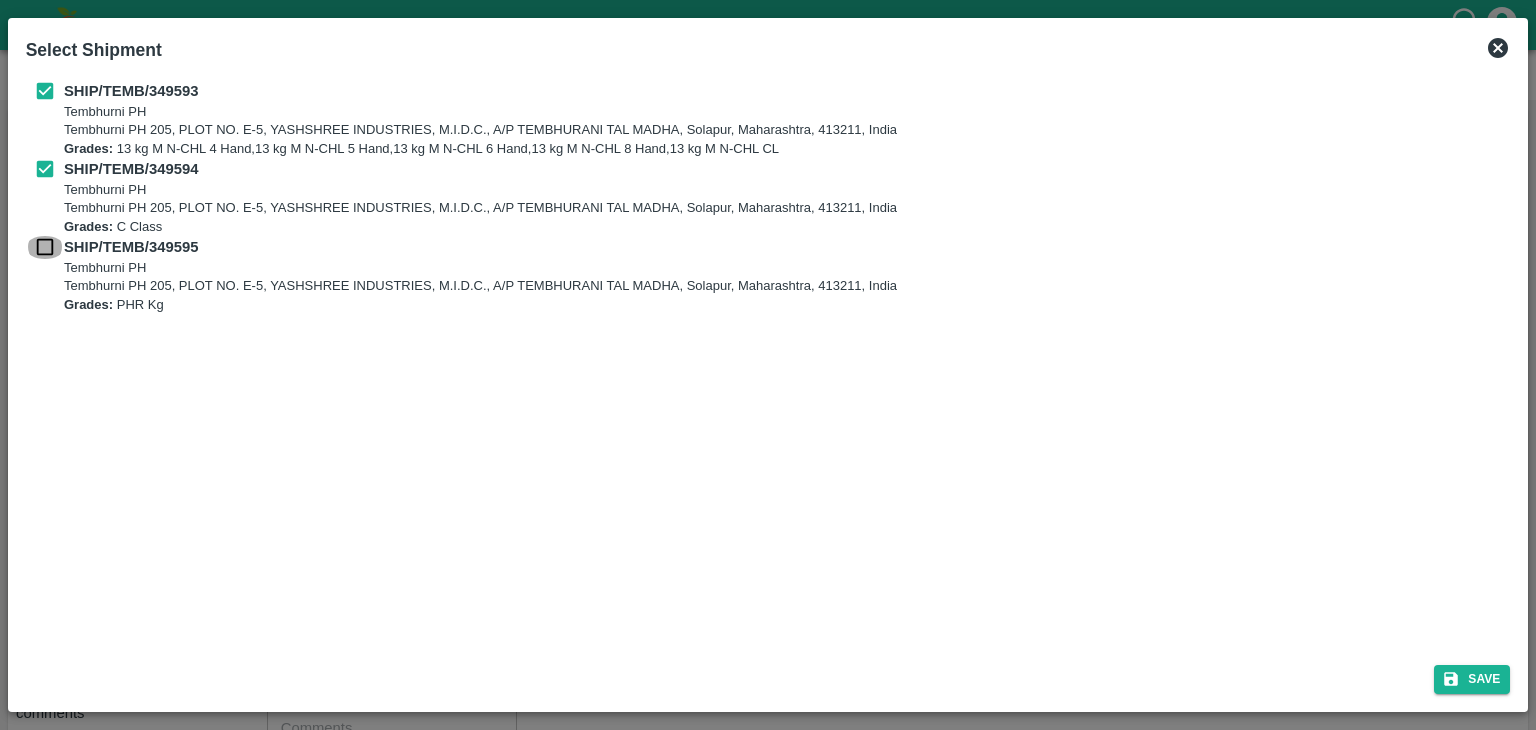 click at bounding box center (45, 247) 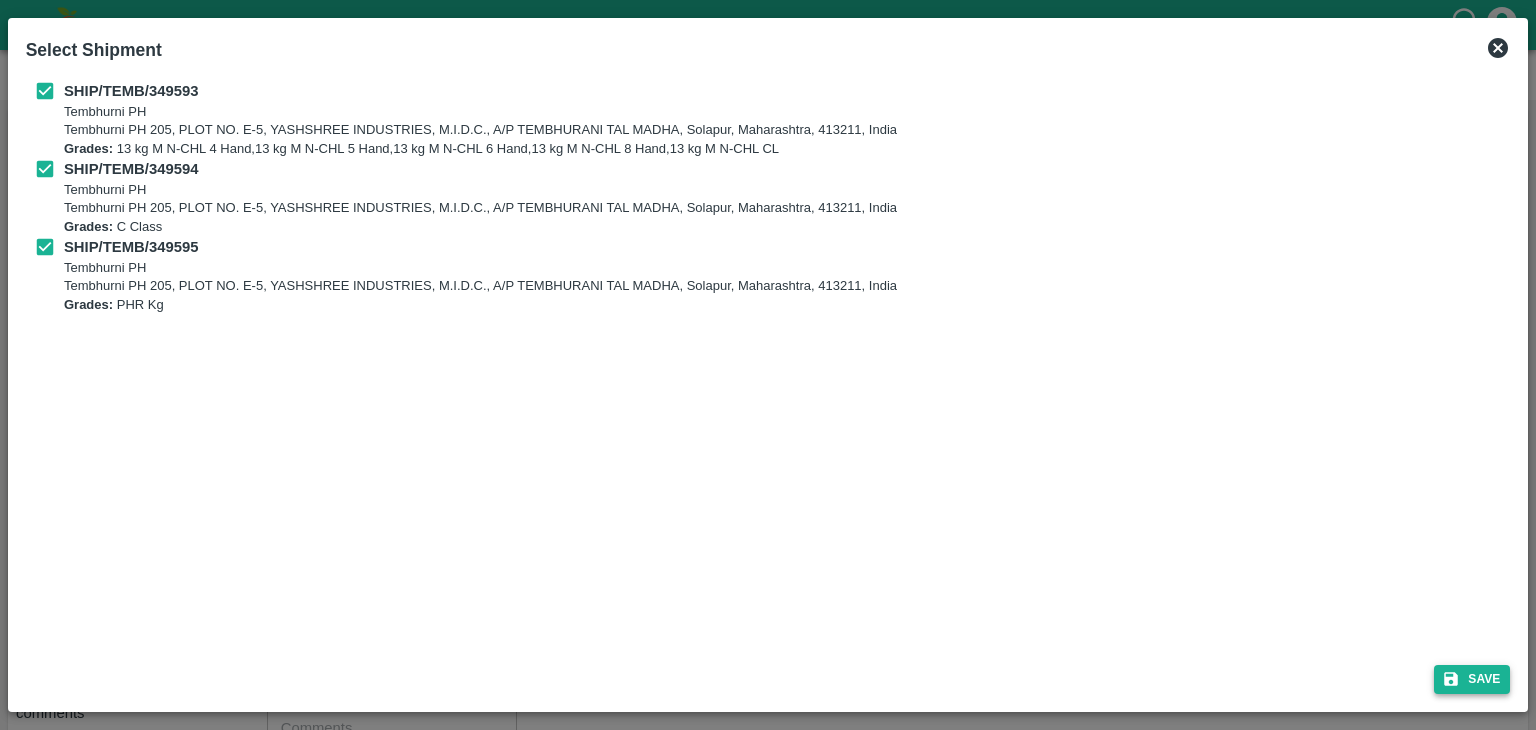 click on "Save" at bounding box center (1472, 679) 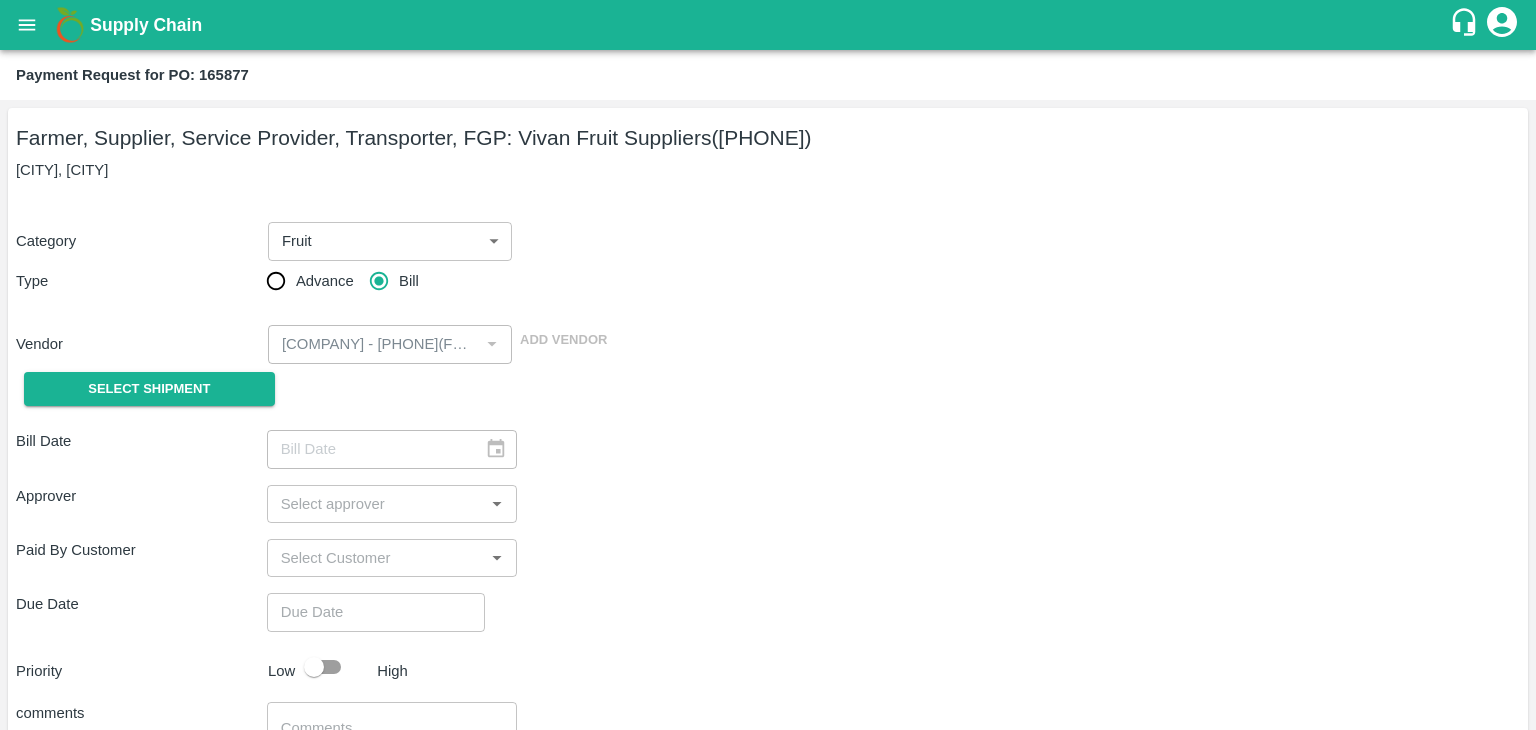 type on "29/07/2025" 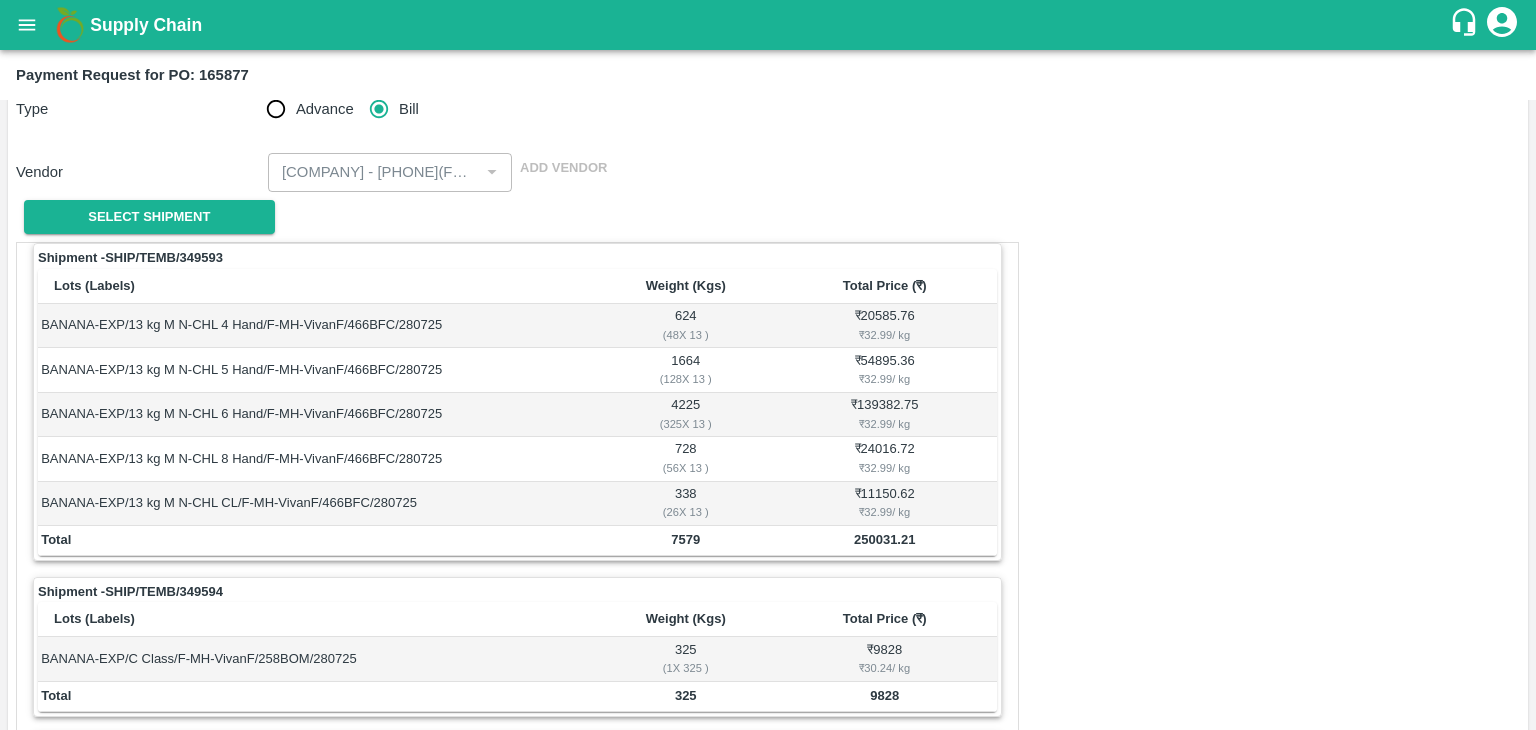 scroll, scrollTop: 980, scrollLeft: 0, axis: vertical 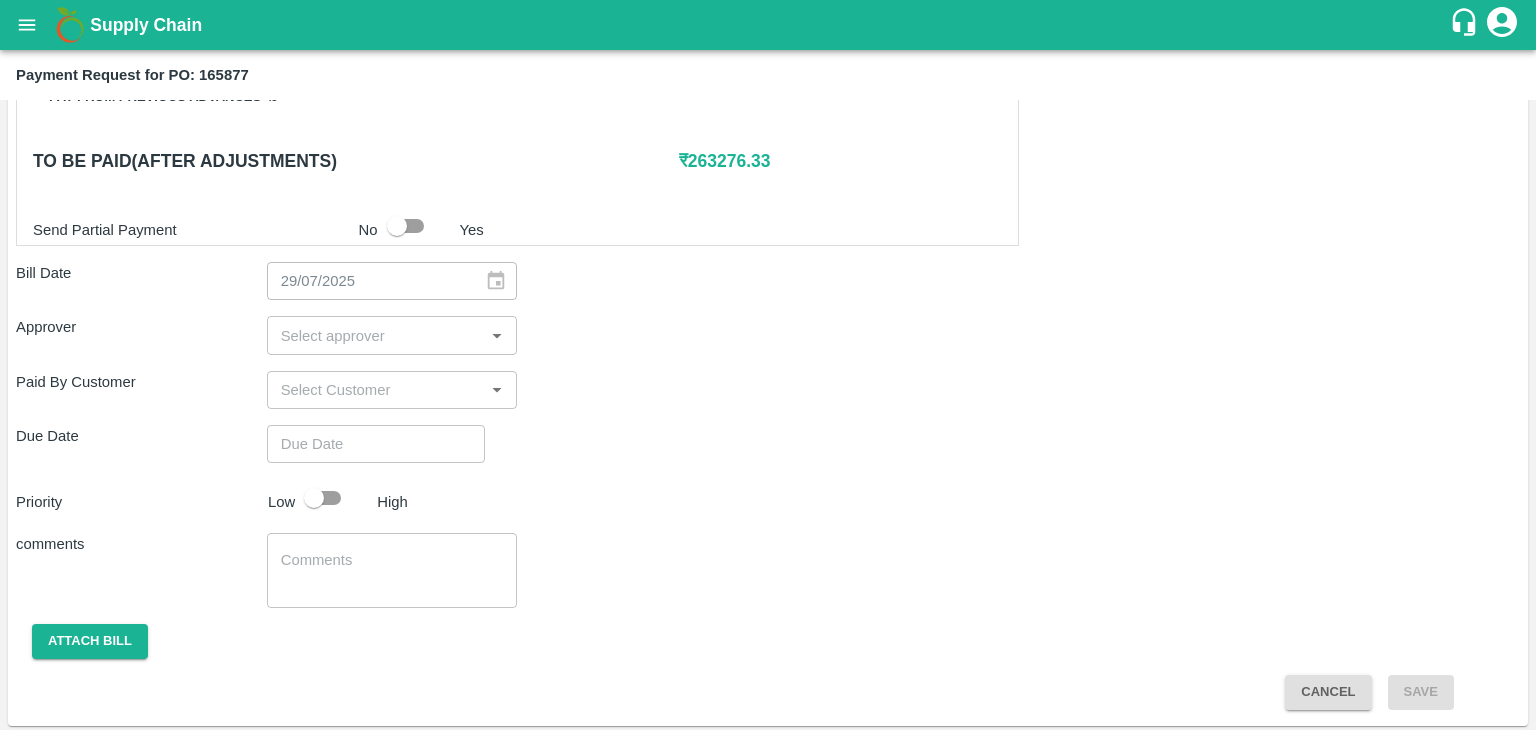 click at bounding box center (376, 335) 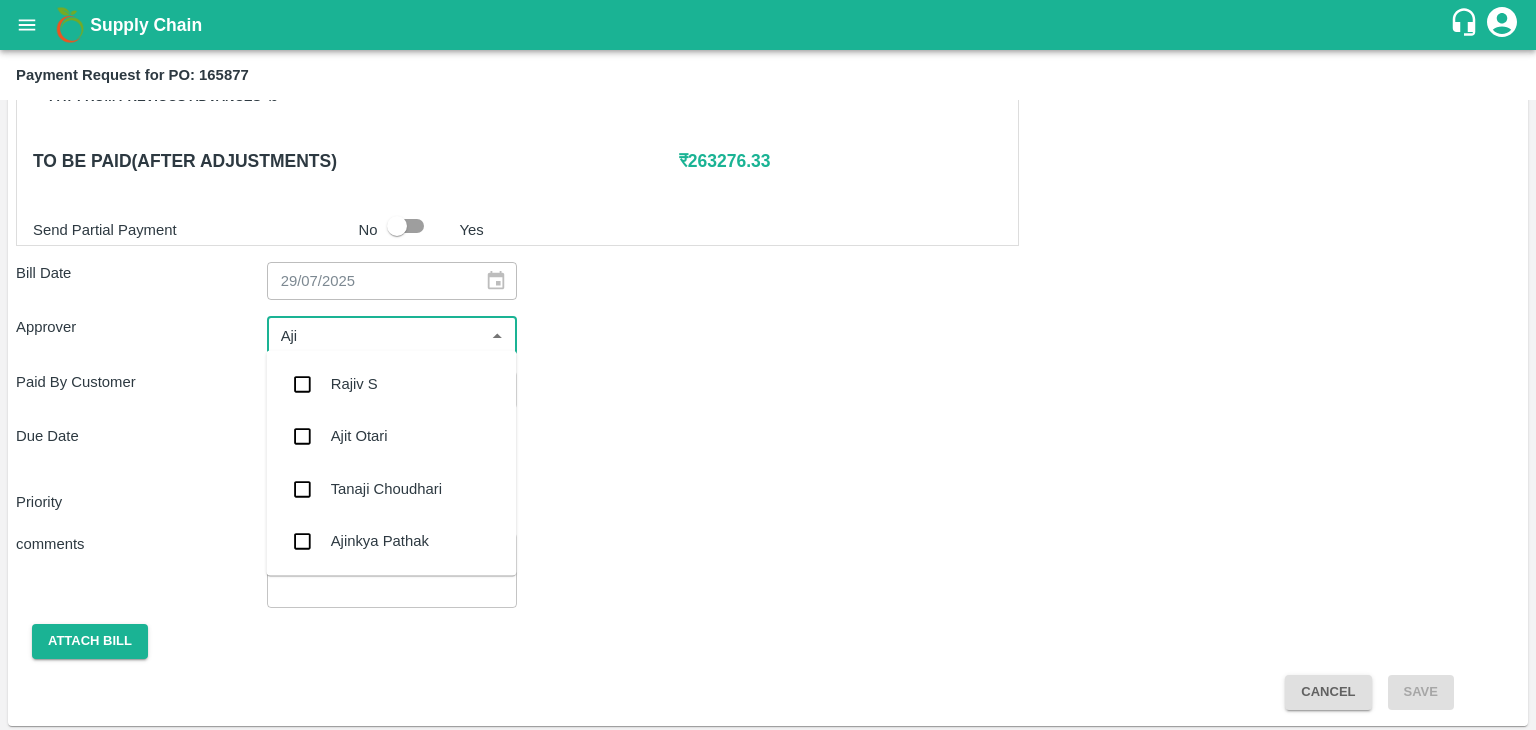 type on "[FIRST]" 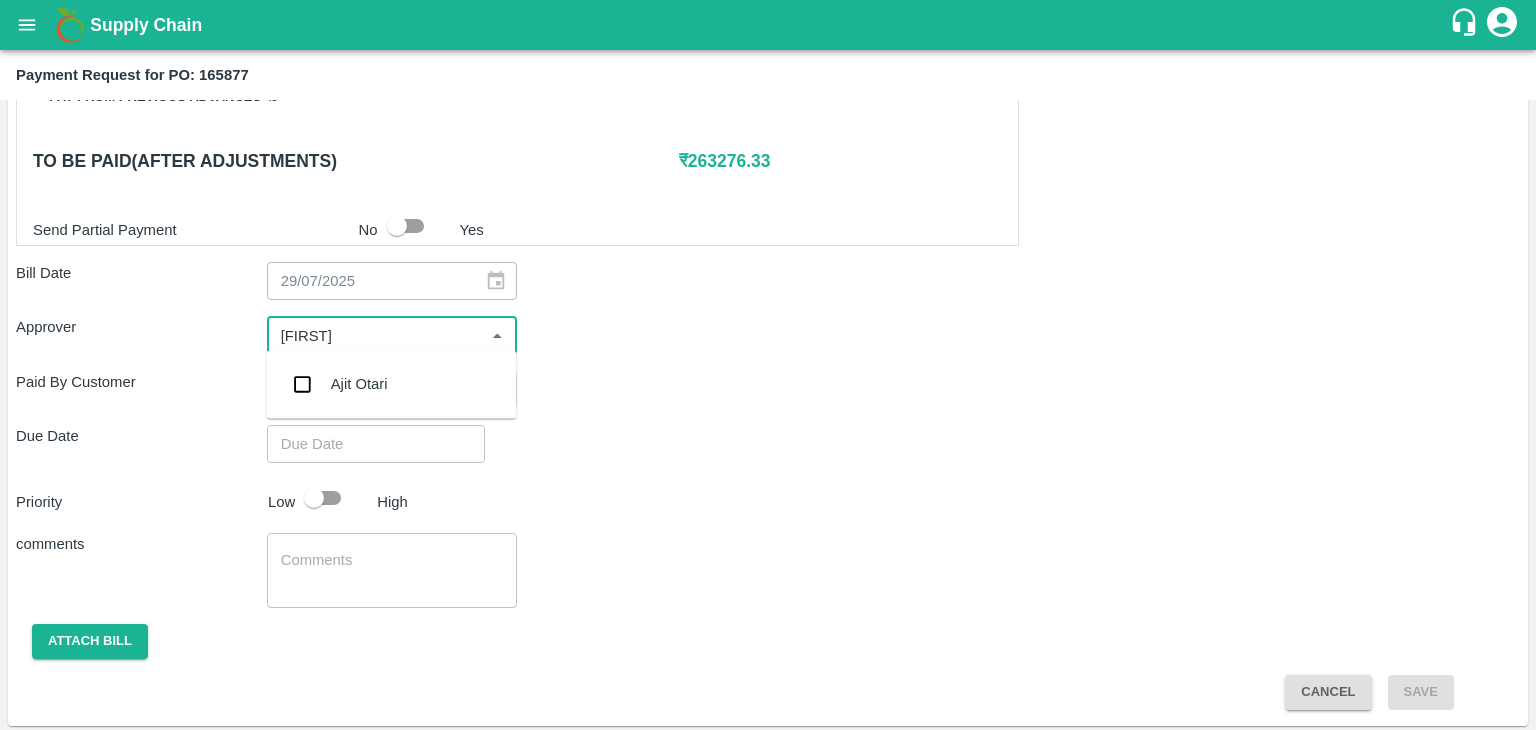click on "Ajit Otari" at bounding box center [391, 384] 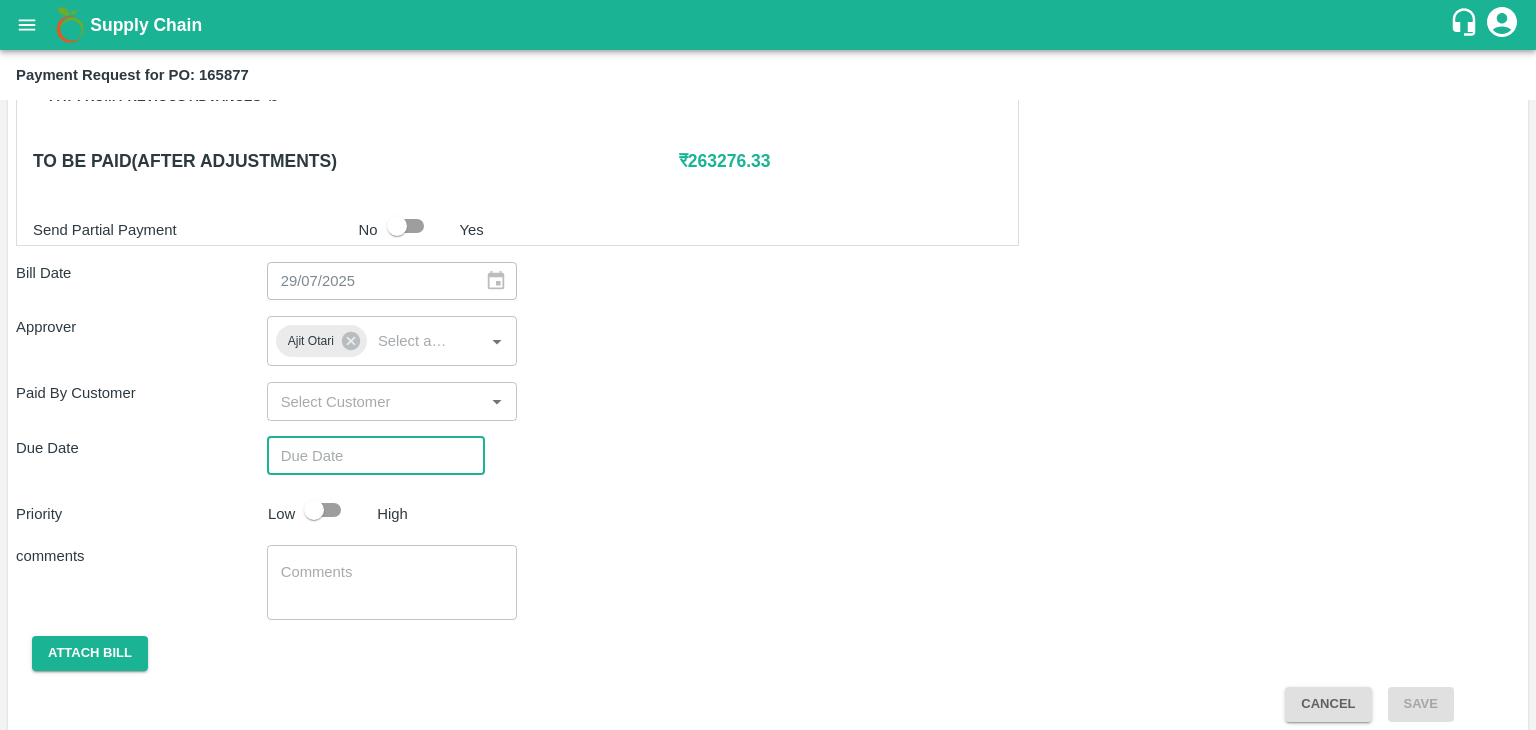 type on "DD/MM/YYYY hh:mm aa" 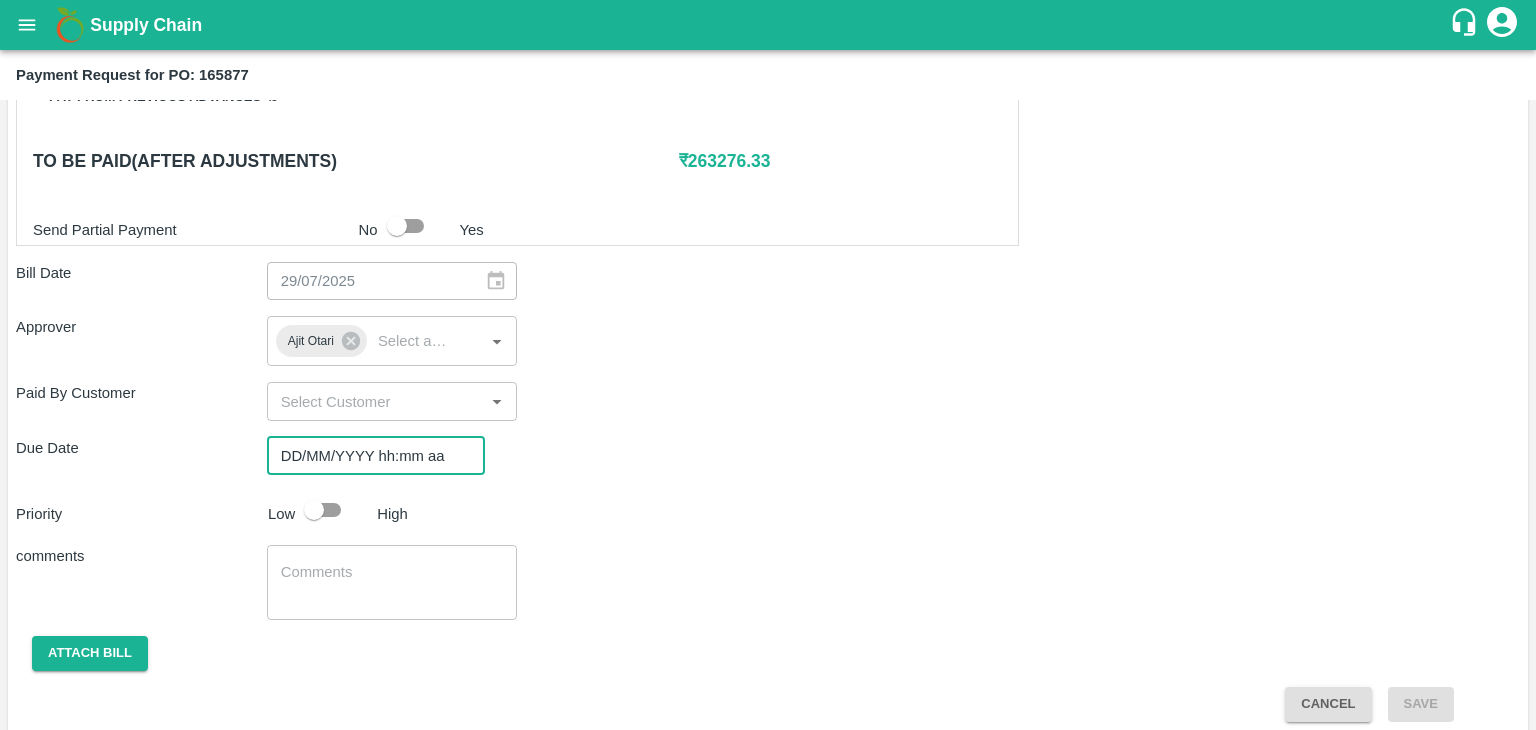 click on "DD/MM/YYYY hh:mm aa" at bounding box center (369, 456) 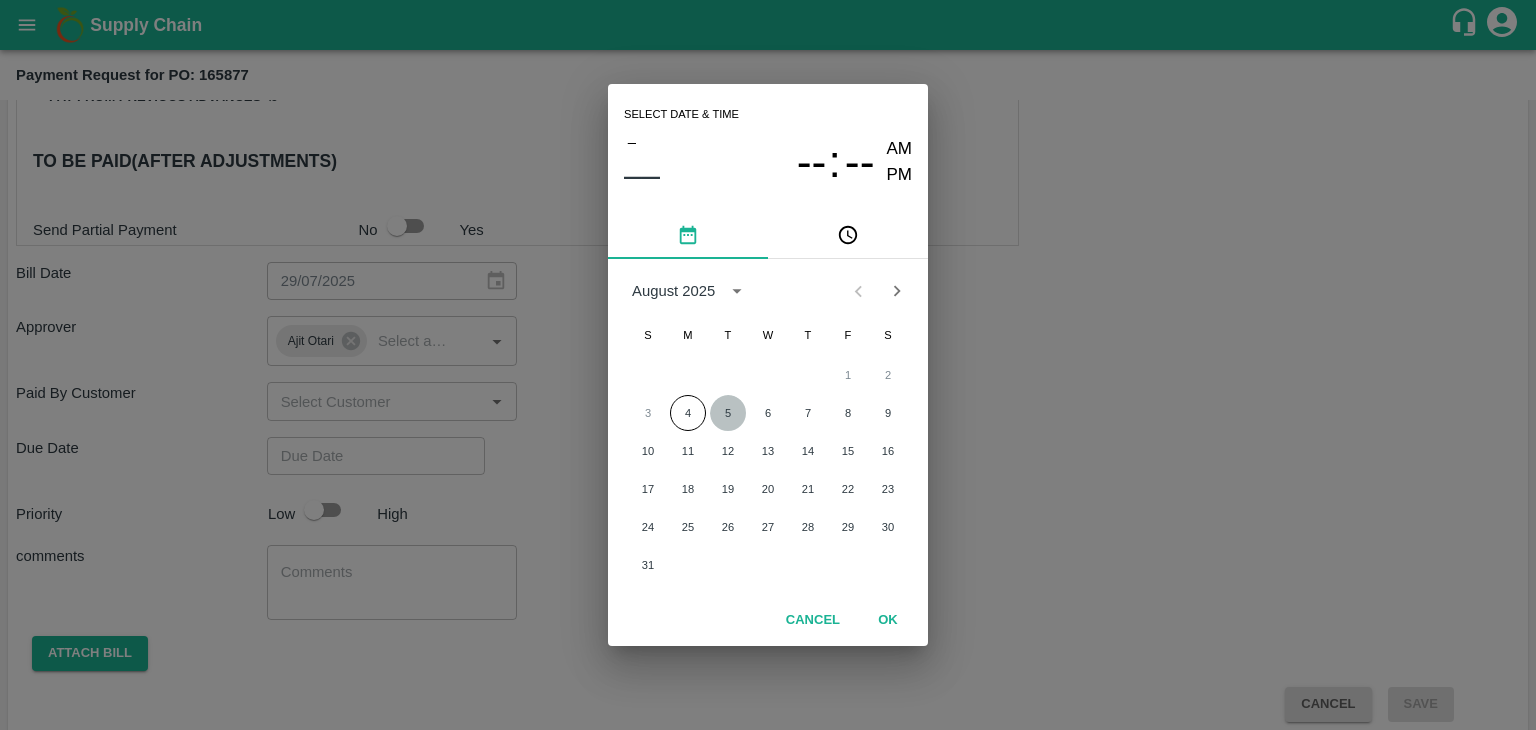 click on "5" at bounding box center (728, 413) 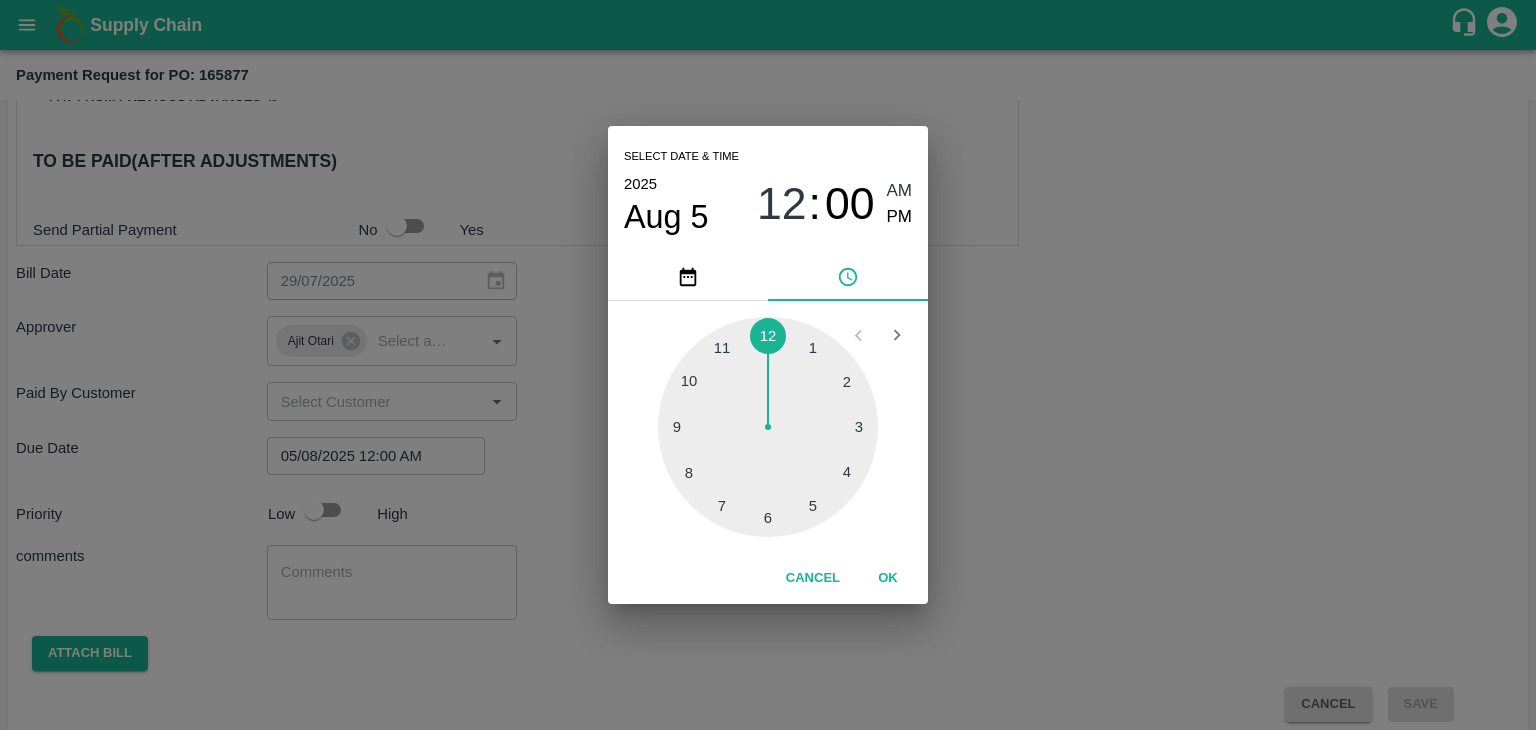 click on "OK" at bounding box center [888, 578] 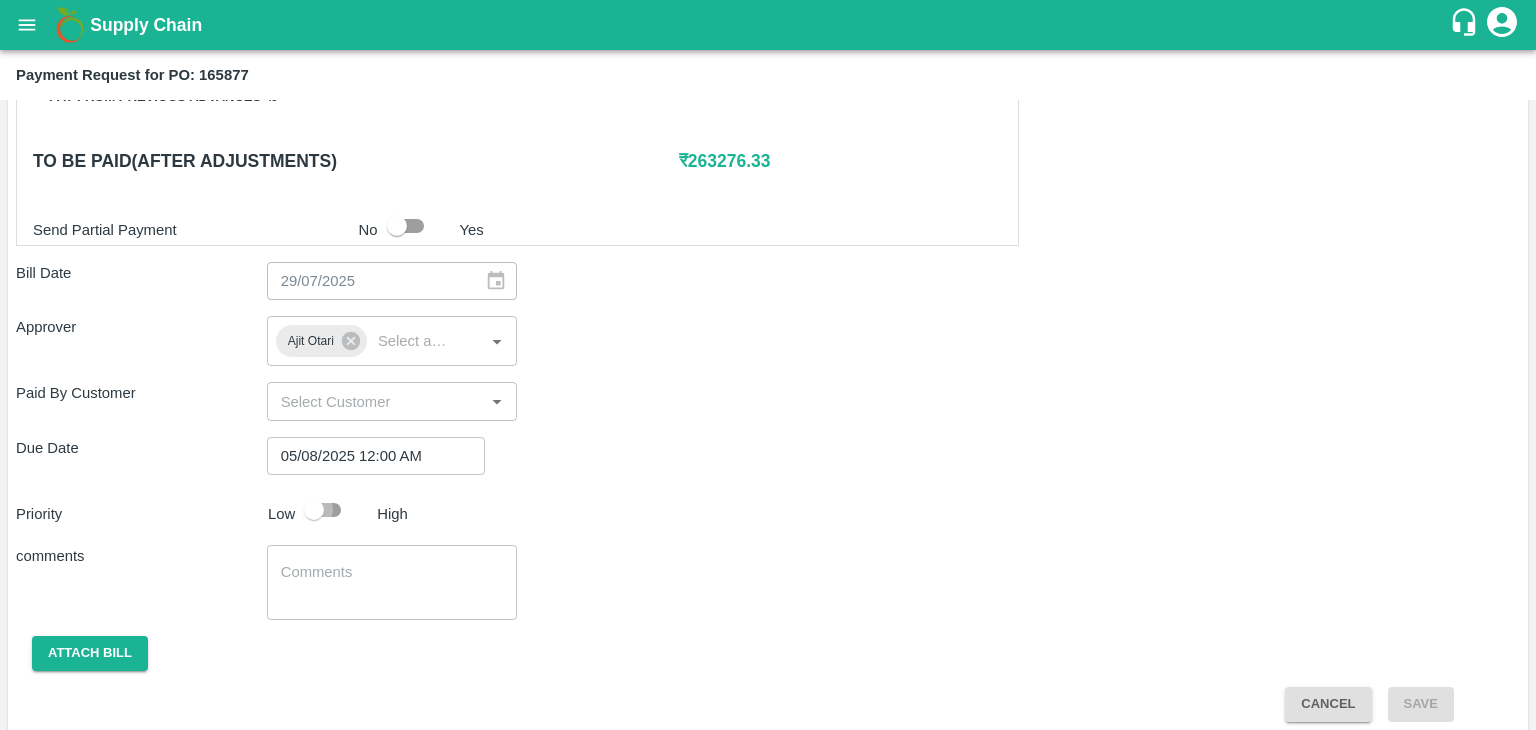 click at bounding box center (314, 510) 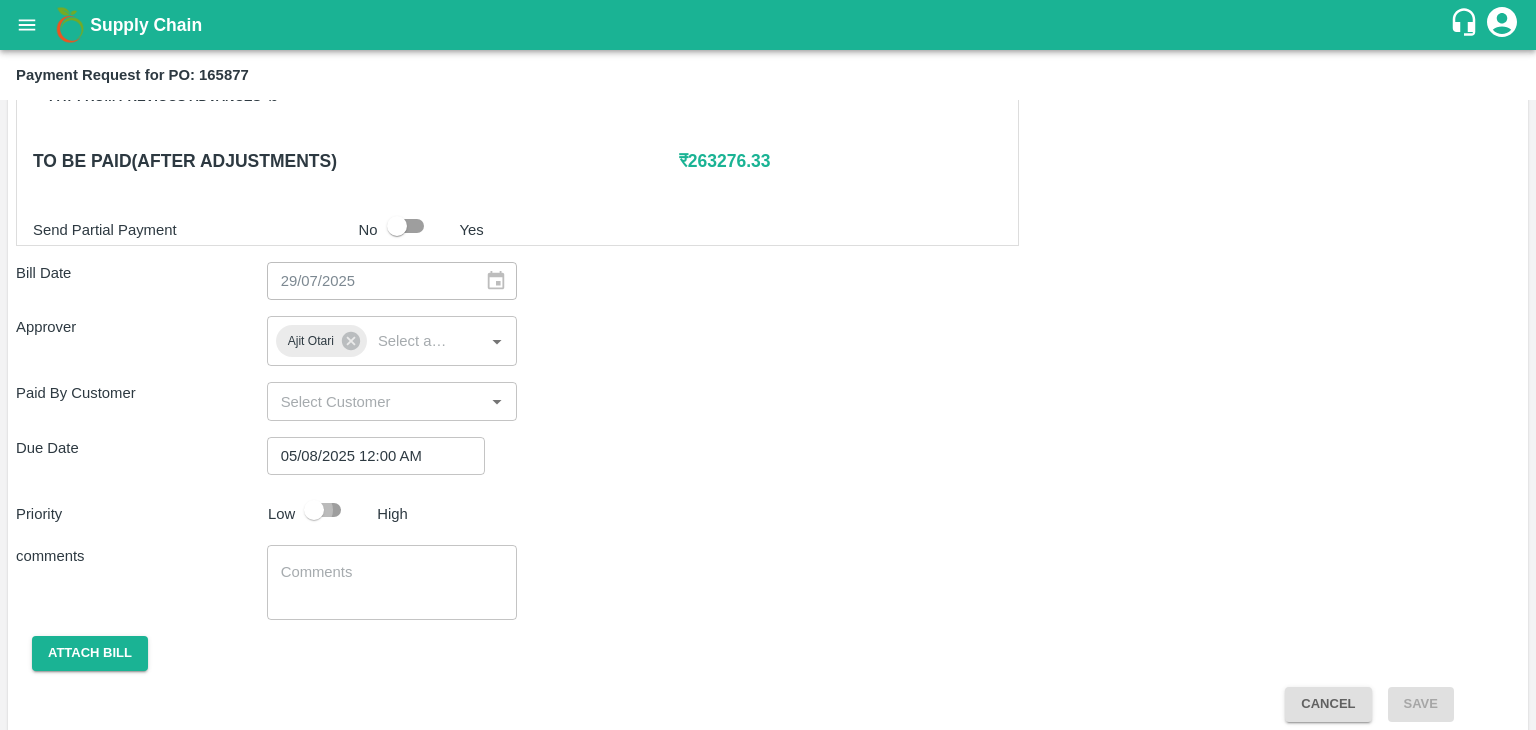 checkbox on "true" 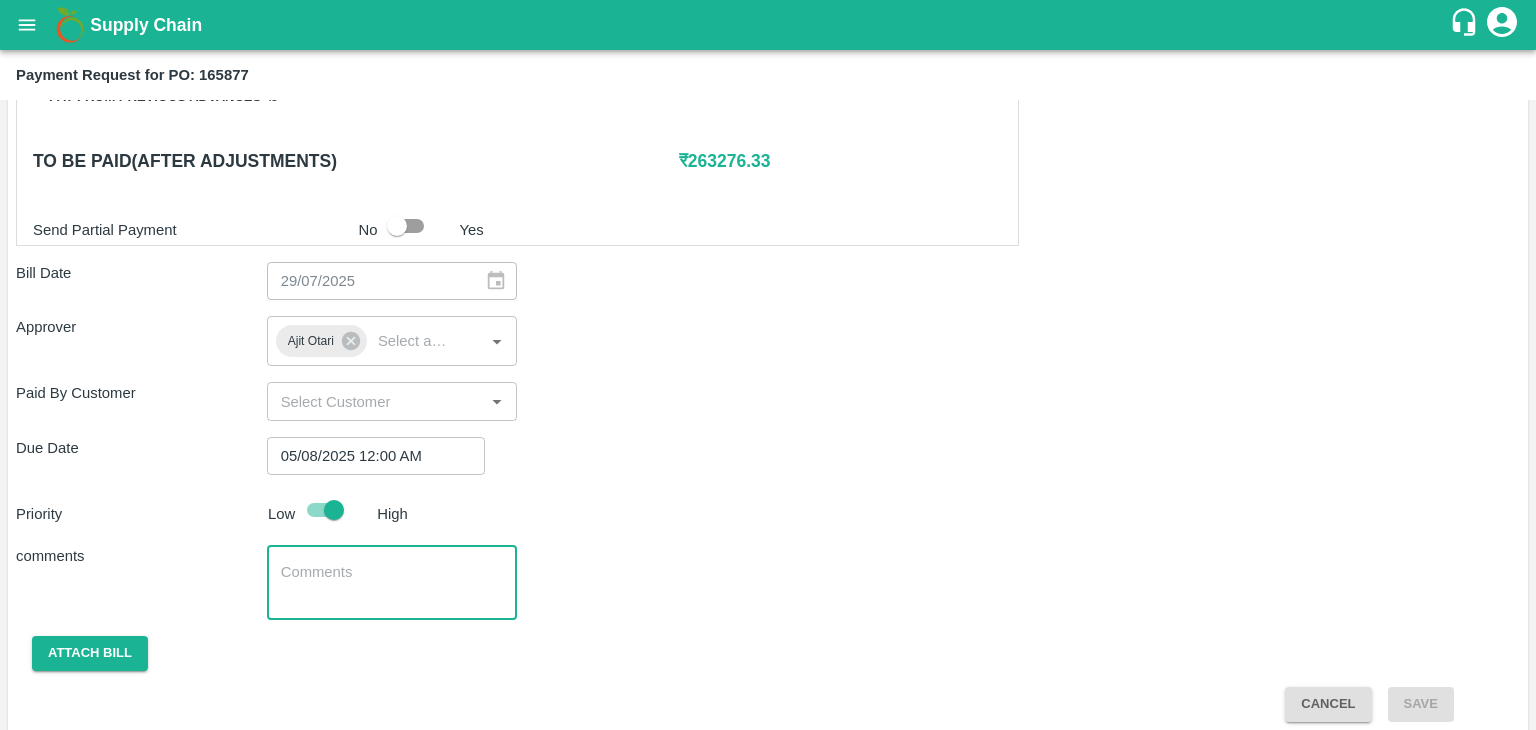 click at bounding box center [392, 583] 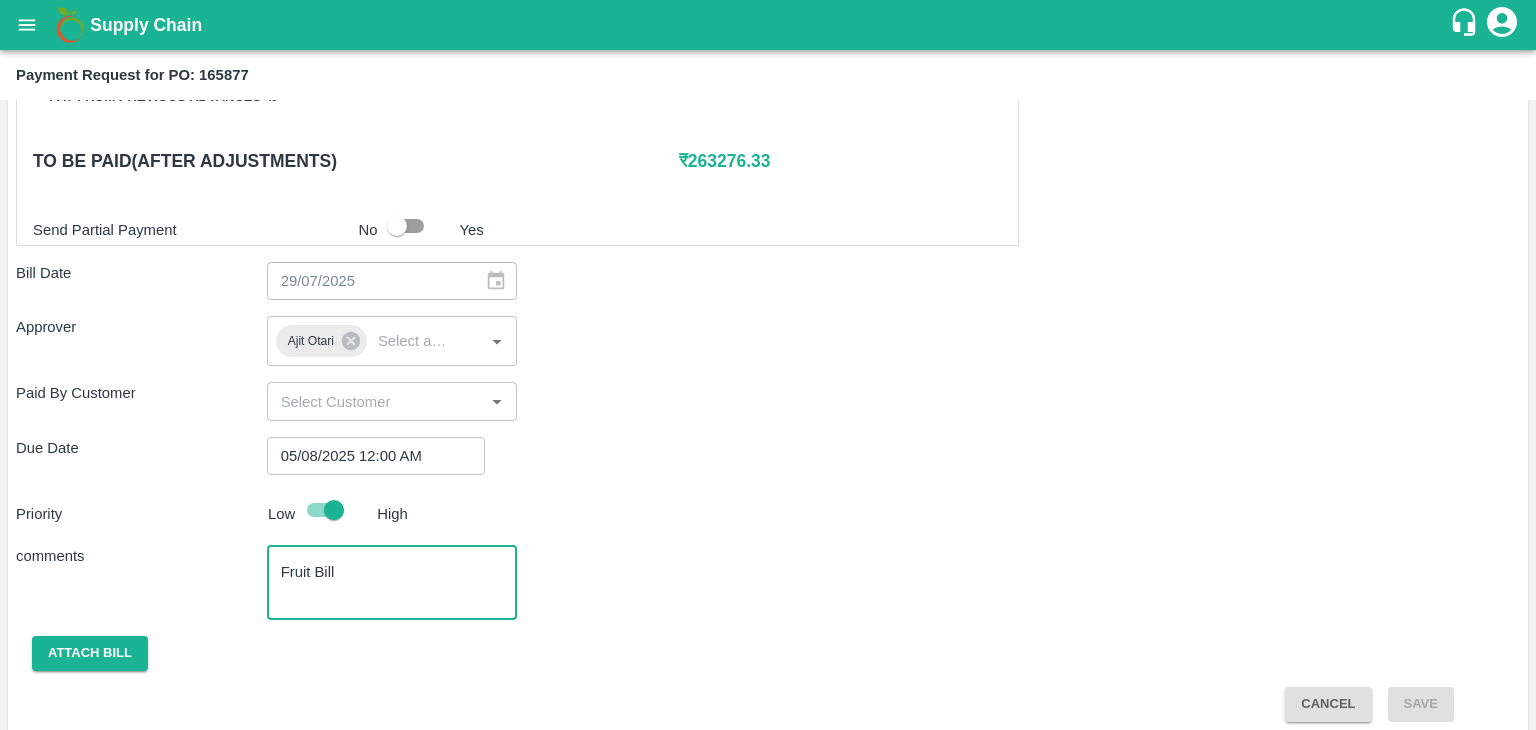 scroll, scrollTop: 992, scrollLeft: 0, axis: vertical 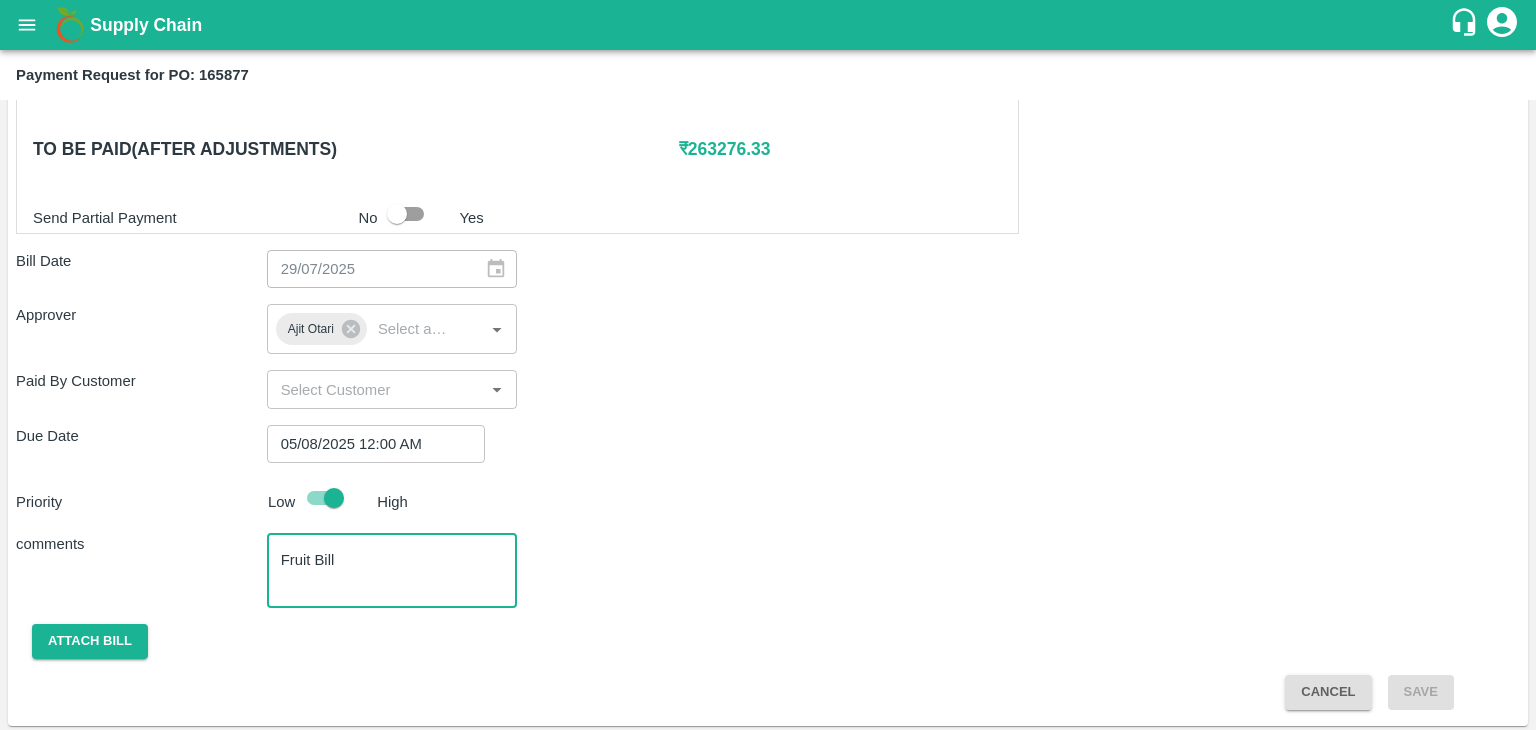 type on "Fruit Bill" 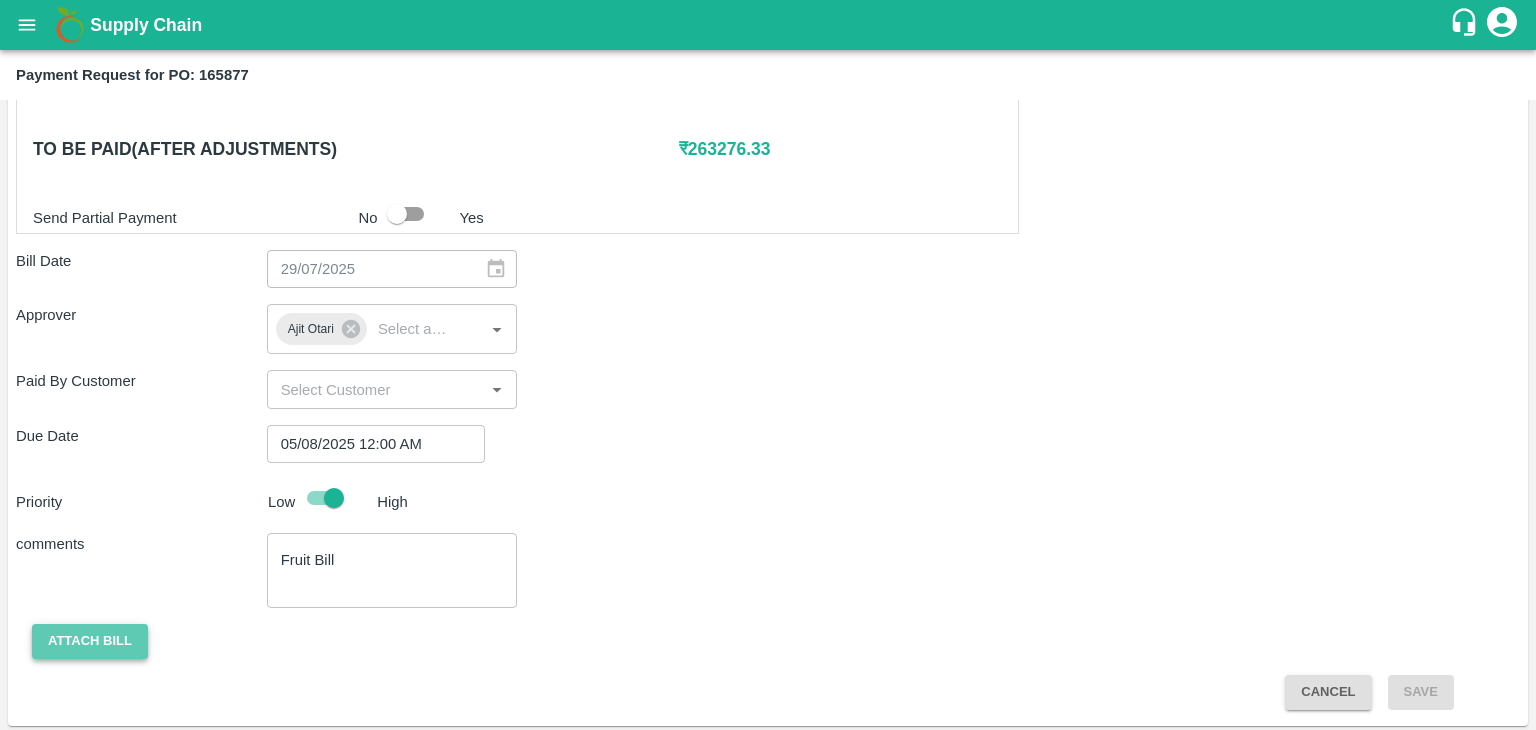 click on "Attach bill" at bounding box center [90, 641] 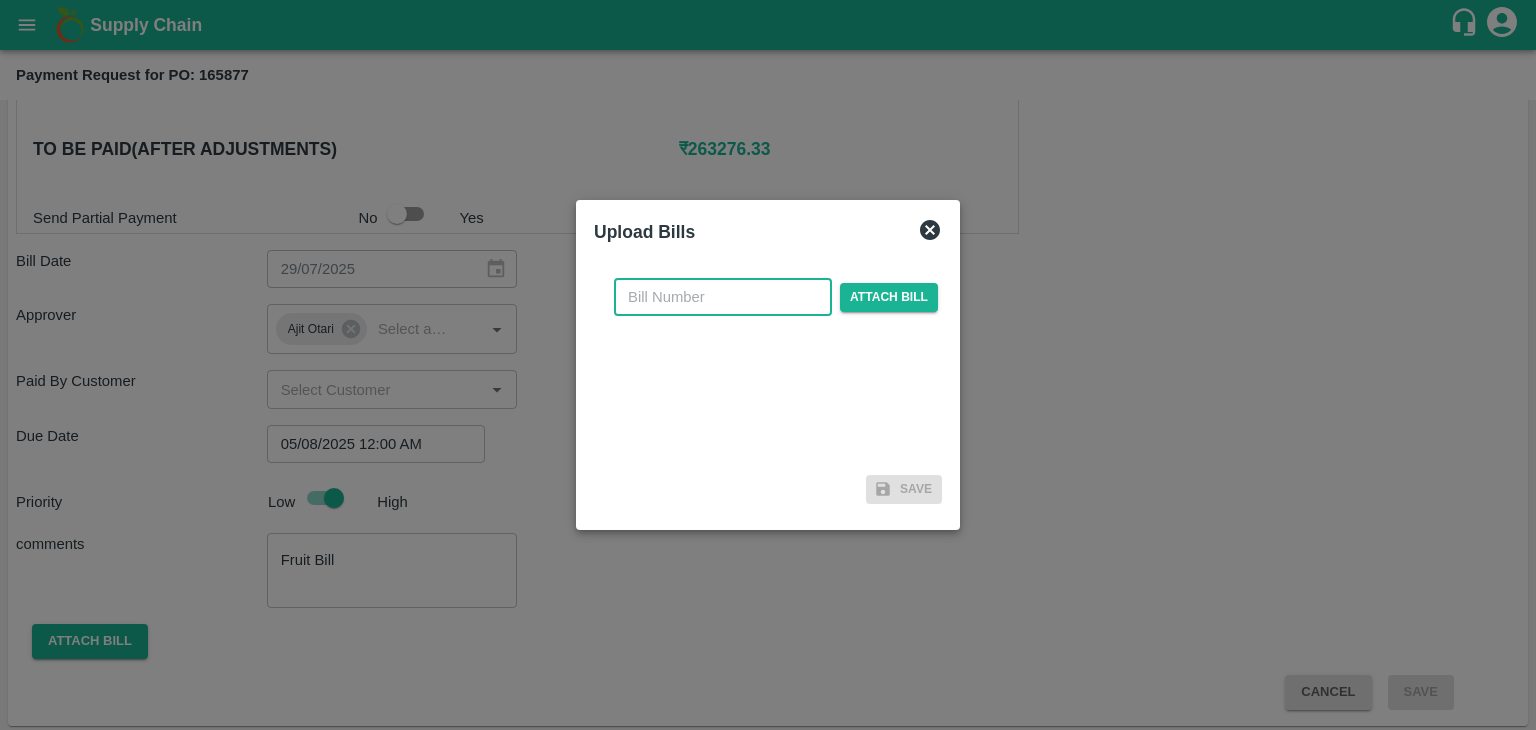 click at bounding box center [723, 297] 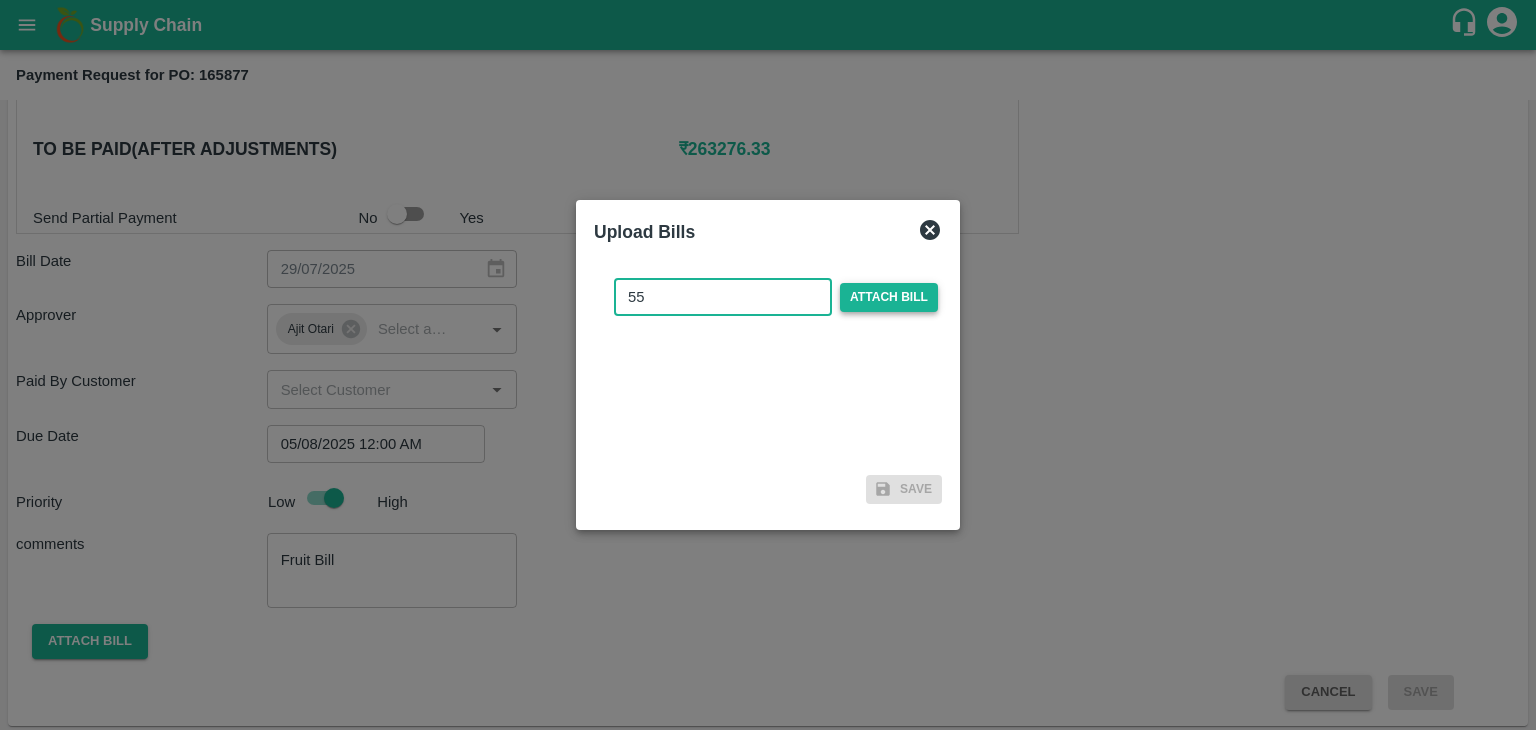 type on "55" 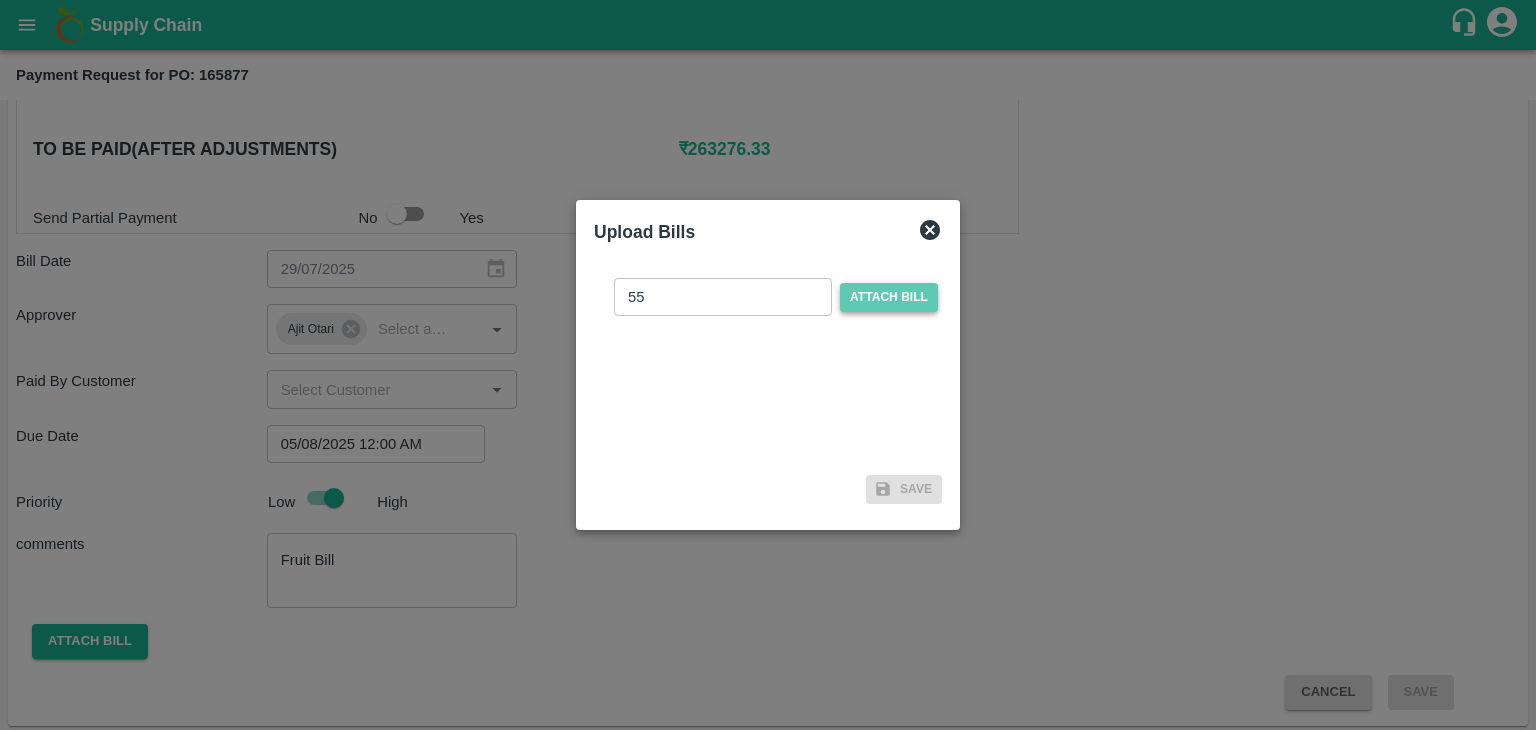click on "Attach bill" at bounding box center (889, 297) 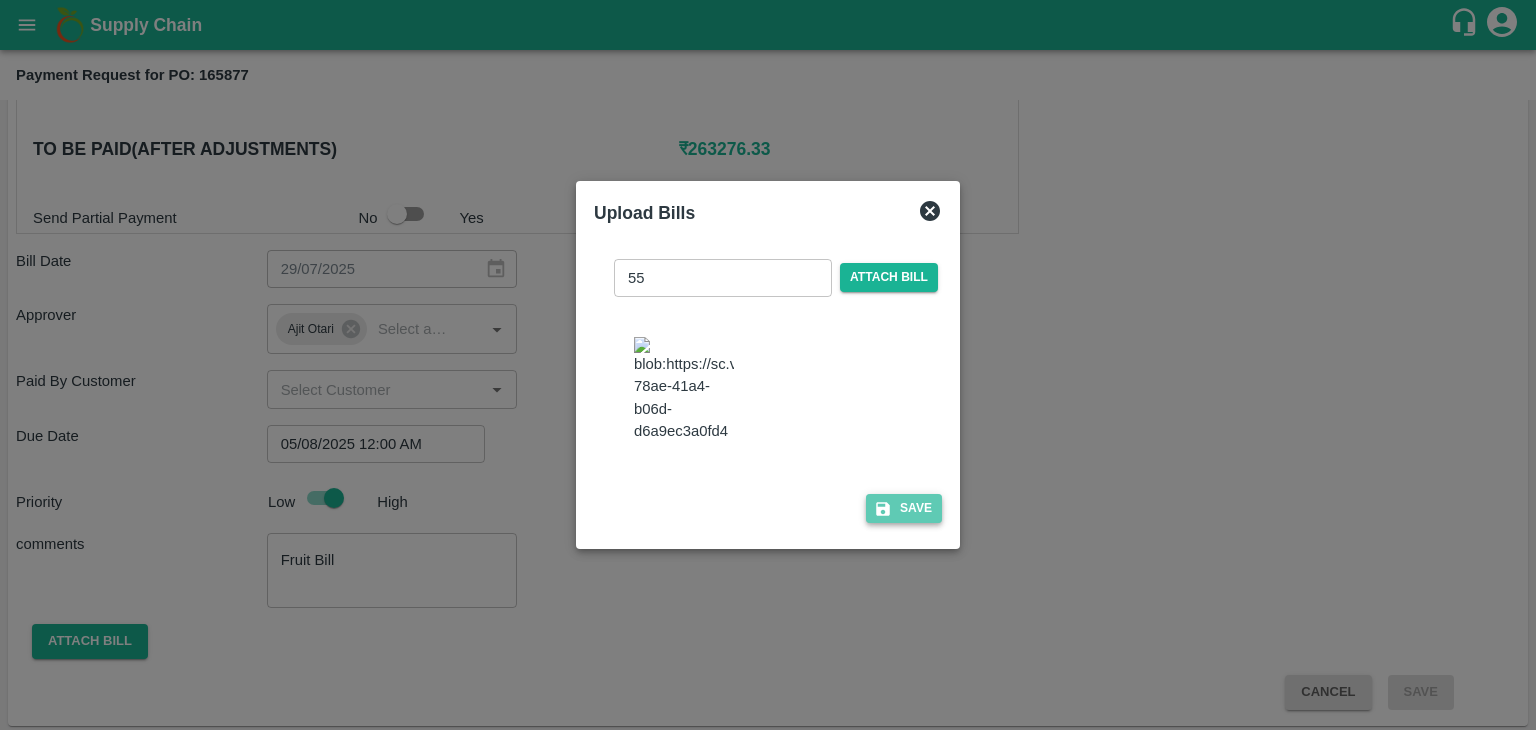 click on "Save" at bounding box center [904, 508] 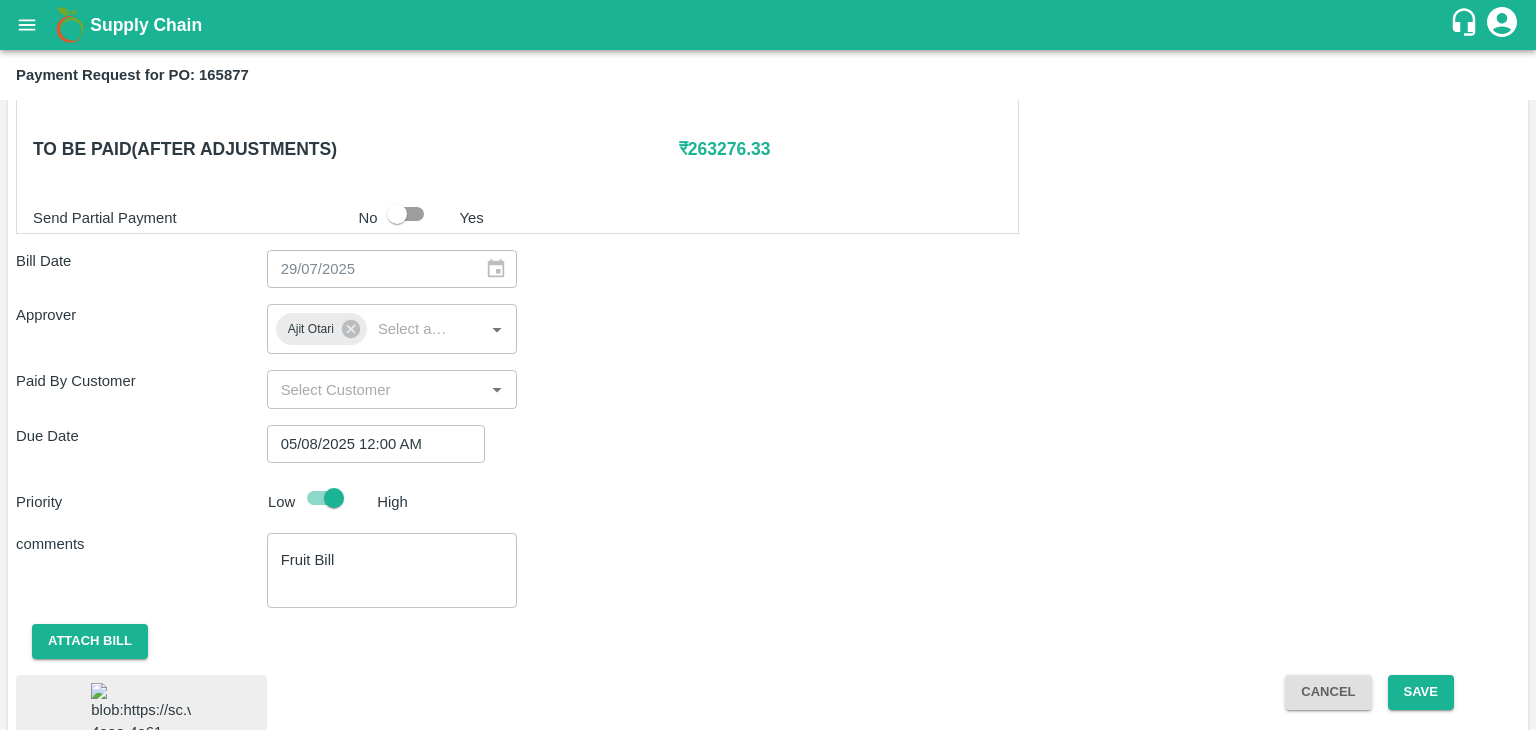 scroll, scrollTop: 1109, scrollLeft: 0, axis: vertical 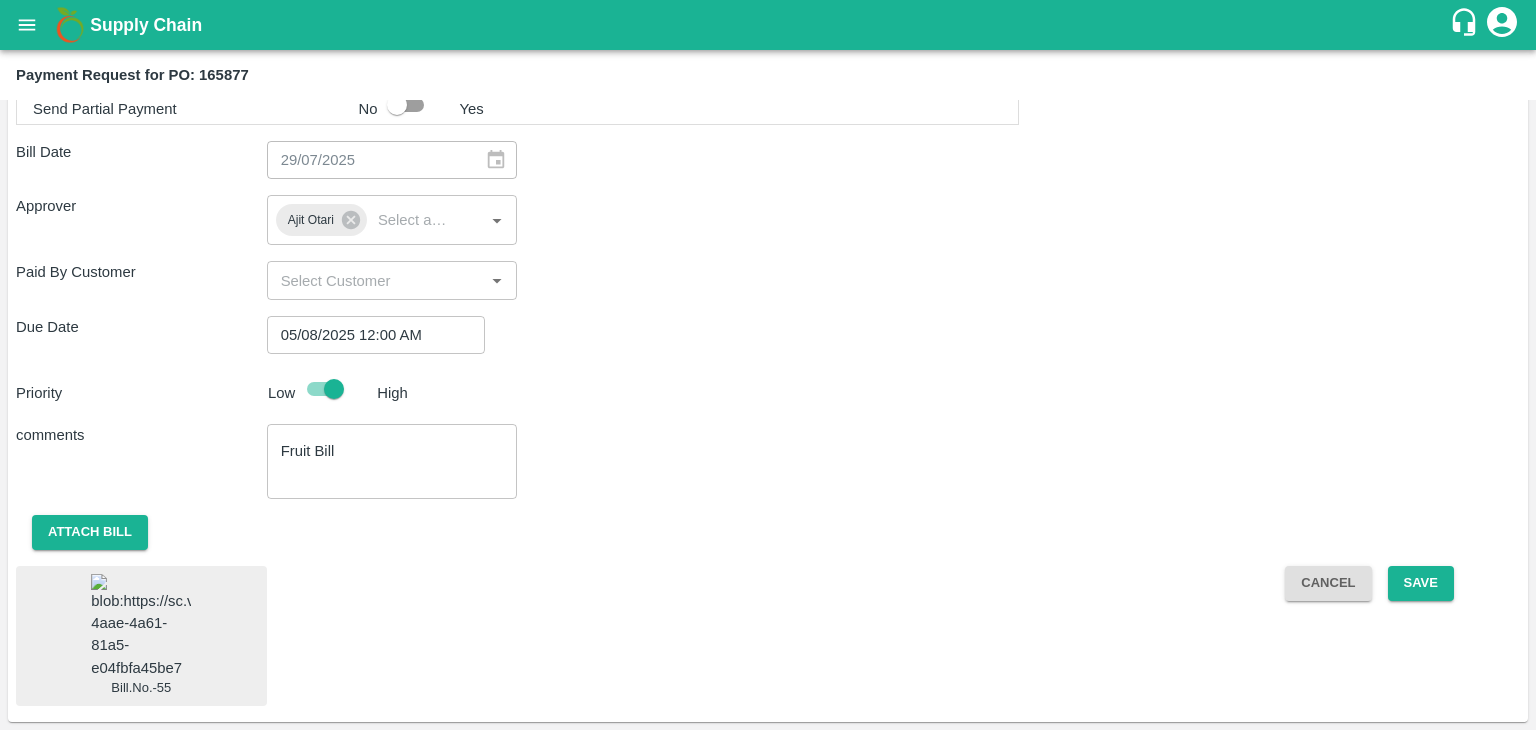 click at bounding box center [141, 626] 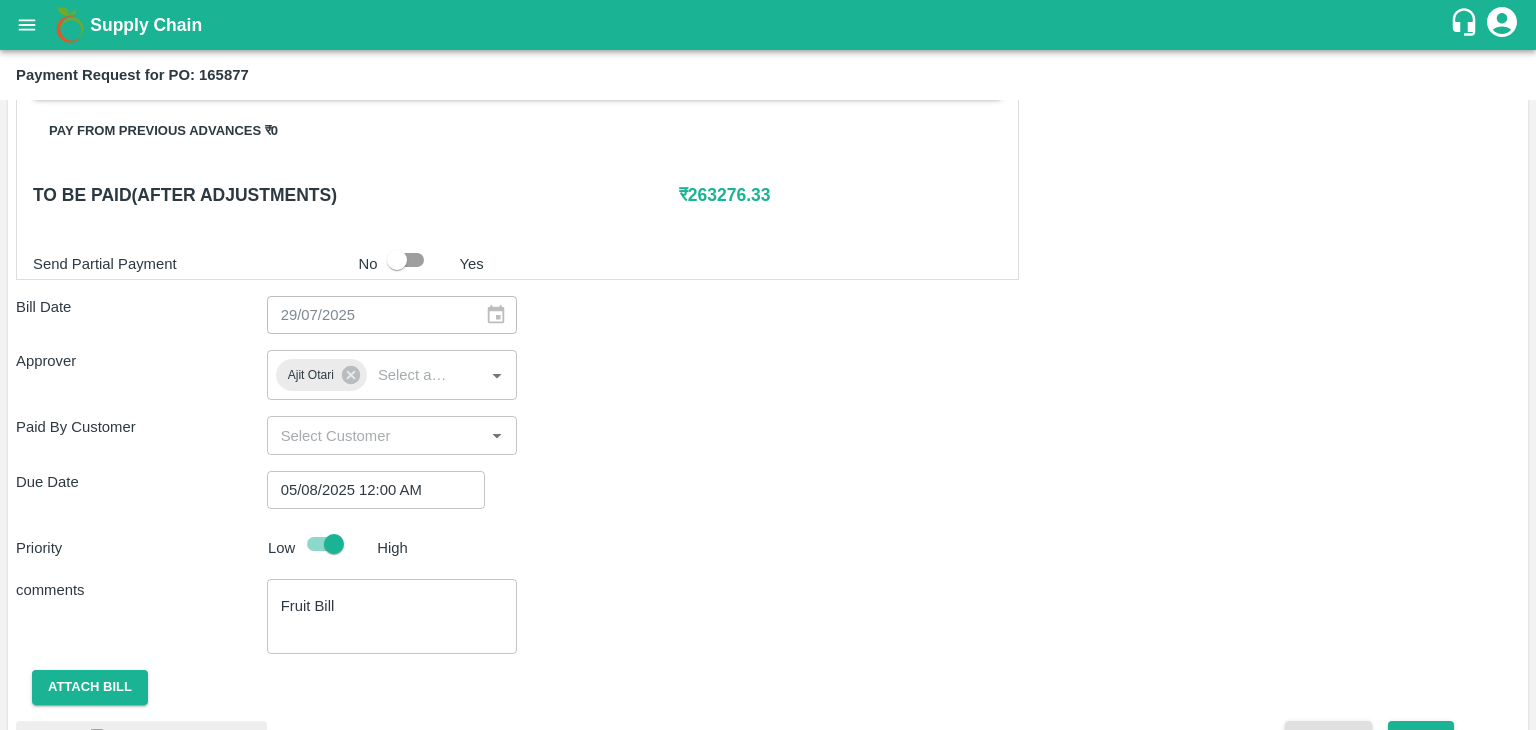 scroll, scrollTop: 1109, scrollLeft: 0, axis: vertical 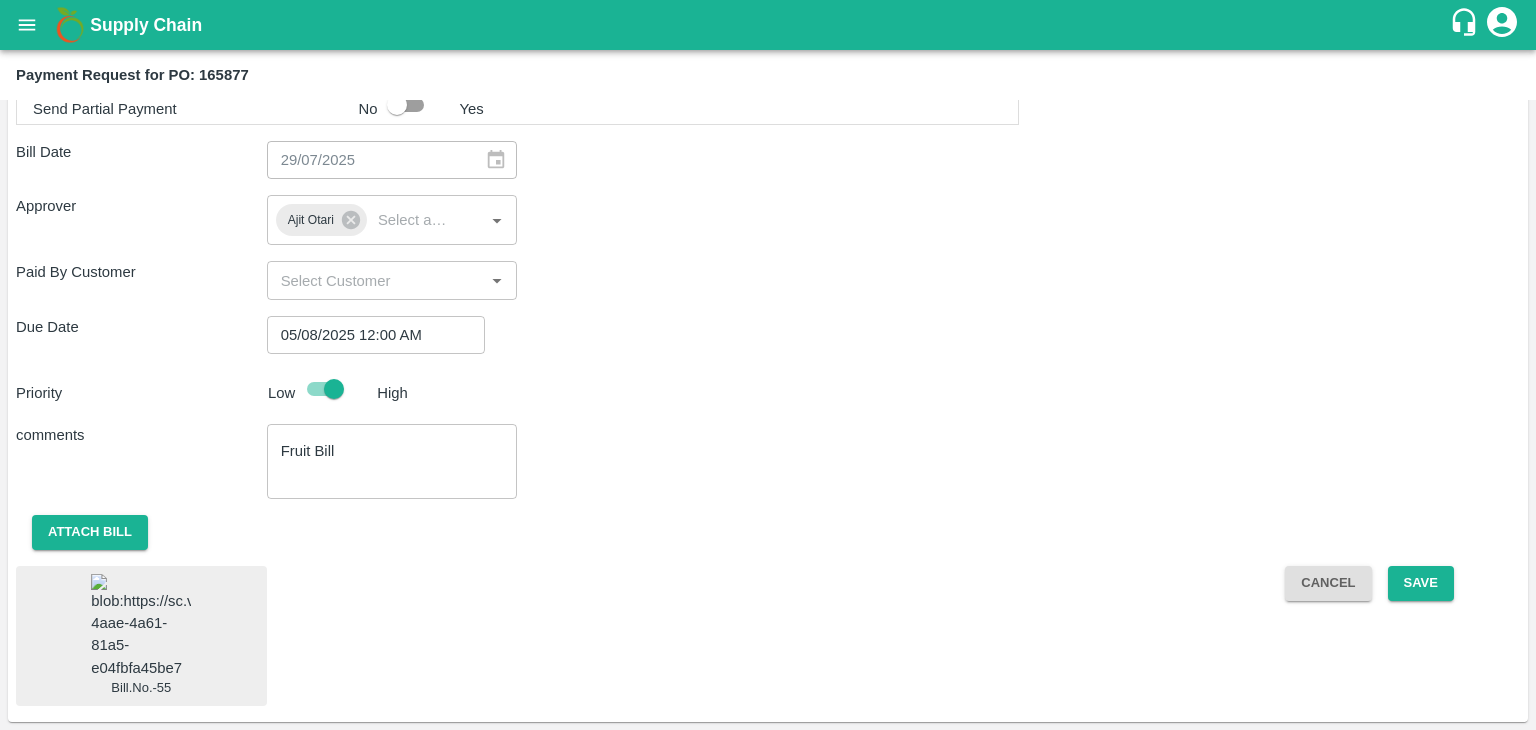 click on "Cancel Save" at bounding box center (1394, 636) 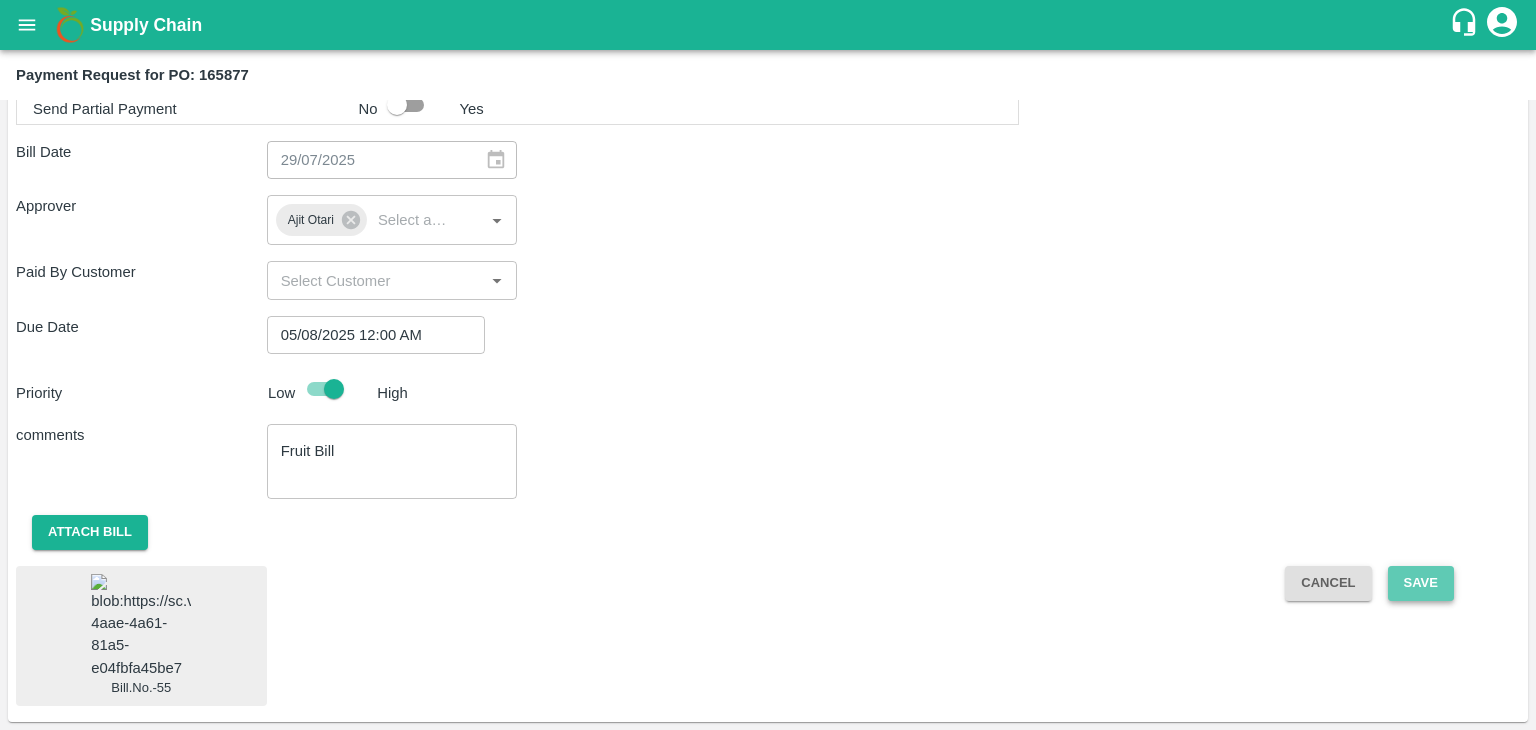 click on "Save" at bounding box center (1421, 583) 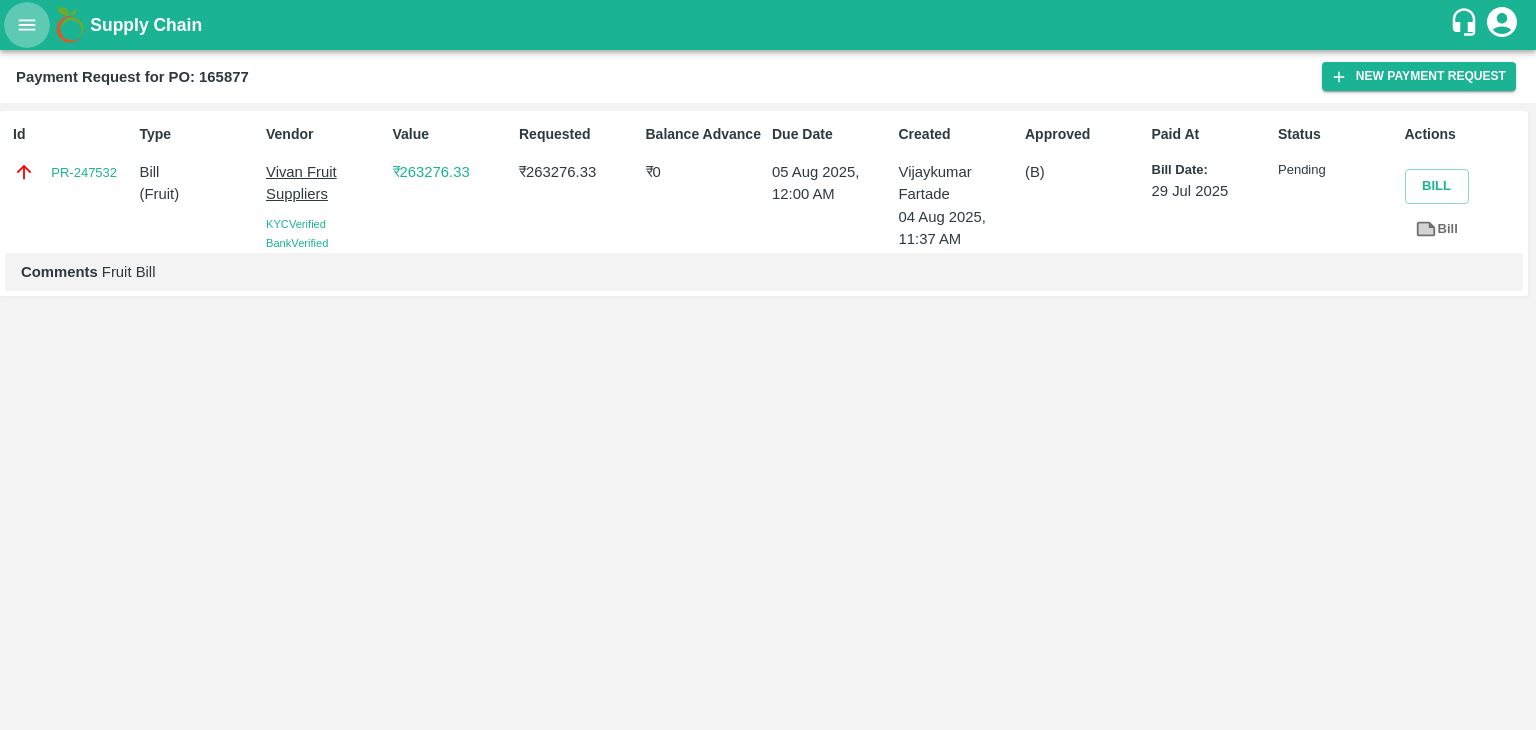 click 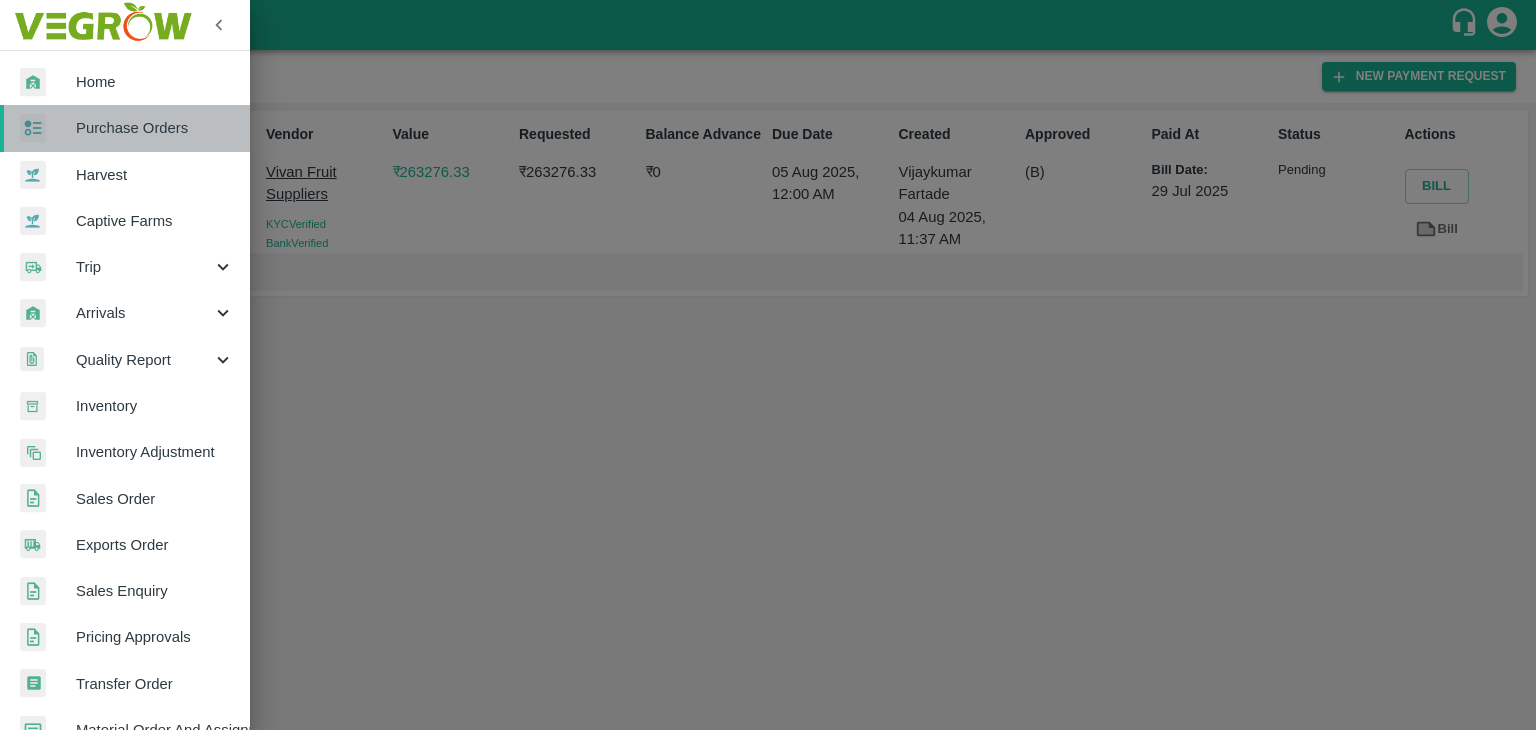 click on "Purchase Orders" at bounding box center (155, 128) 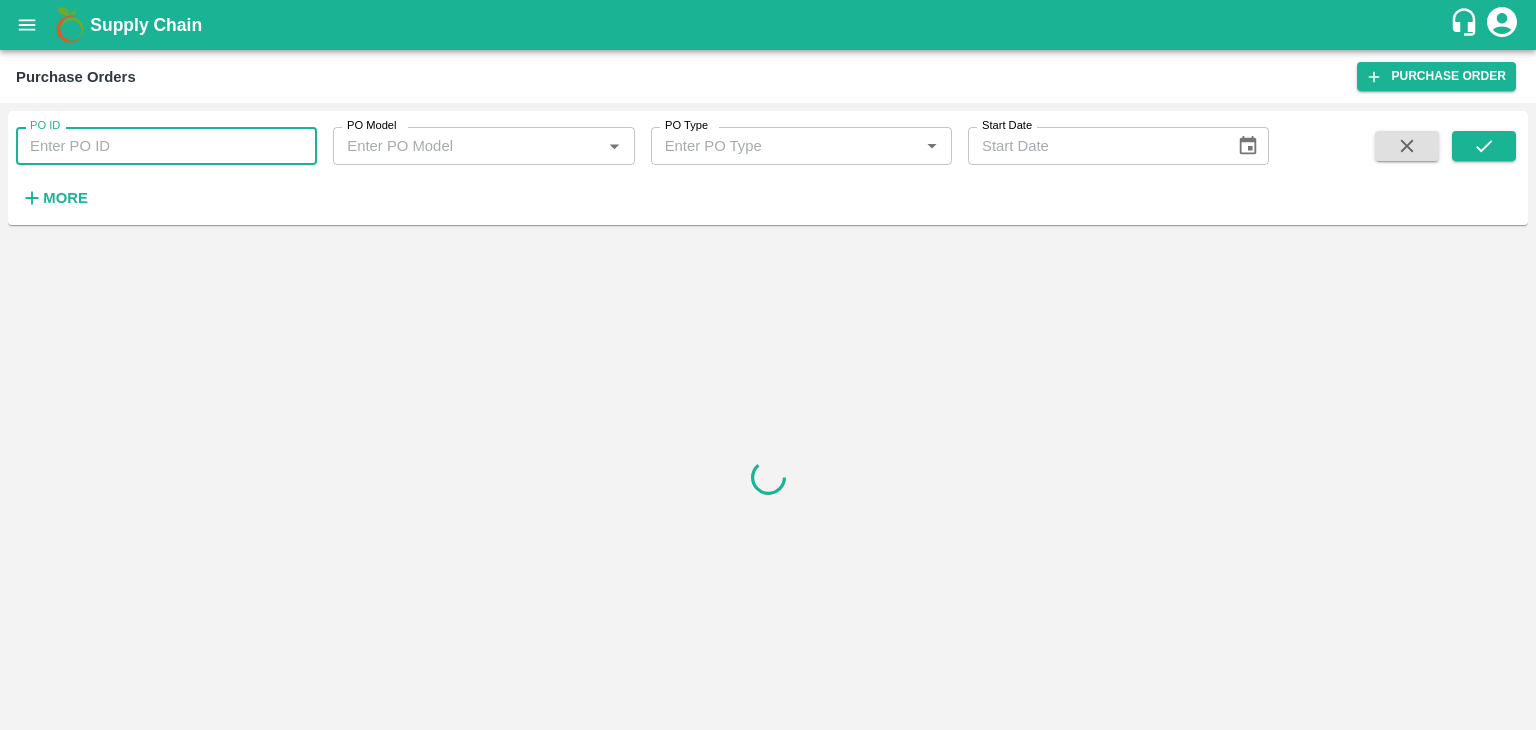 click on "PO ID" at bounding box center [166, 146] 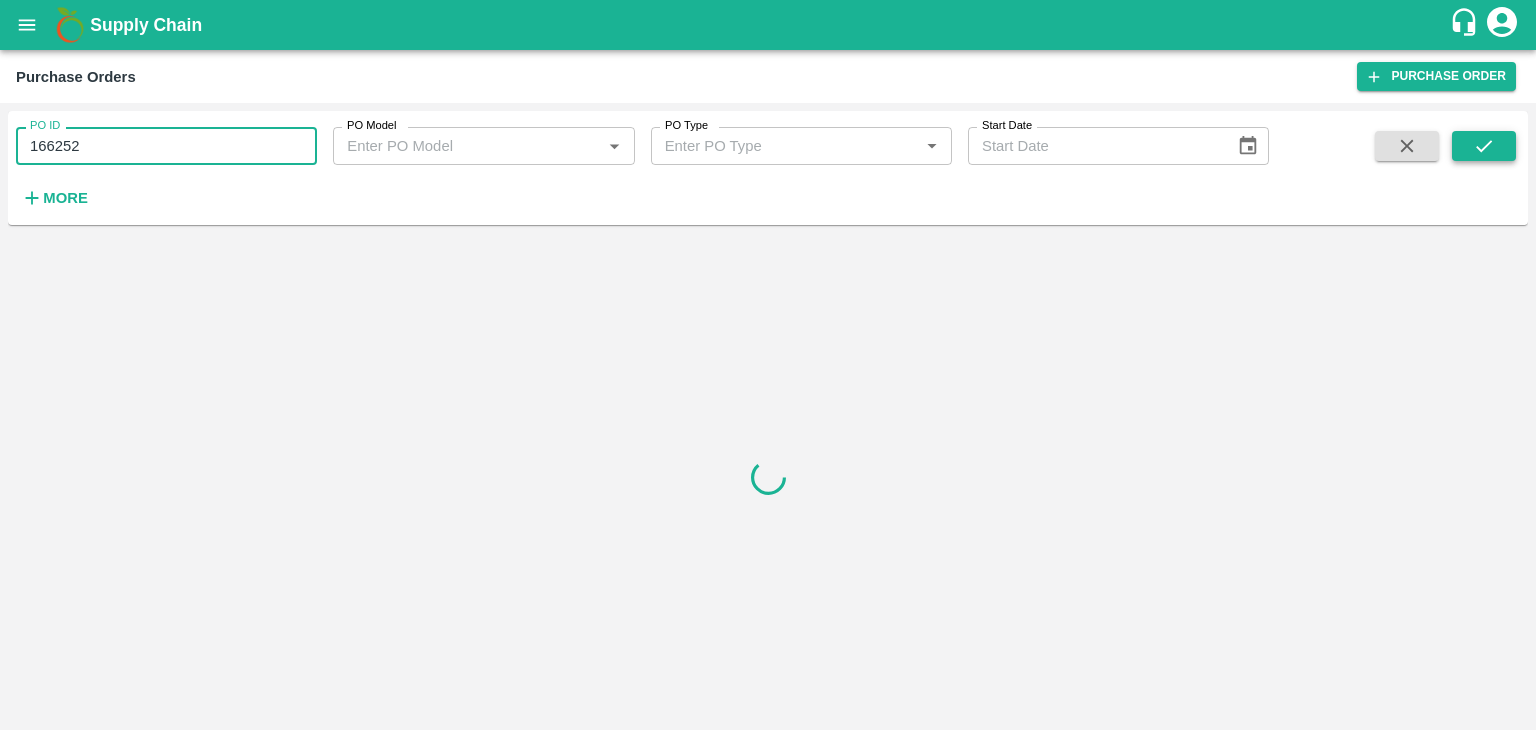 type on "166252" 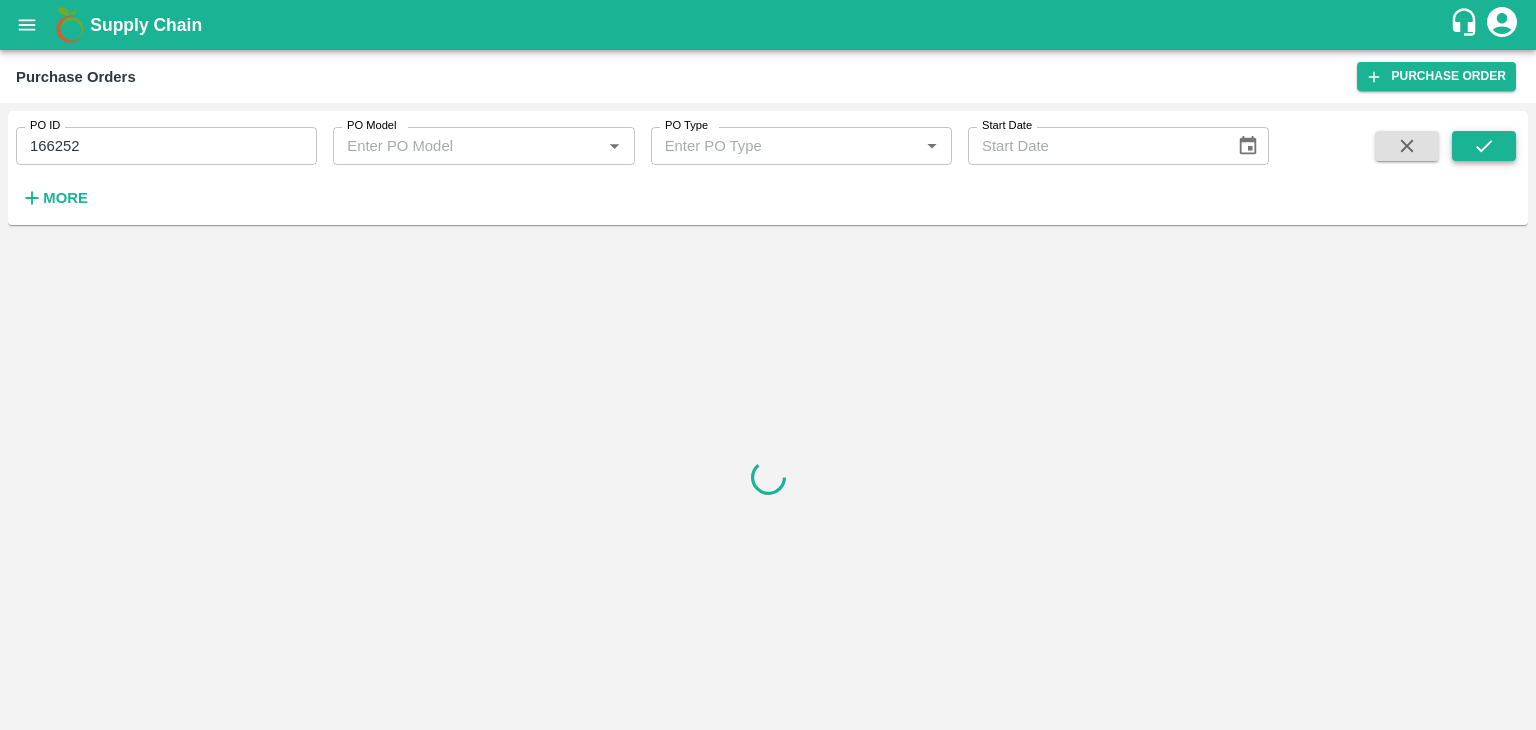 click at bounding box center [1484, 146] 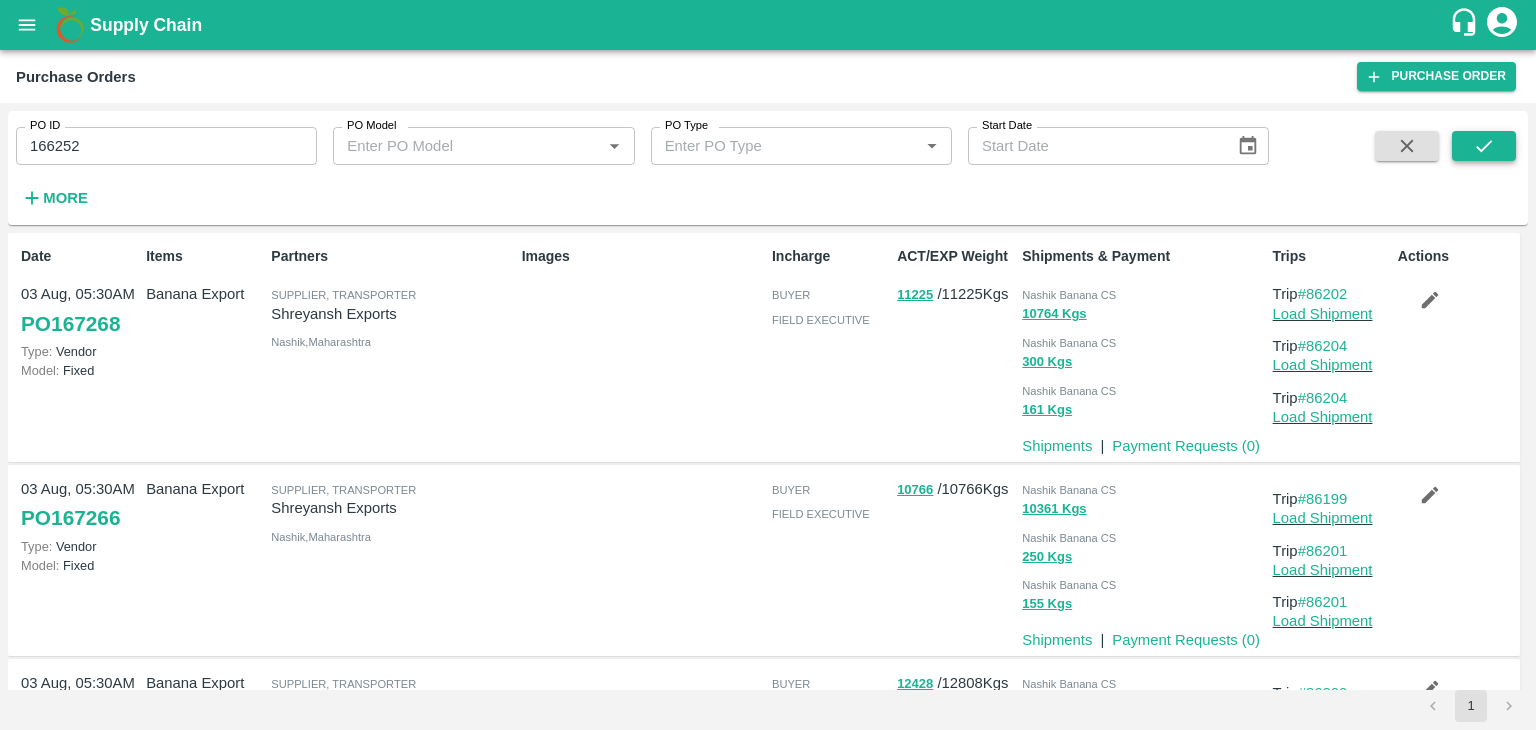 drag, startPoint x: 1528, startPoint y: 144, endPoint x: 1465, endPoint y: 156, distance: 64.132675 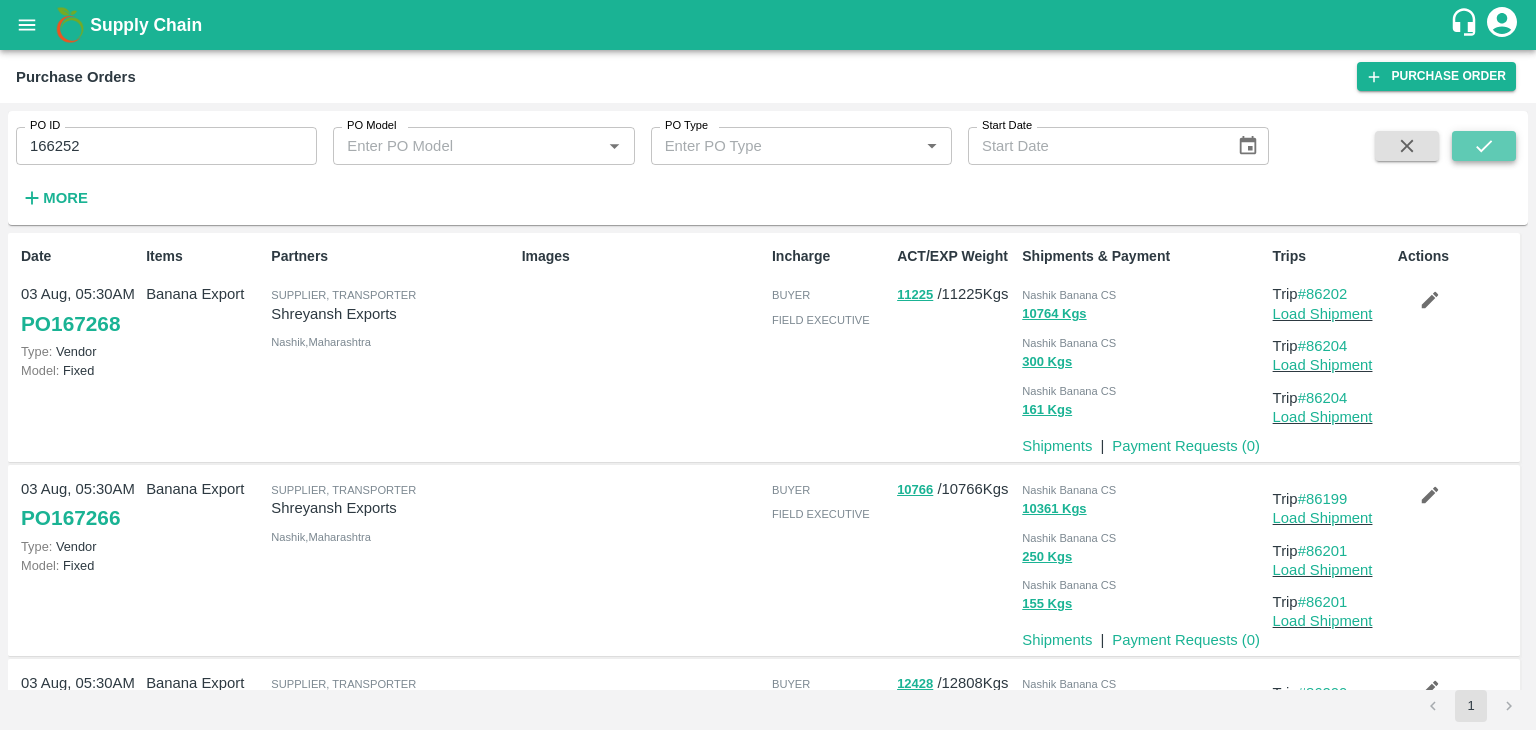 click at bounding box center (1484, 146) 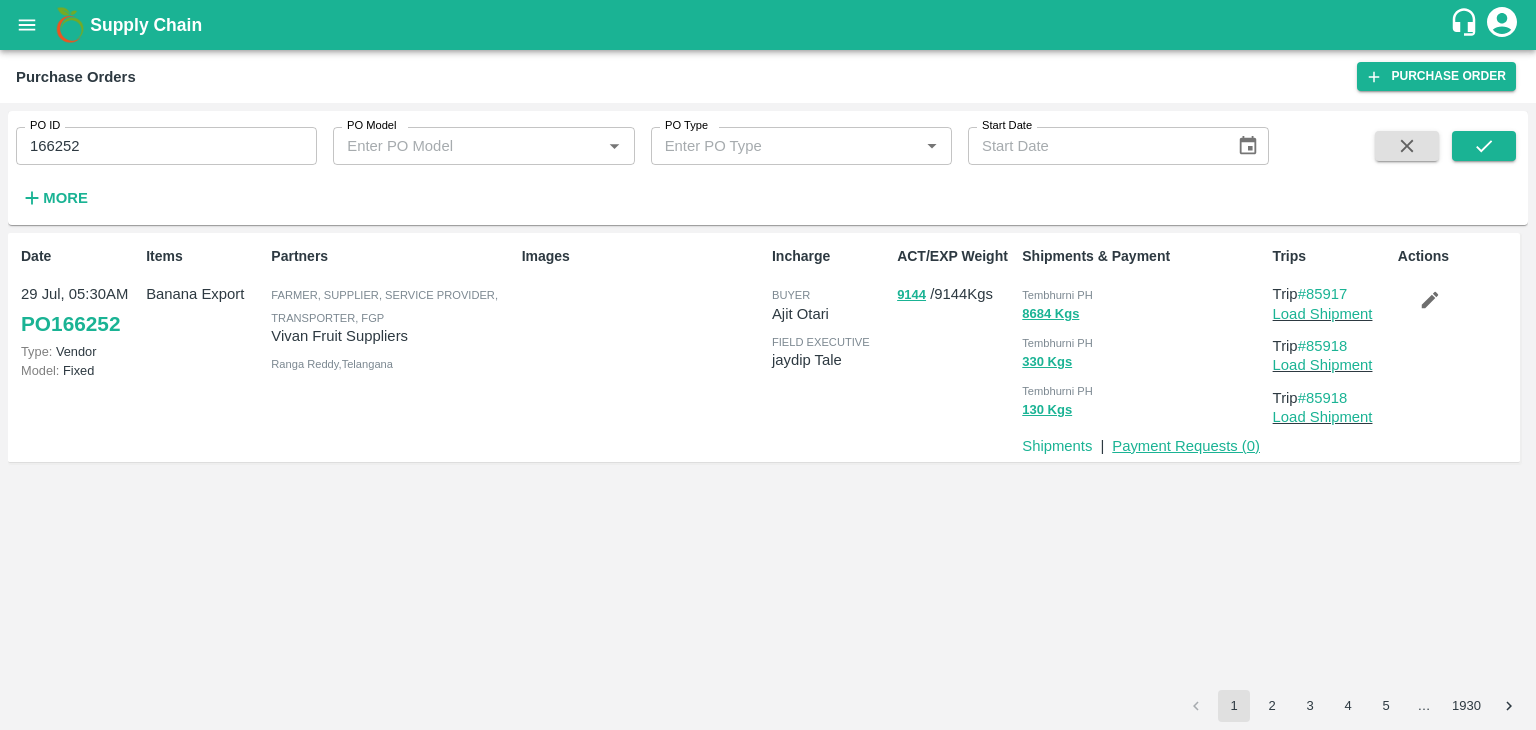 drag, startPoint x: 1181, startPoint y: 435, endPoint x: 1192, endPoint y: 449, distance: 17.804493 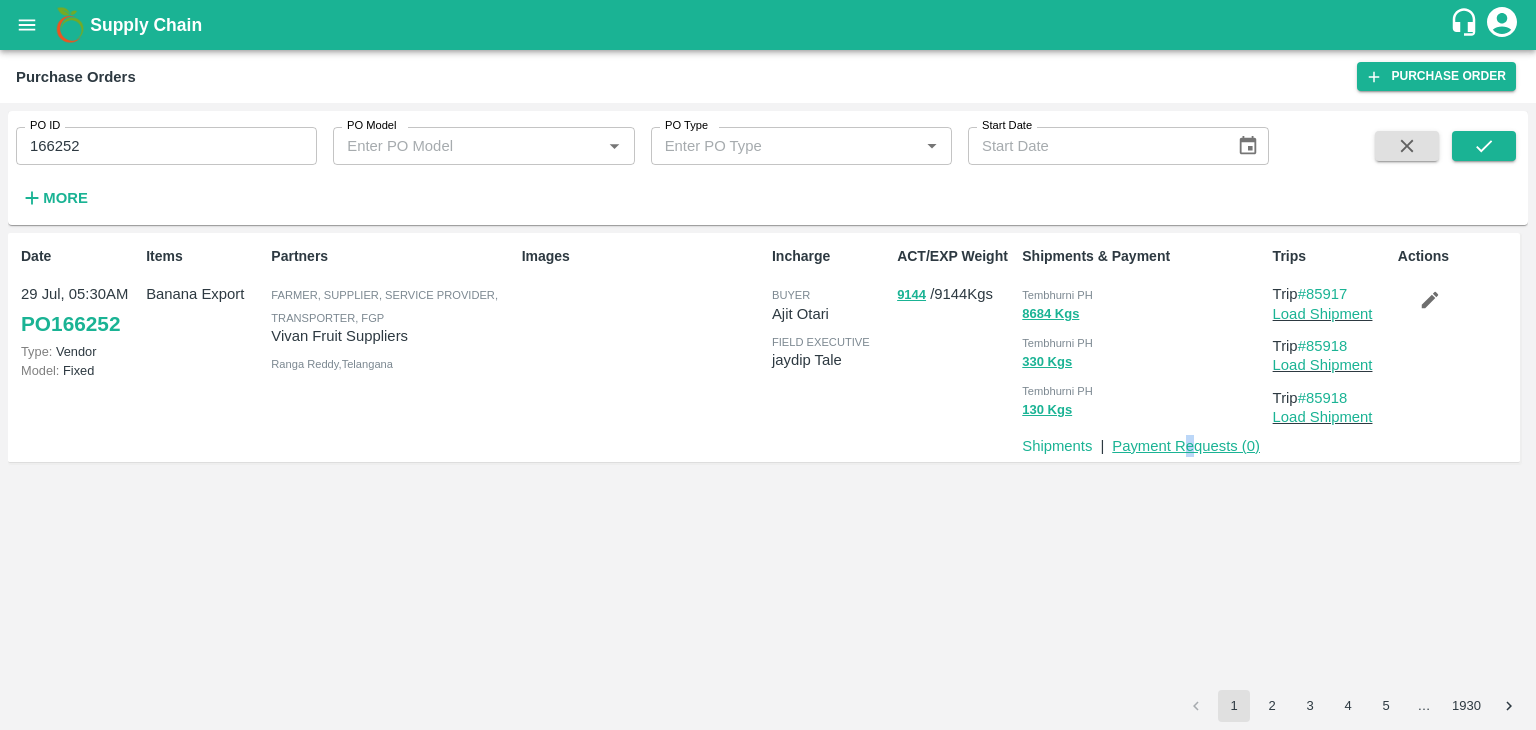 click on "Payment Requests ( 0 )" at bounding box center [1186, 446] 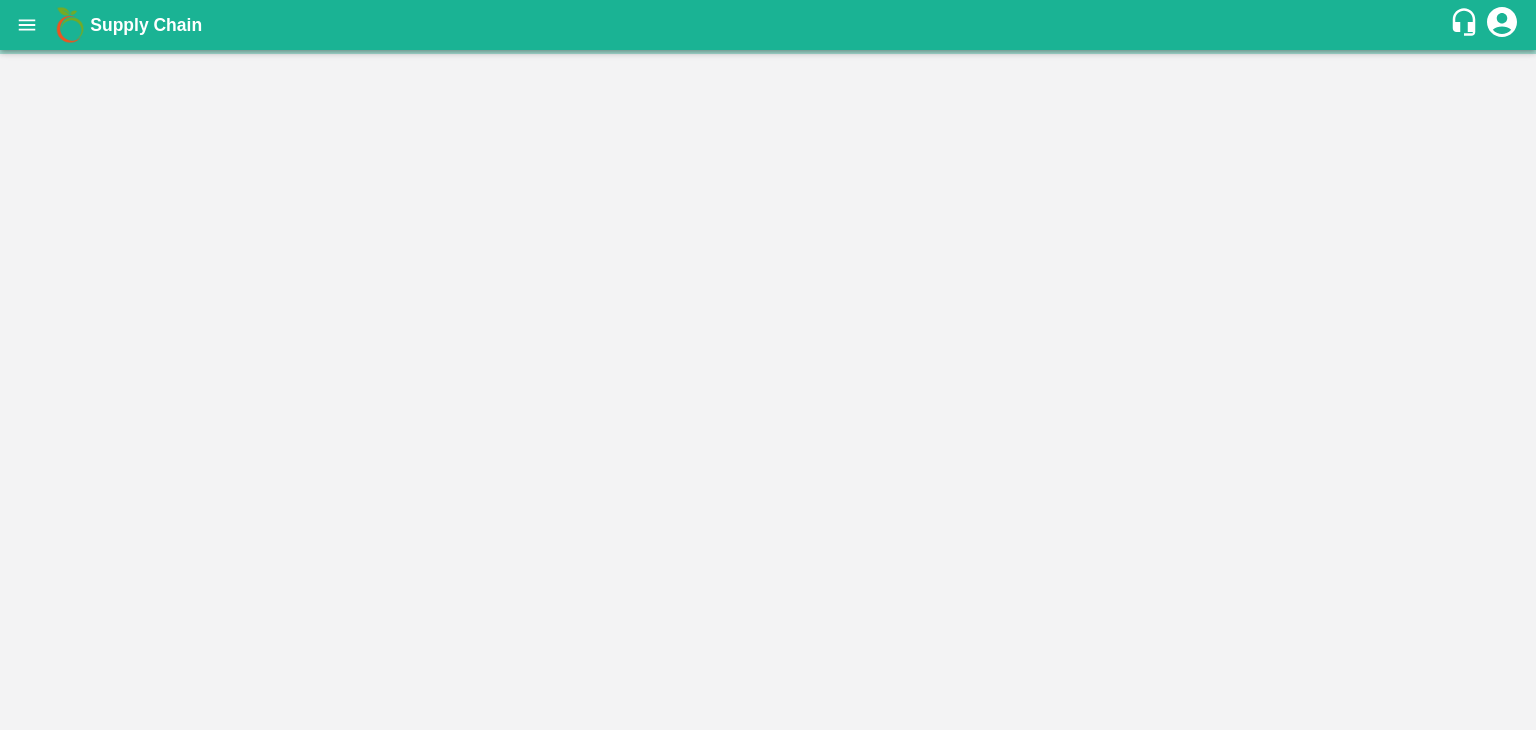 scroll, scrollTop: 0, scrollLeft: 0, axis: both 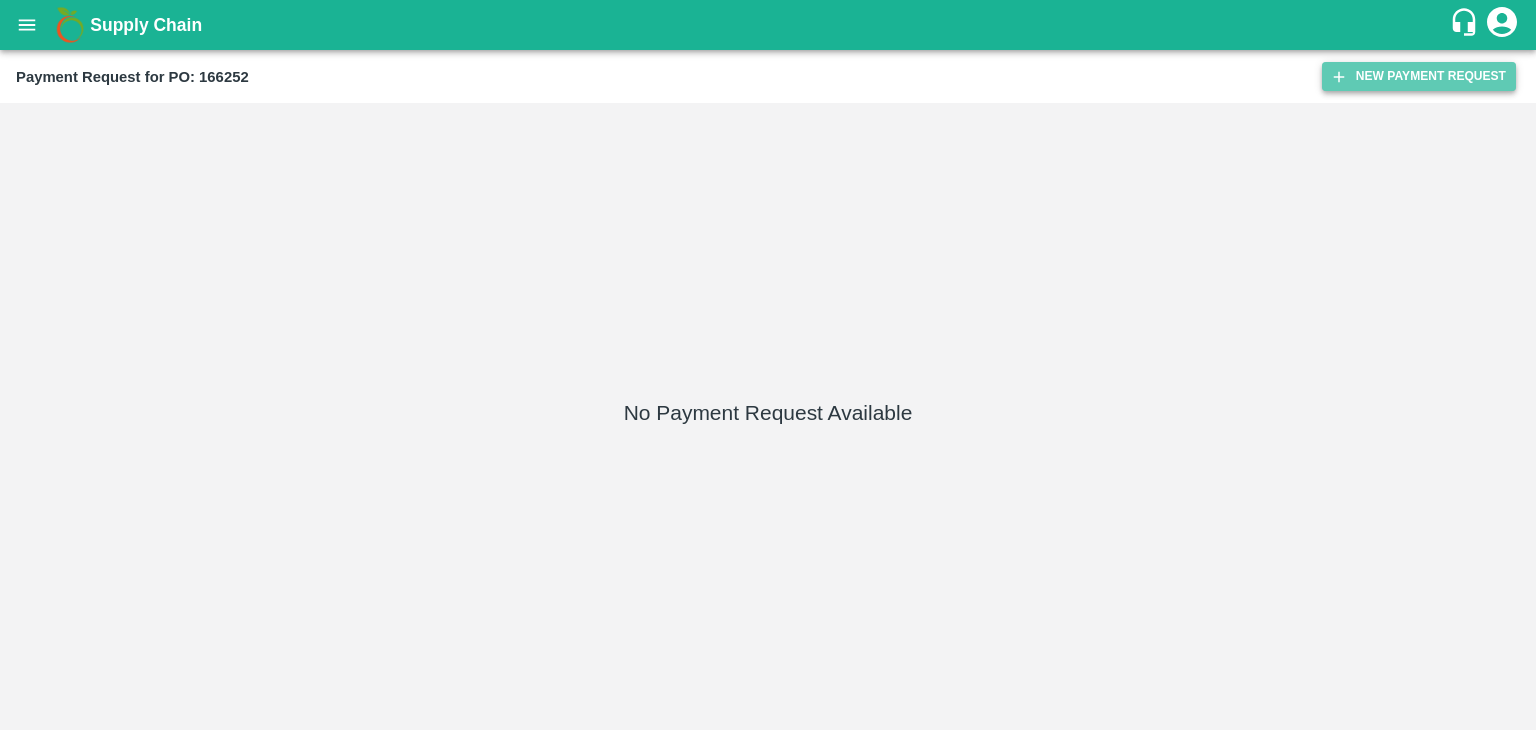 click on "New Payment Request" at bounding box center [1419, 76] 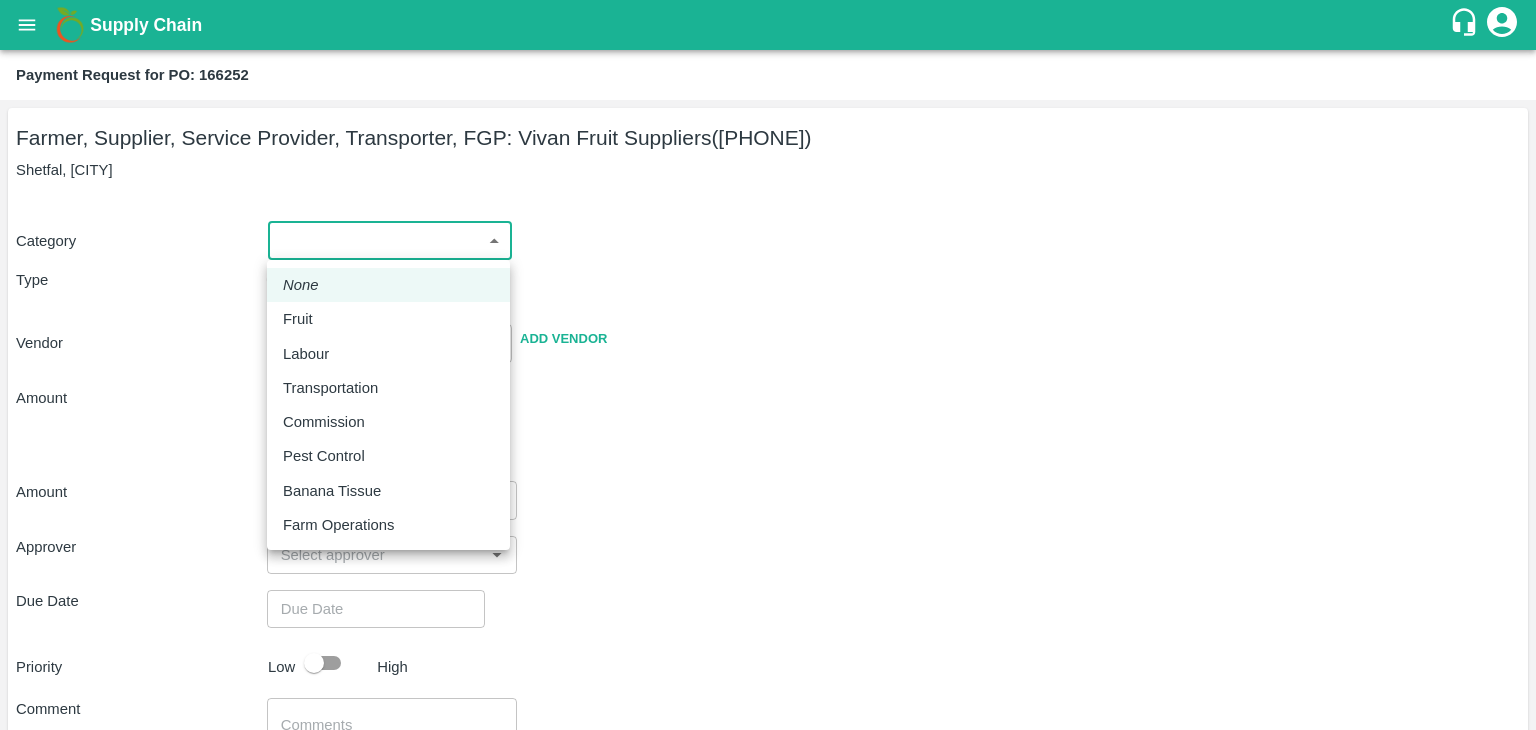 click on "Supply Chain Payment Request for PO: 166252 Farmer, Supplier, Service Provider, Transporter, FGP:    Vivan Fruit Suppliers  ([PHONE]) Shetfal, [CITY] Category ​ ​ Type Advance Bill Vendor ​ Add Vendor Amount Total value Per Kg ​ Amount ​ Approver ​ Due Date ​  Priority  Low  High Comment x ​ Attach bill Cancel Save Tembhurni PH Nashik CC Shahada Banana Export PH Nashik Banana CS Vijaykumar Fartade Logout None Fruit Labour Transportation Commission Pest Control Banana Tissue Farm Operations" at bounding box center (768, 365) 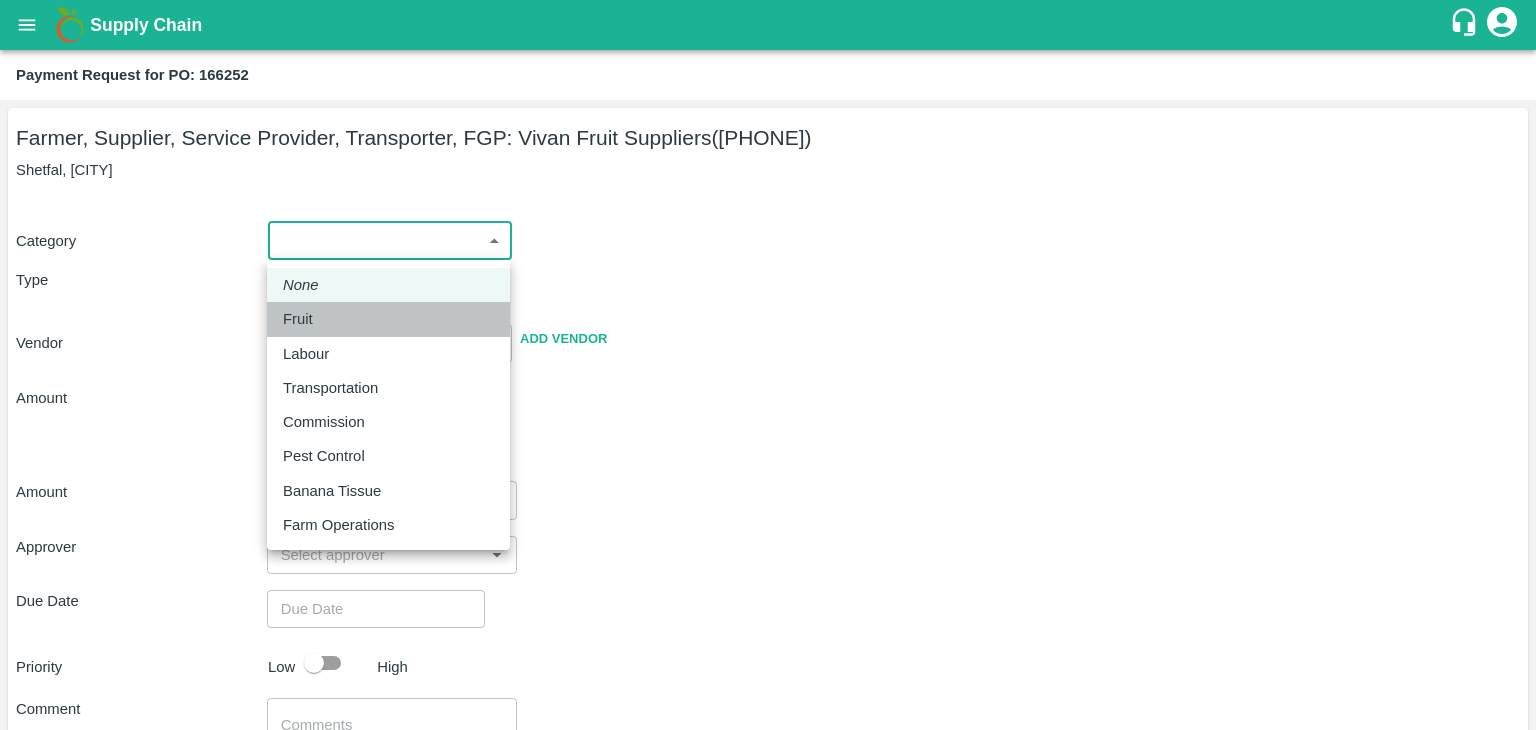 click on "Fruit" at bounding box center [388, 319] 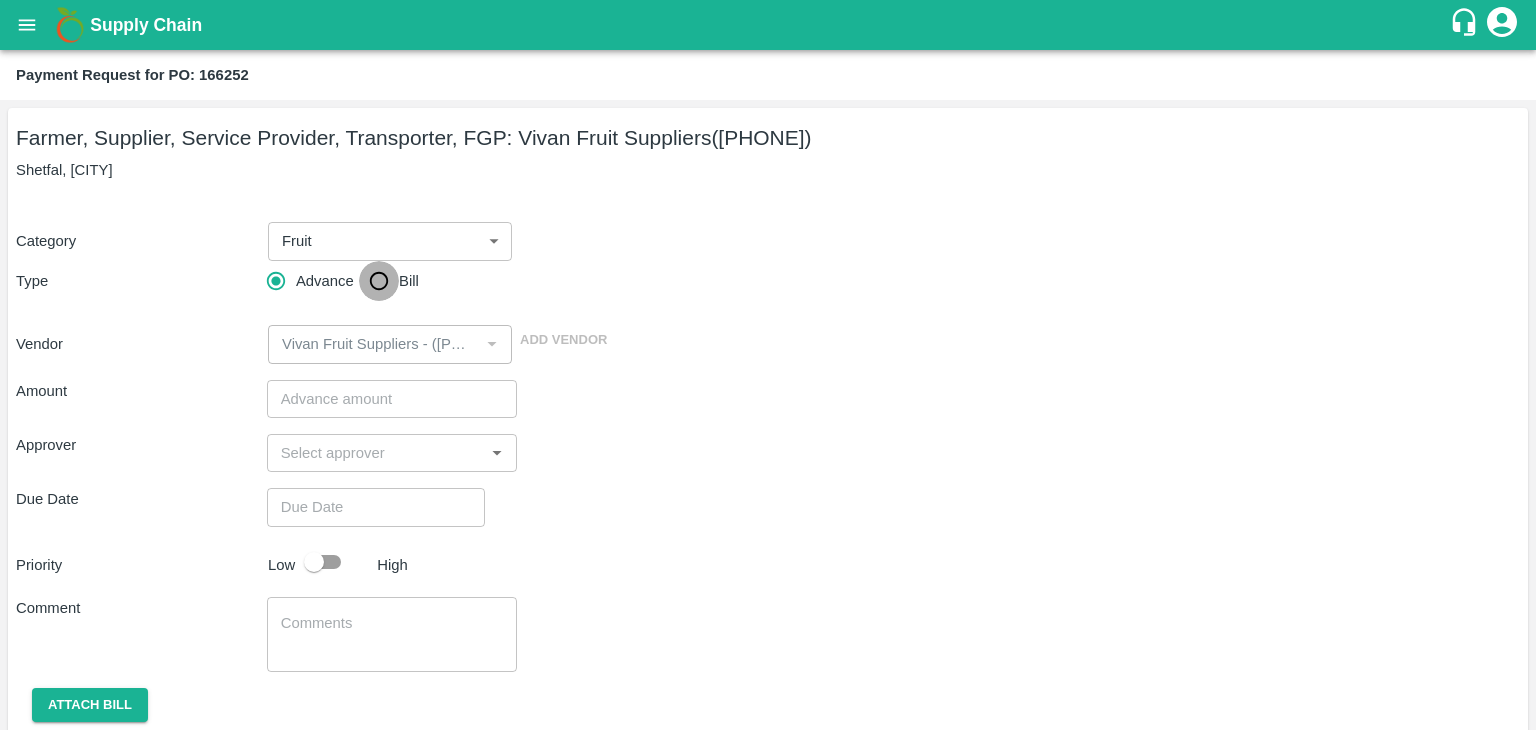 click on "Bill" at bounding box center (379, 281) 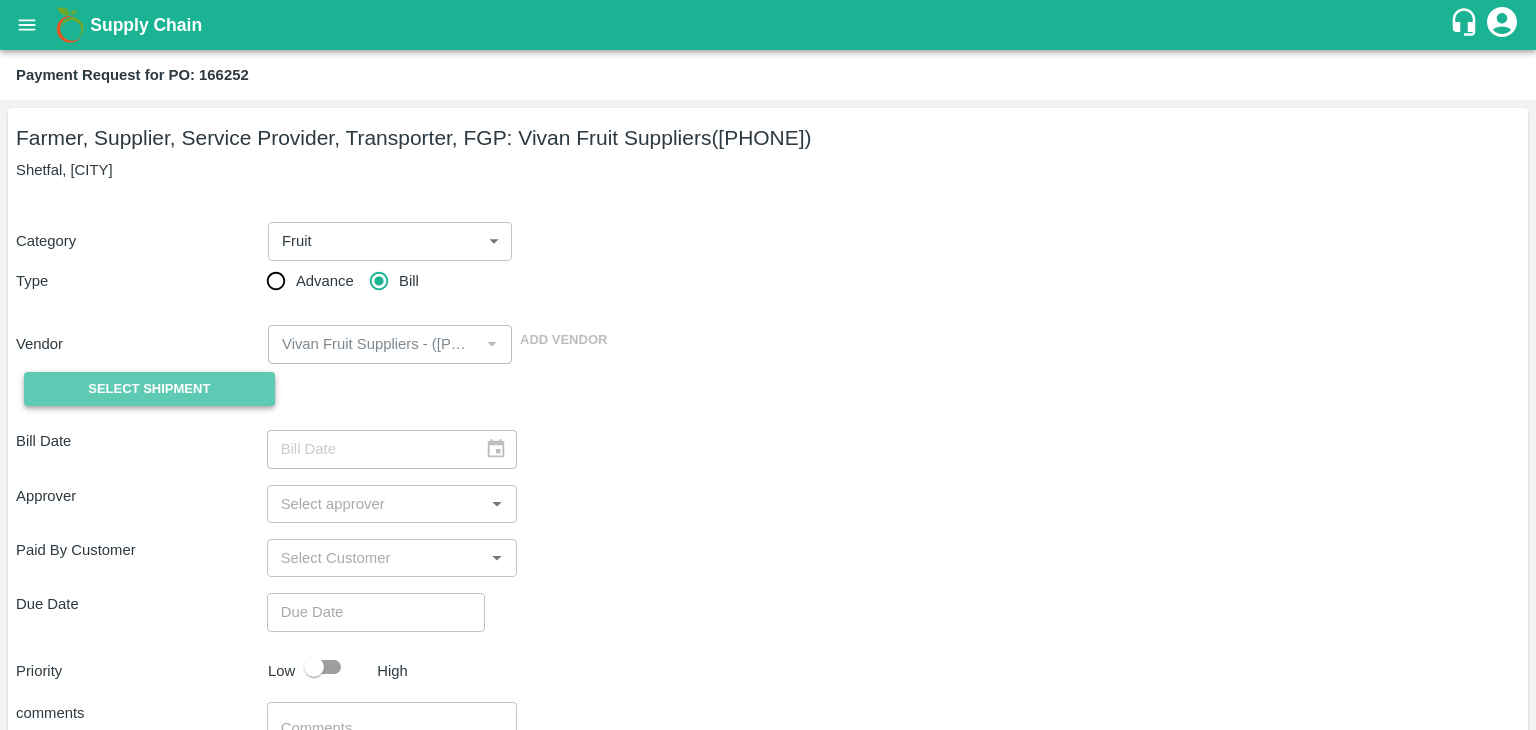 click on "Select Shipment" at bounding box center (149, 389) 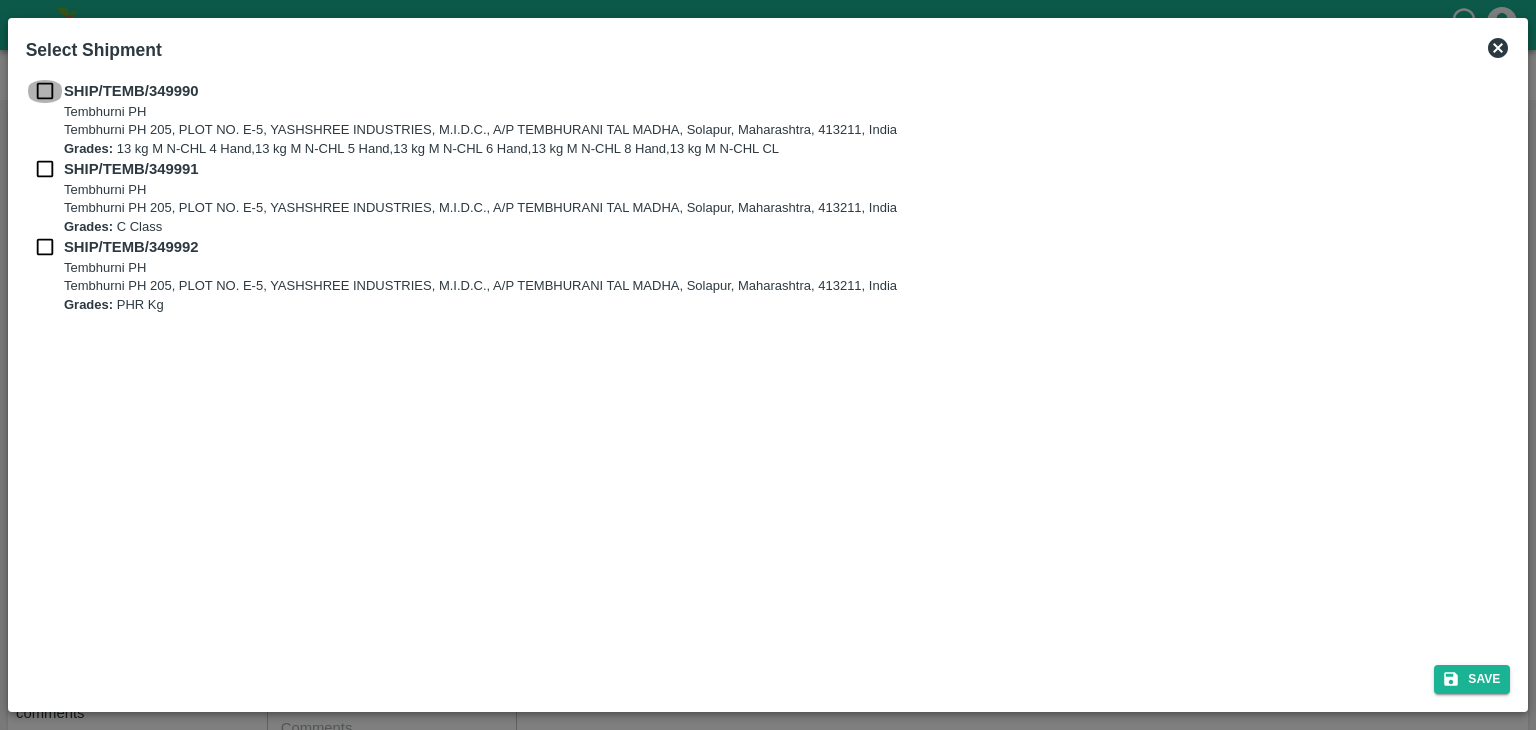 click at bounding box center (45, 91) 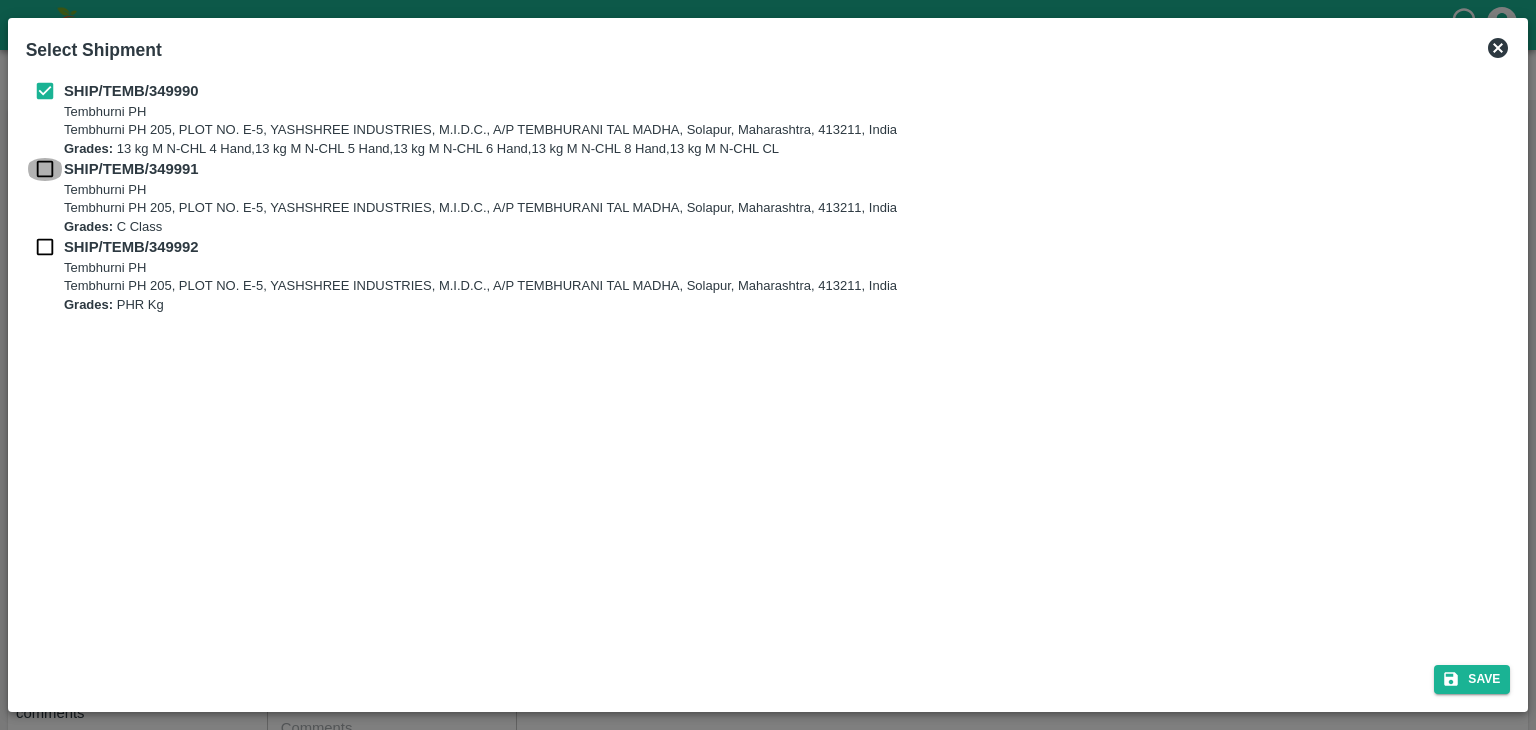 click at bounding box center (45, 169) 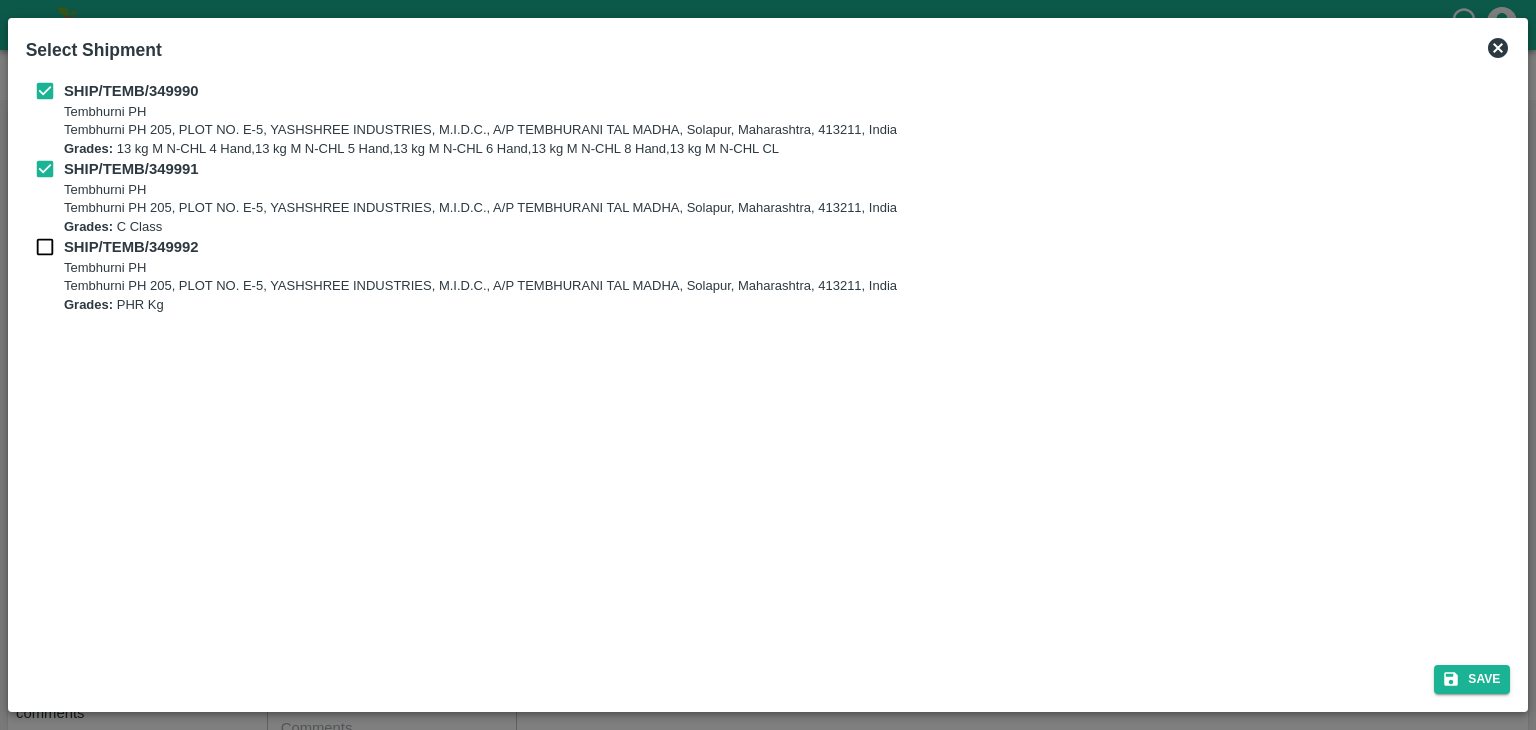 click on "SHIP/TEMB/349990 Tembhurni PH Tembhurni PH 205, PLOT NO. E-5, YASHSHREE INDUSTRIES, M.I.D.C., A/P TEMBHURANI TAL MADHA, [CITY], [STATE], [POSTAL_CODE], India Grades:   13 kg M N-CHL 4 Hand,13 kg M N-CHL 5 Hand,13 kg M N-CHL 6 Hand,13 kg M N-CHL 8 Hand,13 kg M N-CHL CL SHIP/TEMB/349991 Tembhurni PH Tembhurni PH 205, PLOT NO. E-5, YASHSHREE INDUSTRIES, M.I.D.C., A/P TEMBHURANI TAL MADHA, [CITY], [STATE], [POSTAL_CODE], India Grades:   C Class SHIP/TEMB/349992 Tembhurni PH Tembhurni PH 205, PLOT NO. E-5, YASHSHREE INDUSTRIES, M.I.D.C., A/P TEMBHURANI TAL MADHA, [CITY], [STATE], [POSTAL_CODE], India Grades:   PHR Kg" at bounding box center (768, 197) 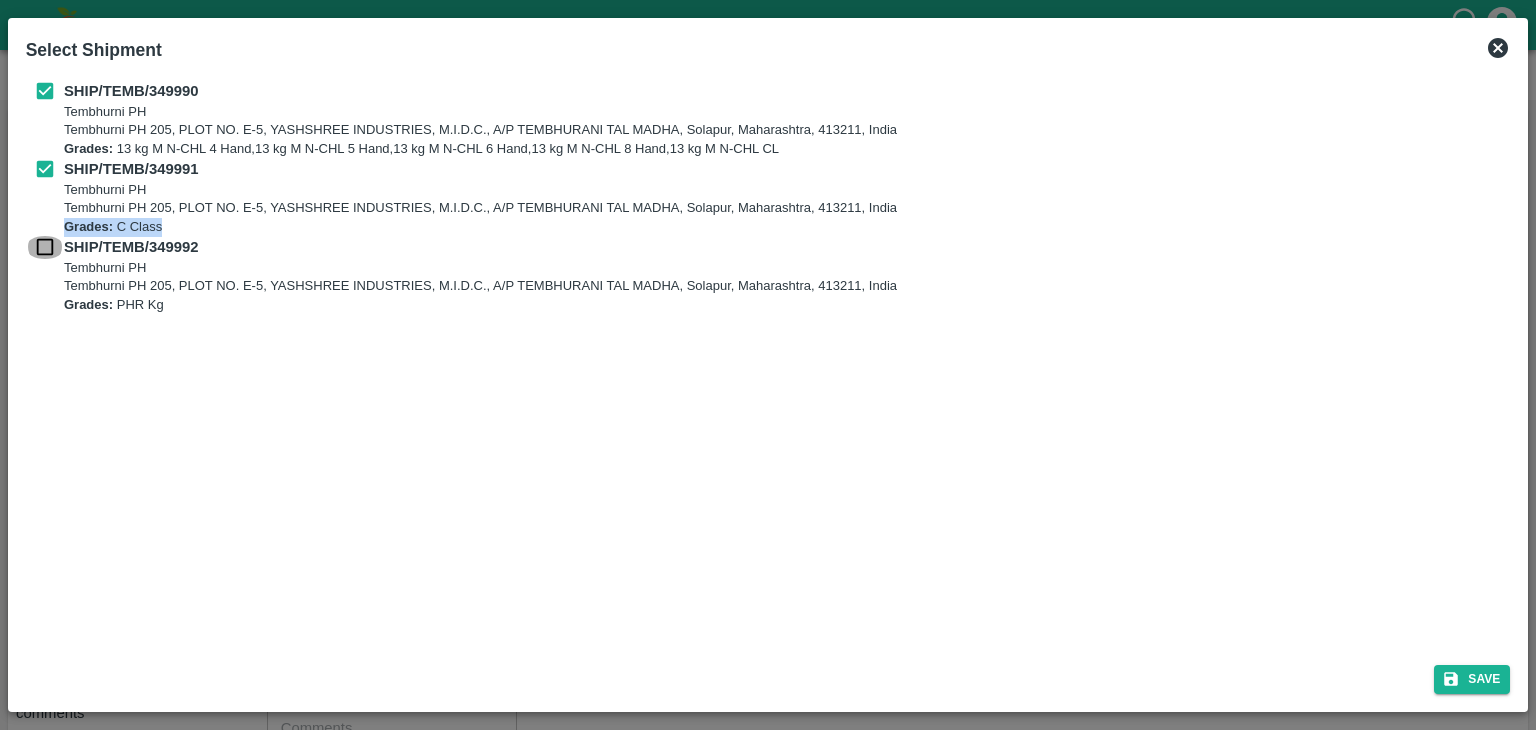 click at bounding box center (45, 247) 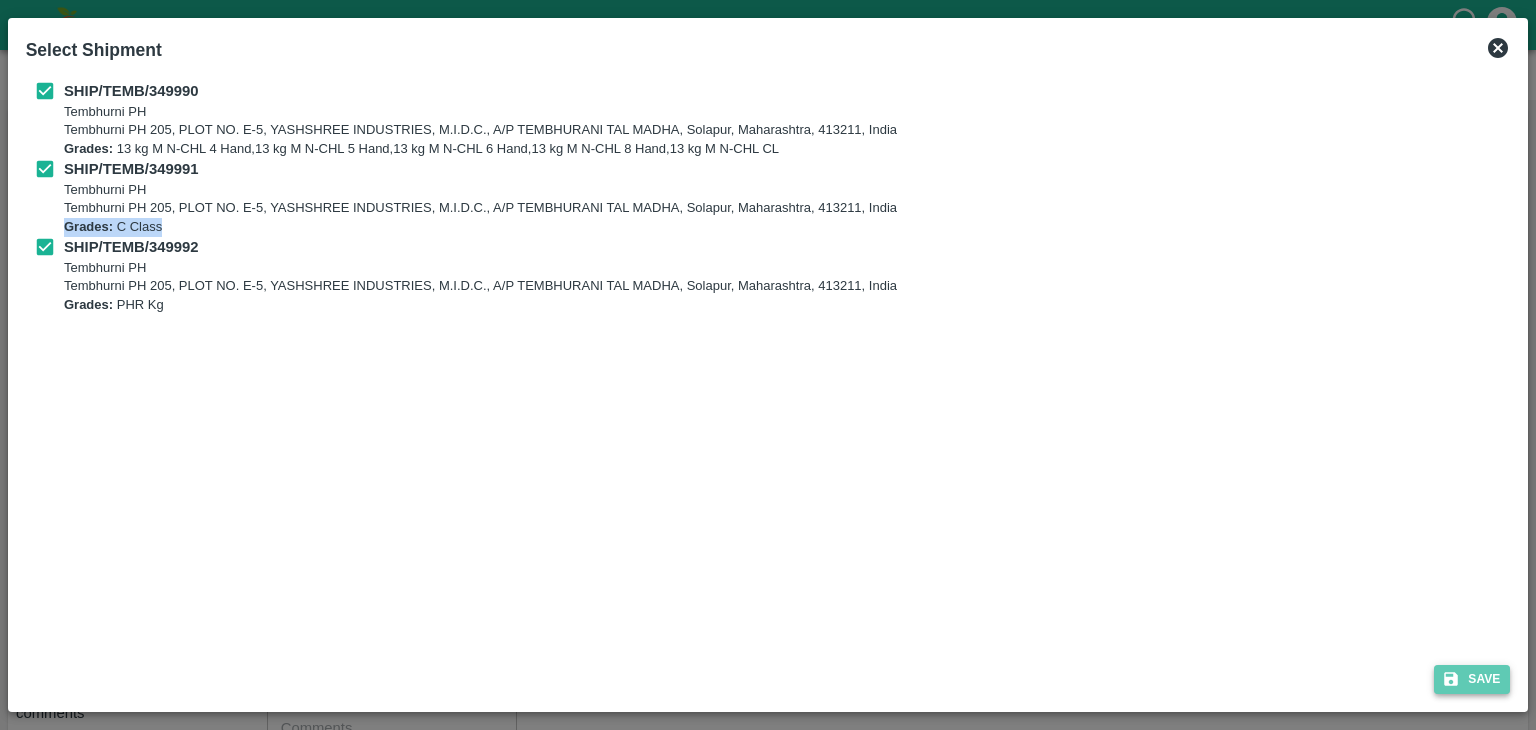 click on "Save" at bounding box center (1472, 679) 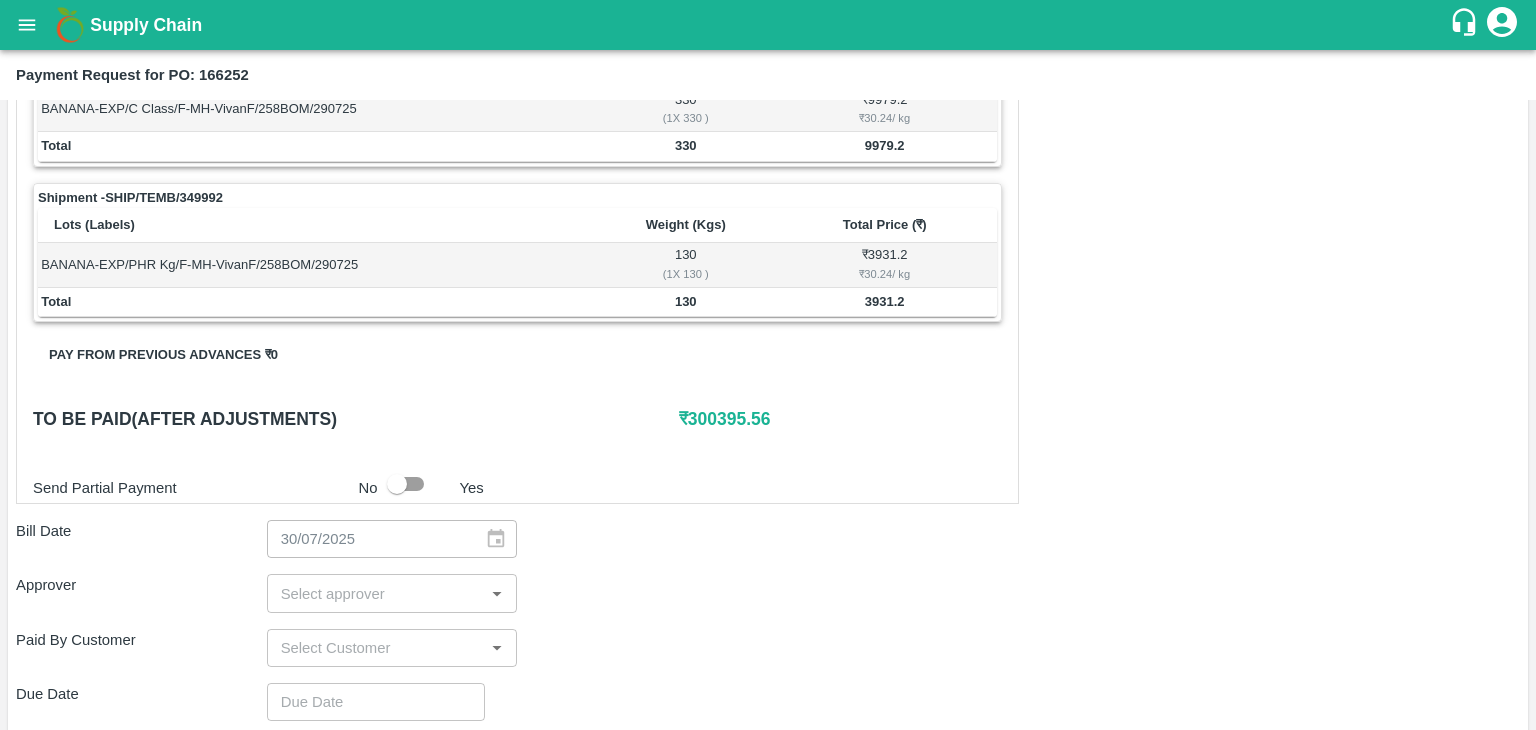 scroll, scrollTop: 980, scrollLeft: 0, axis: vertical 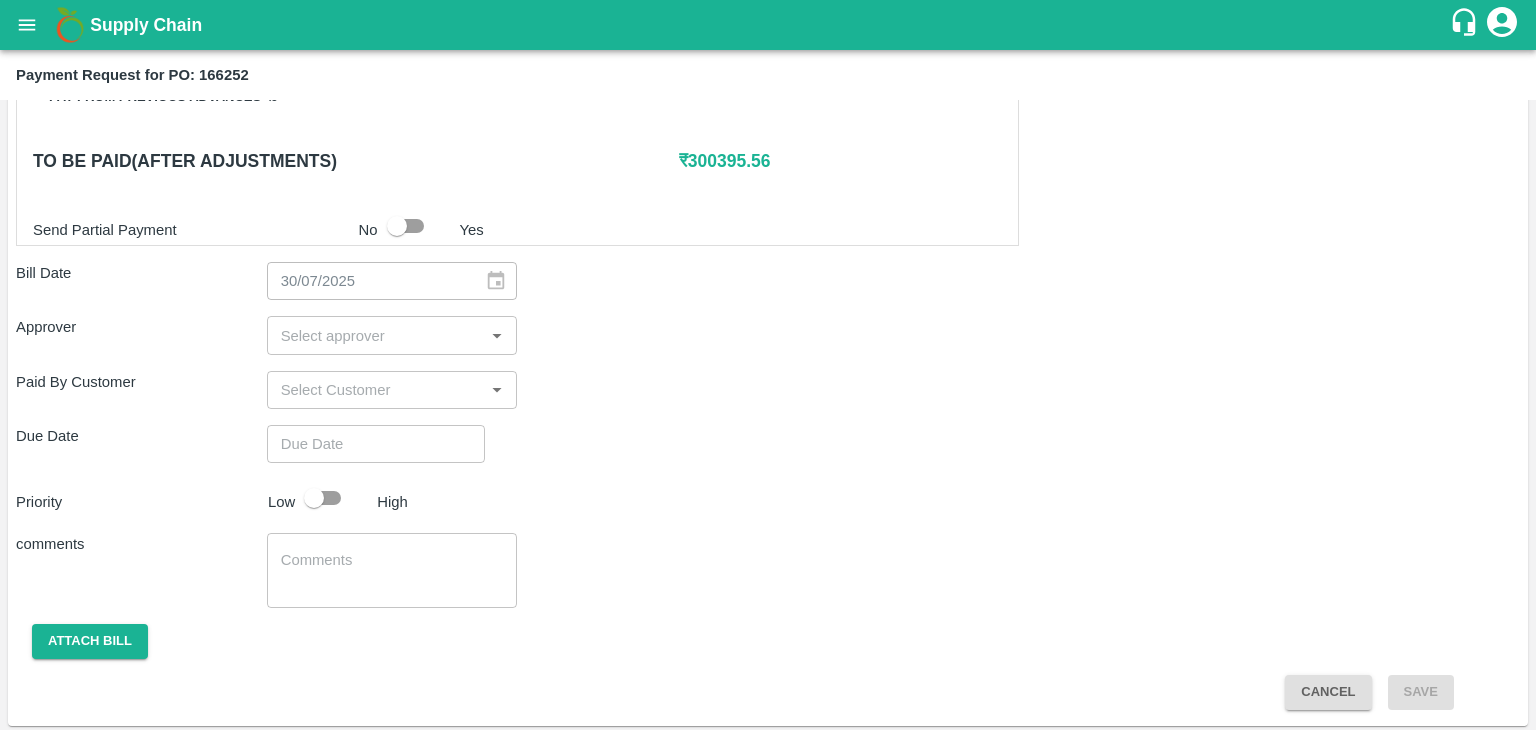 click at bounding box center (376, 335) 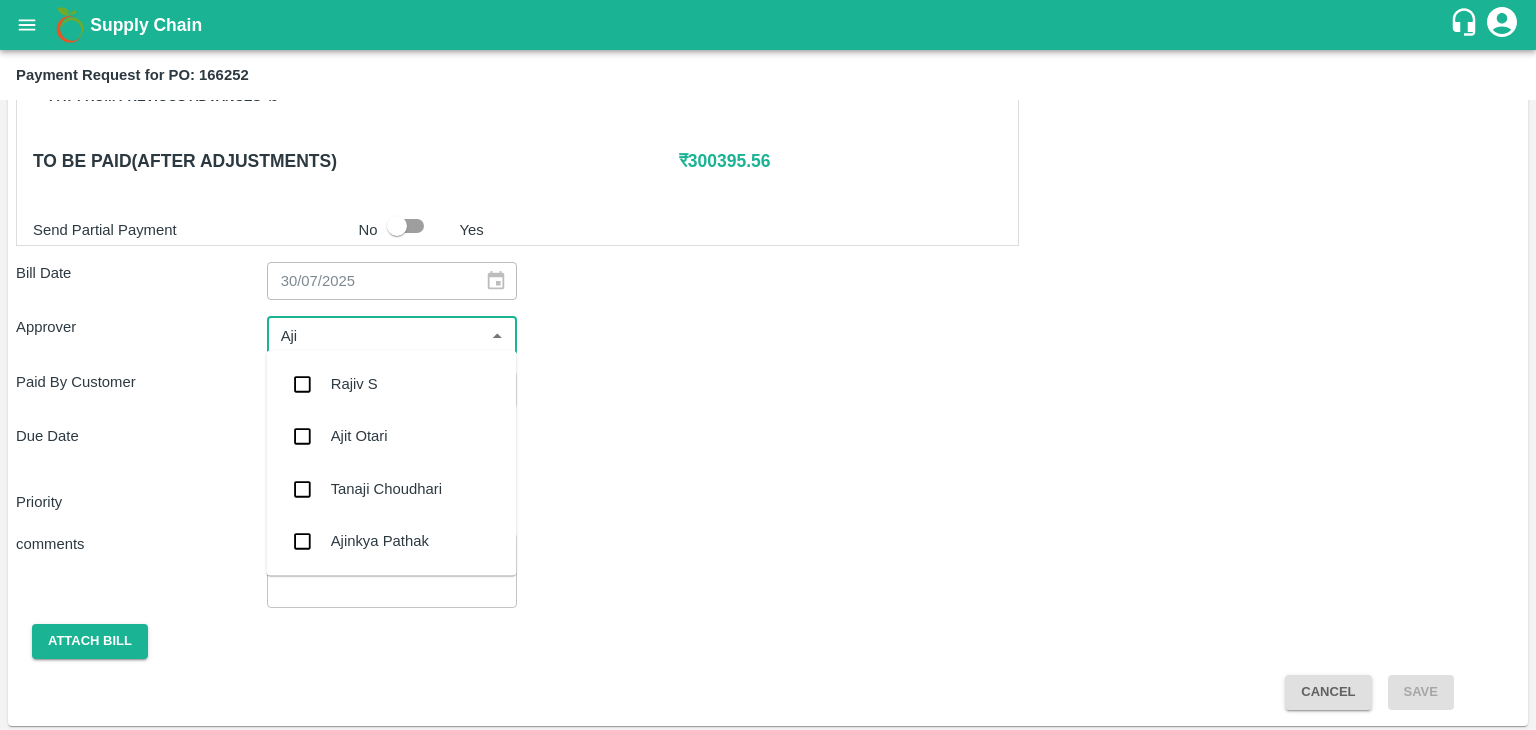 type on "[FIRST]" 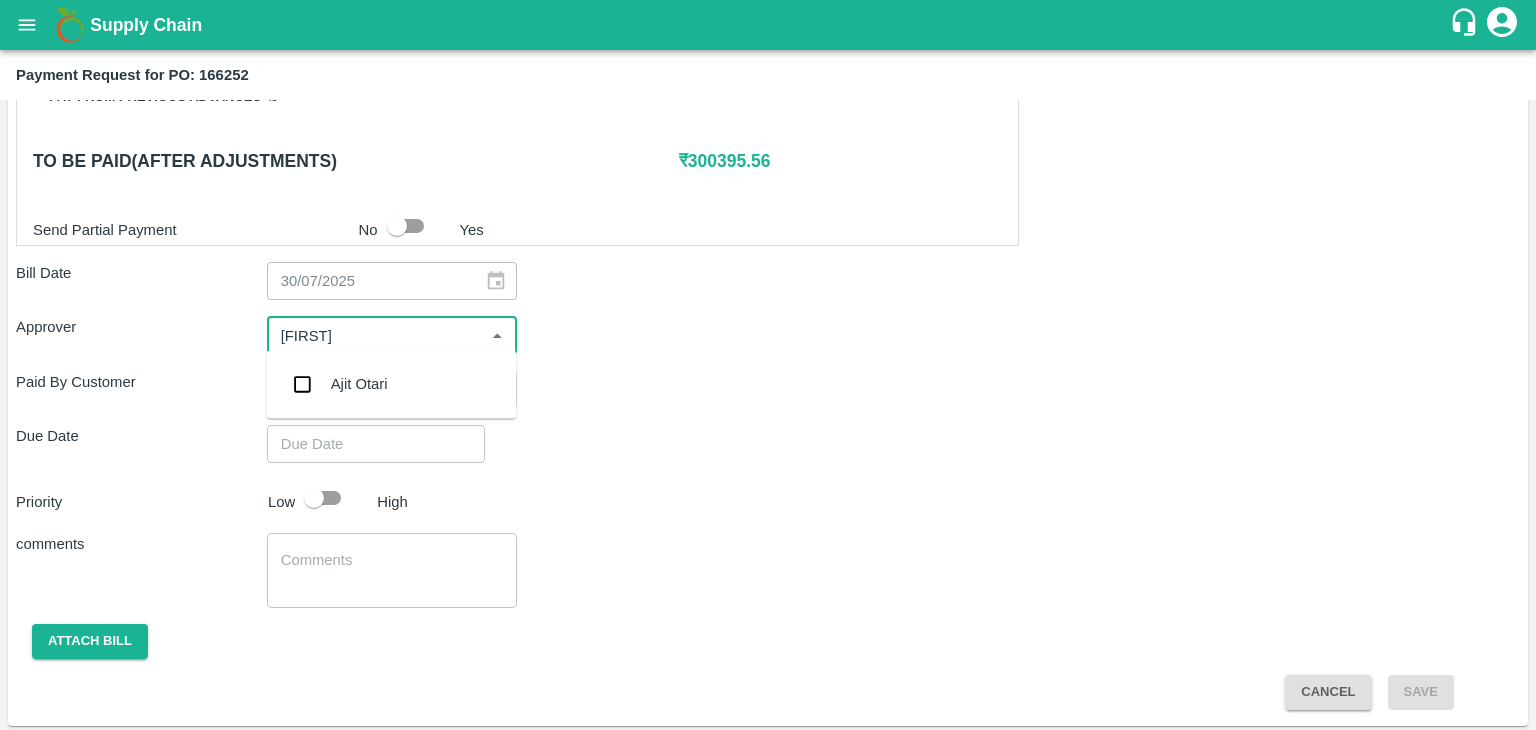 click on "Ajit Otari" at bounding box center (359, 384) 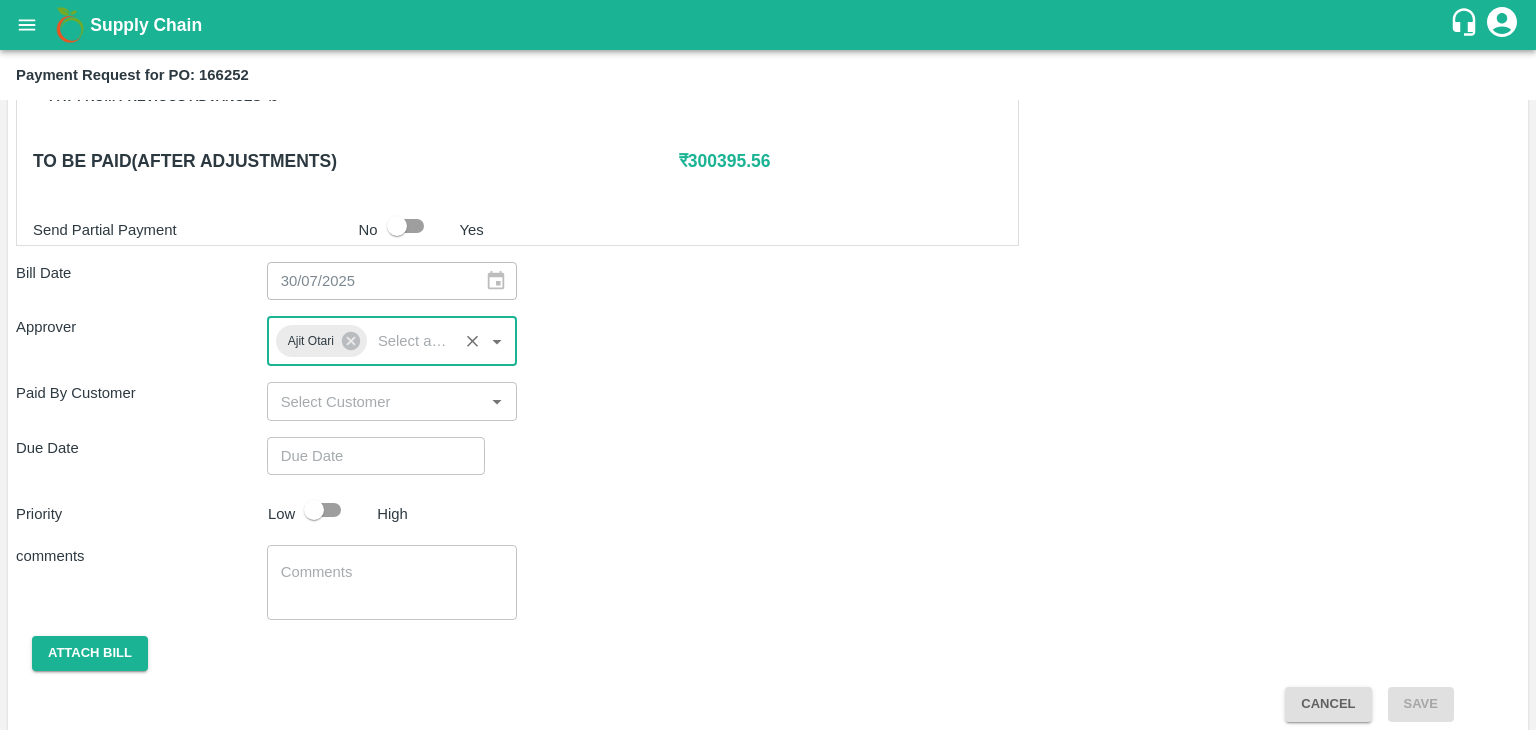 type on "DD/MM/YYYY hh:mm aa" 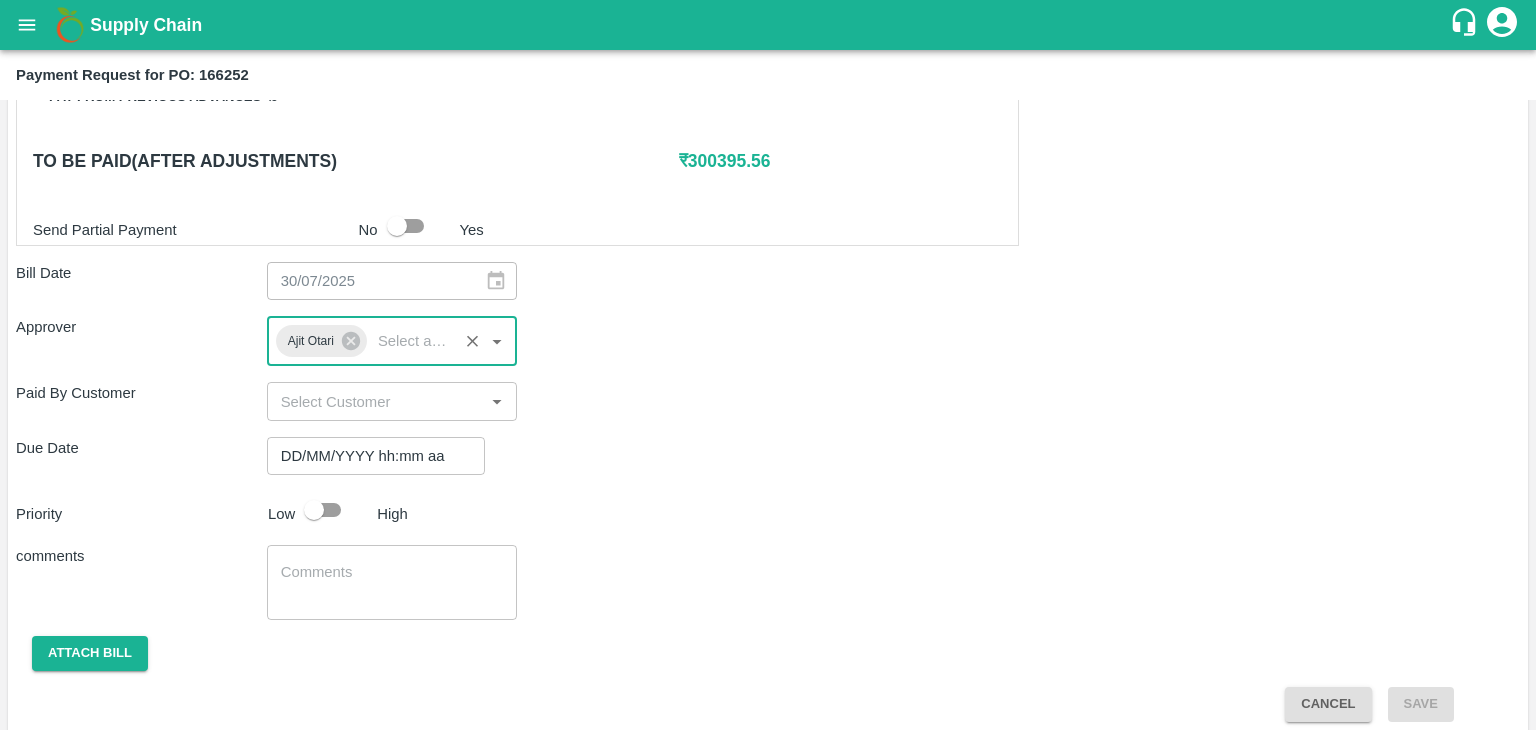 click on "DD/MM/YYYY hh:mm aa" at bounding box center (369, 456) 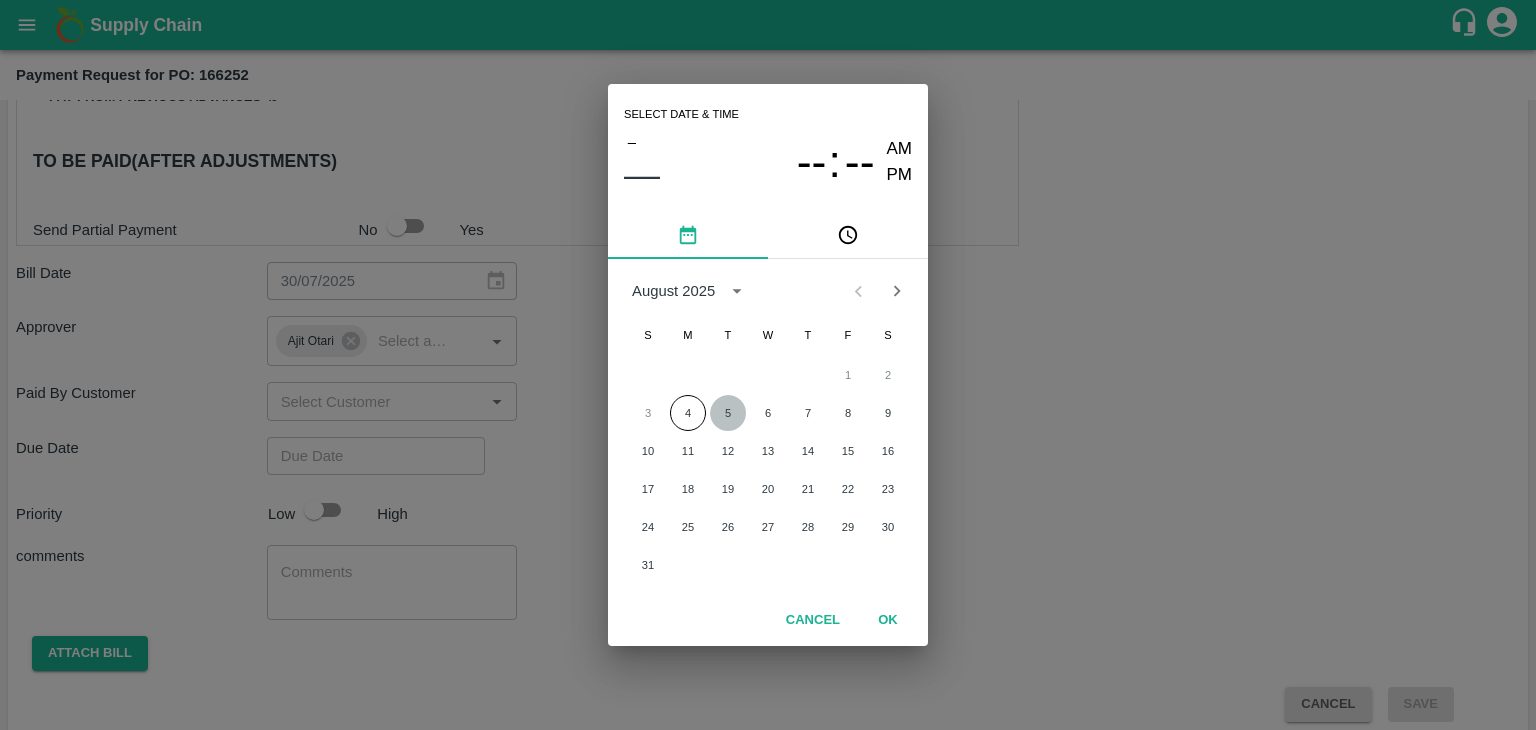 click on "5" at bounding box center (728, 413) 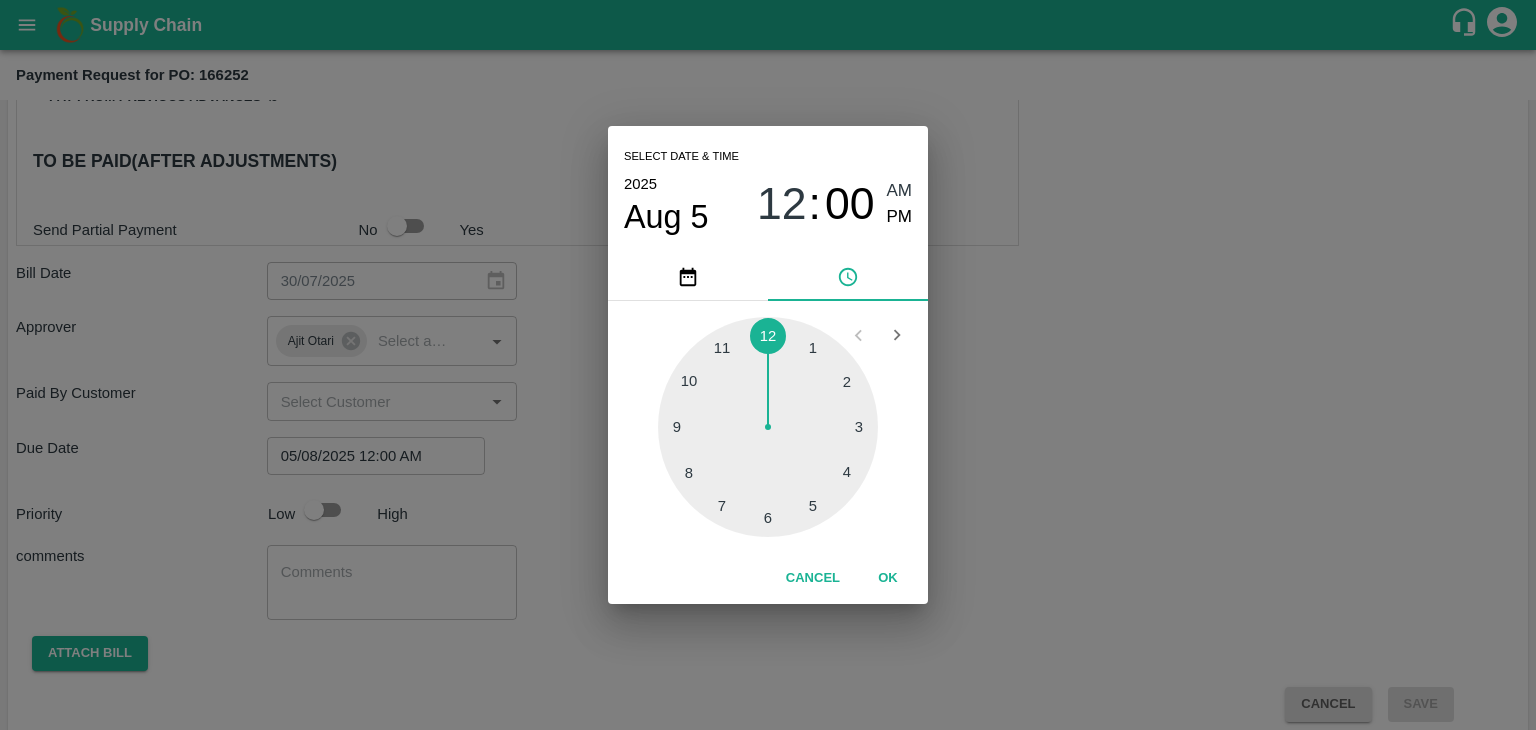 click on "OK" at bounding box center [888, 578] 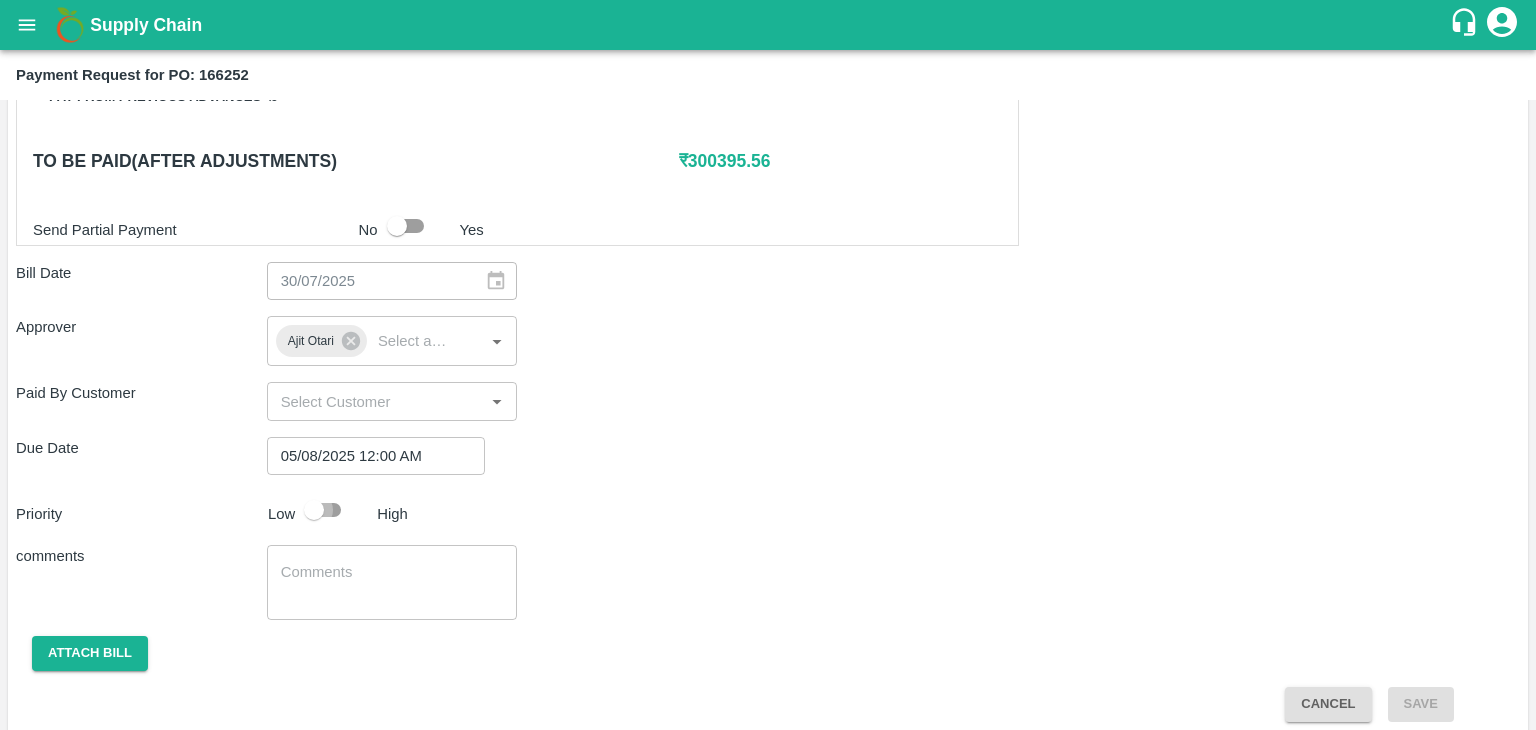 click at bounding box center (314, 510) 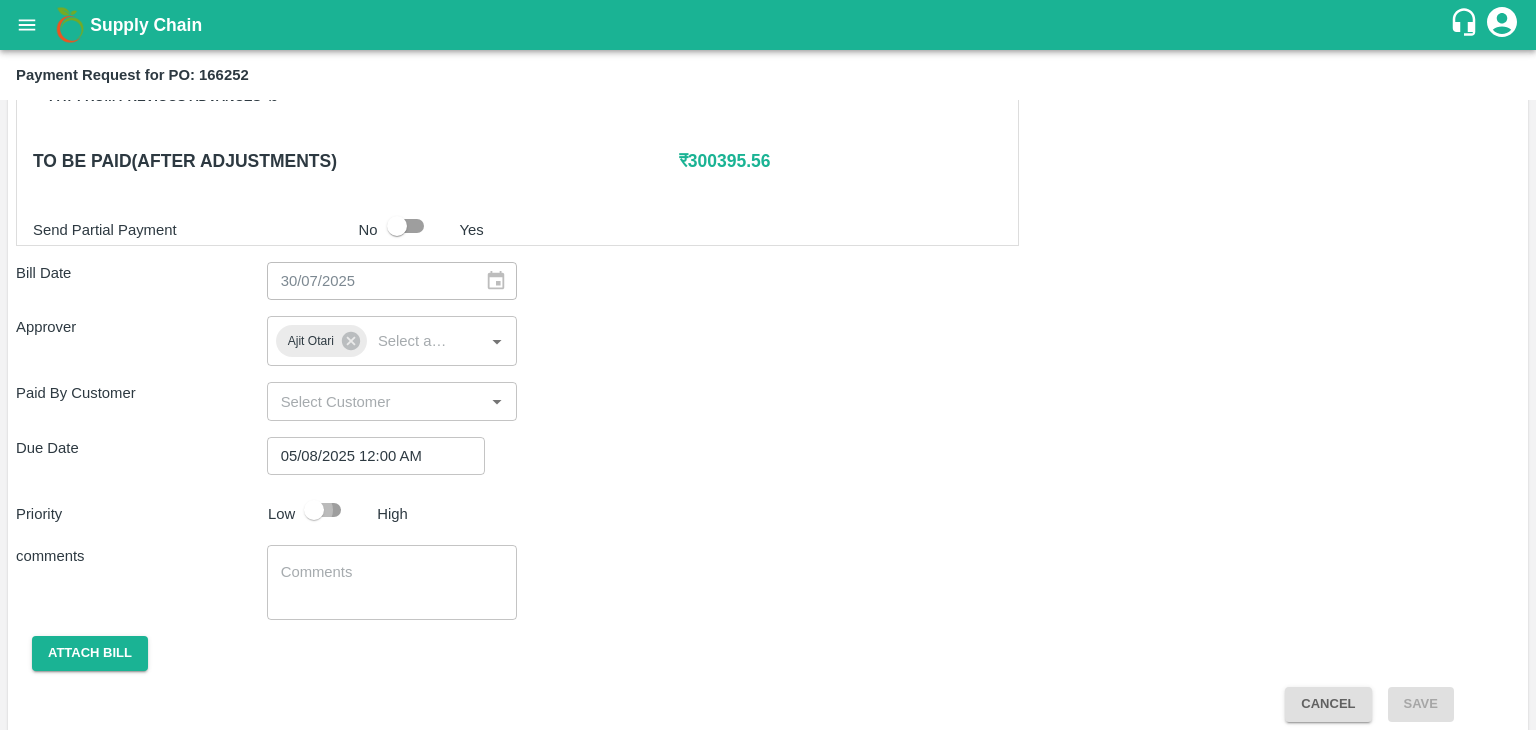 checkbox on "true" 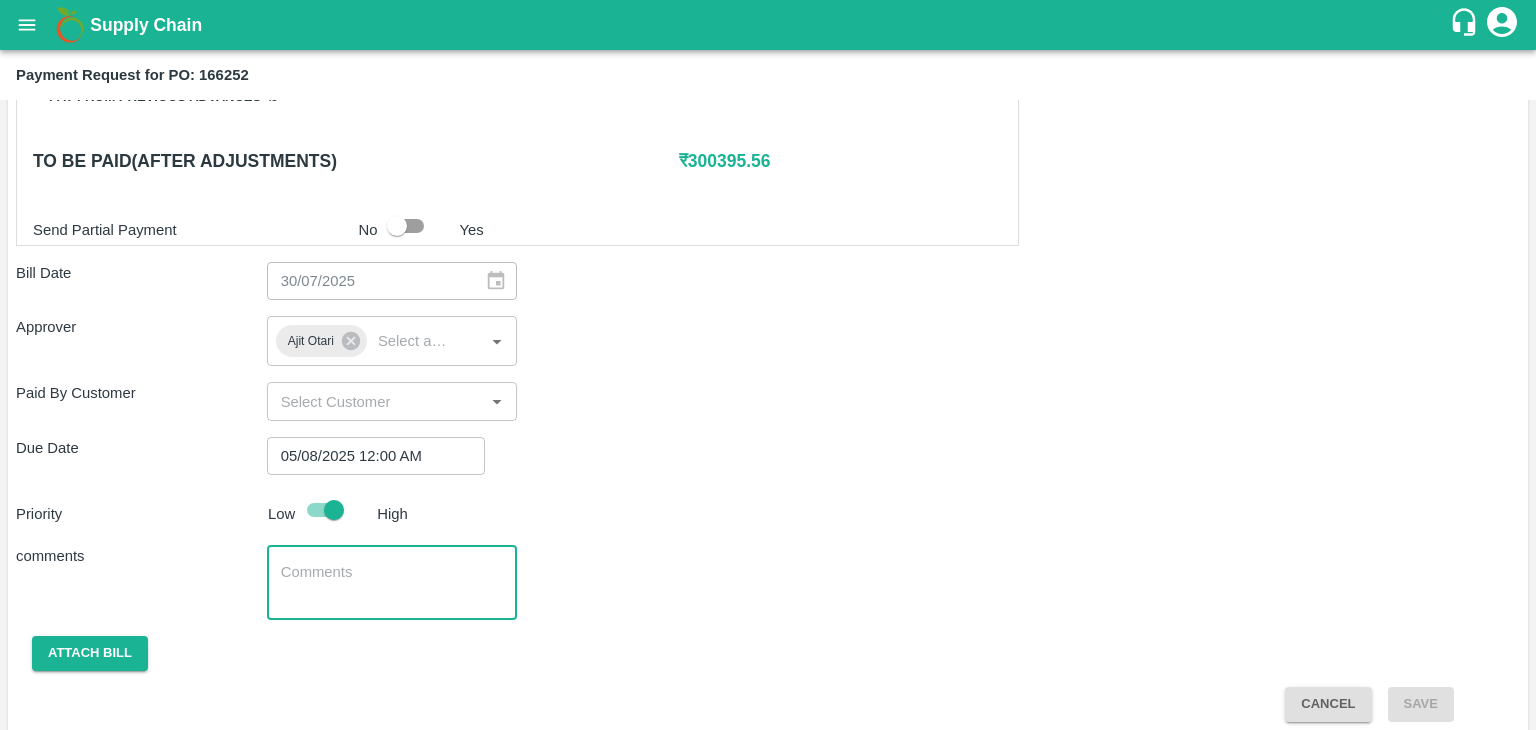 click at bounding box center [392, 583] 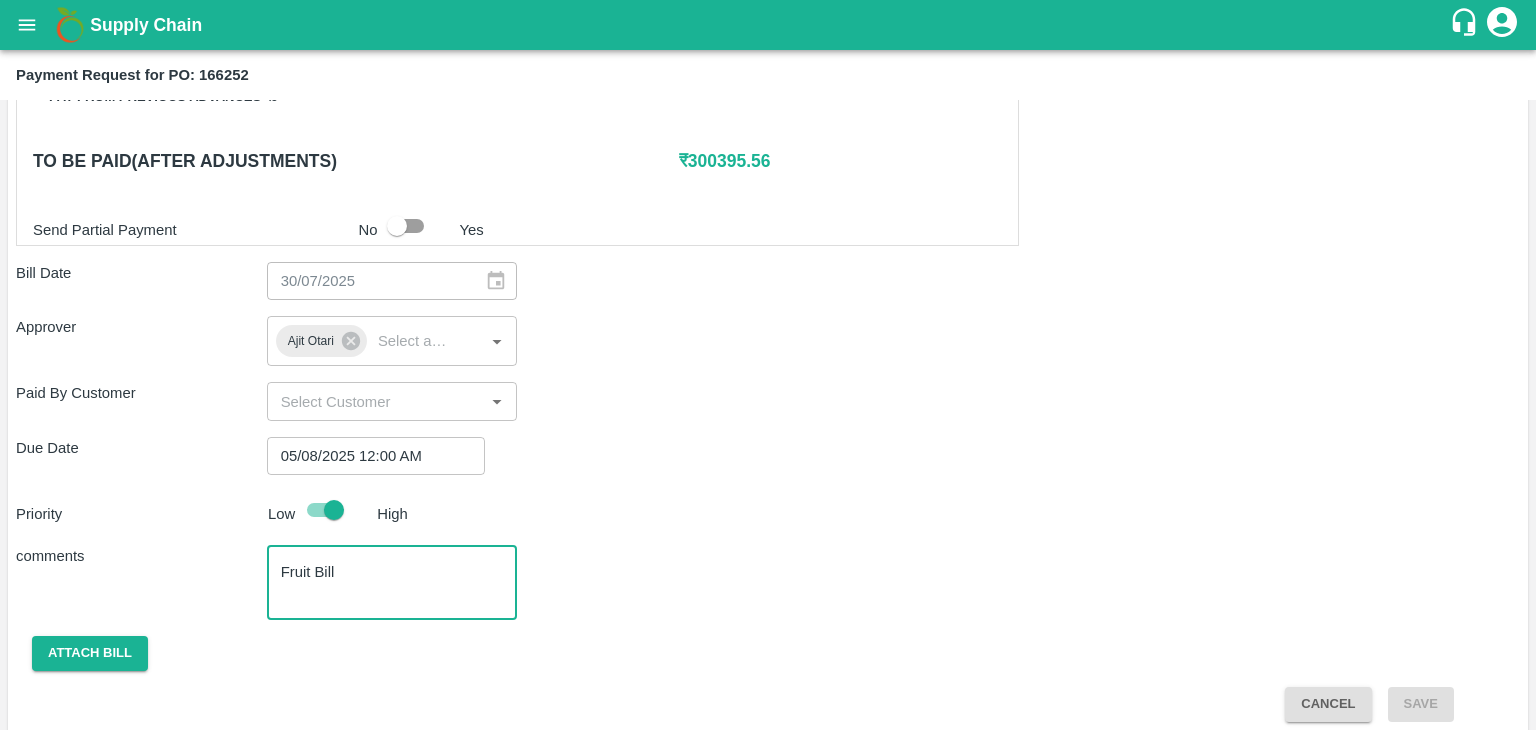scroll, scrollTop: 992, scrollLeft: 0, axis: vertical 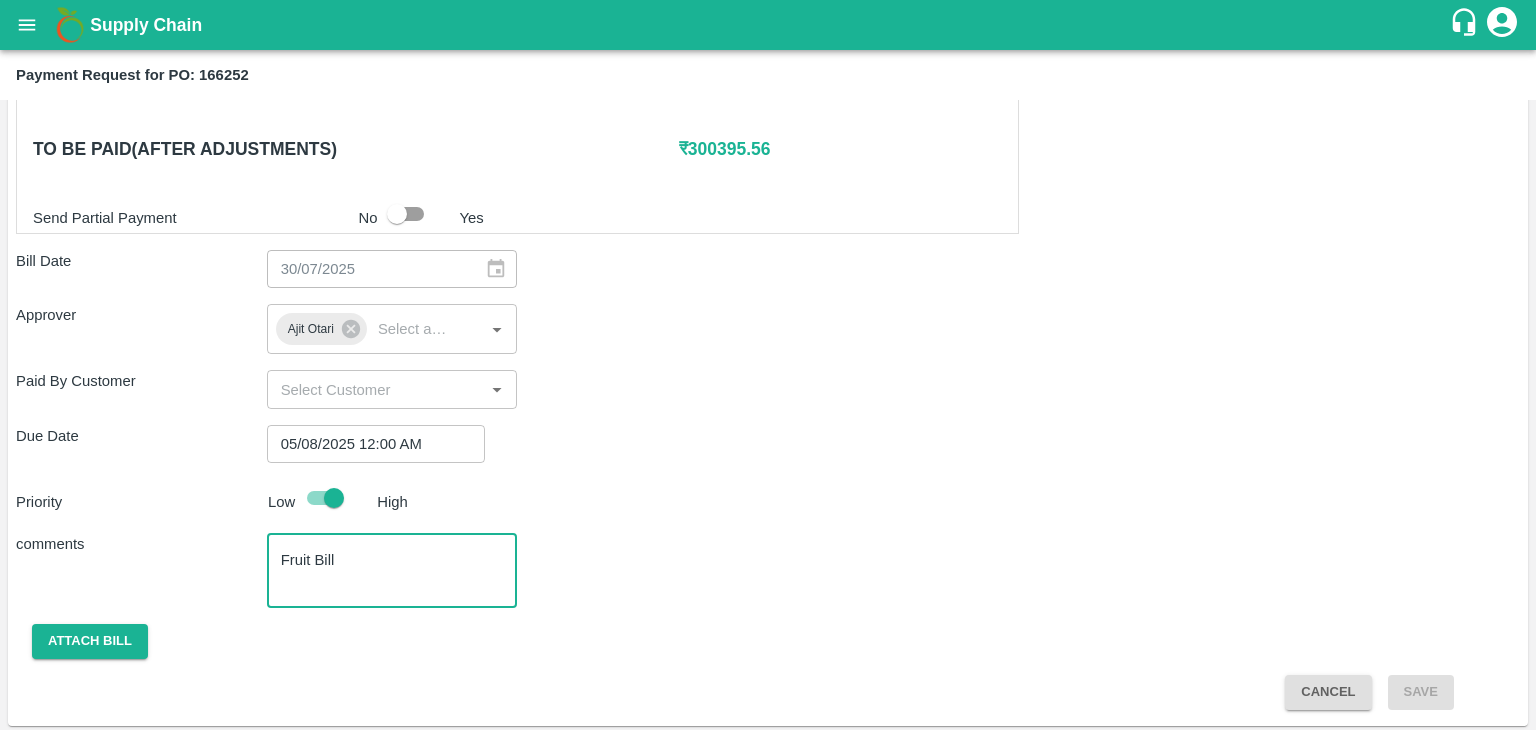 type on "Fruit Bill" 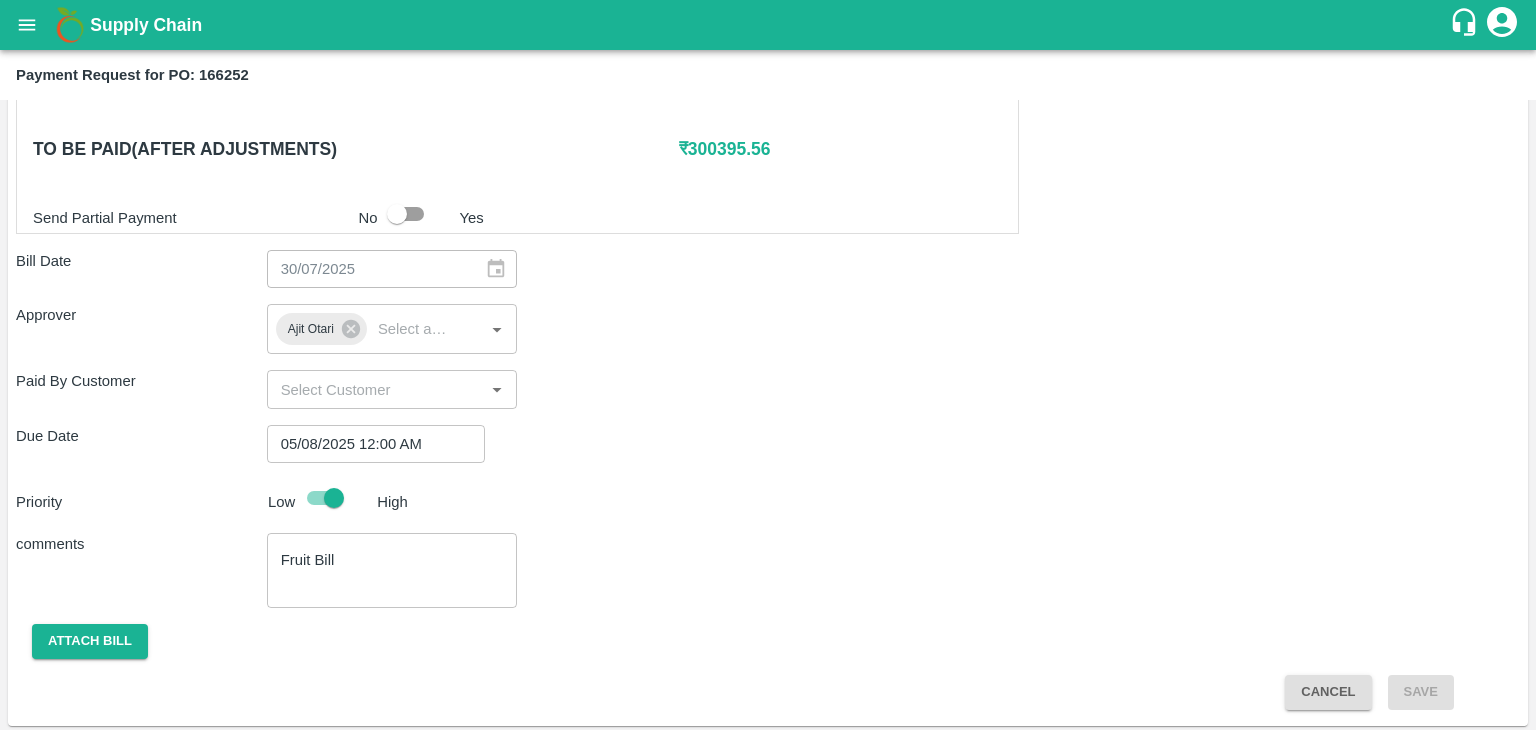 checkbox on "false" 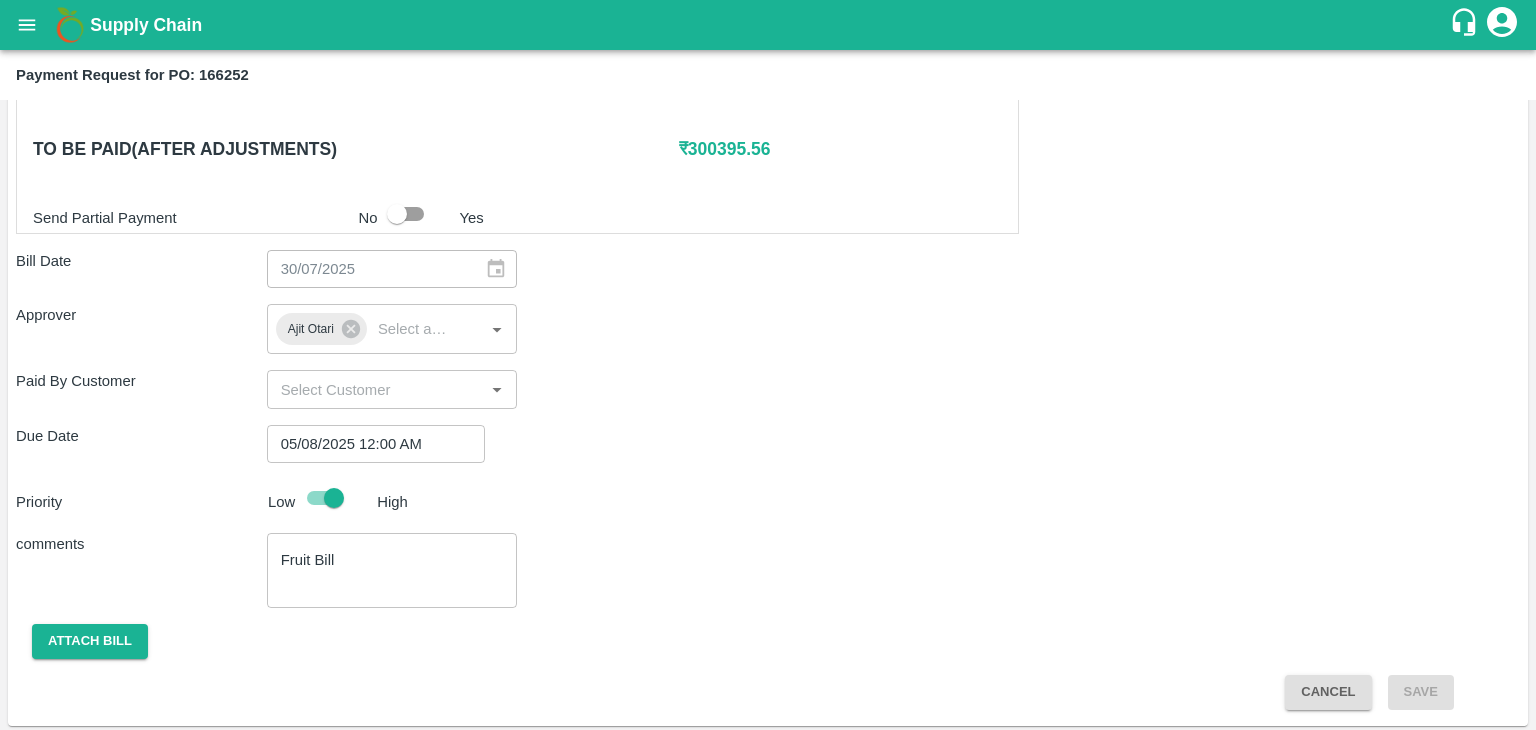 type 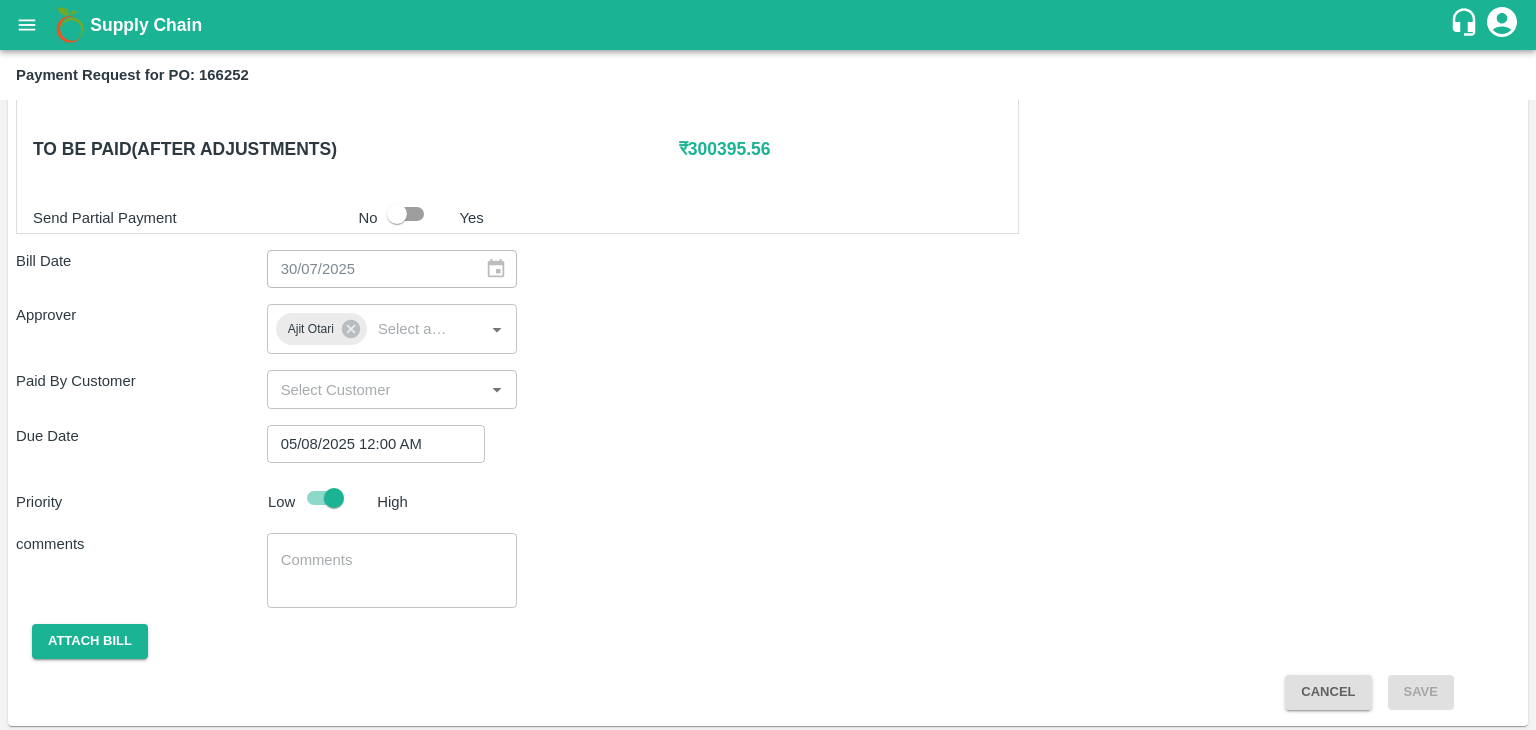 type 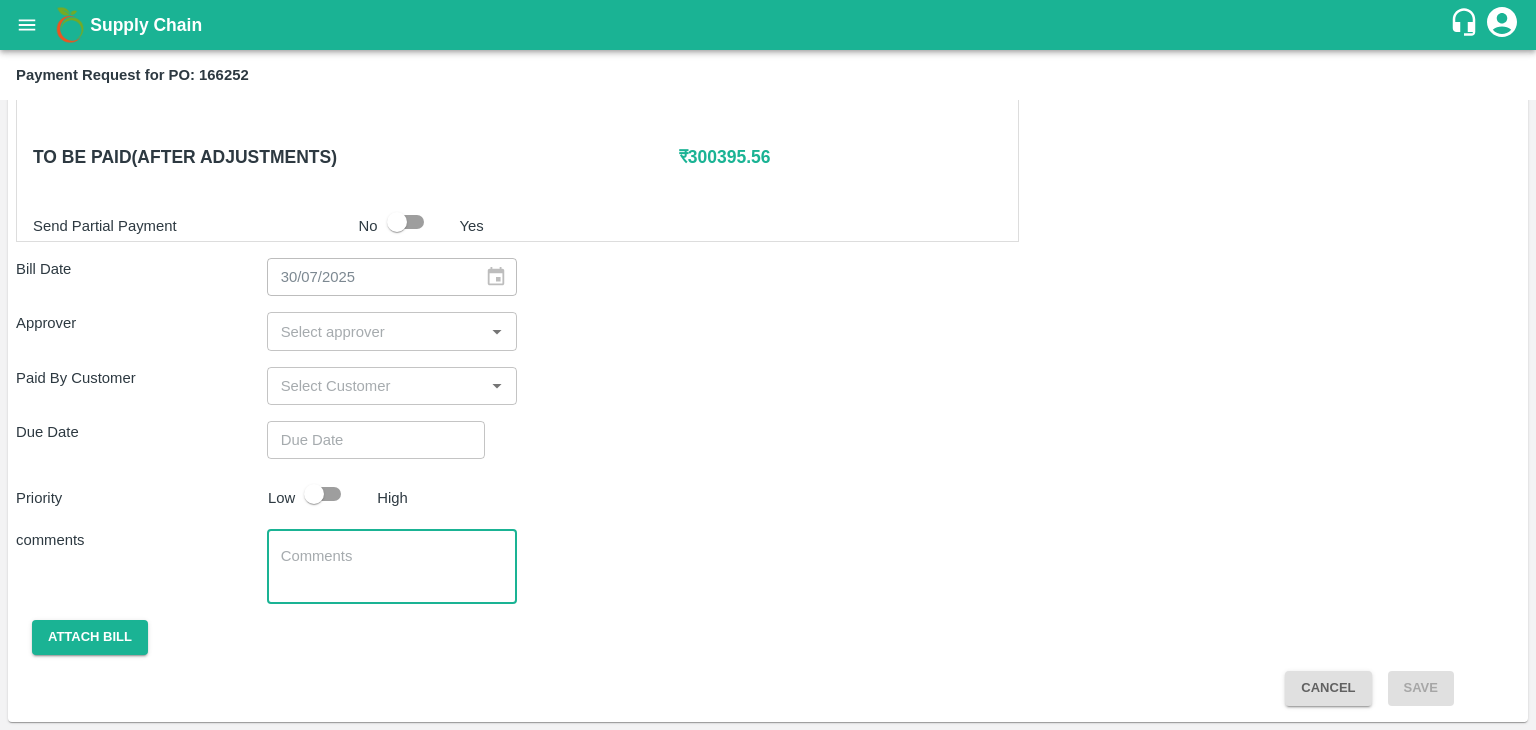 scroll, scrollTop: 980, scrollLeft: 0, axis: vertical 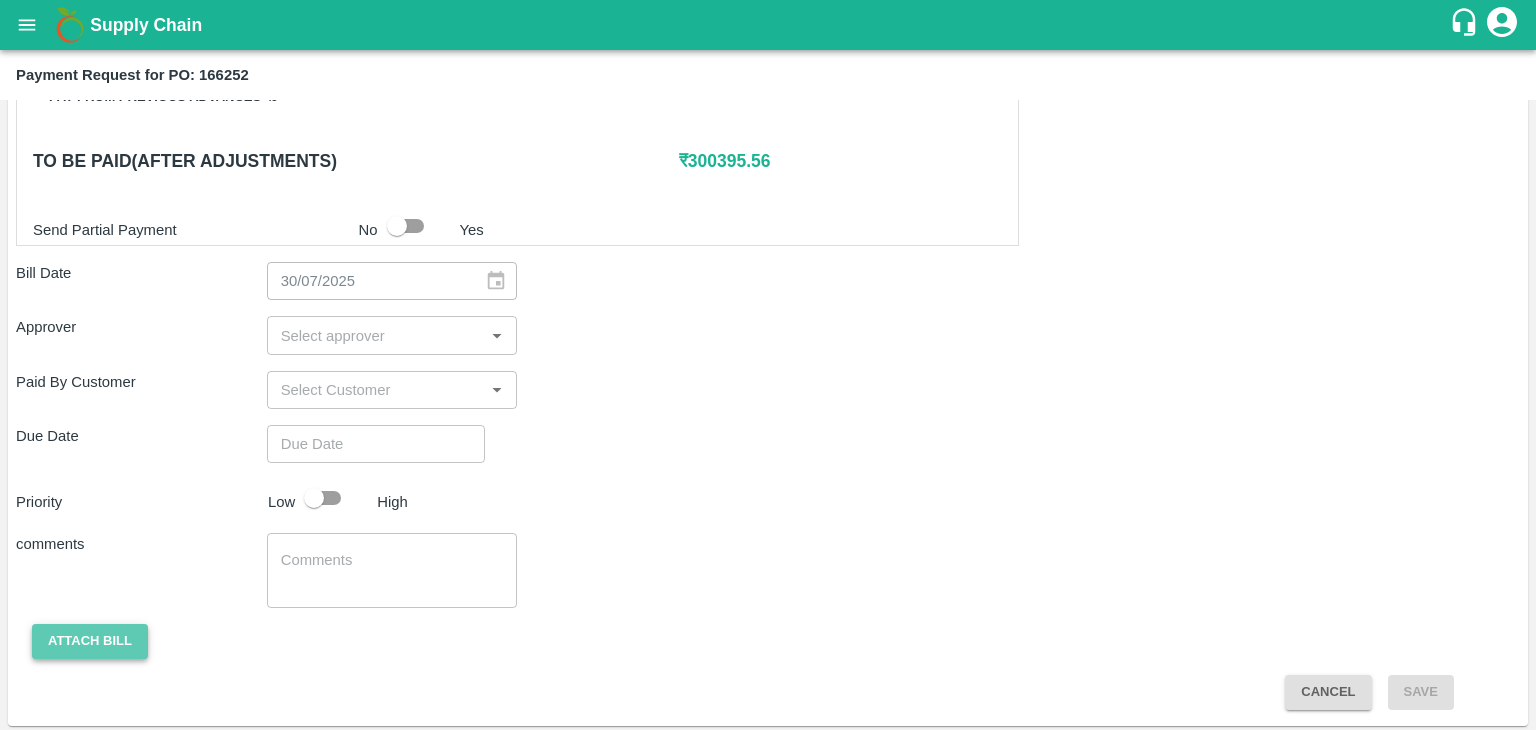 click on "Attach bill" at bounding box center [90, 641] 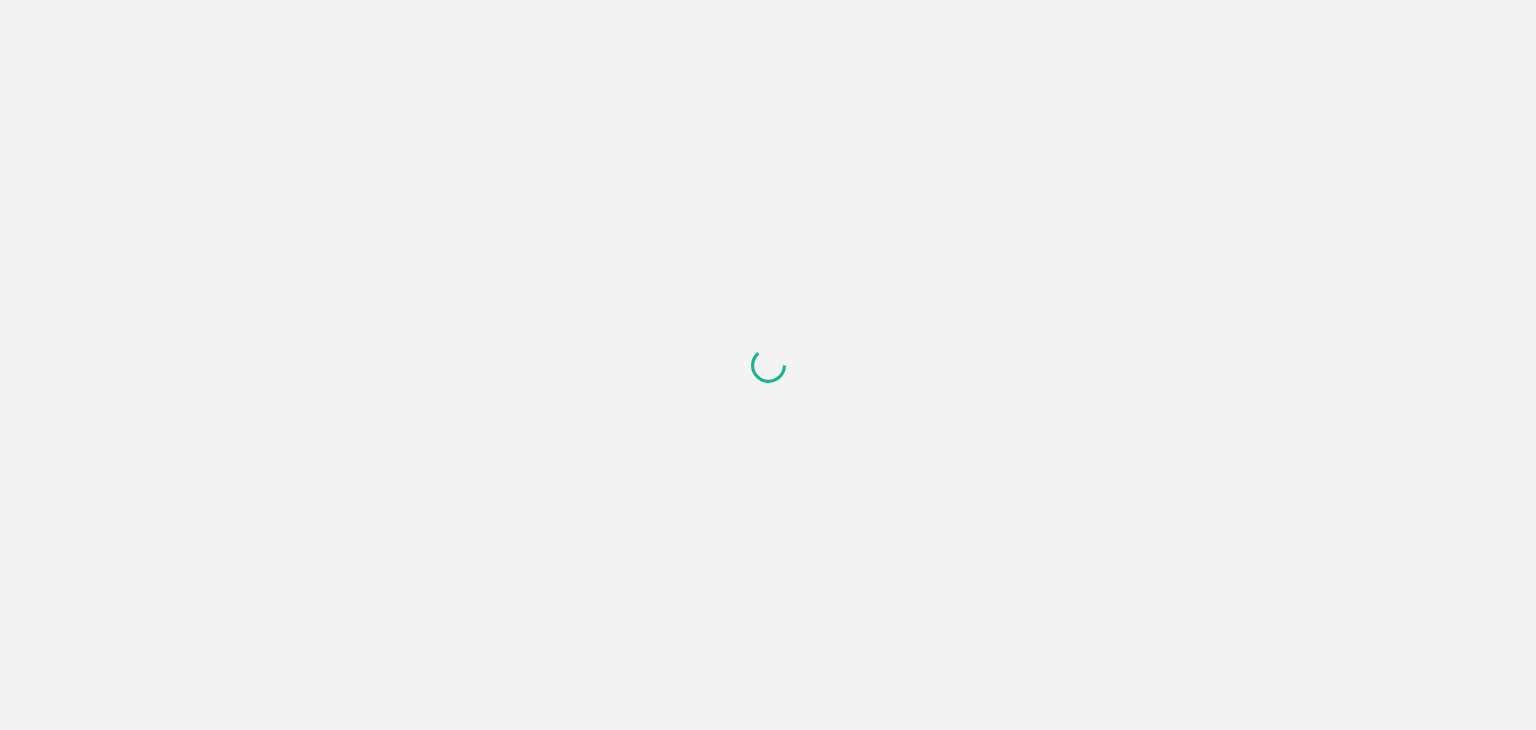 scroll, scrollTop: 0, scrollLeft: 0, axis: both 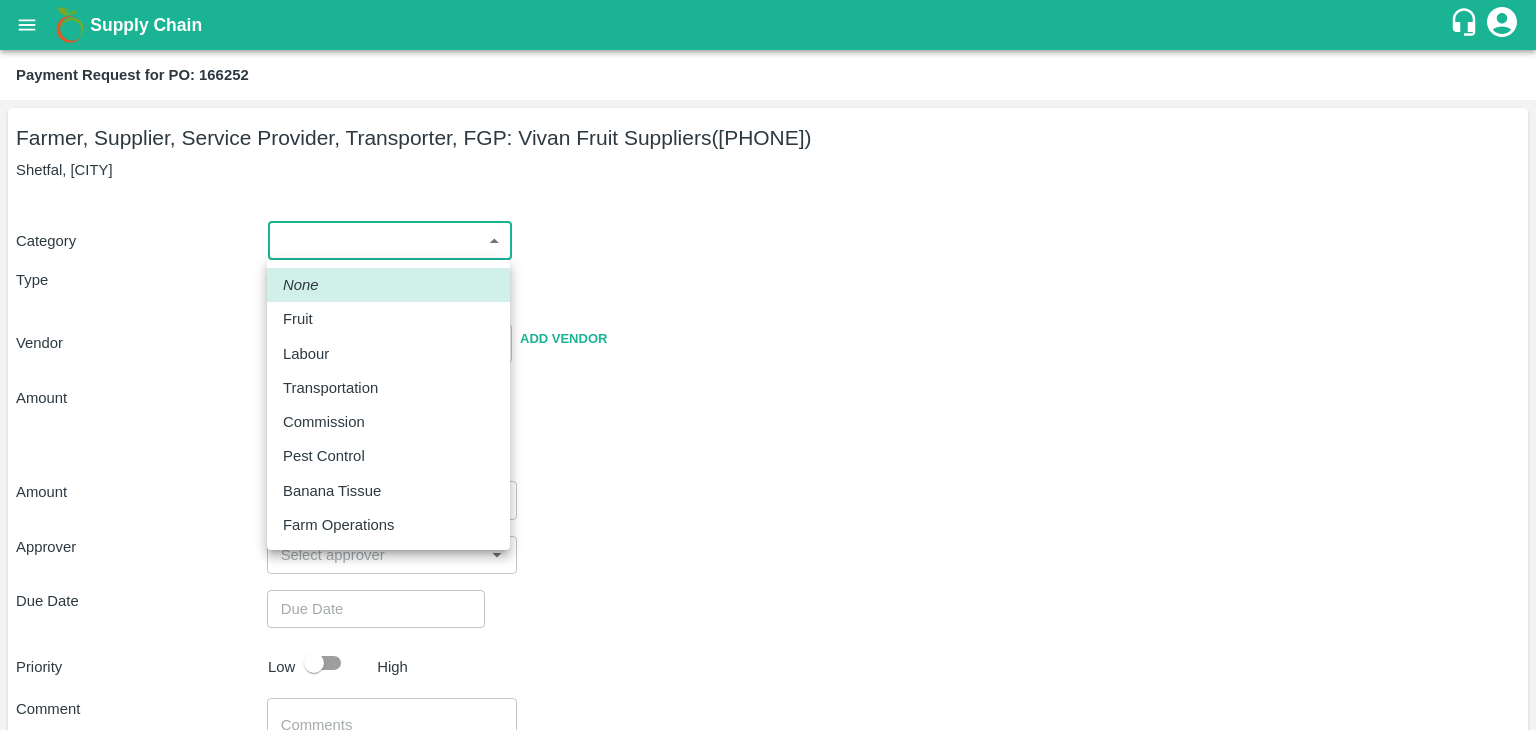 click on "Supply Chain Payment Request for PO: 166252 Farmer, Supplier, Service Provider, Transporter, FGP:    [VENDOR]  ([PHONE]) Shetfal, [CITY] Category ​ ​ Type Advance Bill Vendor ​ Add Vendor Amount Total value Per Kg ​ Amount ​ Approver ​ Due Date ​  Priority  Low  High Comment x ​ Attach bill Cancel Save Tembhurni PH Nashik CC Shahada Banana Export PH Savda Banana Export PH Nashik Banana CS [FIRST] [LAST] Logout None Fruit Labour Transportation Commission Pest Control Banana Tissue Farm Operations" at bounding box center (768, 365) 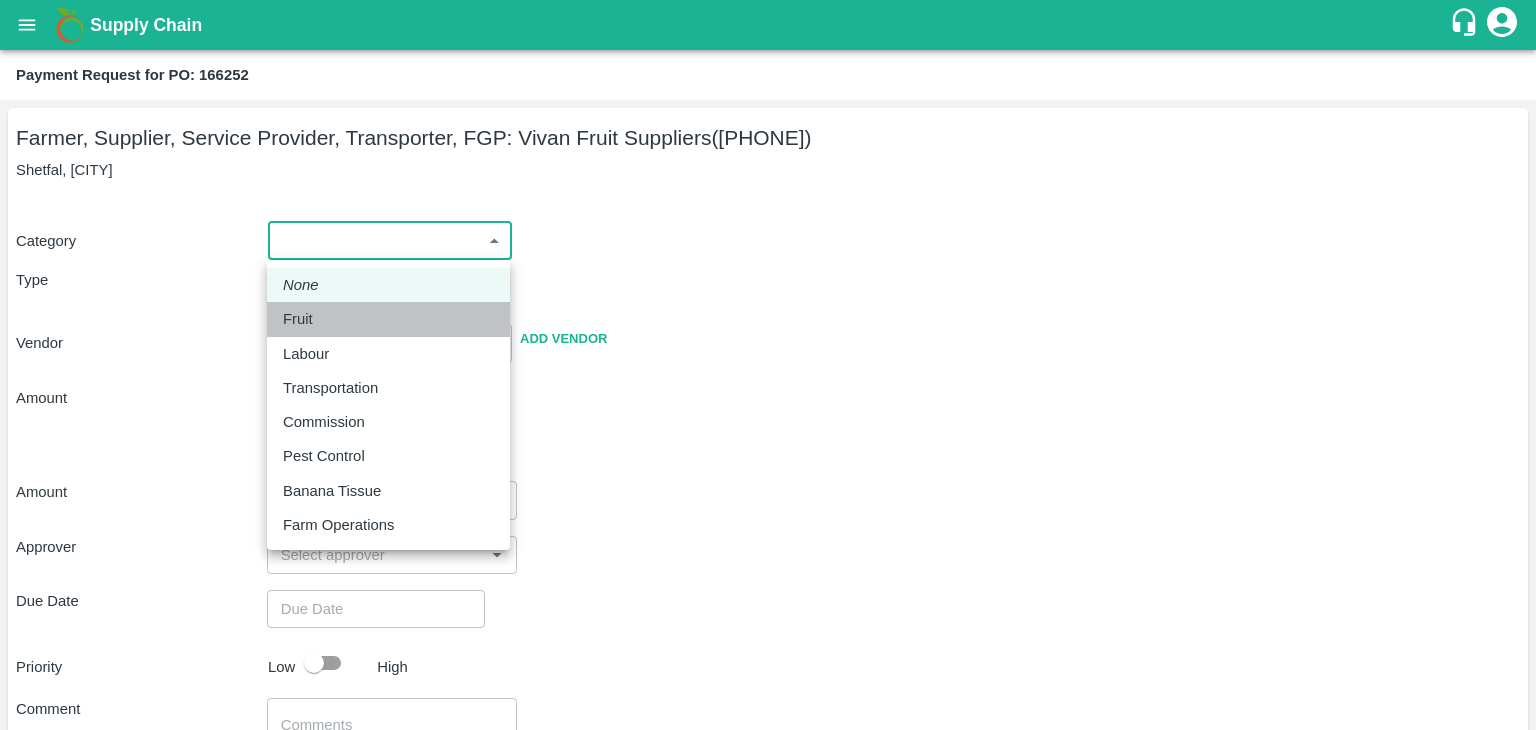 click on "Fruit" at bounding box center (388, 319) 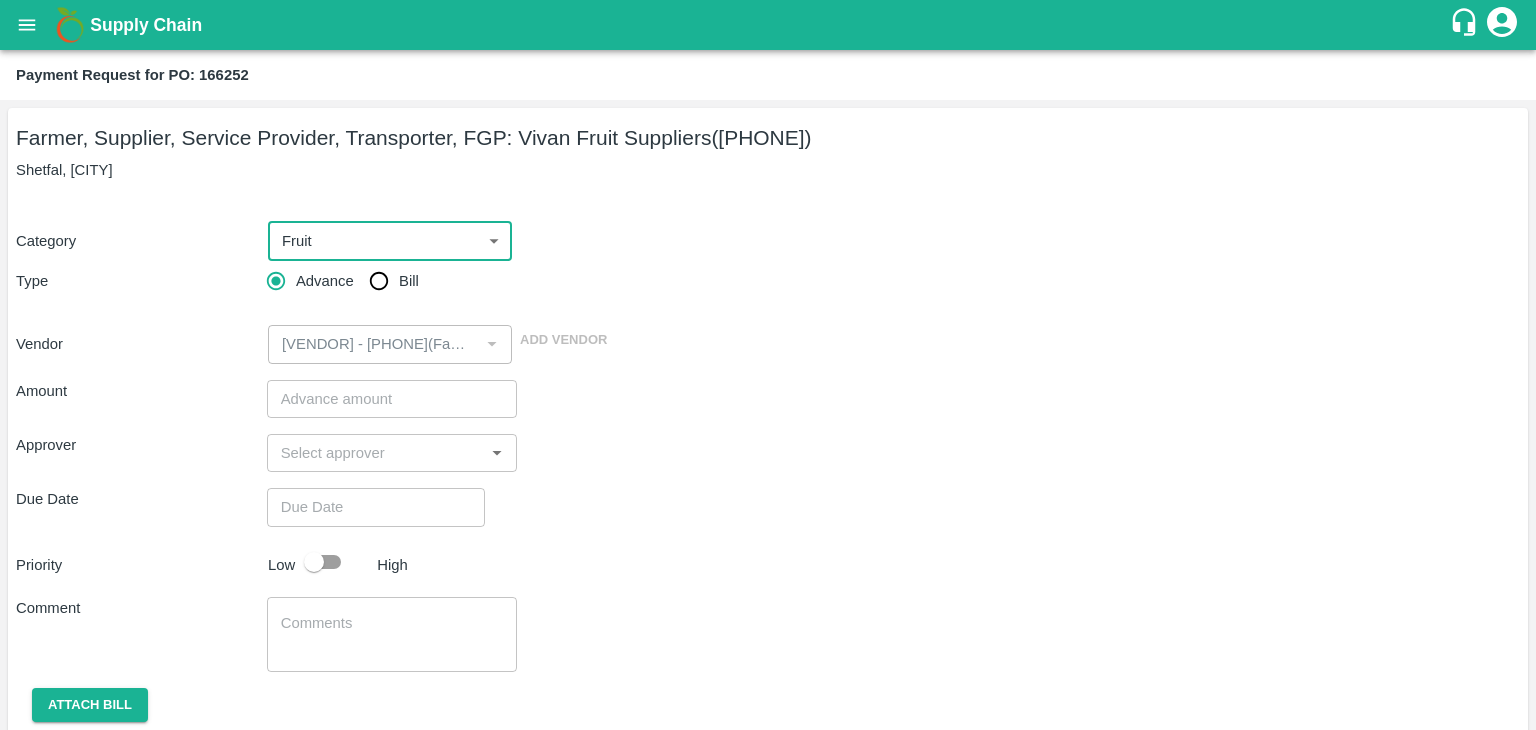 click on "Bill" at bounding box center [379, 281] 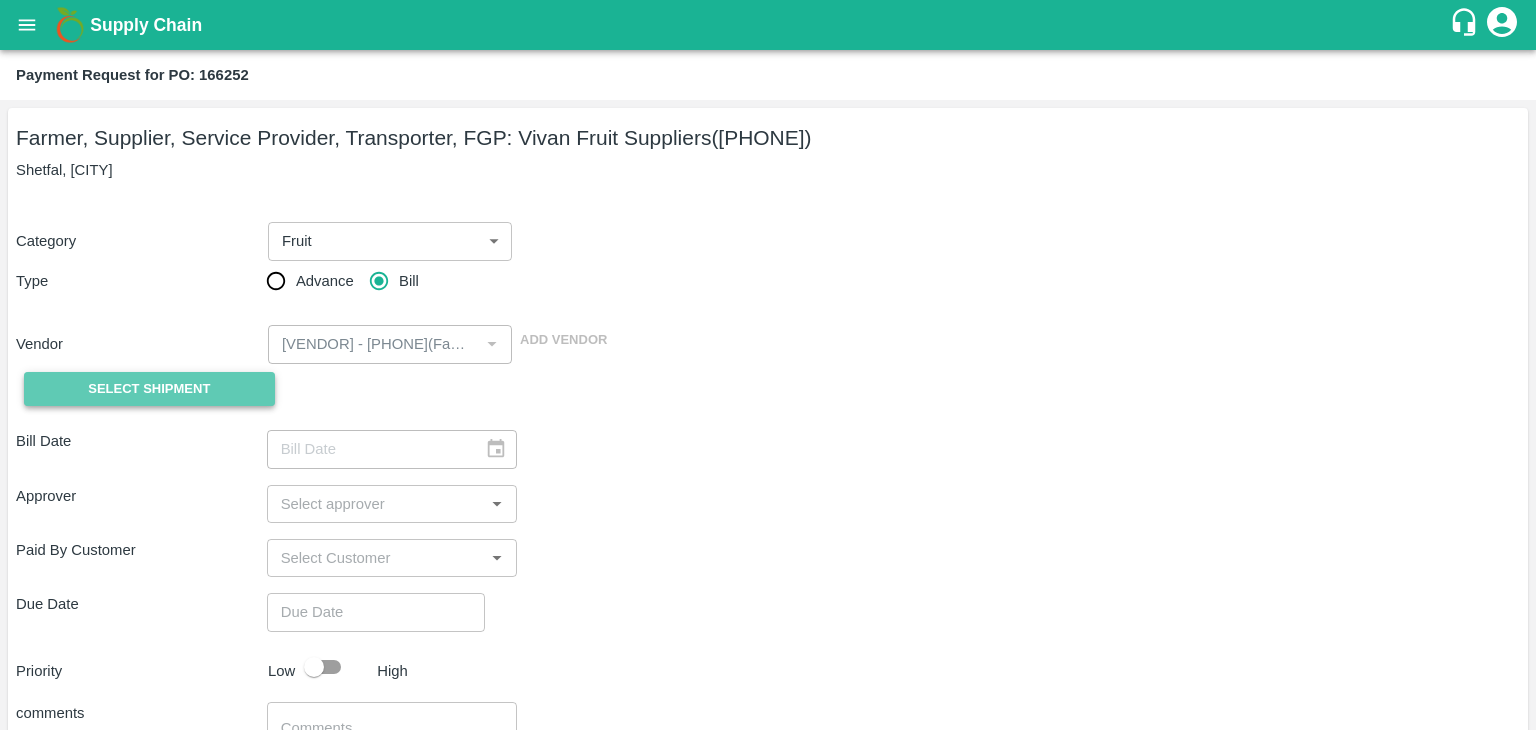 click on "Select Shipment" at bounding box center (149, 389) 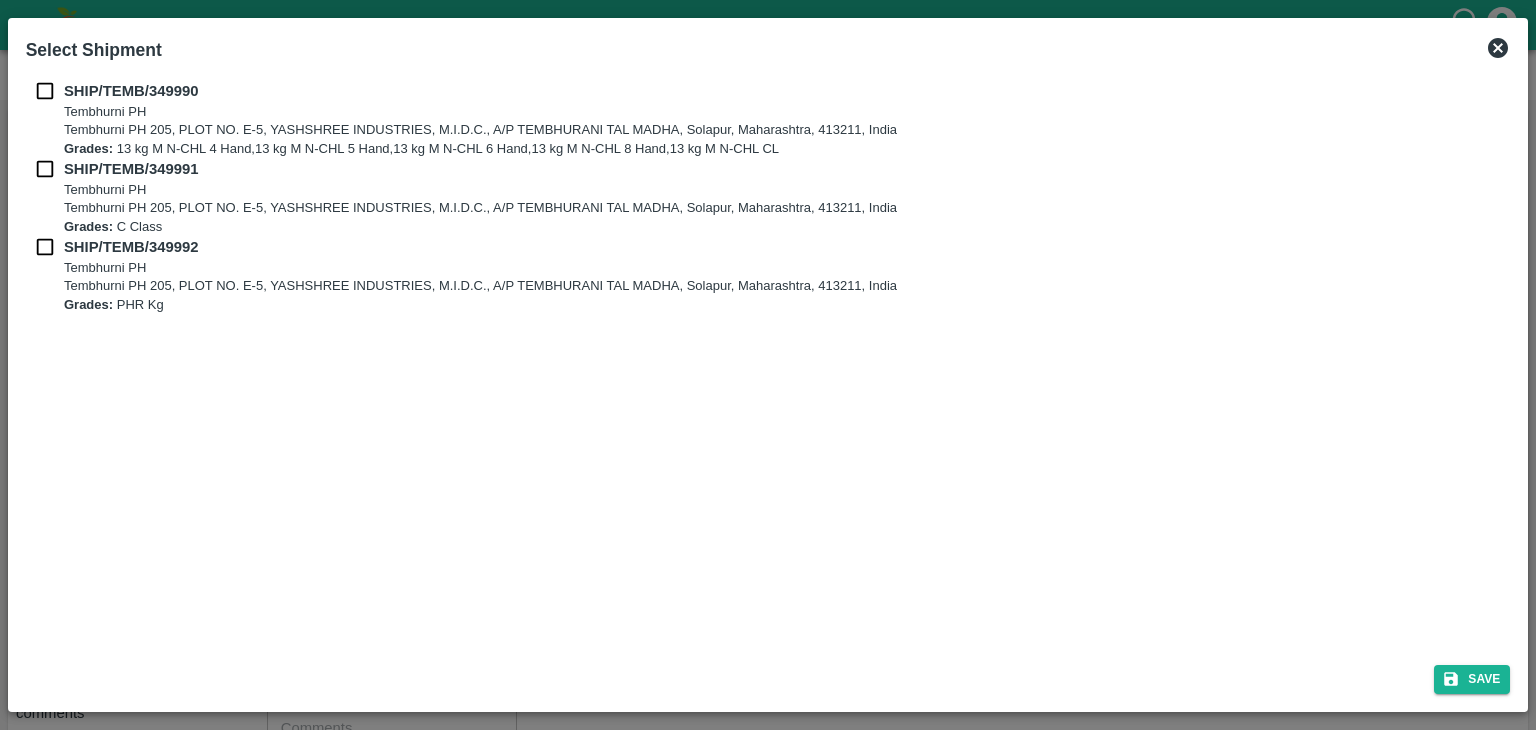 click at bounding box center (45, 91) 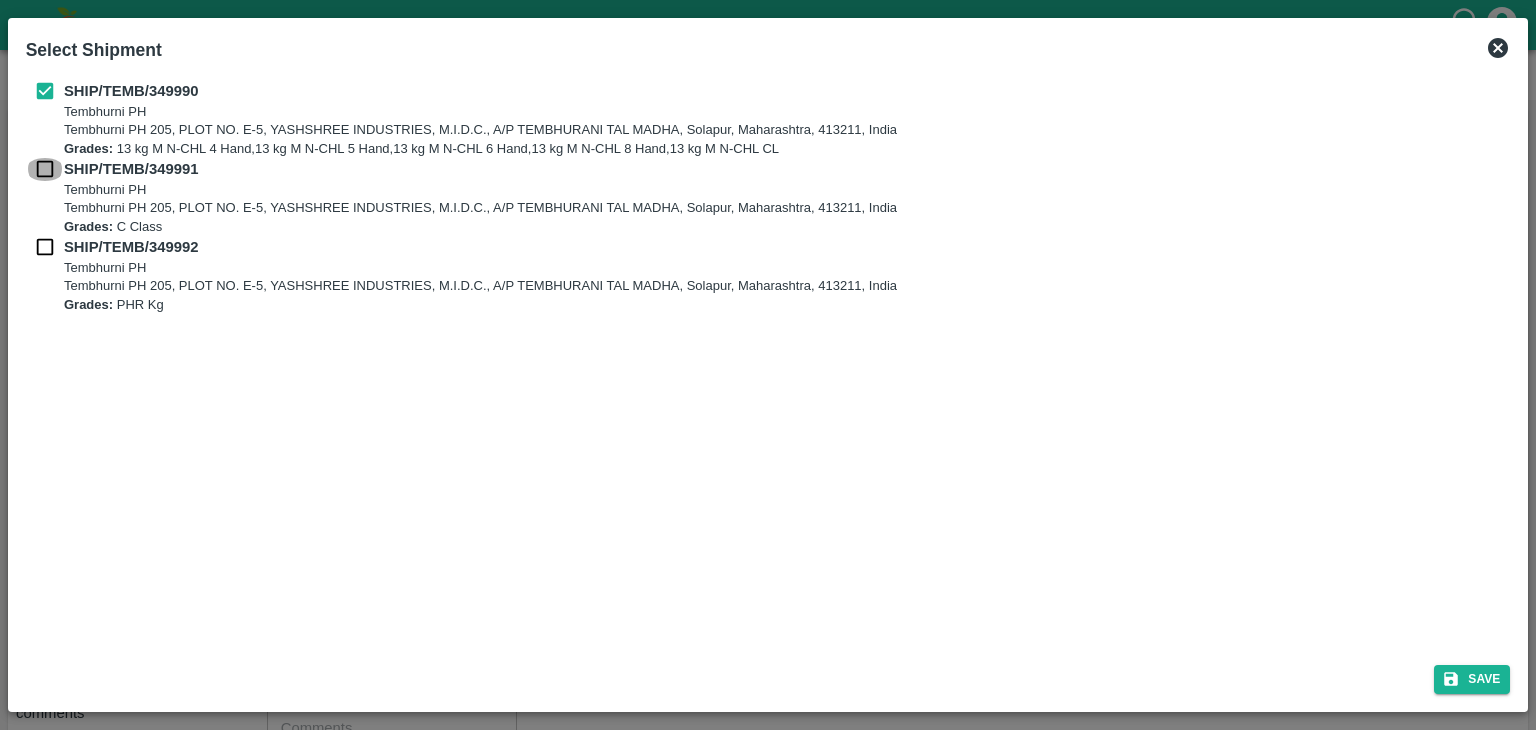 click at bounding box center (45, 169) 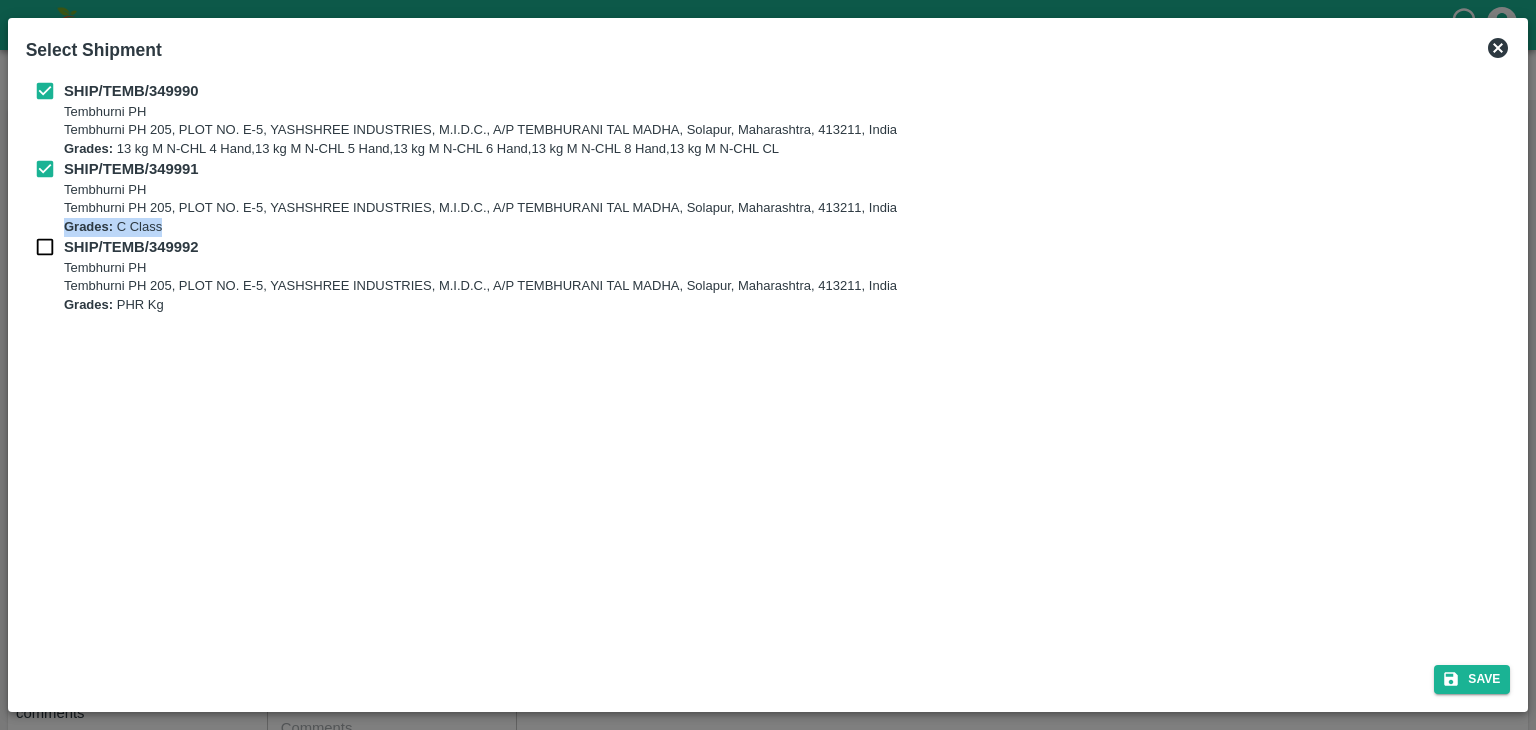 click on "SHIP/TEMB/349990 Tembhurni PH Tembhurni PH 205, PLOT NO. E-5, YASHSHREE INDUSTRIES, M.I.D.C., A/P TEMBHURANI TAL MADHA, [CITY], [STATE], [POSTAL_CODE], India Grades:   13 kg M N-CHL 4 Hand,13 kg M N-CHL 5 Hand,13 kg M N-CHL 6 Hand,13 kg M N-CHL 8 Hand,13 kg M N-CHL CL SHIP/TEMB/349991 Tembhurni PH Tembhurni PH 205, PLOT NO. E-5, YASHSHREE INDUSTRIES, M.I.D.C., A/P TEMBHURANI TAL MADHA, [CITY], [STATE], [POSTAL_CODE], India Grades:   C Class SHIP/TEMB/349992 Tembhurni PH Tembhurni PH 205, PLOT NO. E-5, YASHSHREE INDUSTRIES, M.I.D.C., A/P TEMBHURANI TAL MADHA, [CITY], [STATE], [POSTAL_CODE], India Grades:   PHR Kg" at bounding box center [768, 197] 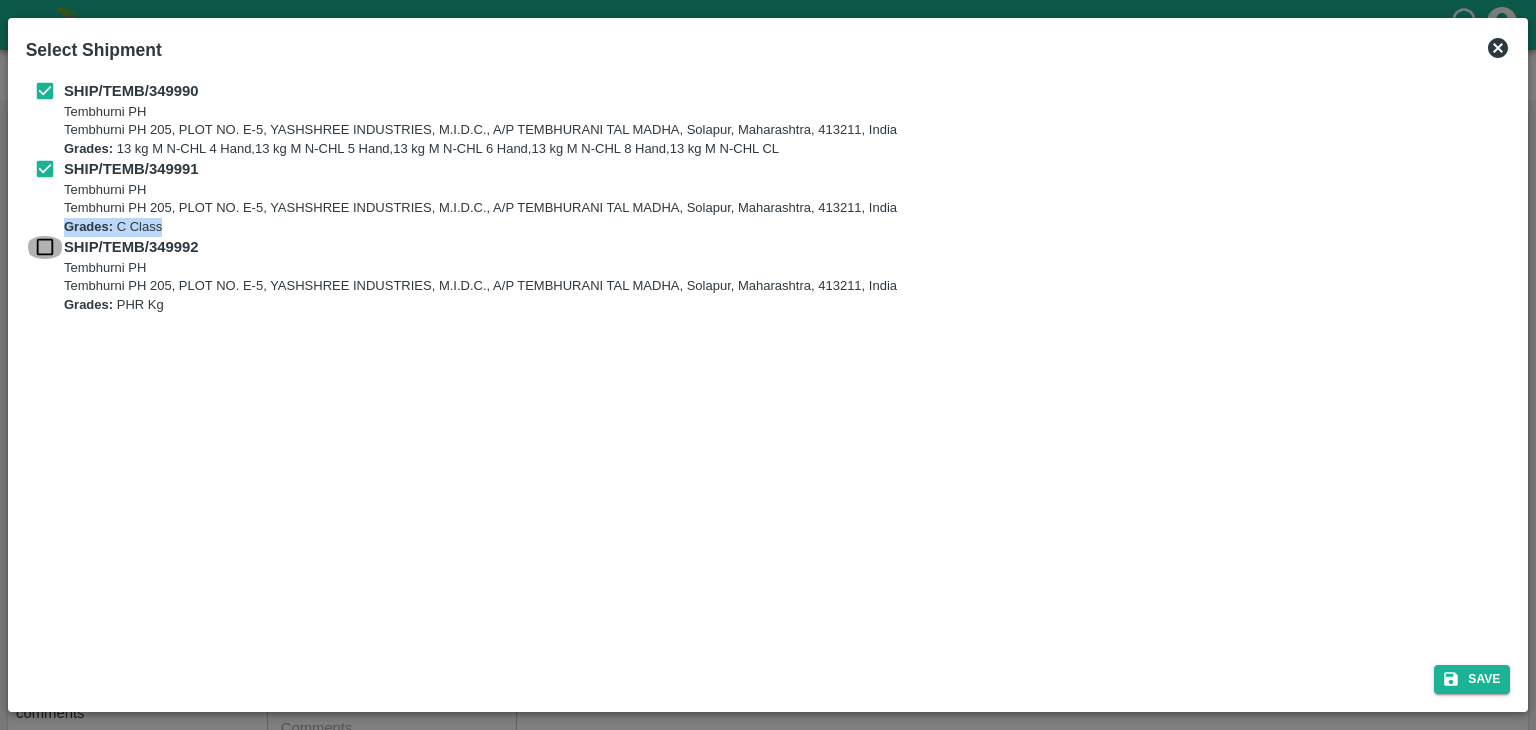 click at bounding box center (45, 247) 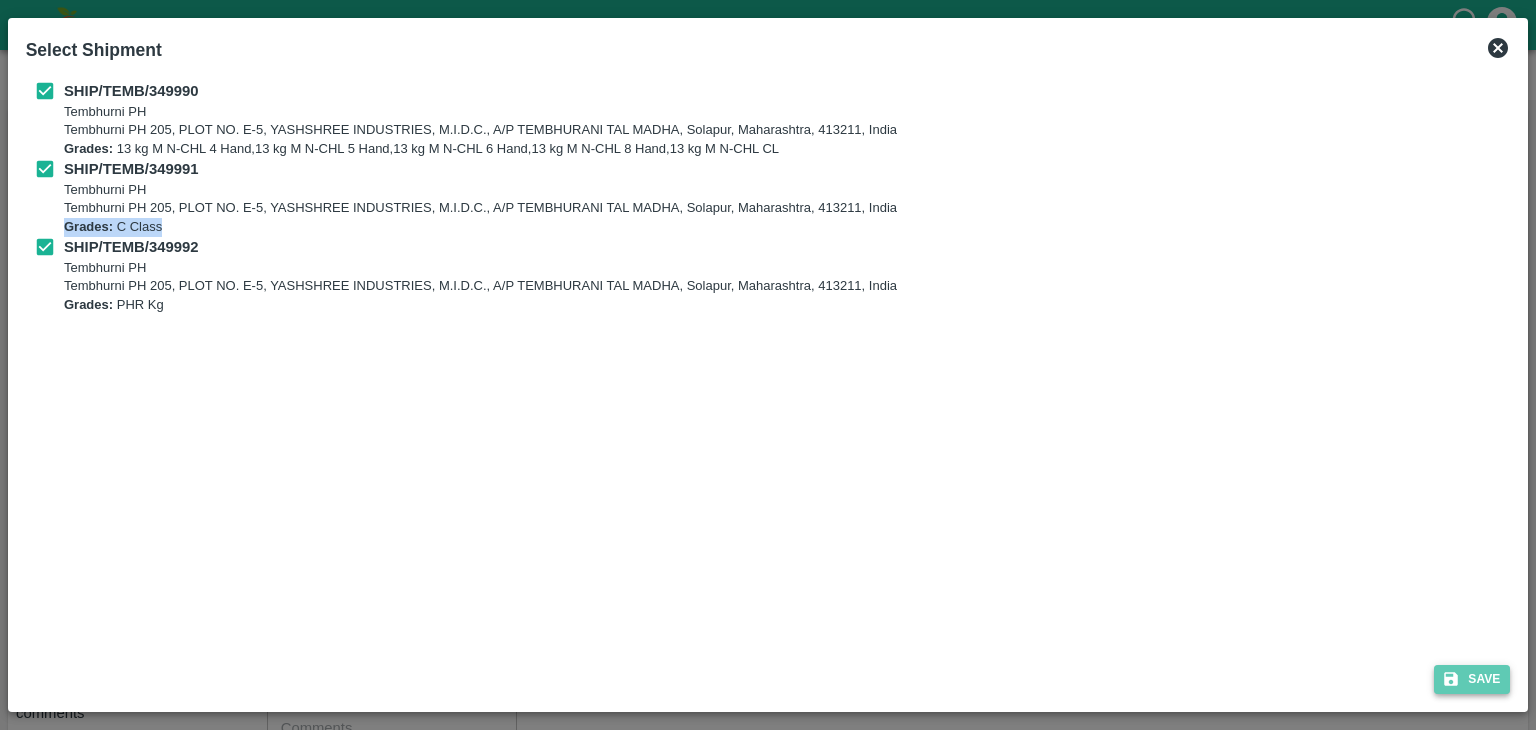 click on "Save" at bounding box center (1472, 679) 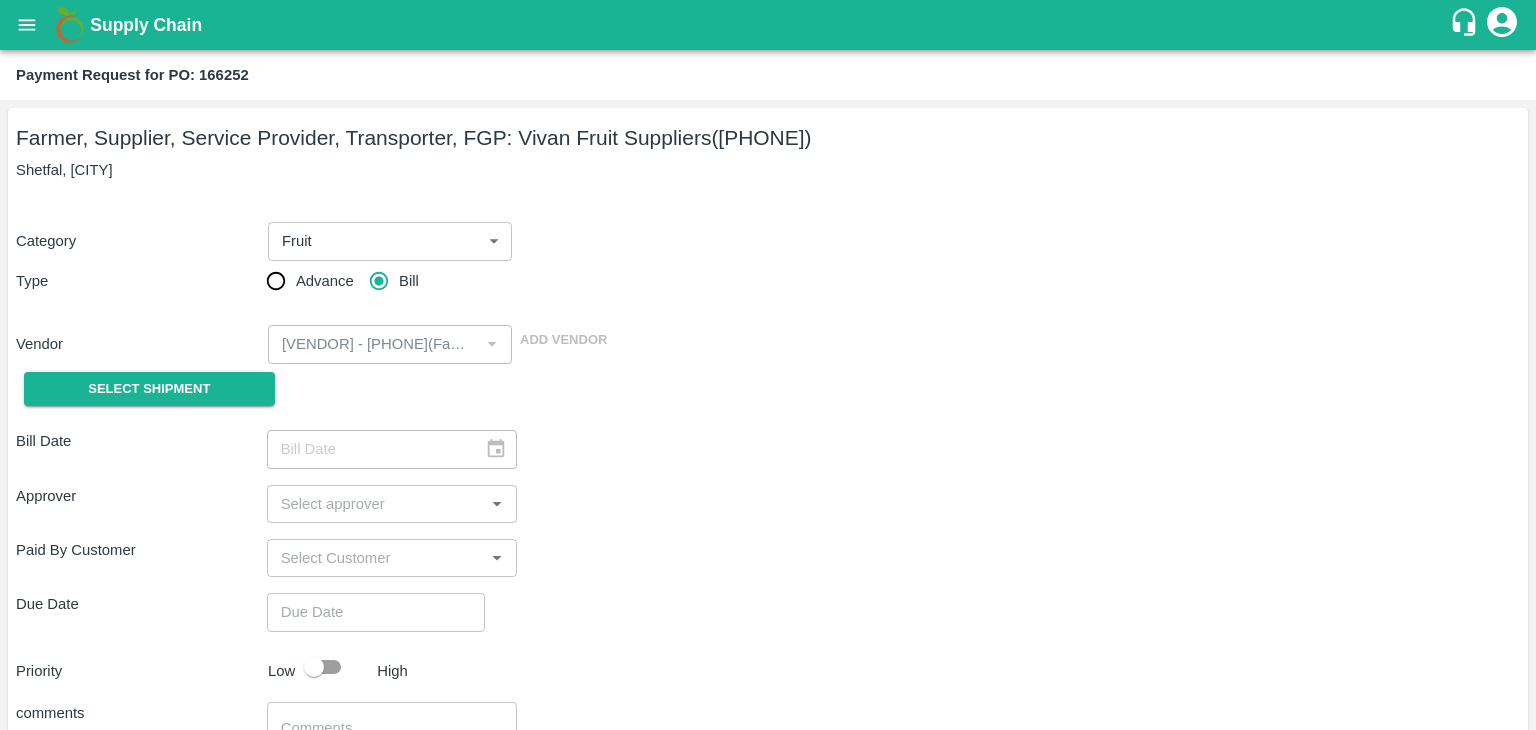 type on "30/07/2025" 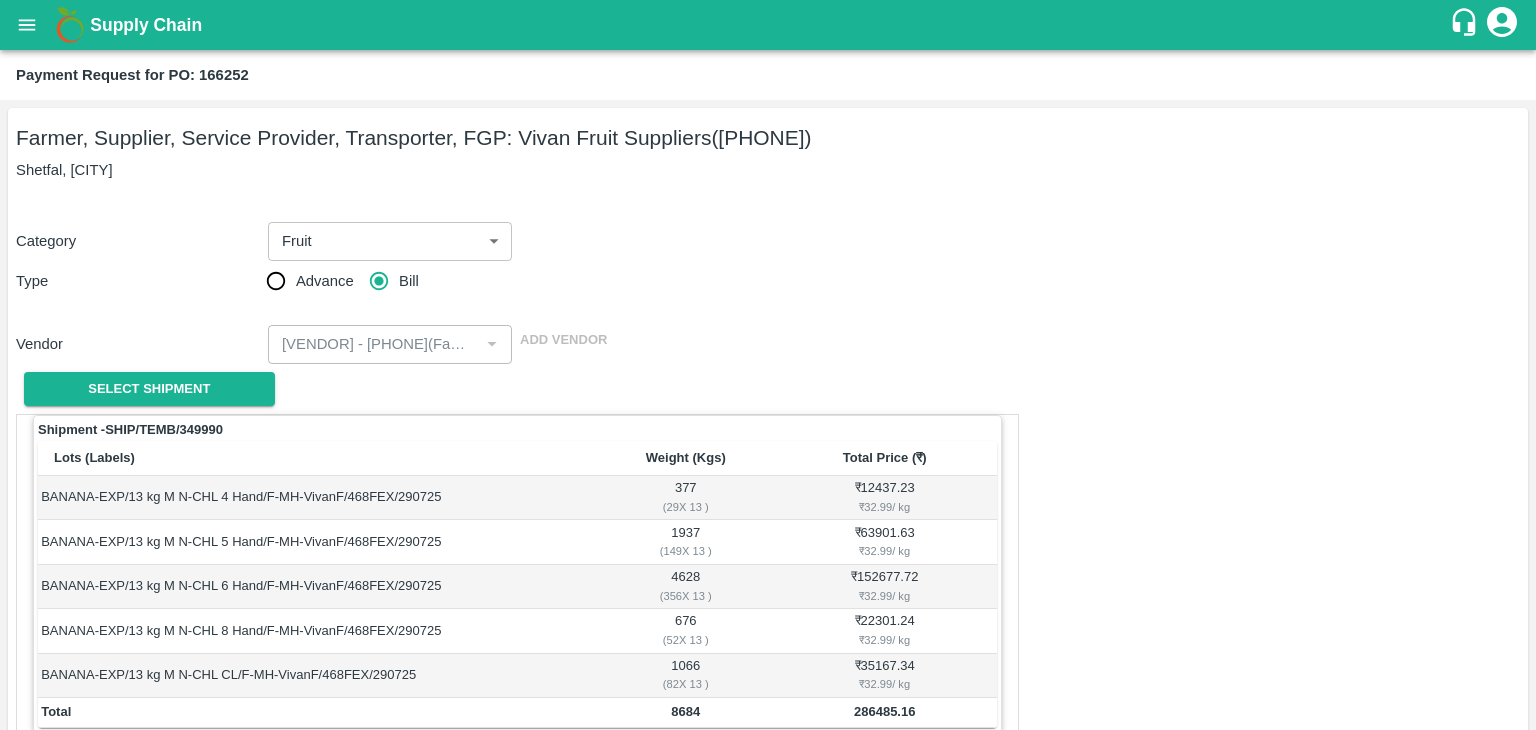 scroll, scrollTop: 980, scrollLeft: 0, axis: vertical 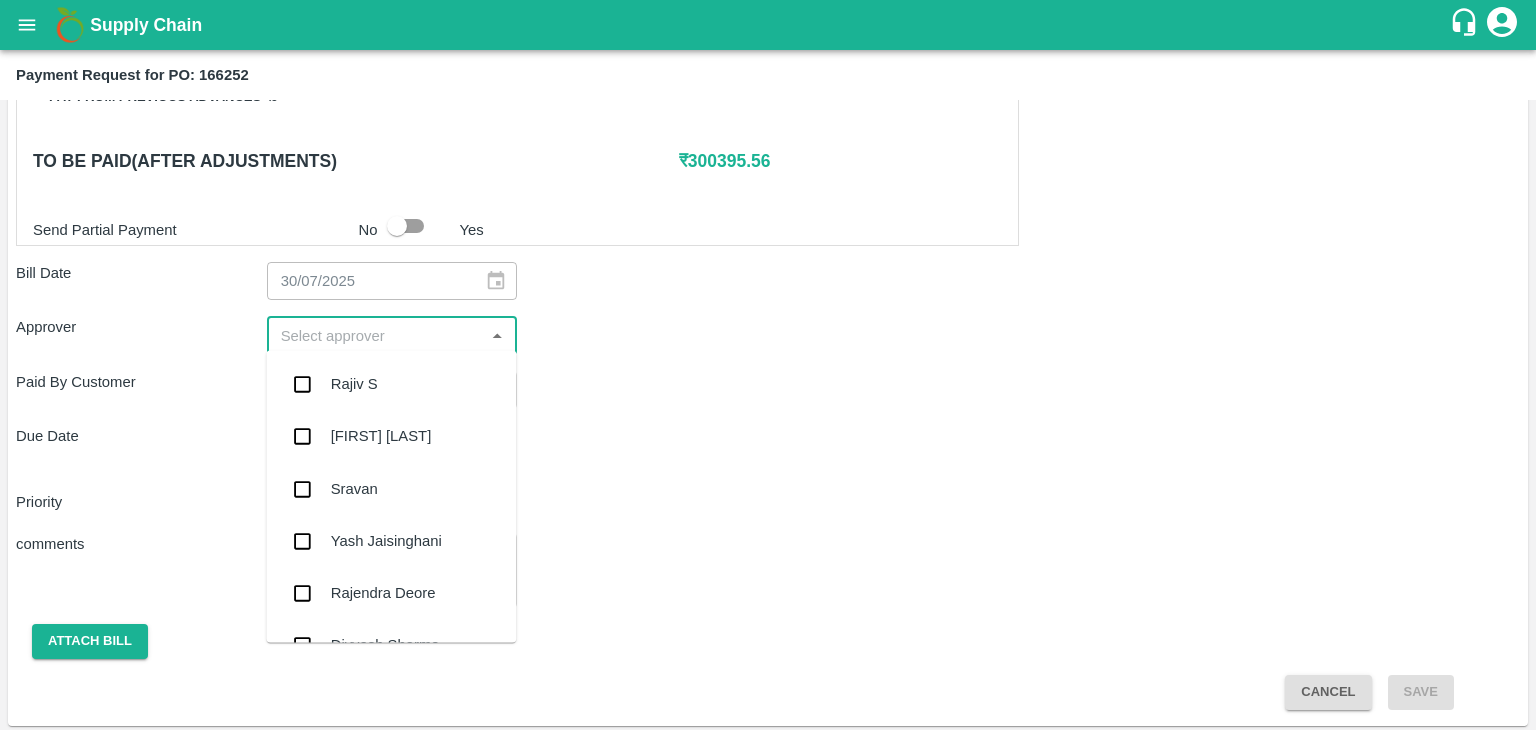 click at bounding box center [376, 335] 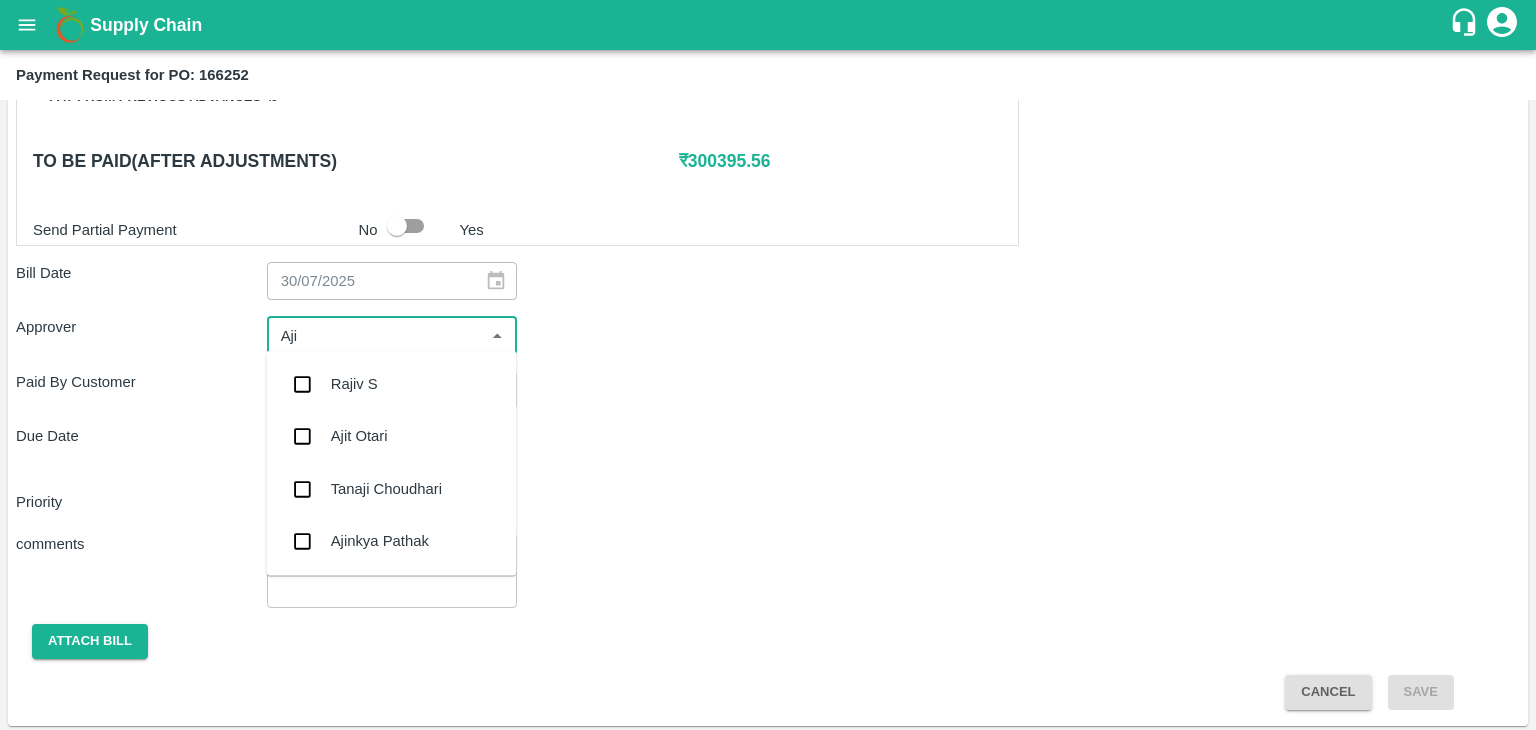 type on "[FIRST]" 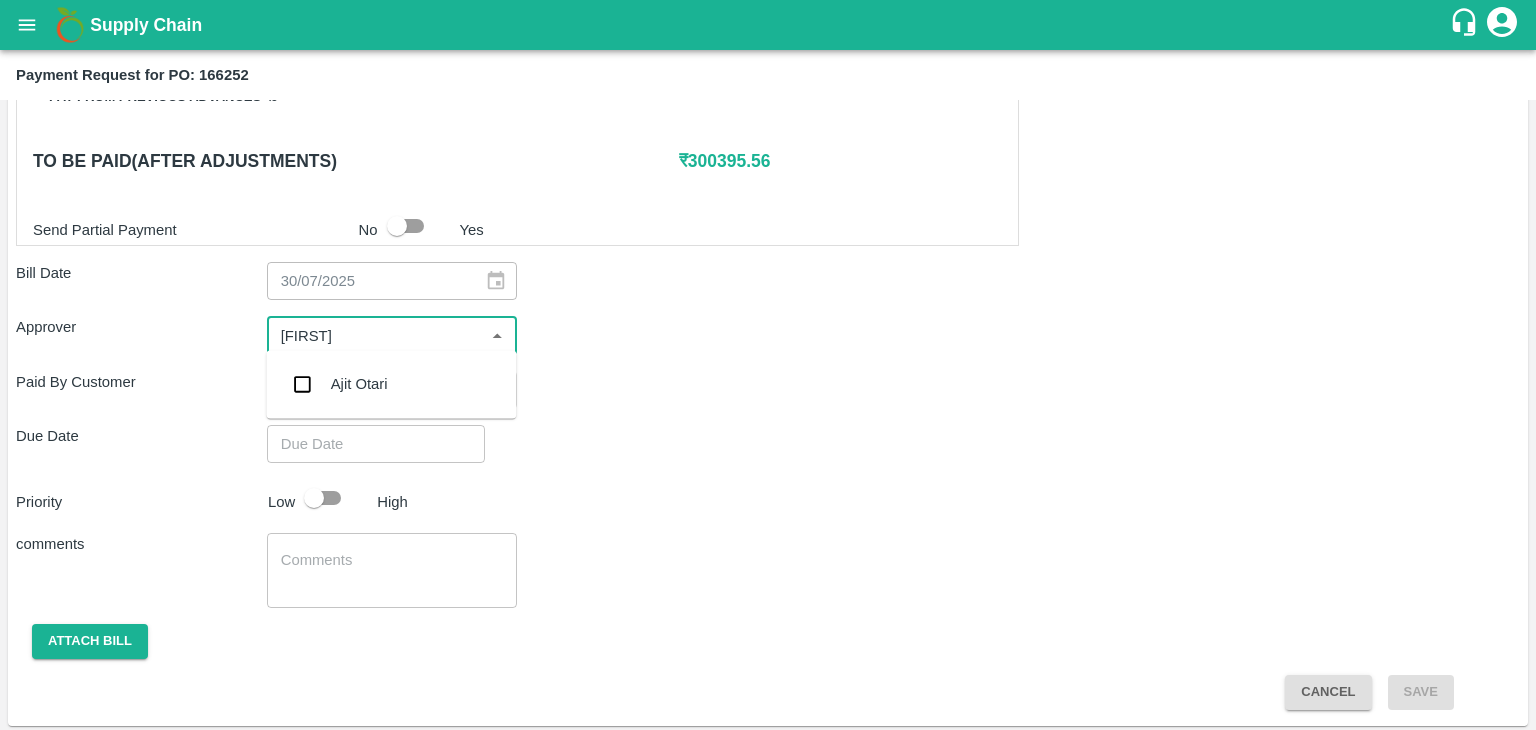click on "Ajit Otari" at bounding box center (359, 384) 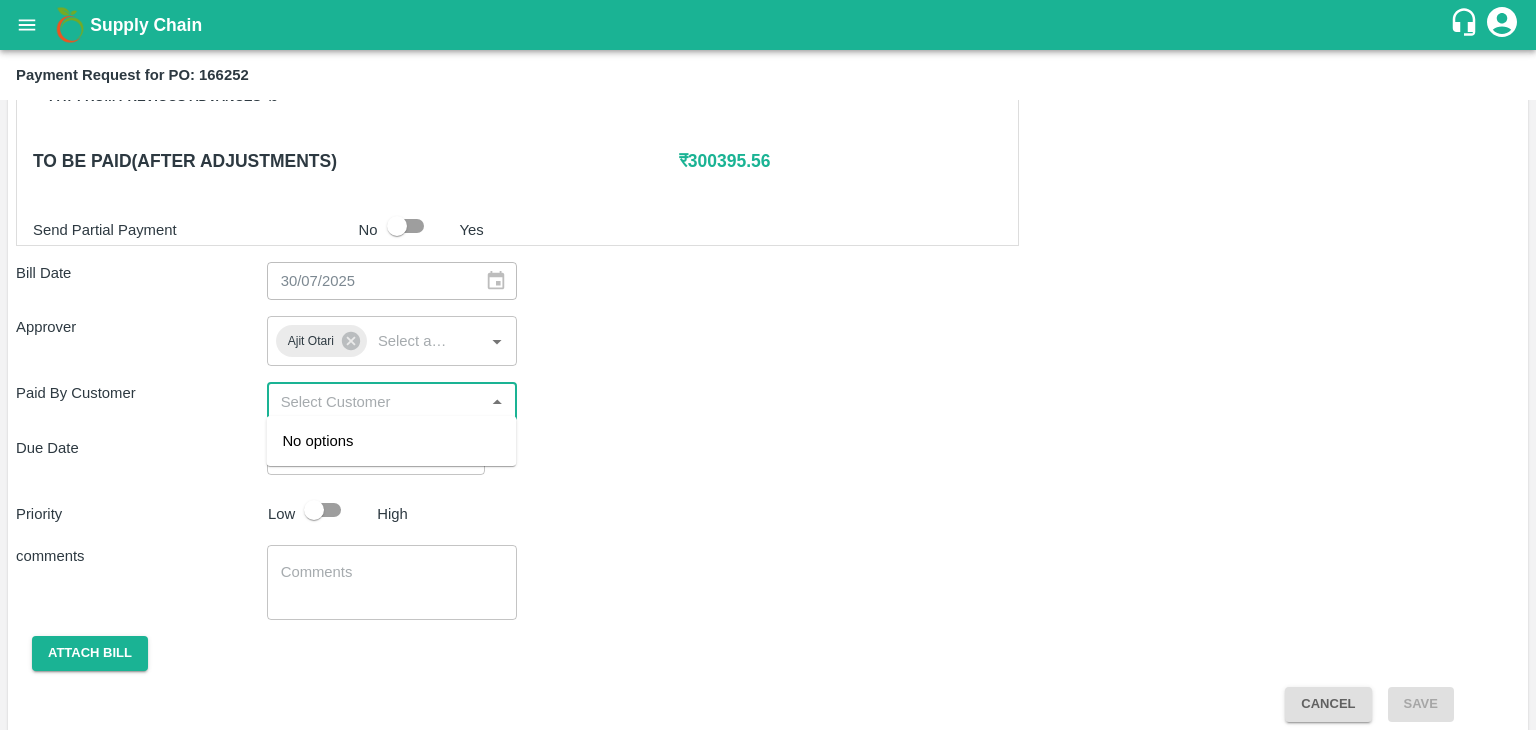 click at bounding box center (376, 401) 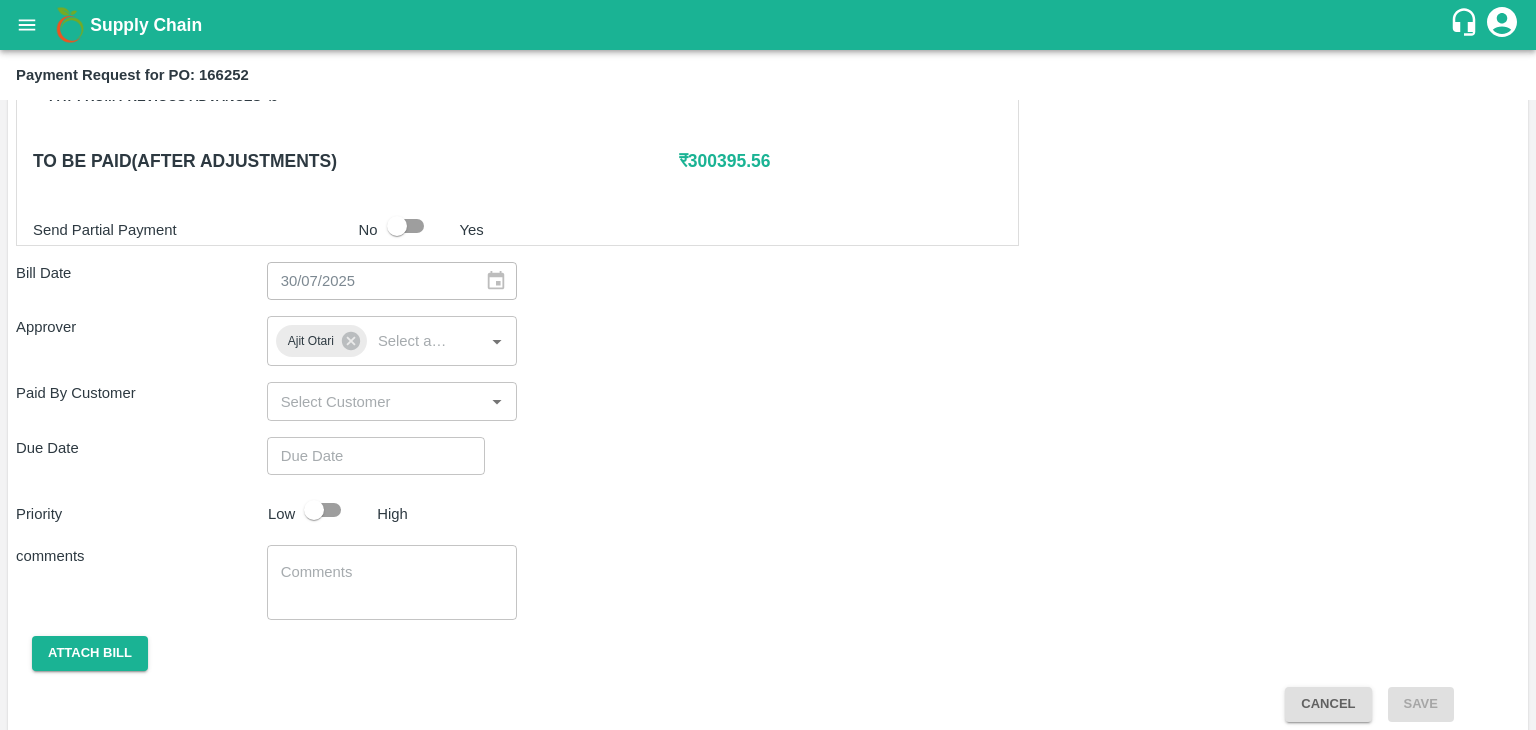 click on "Priority  Low  High" at bounding box center [764, 510] 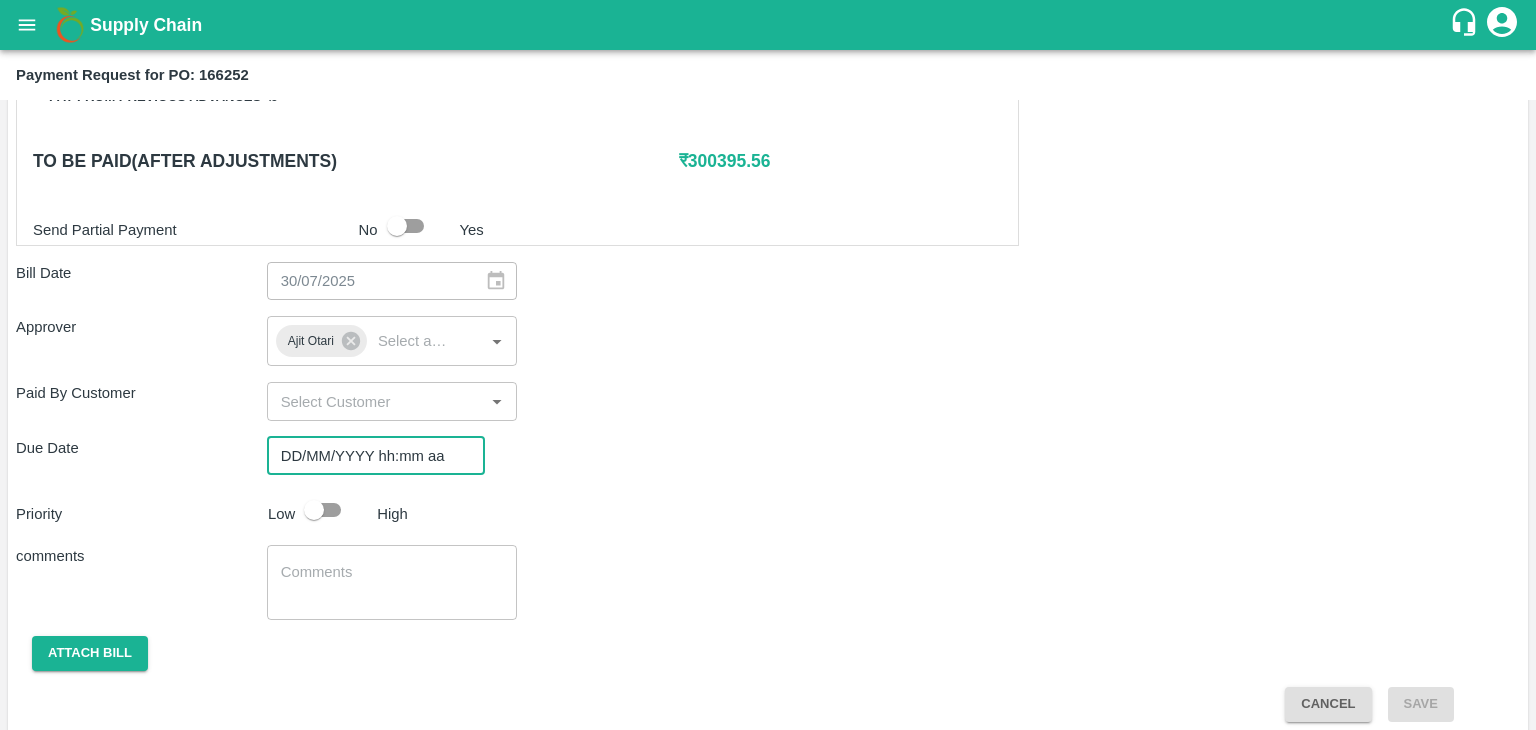 type on "DD/MM/YYYY hh:mm aa" 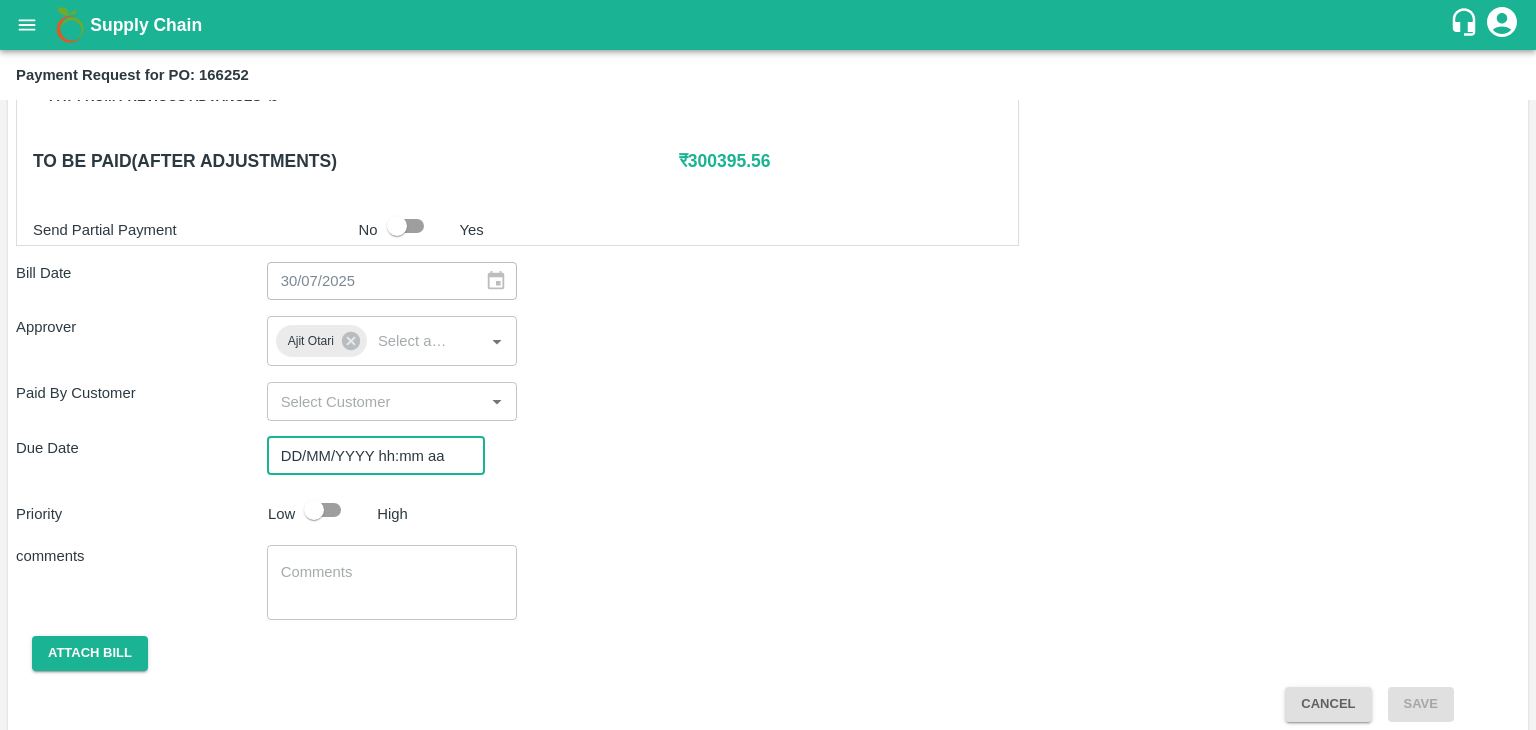 click on "DD/MM/YYYY hh:mm aa" at bounding box center (369, 456) 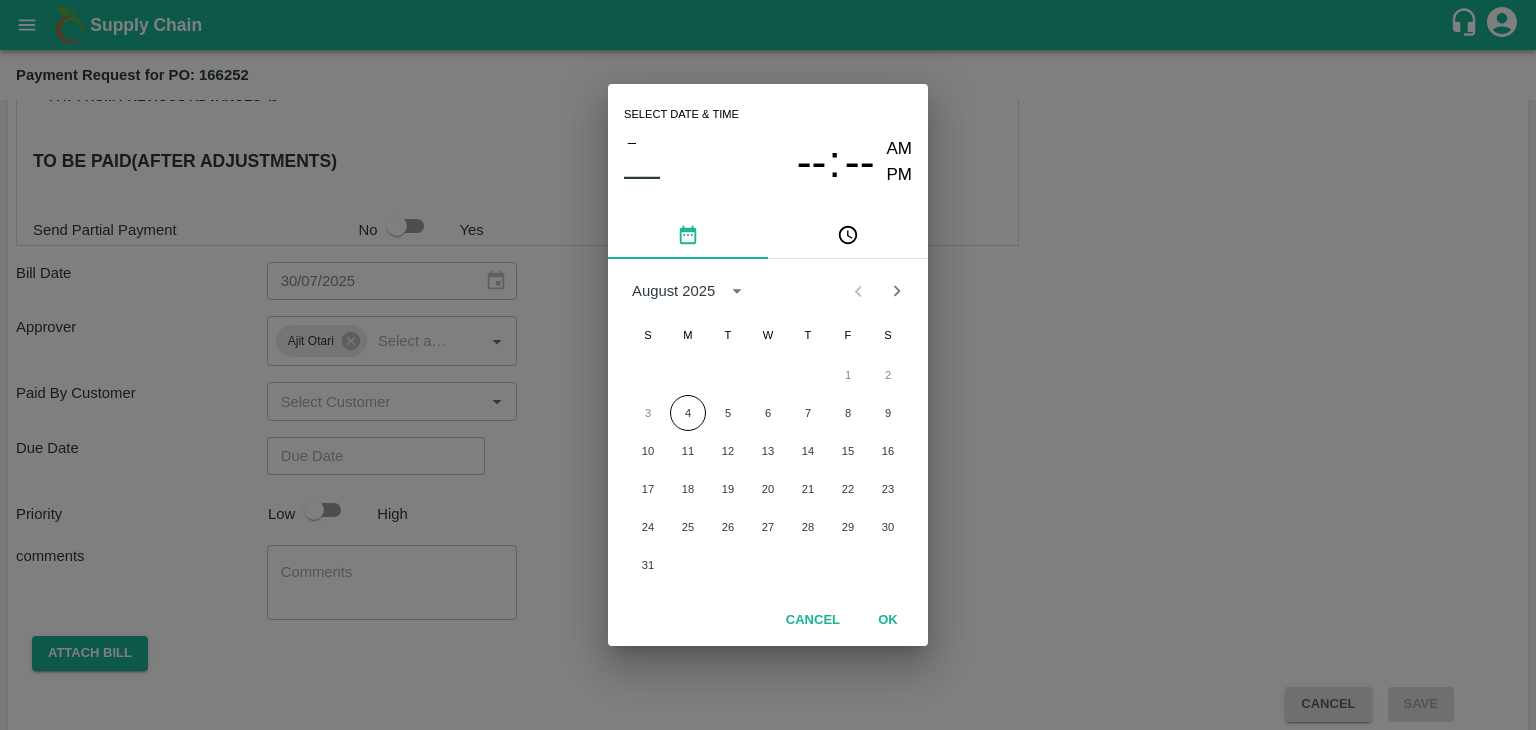 click on "1 2 3 4 5 6 7 8 9 10 11 12 13 14 15 16 17 18 19 20 21 22 23 24 25 26 27 28 29 30 31" at bounding box center [768, 470] 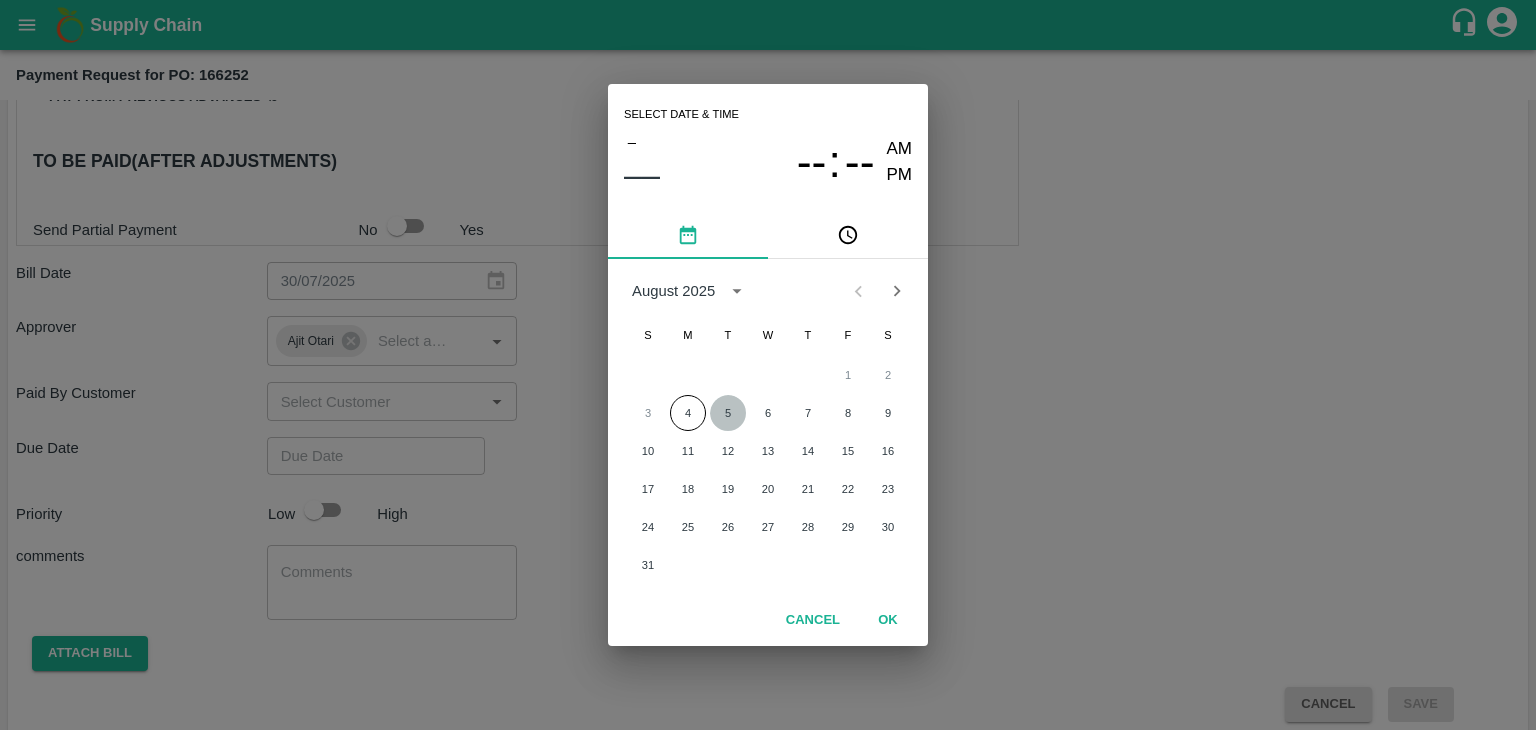 click on "5" at bounding box center (728, 413) 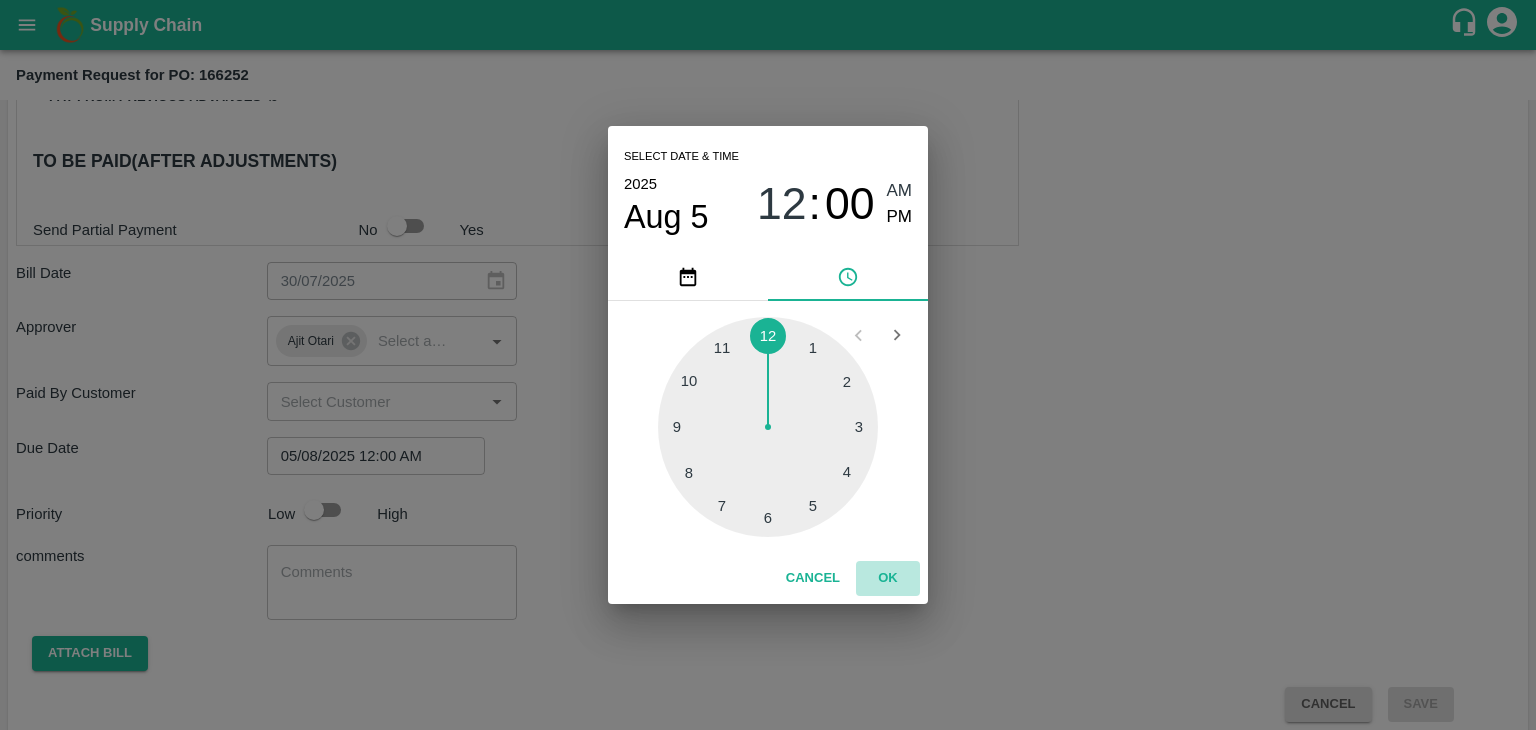 click on "OK" at bounding box center (888, 578) 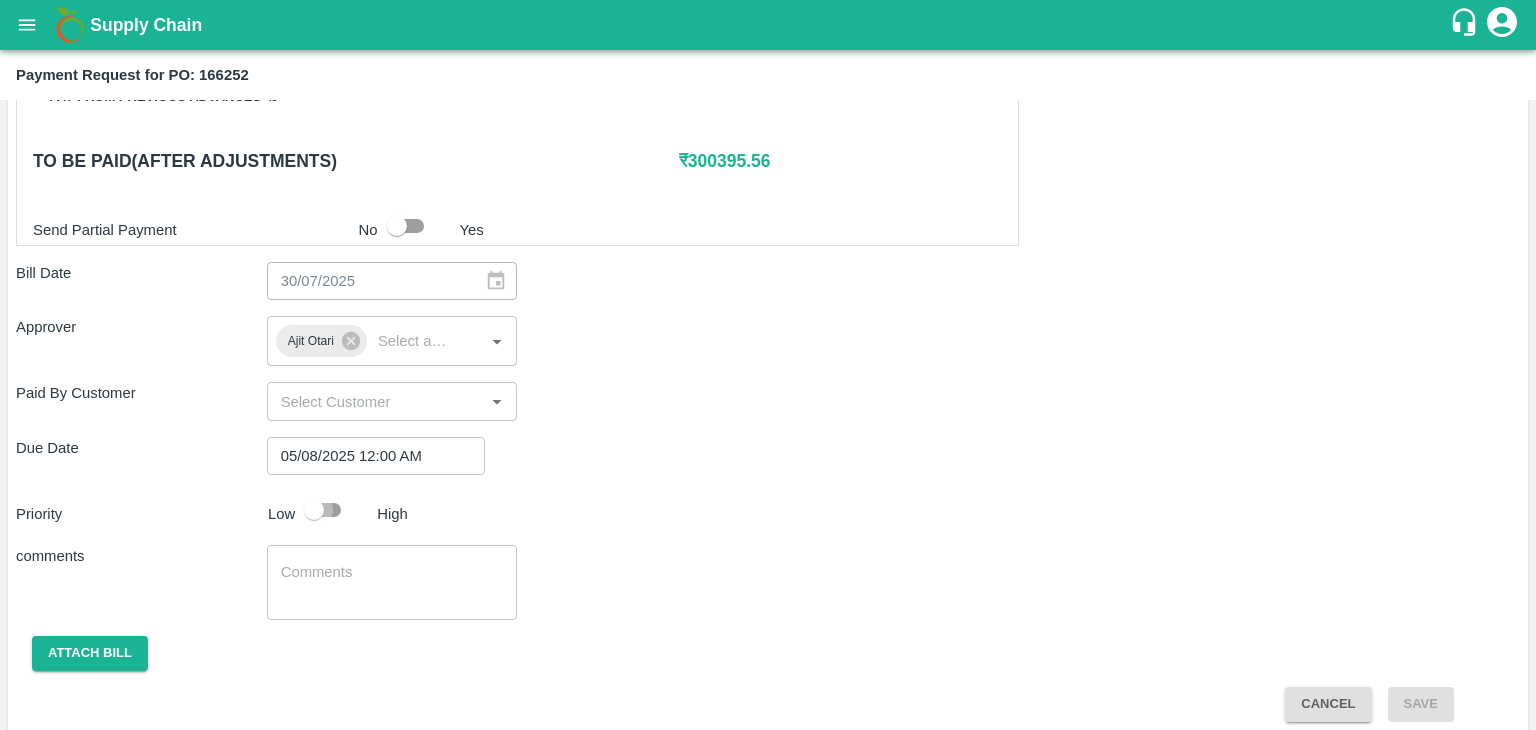 click at bounding box center (314, 510) 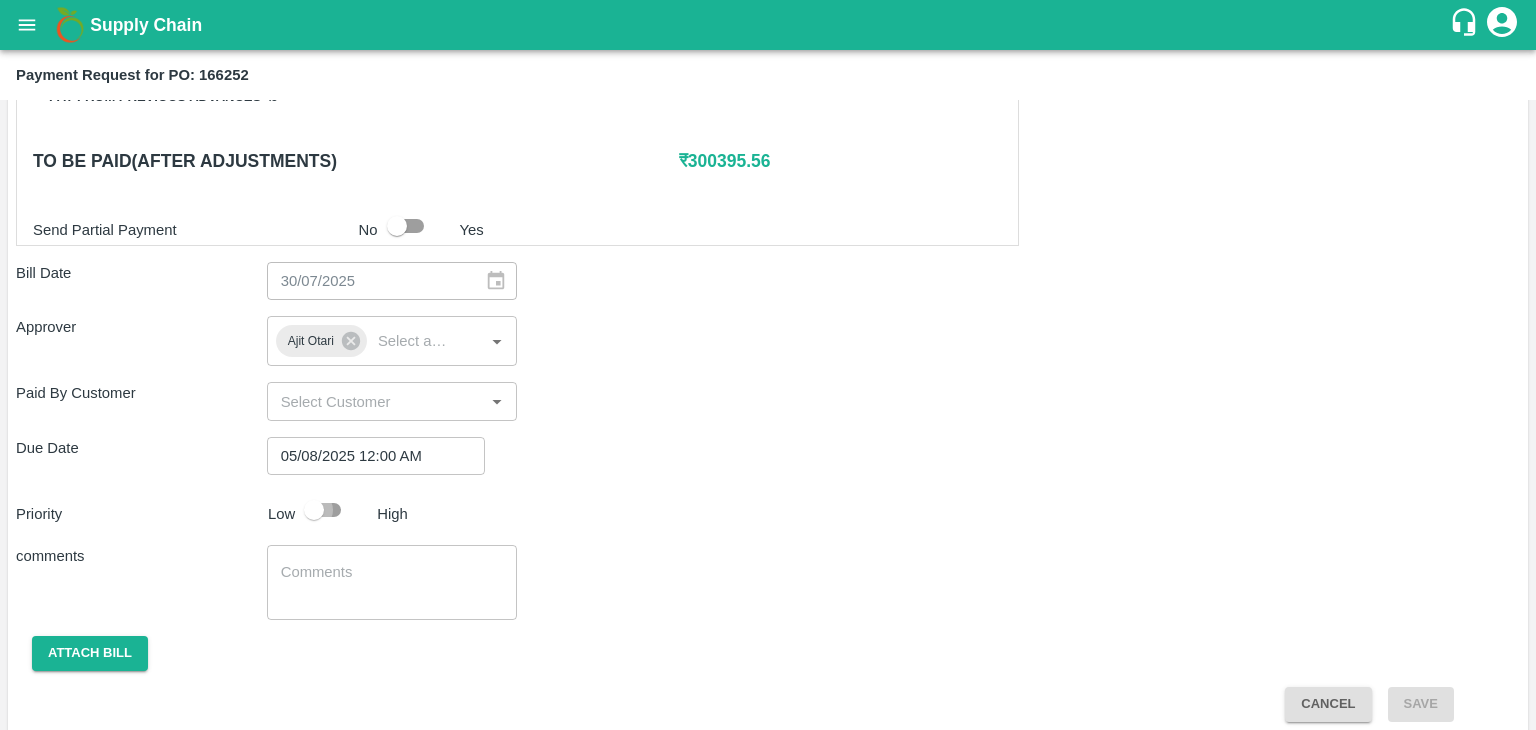 checkbox on "true" 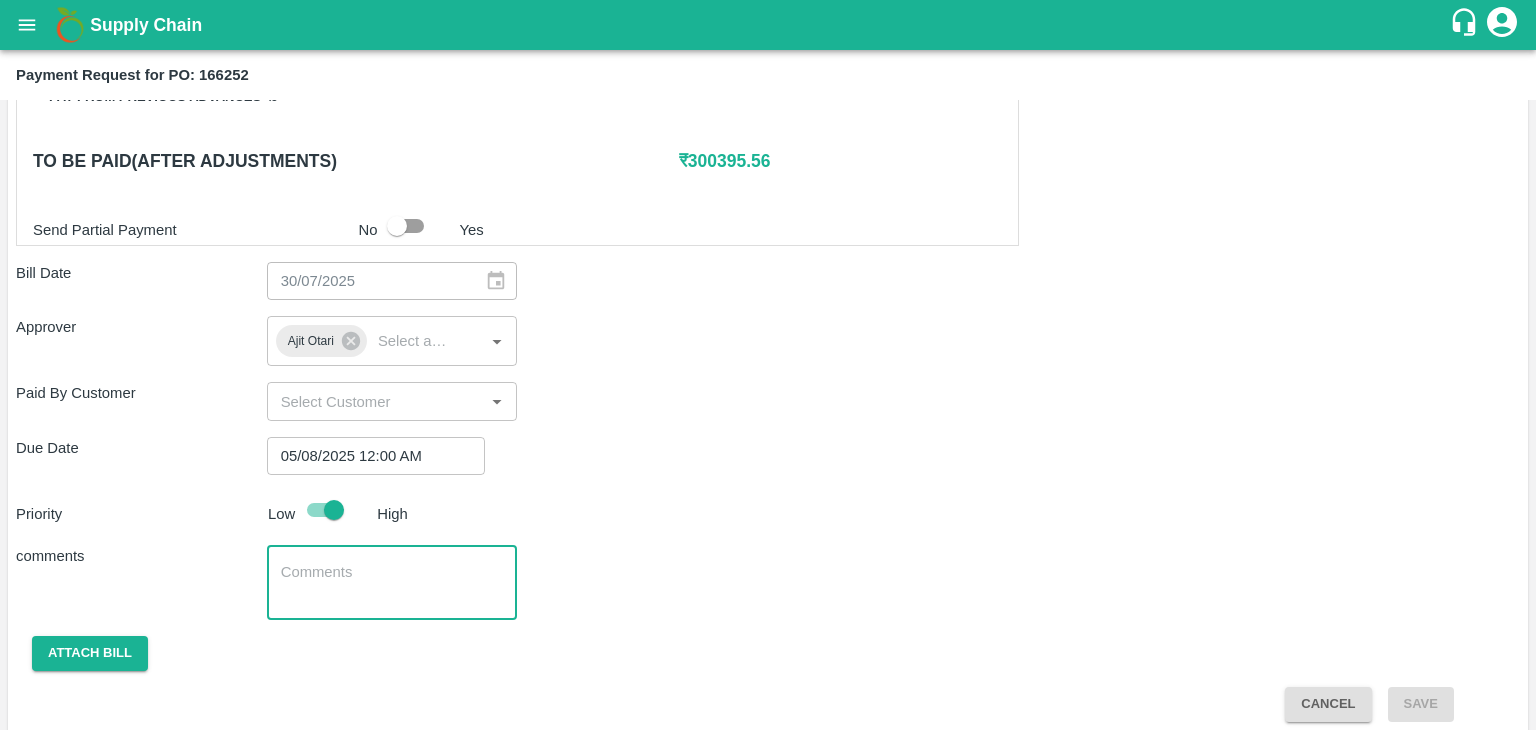click at bounding box center [392, 583] 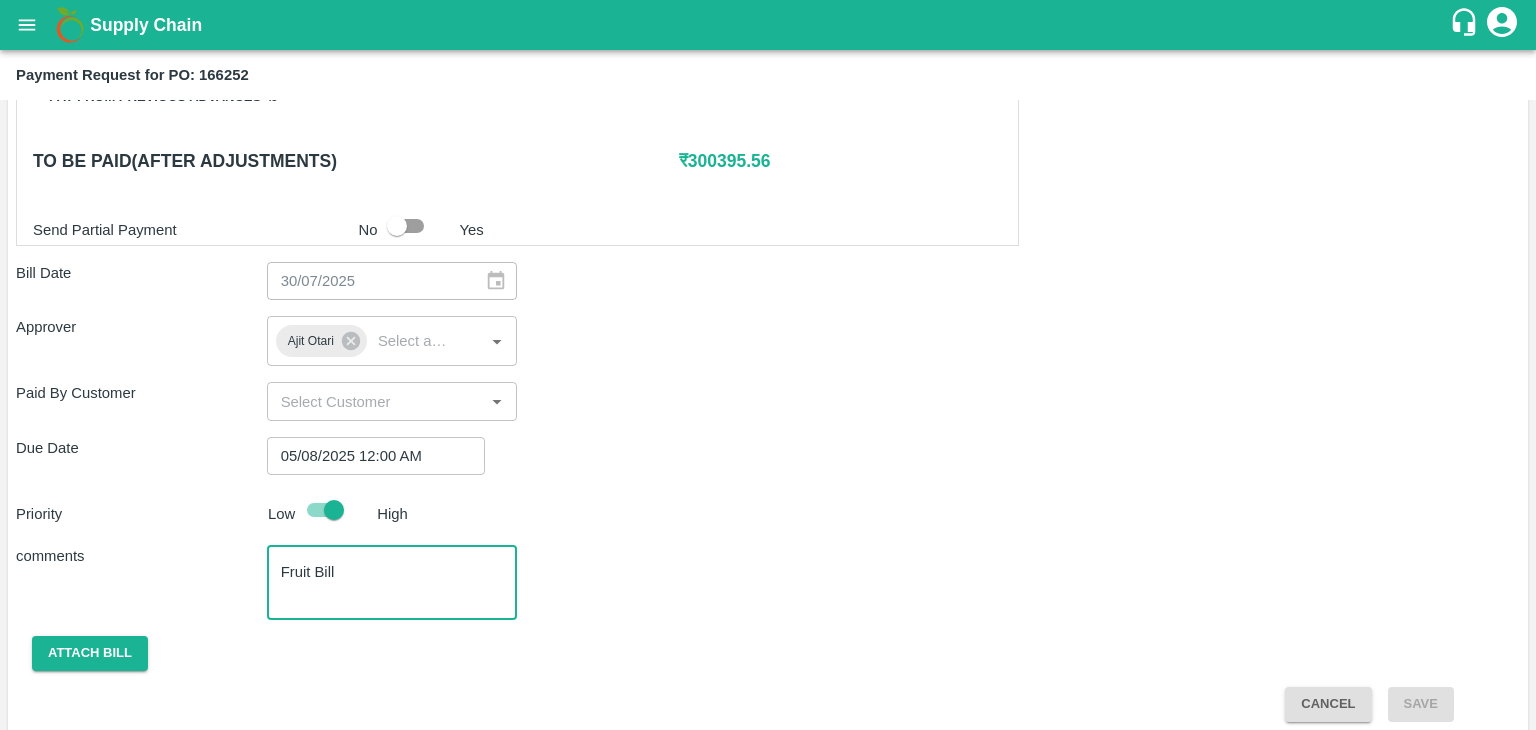 scroll, scrollTop: 992, scrollLeft: 0, axis: vertical 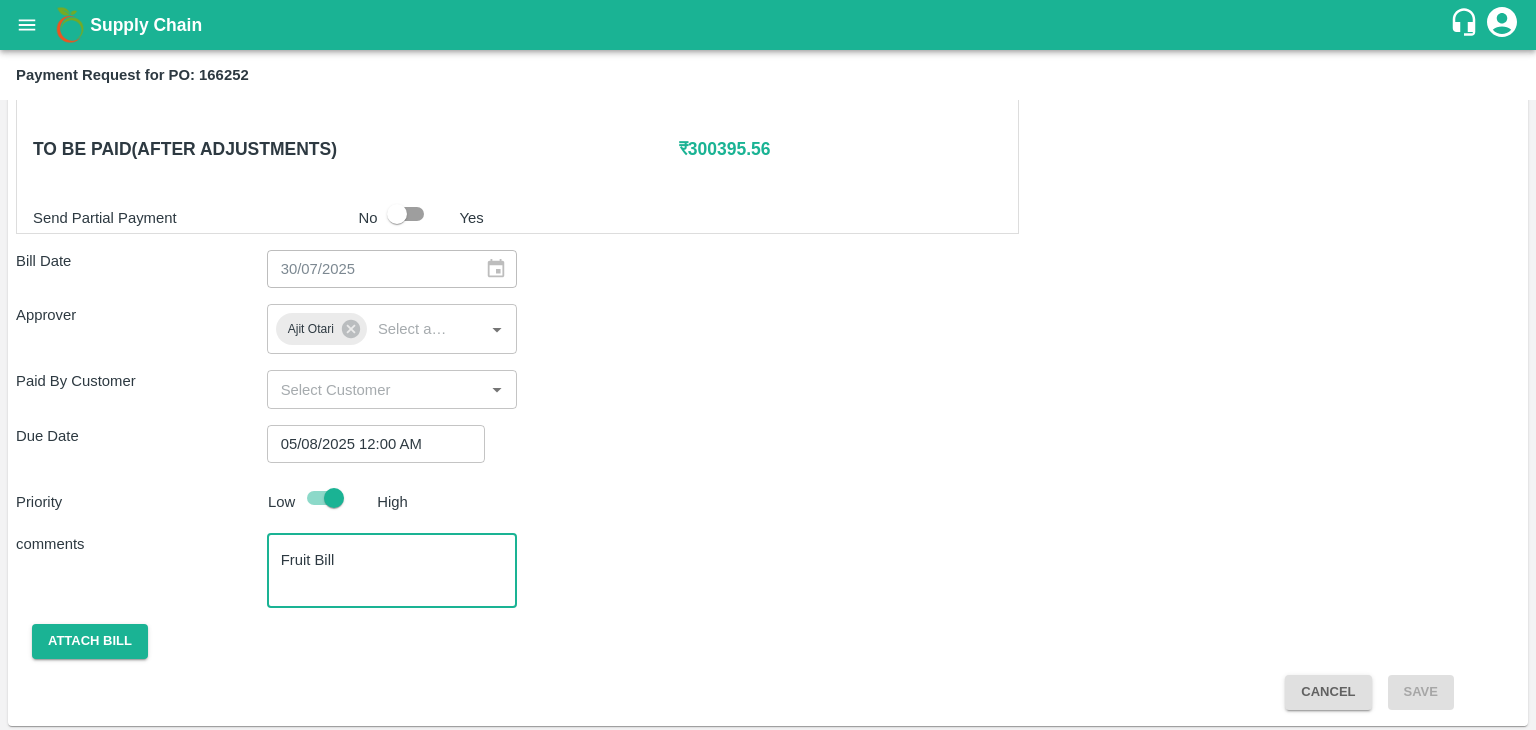 type on "Fruit Bill" 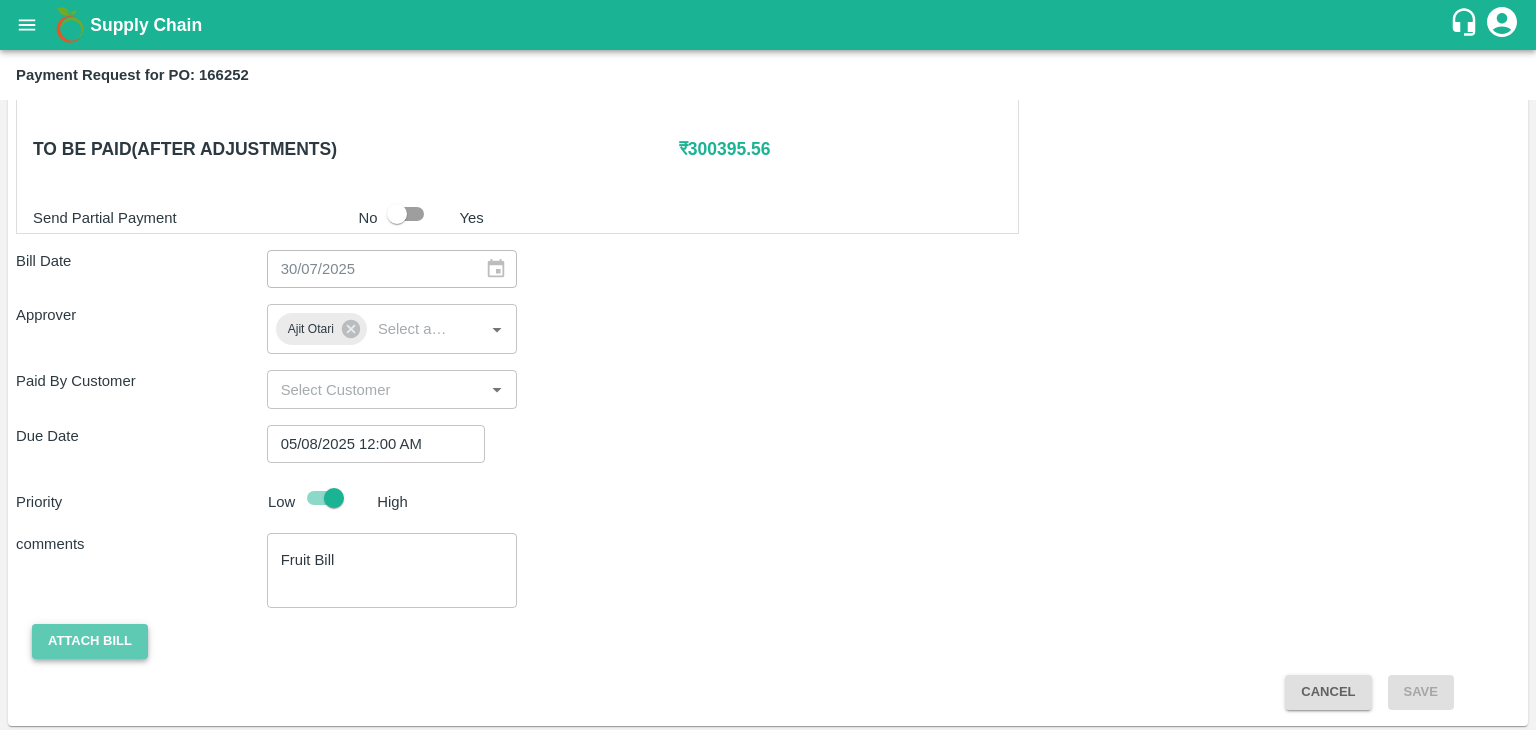 click on "Attach bill" at bounding box center [90, 641] 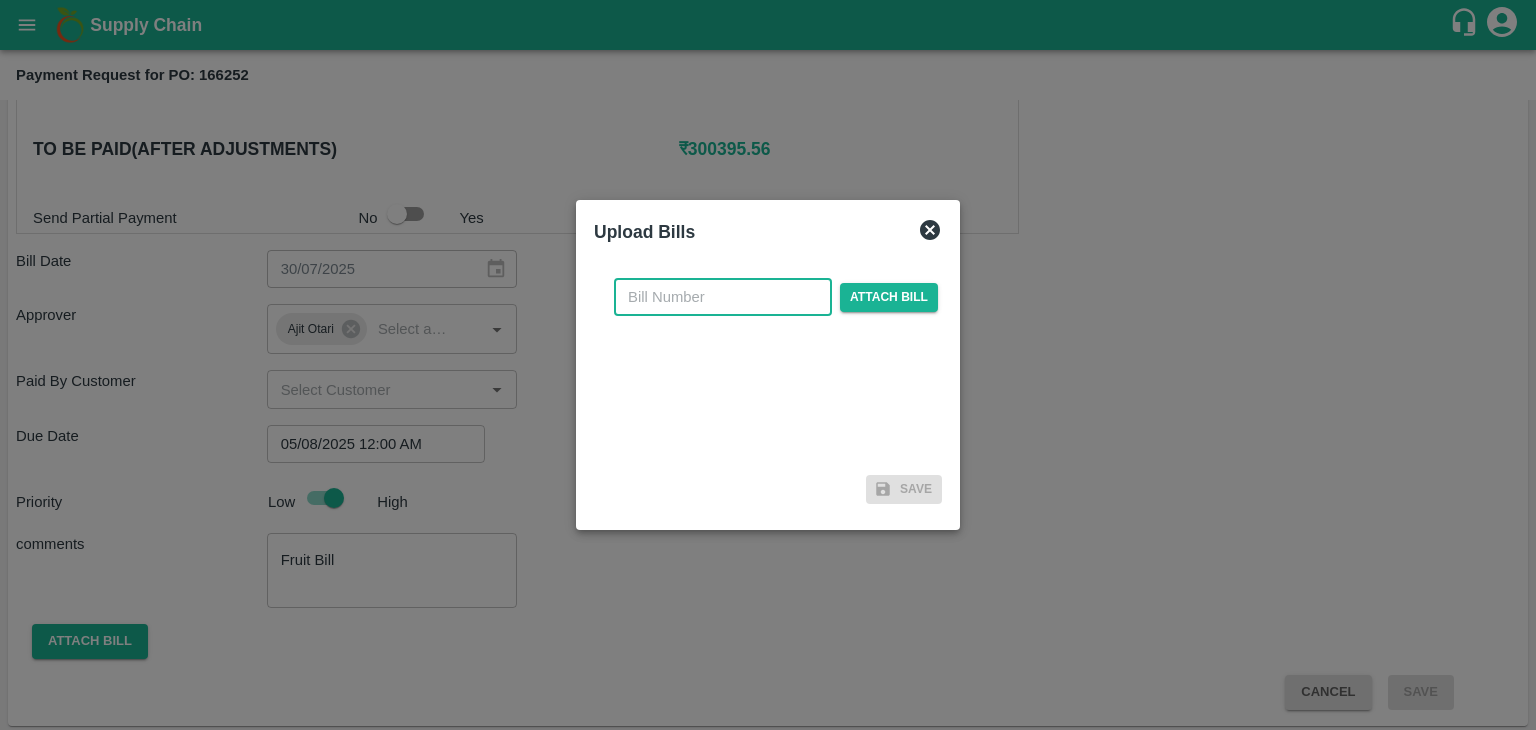 click at bounding box center (723, 297) 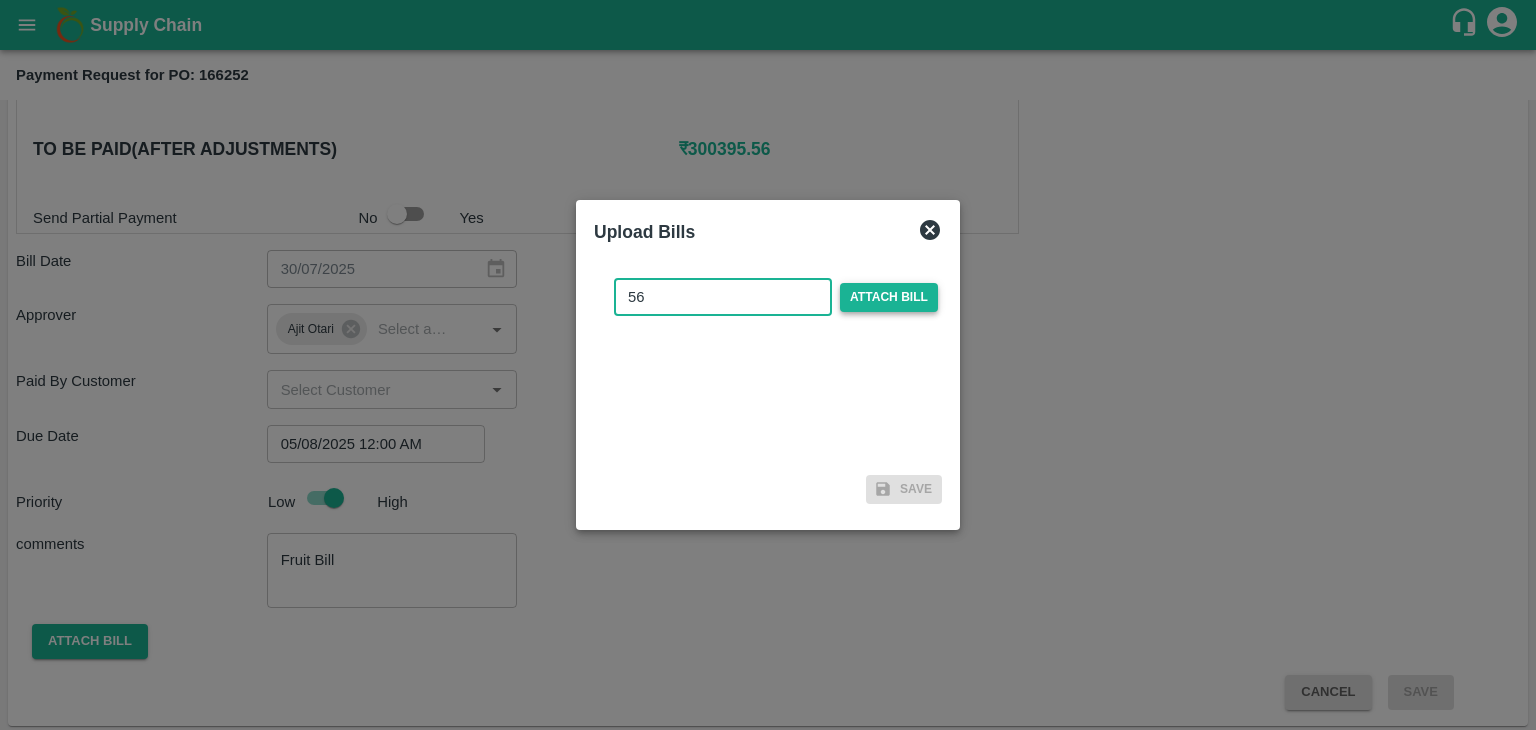 type on "56" 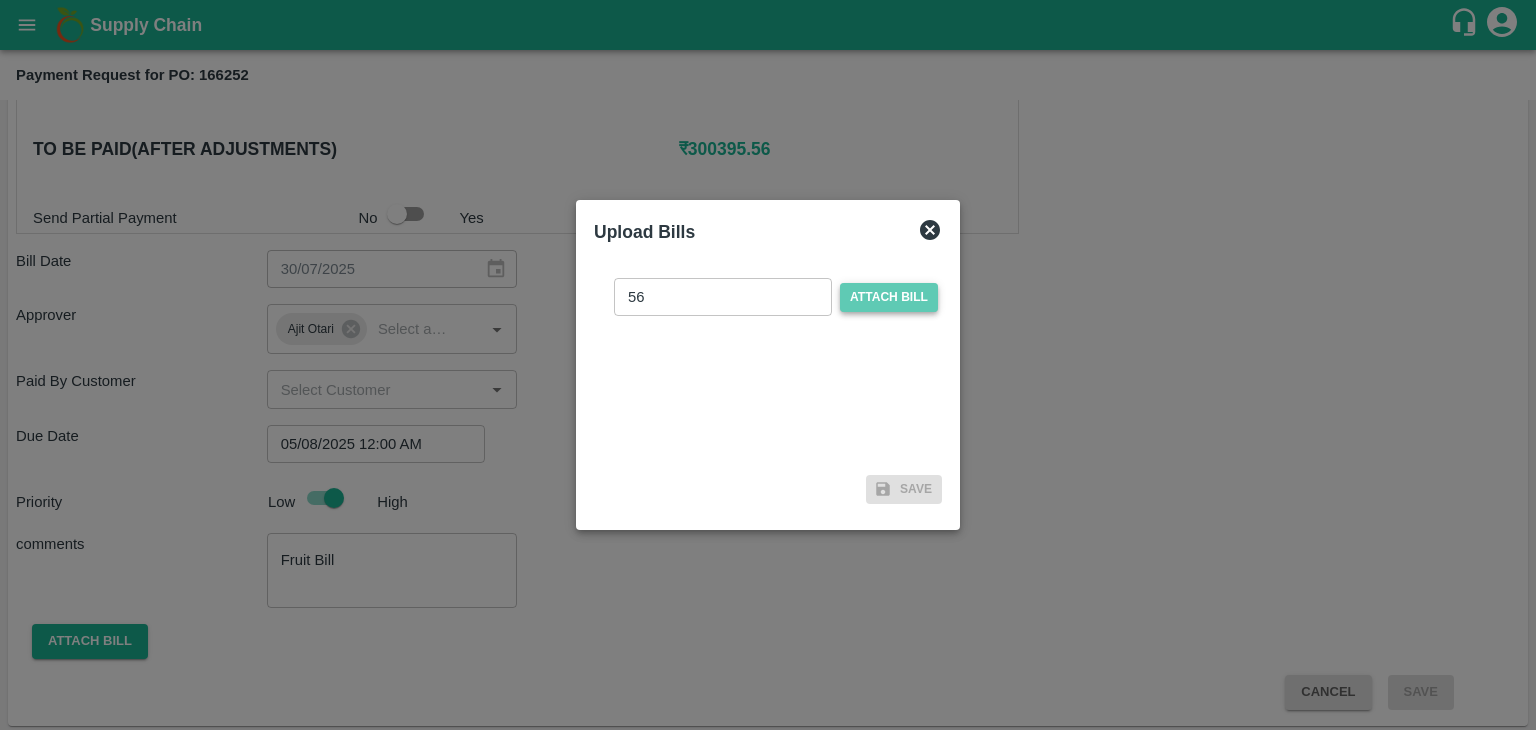 click on "Attach bill" at bounding box center [889, 297] 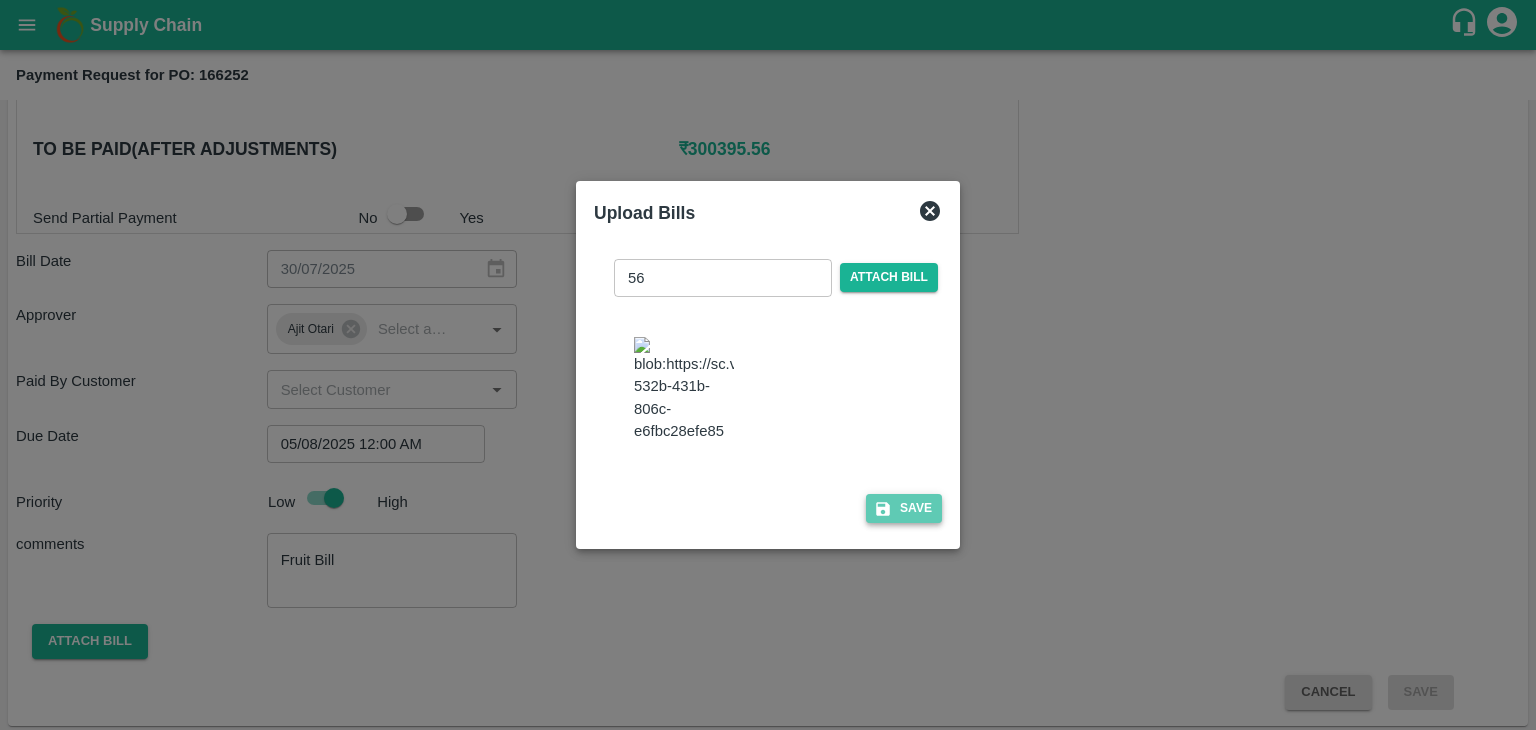 click on "Save" at bounding box center (904, 508) 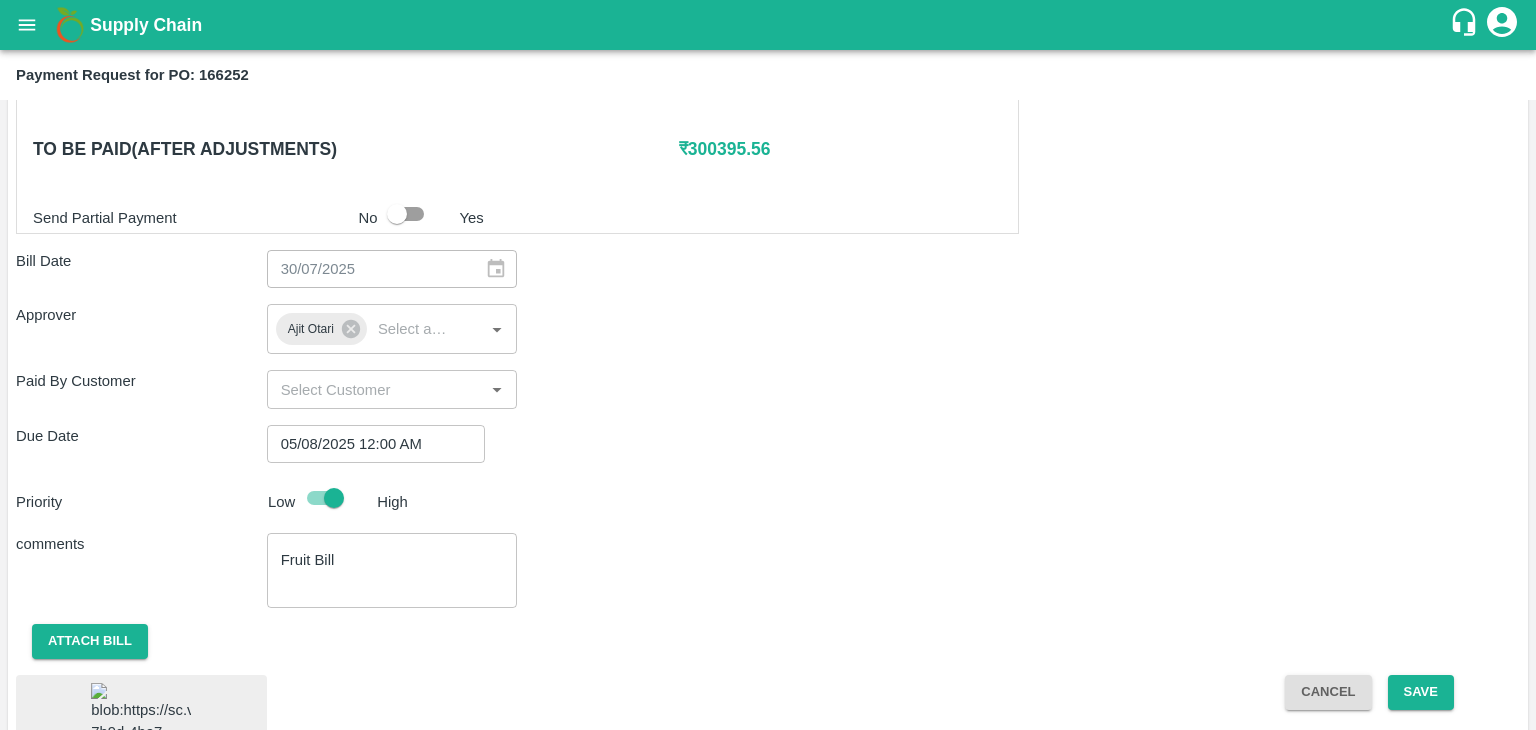 scroll, scrollTop: 1114, scrollLeft: 0, axis: vertical 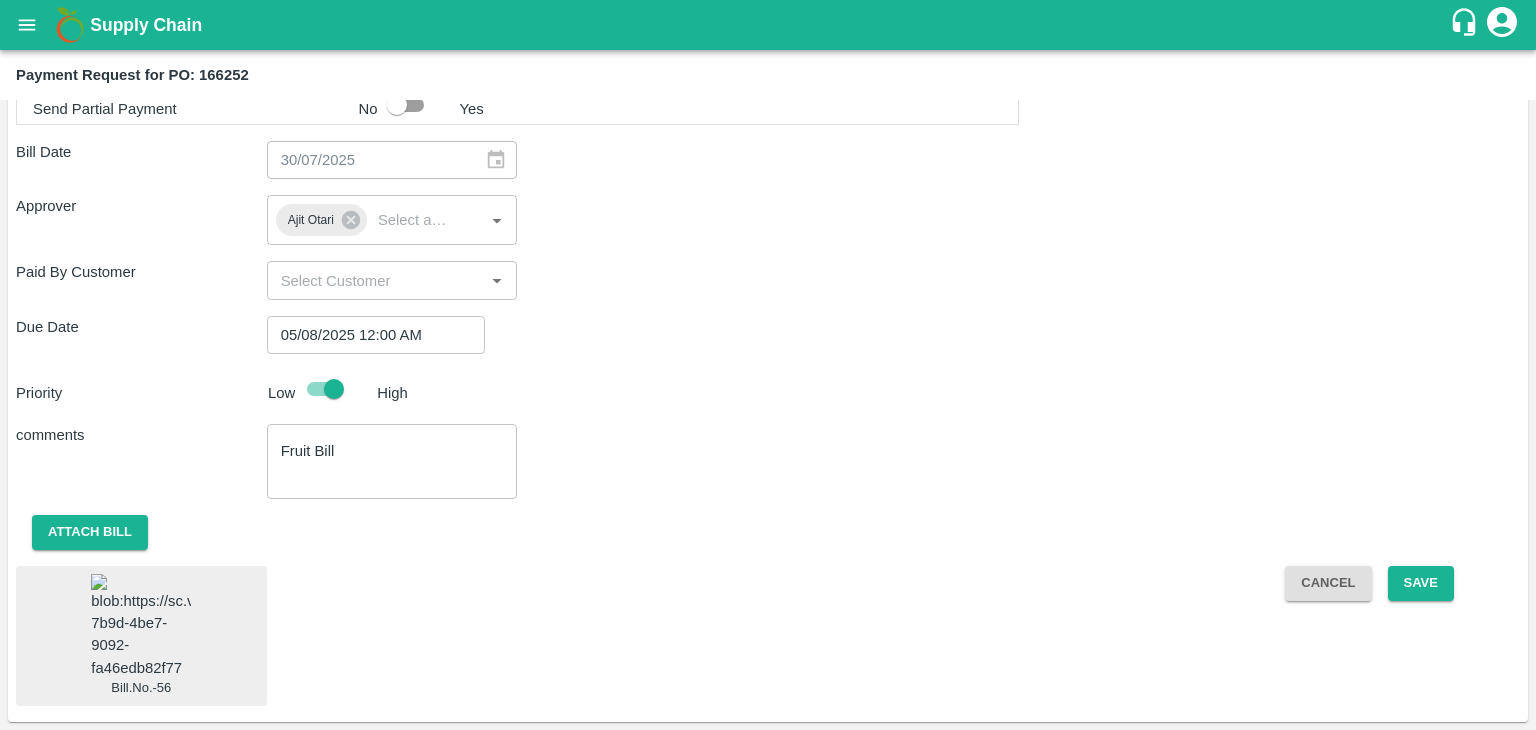 click at bounding box center [141, 626] 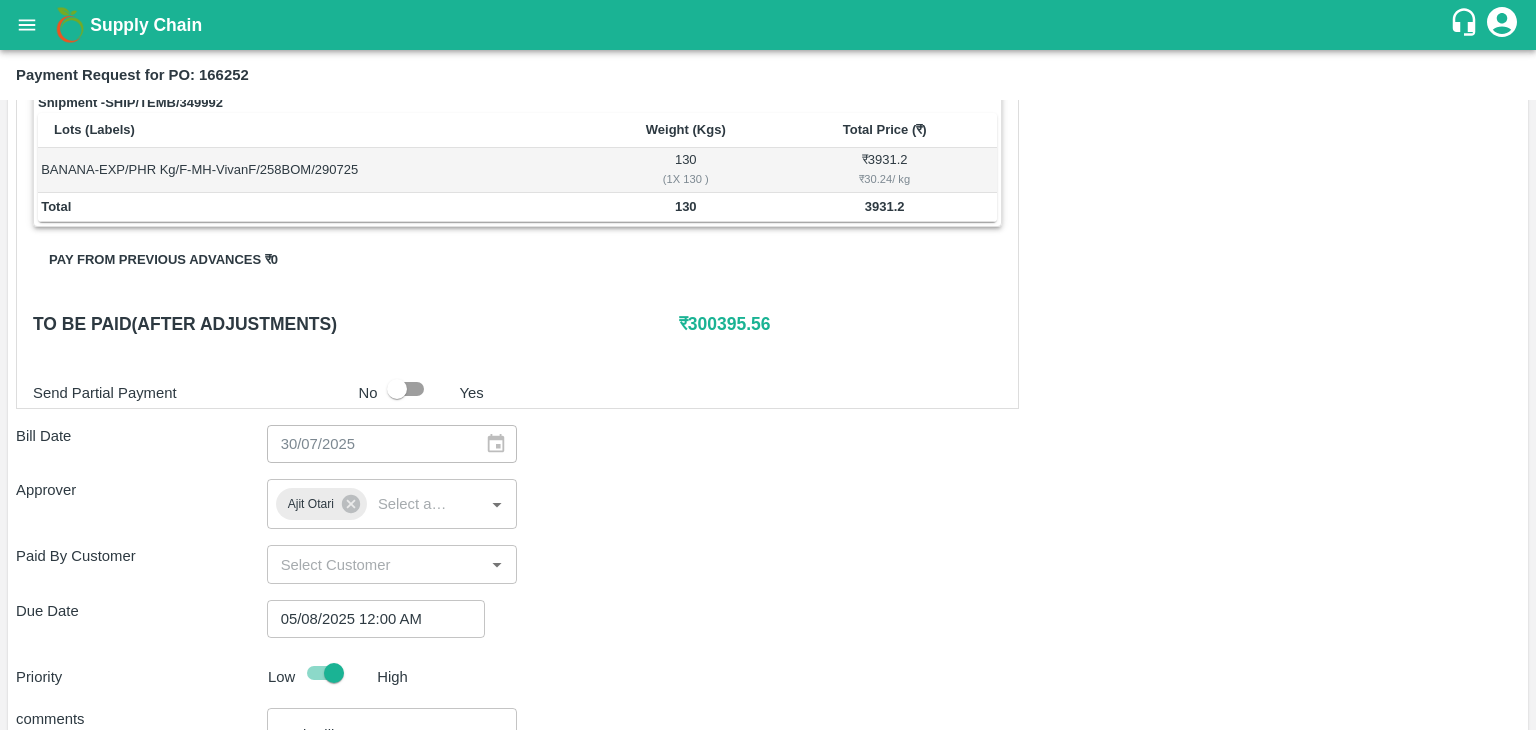 scroll, scrollTop: 1114, scrollLeft: 0, axis: vertical 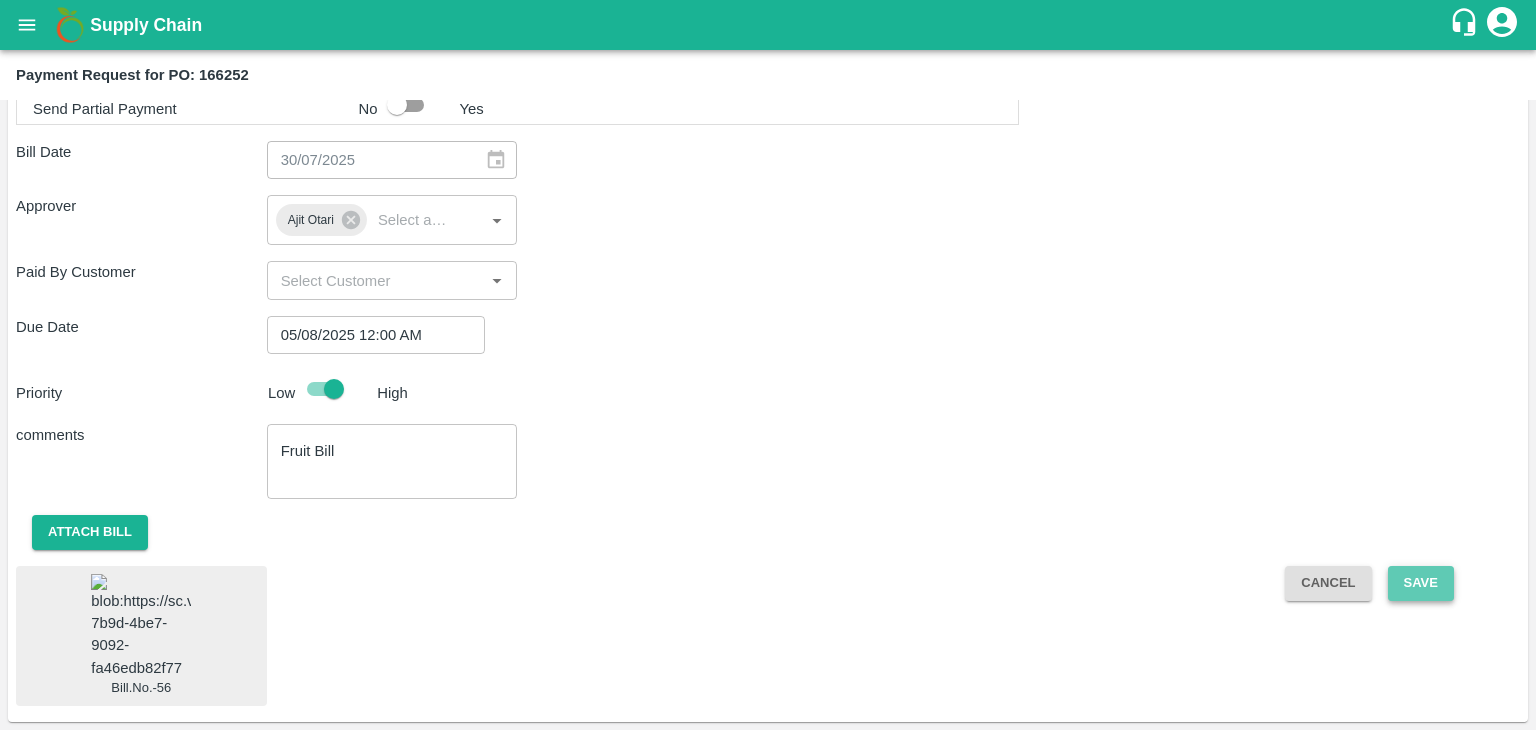 click on "Save" at bounding box center (1421, 583) 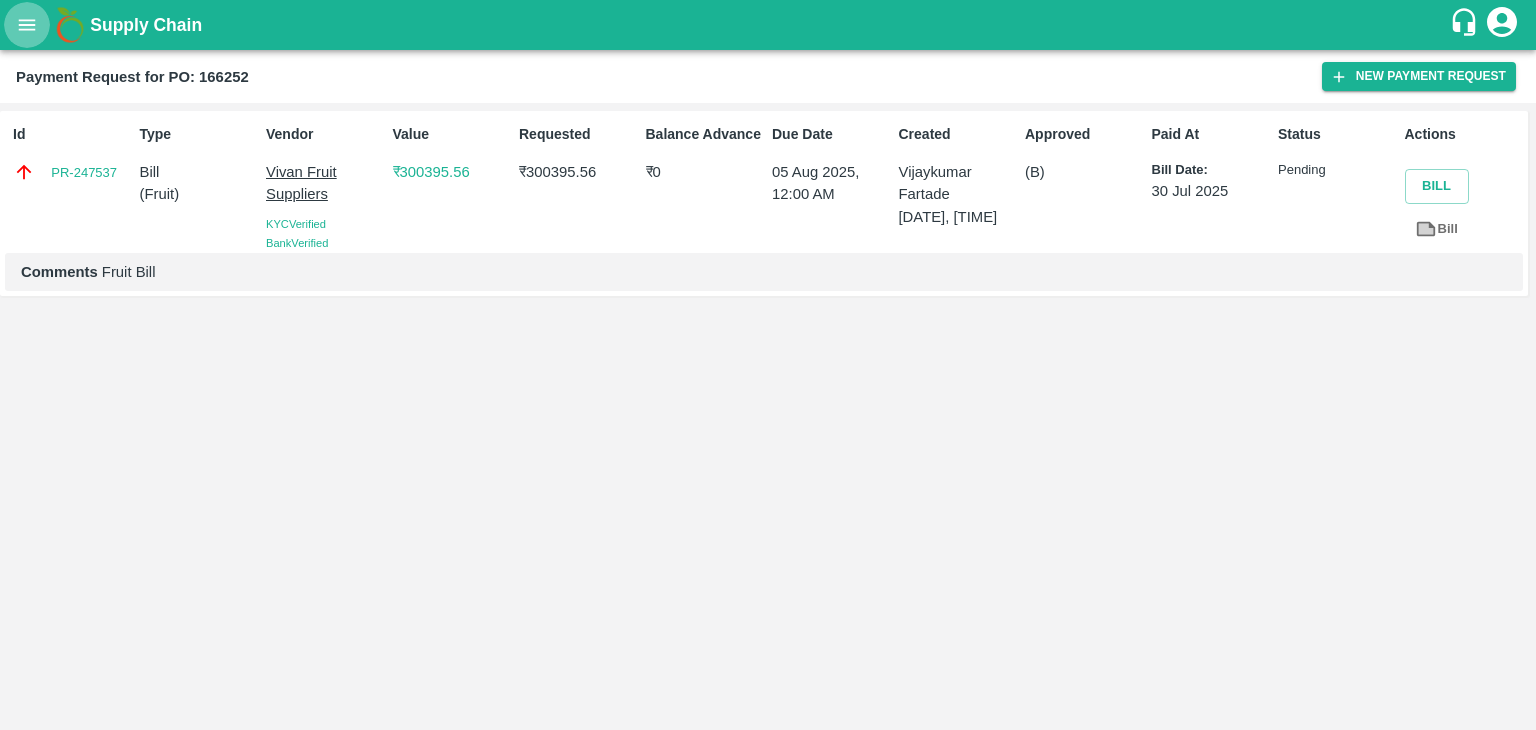 click 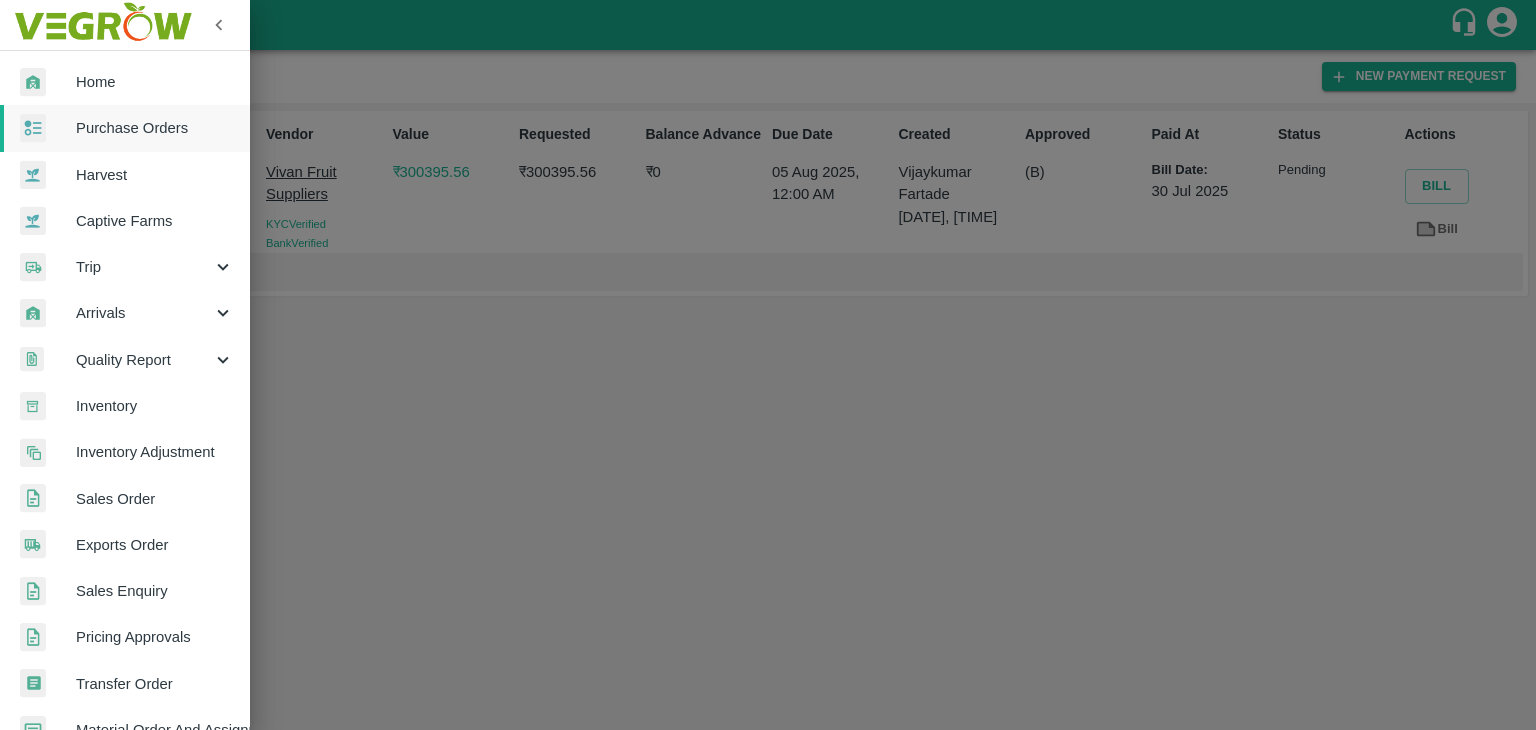 click on "Purchase Orders" at bounding box center (155, 128) 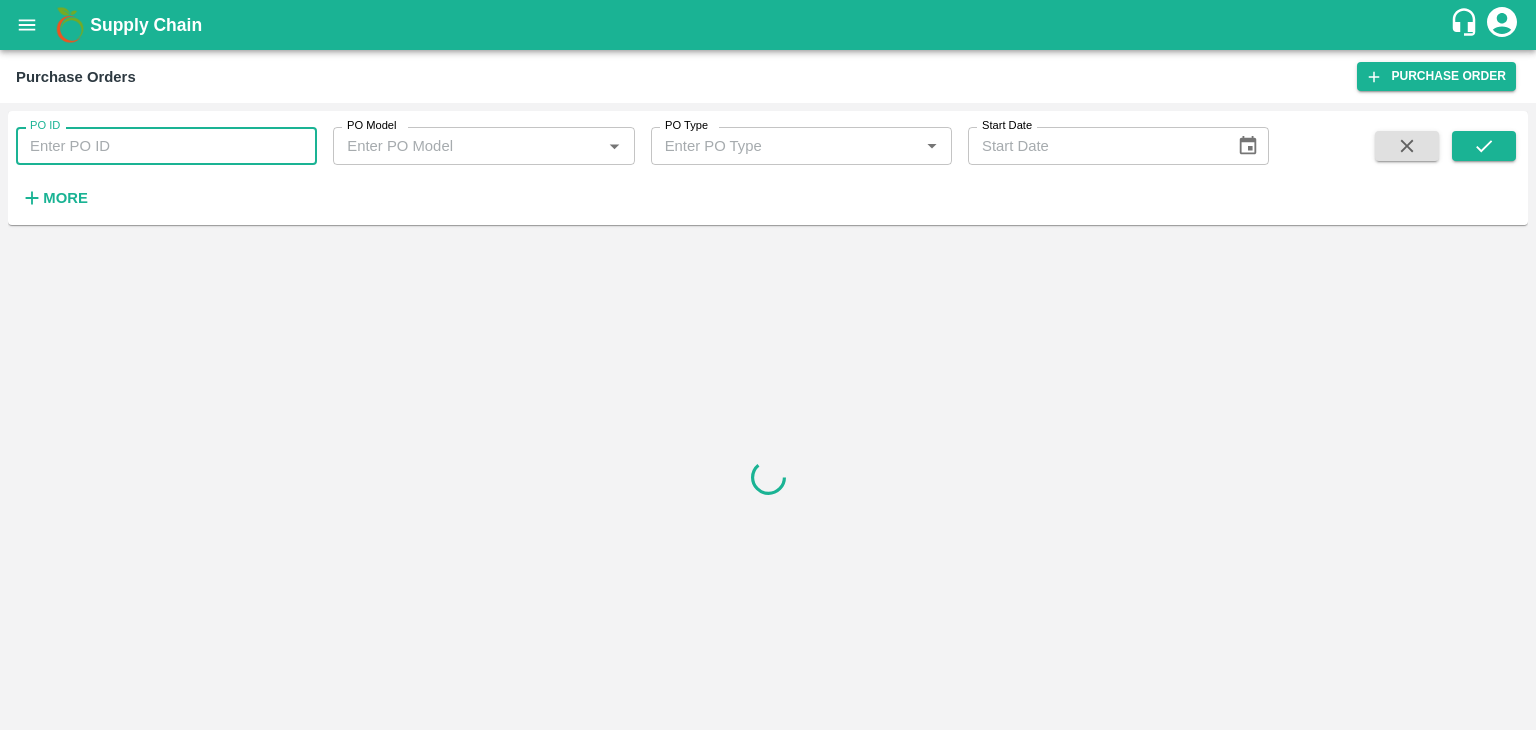 click on "PO ID" at bounding box center (166, 146) 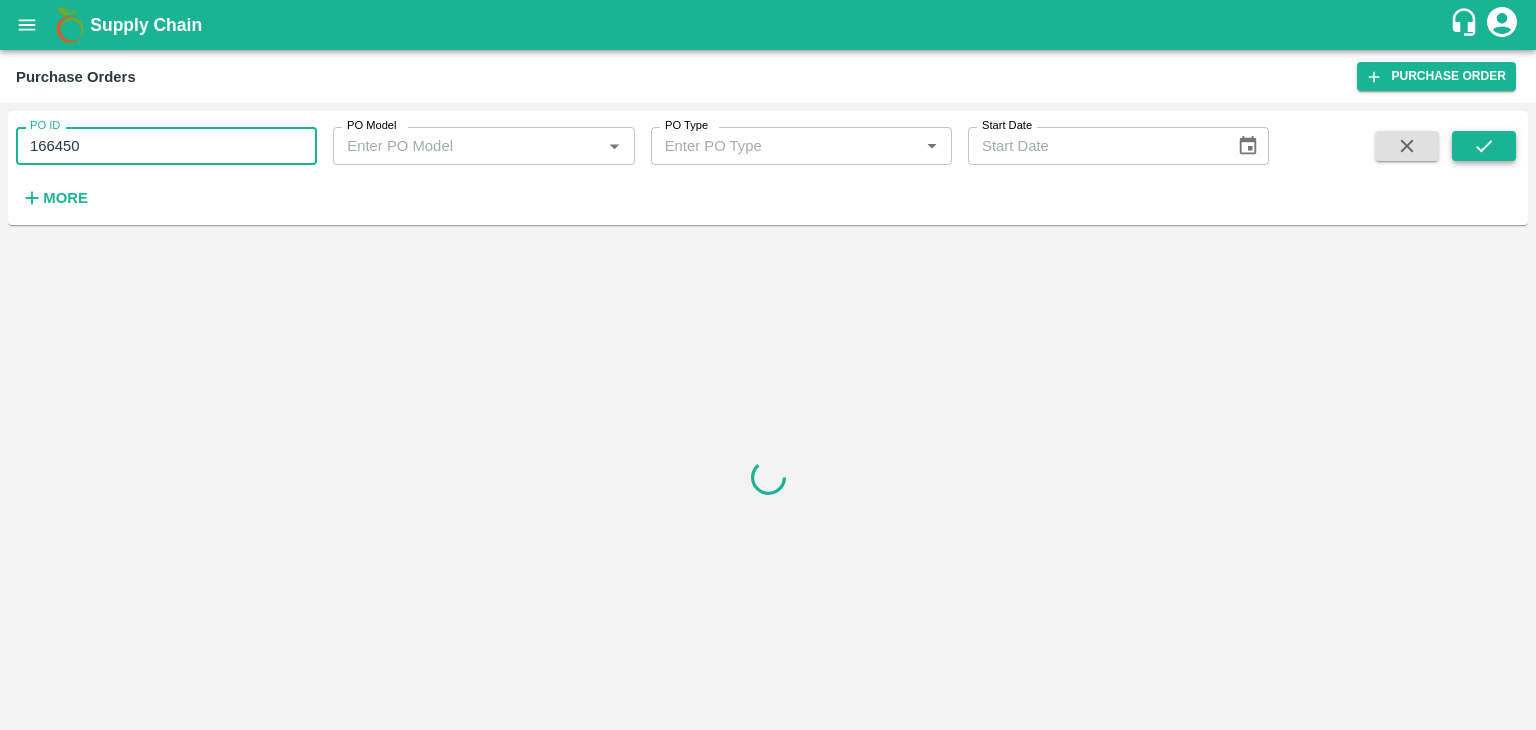 type on "166450" 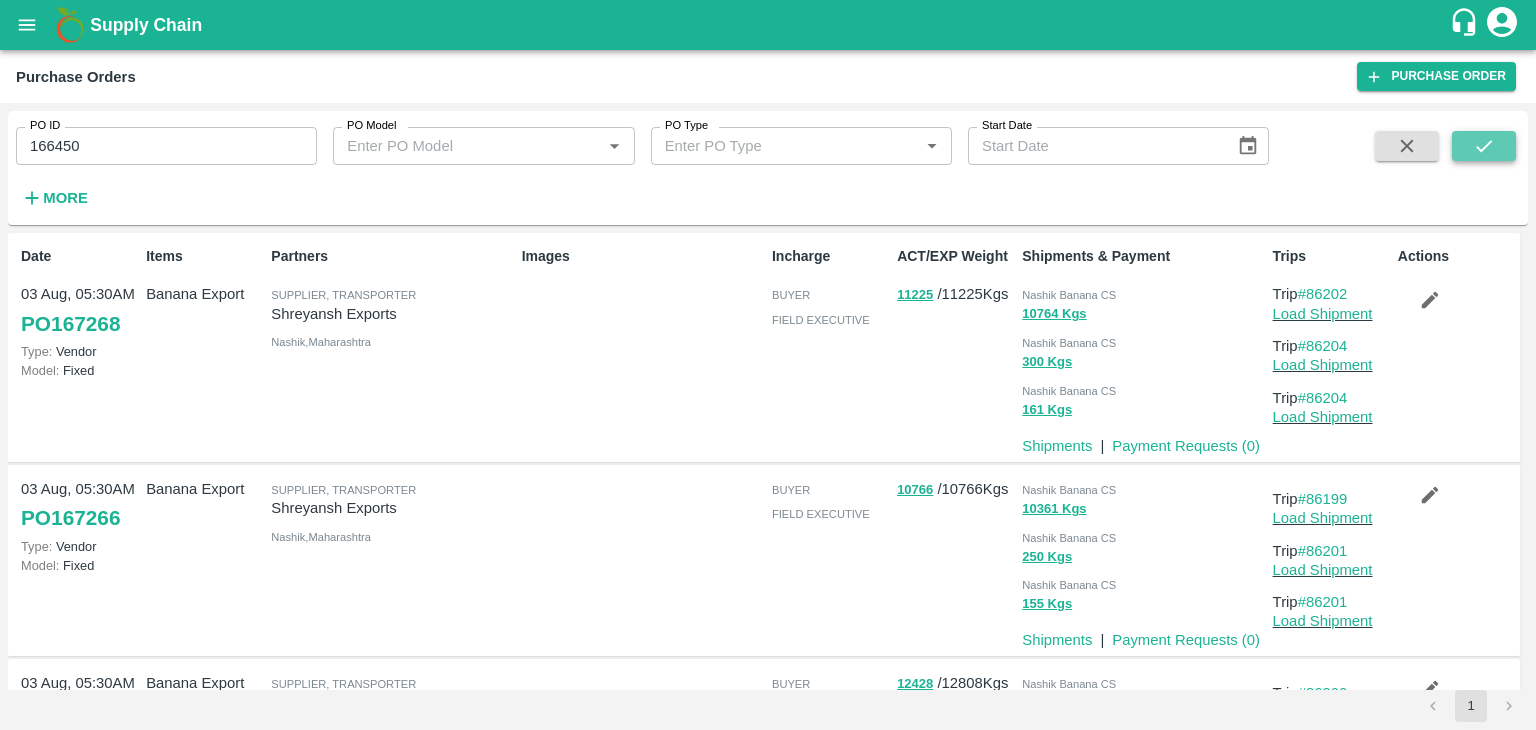 click 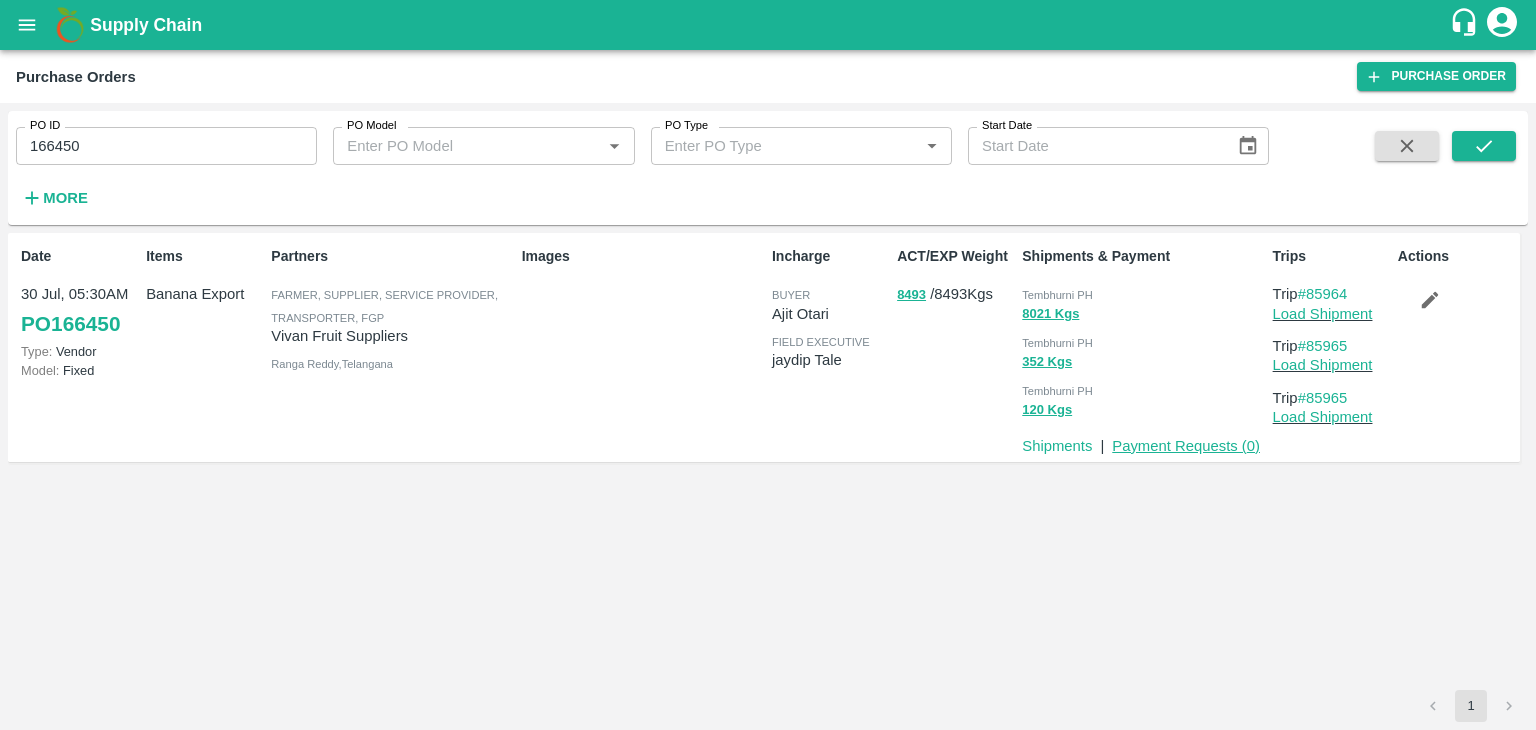 click on "Payment Requests ( 0 )" at bounding box center [1186, 446] 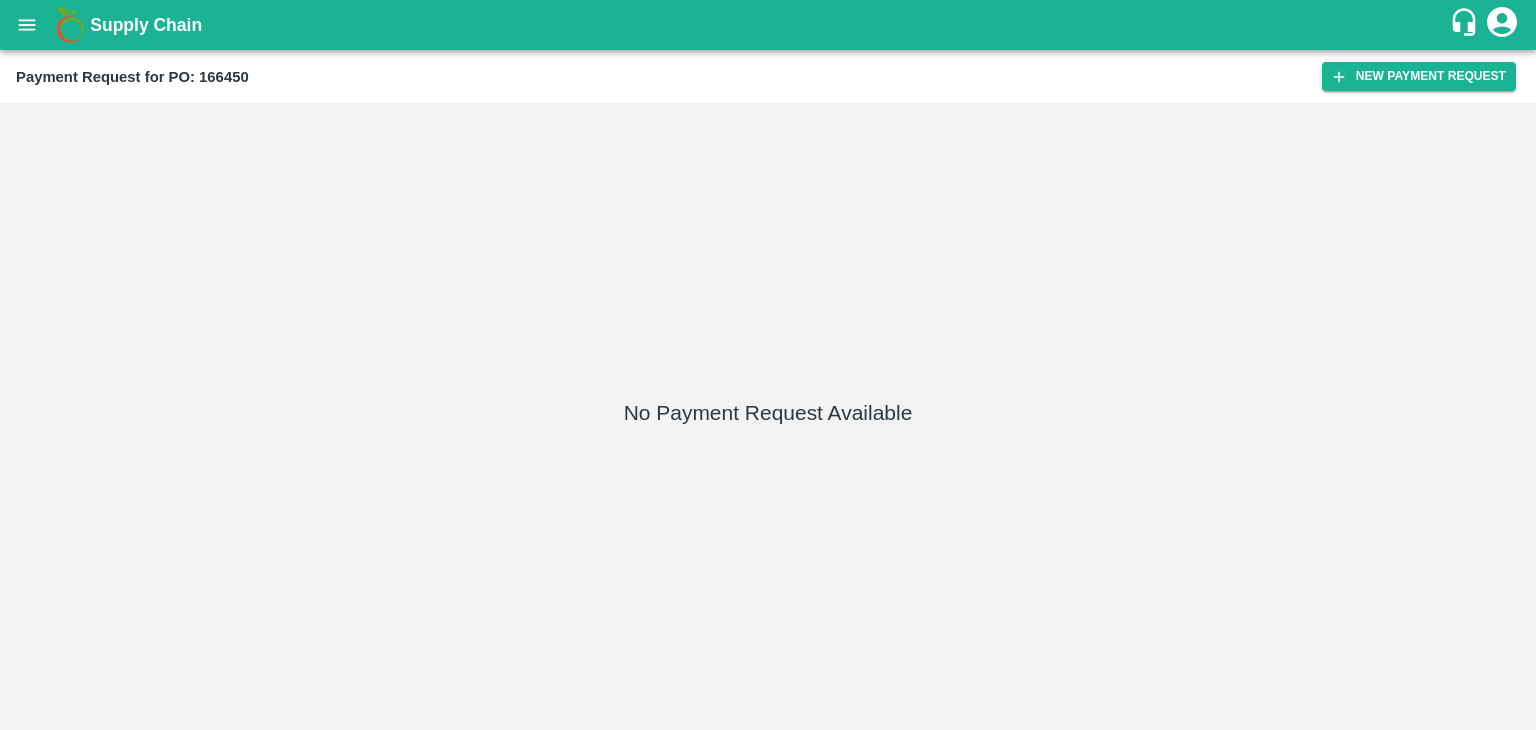 scroll, scrollTop: 0, scrollLeft: 0, axis: both 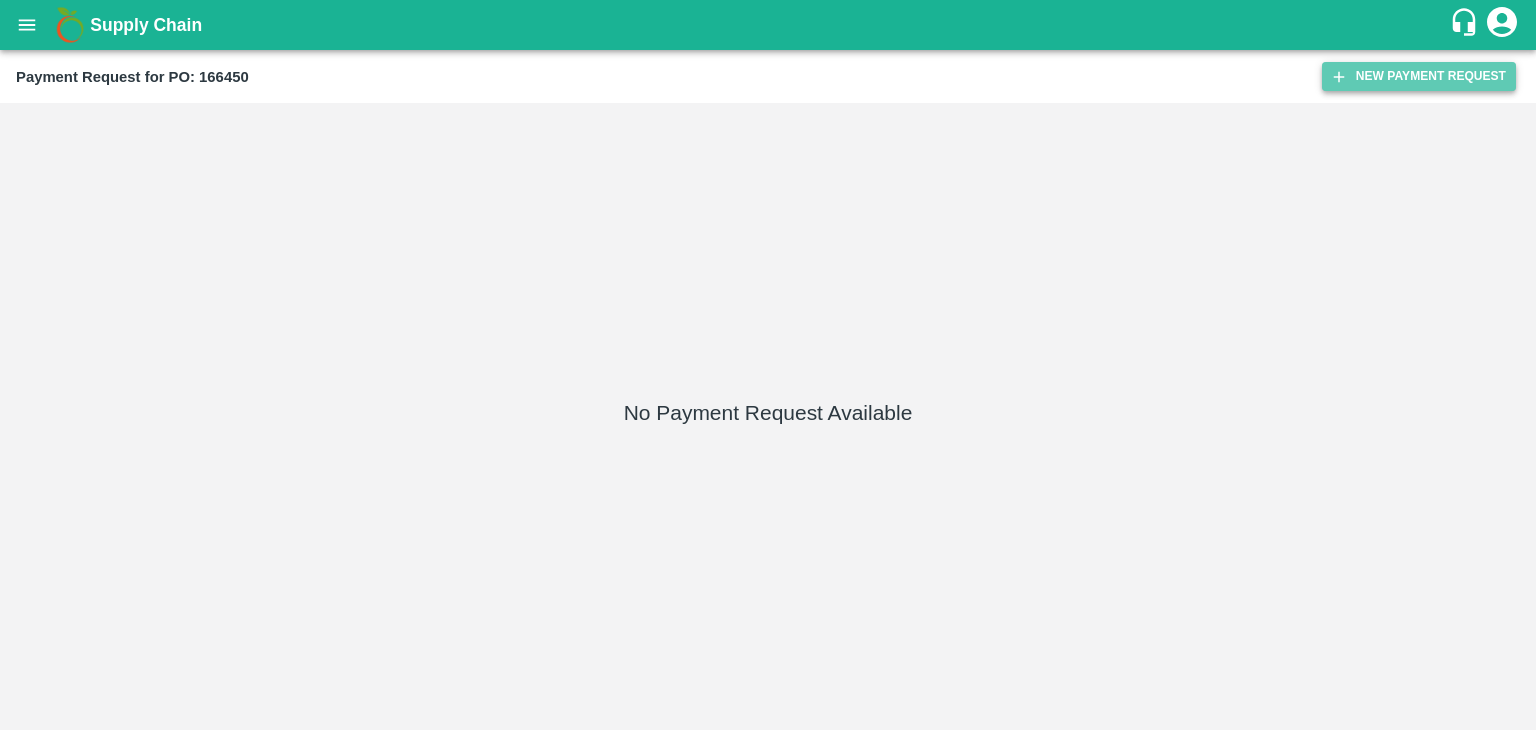 click on "New Payment Request" at bounding box center [1419, 76] 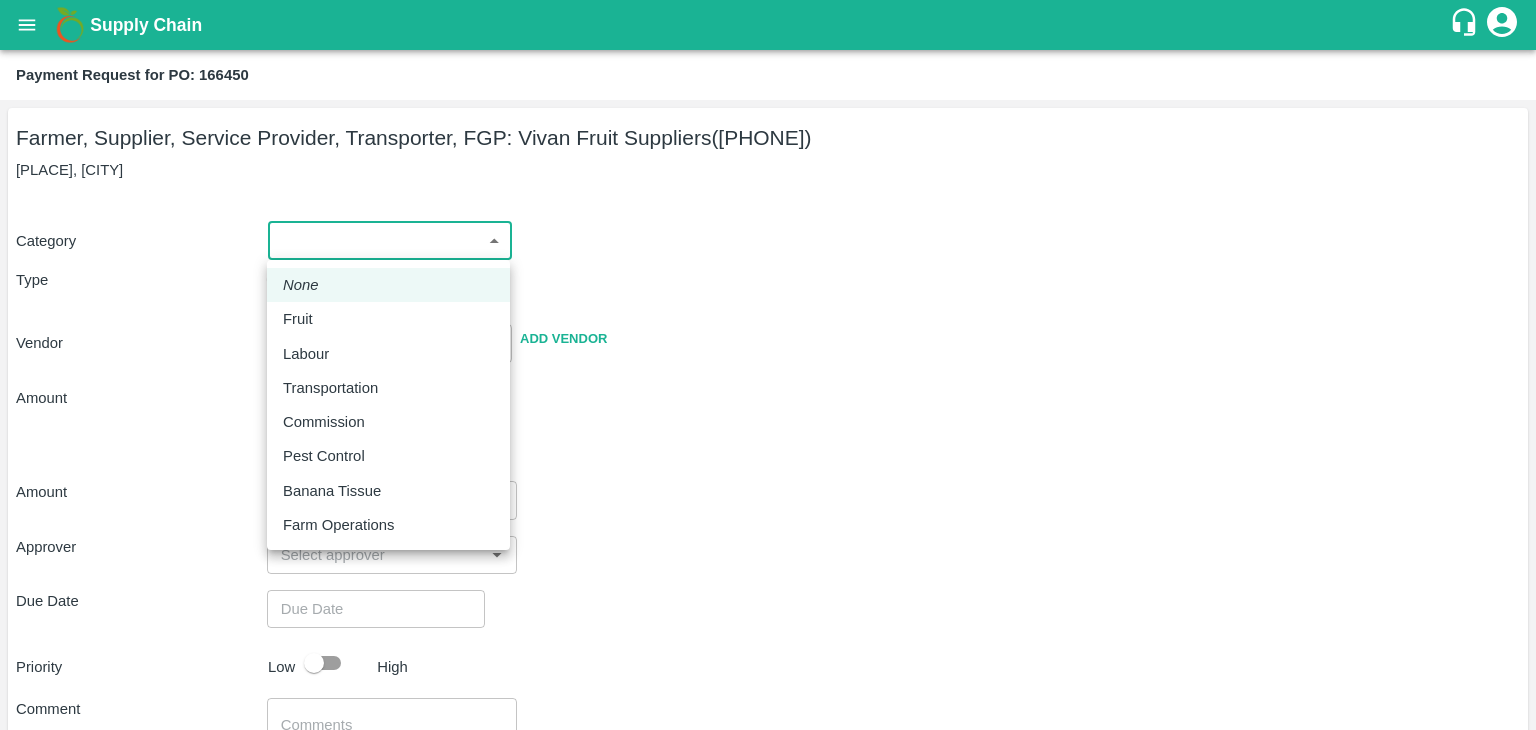 drag, startPoint x: 290, startPoint y: 241, endPoint x: 336, endPoint y: 312, distance: 84.59905 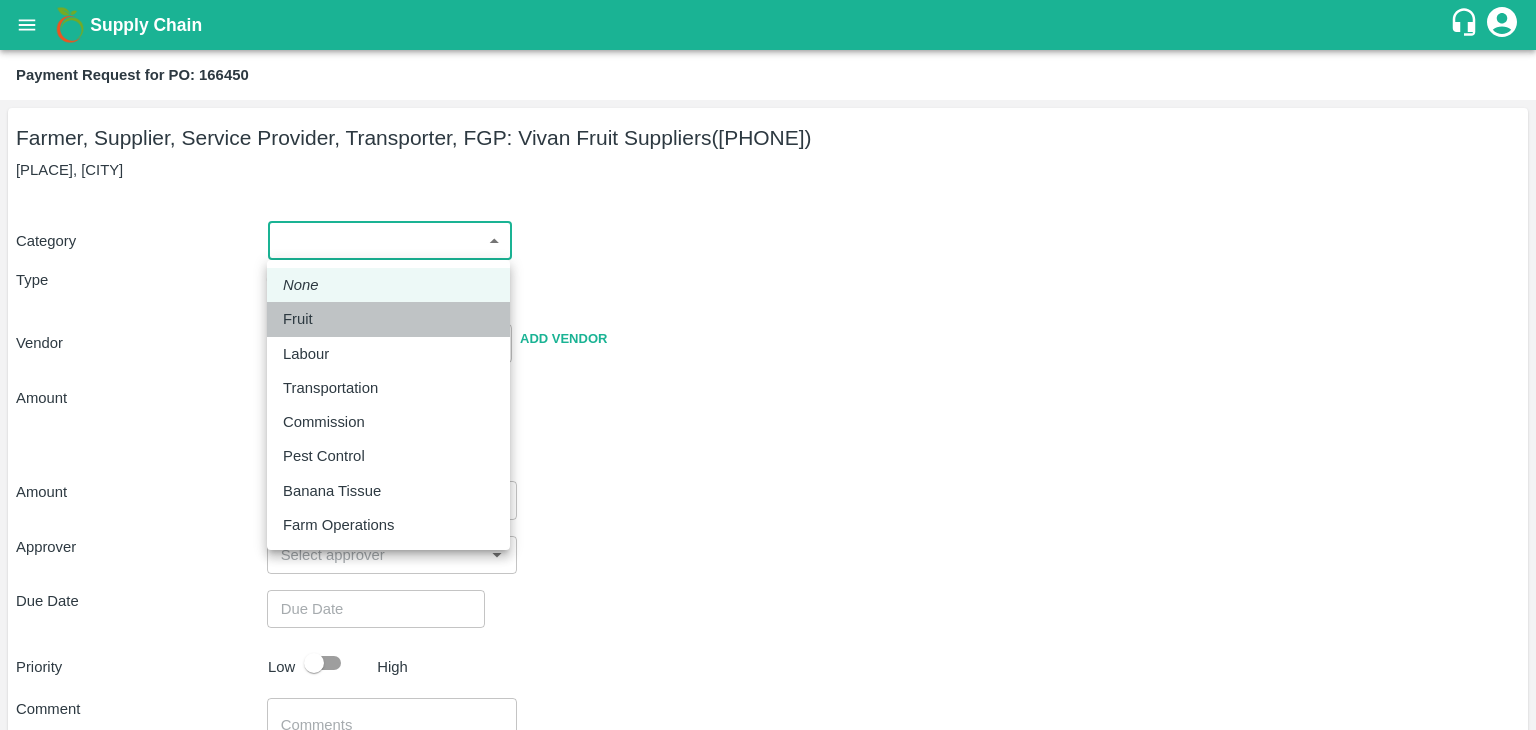 click on "Fruit" at bounding box center (388, 319) 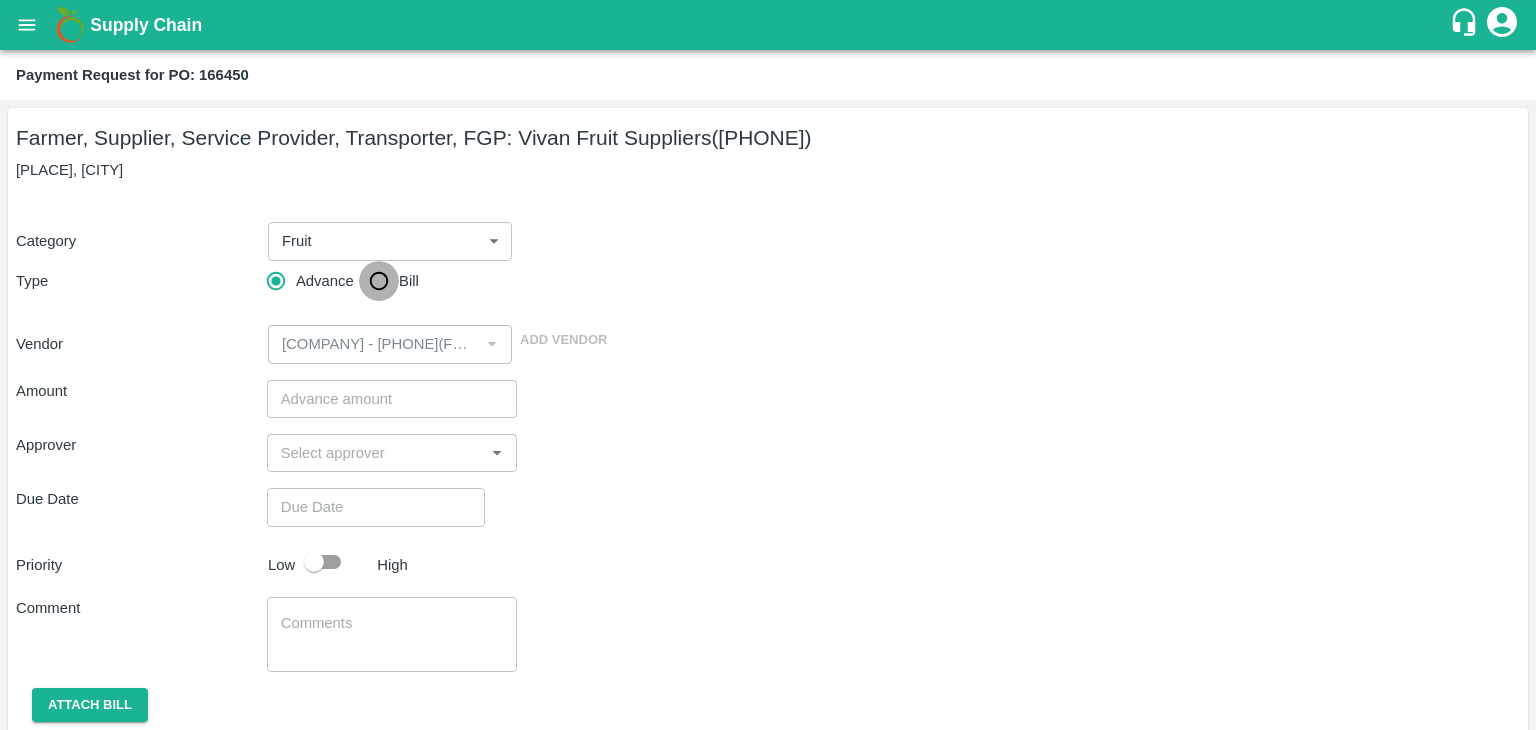 click on "Bill" at bounding box center (379, 281) 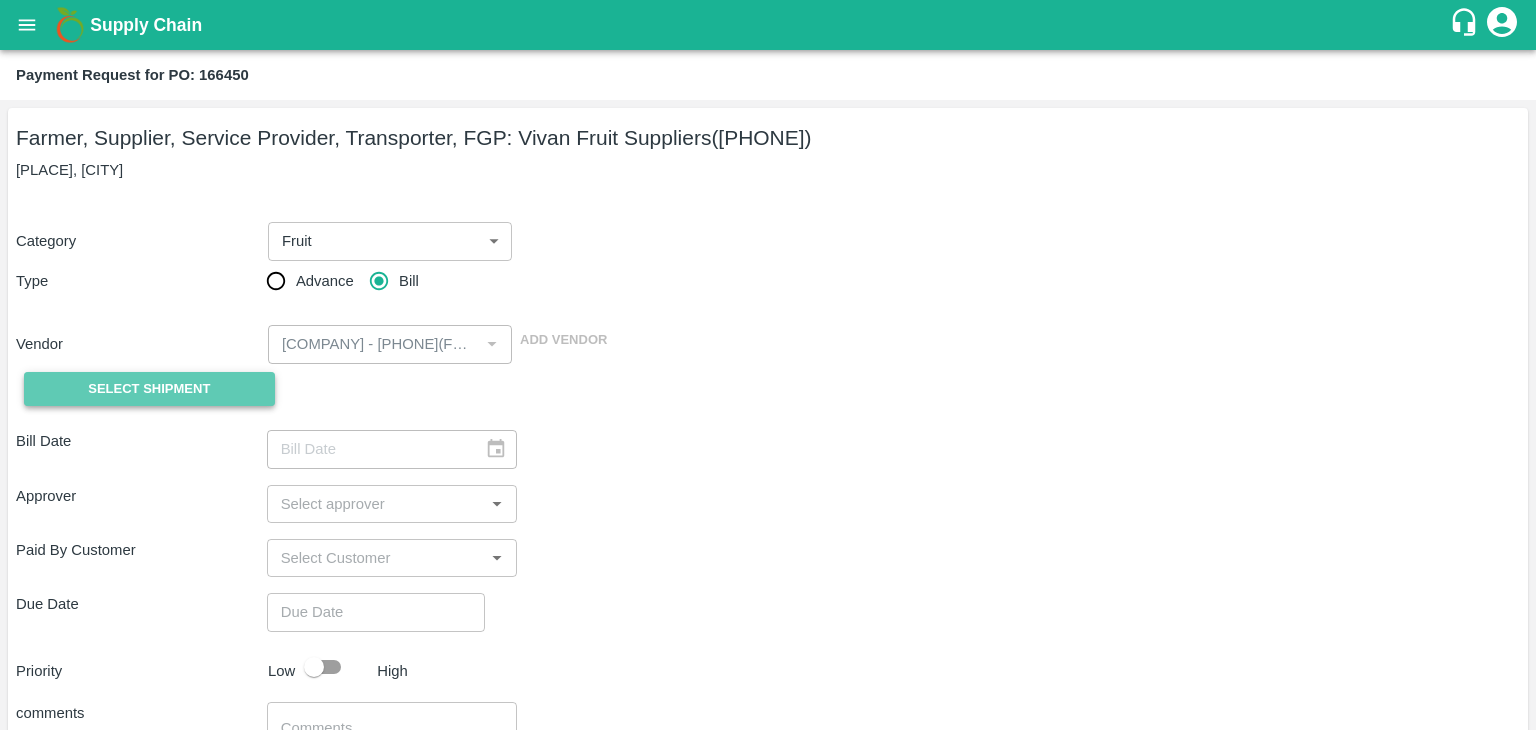 click on "Select Shipment" at bounding box center [149, 389] 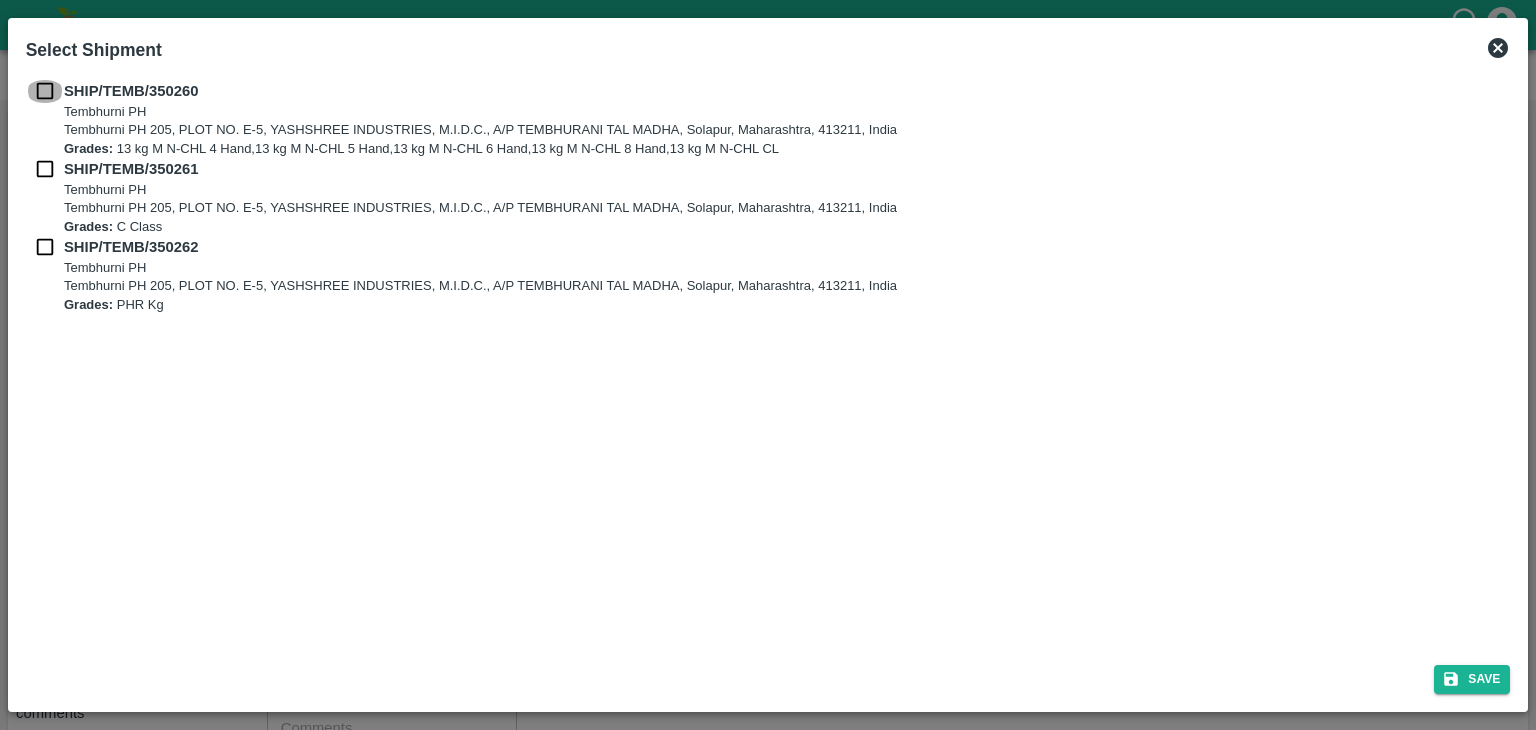 click at bounding box center (45, 91) 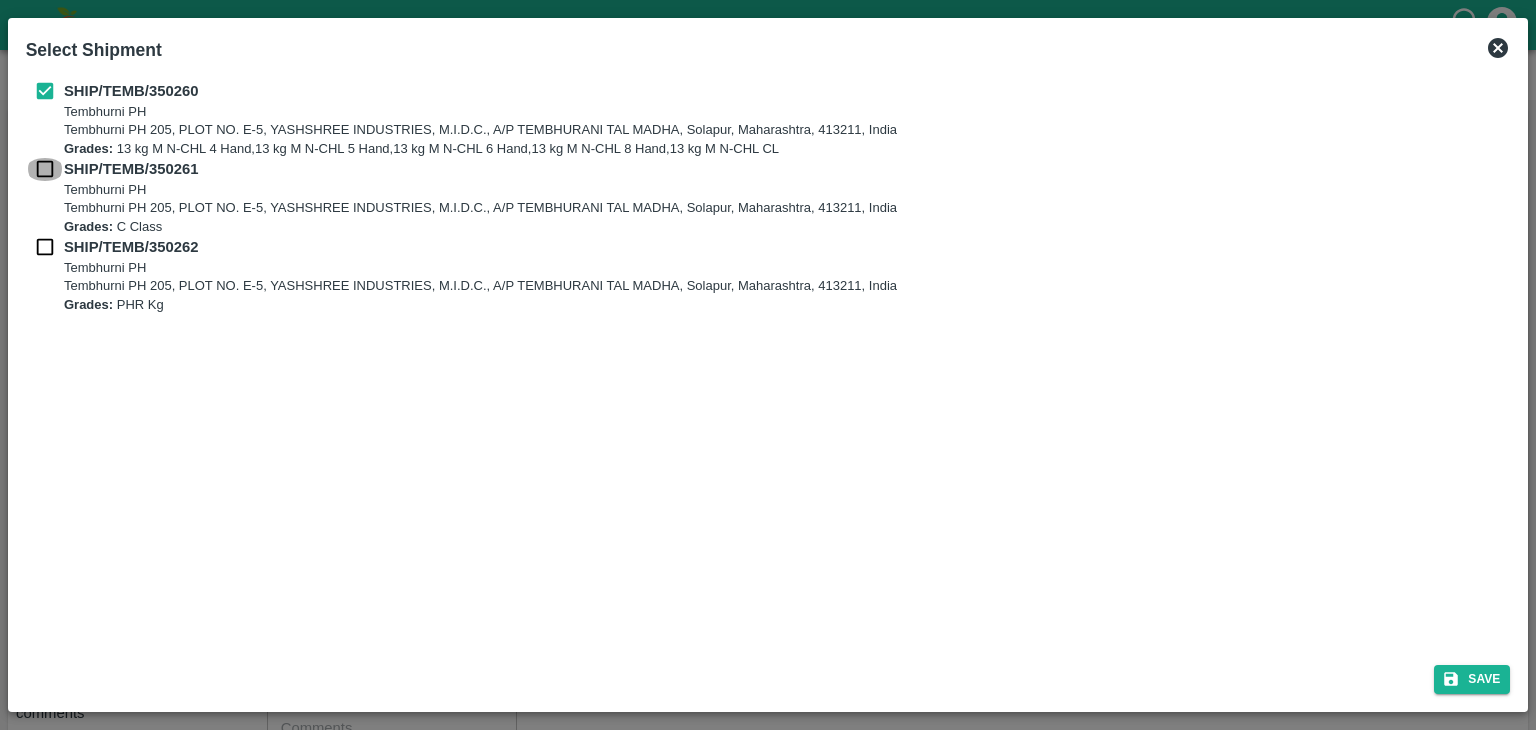 click at bounding box center (45, 169) 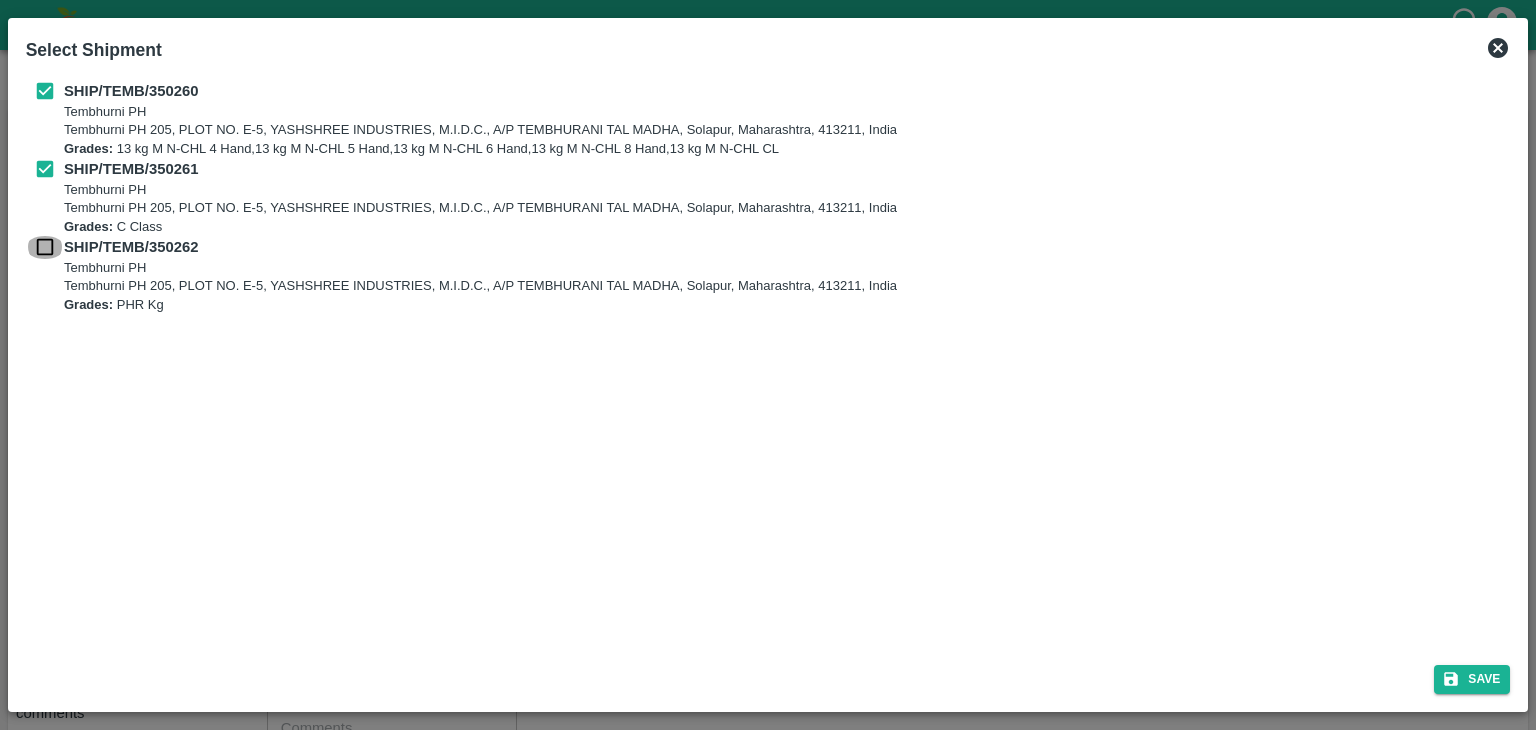 click at bounding box center (45, 247) 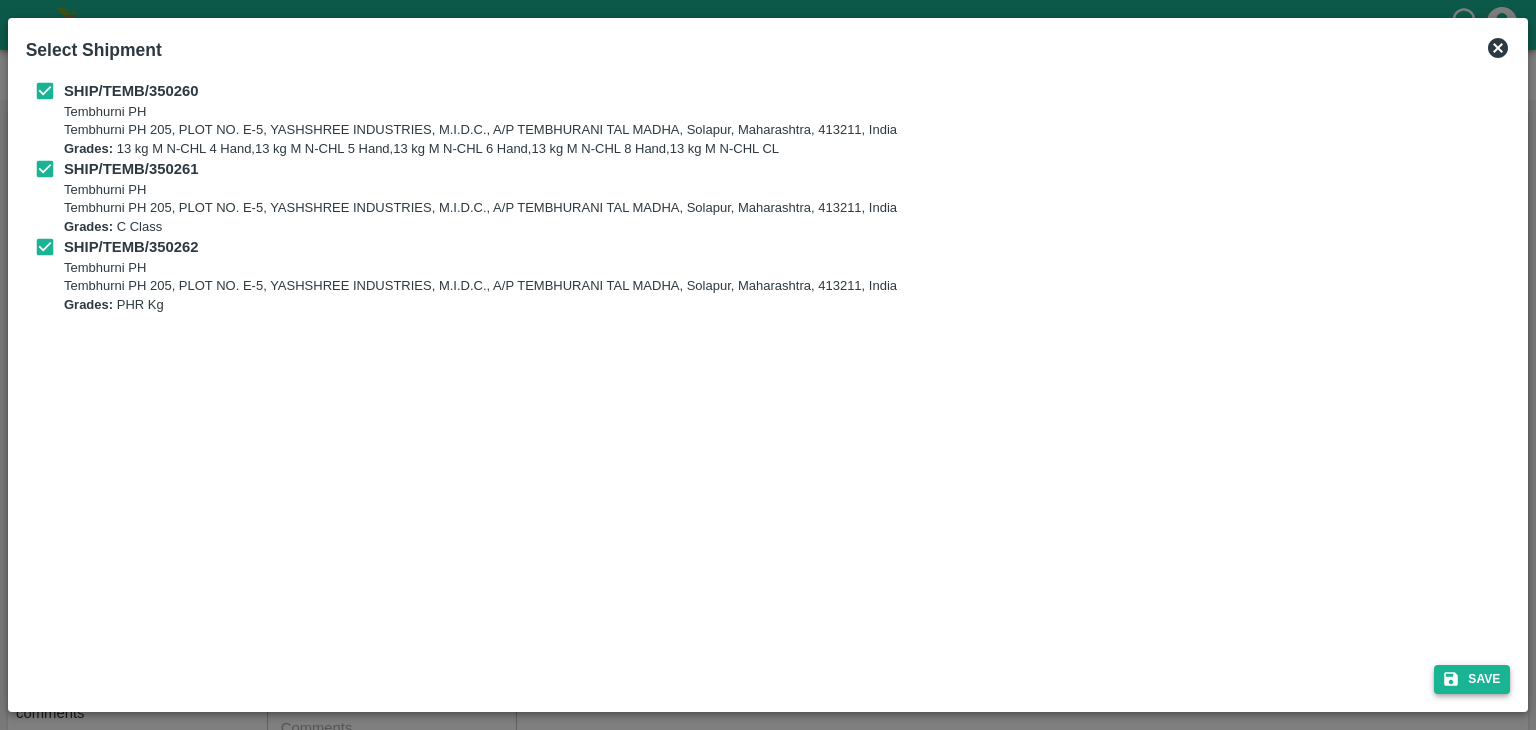 drag, startPoint x: 1489, startPoint y: 702, endPoint x: 1489, endPoint y: 689, distance: 13 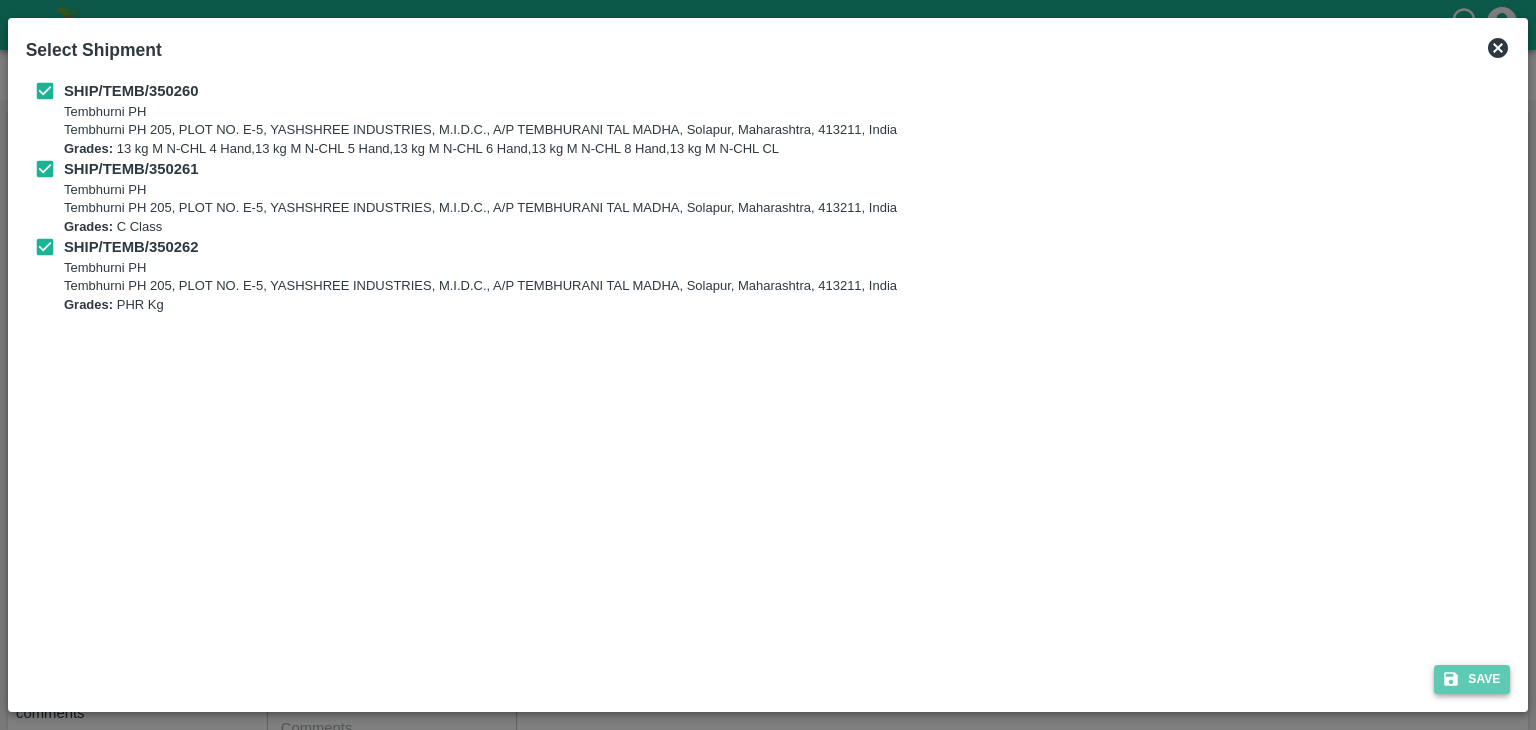 click on "Save" at bounding box center [1472, 679] 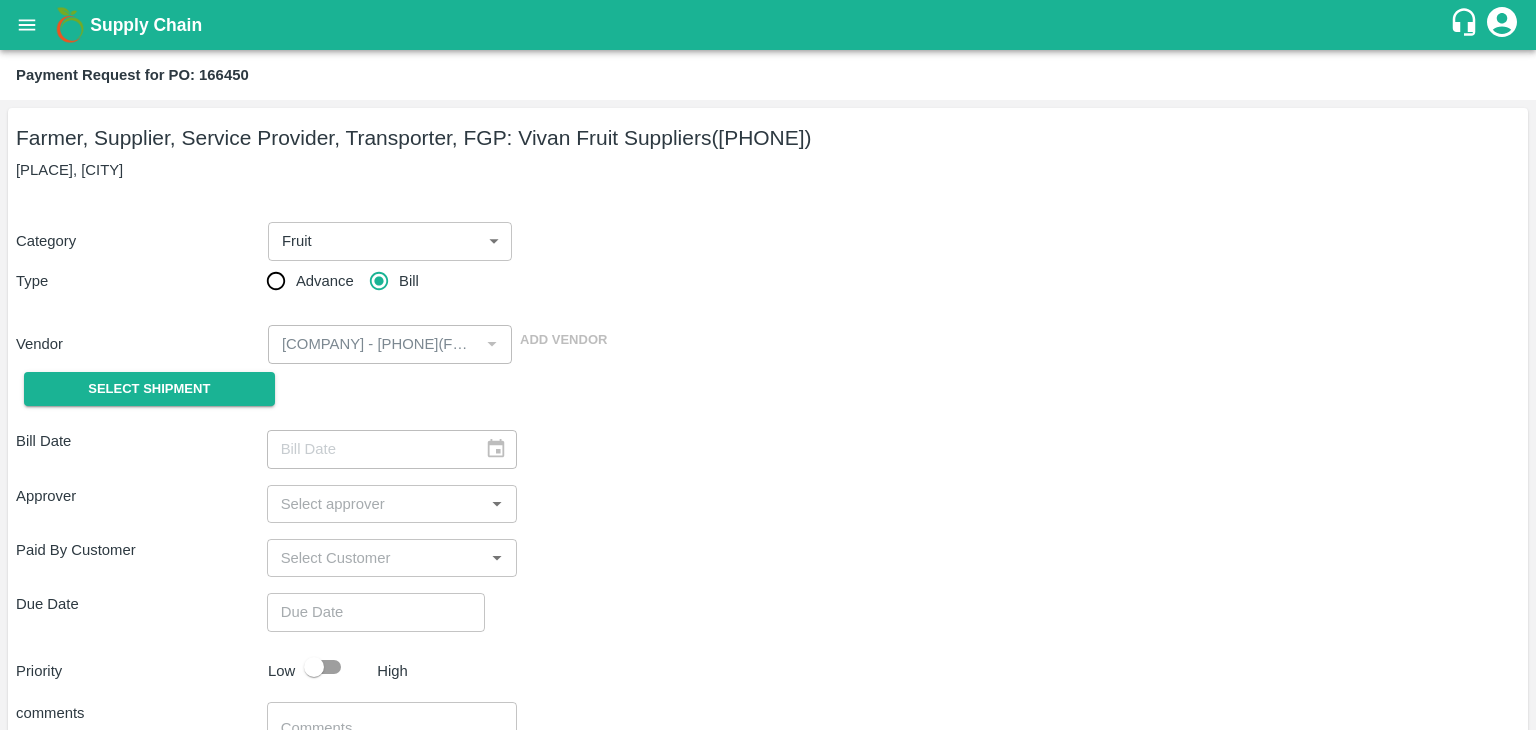 type on "31/07/2025" 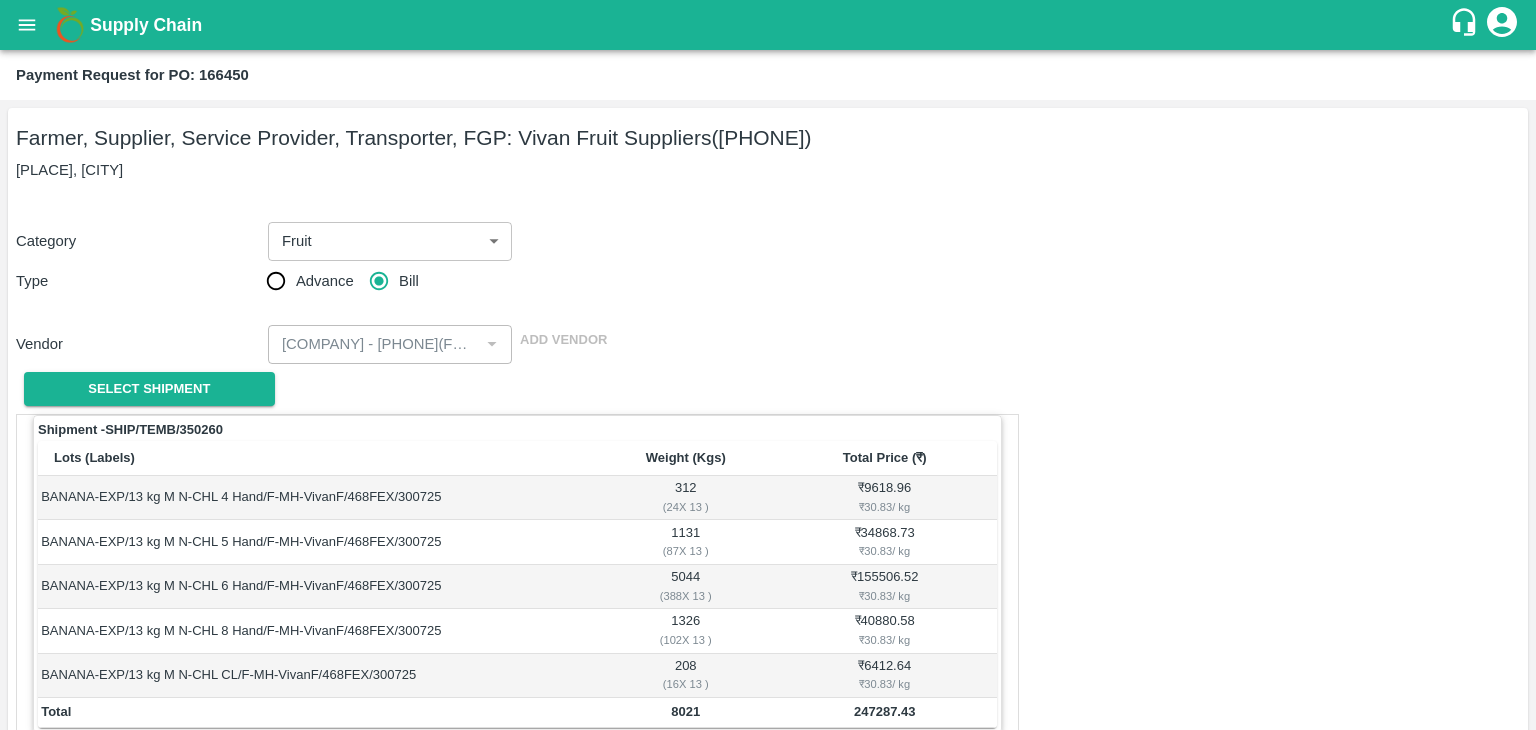 scroll, scrollTop: 980, scrollLeft: 0, axis: vertical 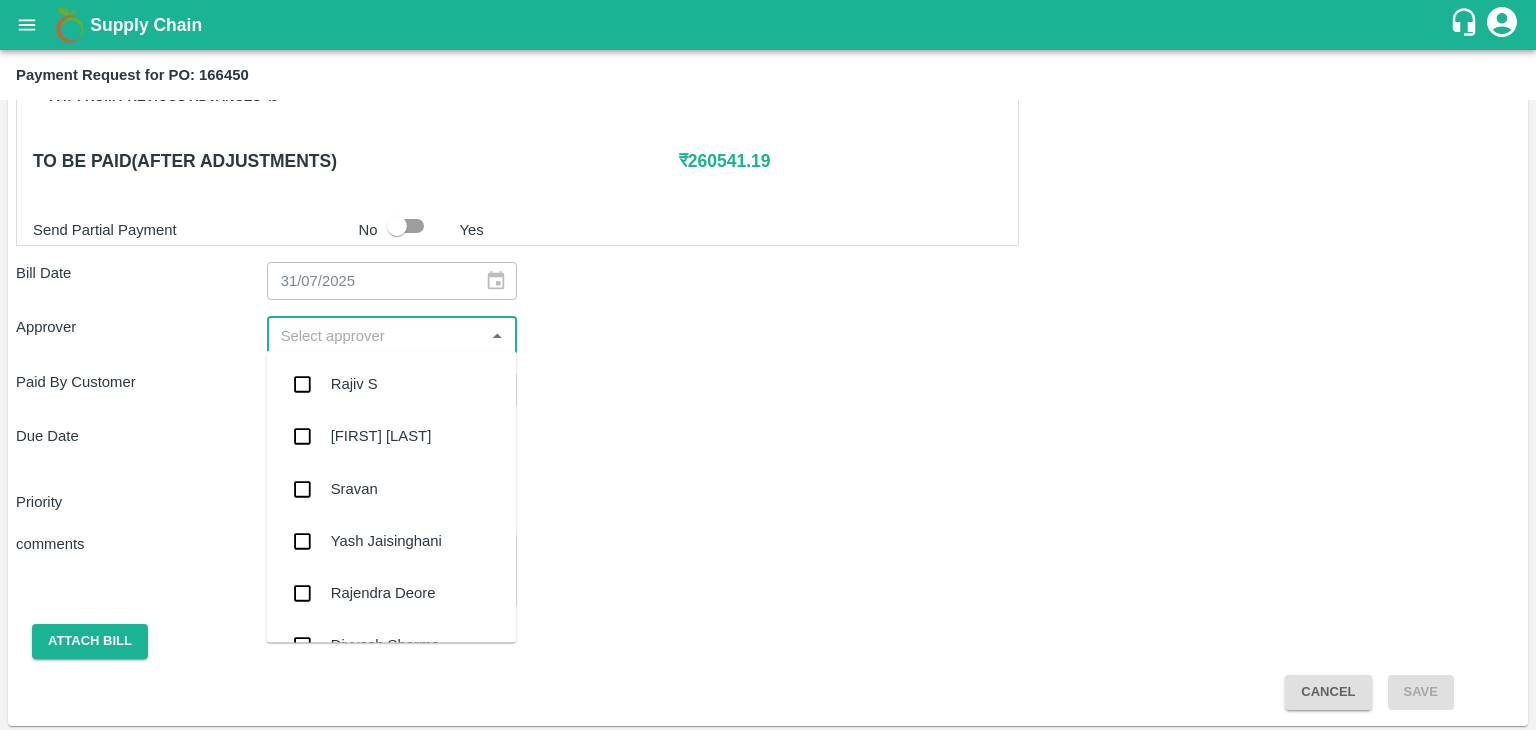 click at bounding box center (376, 335) 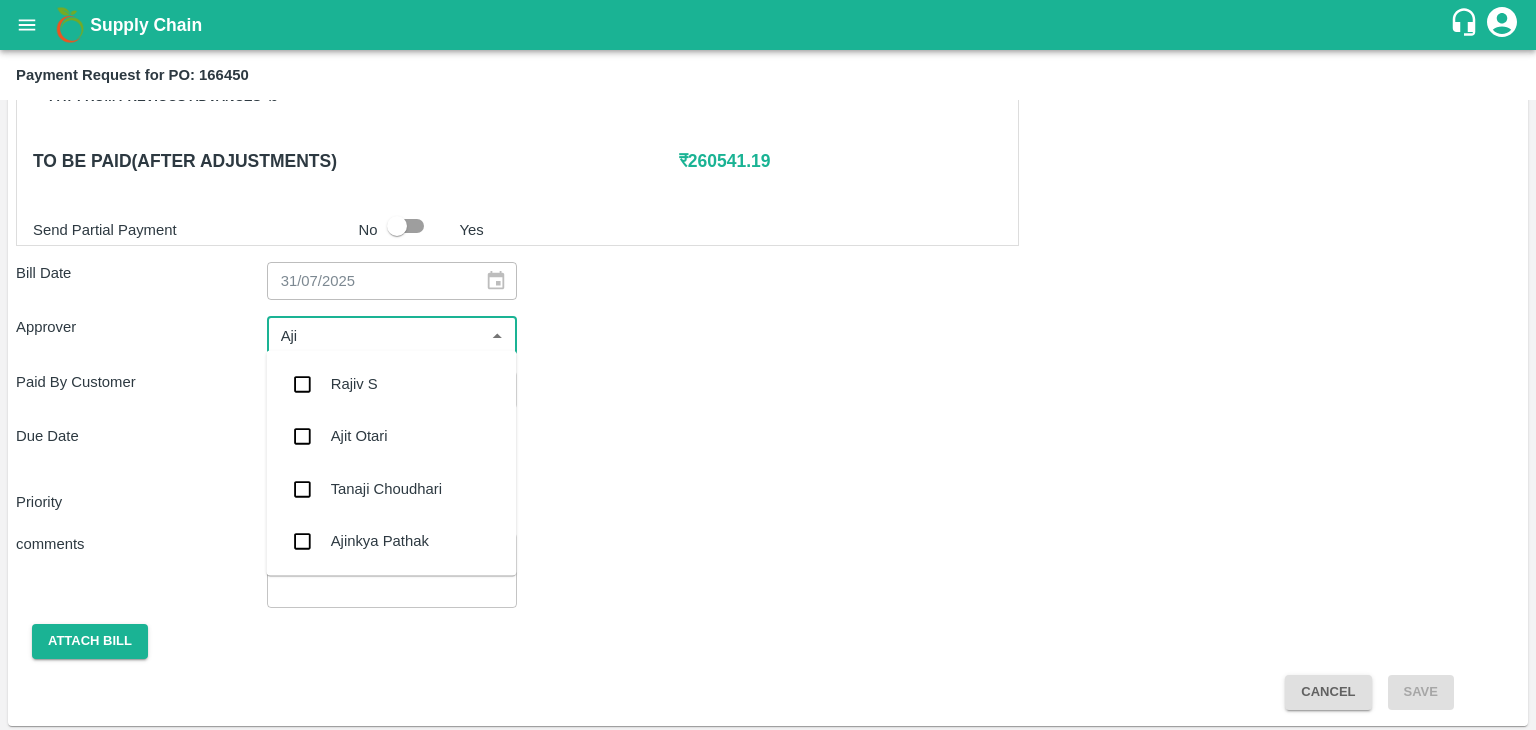 type on "[FIRST]" 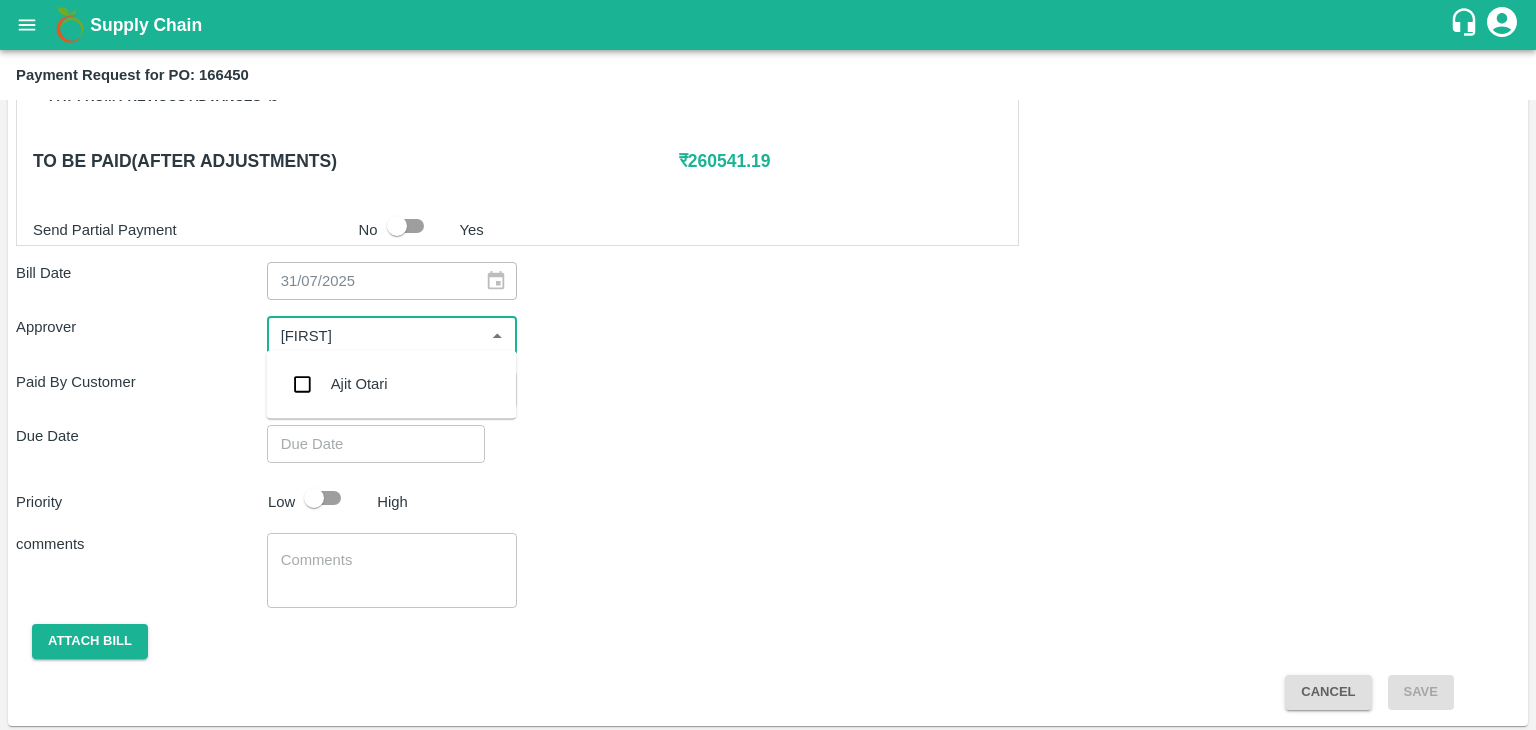 click on "Ajit Otari" at bounding box center (359, 384) 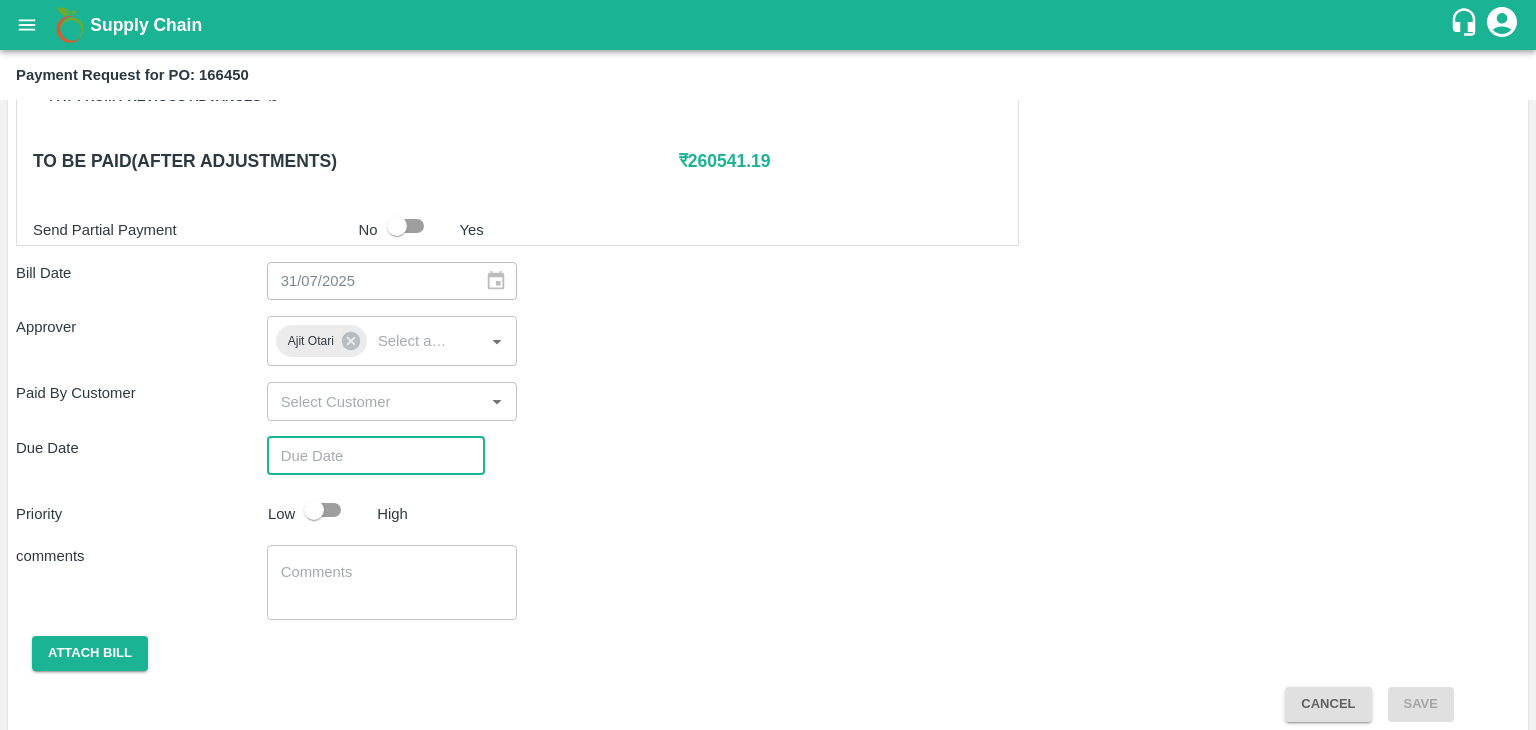 type on "DD/MM/YYYY hh:mm aa" 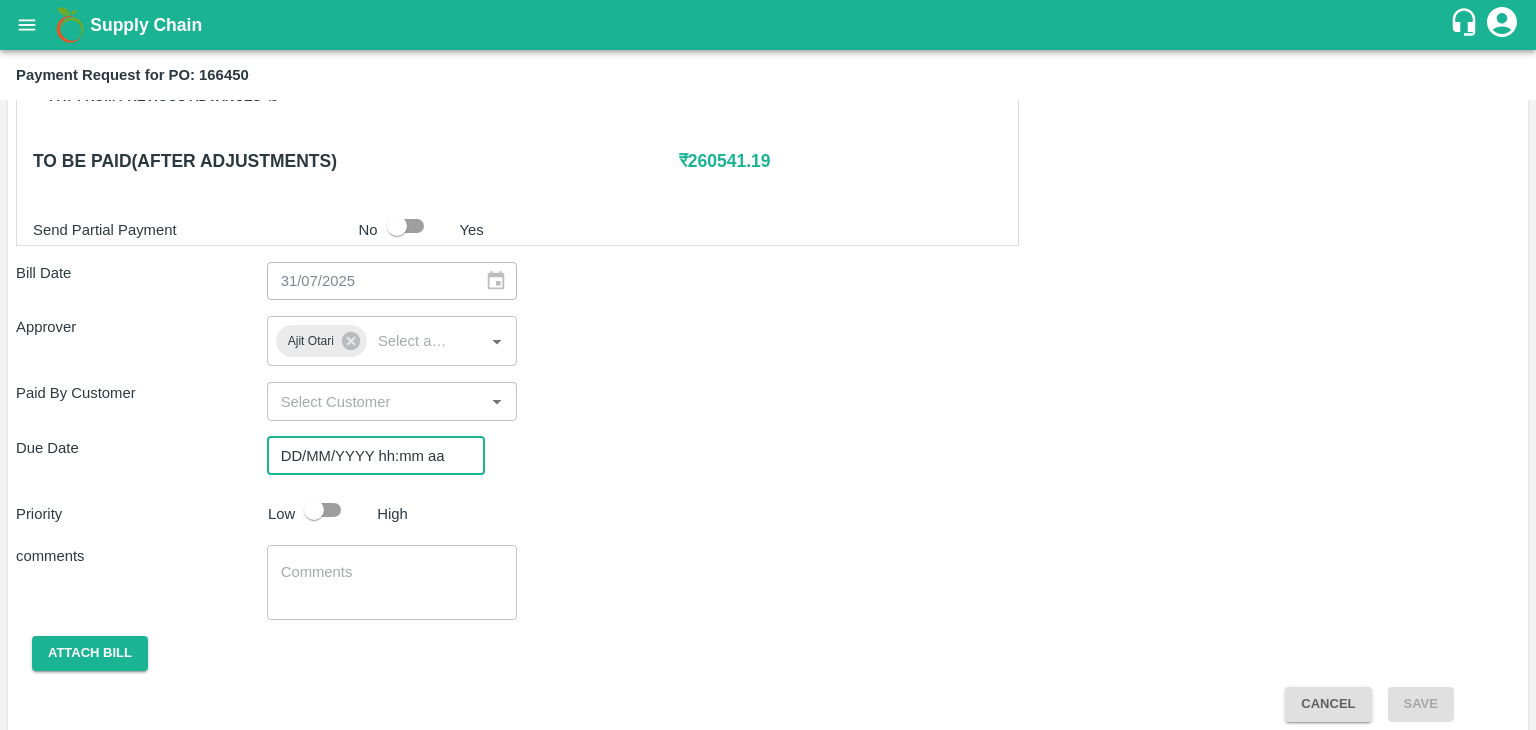 click on "DD/MM/YYYY hh:mm aa" at bounding box center (369, 456) 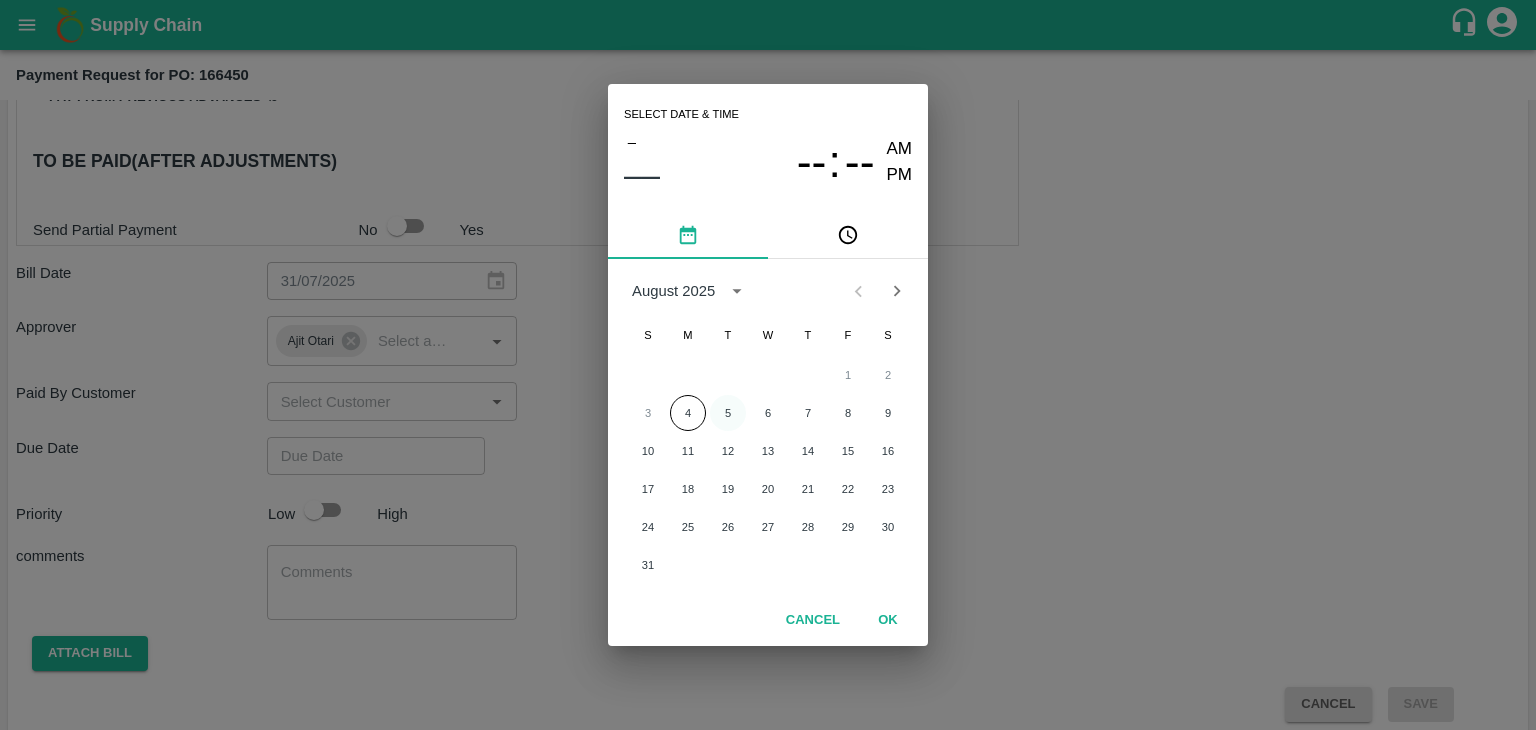 click on "5" at bounding box center [728, 413] 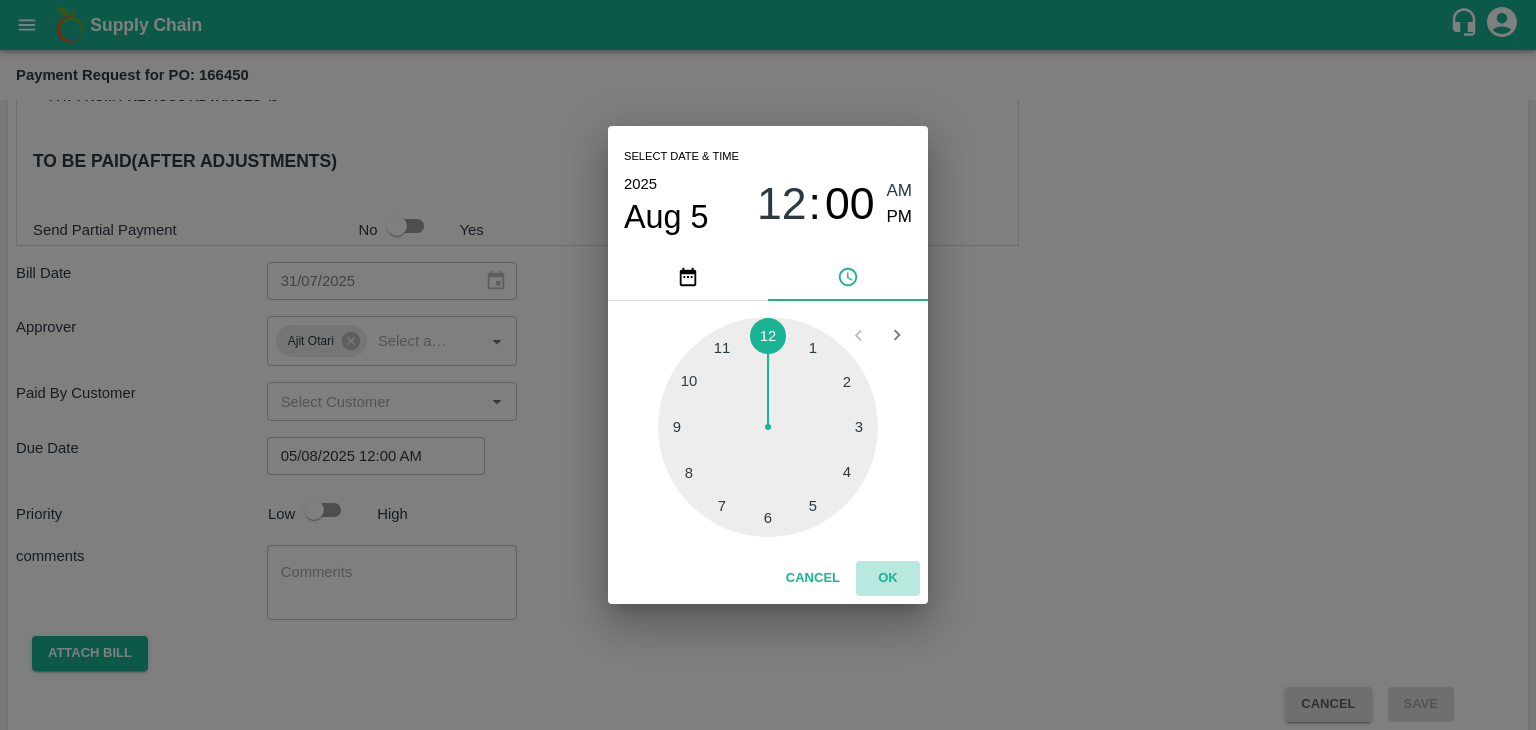 click on "OK" at bounding box center [888, 578] 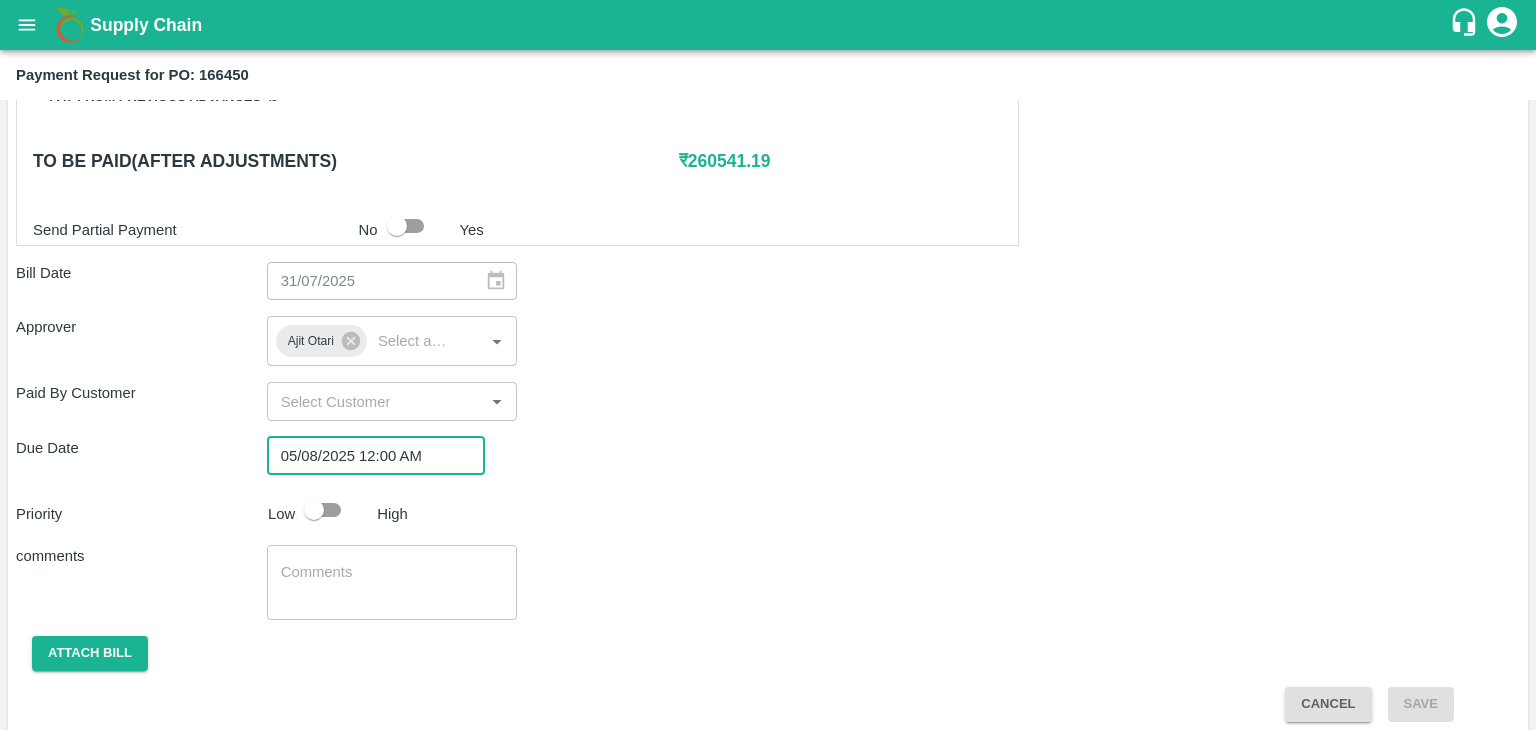 click at bounding box center [314, 510] 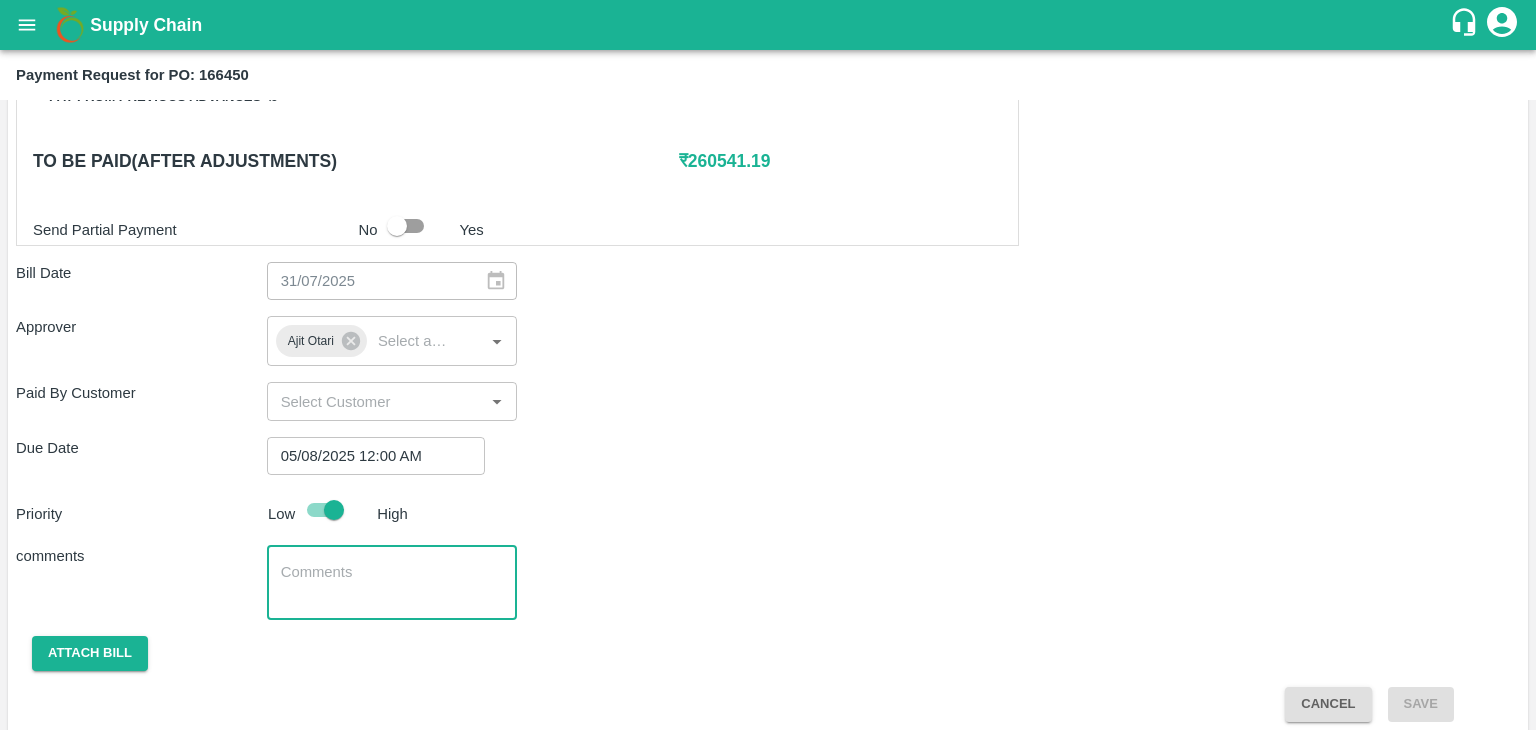 click at bounding box center (392, 583) 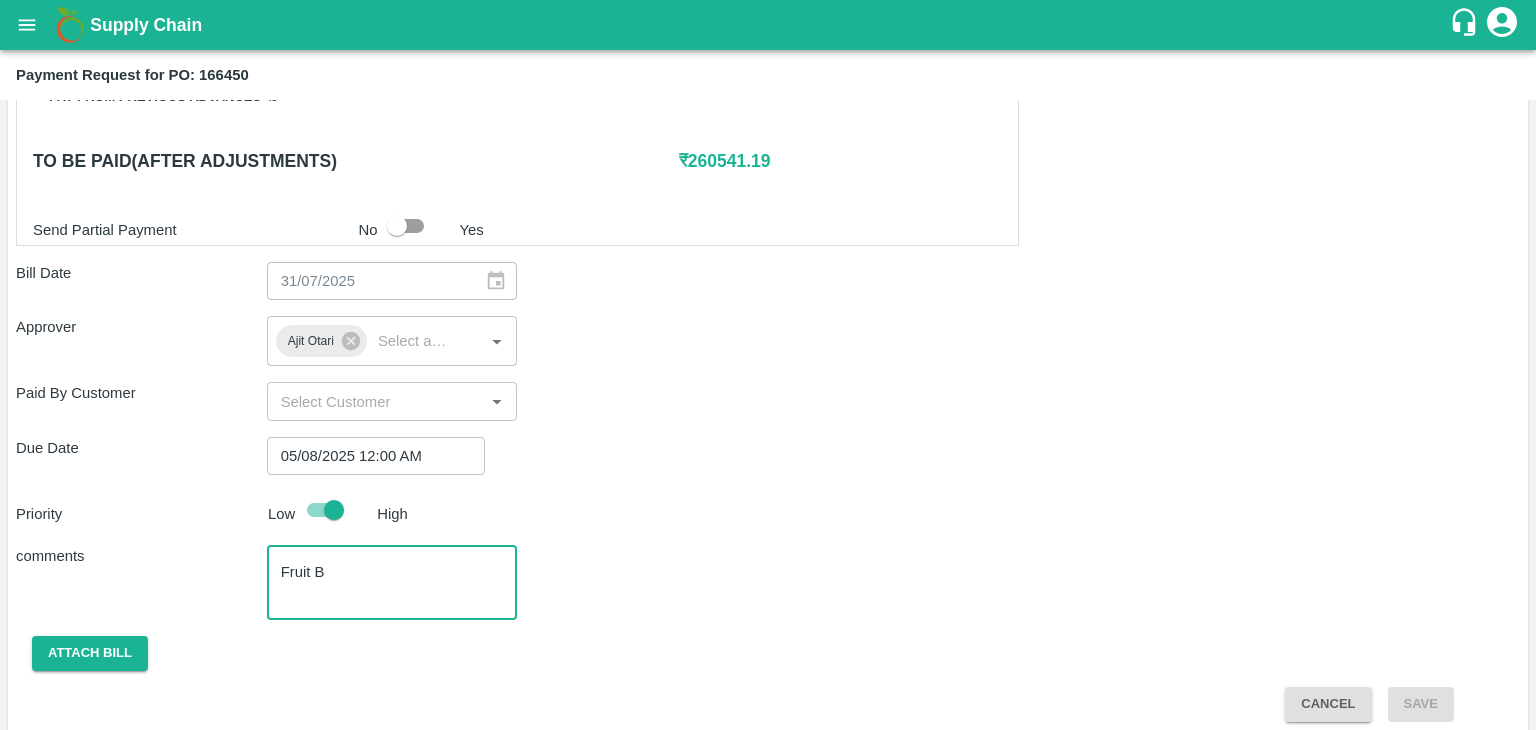 click on "Fruit B" at bounding box center [392, 583] 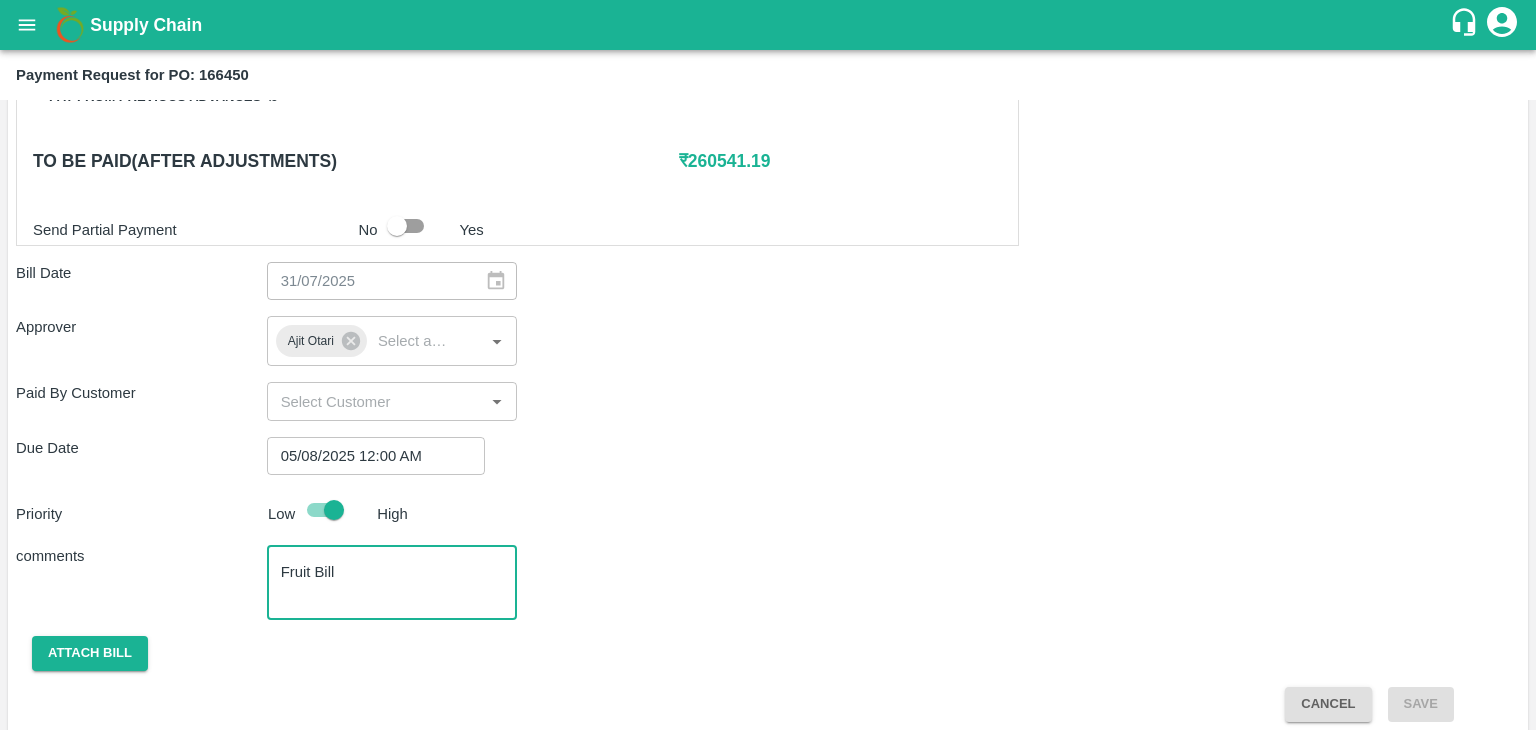 scroll, scrollTop: 992, scrollLeft: 0, axis: vertical 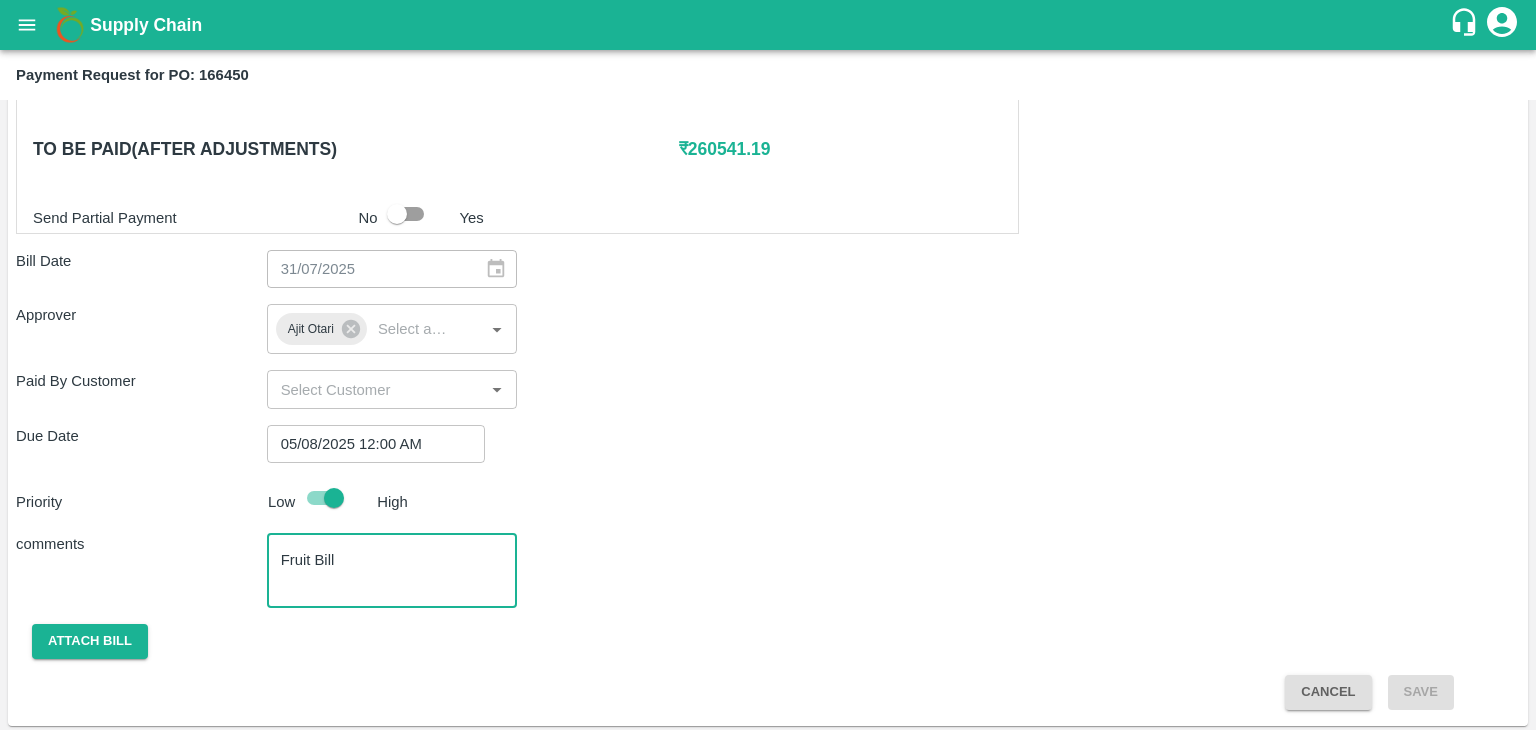 type on "Fruit Bill" 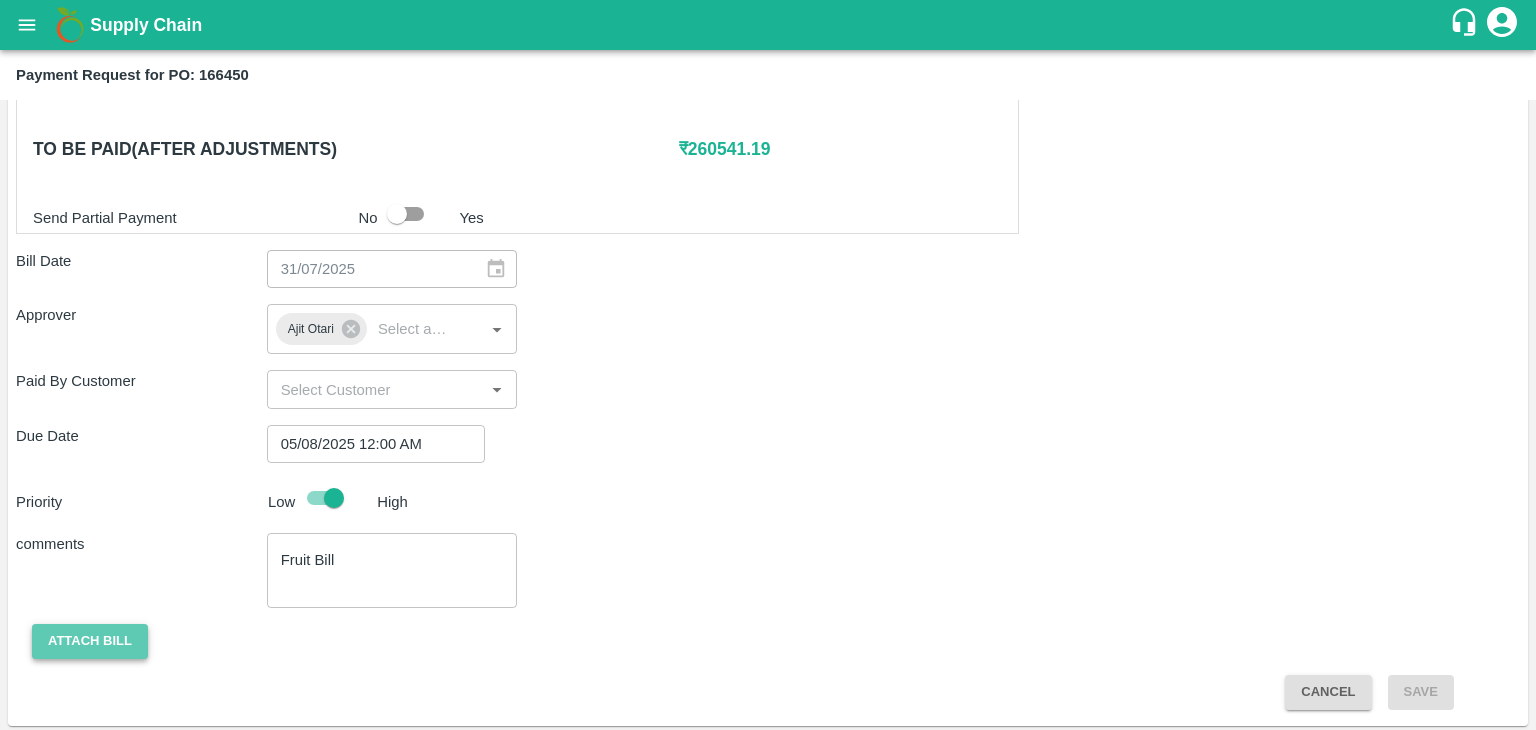 click on "Attach bill" at bounding box center (90, 641) 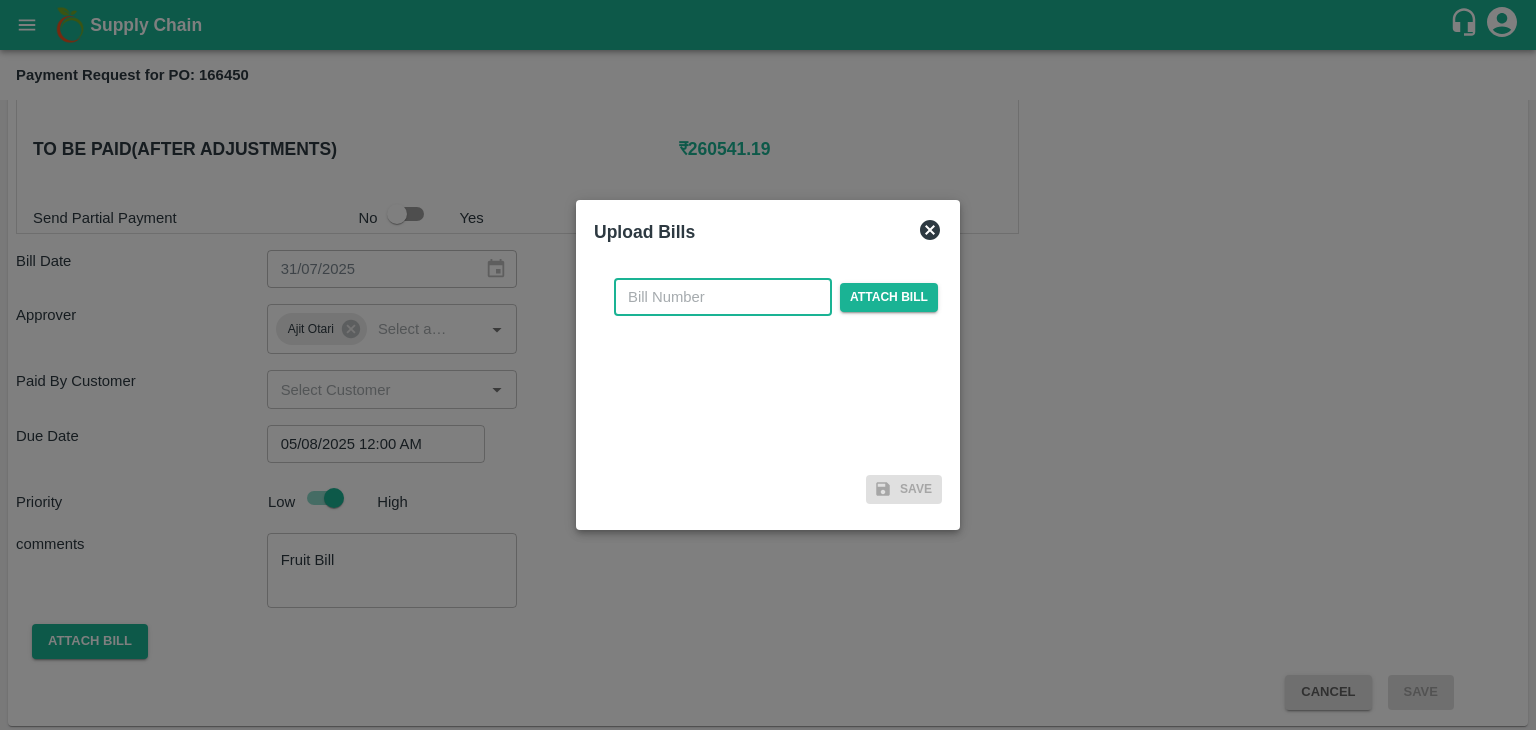 click at bounding box center [723, 297] 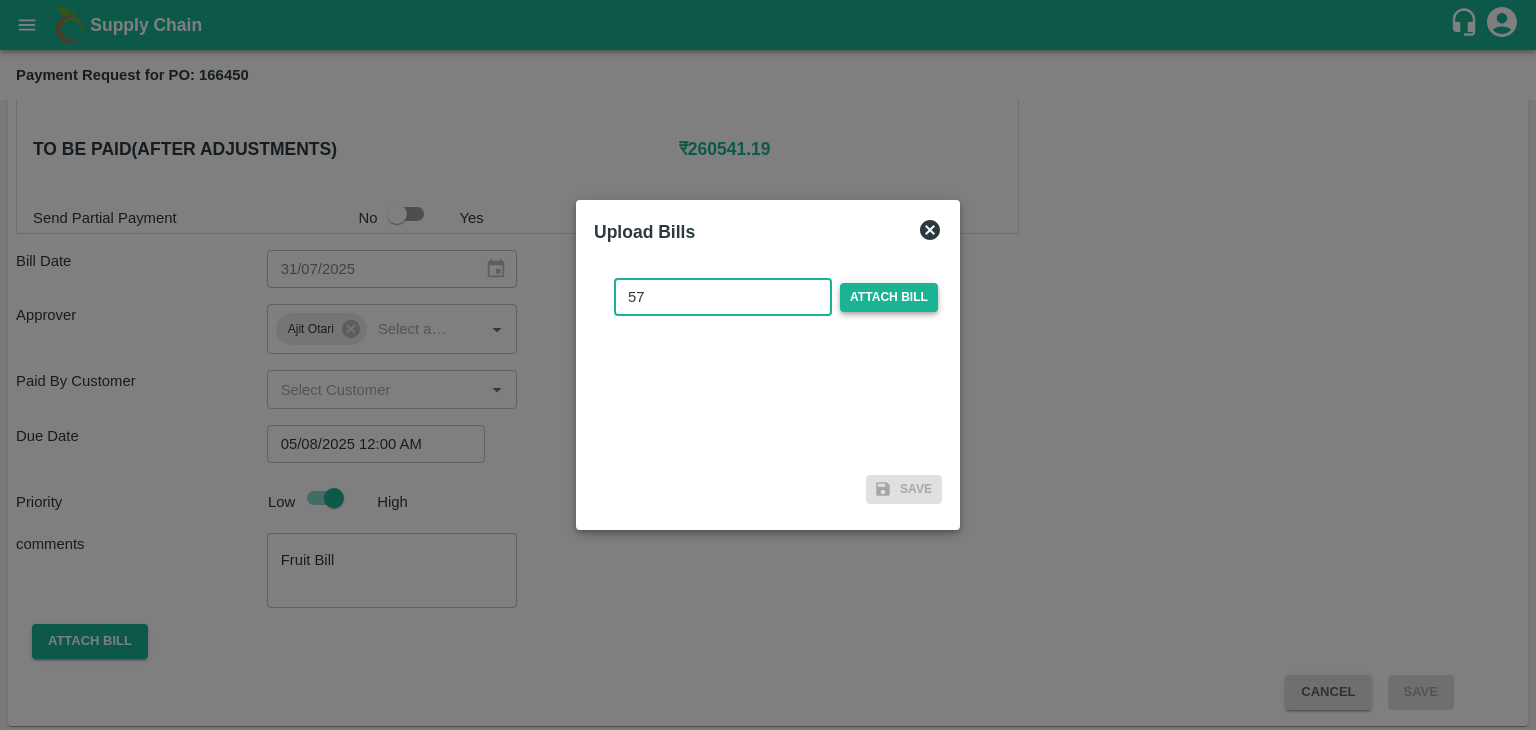 type on "57" 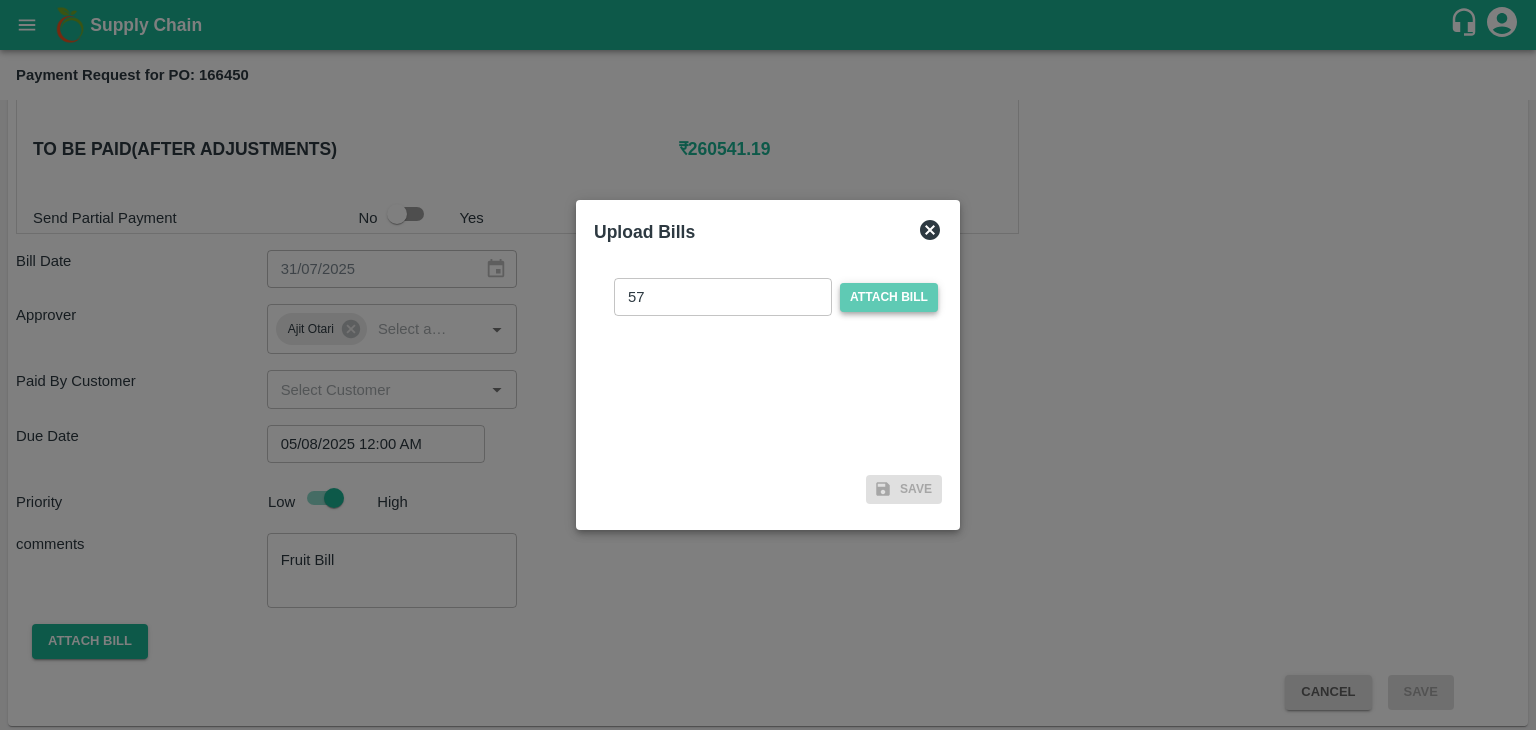 click on "Attach bill" at bounding box center (889, 297) 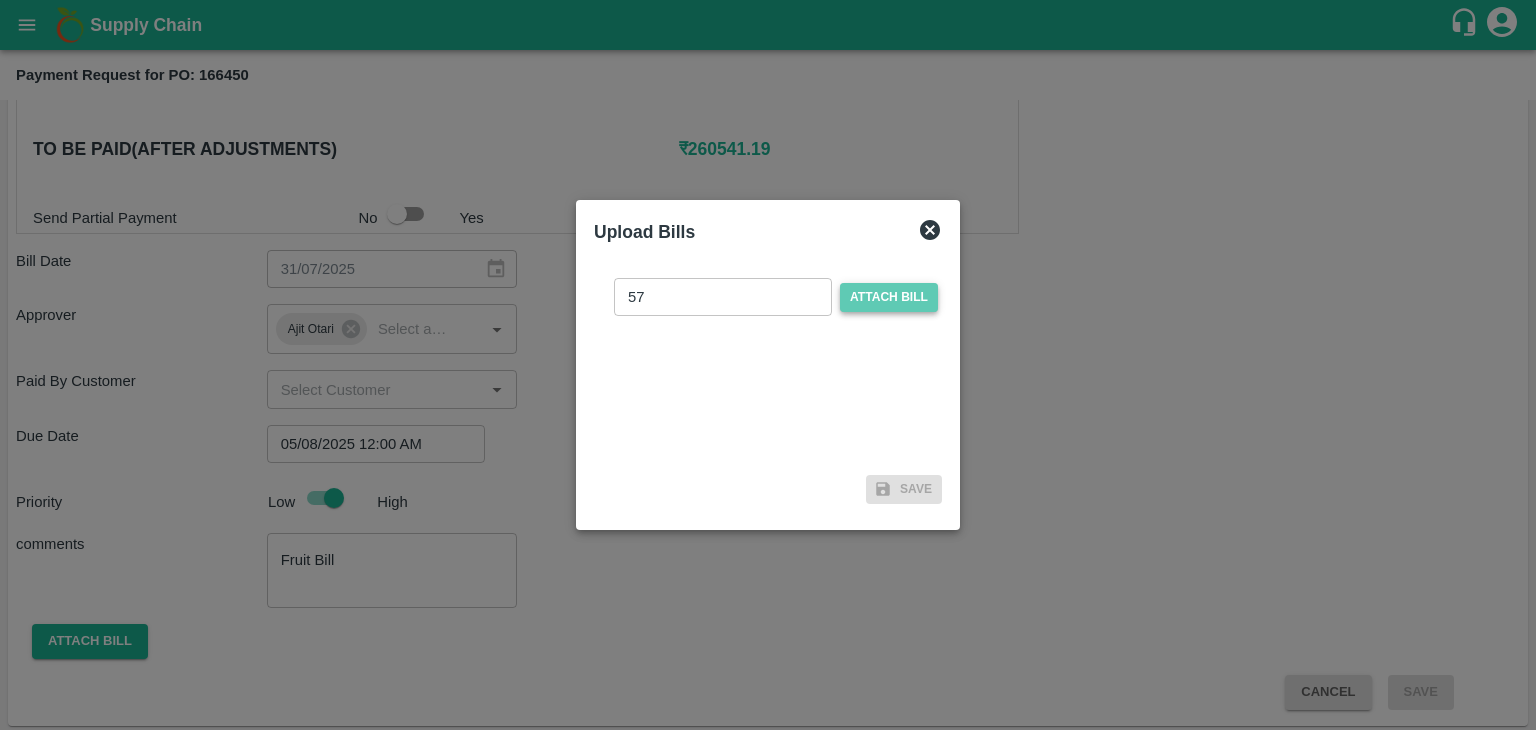 click on "Attach bill" at bounding box center (0, 0) 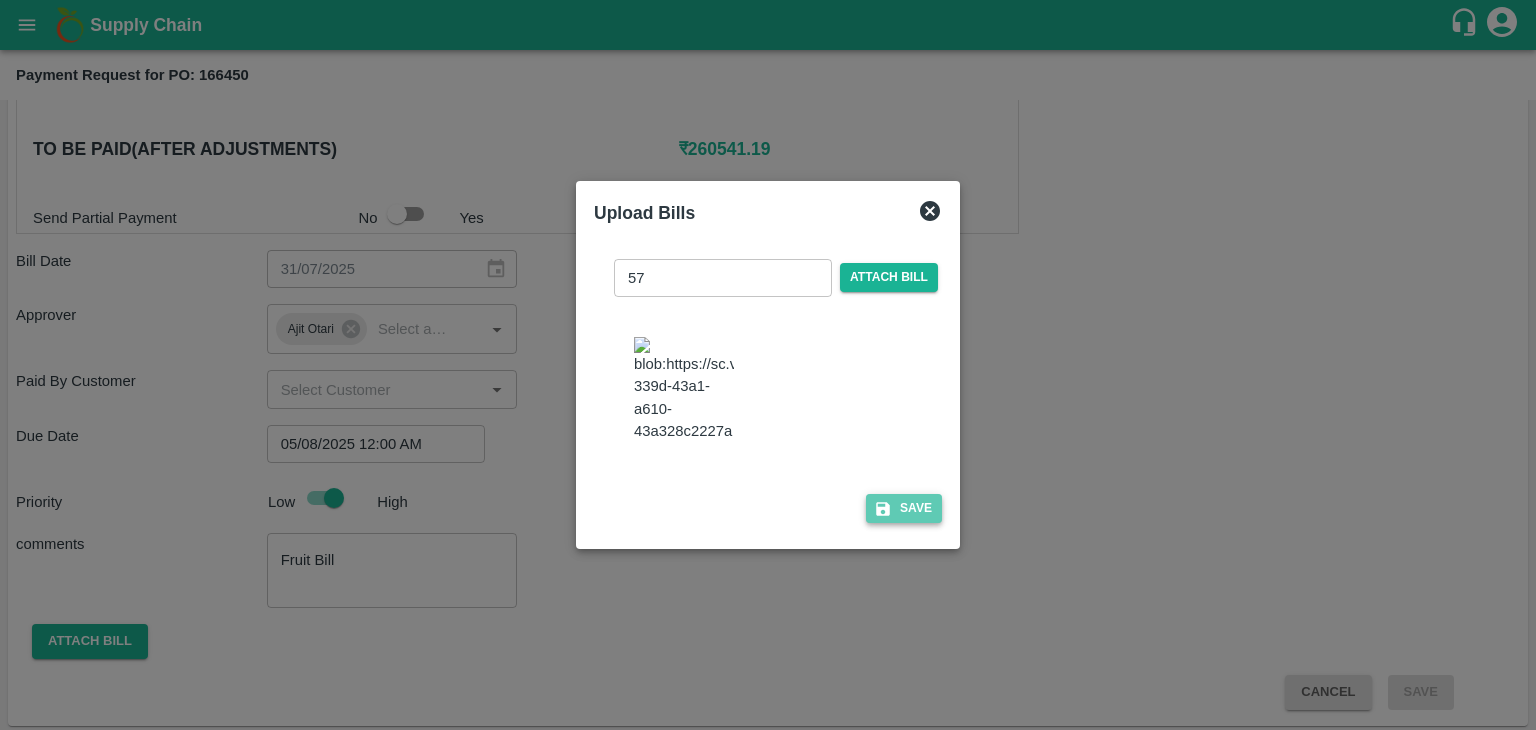 click on "Save" at bounding box center (904, 508) 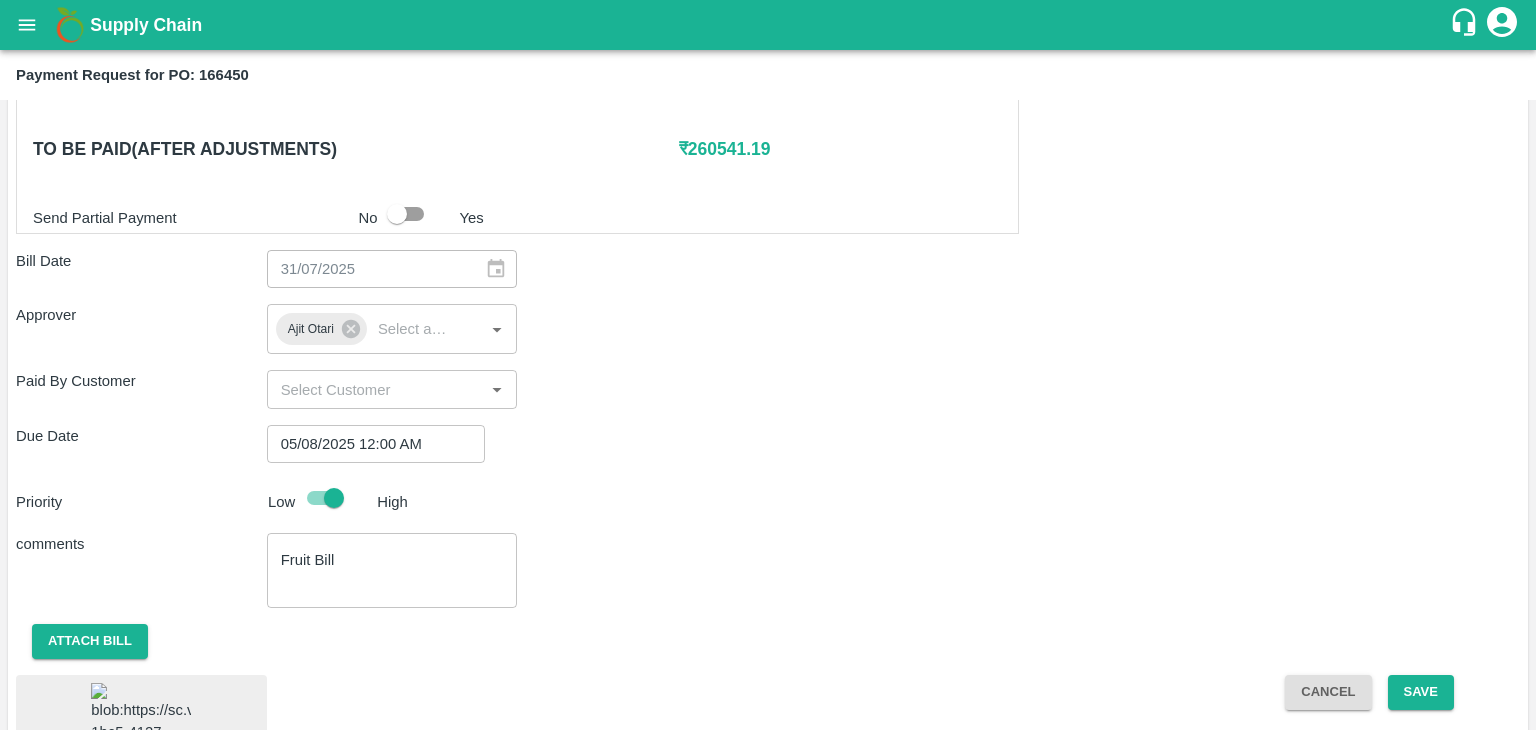 scroll, scrollTop: 1113, scrollLeft: 0, axis: vertical 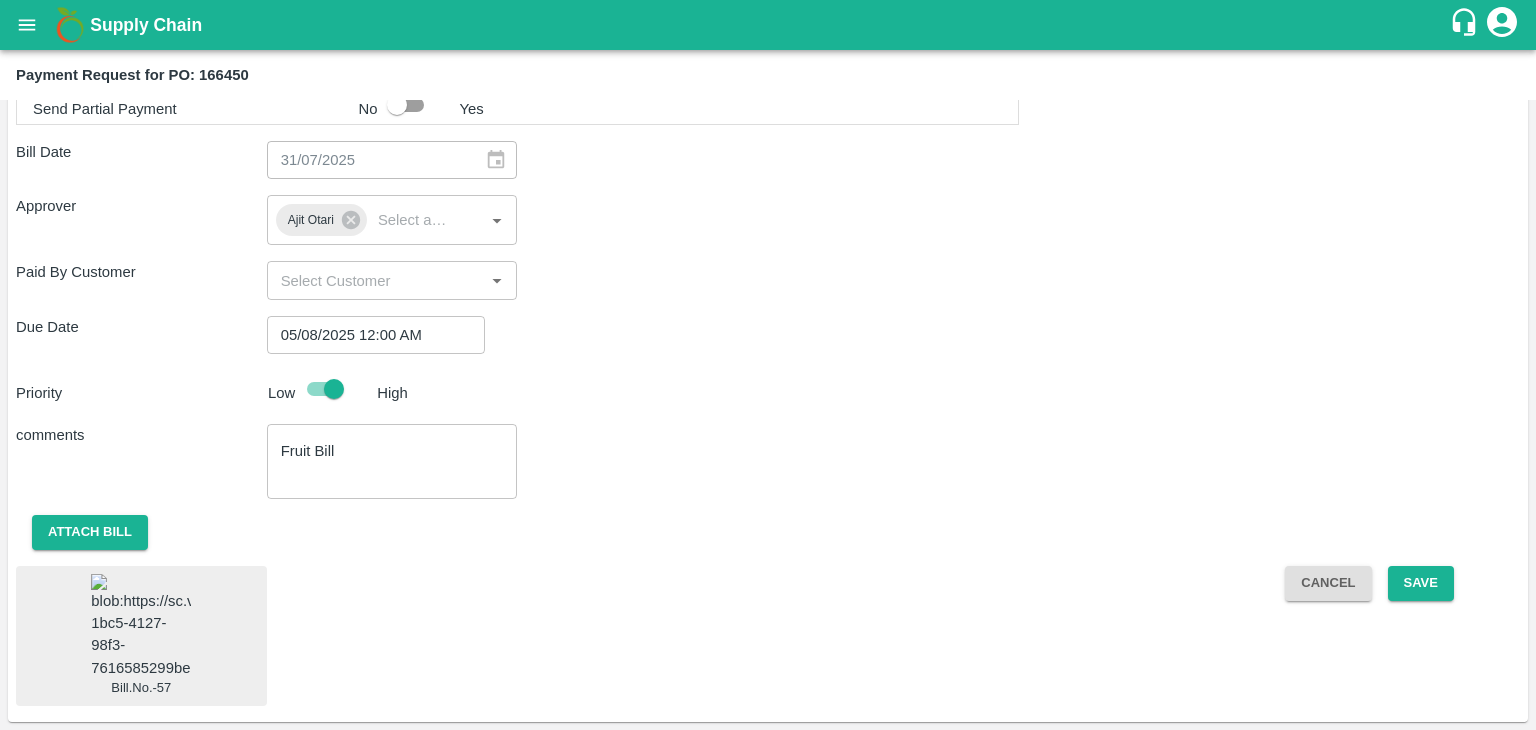 click on "Bill.No.-57" at bounding box center (141, 636) 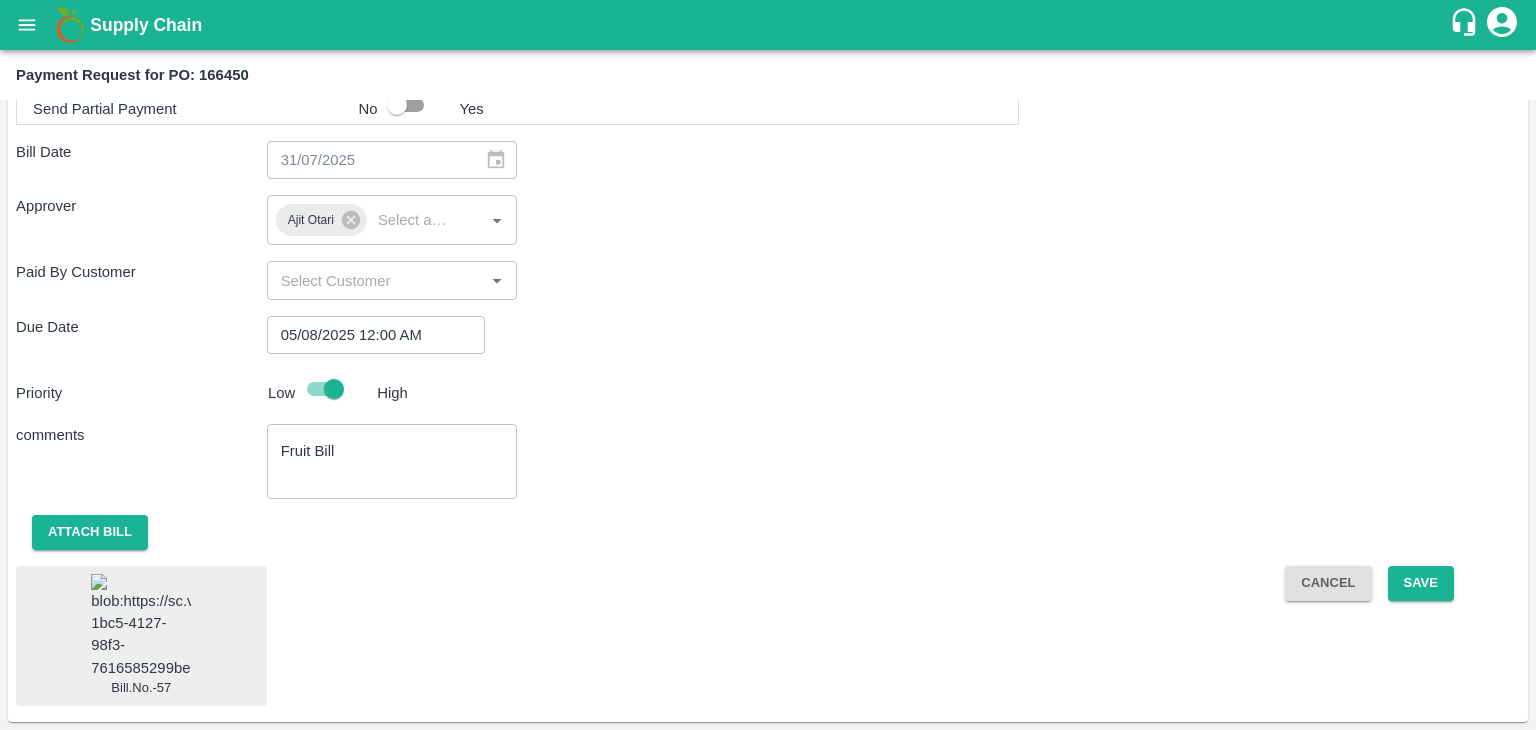click at bounding box center (141, 626) 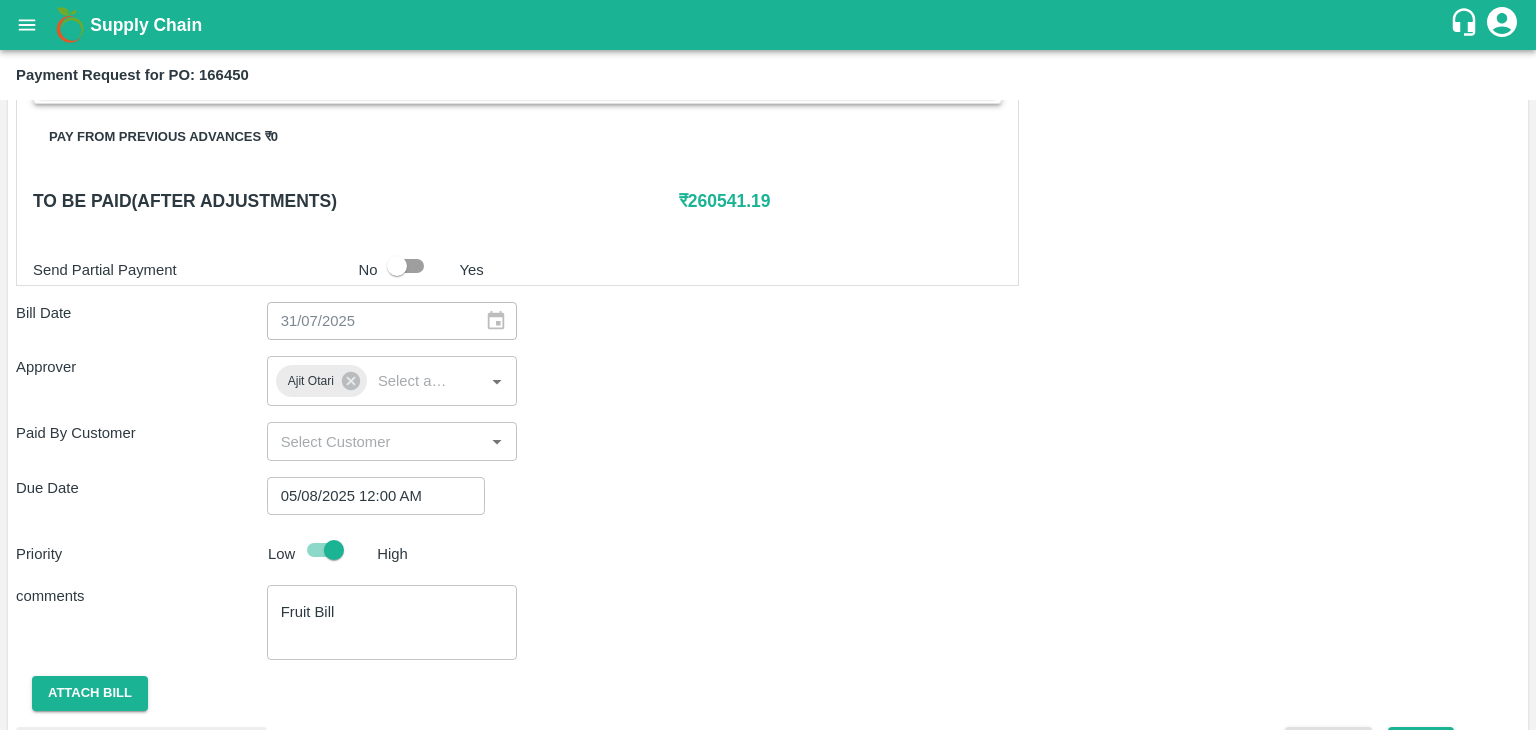 scroll, scrollTop: 1113, scrollLeft: 0, axis: vertical 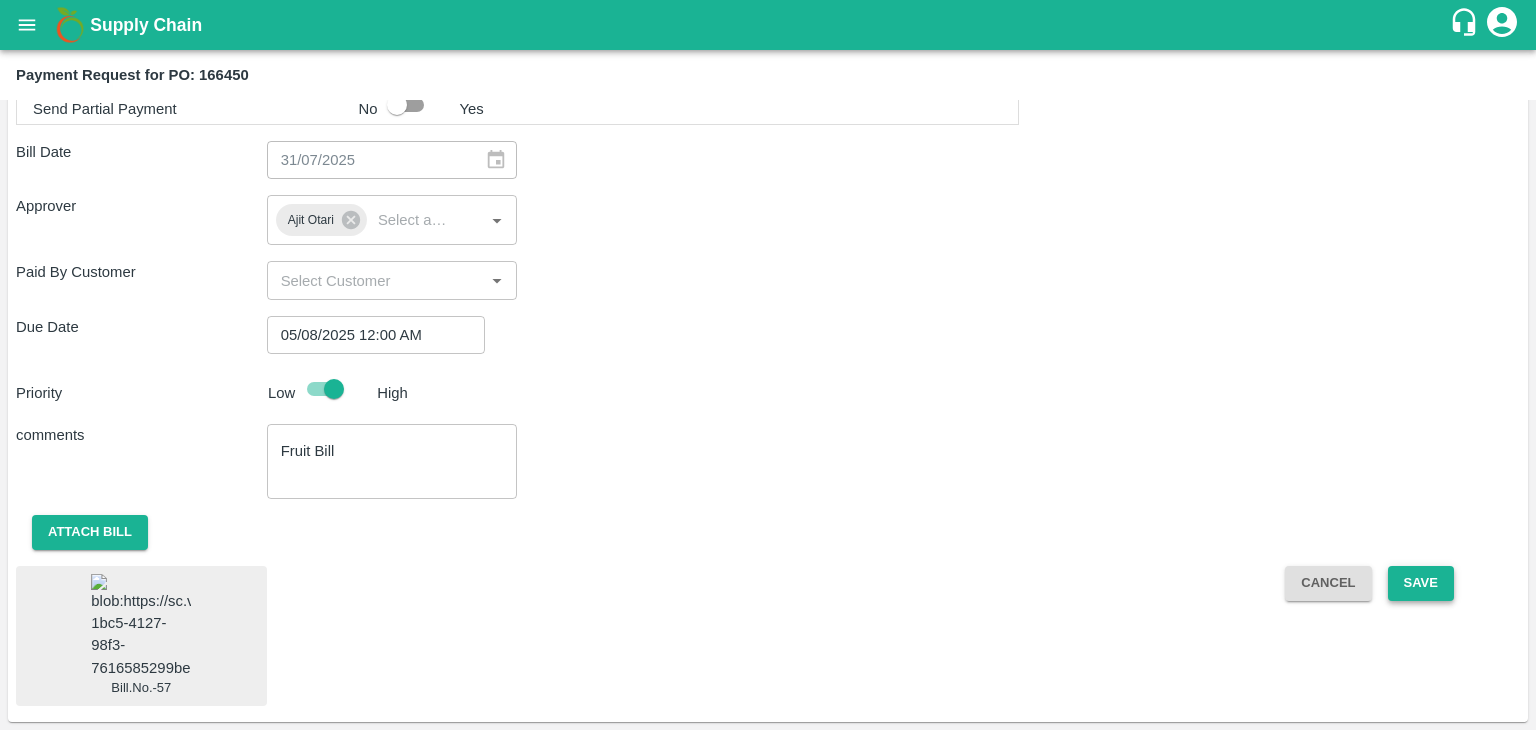 click on "Save" at bounding box center (1421, 583) 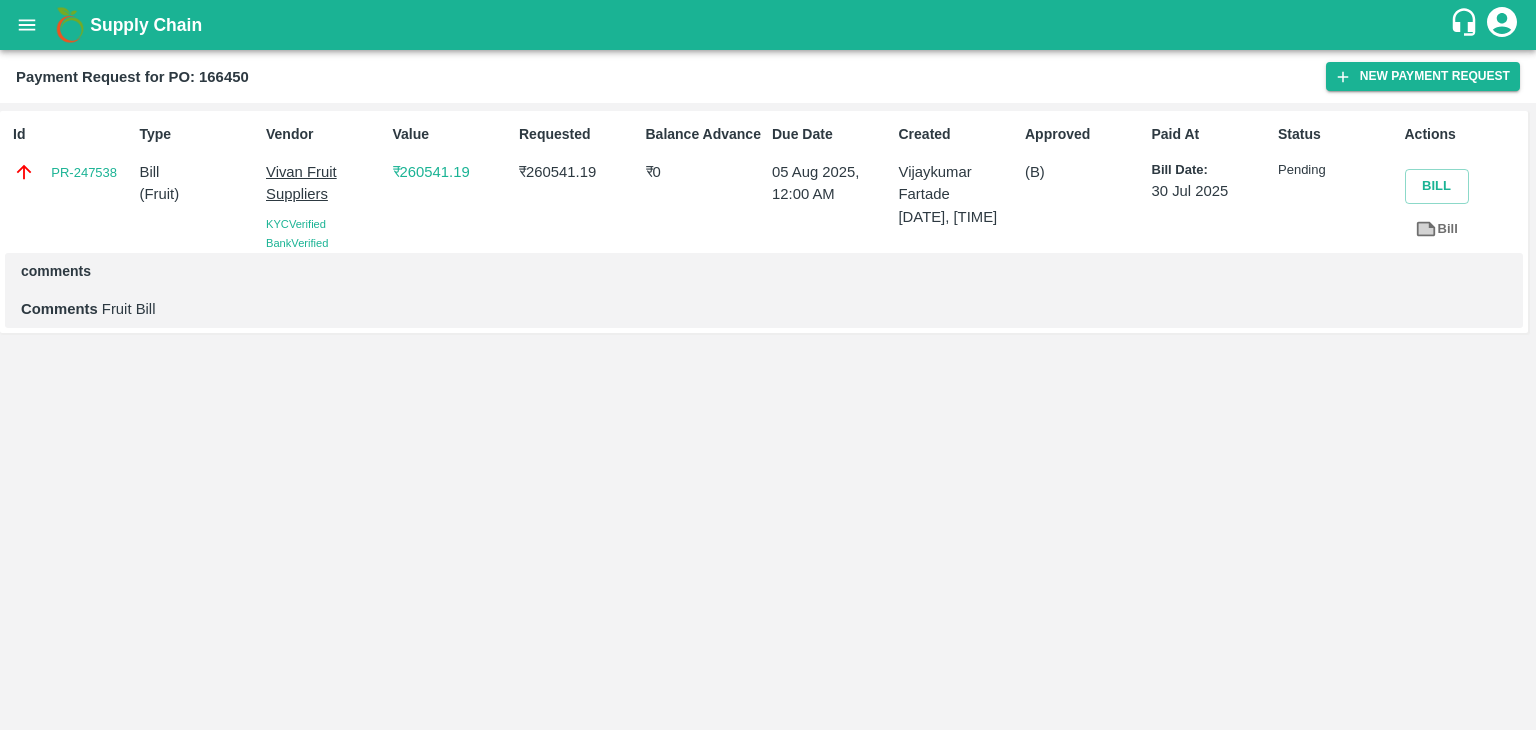 click 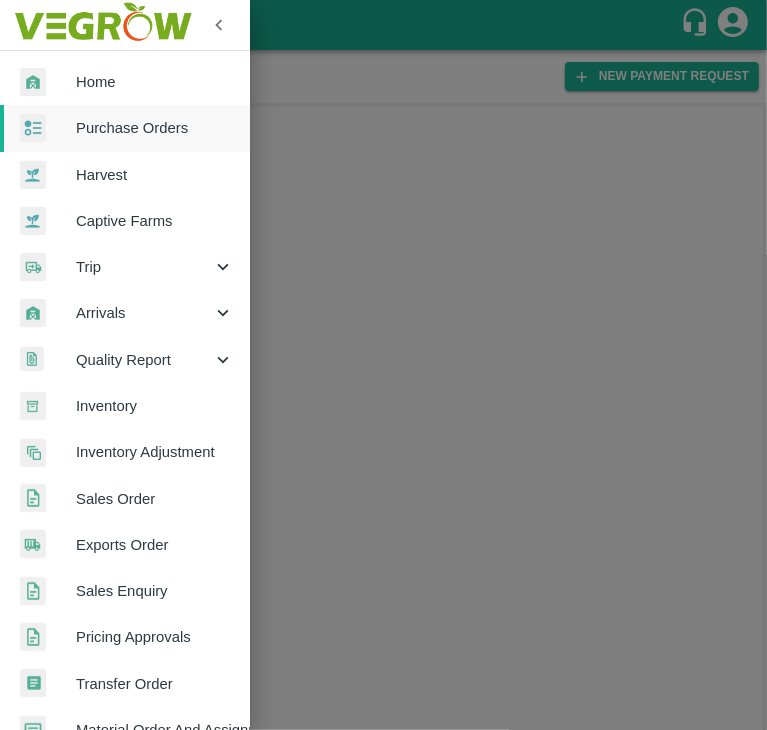 click at bounding box center [383, 365] 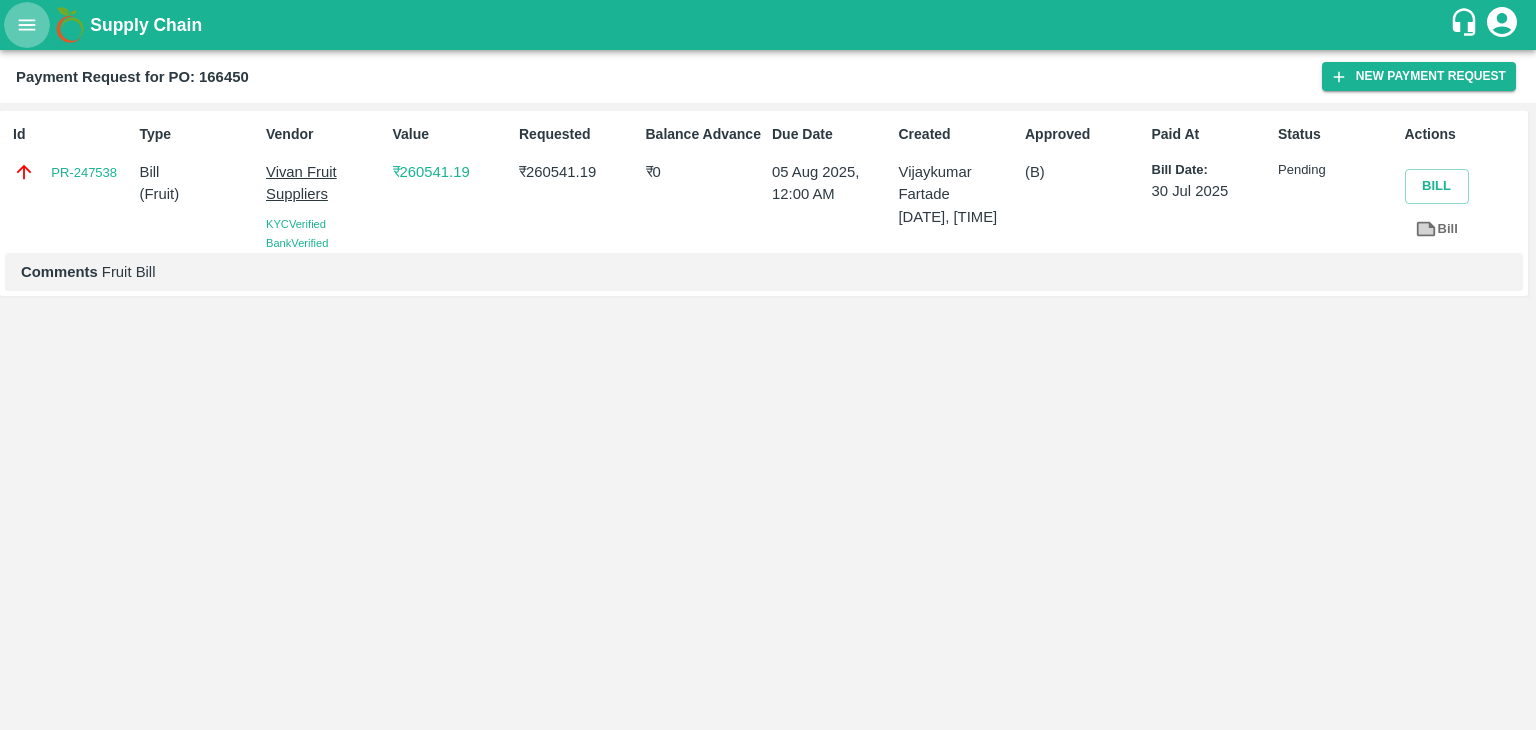 click 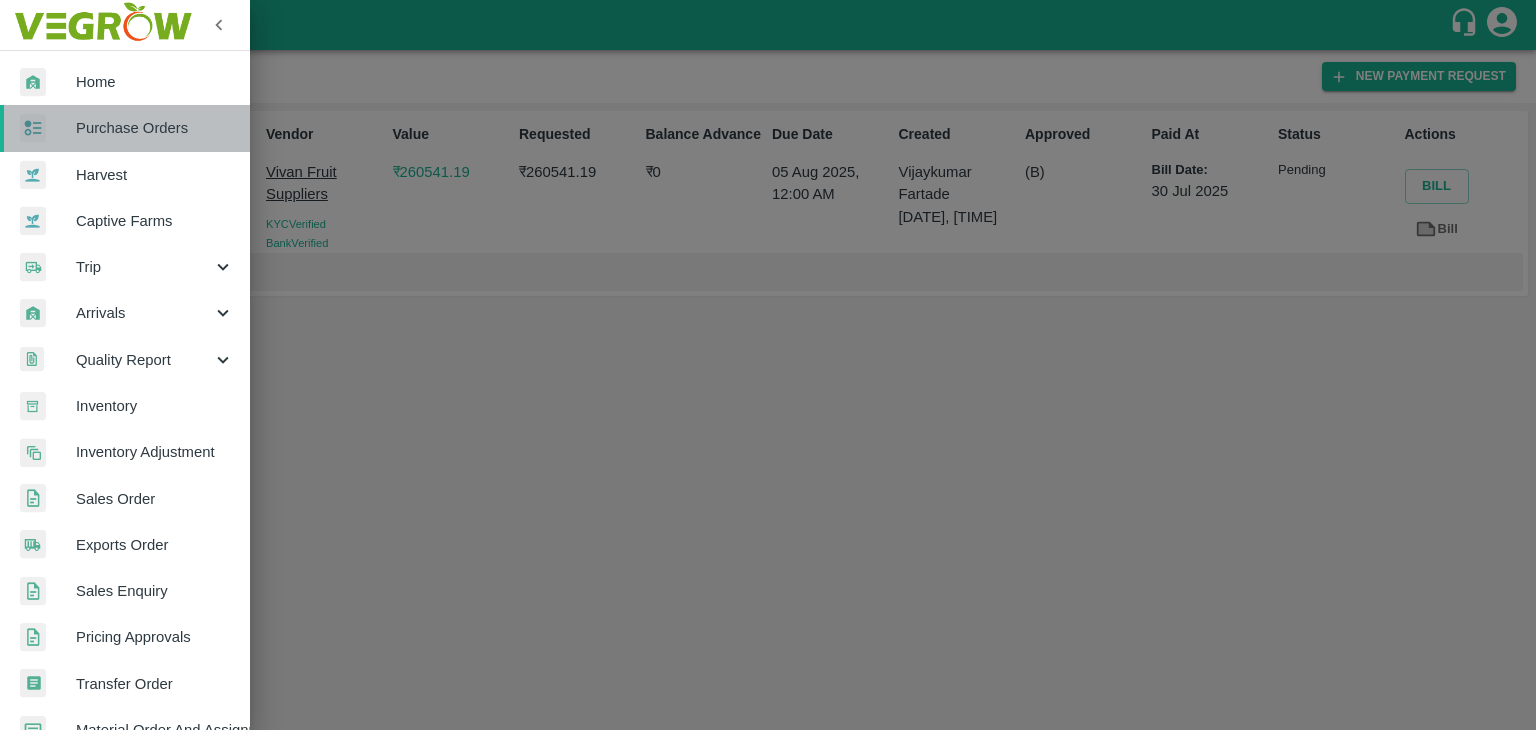 click on "Purchase Orders" at bounding box center [155, 128] 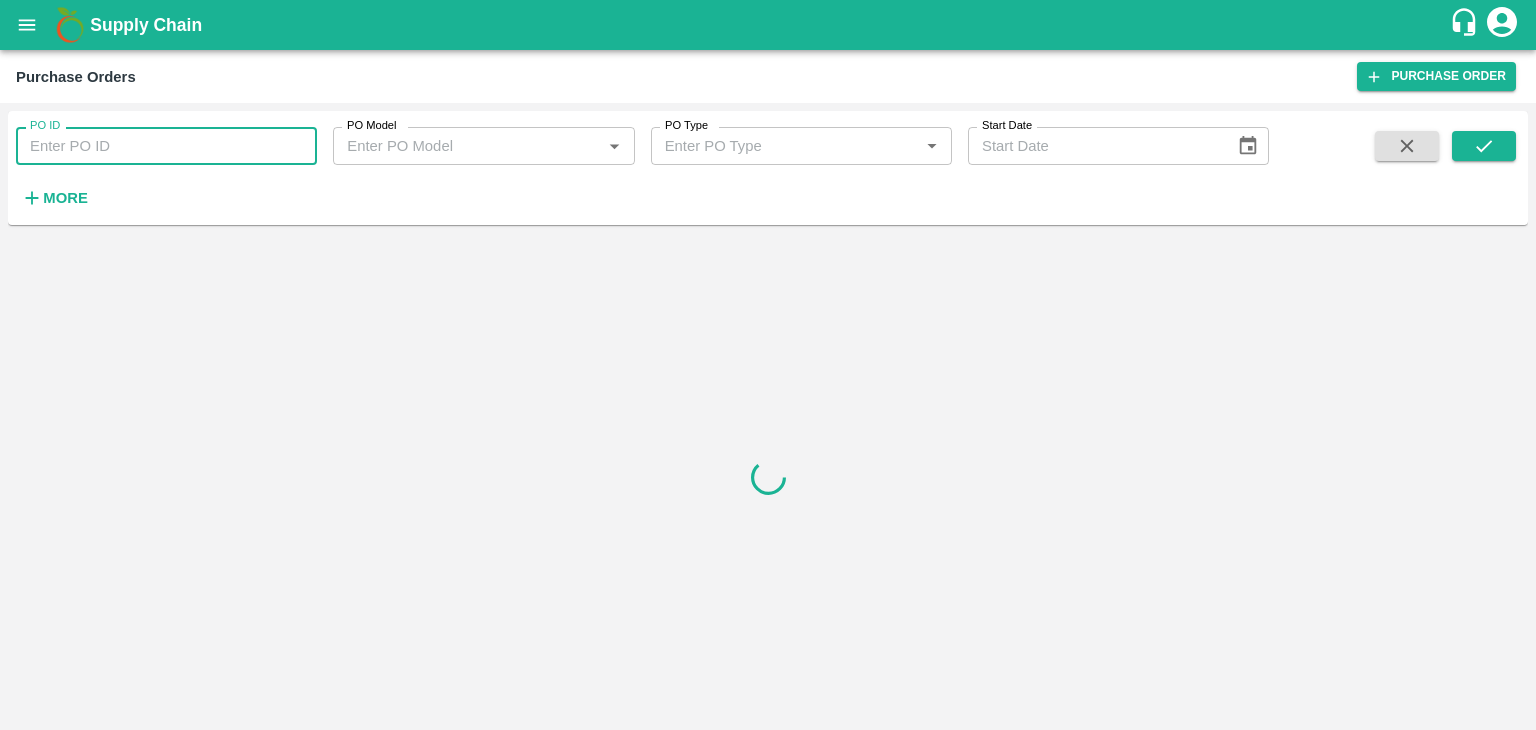 drag, startPoint x: 199, startPoint y: 137, endPoint x: 236, endPoint y: 149, distance: 38.8973 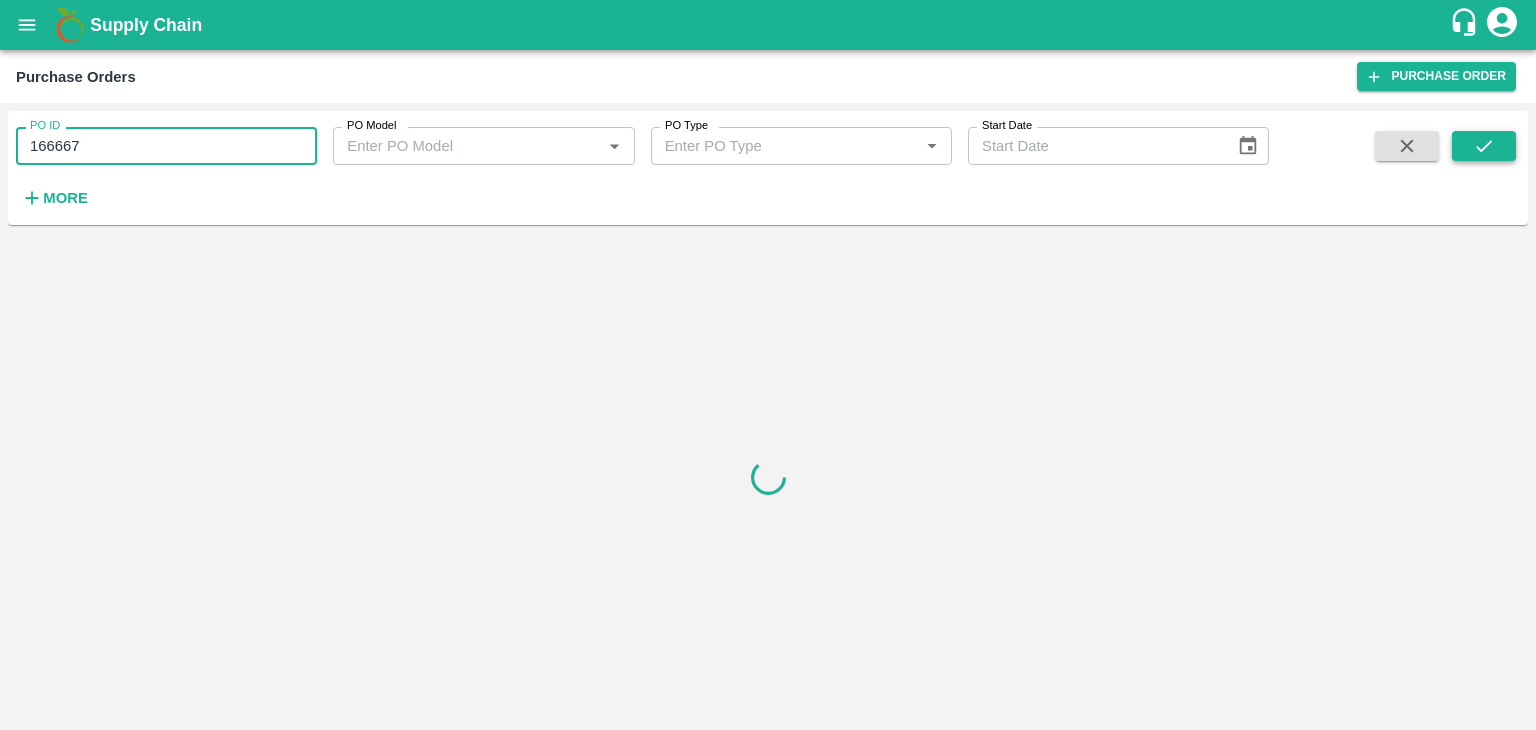 type on "166667" 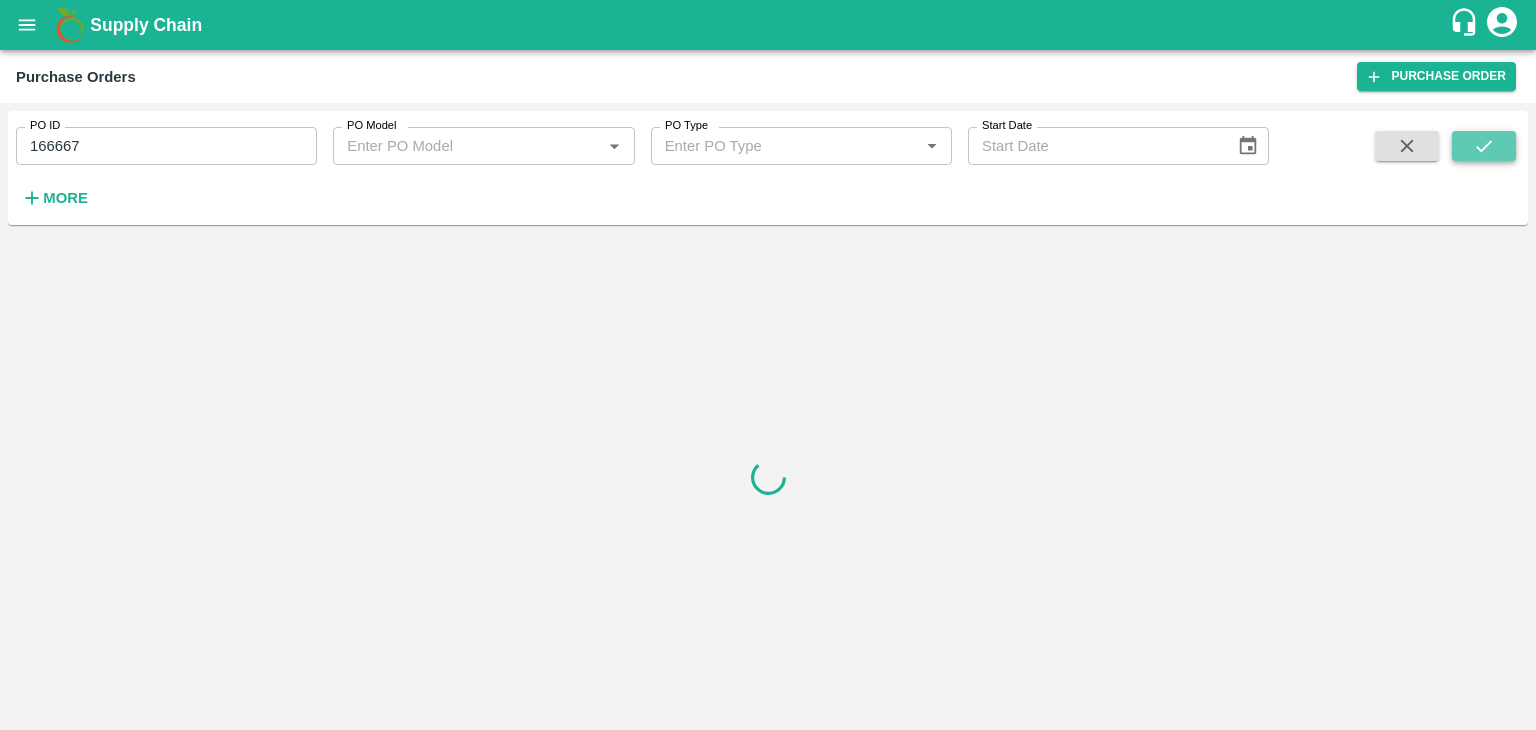 click at bounding box center (1484, 146) 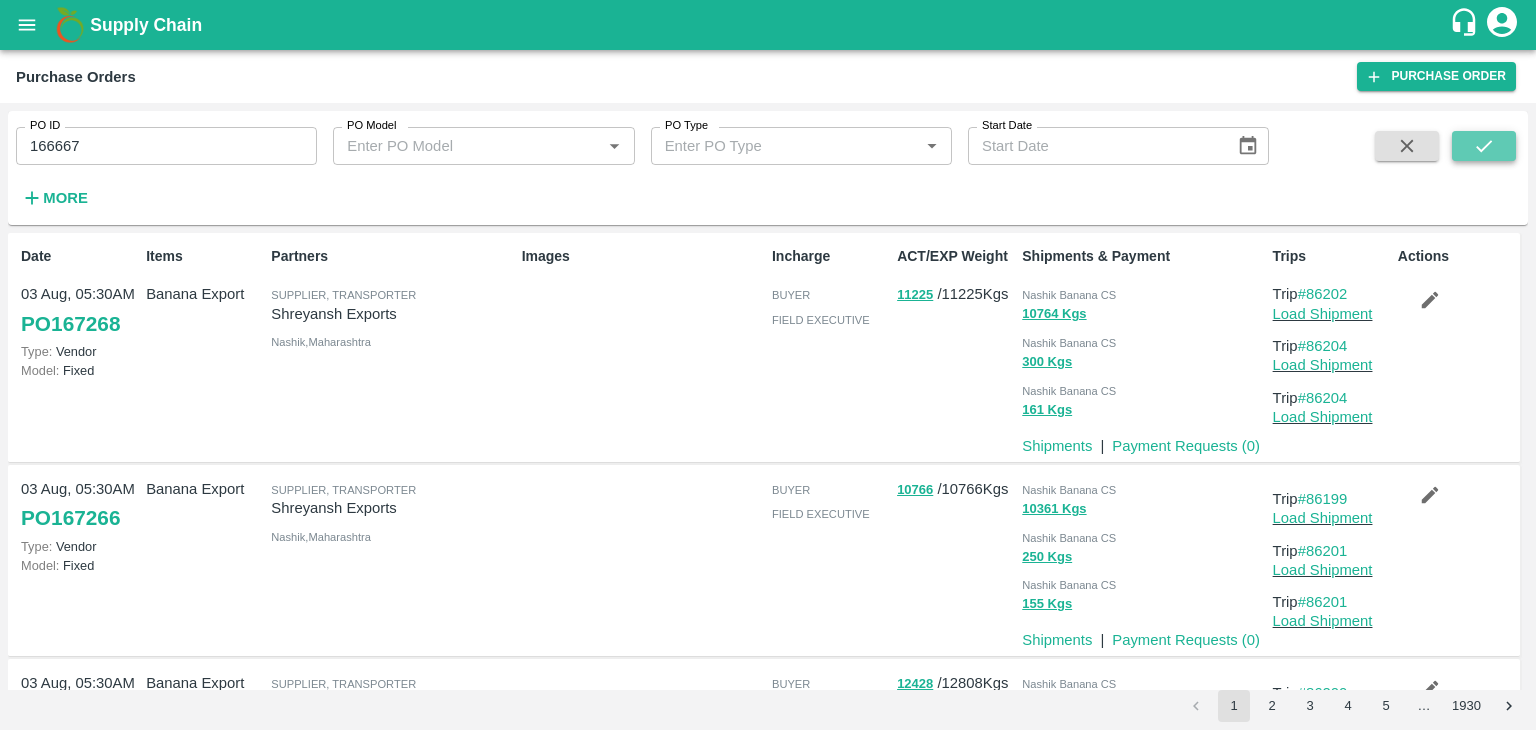click 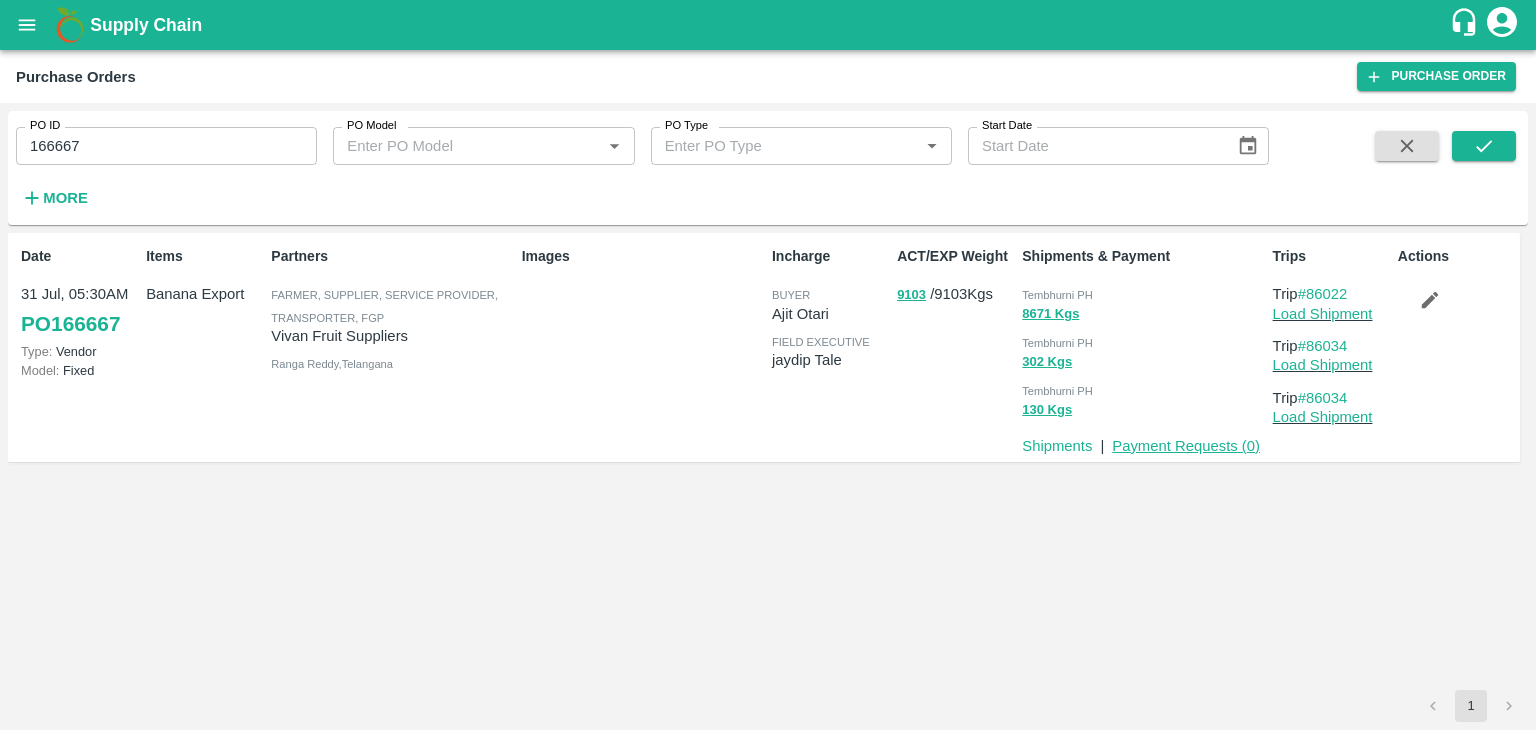 click on "Payment Requests ( 0 )" at bounding box center [1186, 446] 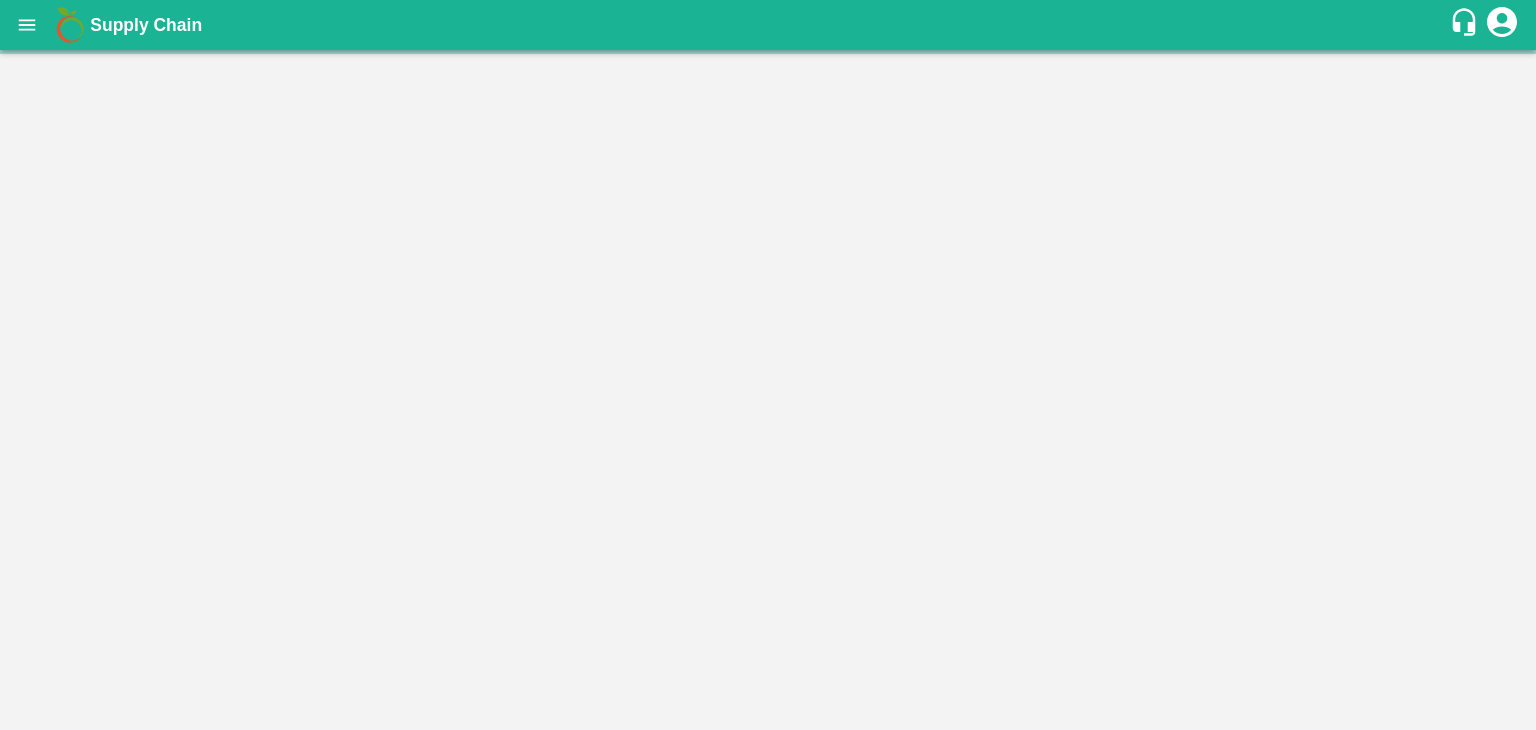 scroll, scrollTop: 0, scrollLeft: 0, axis: both 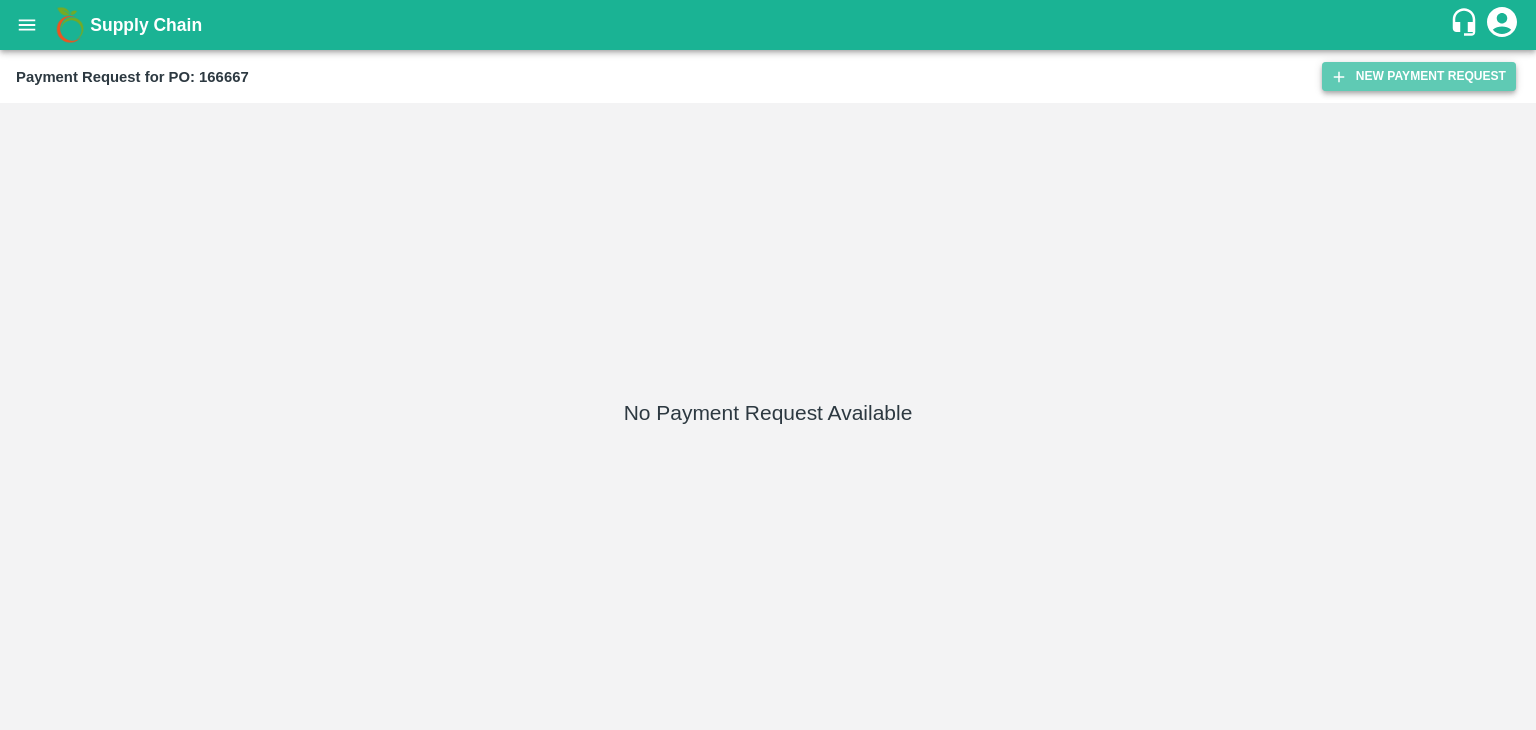 click on "New Payment Request" at bounding box center (1419, 76) 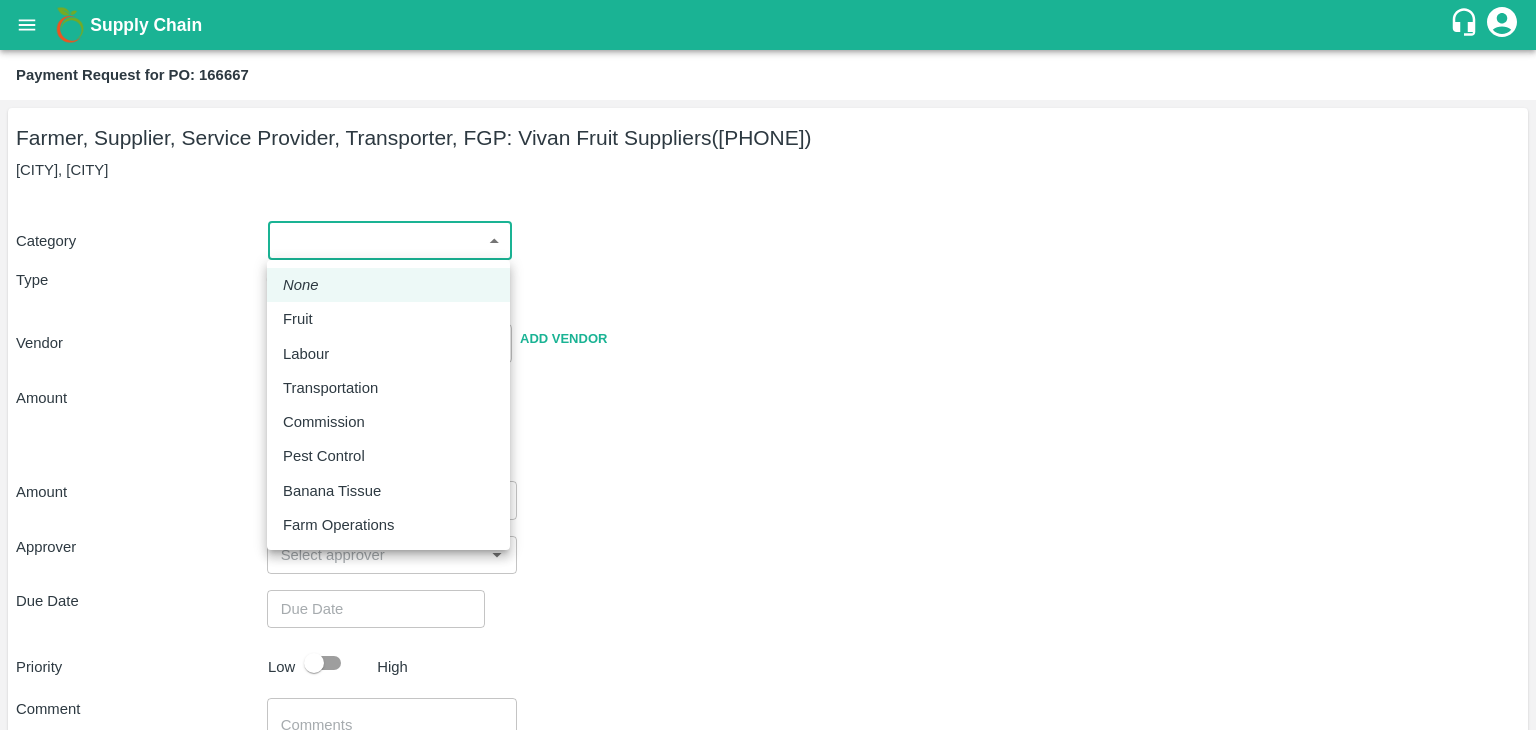 drag, startPoint x: 310, startPoint y: 225, endPoint x: 325, endPoint y: 313, distance: 89.26926 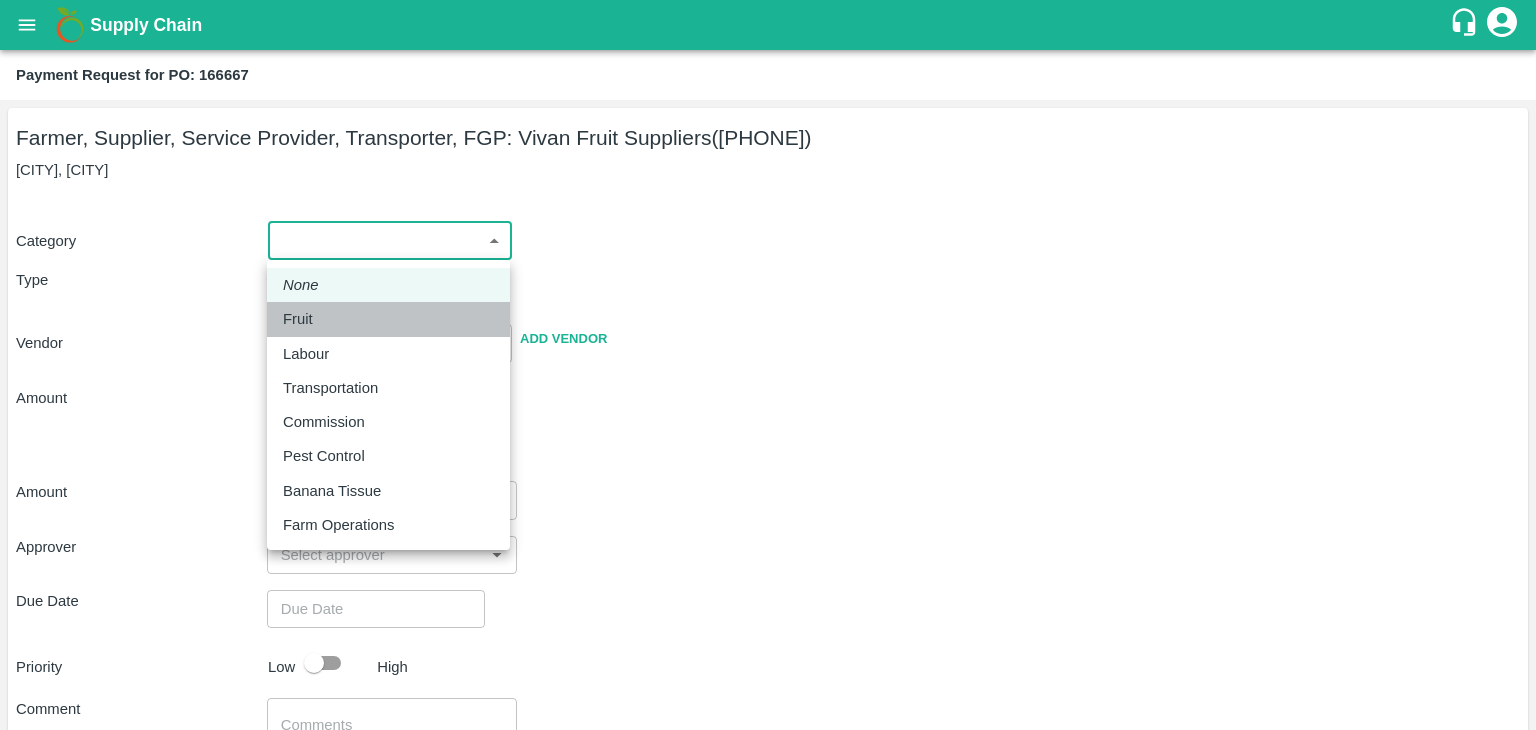 click on "Fruit" at bounding box center [388, 319] 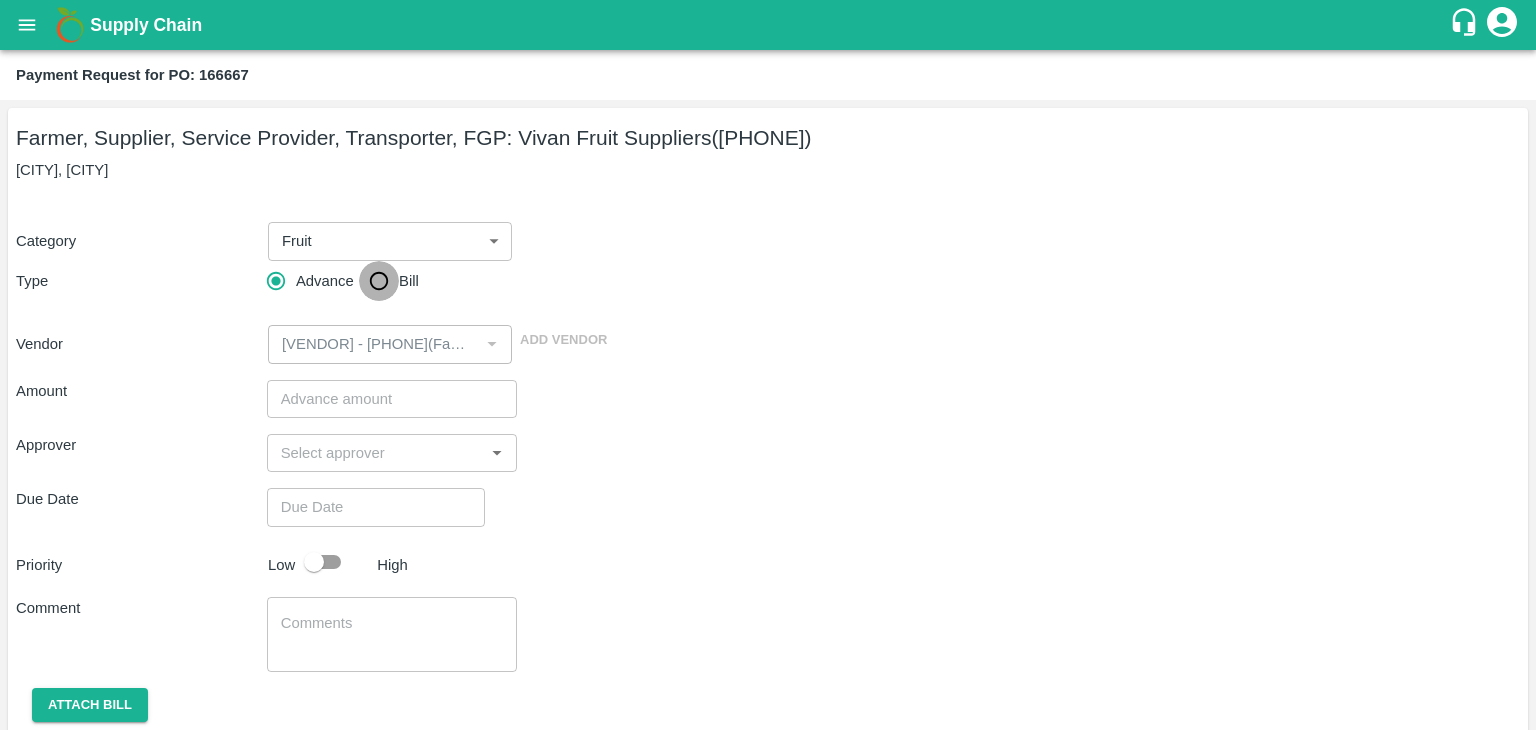click on "Bill" at bounding box center (379, 281) 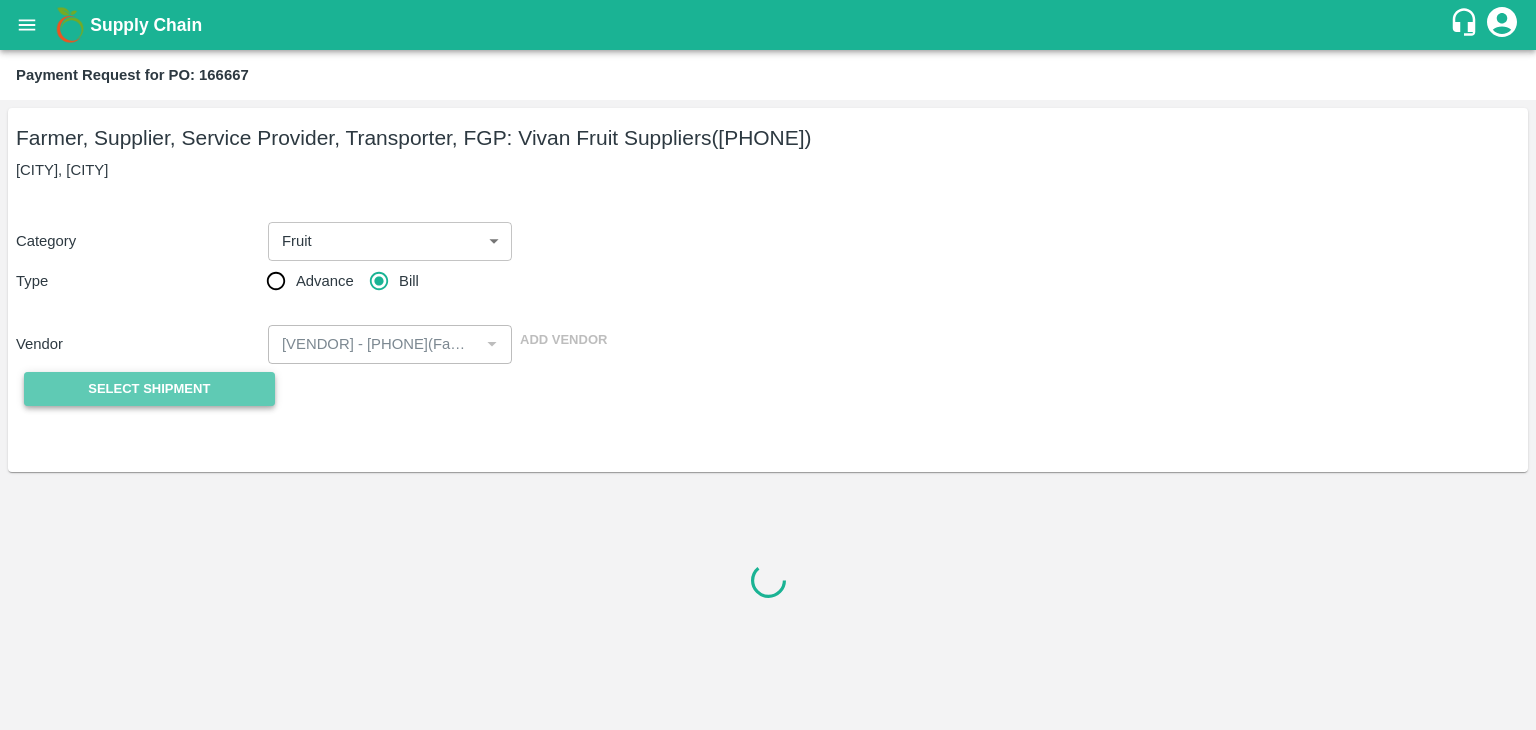 click on "Select Shipment" at bounding box center [149, 389] 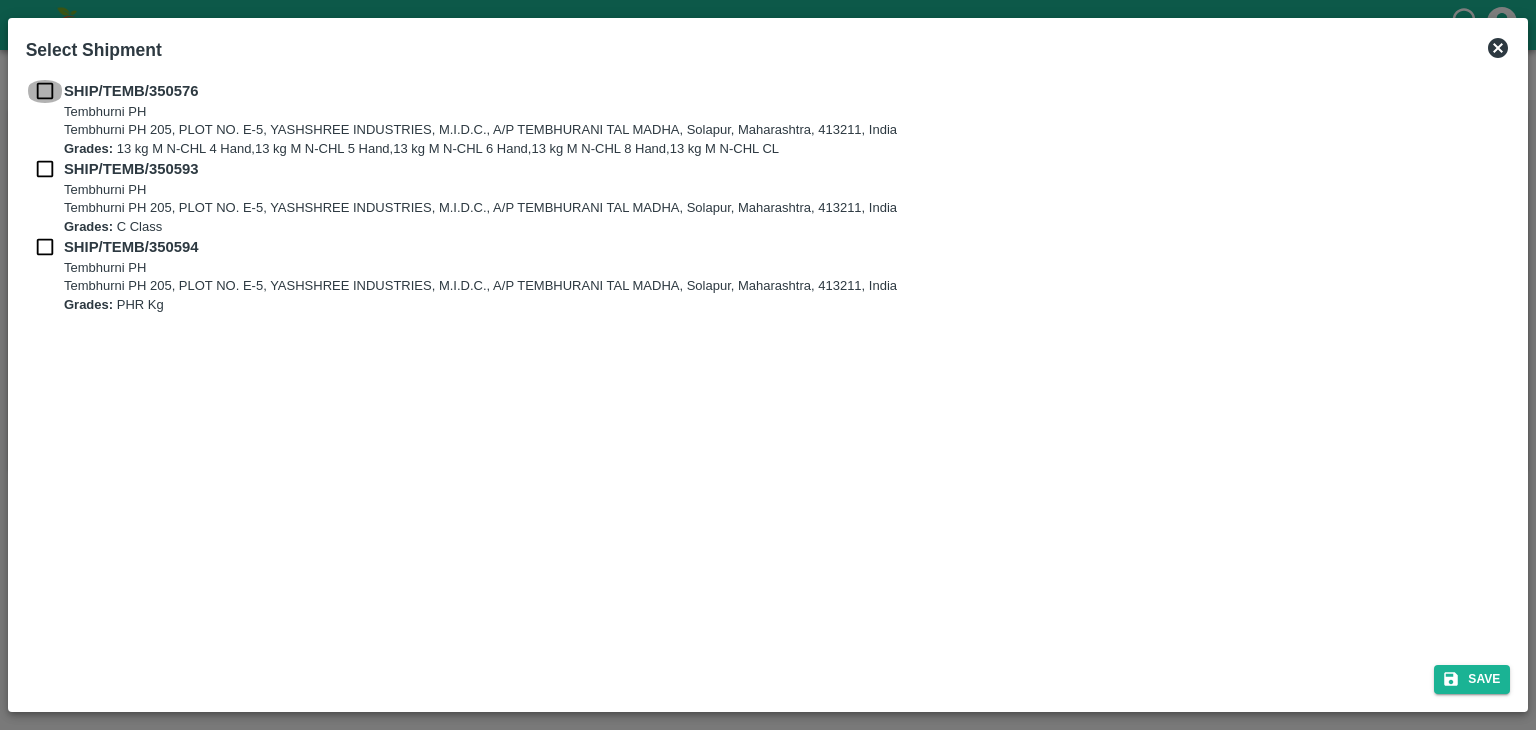 click at bounding box center [45, 91] 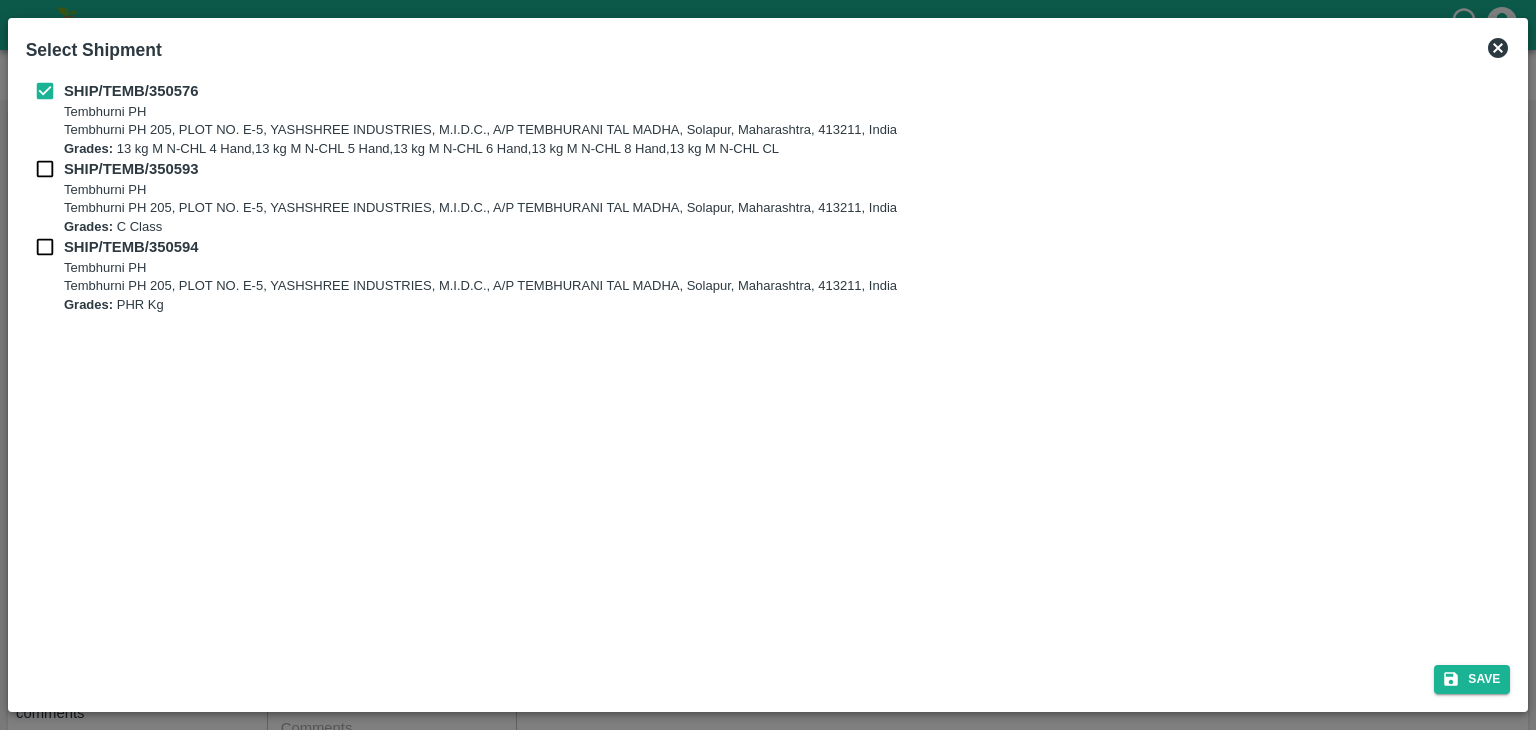 click on "SHIP/TEMB/350593 Tembhurni PH Tembhurni PH 205, PLOT NO. E-5, YASHSHREE INDUSTRIES, M.I.D.C., A/P TEMBHURANI TAL MADHA, Solapur, Maharashtra, 413211, India Grades:   C Class" at bounding box center (768, 197) 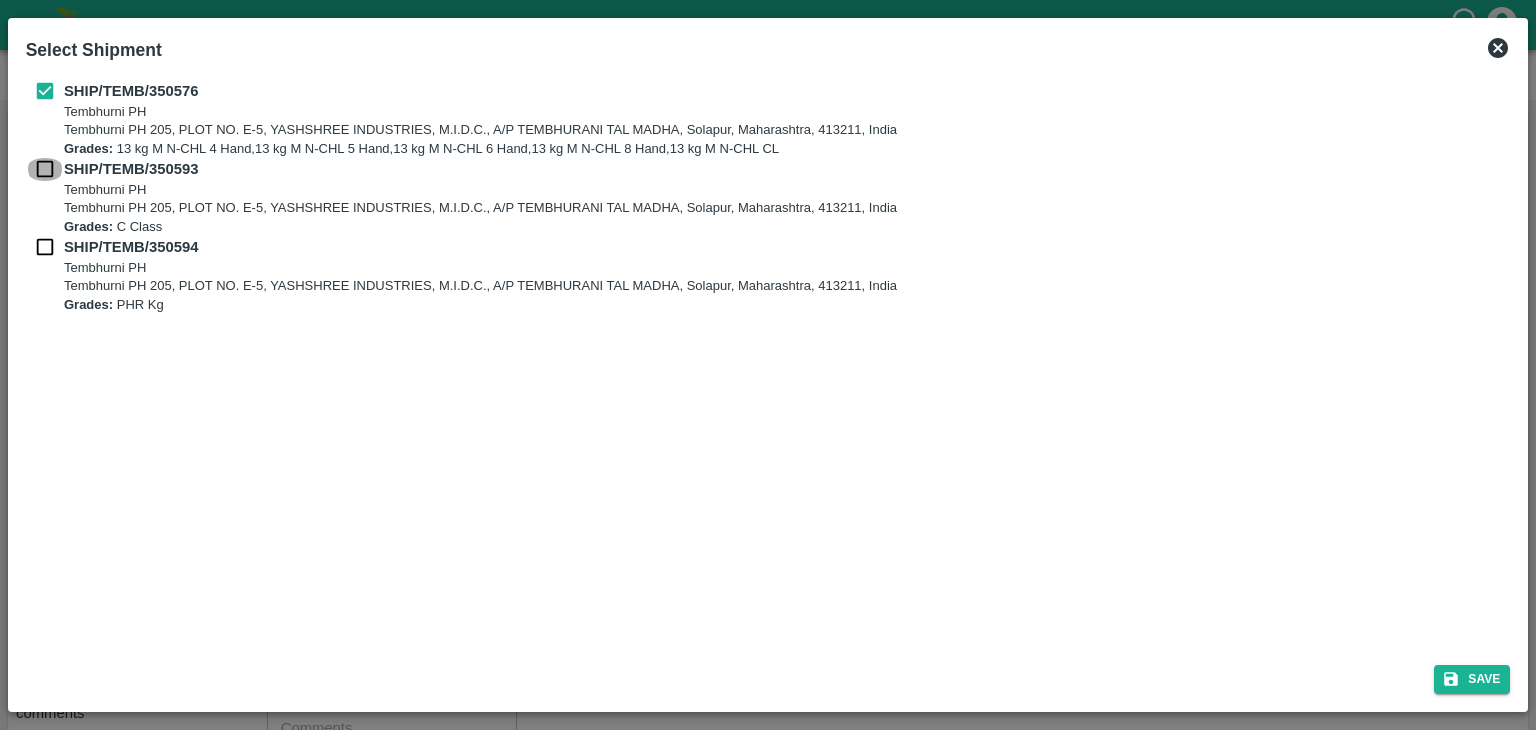 click at bounding box center (45, 169) 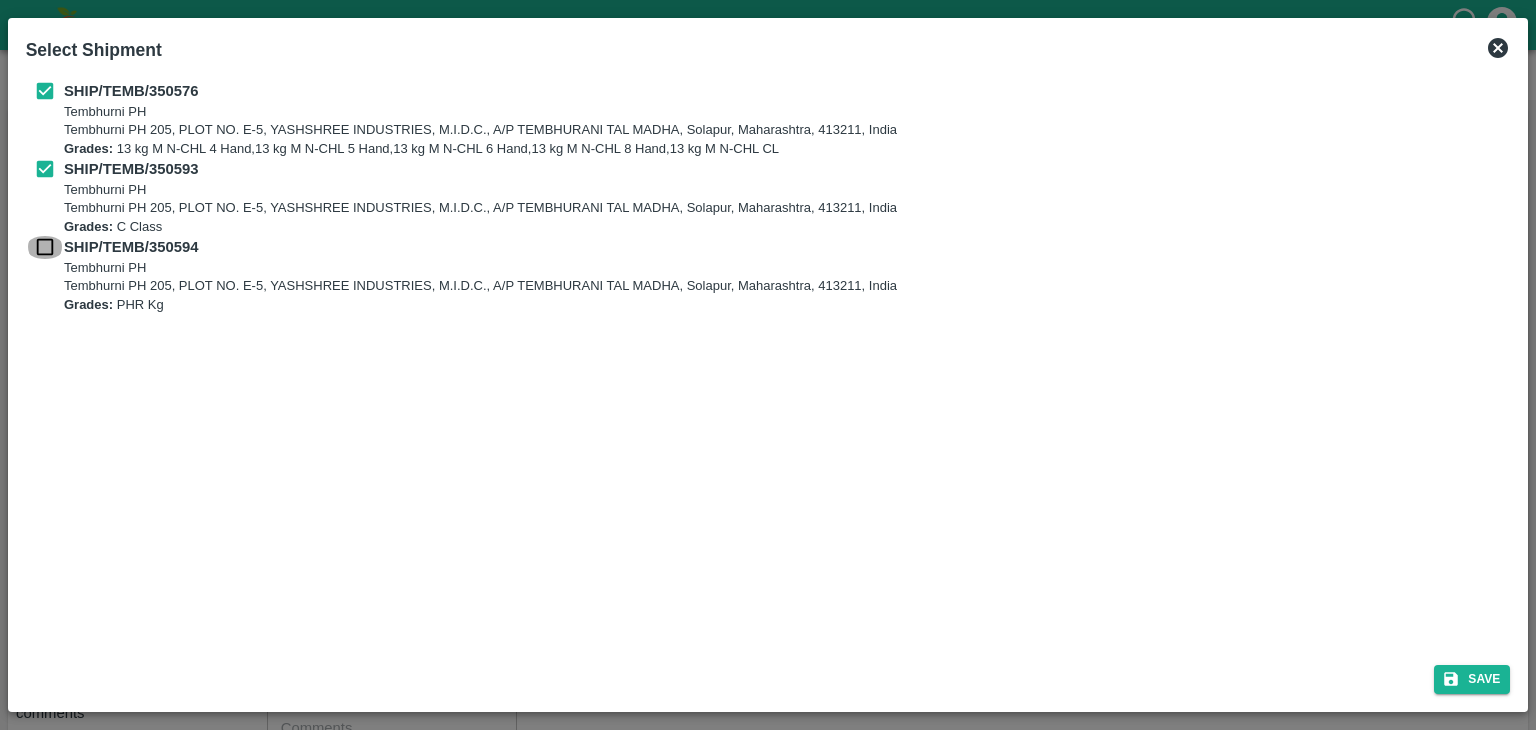 drag, startPoint x: 48, startPoint y: 258, endPoint x: 40, endPoint y: 247, distance: 13.601471 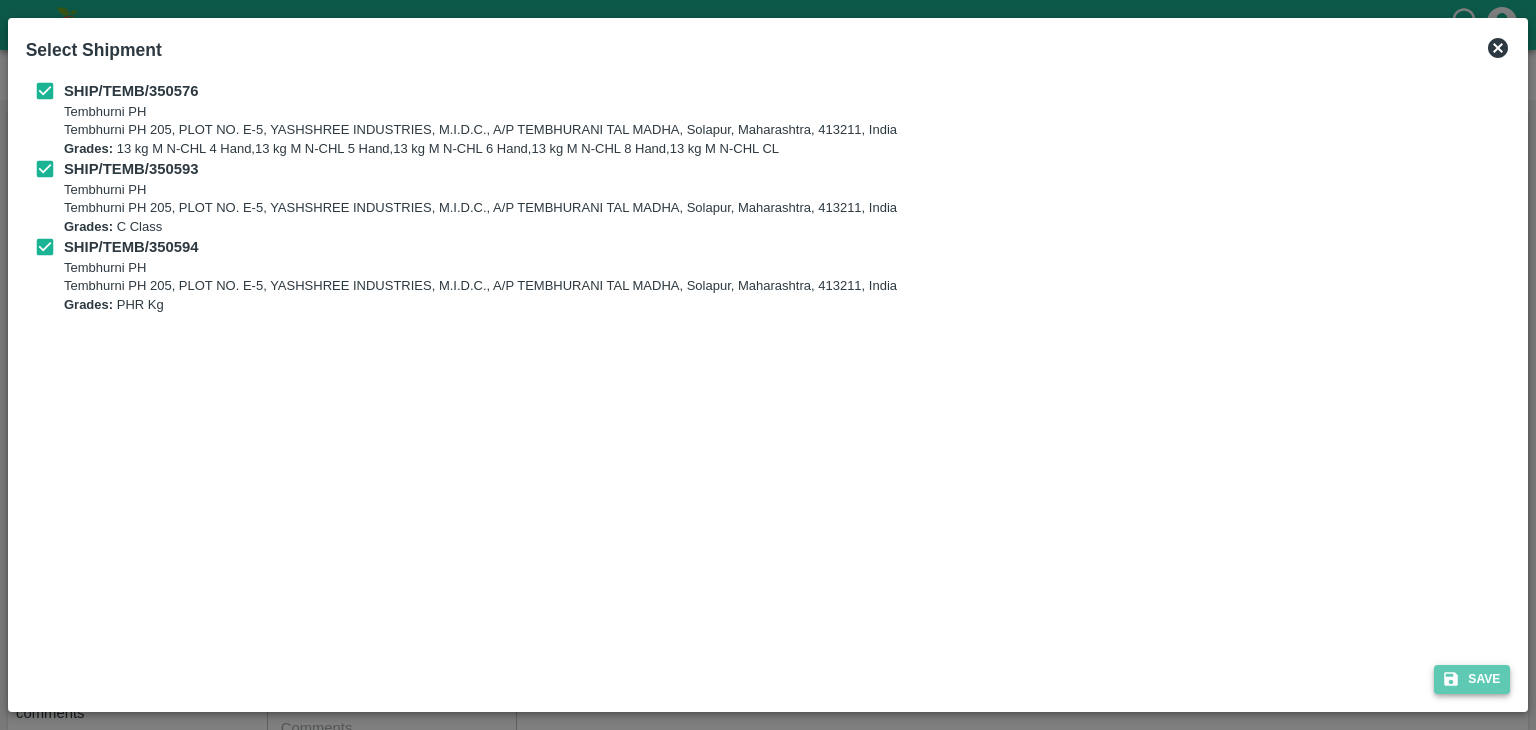 click on "Save" at bounding box center [1472, 679] 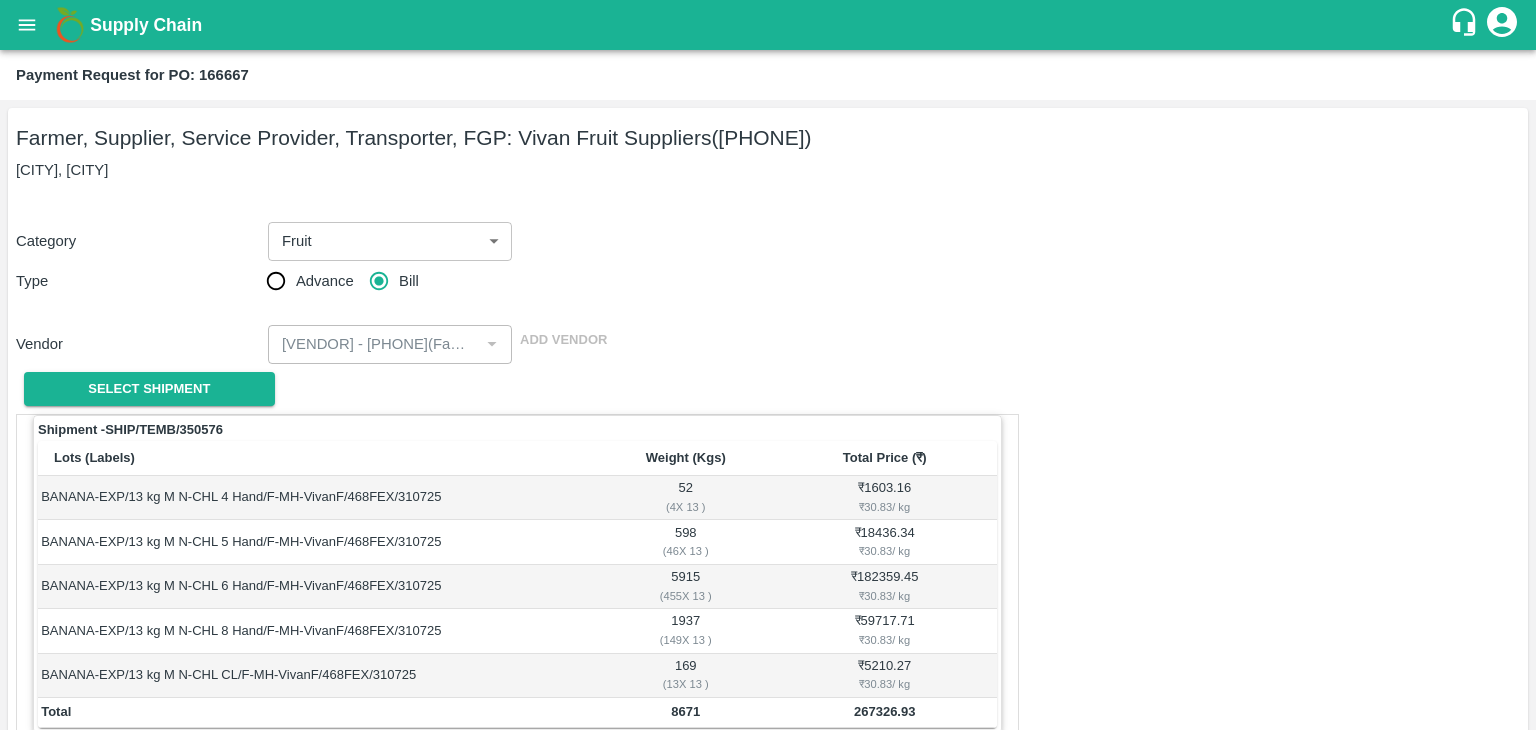 scroll, scrollTop: 980, scrollLeft: 0, axis: vertical 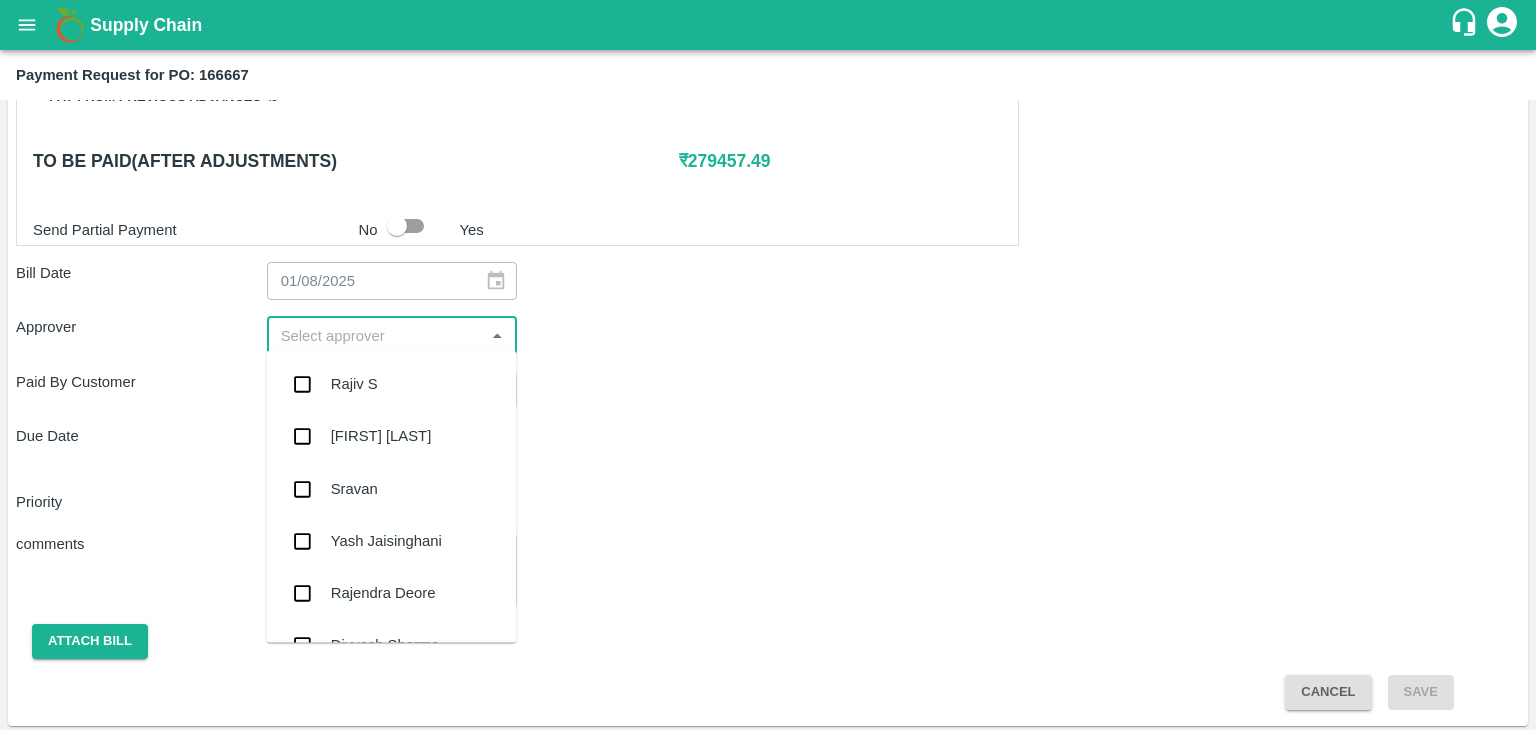 click at bounding box center (376, 335) 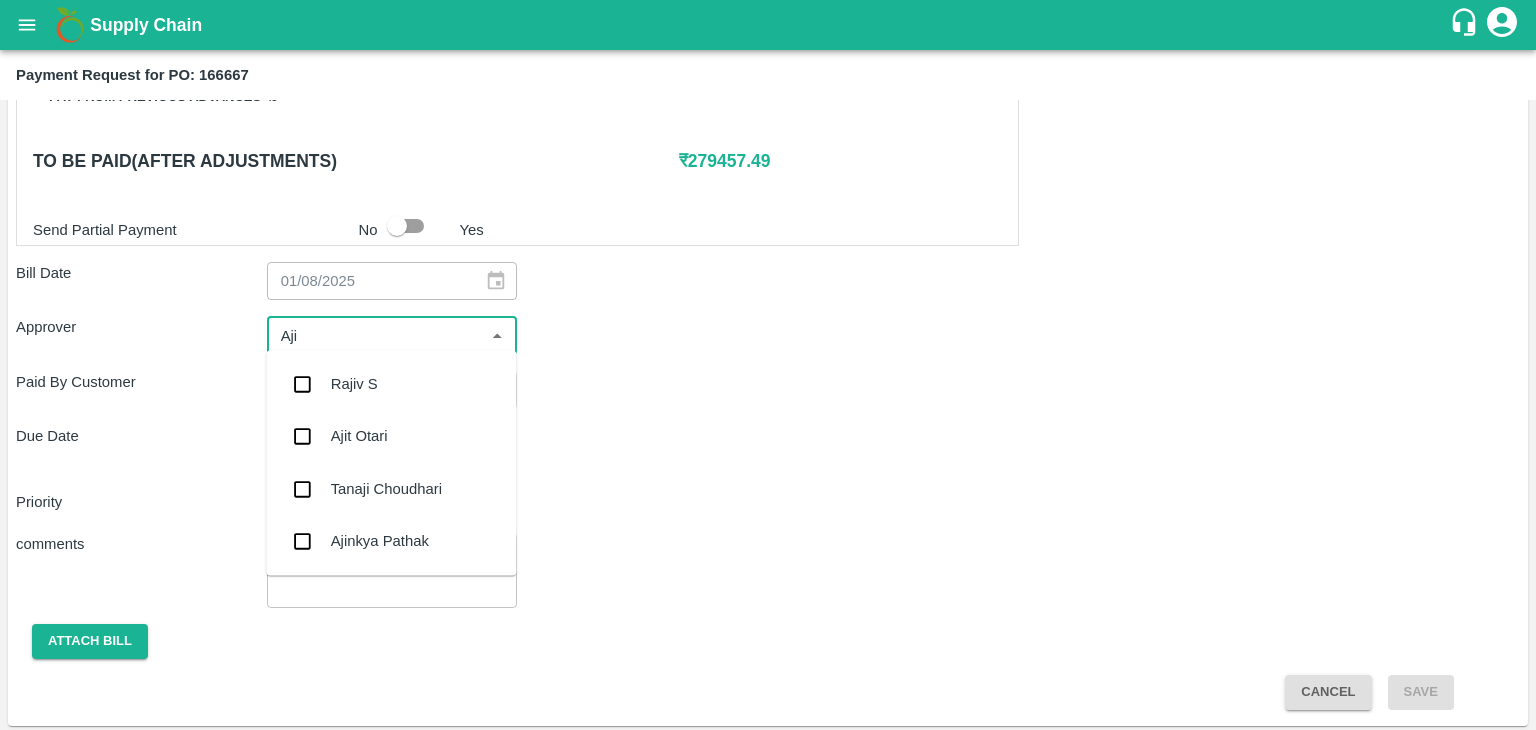 type on "[FIRST]" 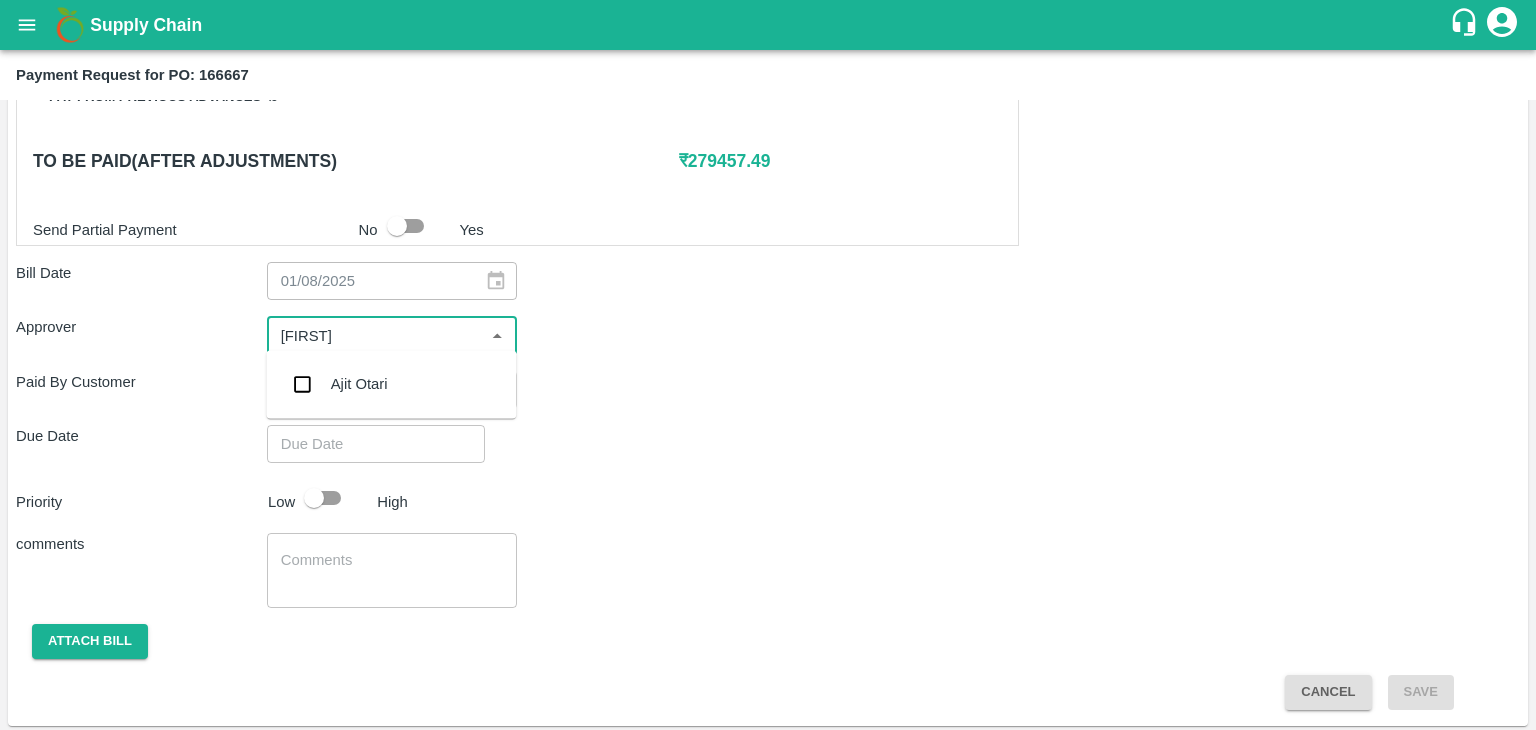 click on "Ajit Otari" at bounding box center [391, 384] 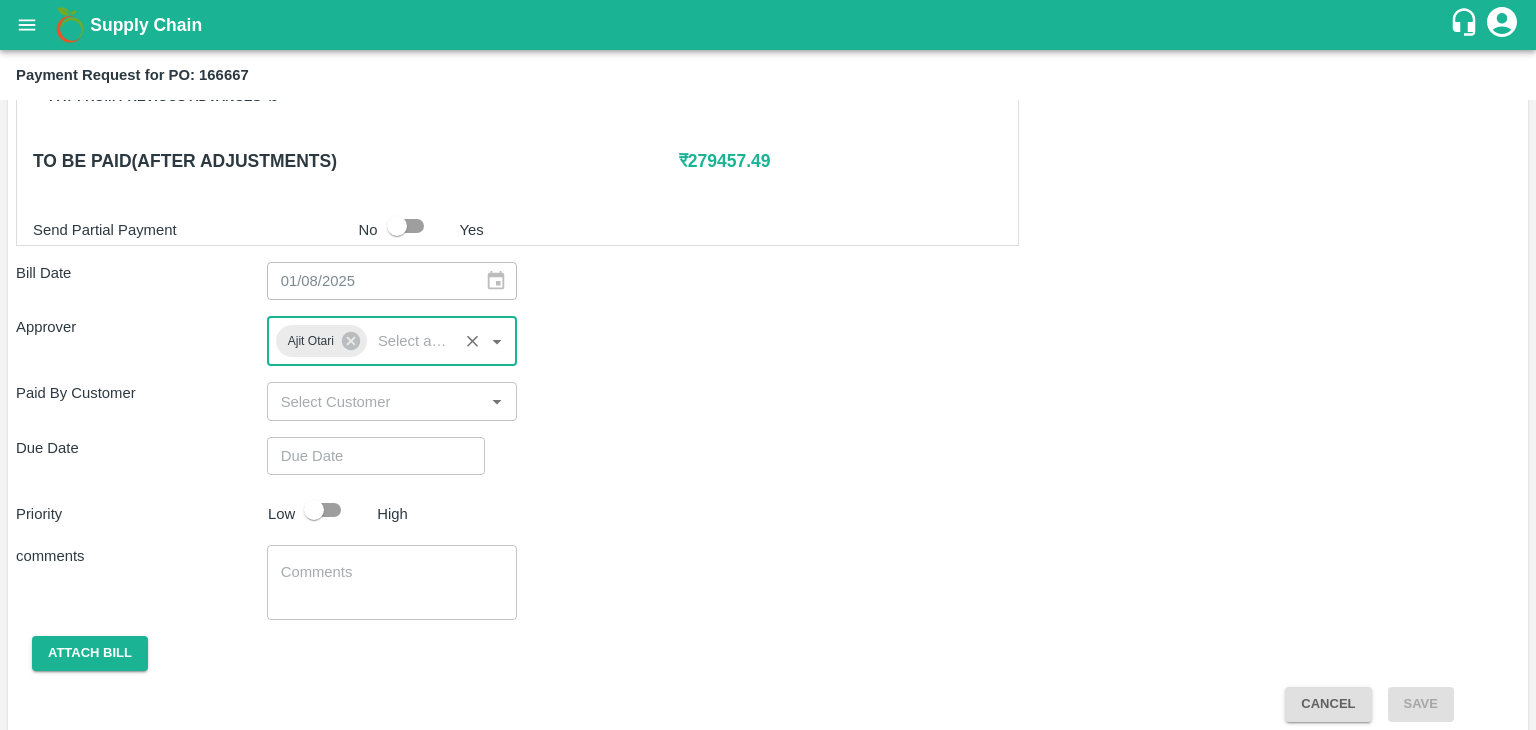 type on "DD/MM/YYYY hh:mm aa" 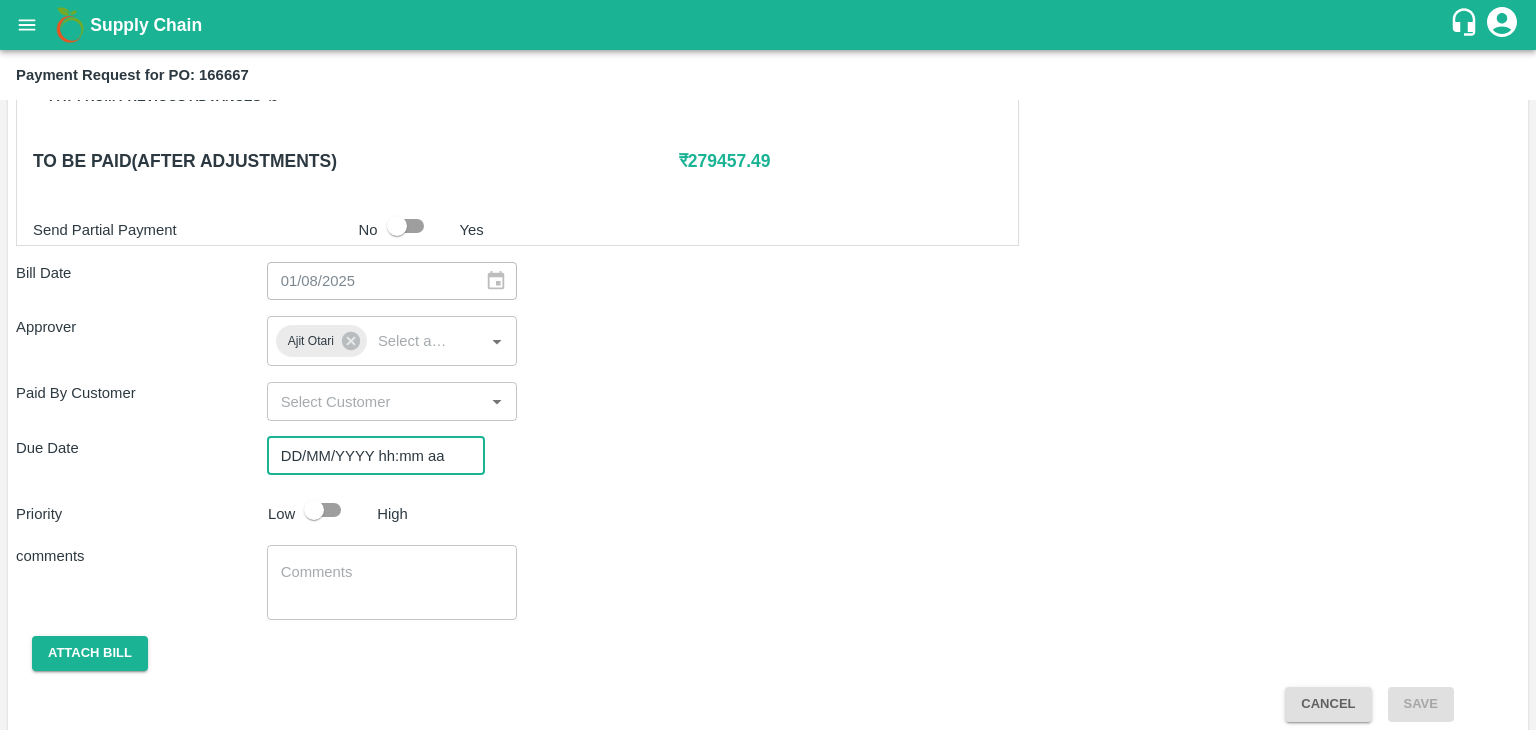 click on "DD/MM/YYYY hh:mm aa" at bounding box center [369, 456] 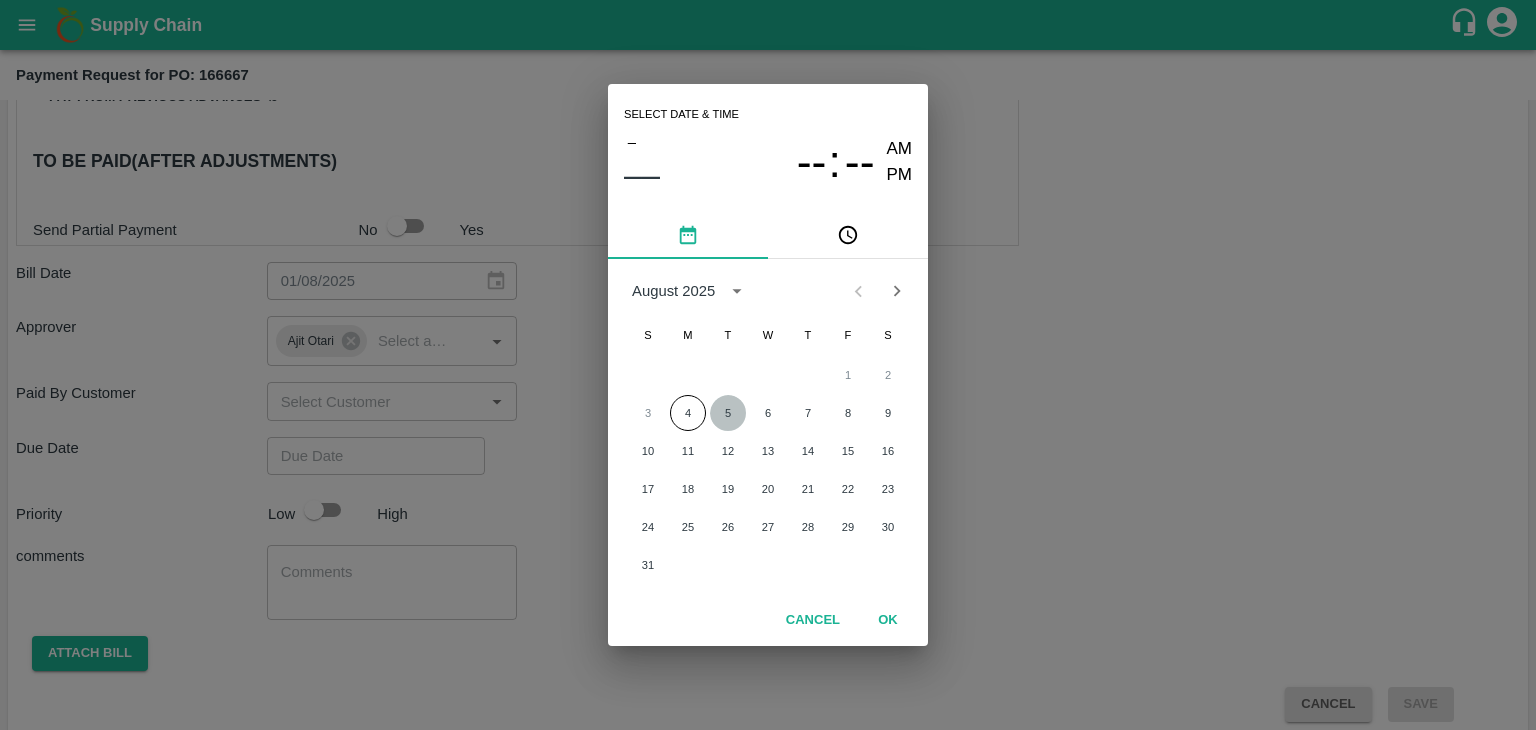 click on "5" at bounding box center [728, 413] 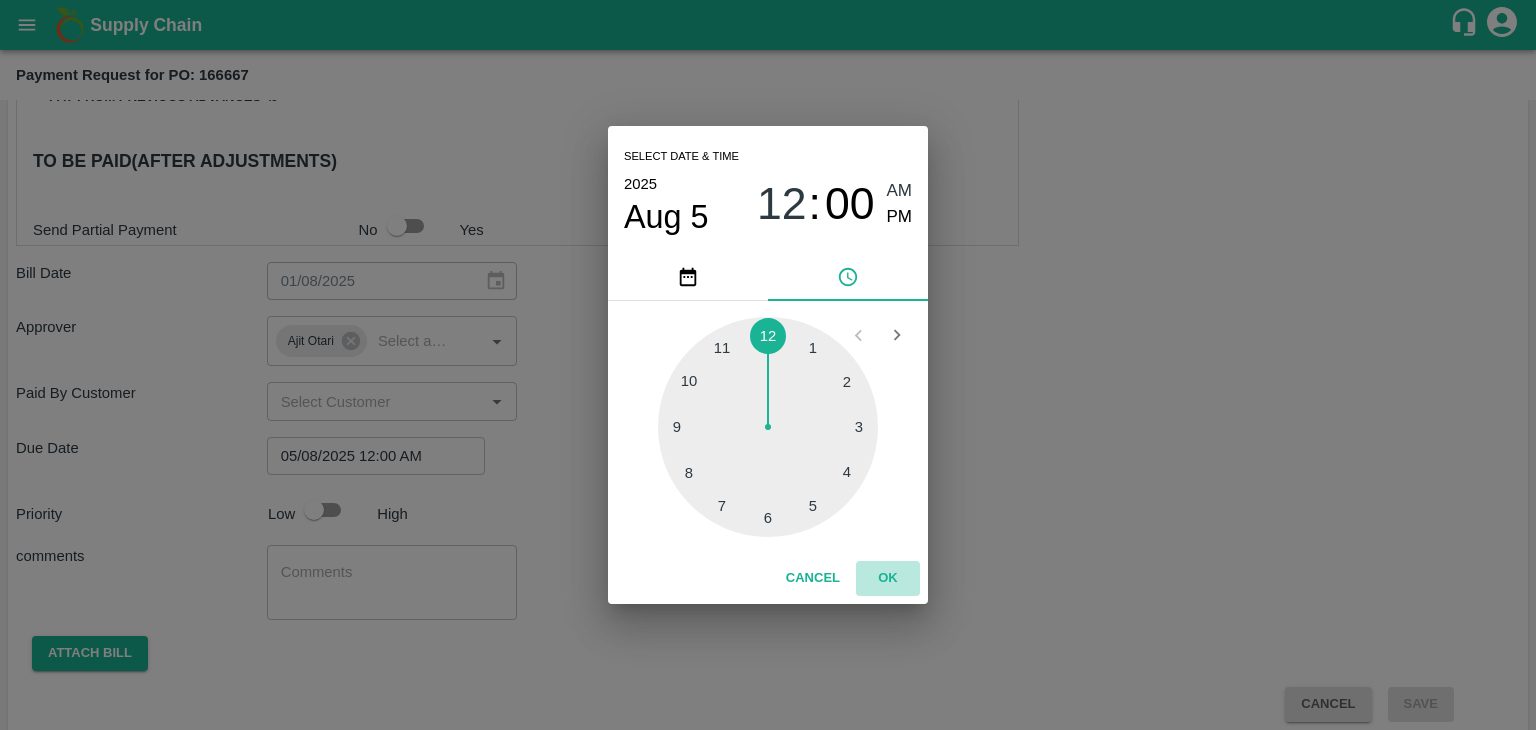 click on "OK" at bounding box center (888, 578) 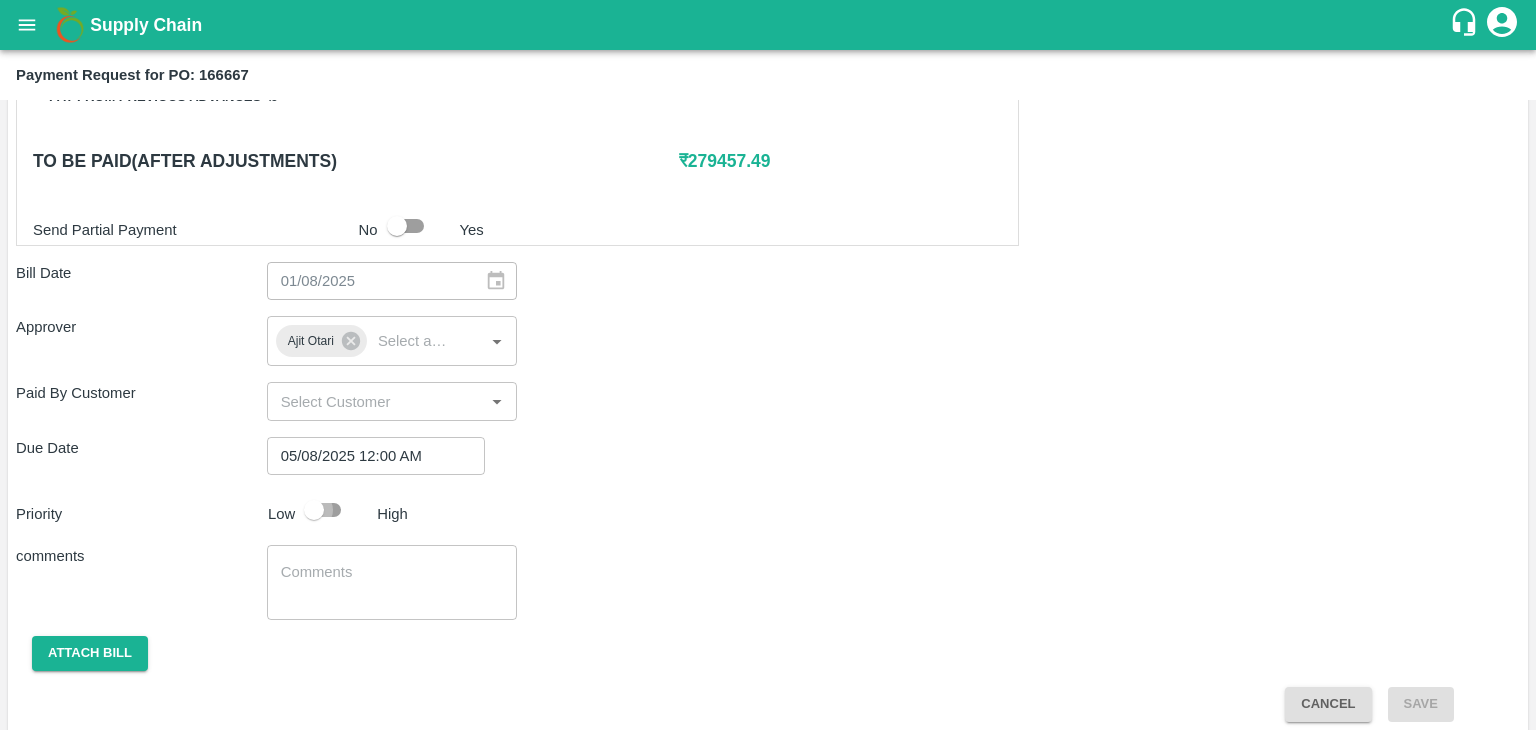 click at bounding box center [314, 510] 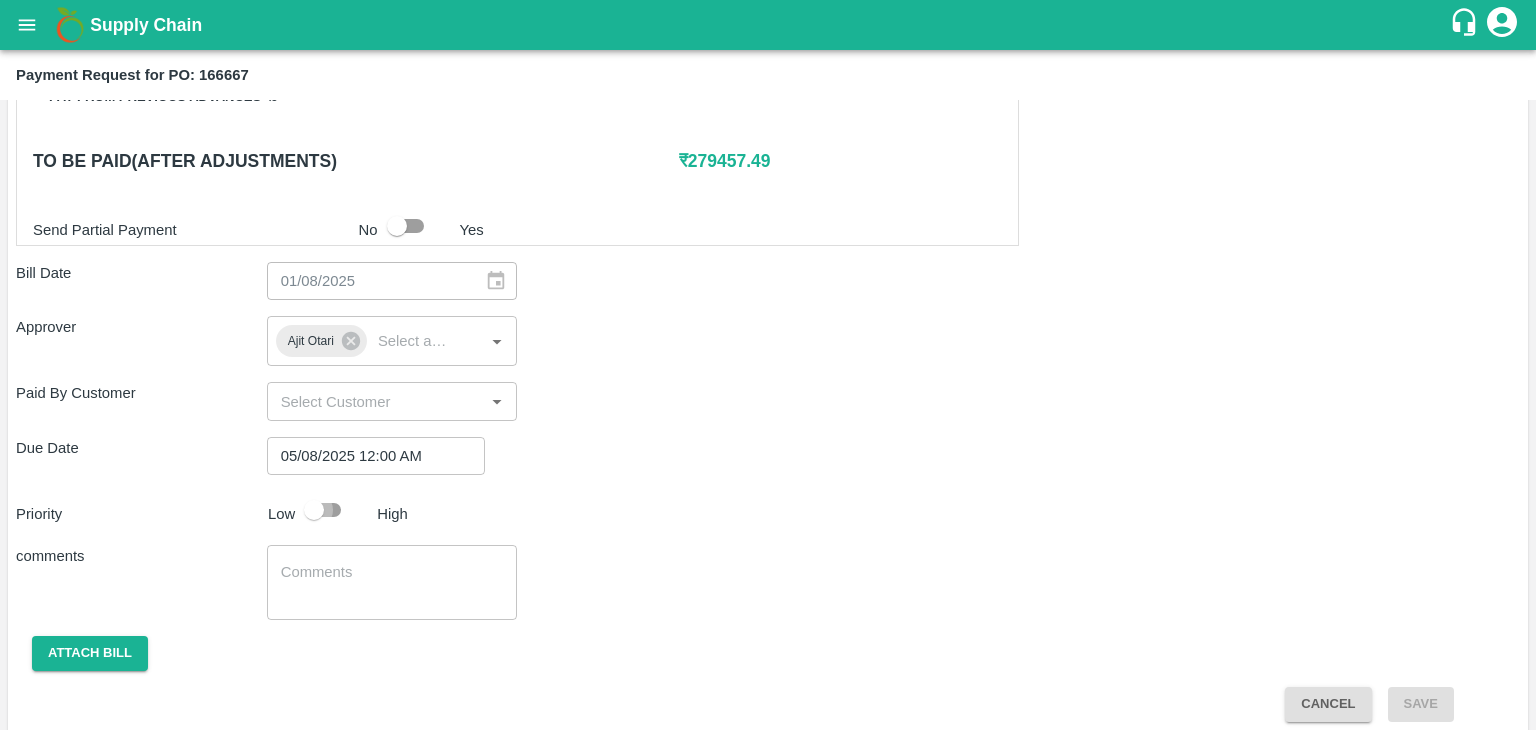 checkbox on "true" 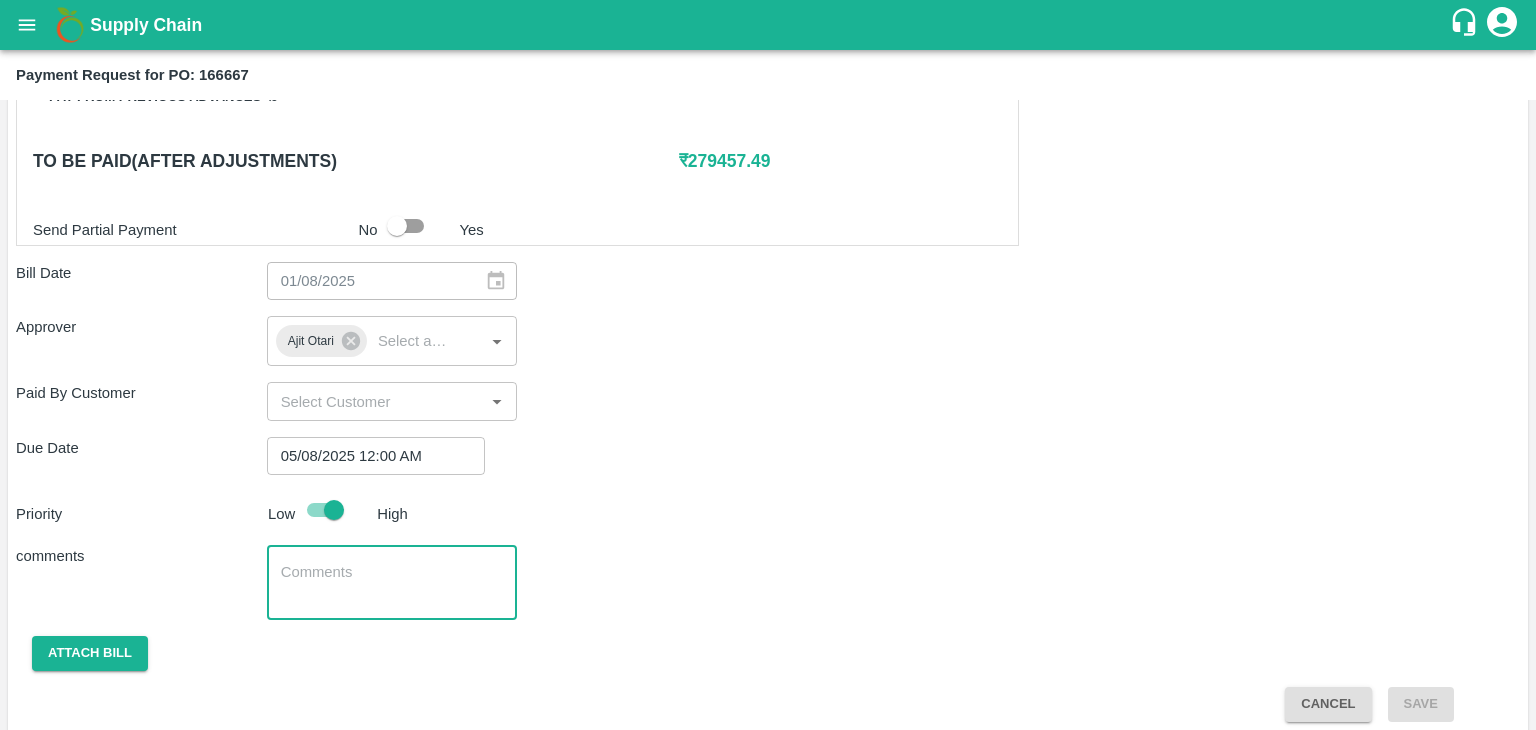 click at bounding box center [392, 583] 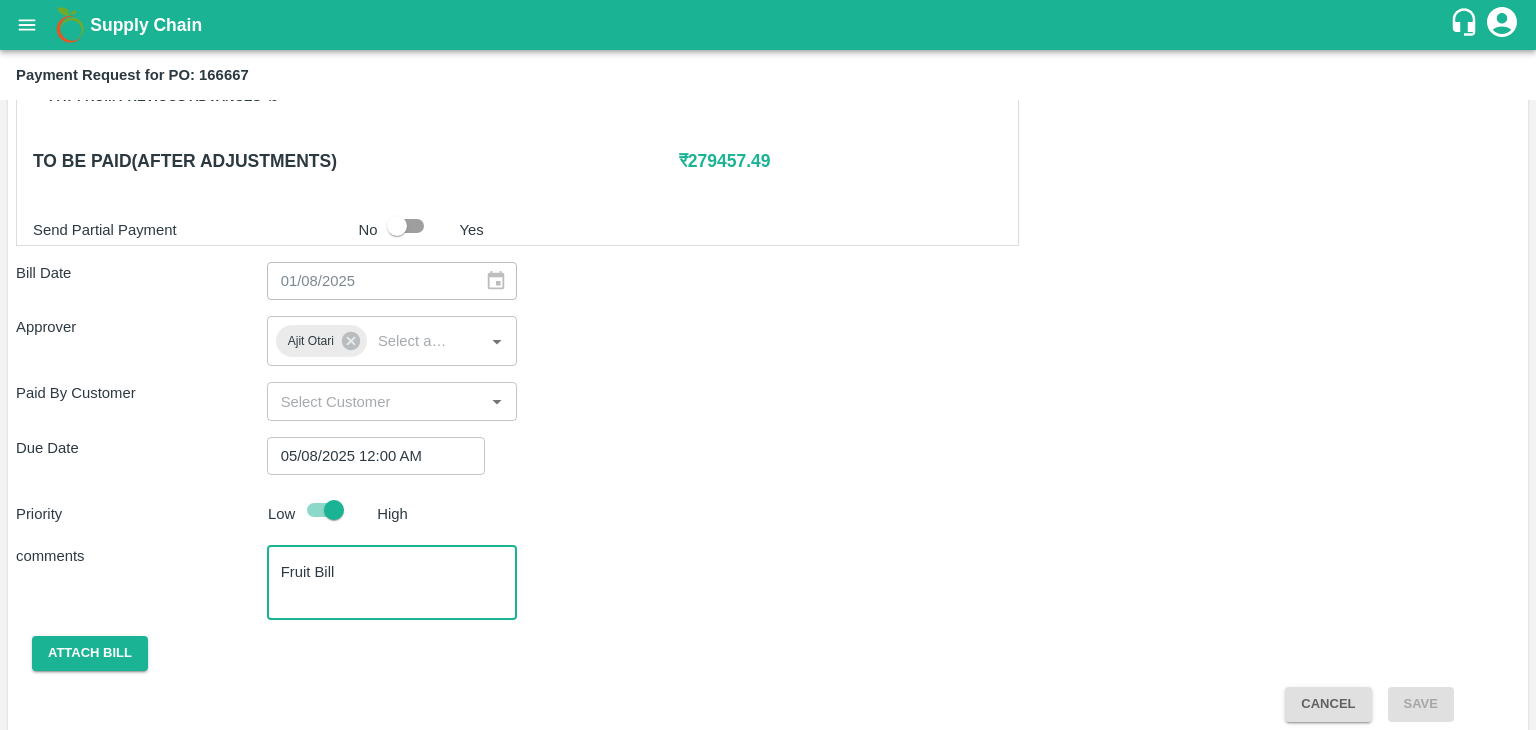 scroll, scrollTop: 992, scrollLeft: 0, axis: vertical 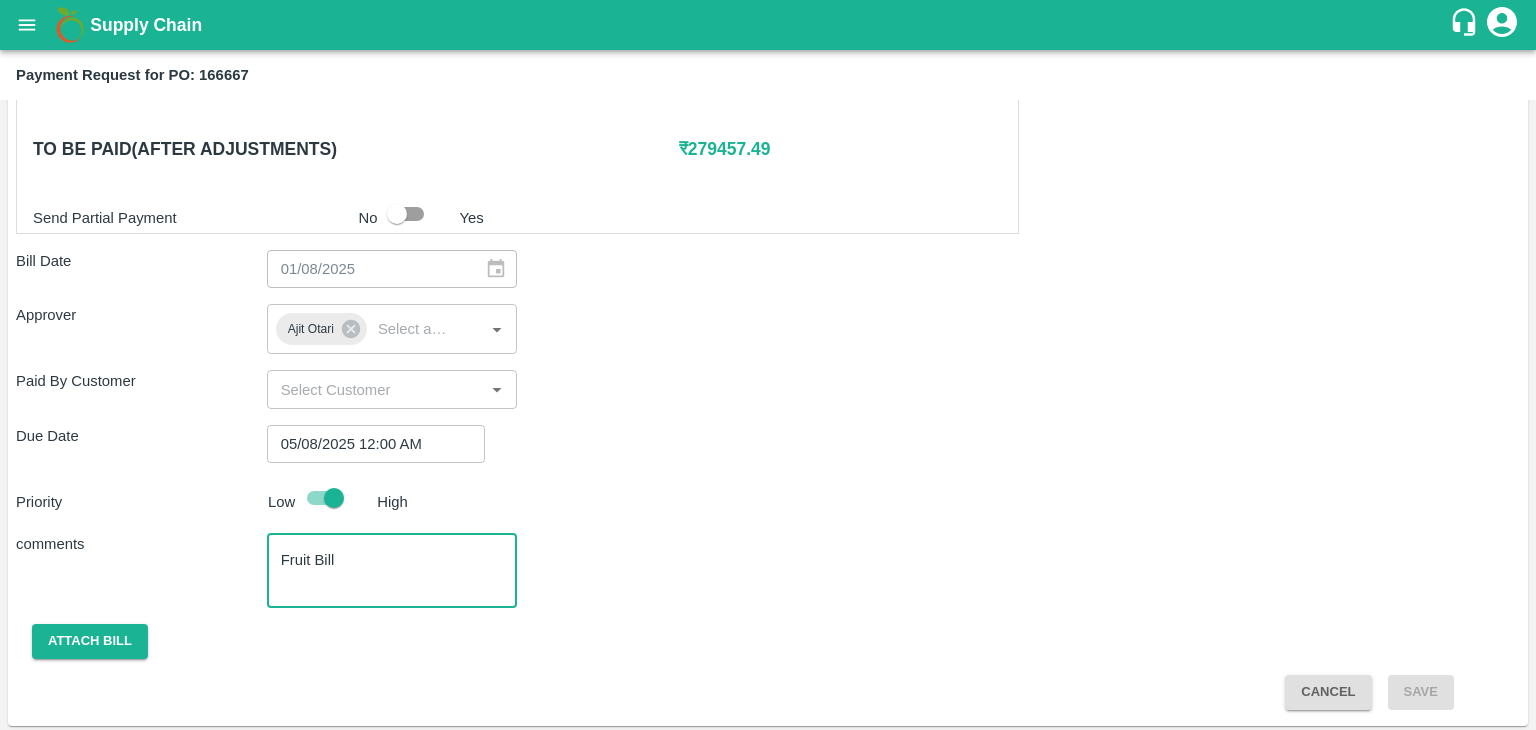 type on "Fruit Bill" 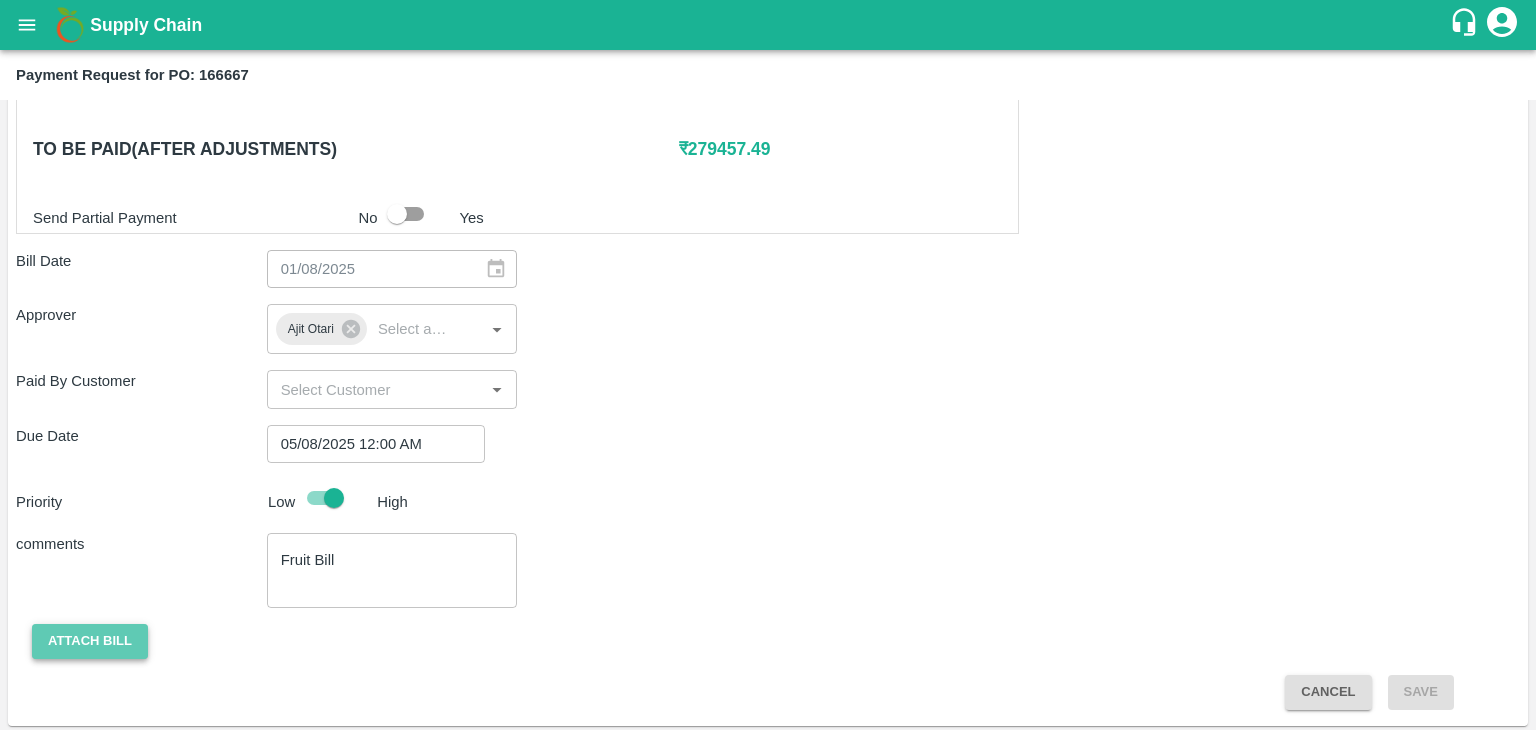 click on "Attach bill" at bounding box center [90, 641] 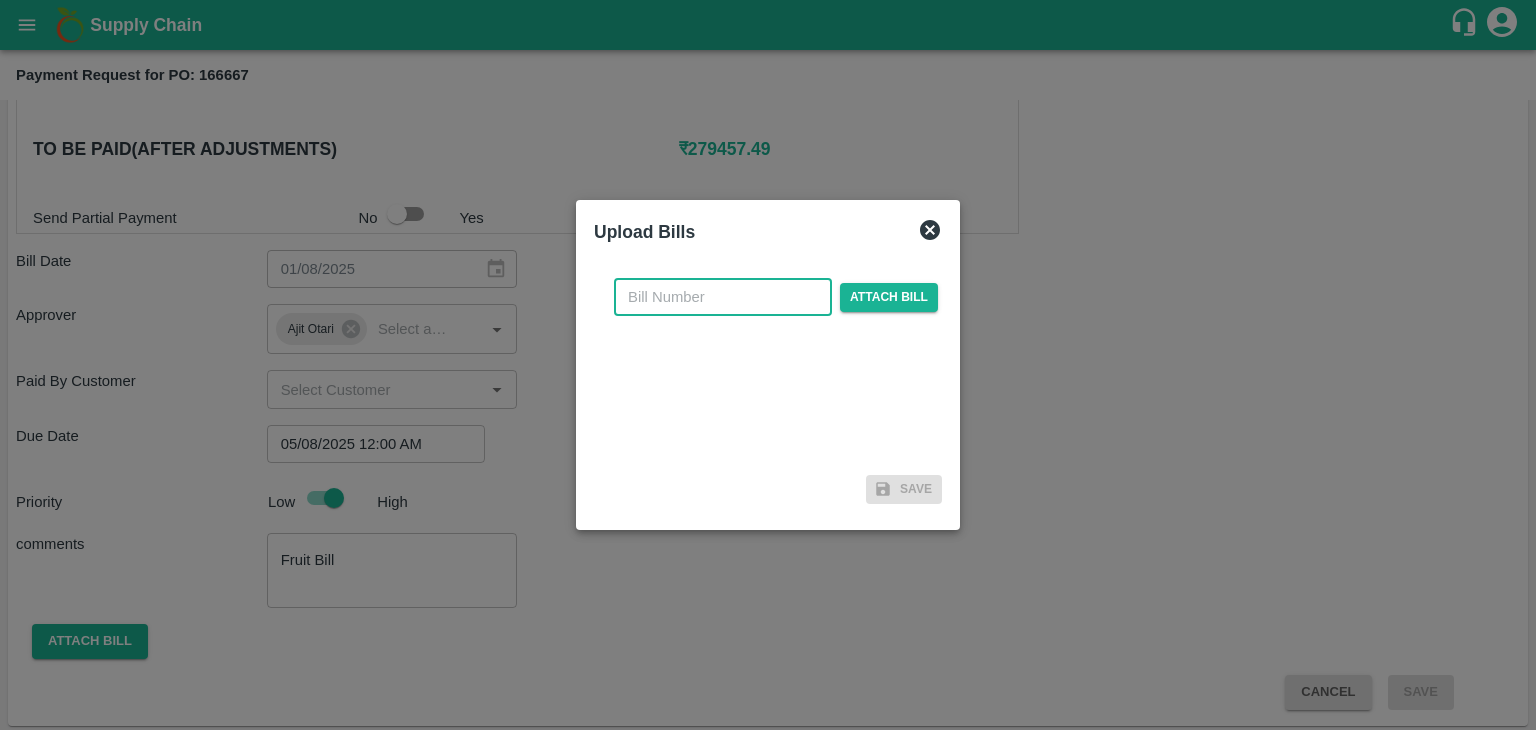 click at bounding box center (723, 297) 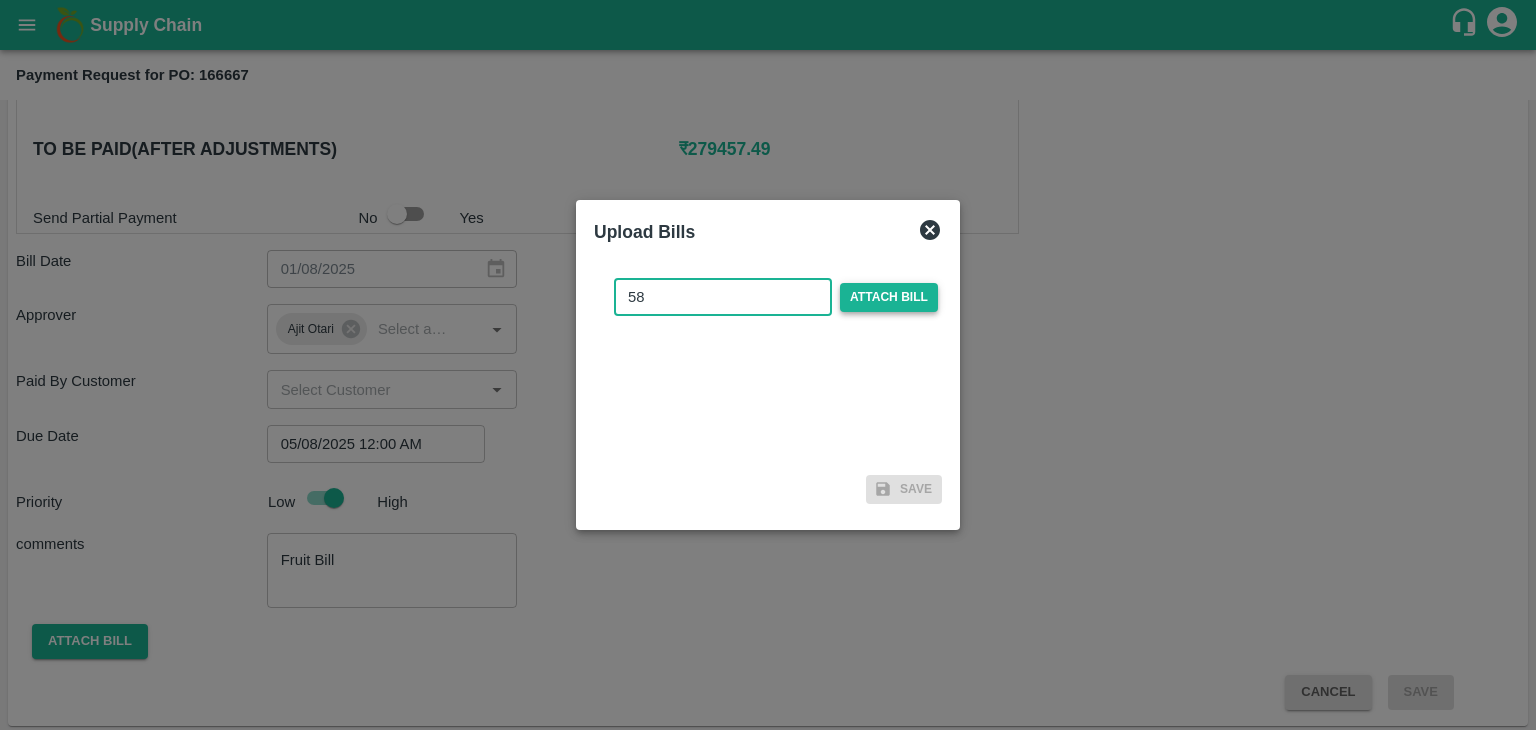 type on "58" 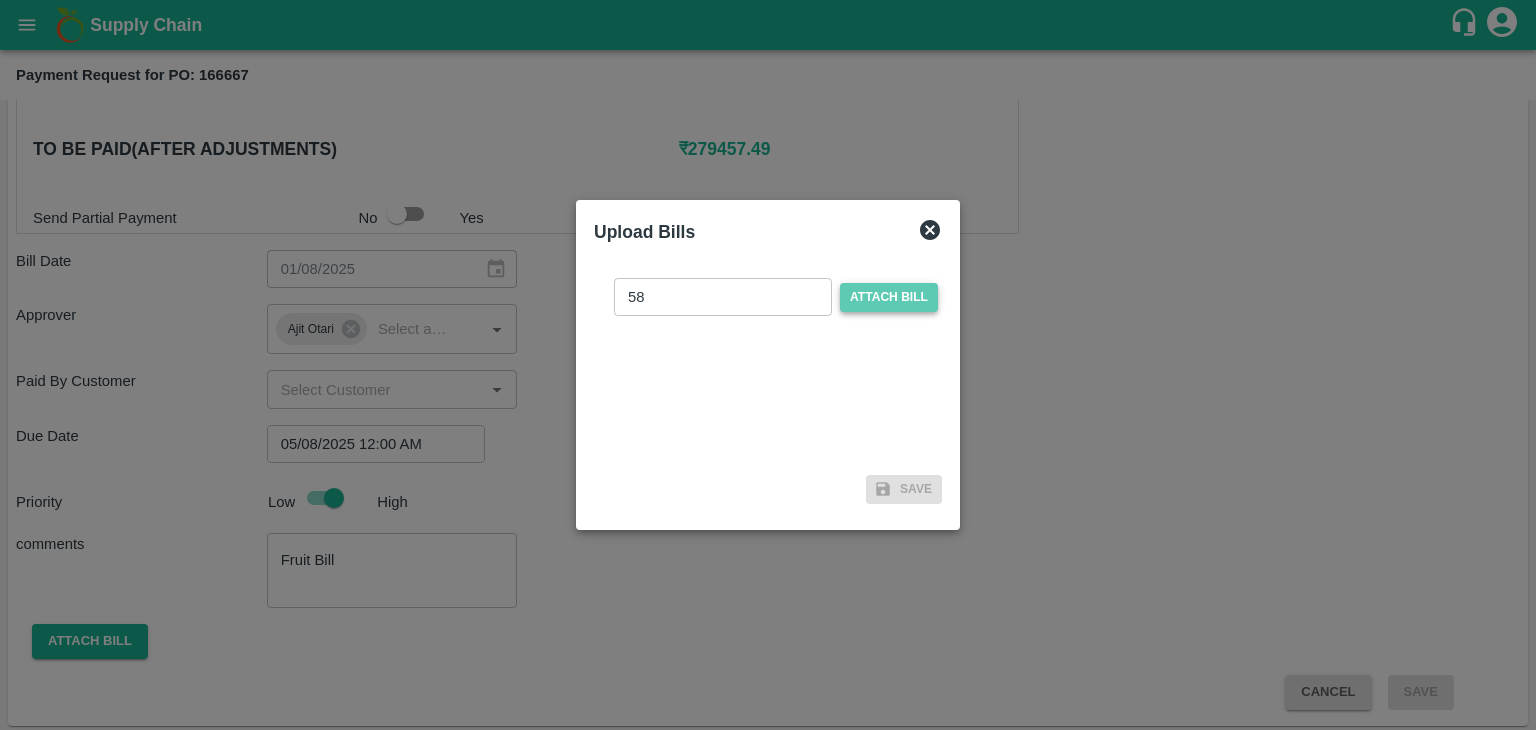 click on "Attach bill" at bounding box center (889, 297) 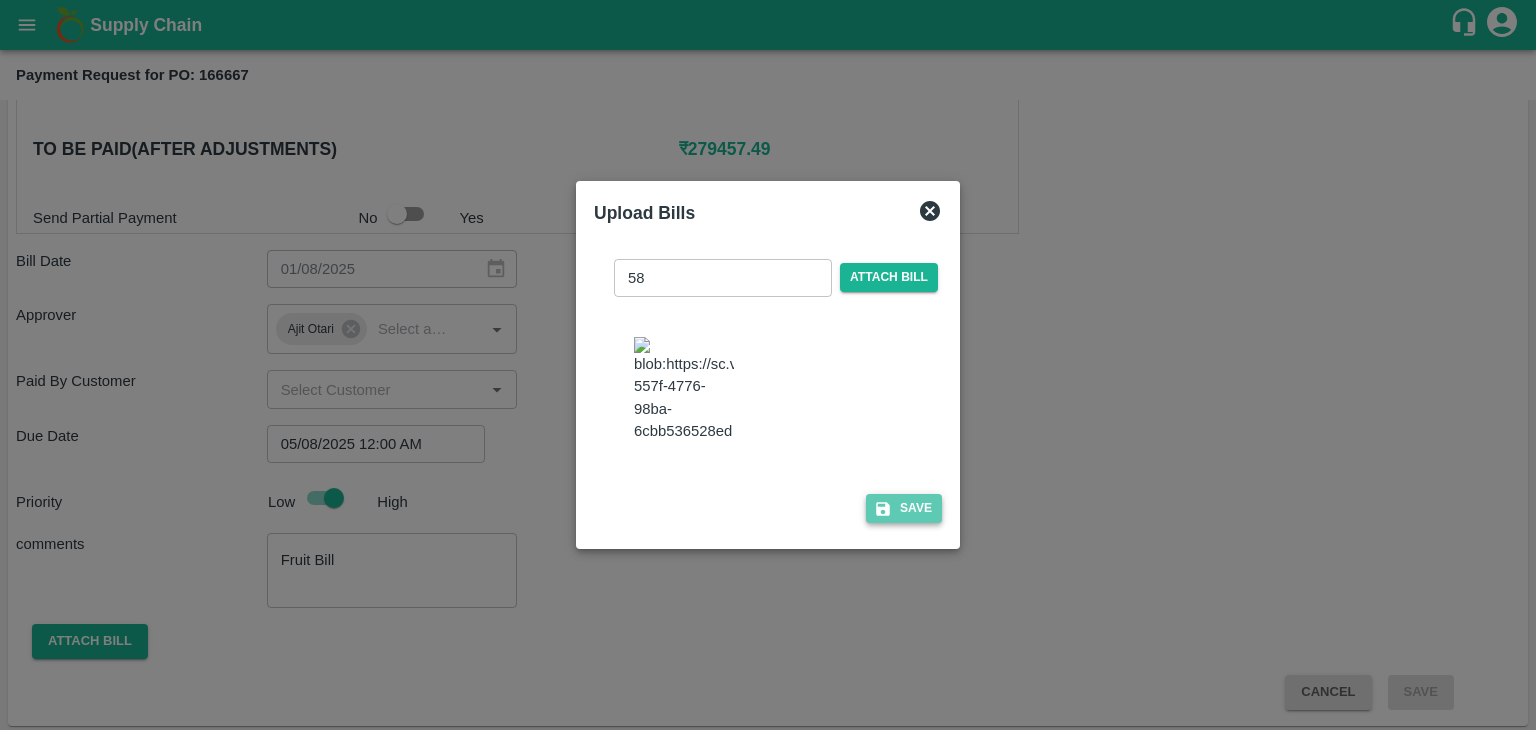 click on "Save" at bounding box center [904, 508] 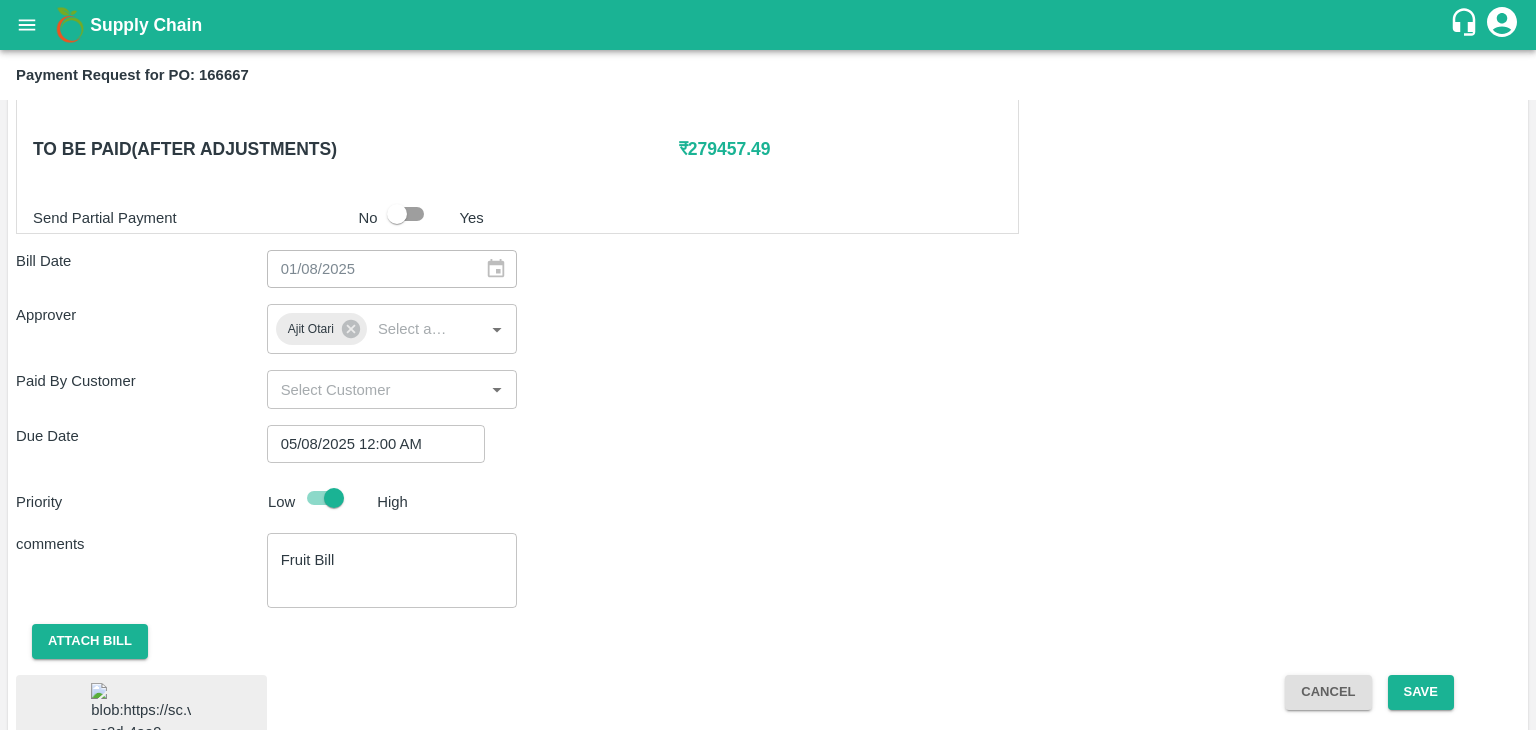 scroll, scrollTop: 1114, scrollLeft: 0, axis: vertical 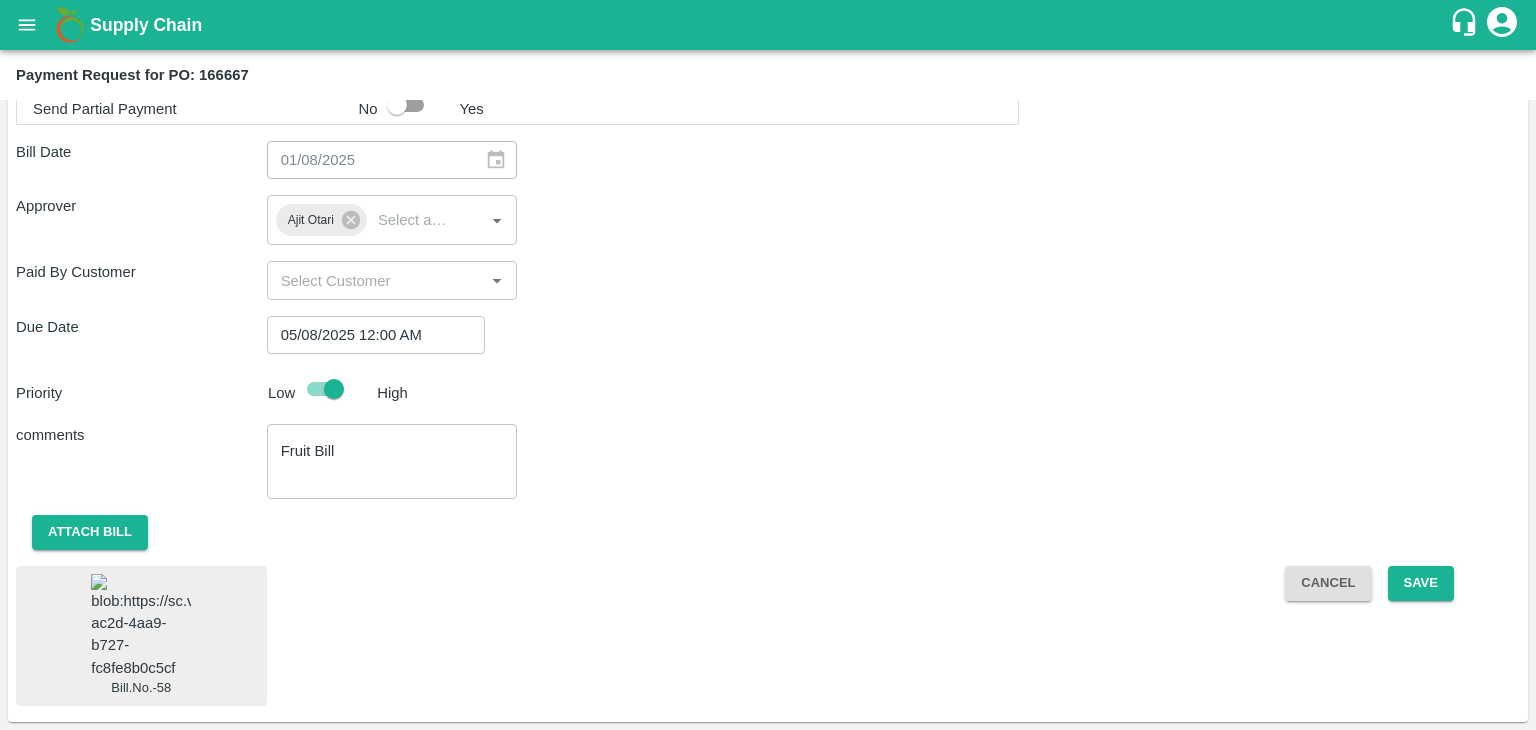 click at bounding box center (141, 626) 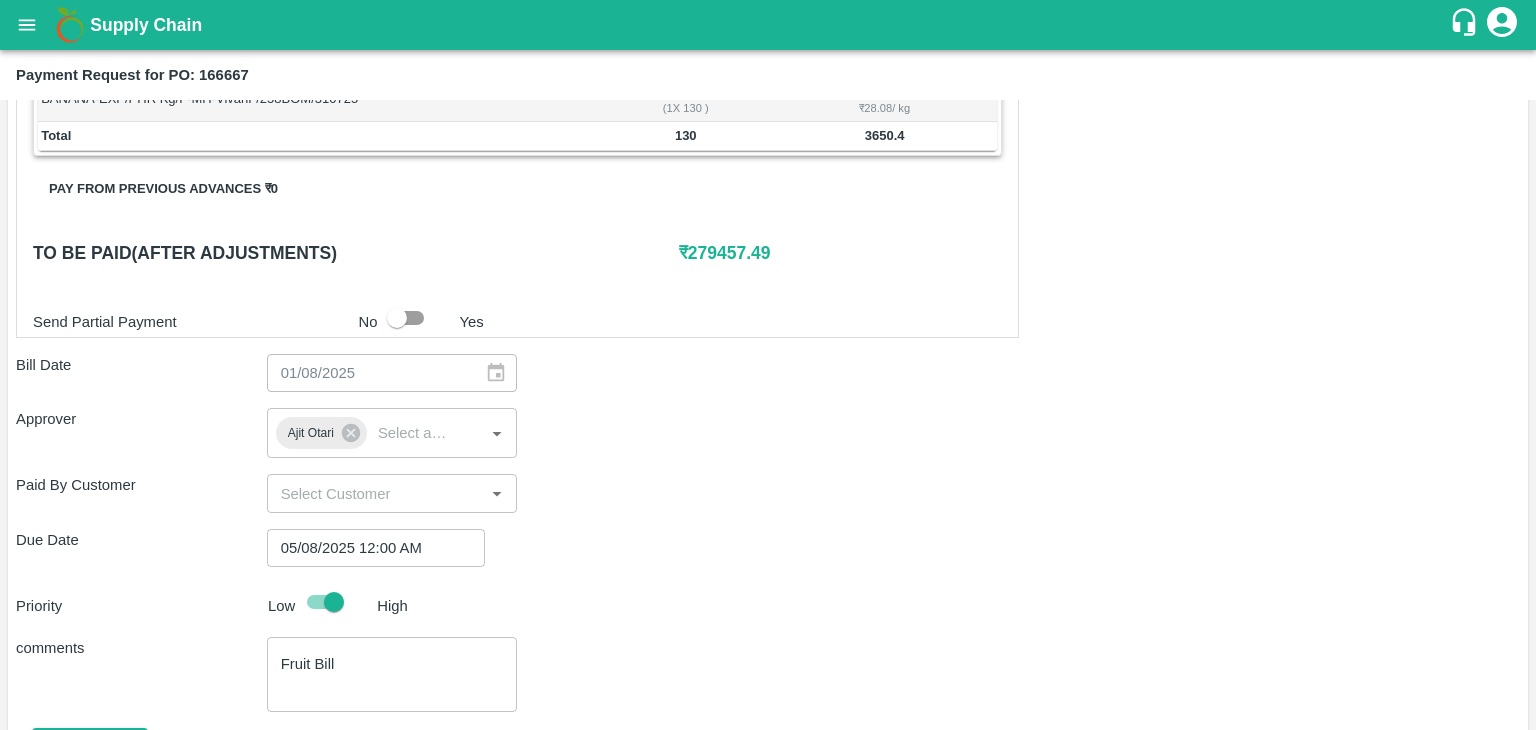 scroll, scrollTop: 1114, scrollLeft: 0, axis: vertical 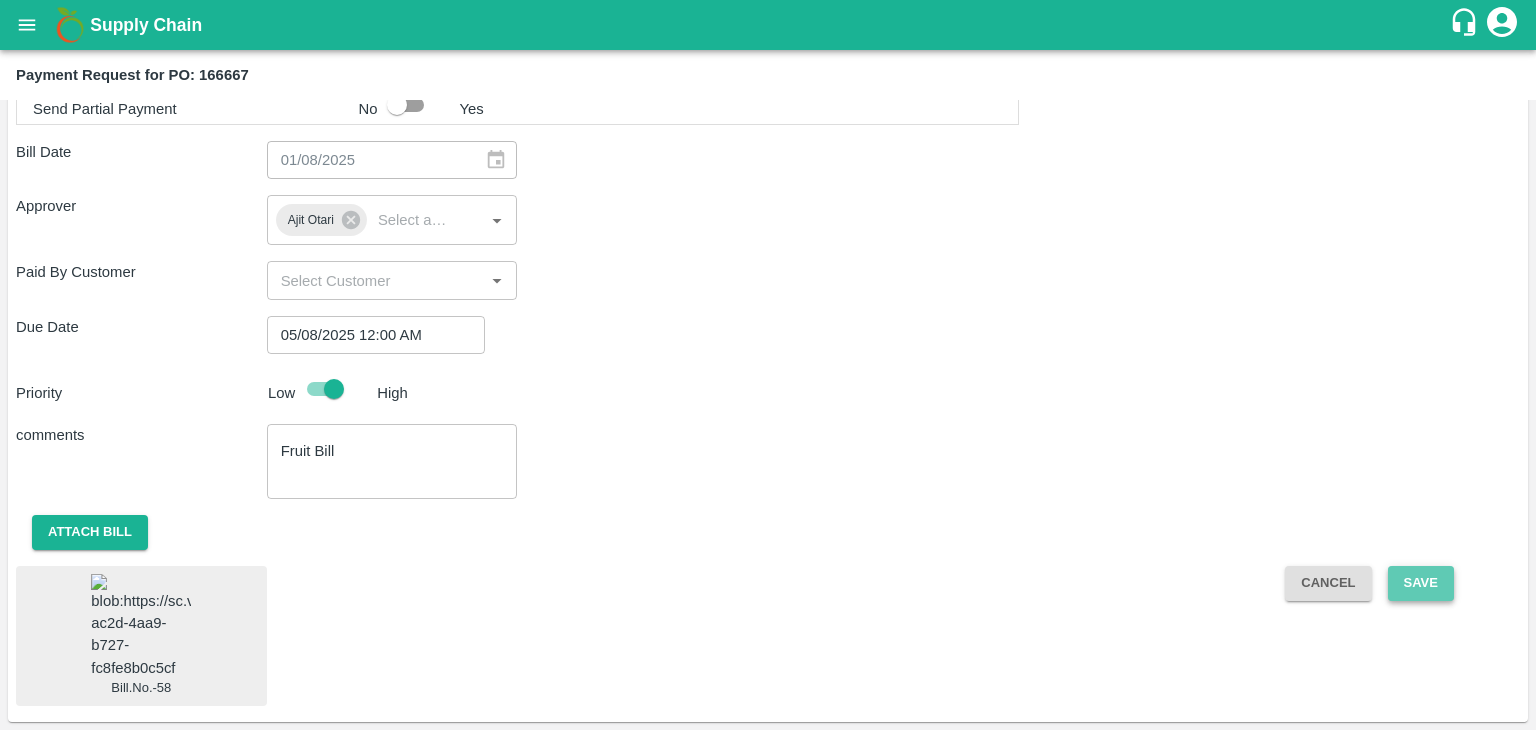 click on "Save" at bounding box center [1421, 583] 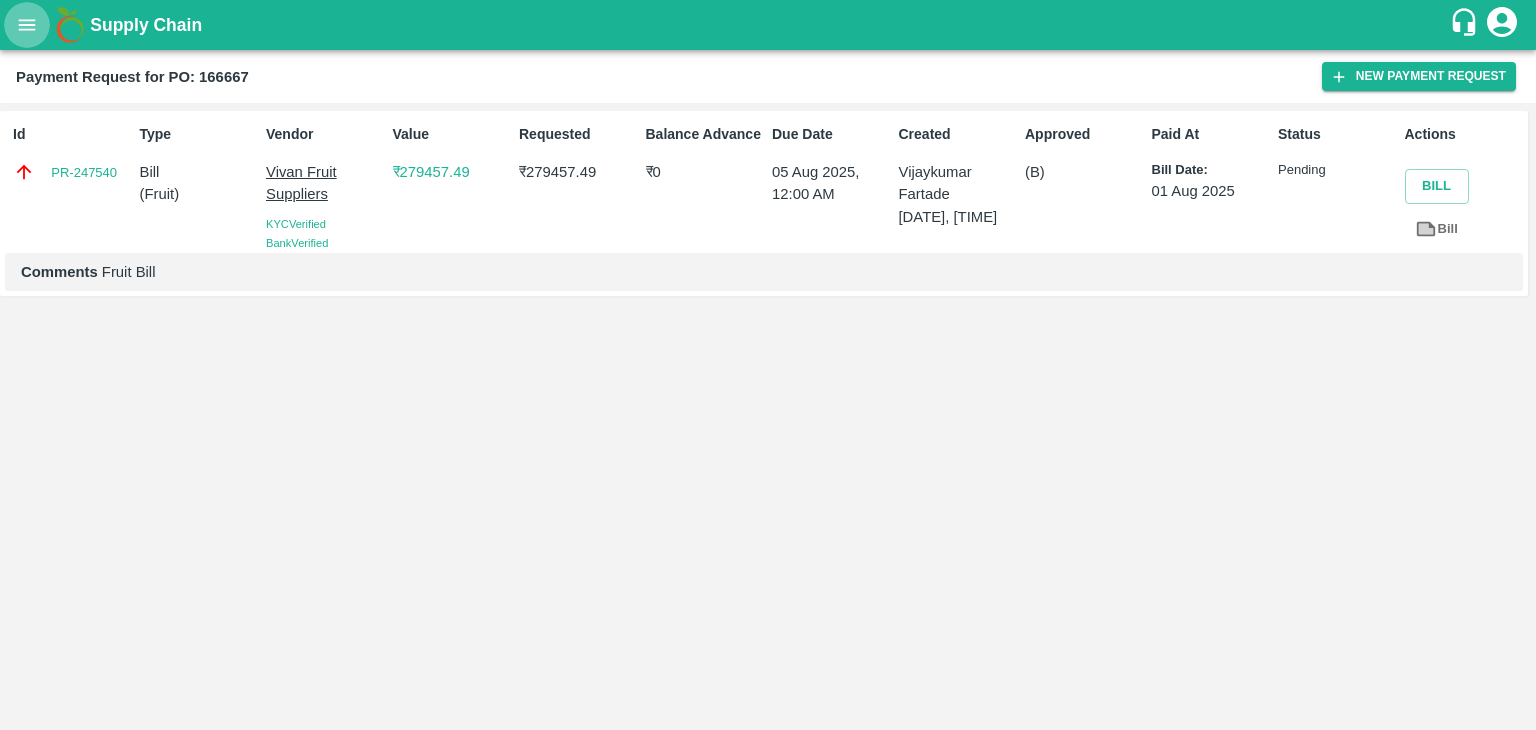 click at bounding box center [27, 25] 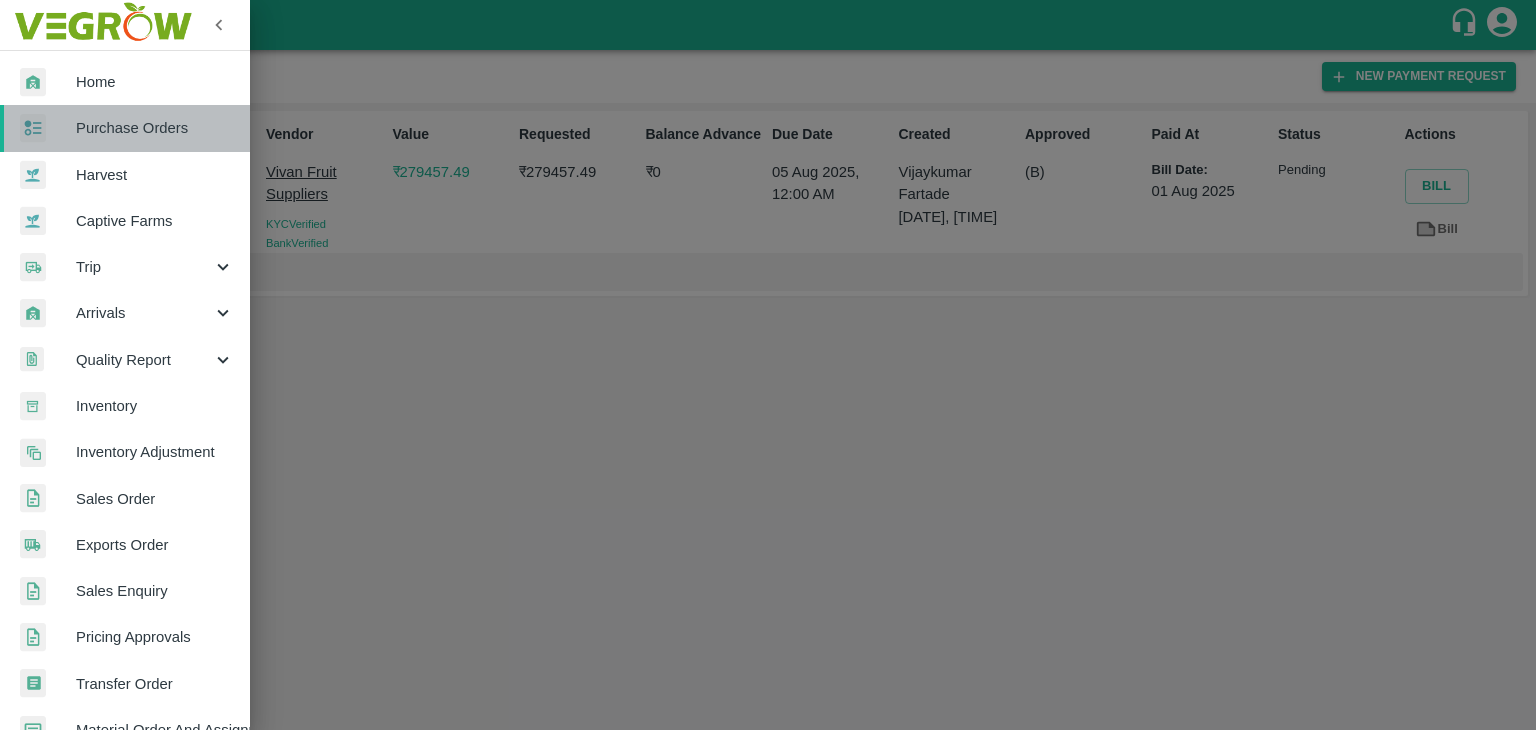 click on "Purchase Orders" at bounding box center [155, 128] 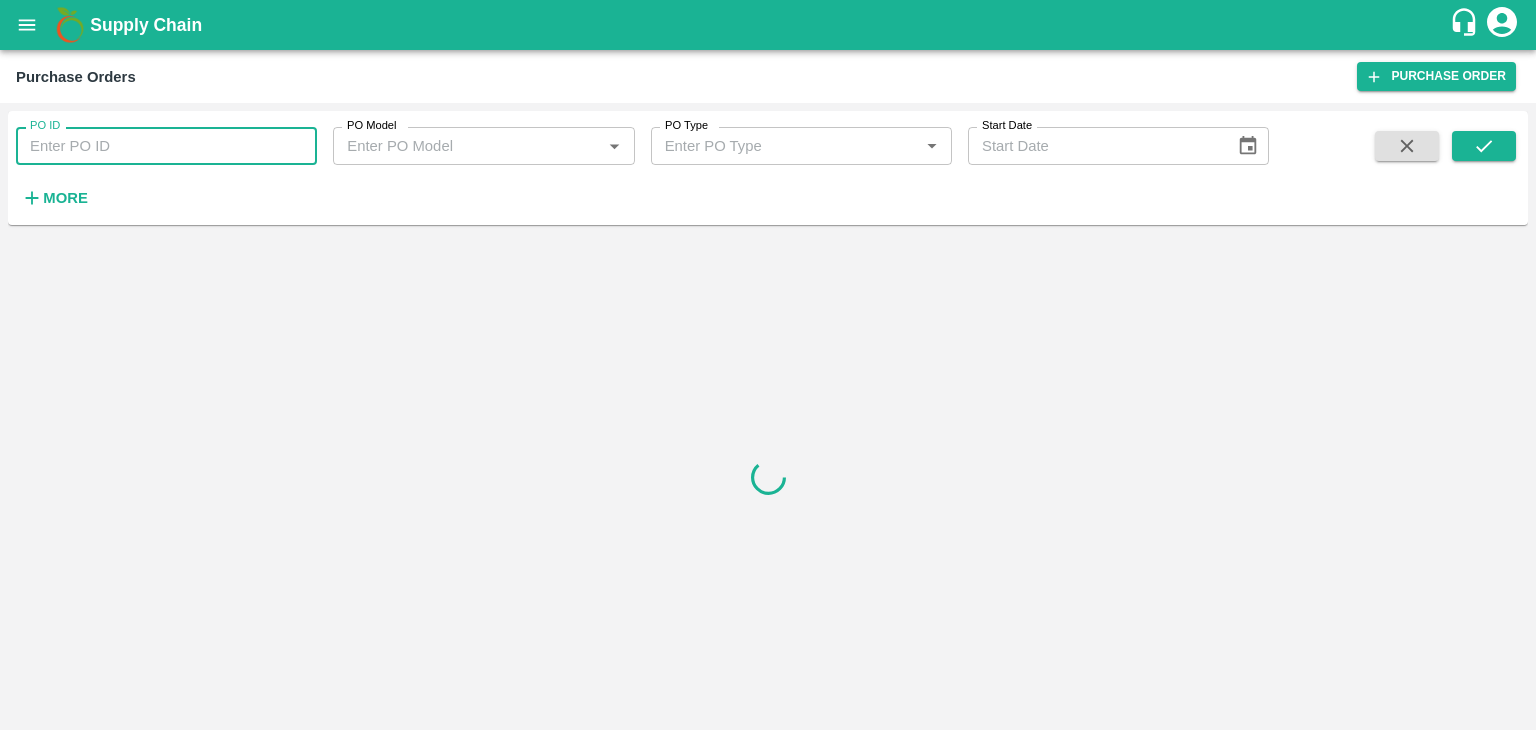 click on "PO ID" at bounding box center [166, 146] 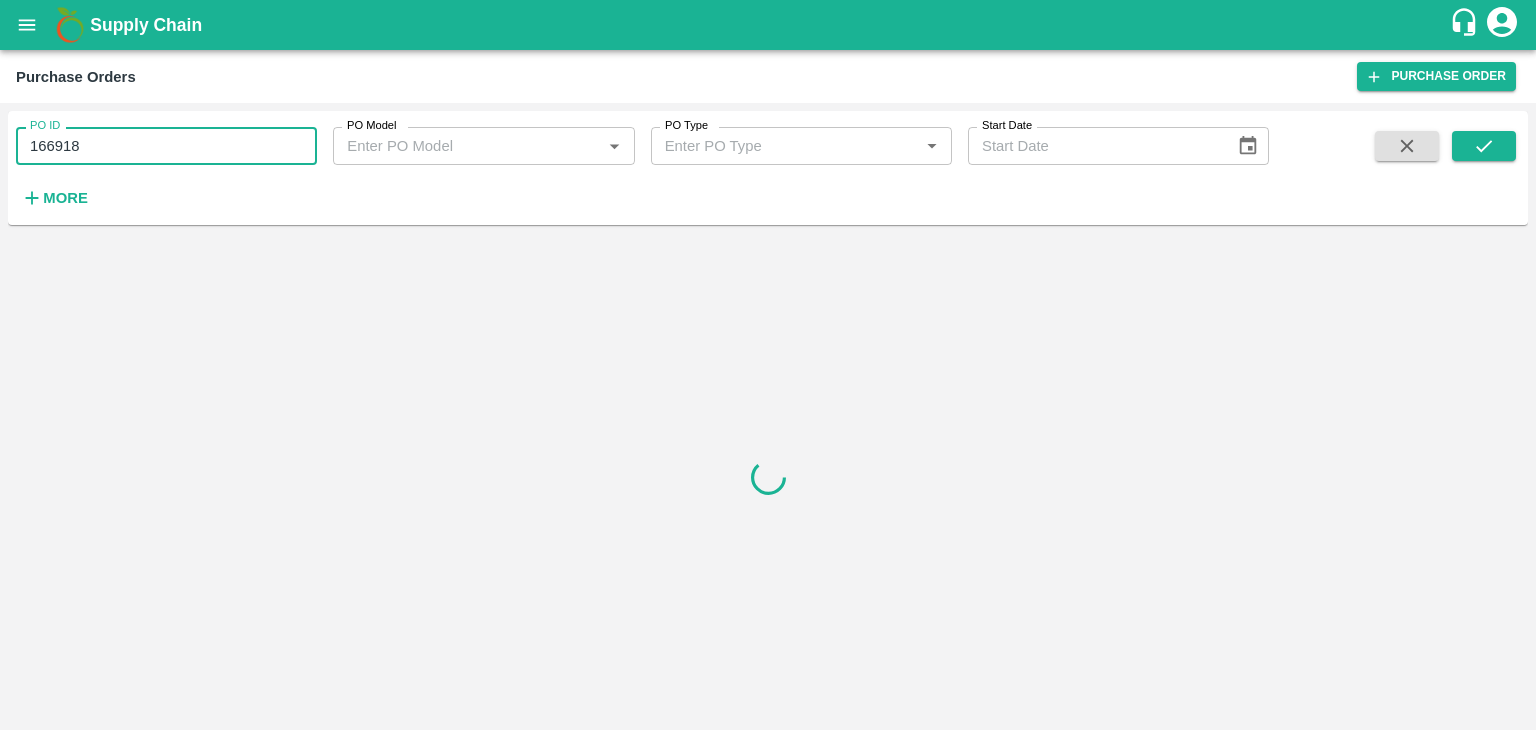 type on "166918" 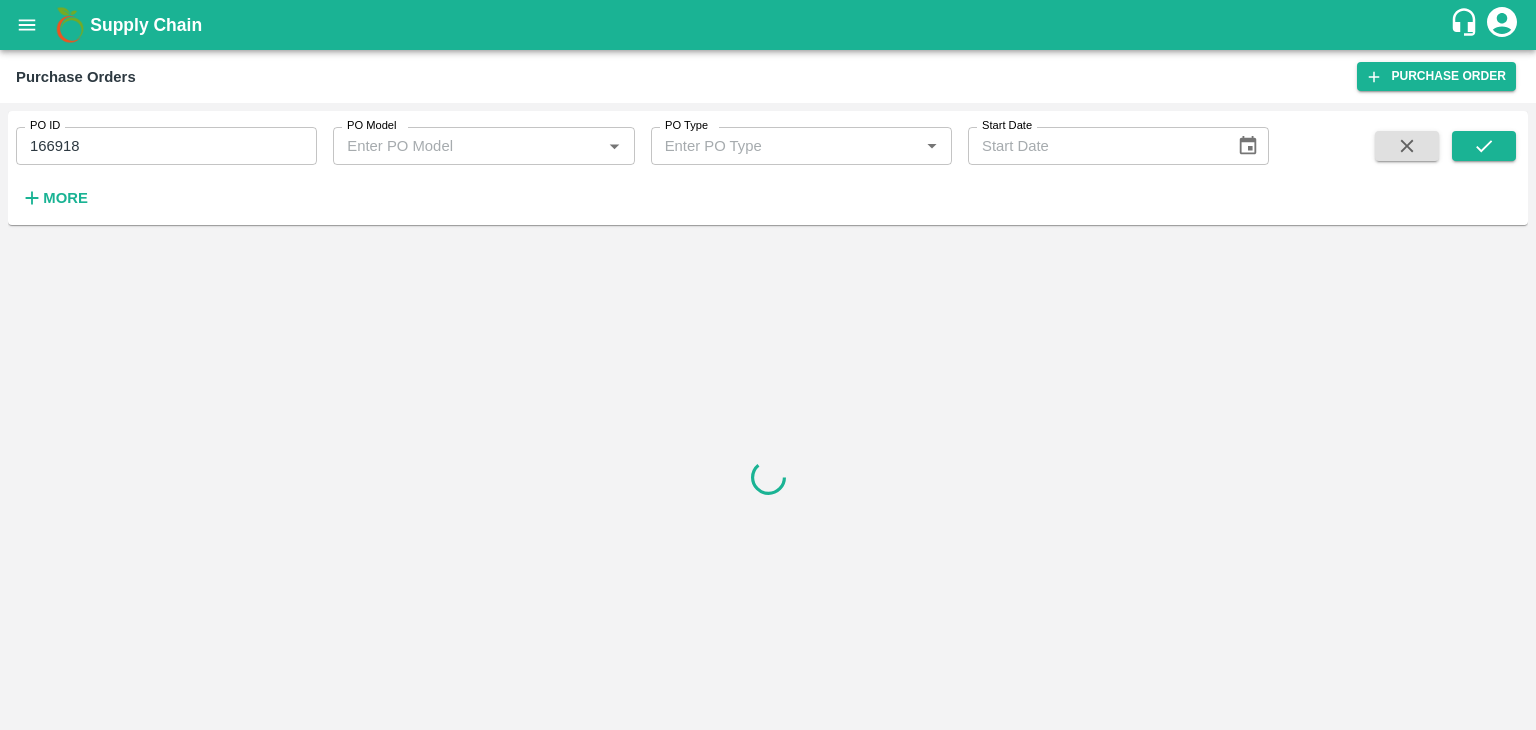 click on "PO ID 166918 PO ID PO Model PO Model   * PO Type PO Type   * Start Date Start Date More" at bounding box center [768, 168] 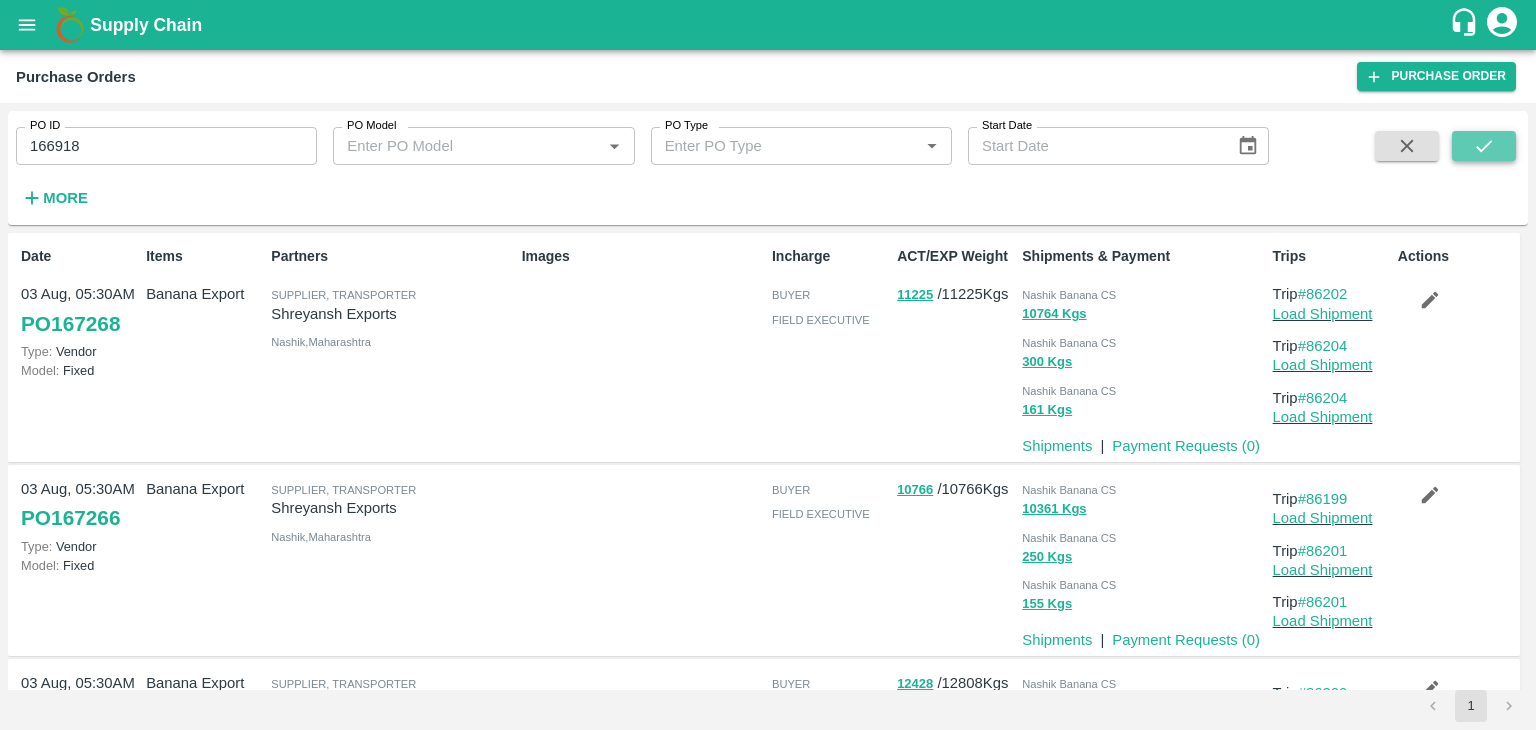 click 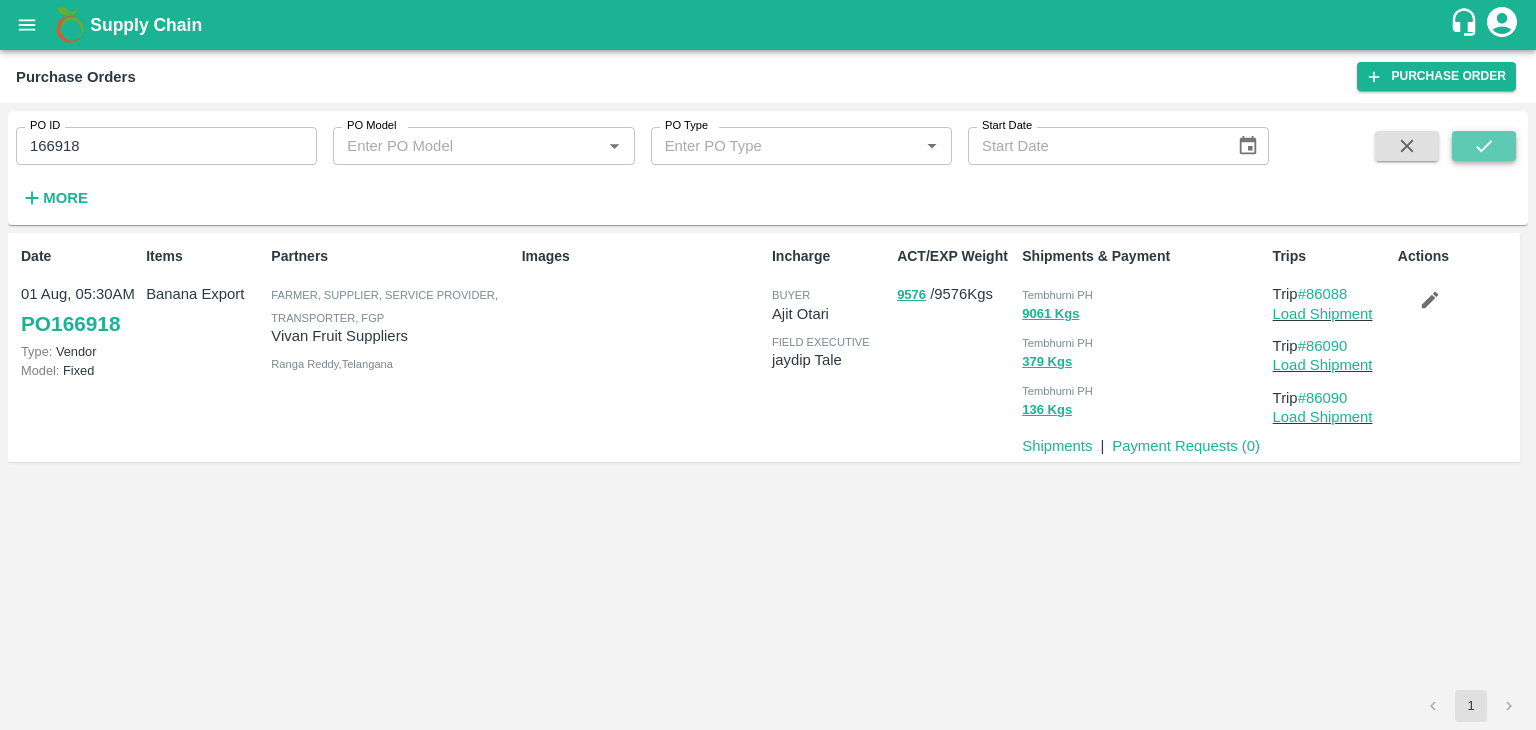 click 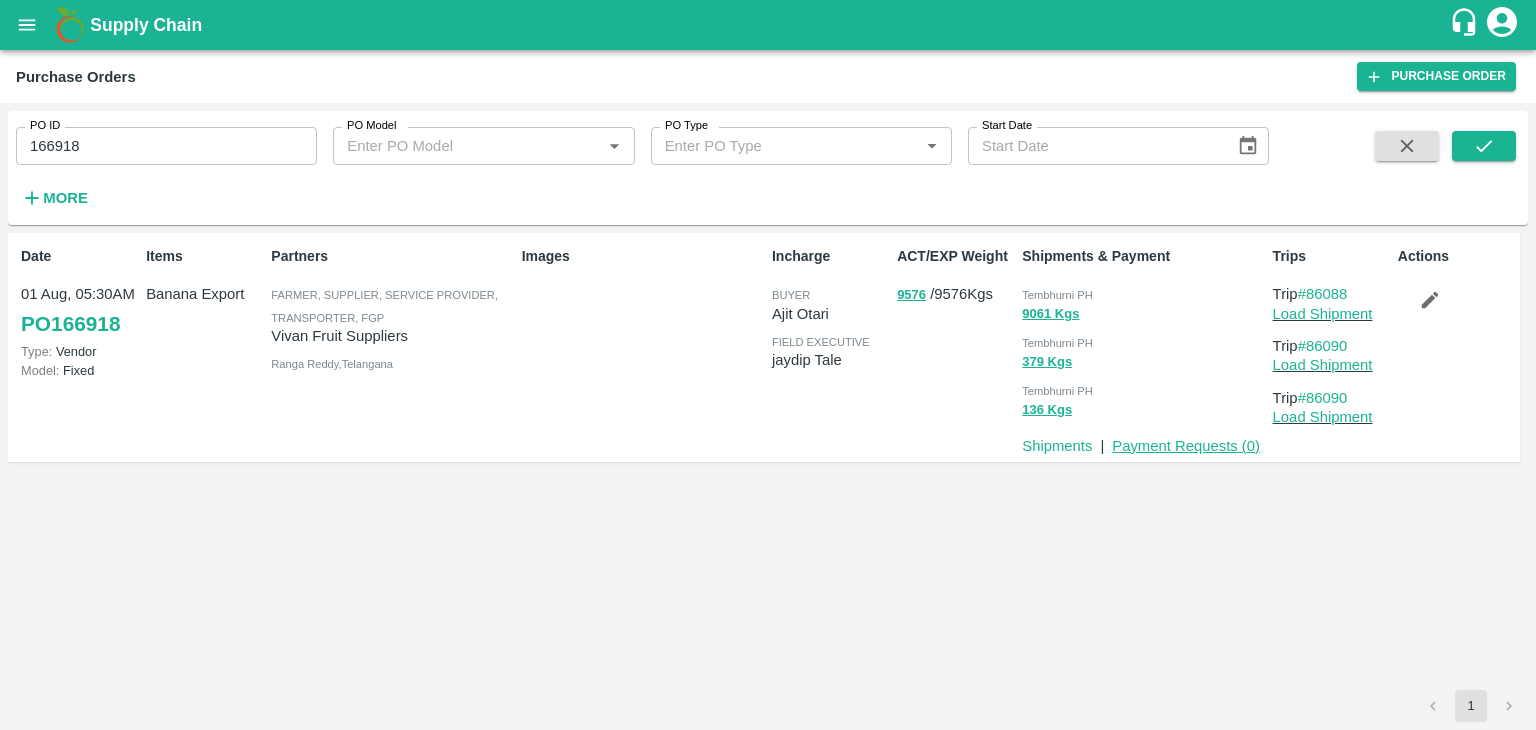 click on "Payment Requests ( 0 )" at bounding box center (1186, 446) 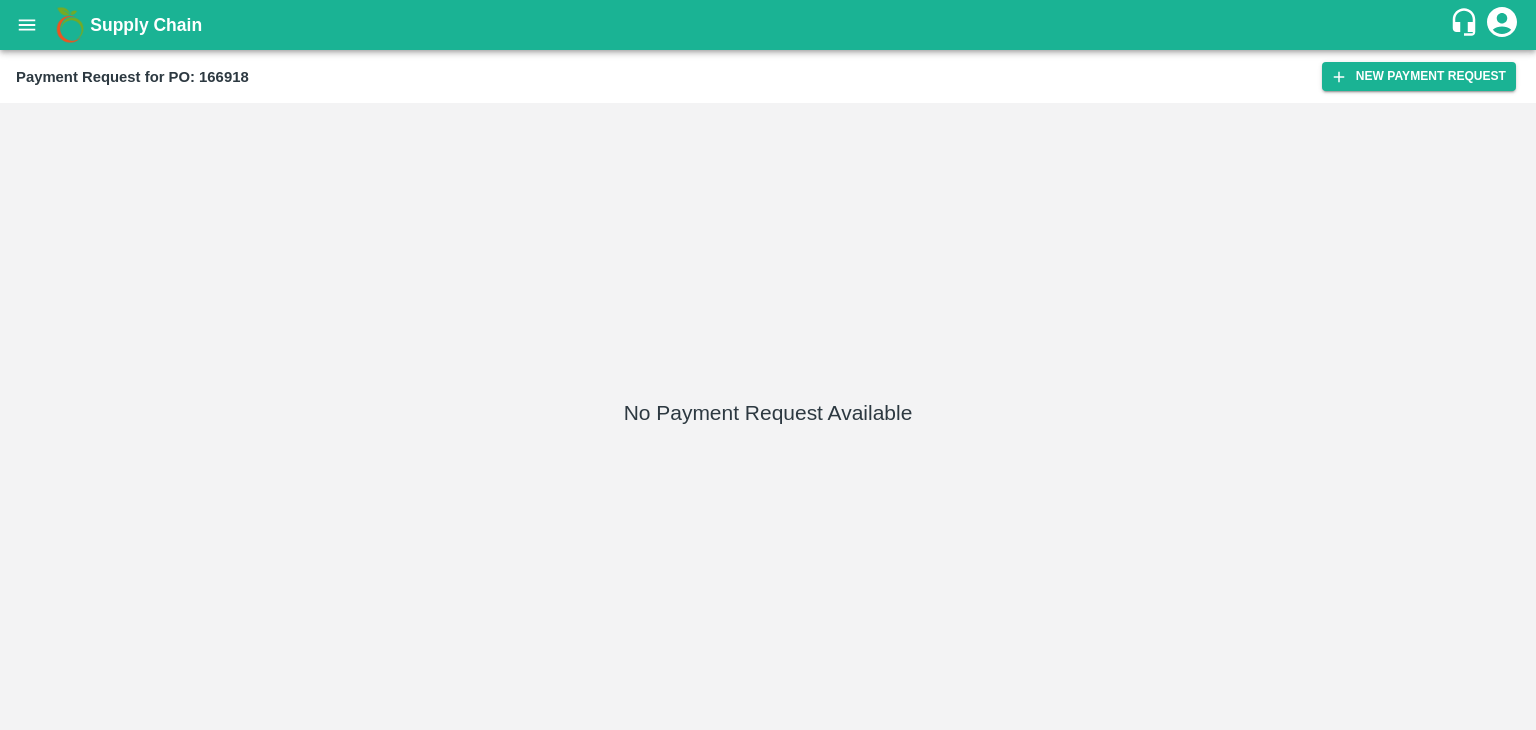 scroll, scrollTop: 0, scrollLeft: 0, axis: both 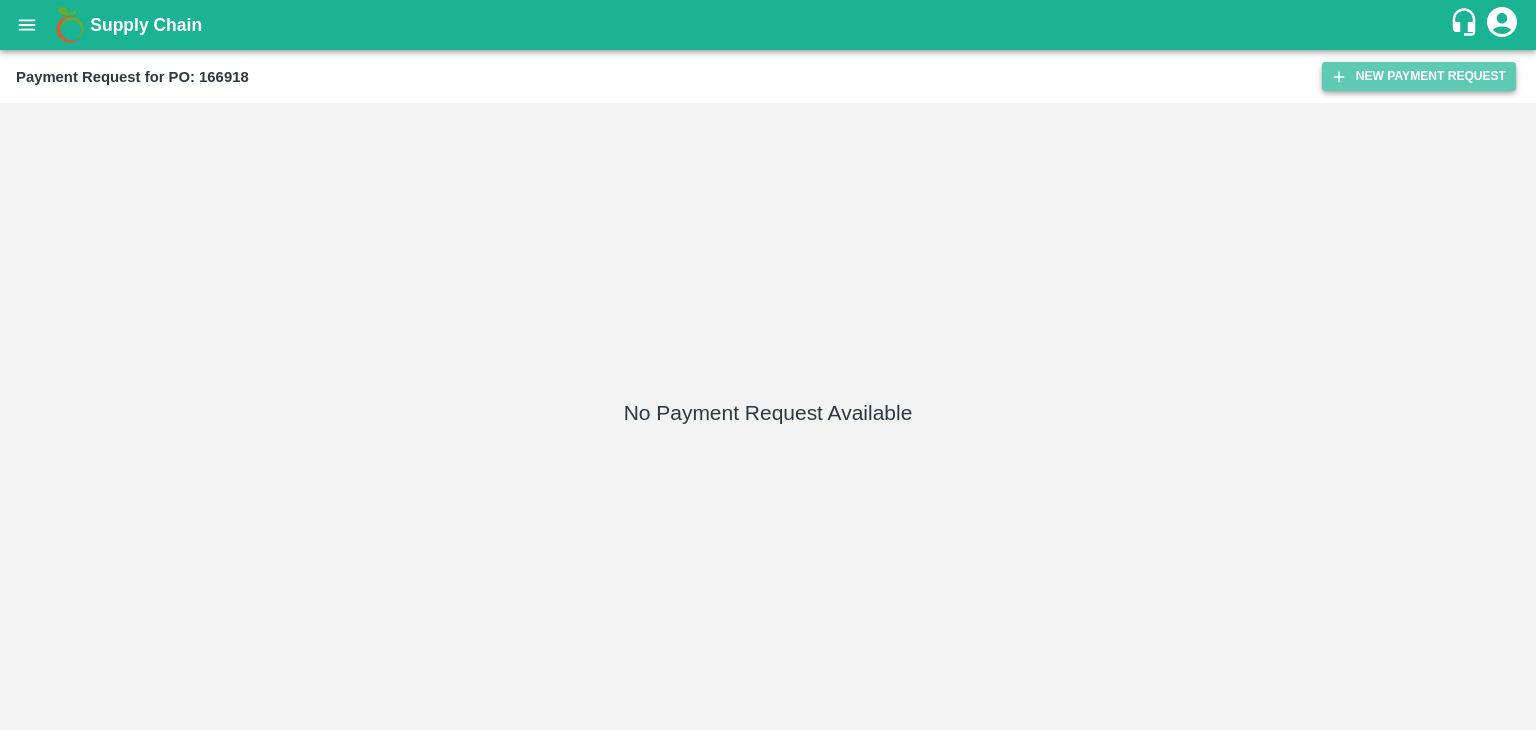 click on "New Payment Request" at bounding box center [1419, 76] 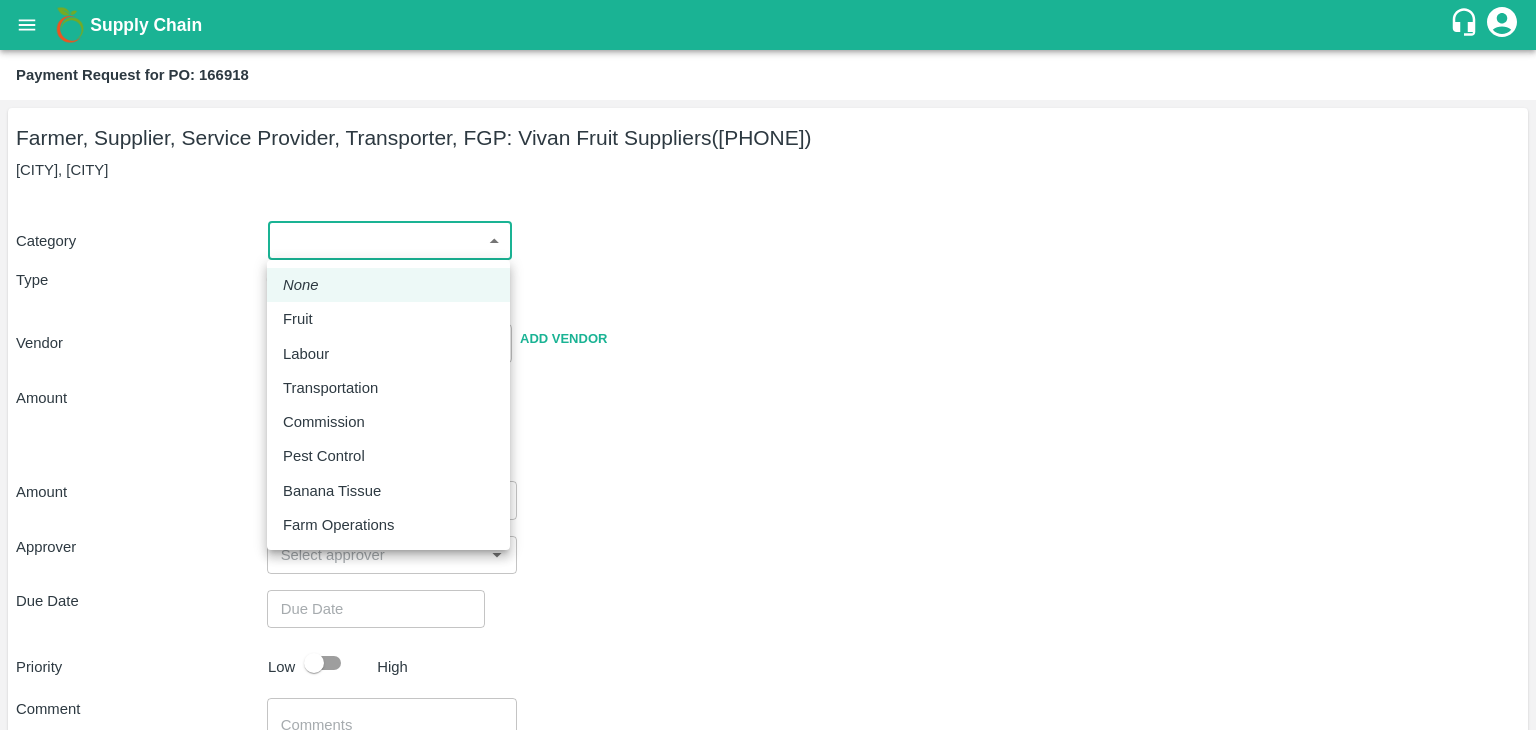 drag, startPoint x: 317, startPoint y: 241, endPoint x: 320, endPoint y: 331, distance: 90.04999 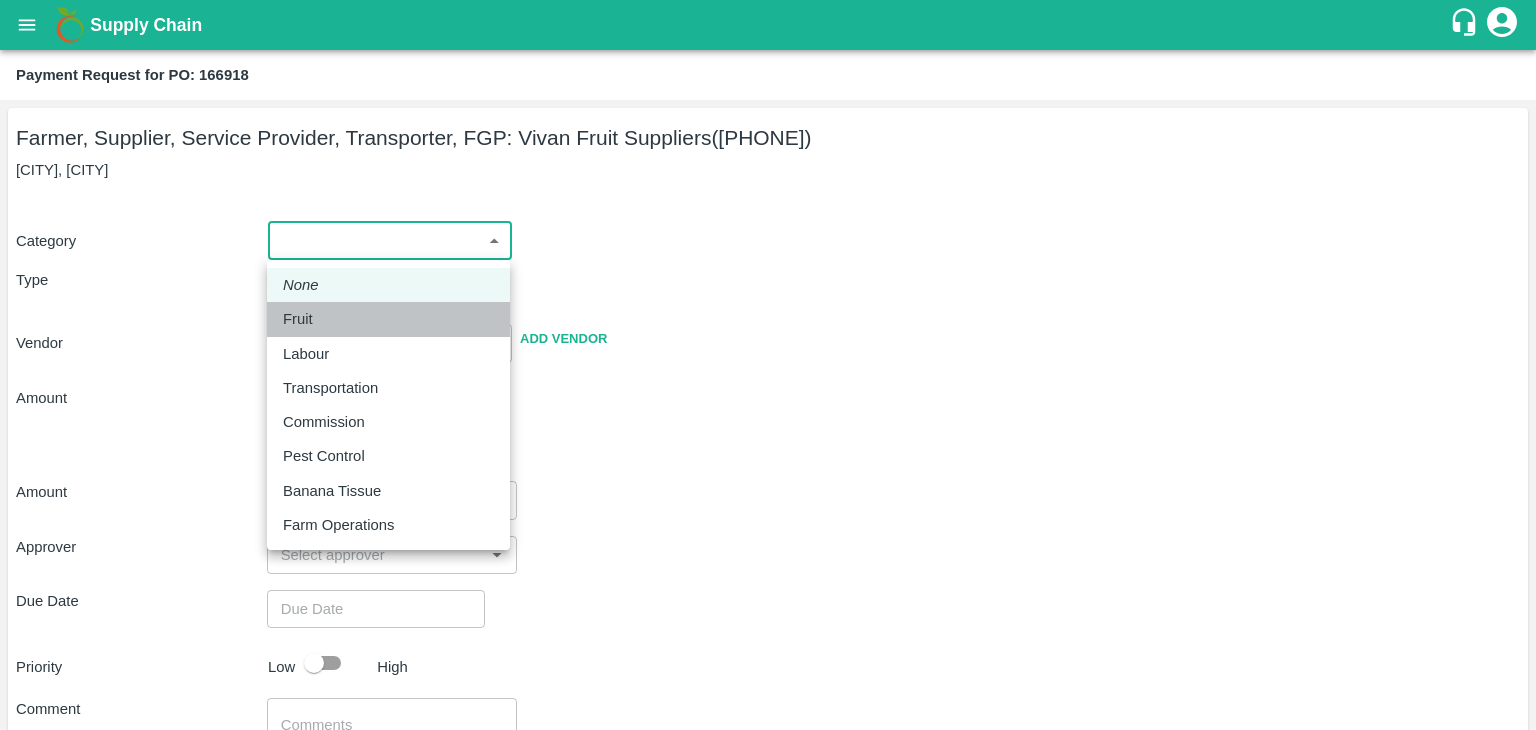 click on "Fruit" at bounding box center [388, 319] 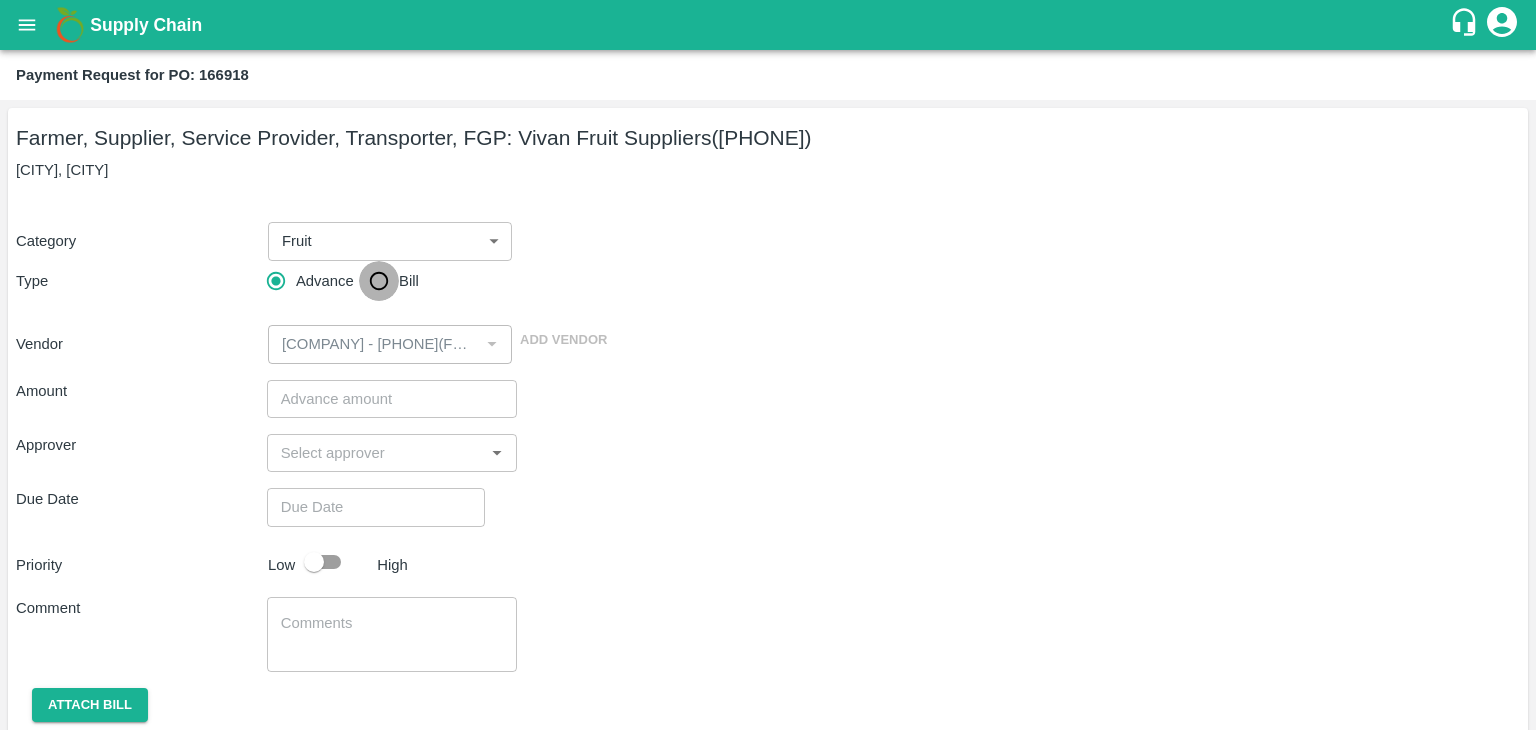 click on "Bill" at bounding box center (379, 281) 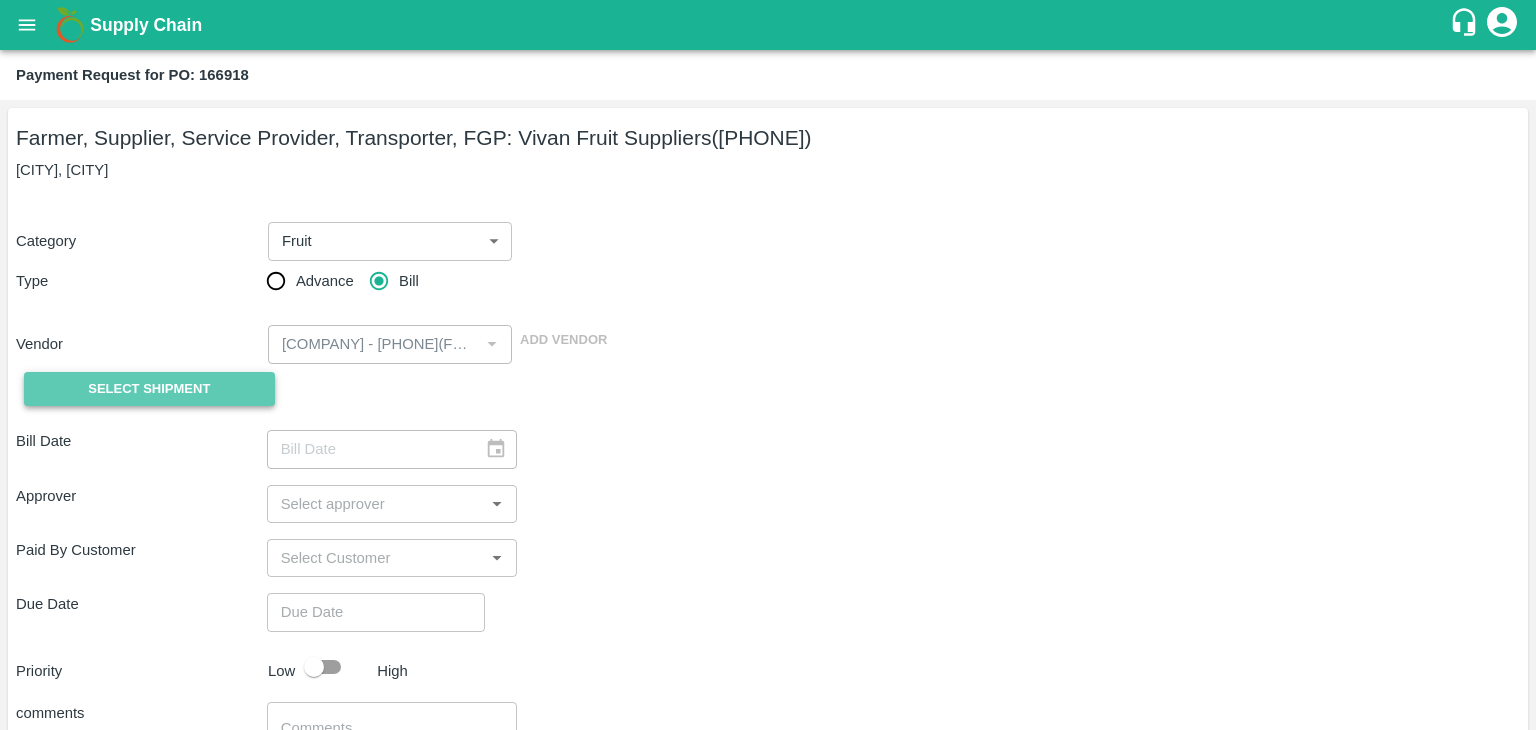 click on "Select Shipment" at bounding box center [149, 389] 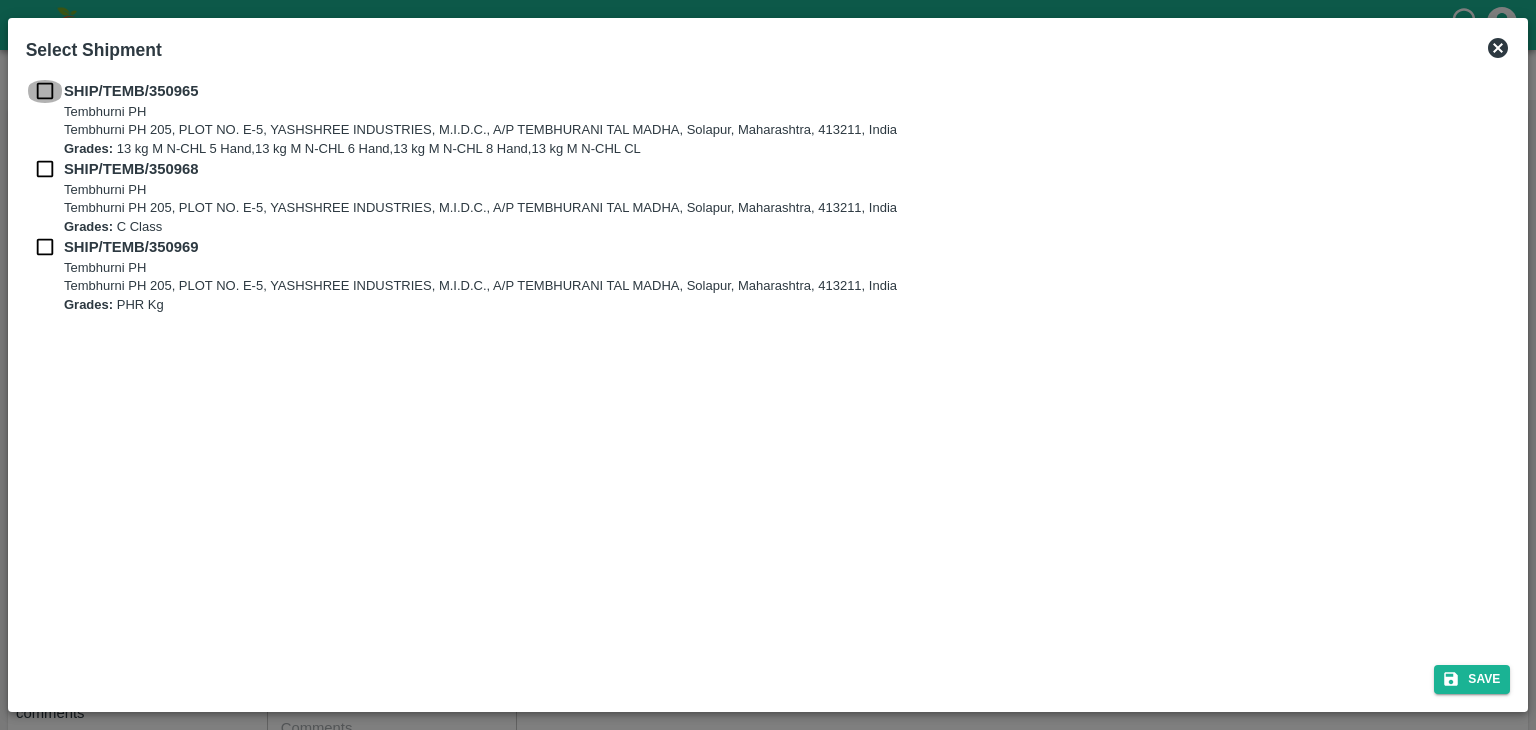 click at bounding box center [45, 91] 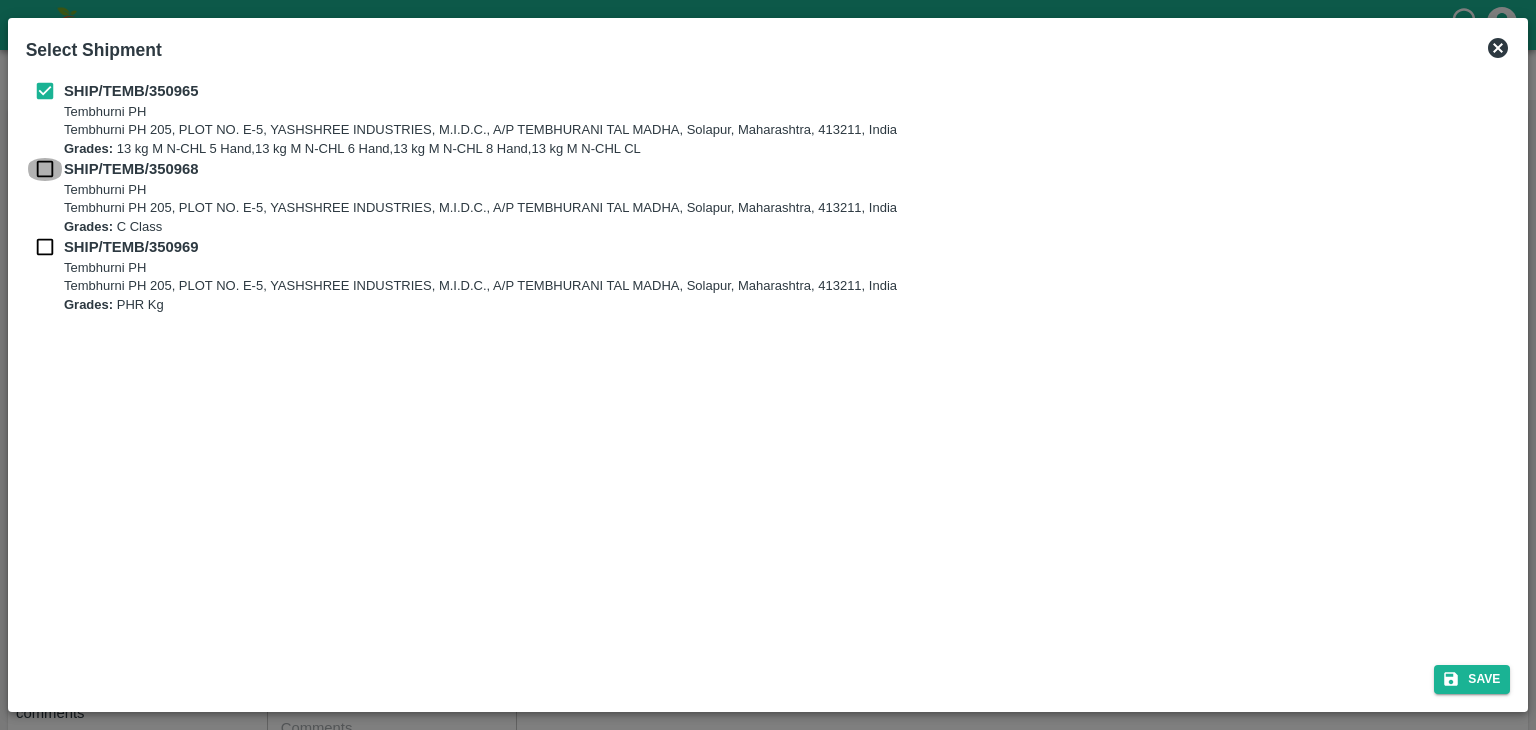 click at bounding box center (45, 169) 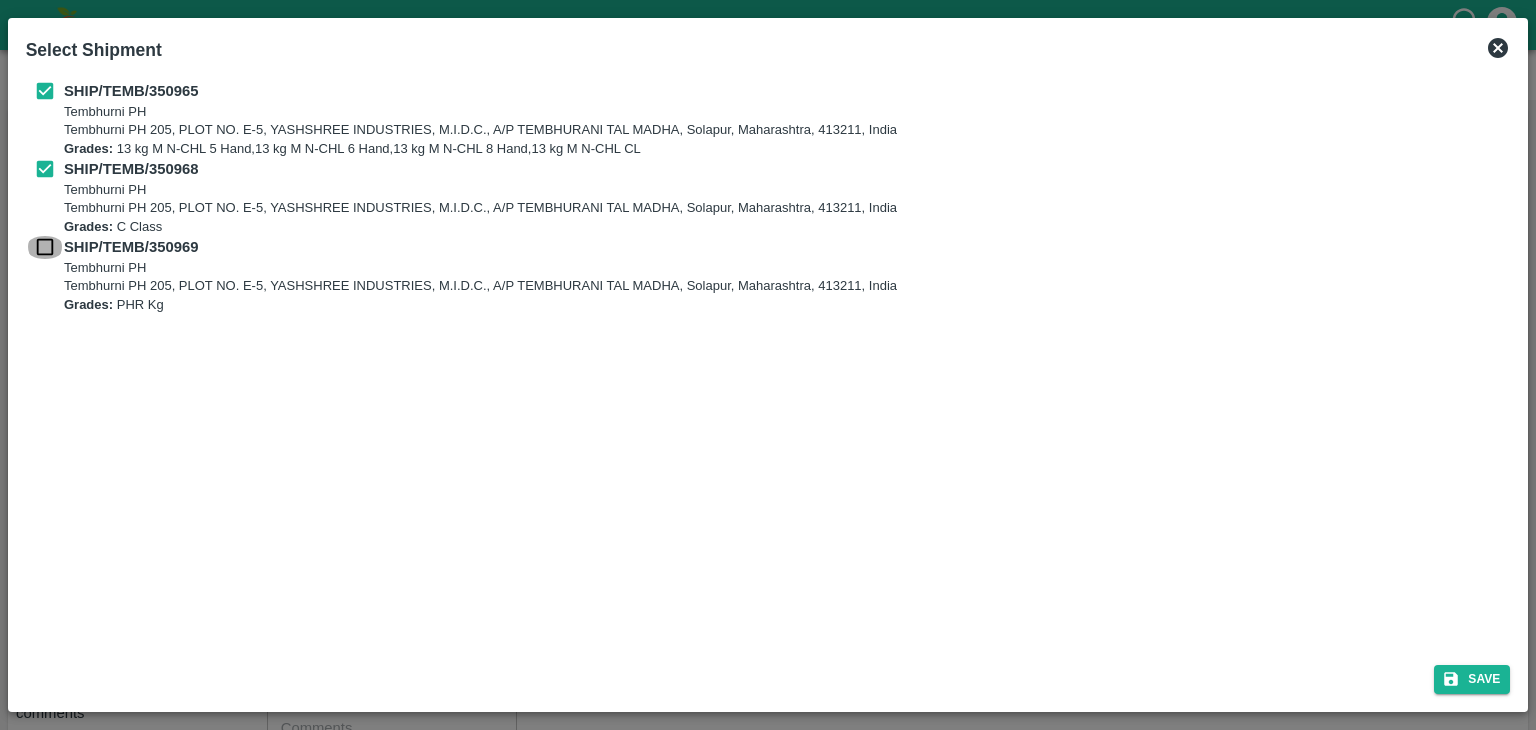 click at bounding box center (45, 247) 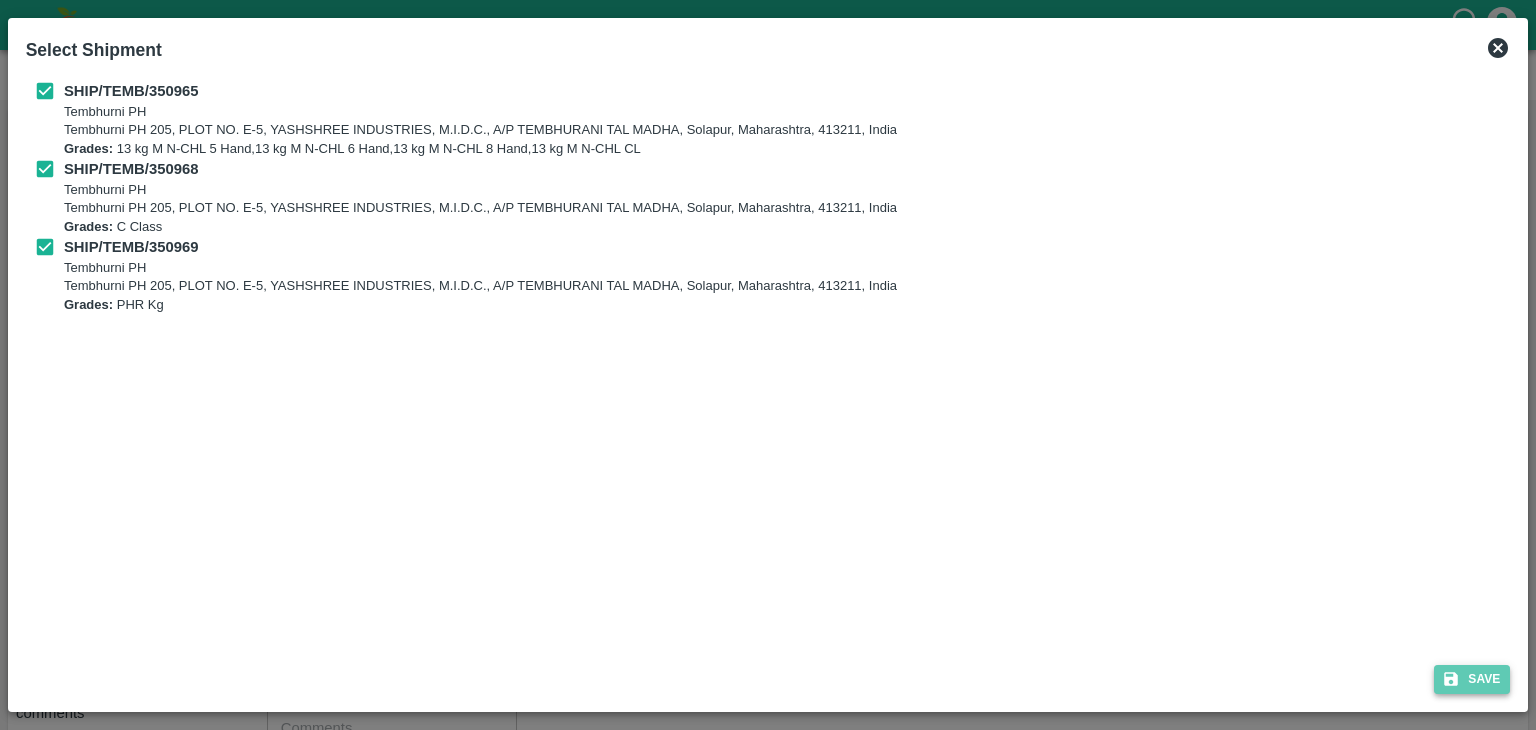 click on "Save" at bounding box center [1472, 679] 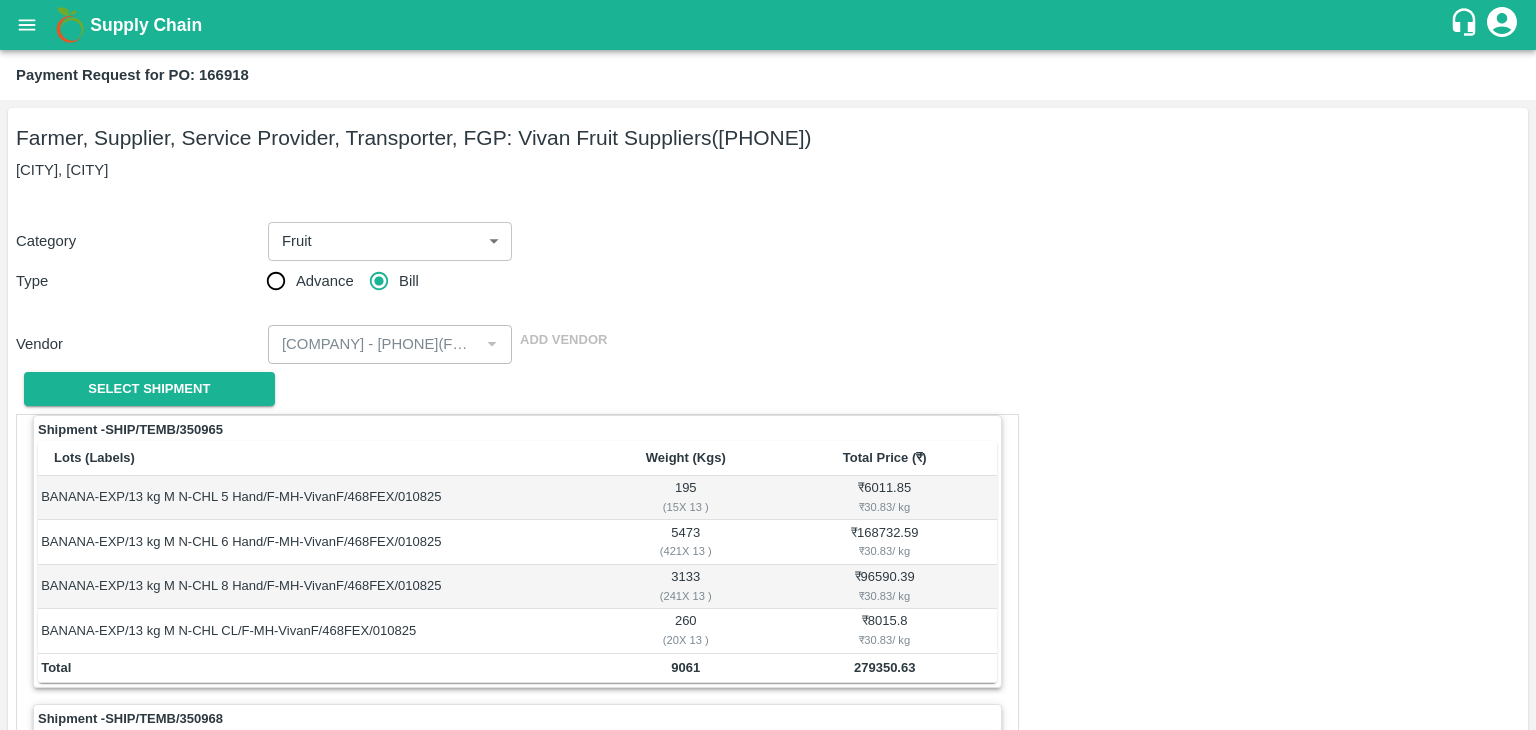 scroll, scrollTop: 936, scrollLeft: 0, axis: vertical 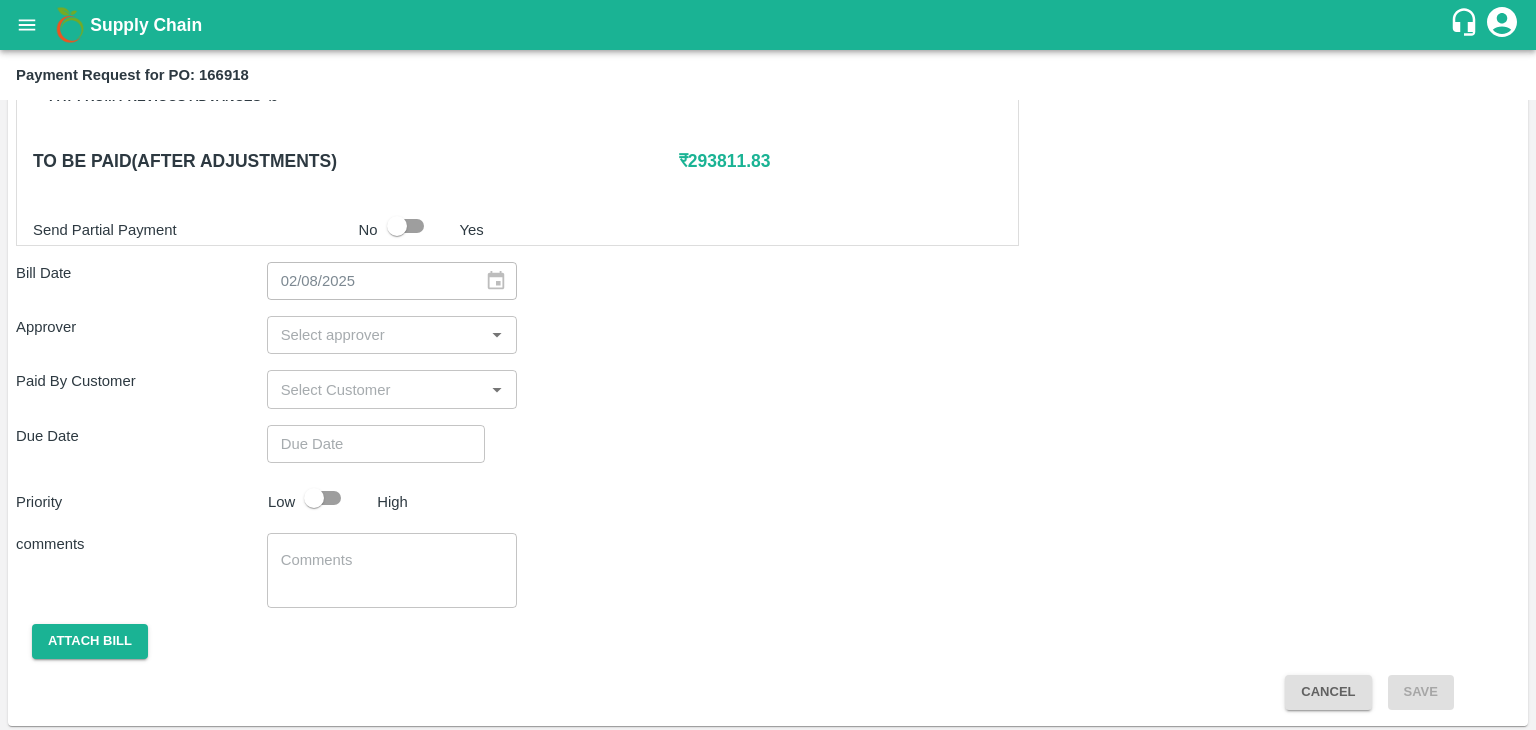 click at bounding box center [376, 335] 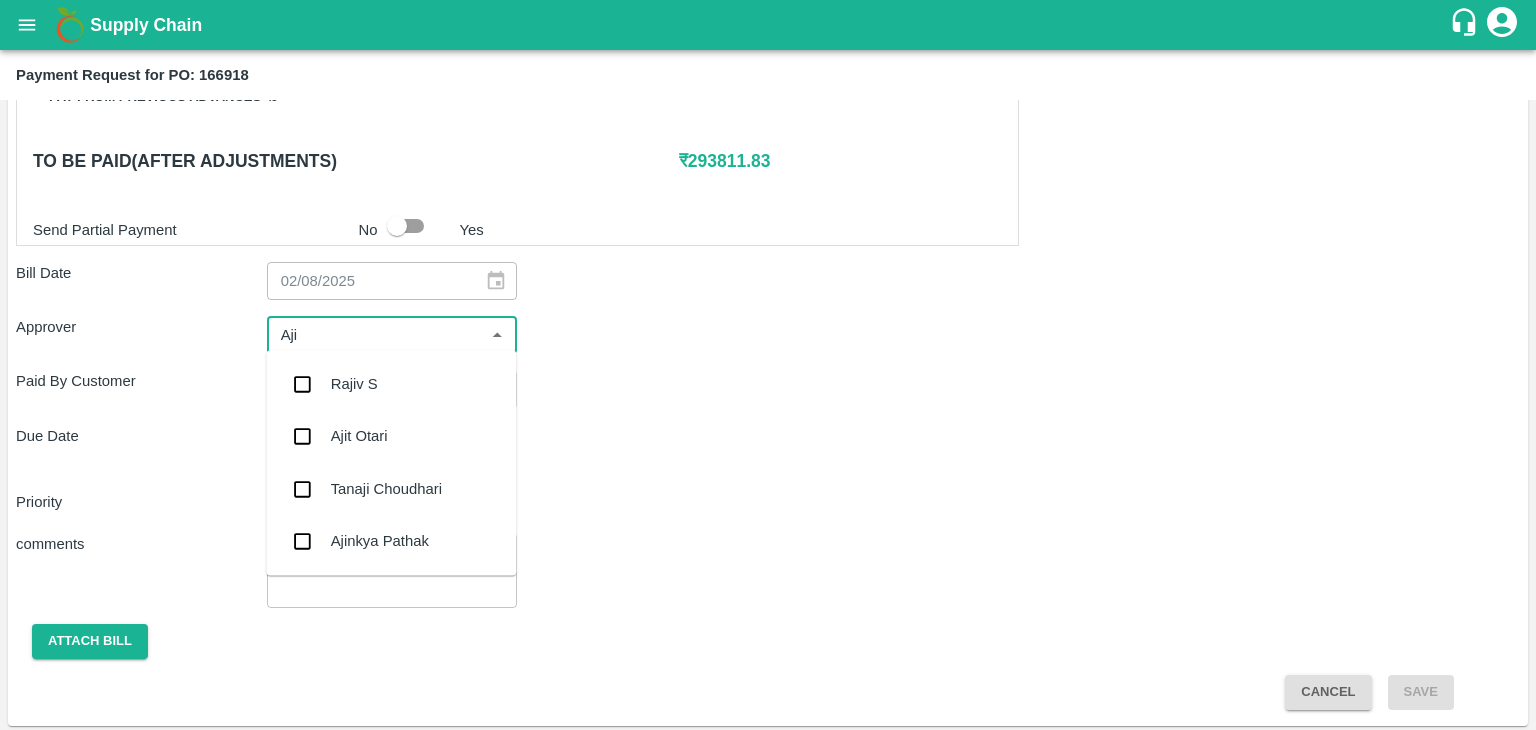 type on "[FIRST]" 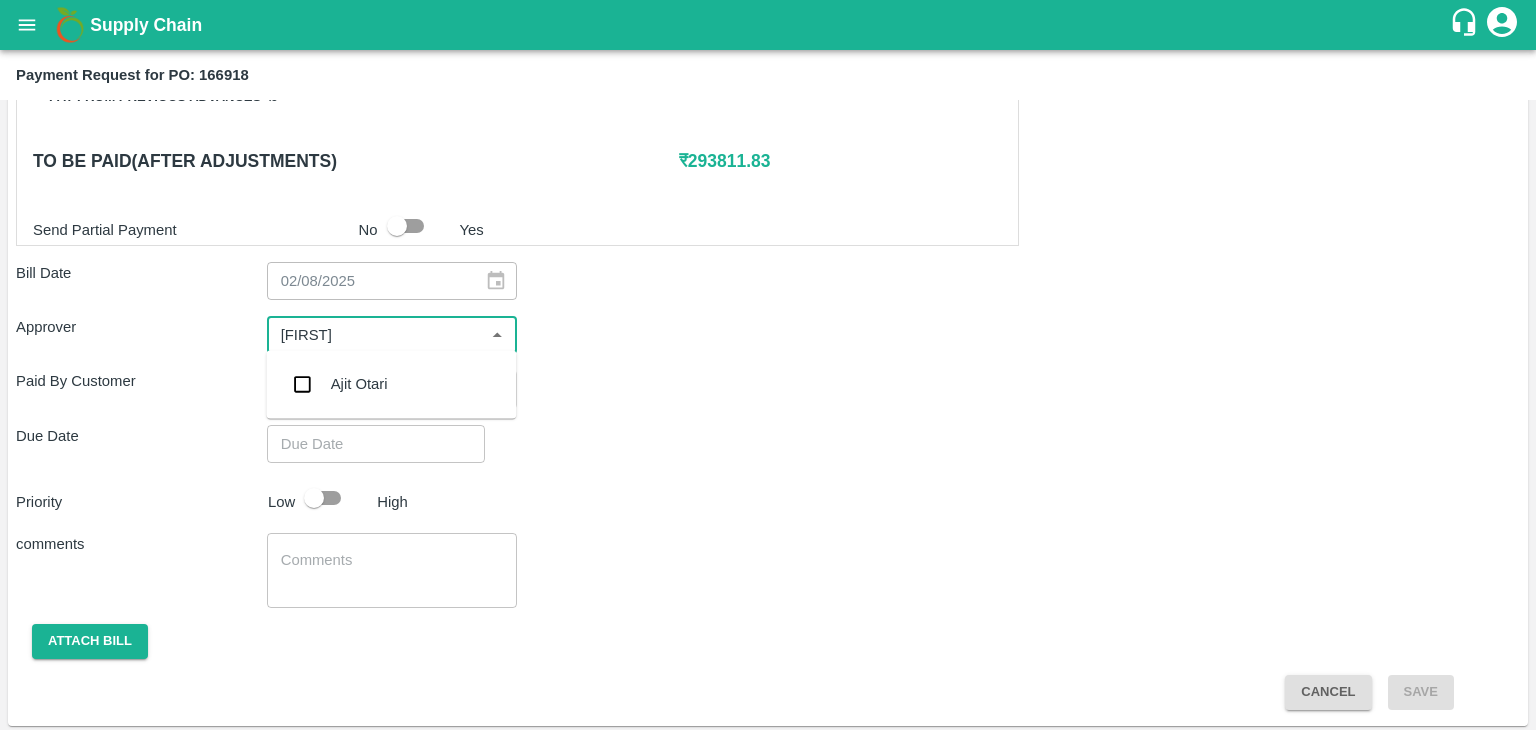 click on "Ajit Otari" at bounding box center (391, 384) 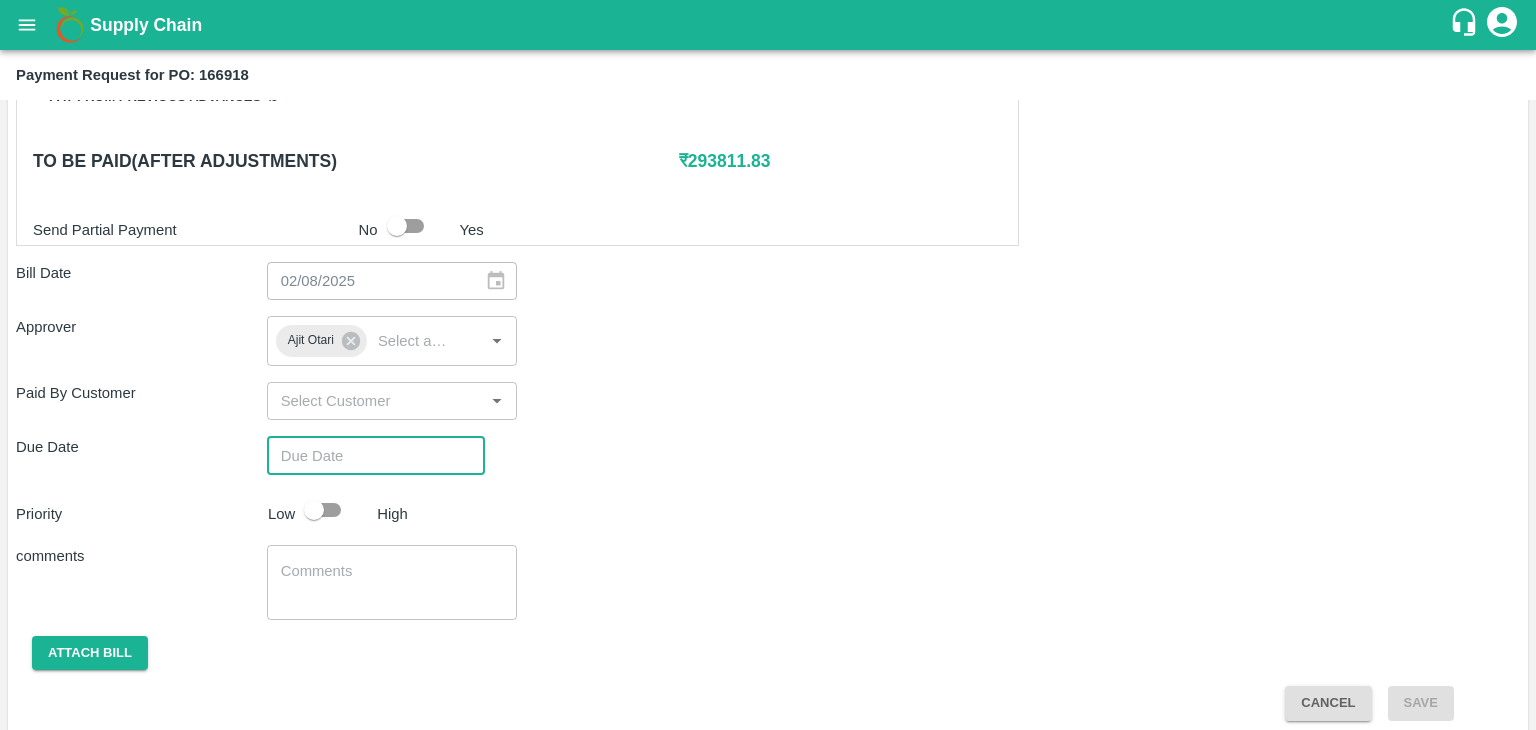 type on "DD/MM/YYYY hh:mm aa" 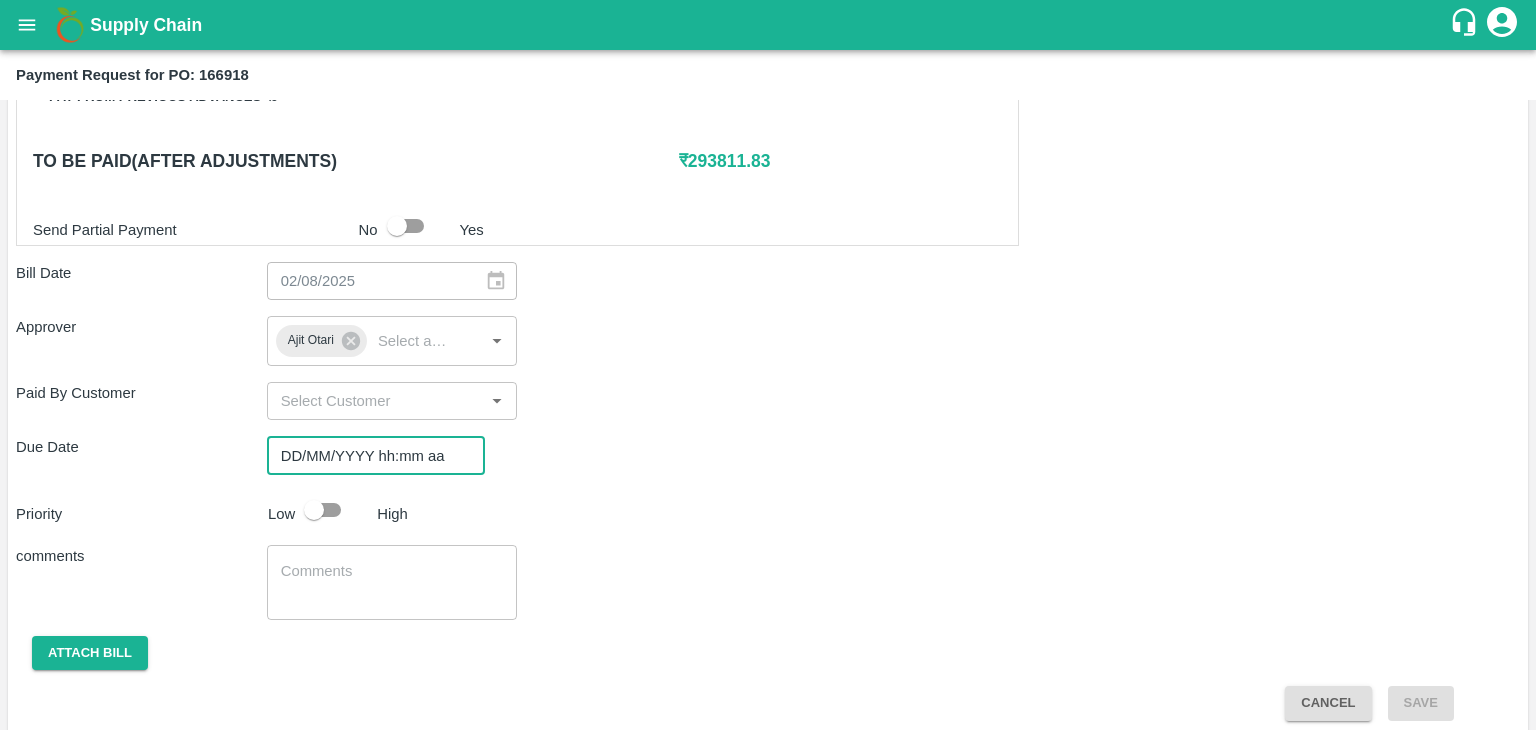 click on "DD/MM/YYYY hh:mm aa" at bounding box center (369, 455) 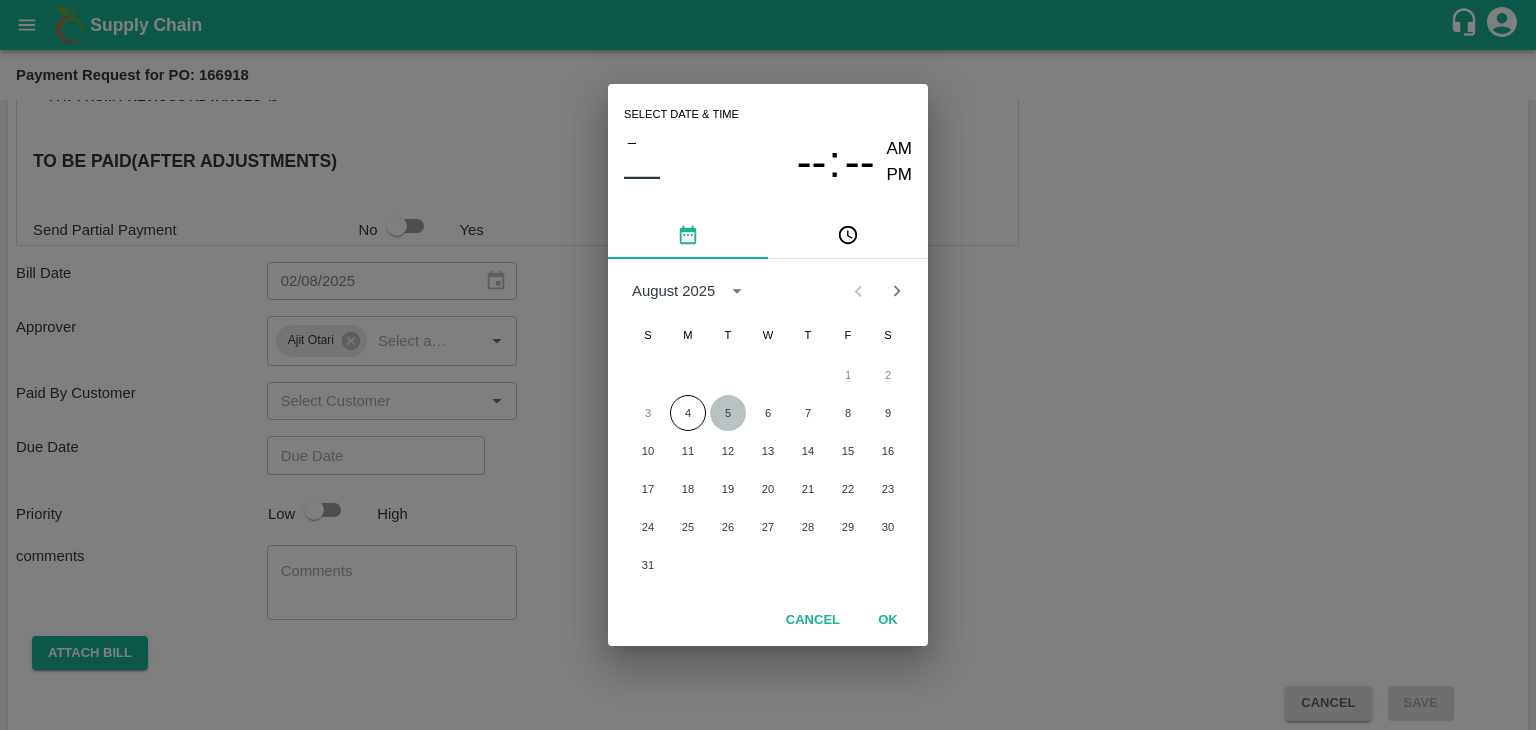 click on "5" at bounding box center [728, 413] 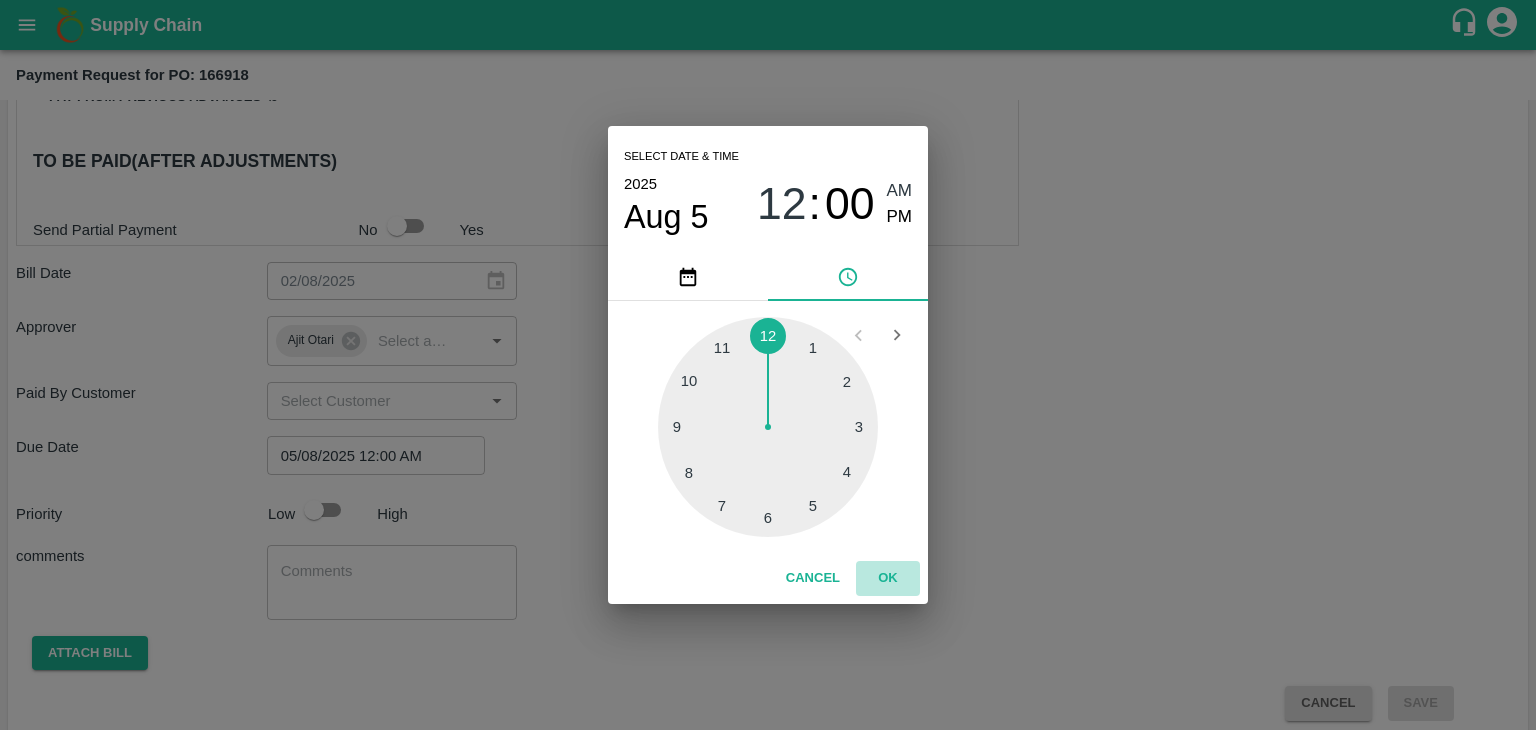 click on "OK" at bounding box center (888, 578) 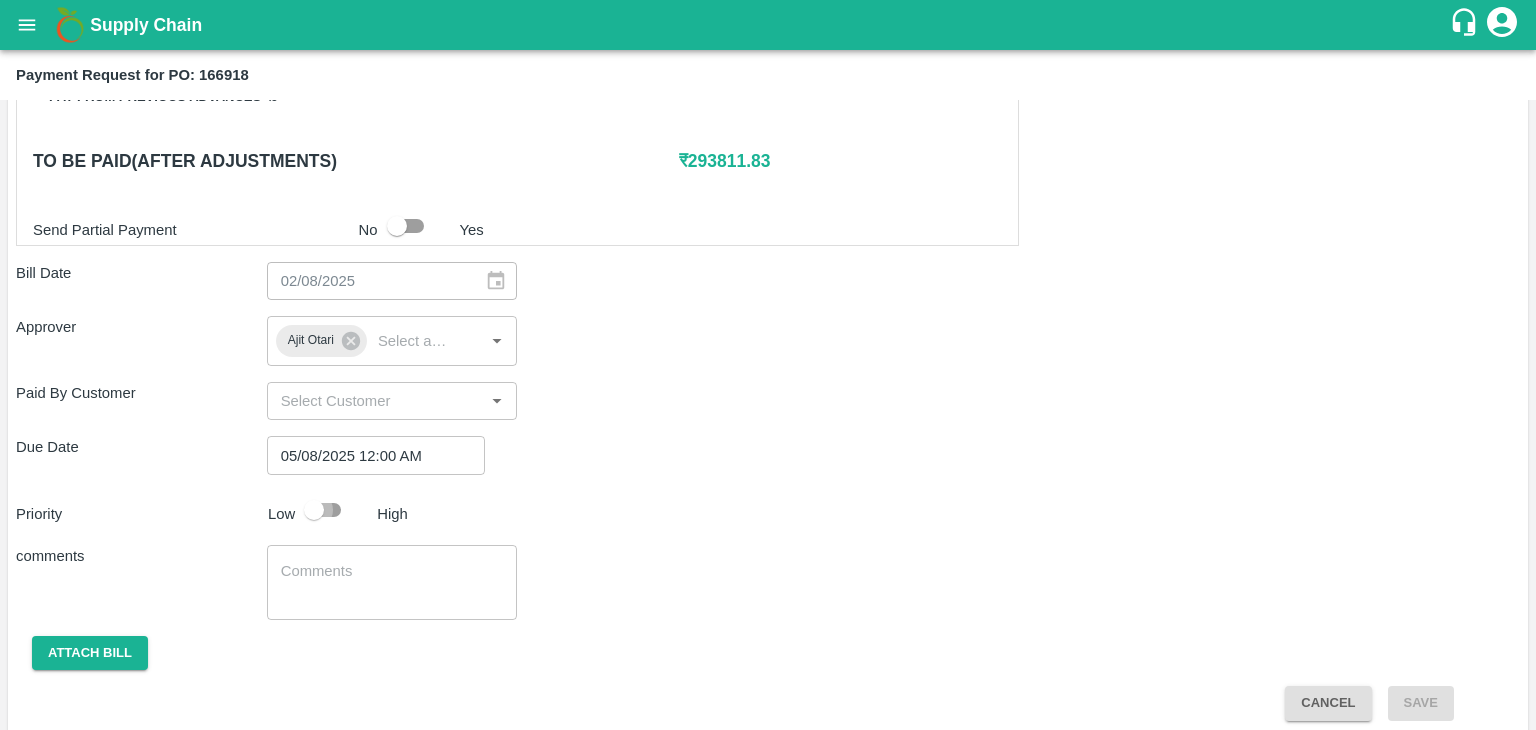 click at bounding box center [314, 510] 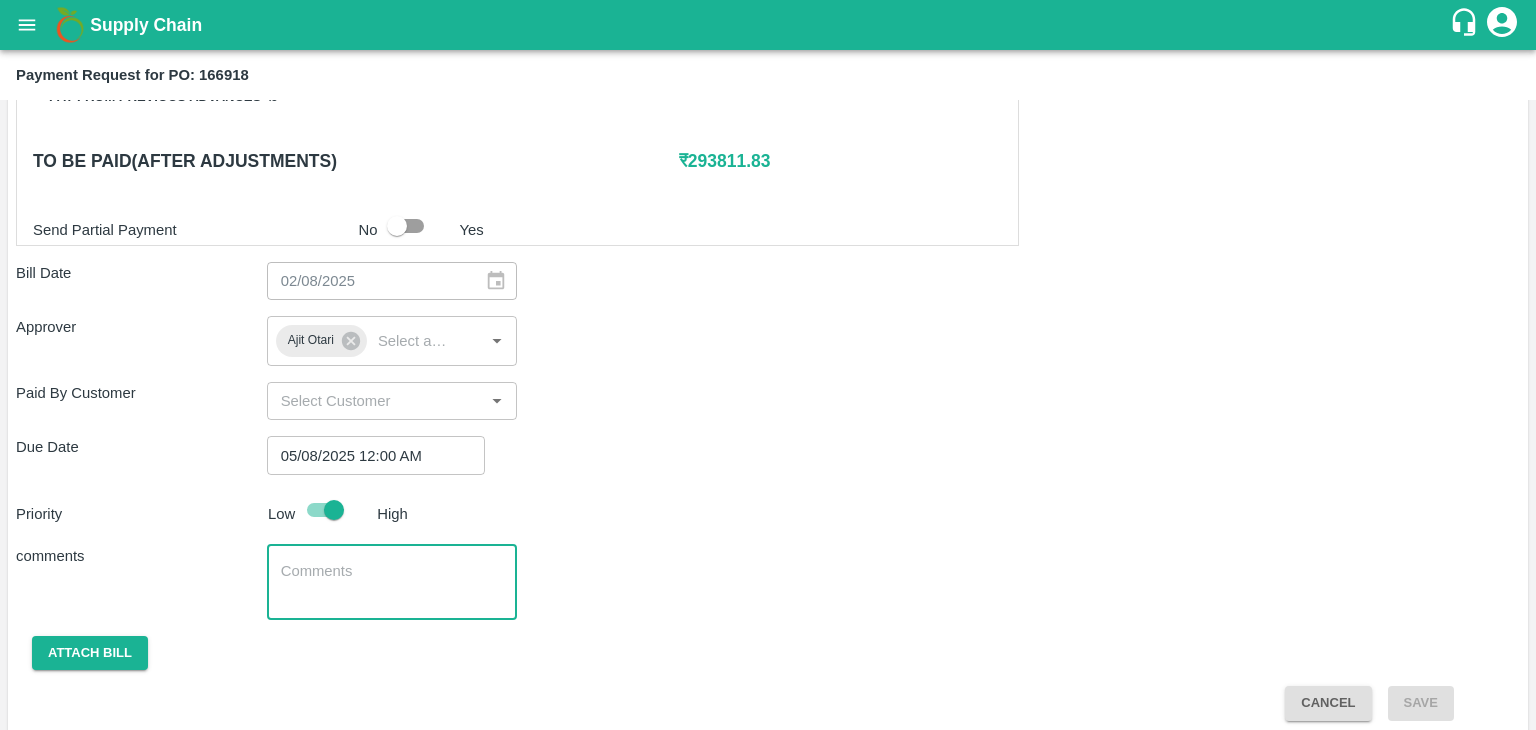 click at bounding box center (392, 582) 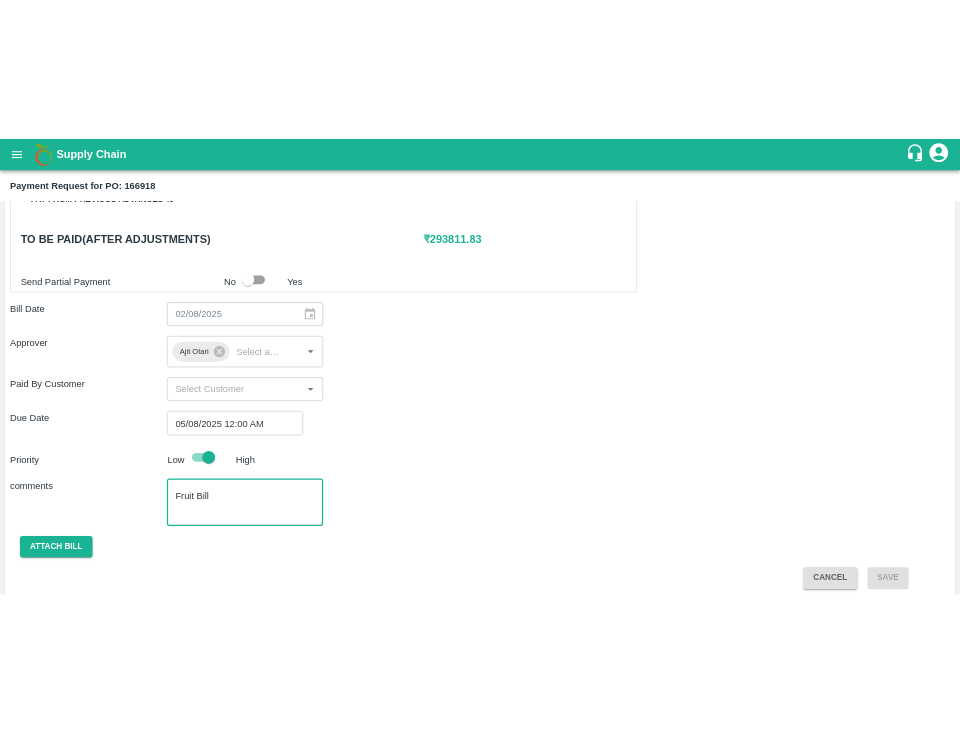 scroll, scrollTop: 948, scrollLeft: 0, axis: vertical 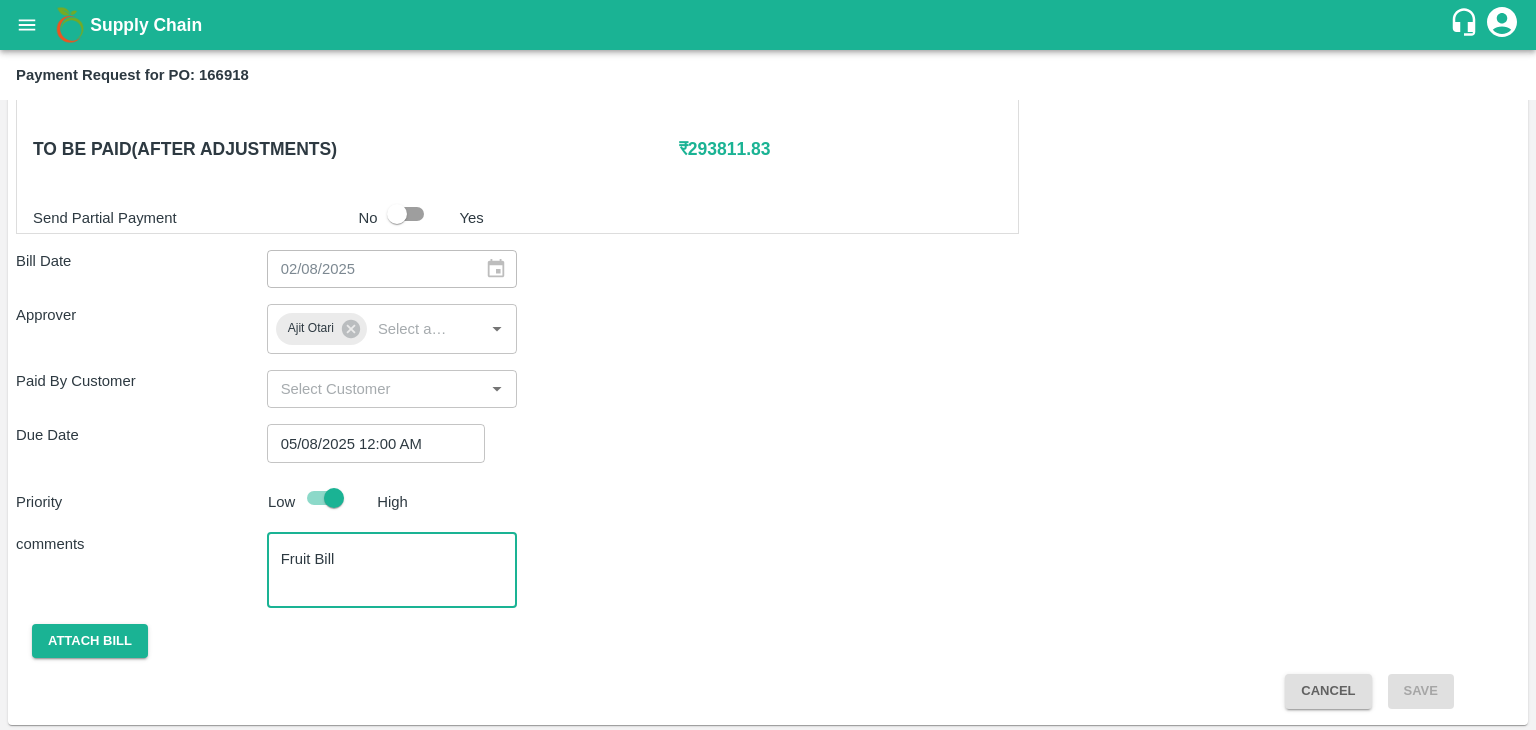 type on "Fruit Bill" 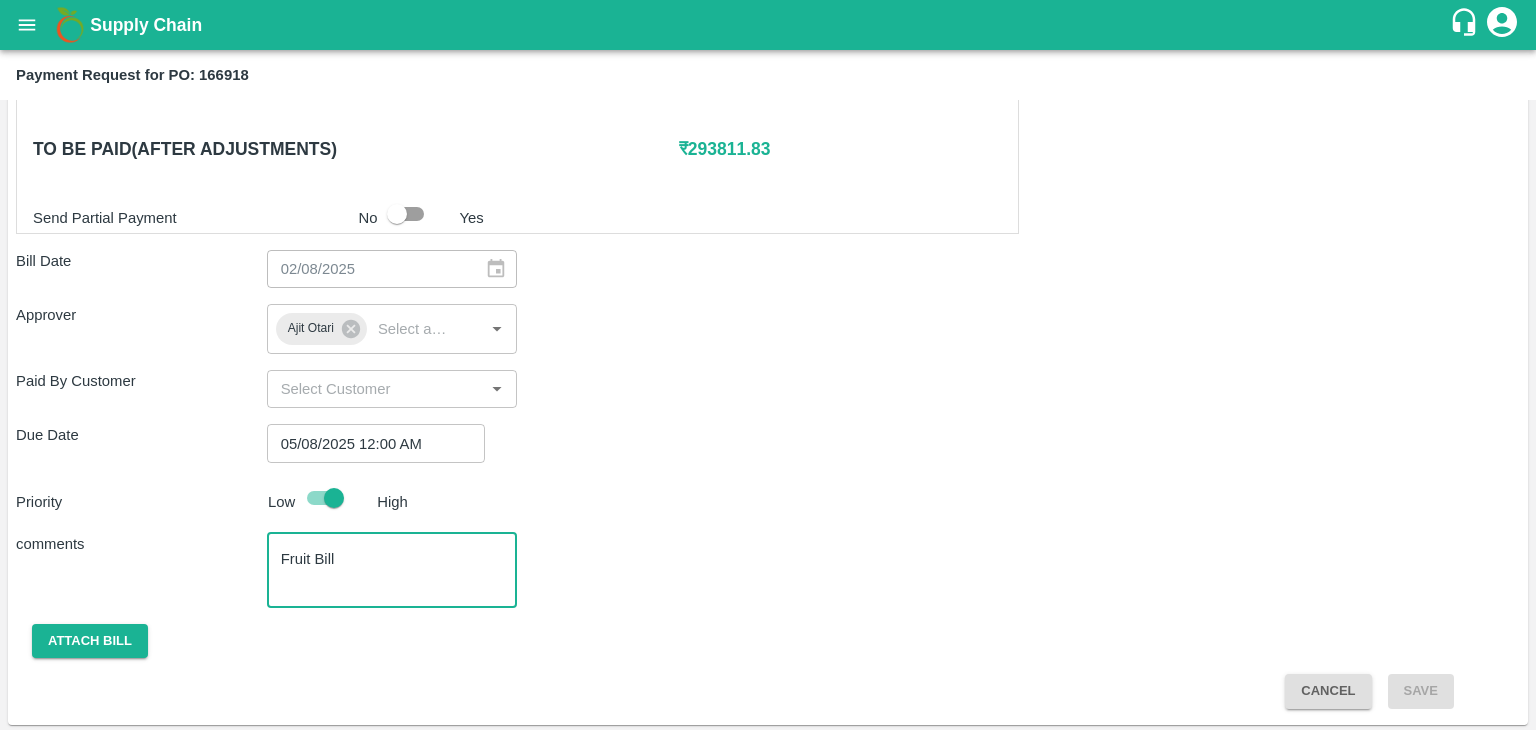 checkbox on "false" 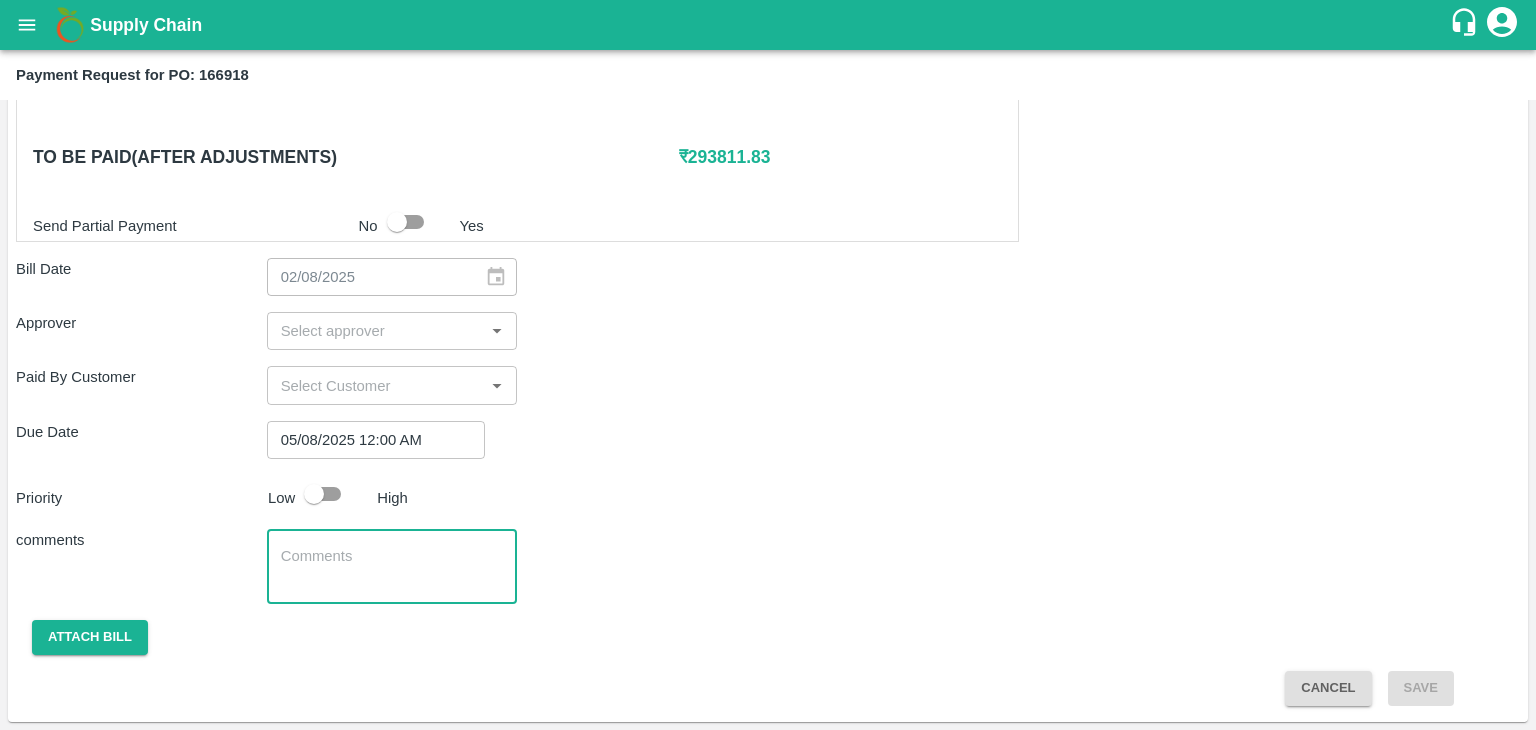 type 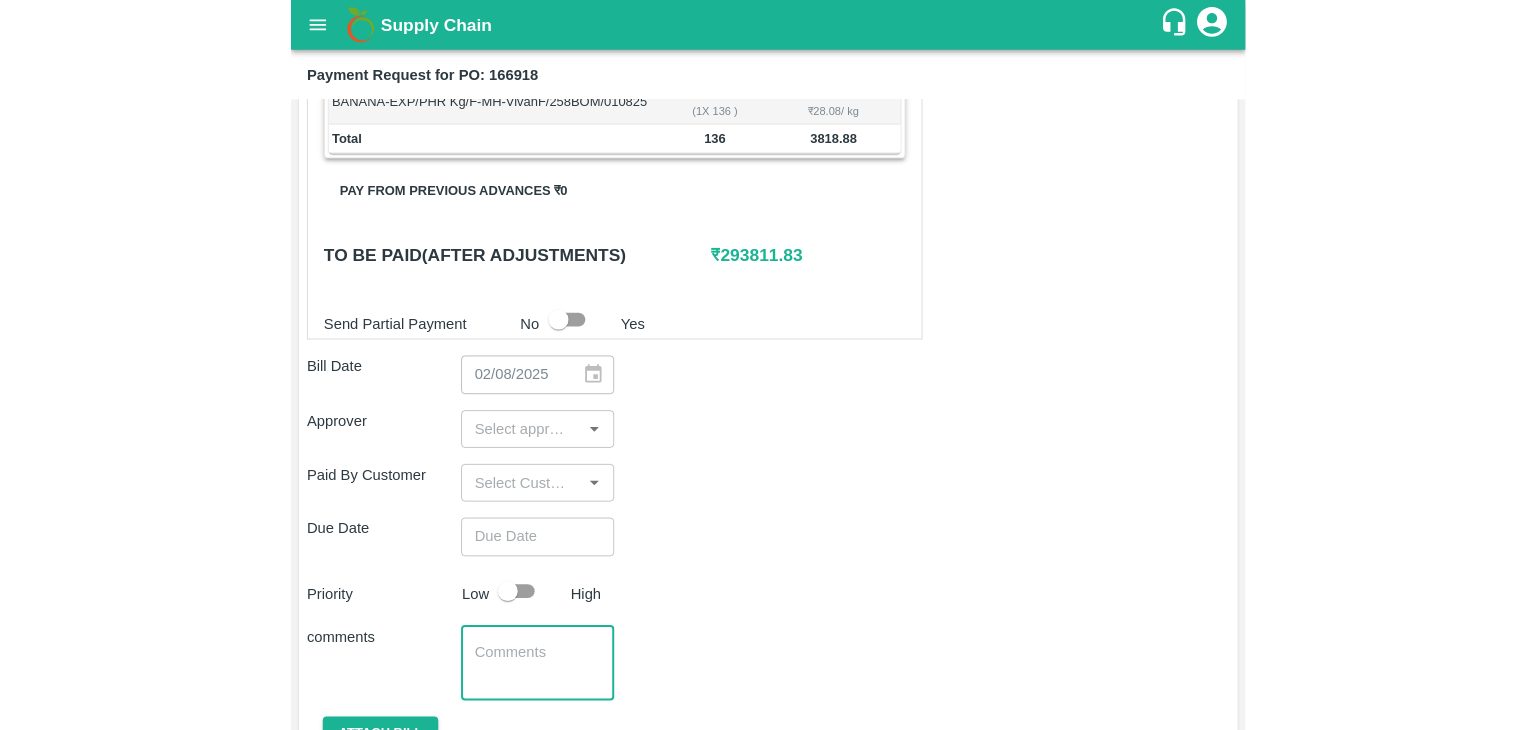 scroll, scrollTop: 1078, scrollLeft: 0, axis: vertical 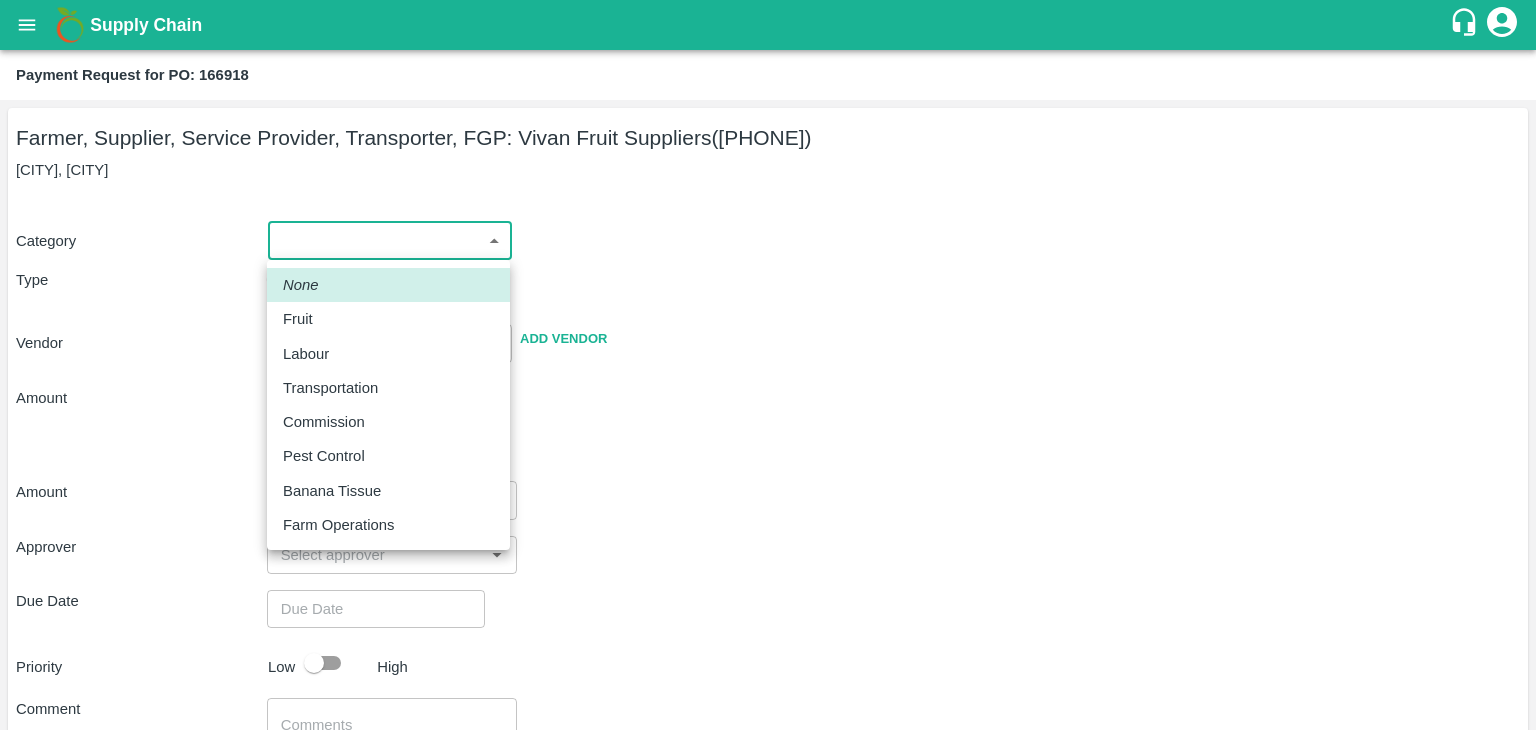 click on "Supply Chain Payment Request for PO: 166918 Farmer, Supplier, Service Provider, Transporter, FGP:    [COMPANY]  ([PHONE]) [CITY], [CITY] Category ​ ​ Type Advance Bill Vendor ​ Add Vendor Amount Total value Per Kg ​ Amount ​ Approver ​ Due Date ​  Priority  Low  High Comment x ​ Attach bill Cancel Save Tembhurni PH Nashik CC Shahada Banana Export PH Savda Banana Export PH Nashik Banana CS [FIRST] [LAST] Logout None Fruit Labour Transportation Commission Pest Control Banana Tissue Farm Operations" at bounding box center [768, 365] 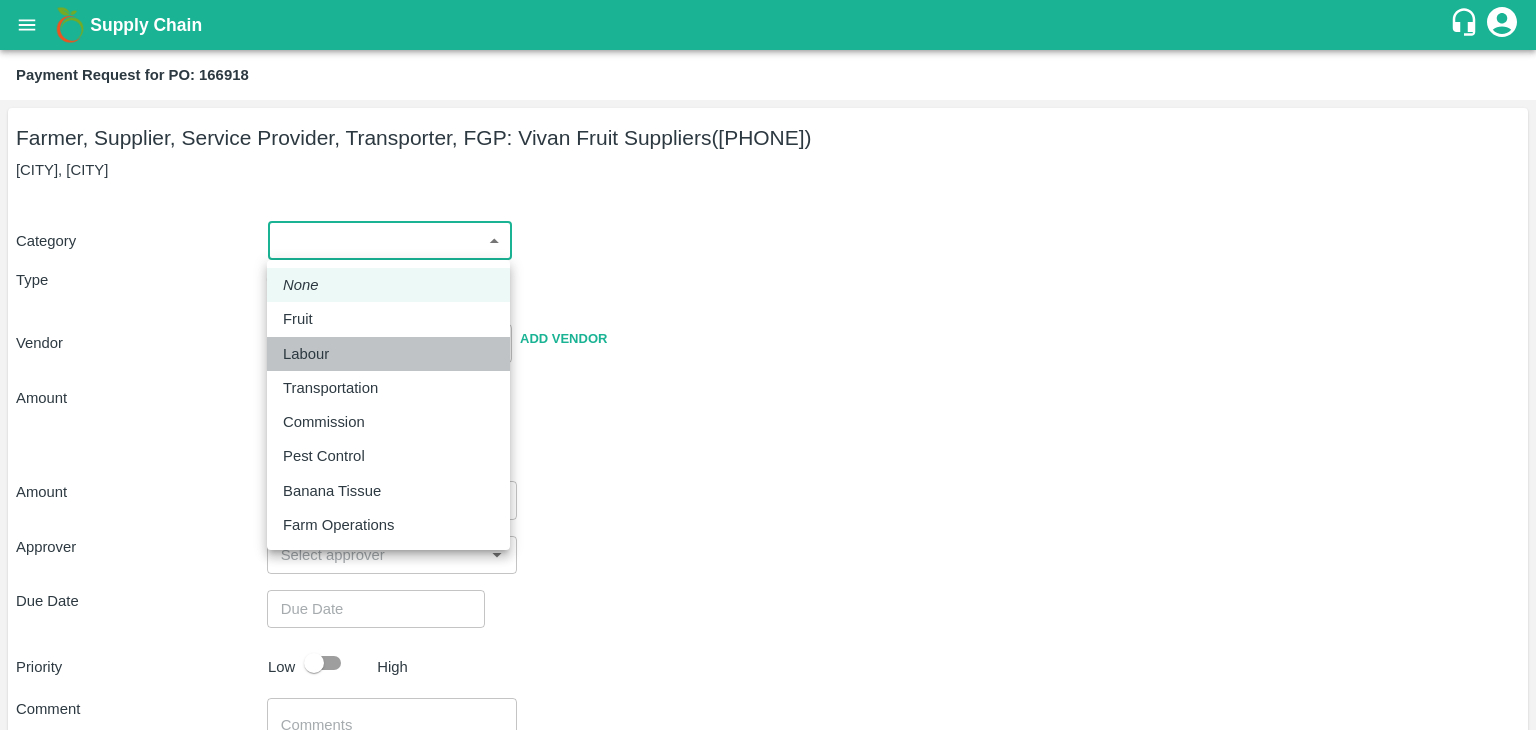click on "Labour" at bounding box center (388, 354) 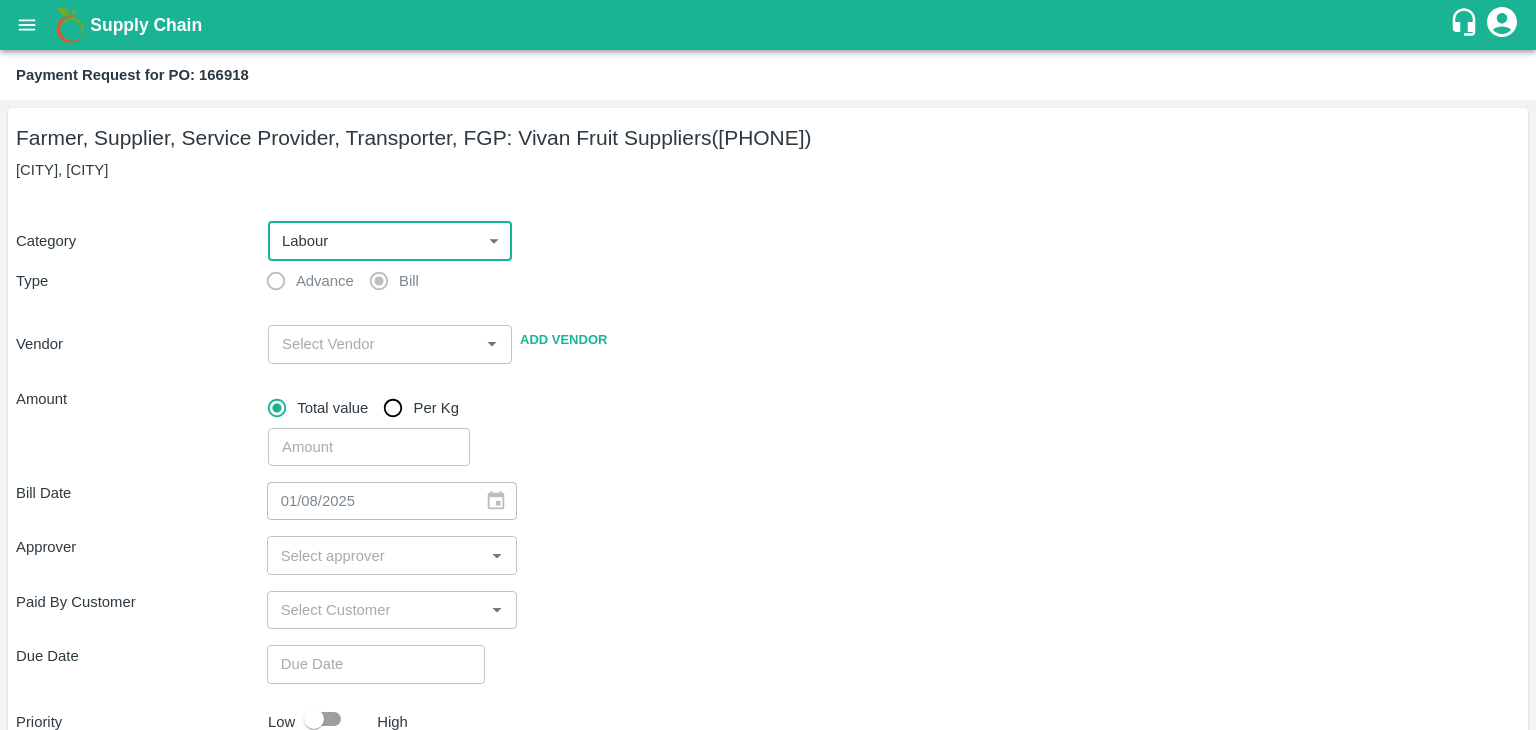 click on "Supply Chain Payment Request for PO: 166918 Farmer, Supplier, Service Provider, Transporter, FGP:    [COMPANY]  ([PHONE]) [CITY], [CITY] Category Labour 2 ​ Type Advance Bill Vendor ​ Add Vendor Amount Total value Per Kg ​ Bill Date 01/08/2025 ​ Approver ​ Paid By Customer ​ Due Date ​  Priority  Low  High comments x ​ Attach bill Cancel Save Tembhurni PH Nashik CC Shahada Banana Export PH Savda Banana Export PH Nashik Banana CS [FIRST] [LAST] Logout" at bounding box center (768, 365) 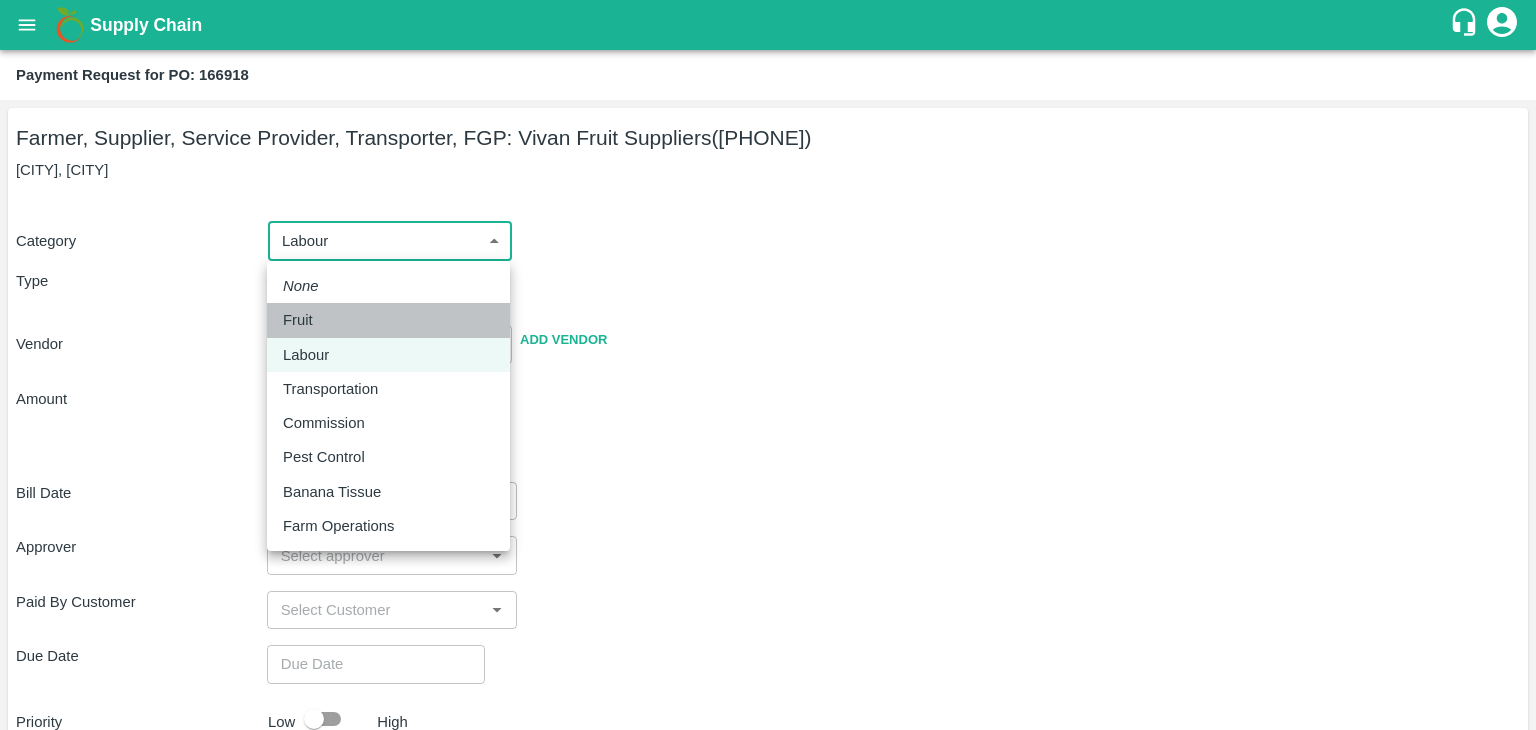 click on "Fruit" at bounding box center [388, 320] 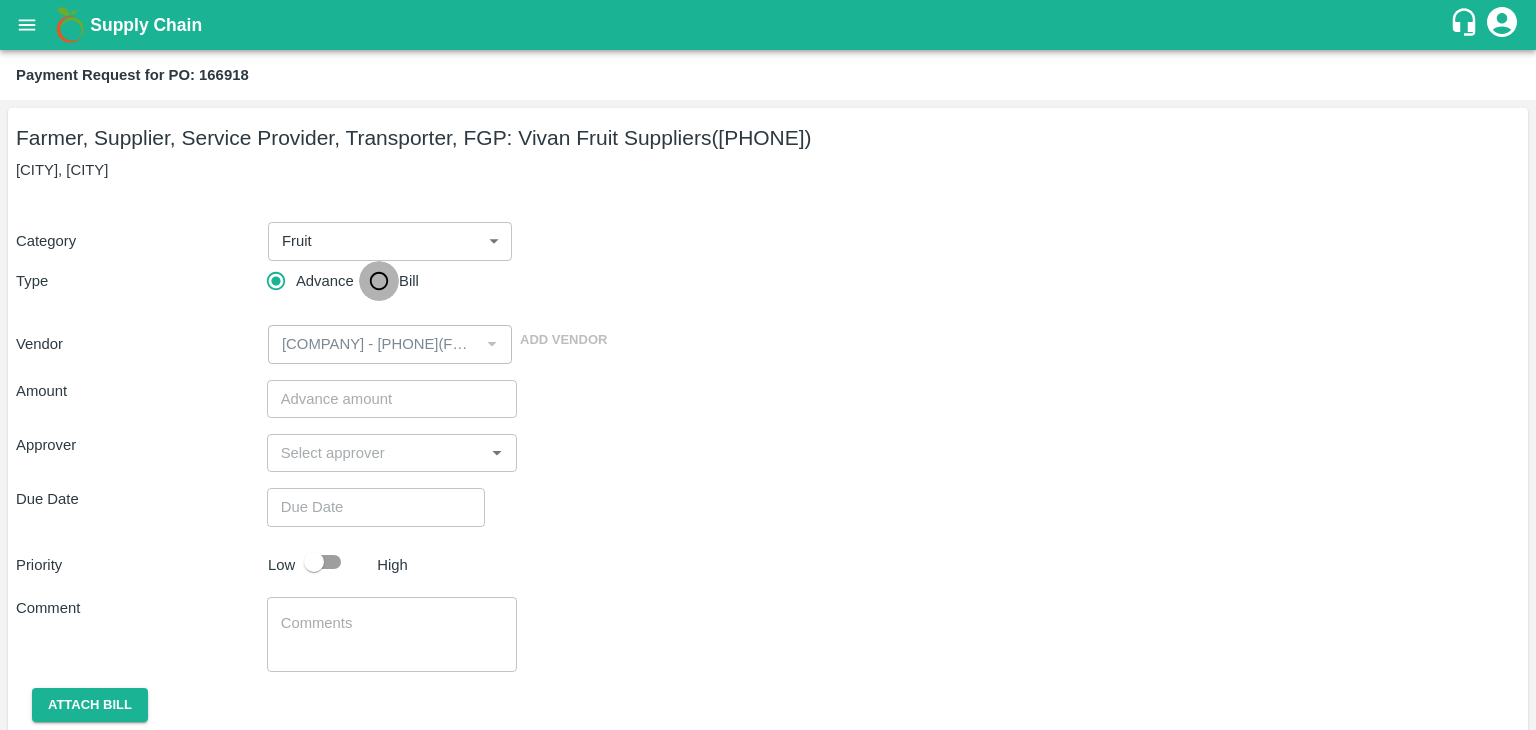 click on "Bill" at bounding box center [379, 281] 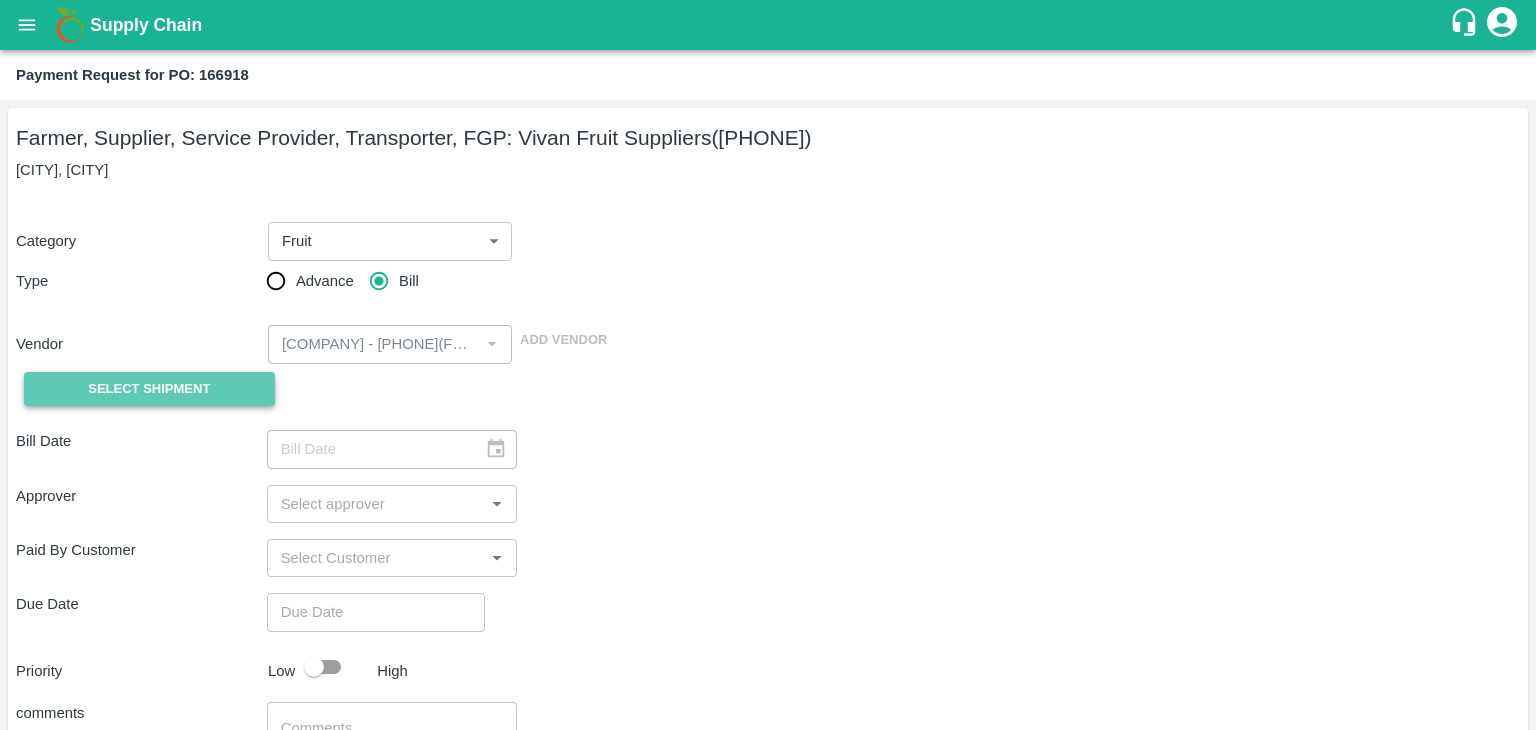 click on "Select Shipment" at bounding box center (149, 389) 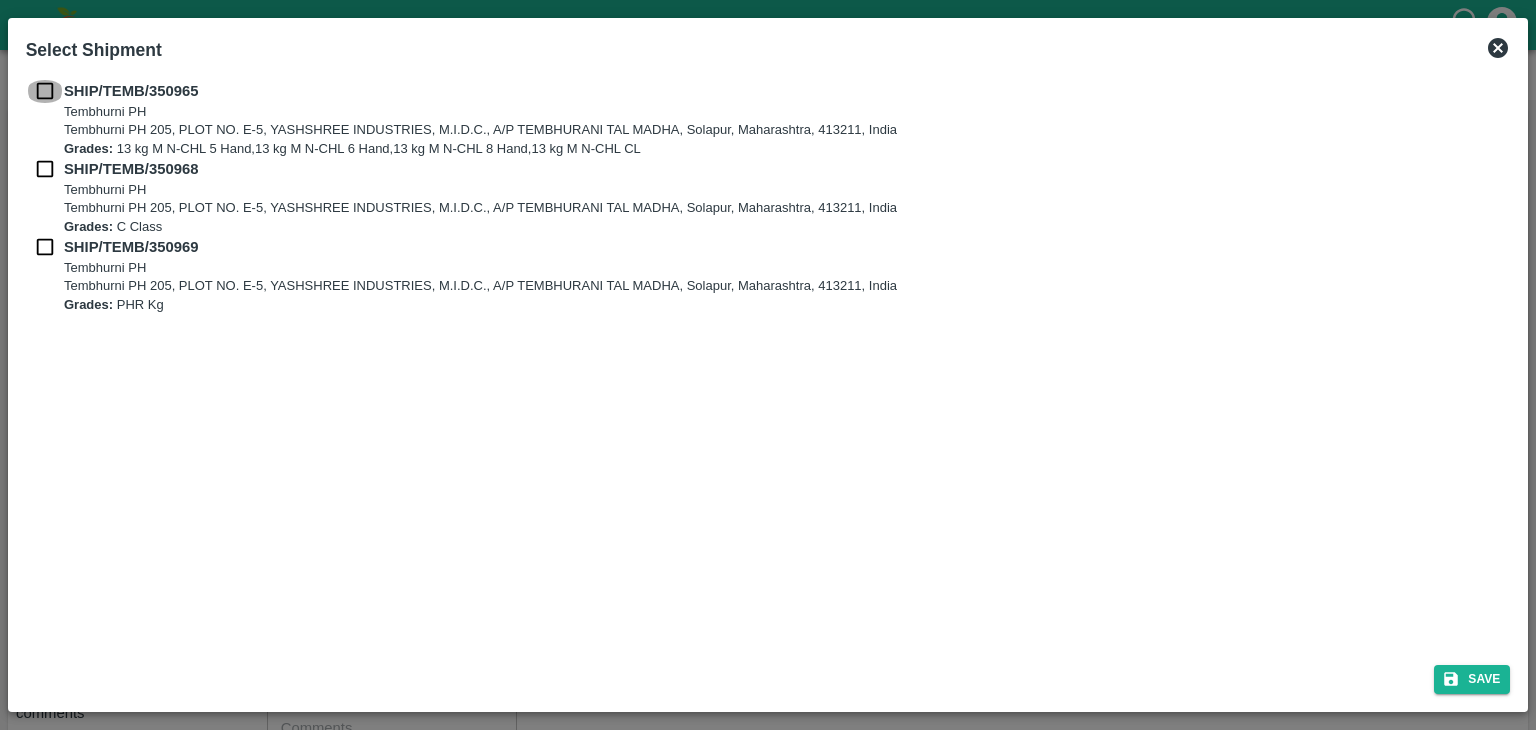 click at bounding box center [45, 91] 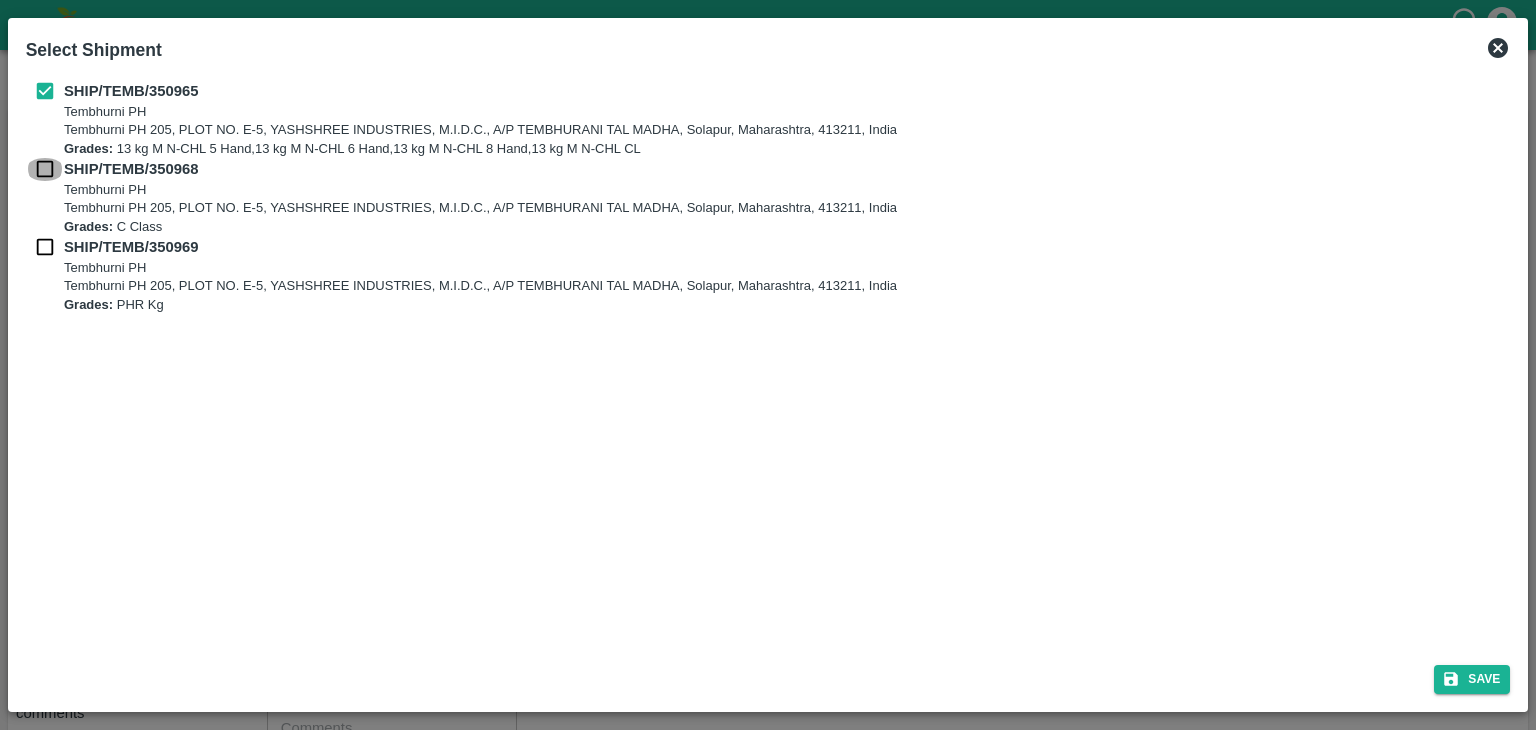 click at bounding box center [45, 169] 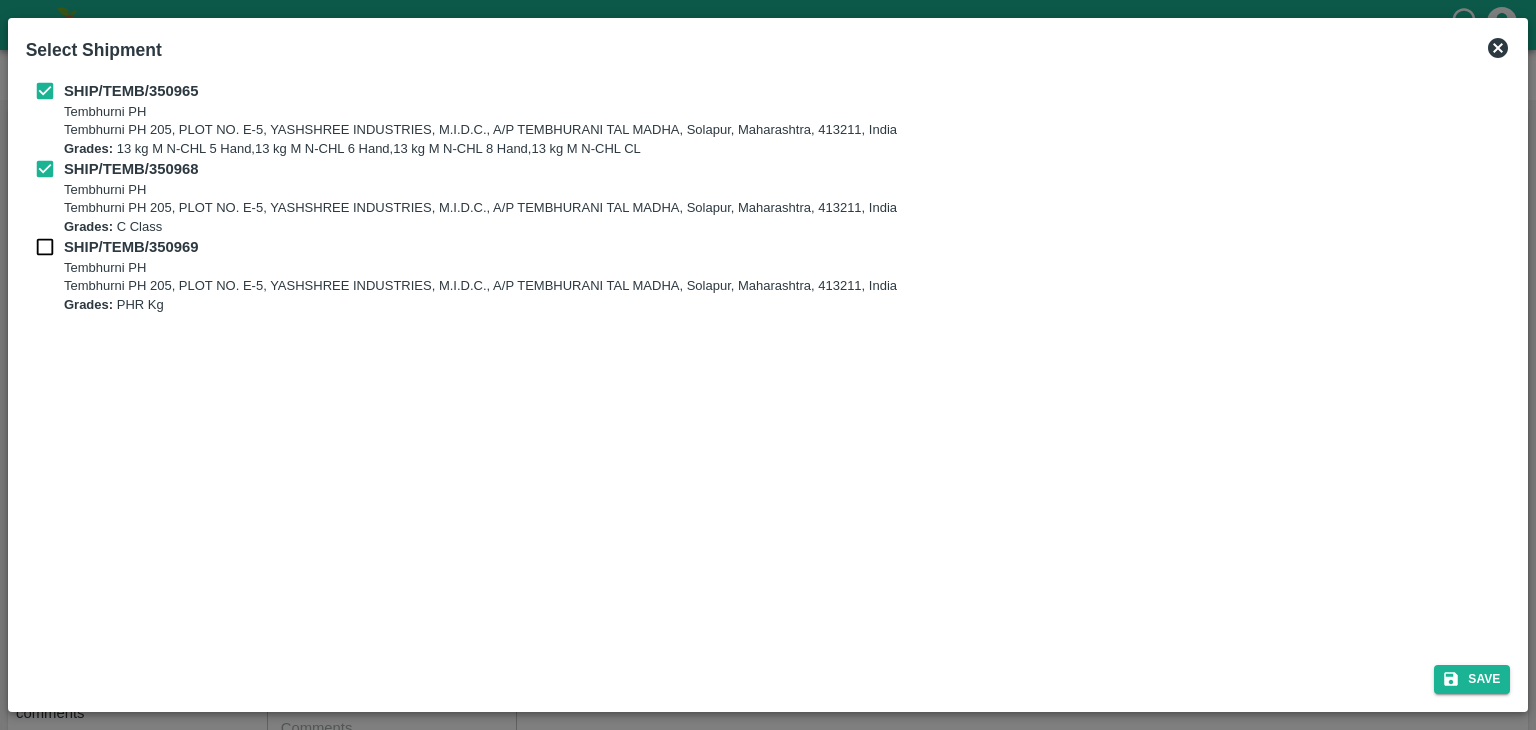 click at bounding box center (45, 247) 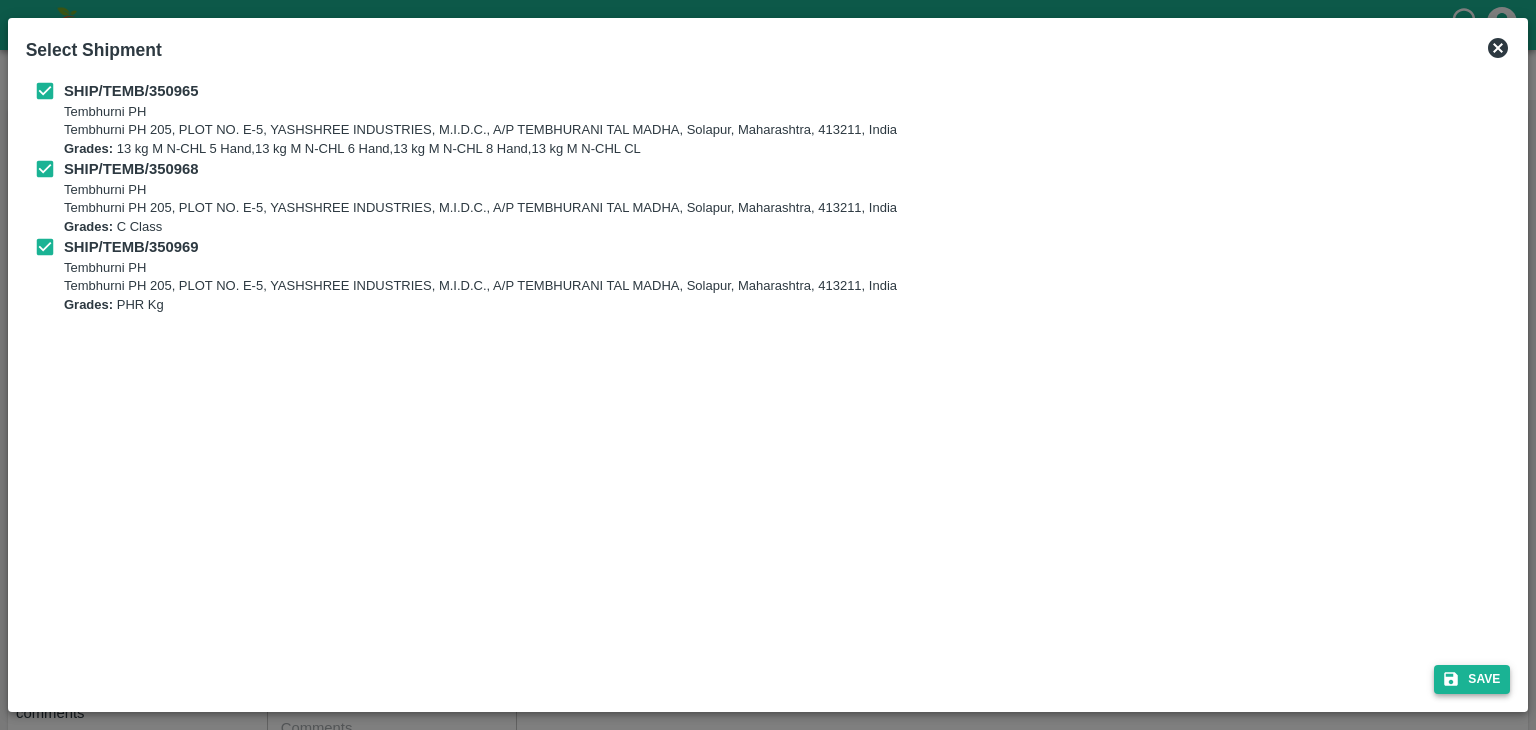 click 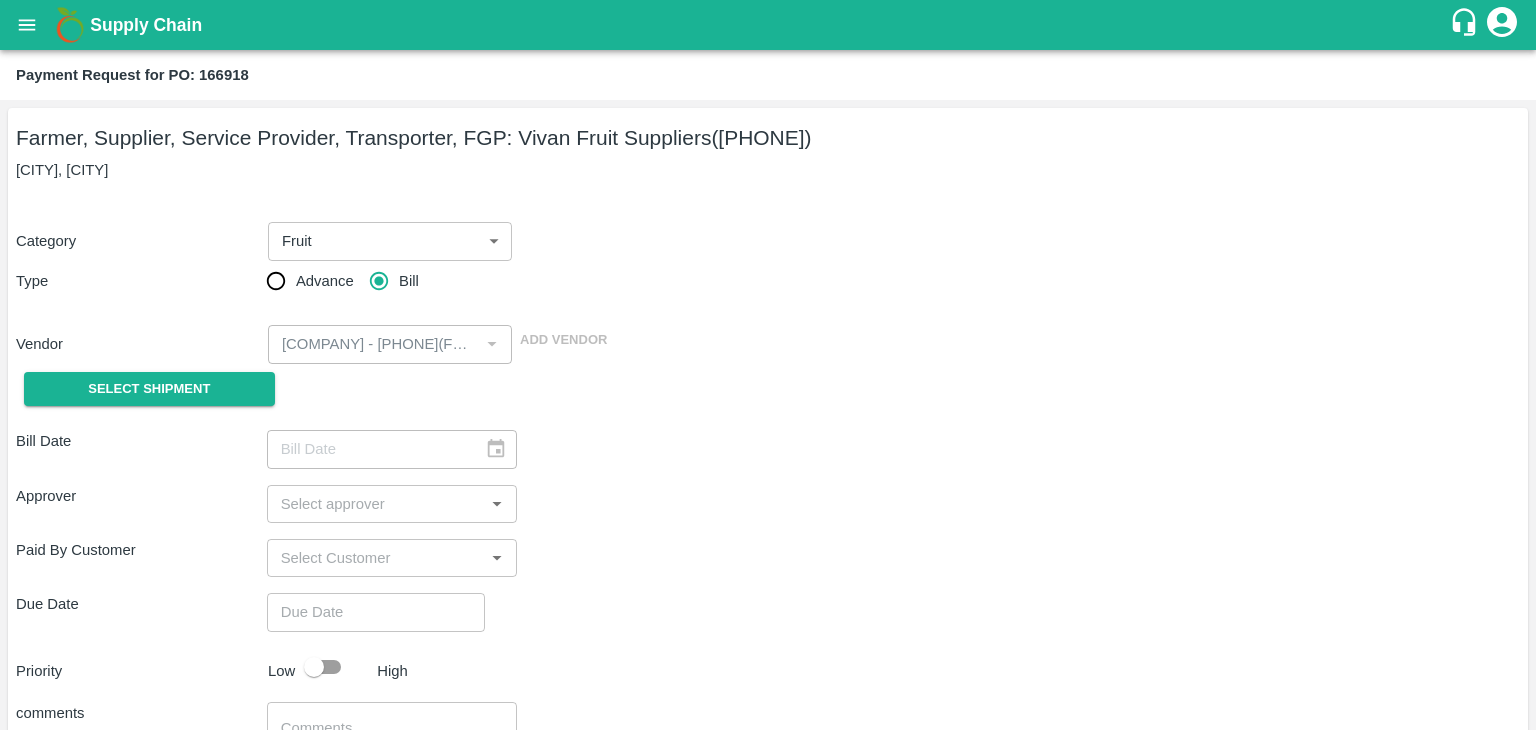 type on "02/08/2025" 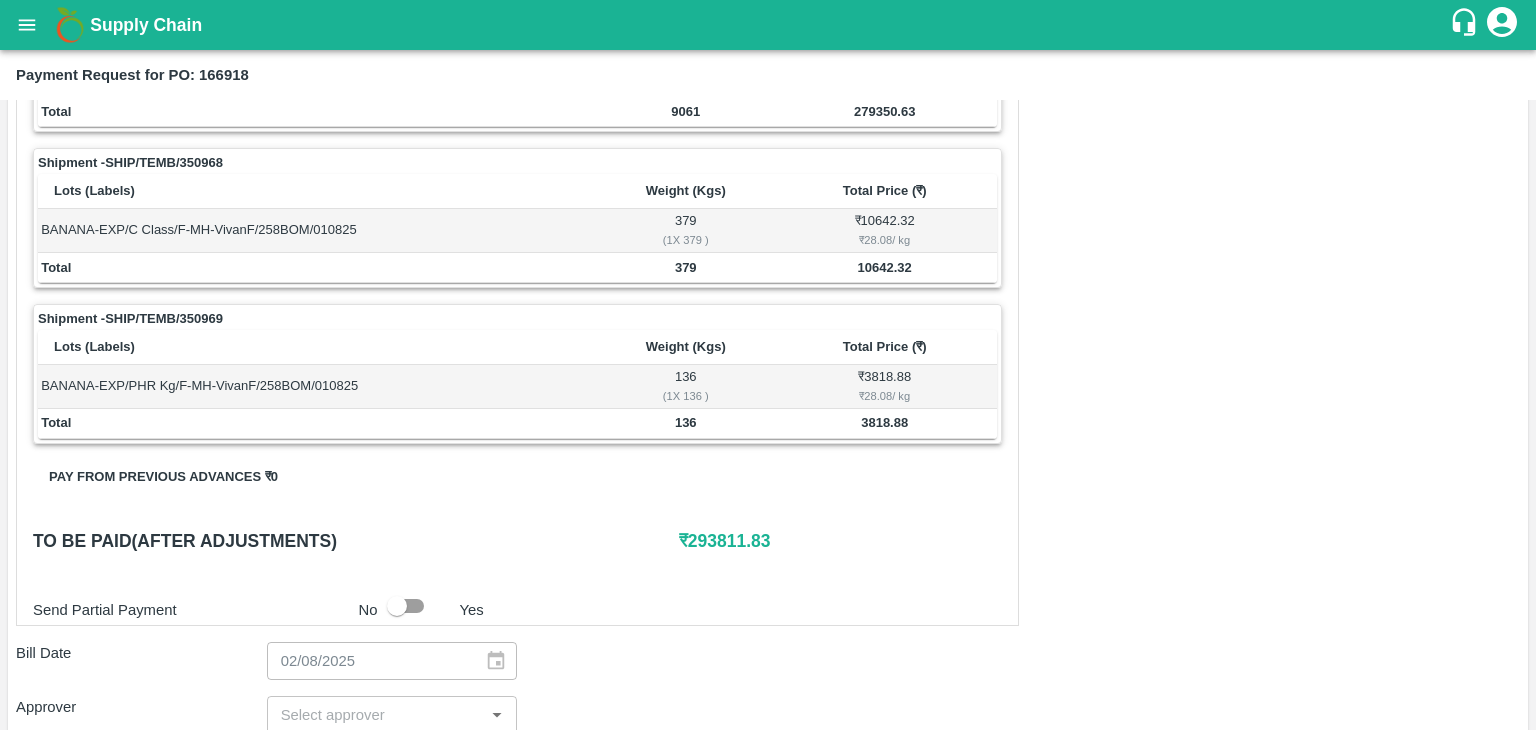scroll, scrollTop: 936, scrollLeft: 0, axis: vertical 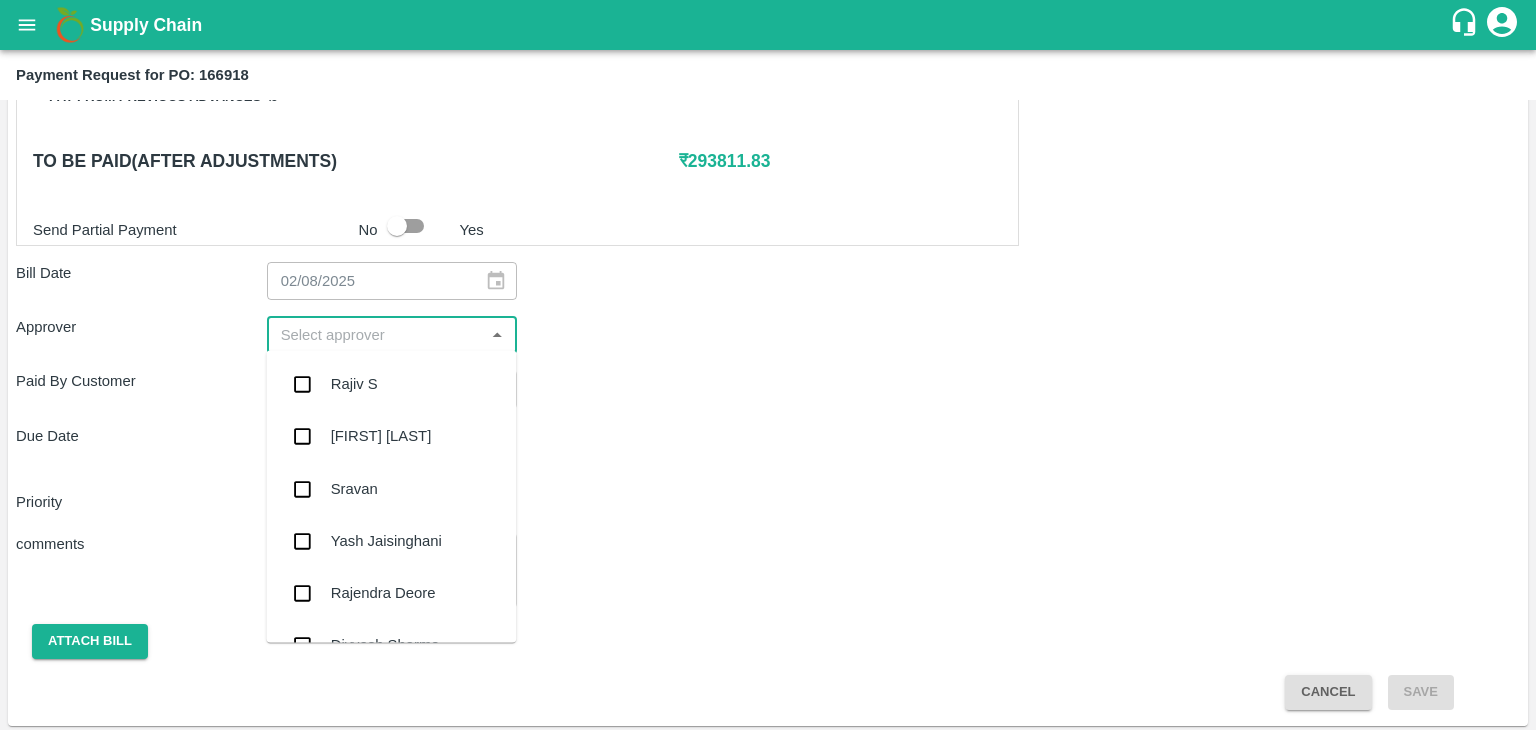 click at bounding box center [376, 335] 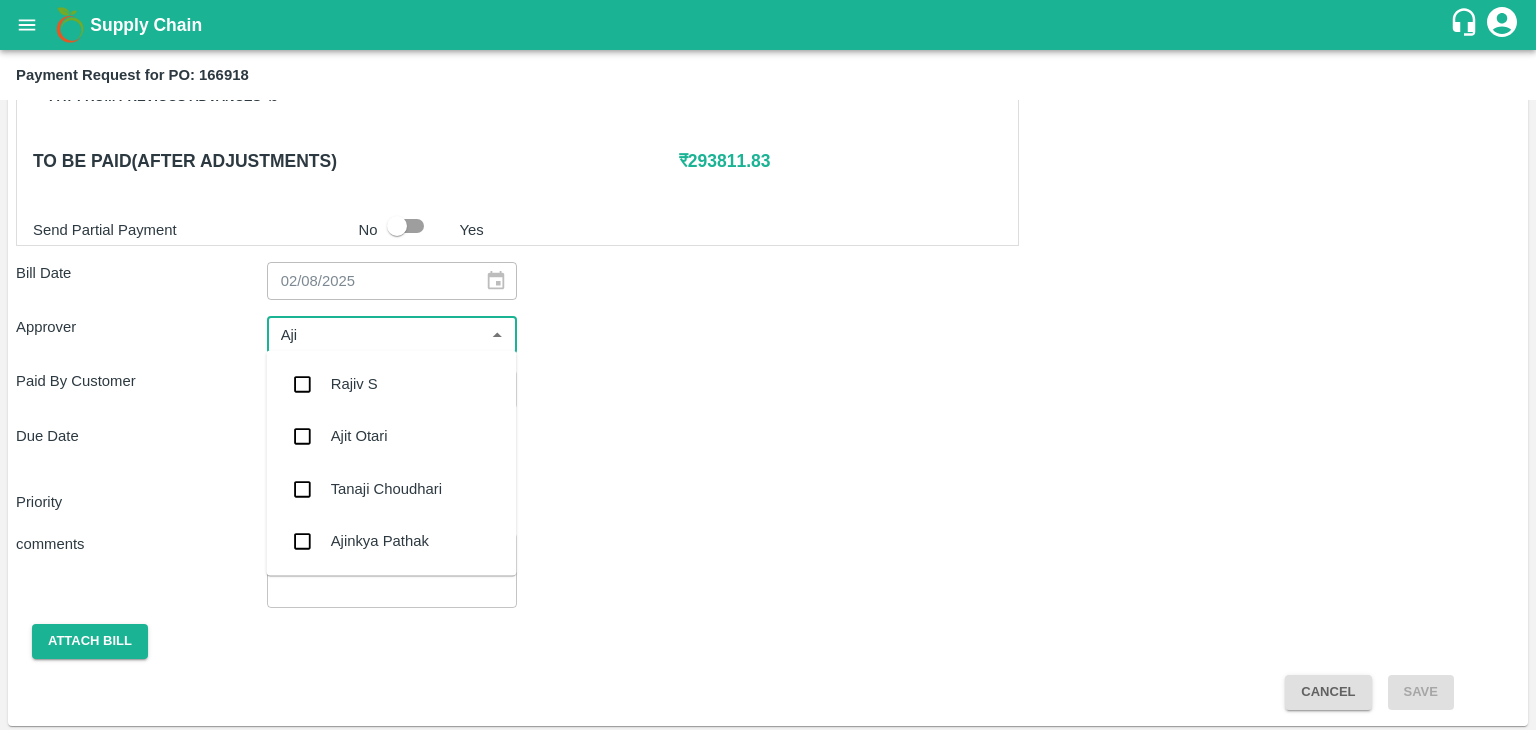 type on "[FIRST]" 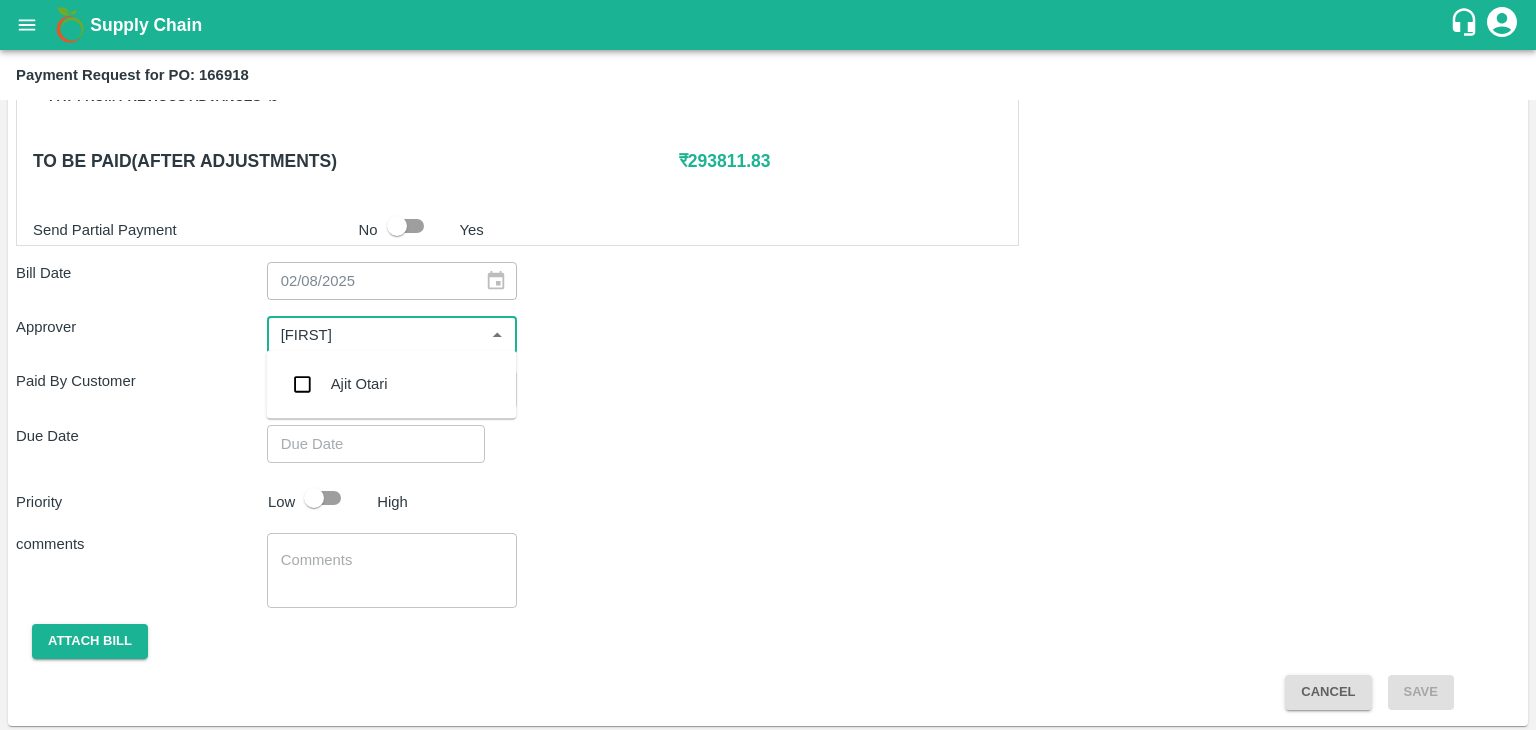 click on "Ajit Otari" at bounding box center [391, 384] 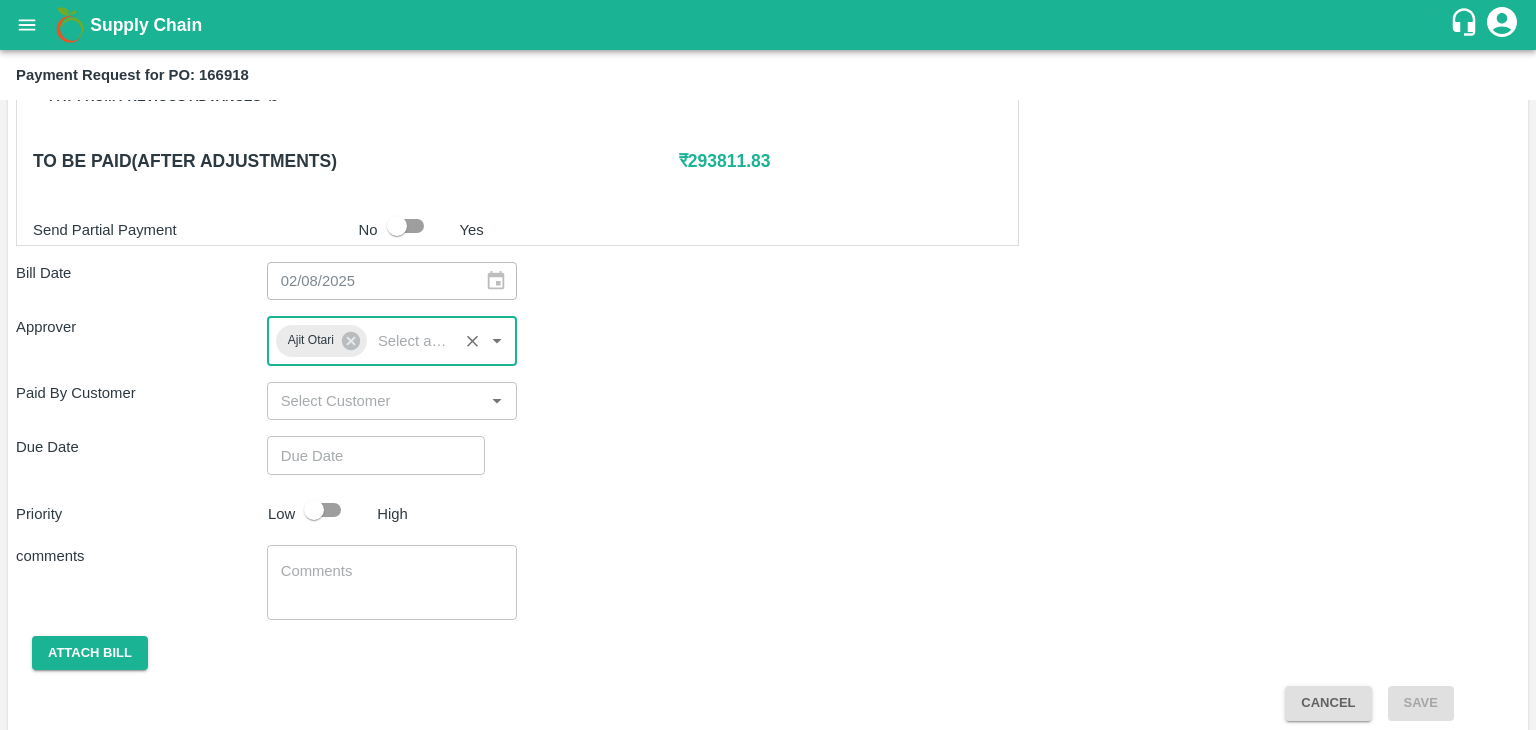 type on "DD/MM/YYYY hh:mm aa" 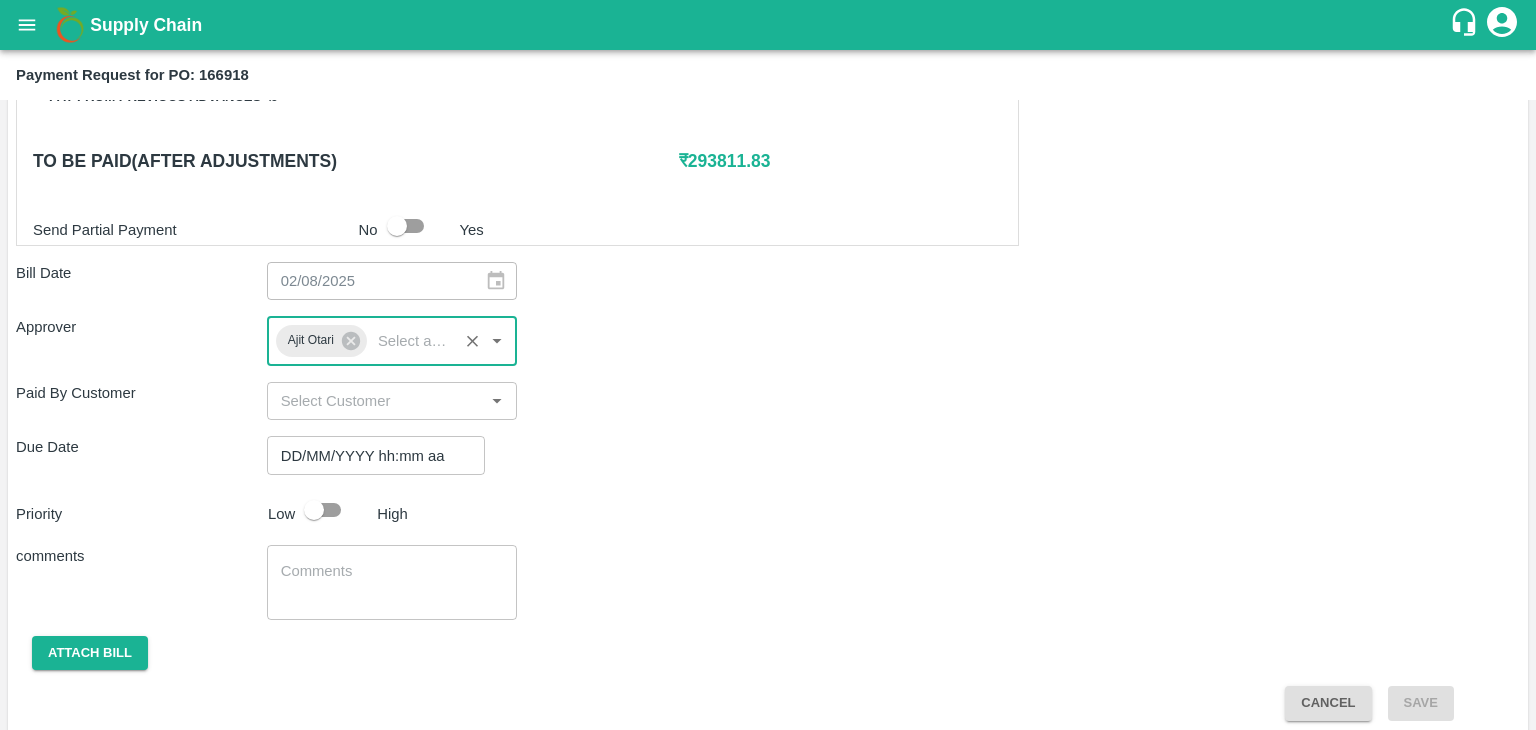 click on "DD/MM/YYYY hh:mm aa" at bounding box center (369, 455) 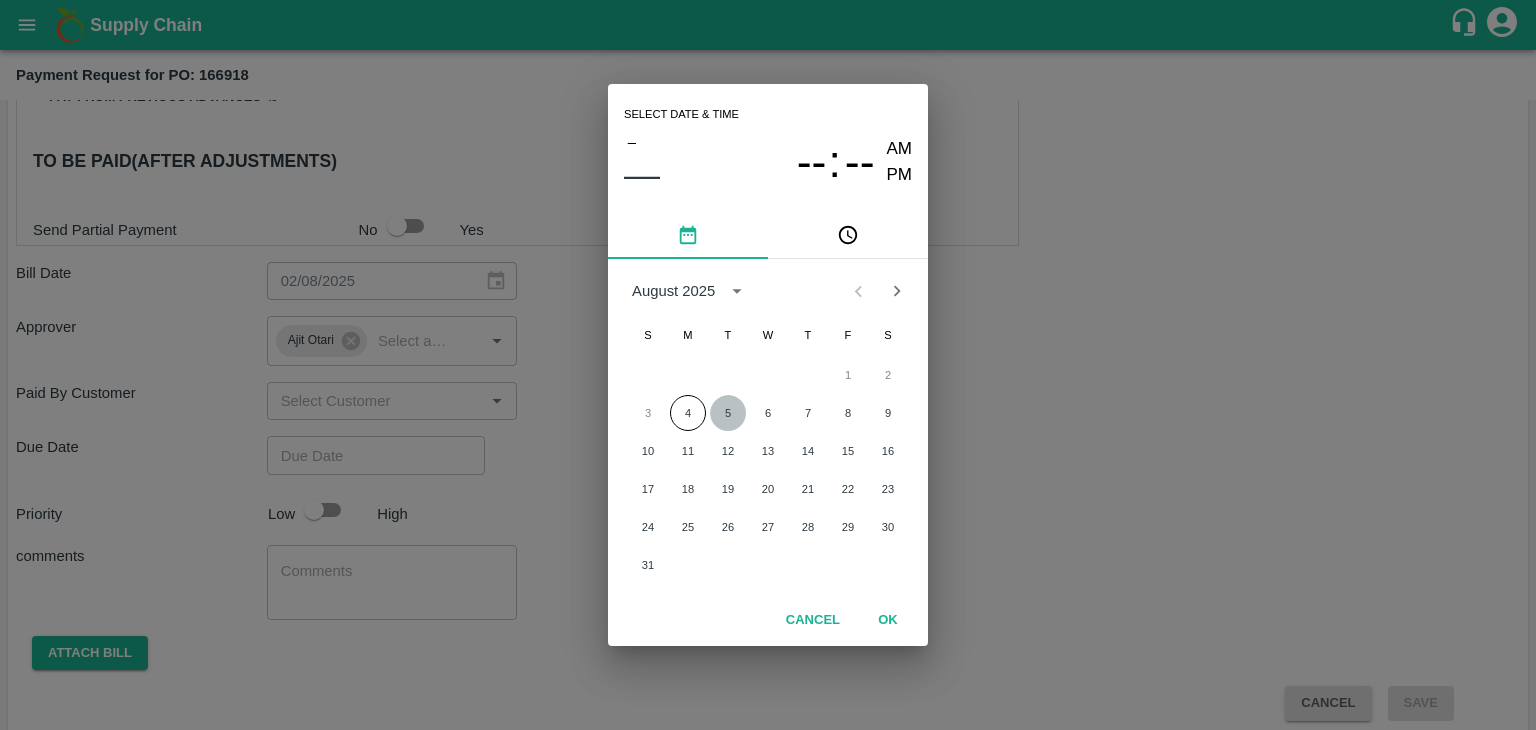 click on "5" at bounding box center [728, 413] 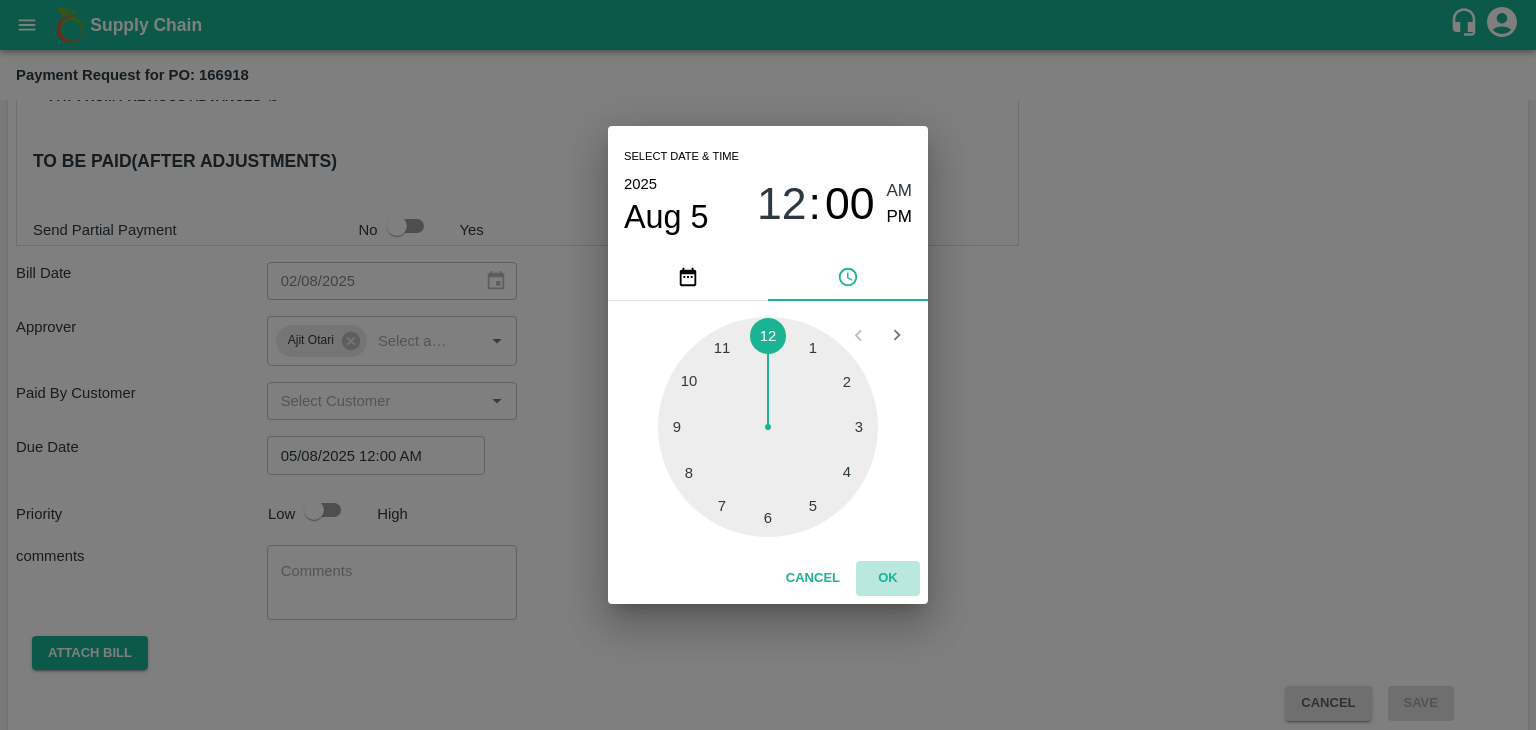 click on "OK" at bounding box center [888, 578] 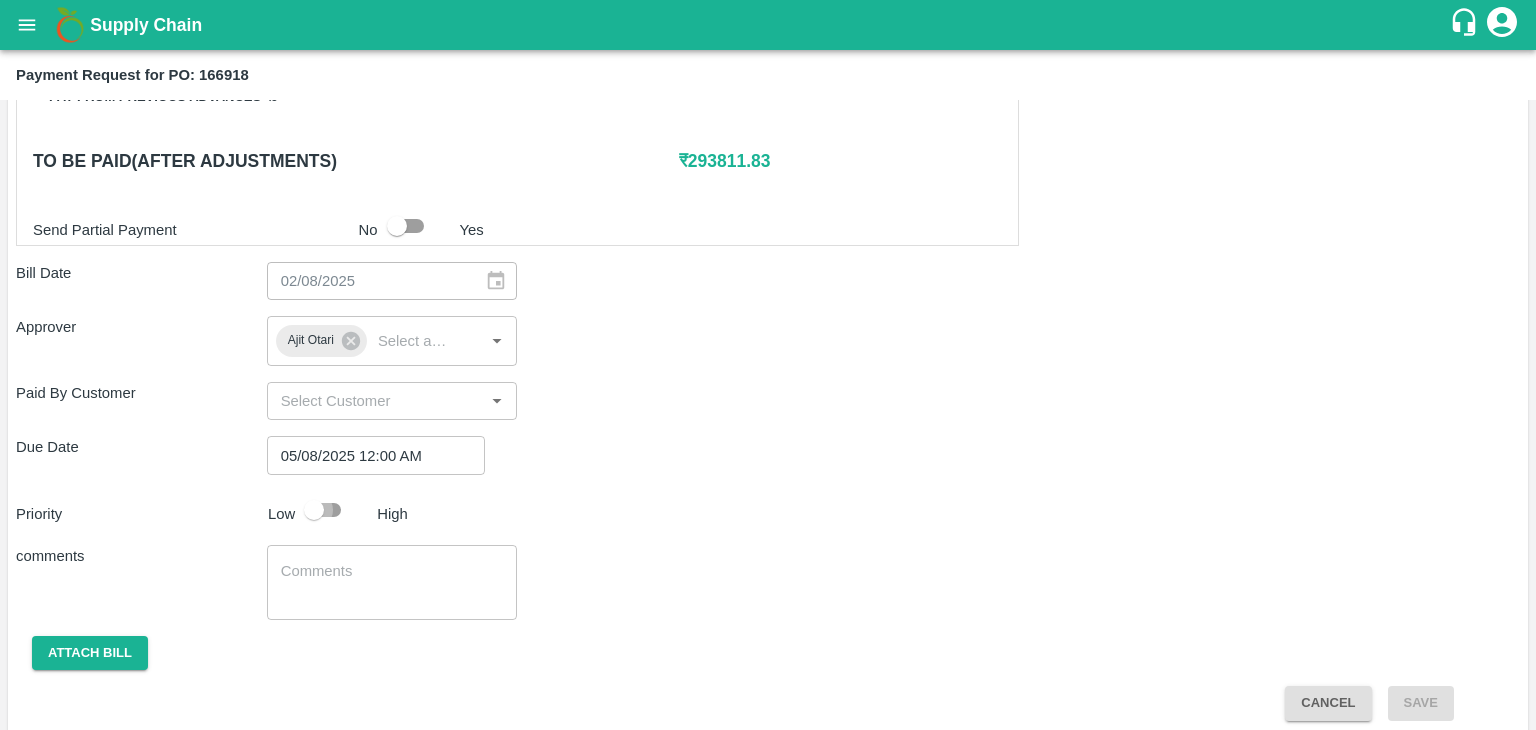 click at bounding box center (314, 510) 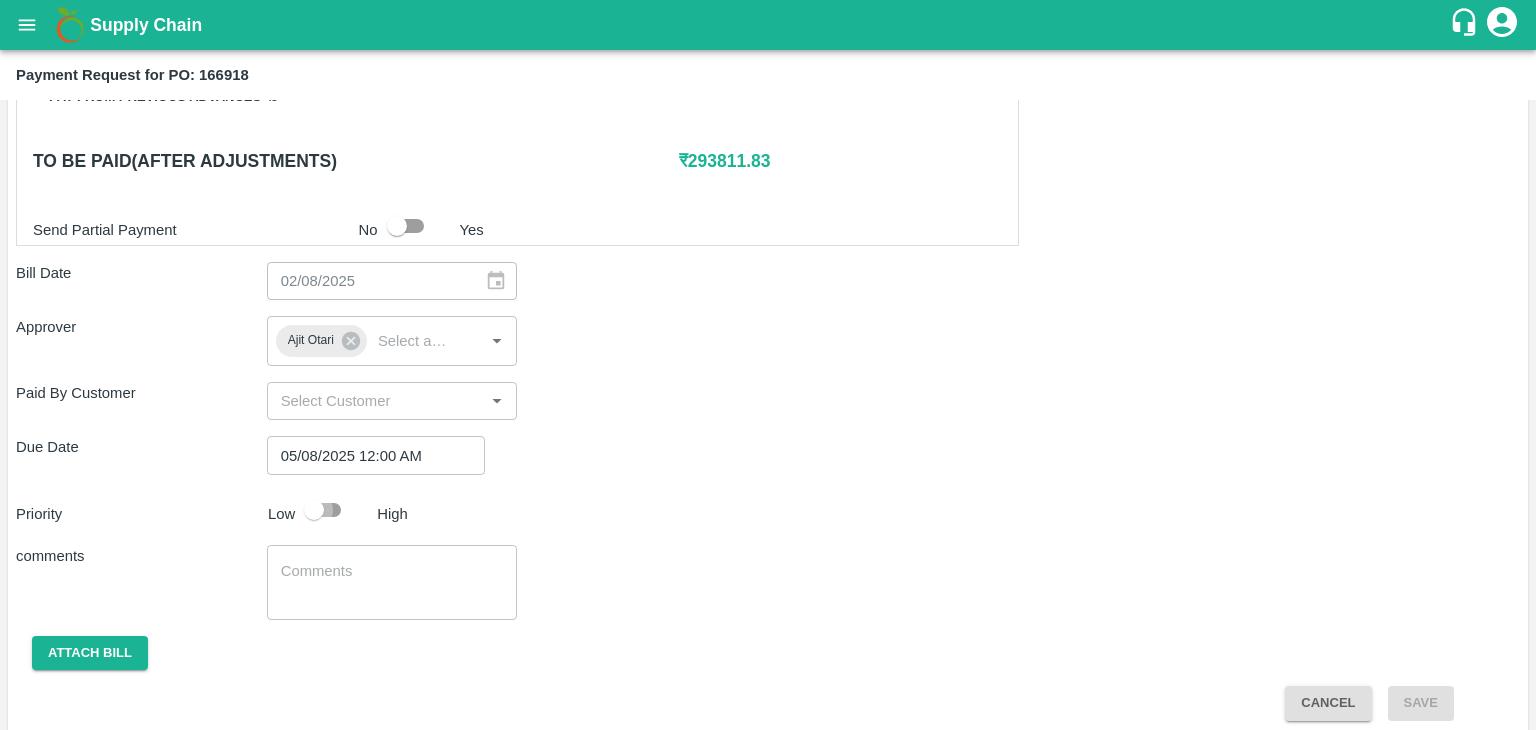 checkbox on "true" 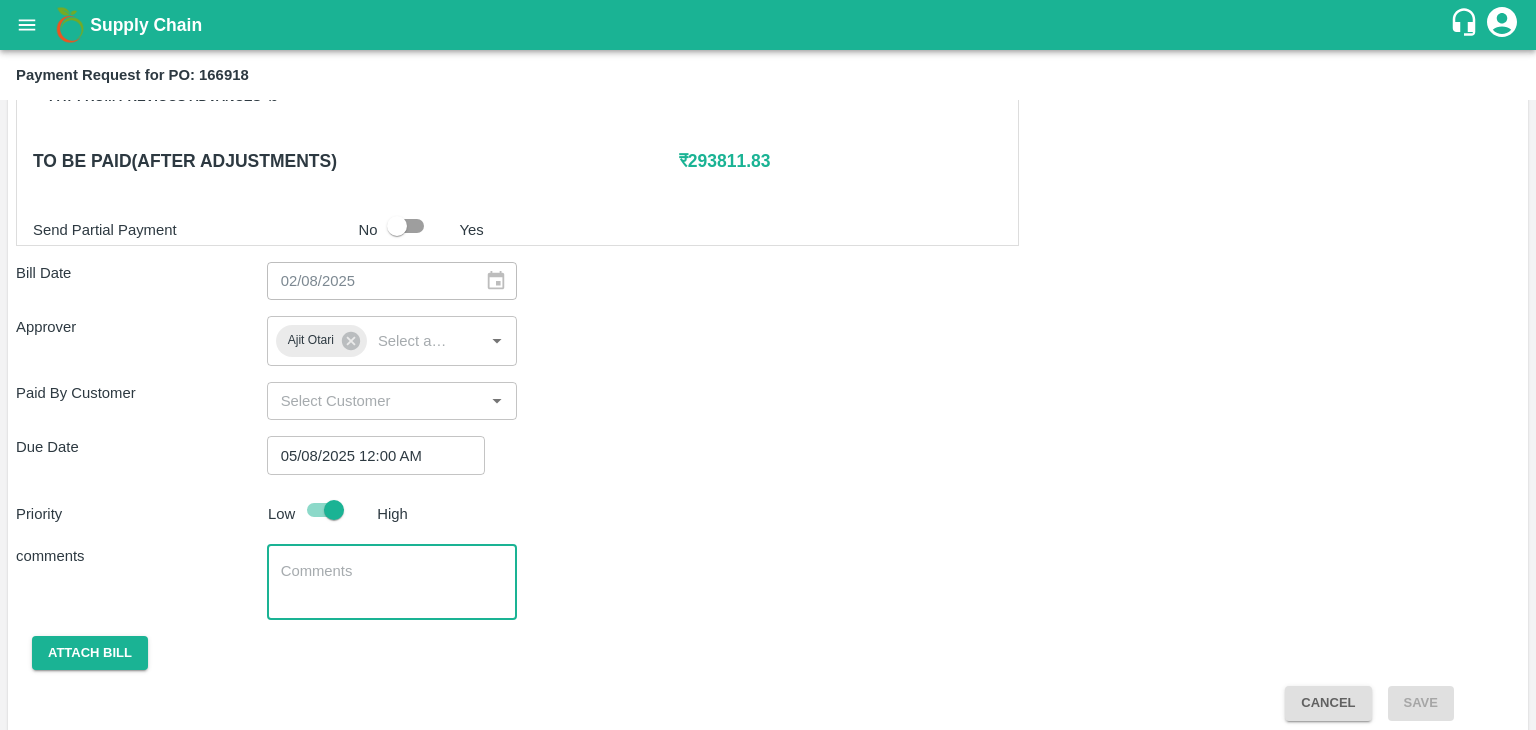 click at bounding box center (392, 582) 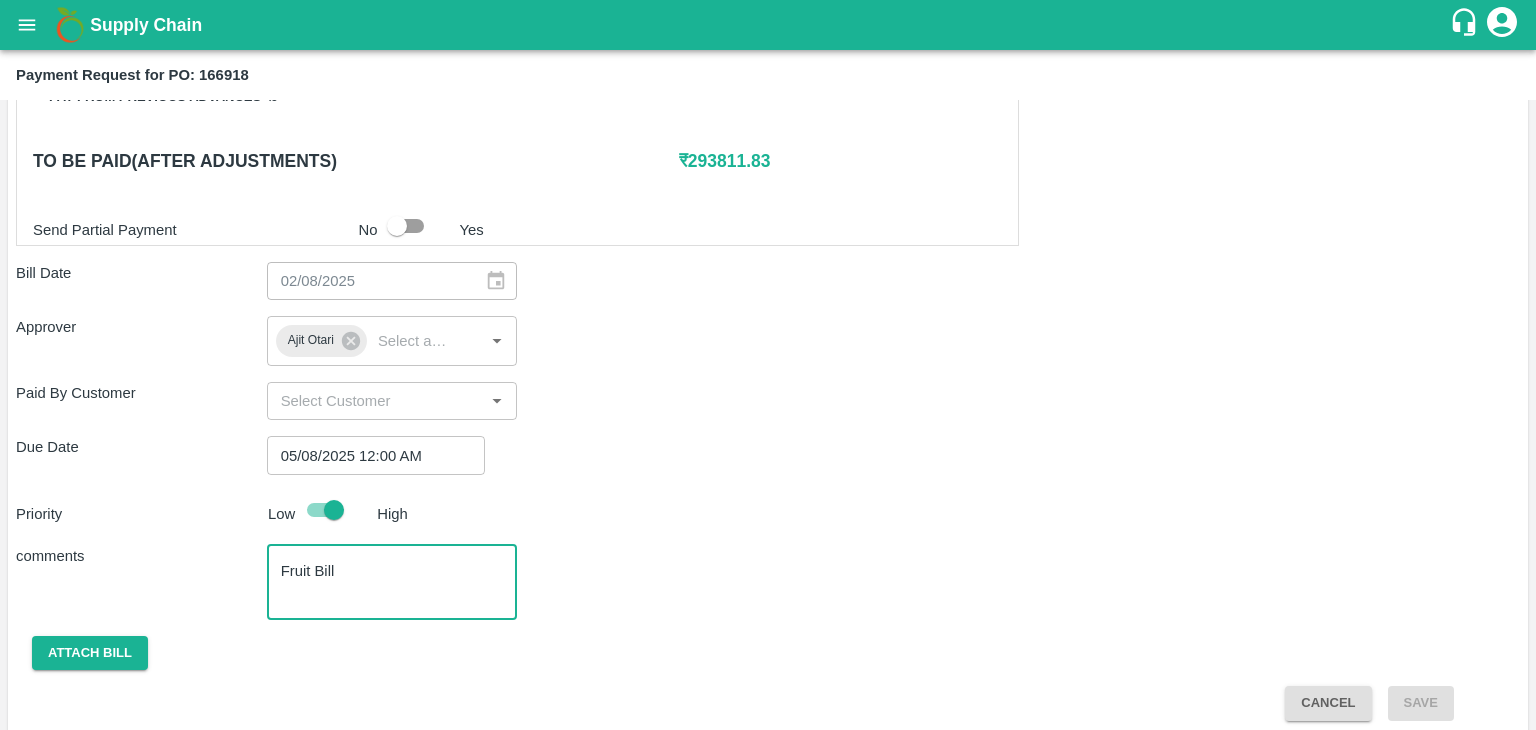 scroll, scrollTop: 948, scrollLeft: 0, axis: vertical 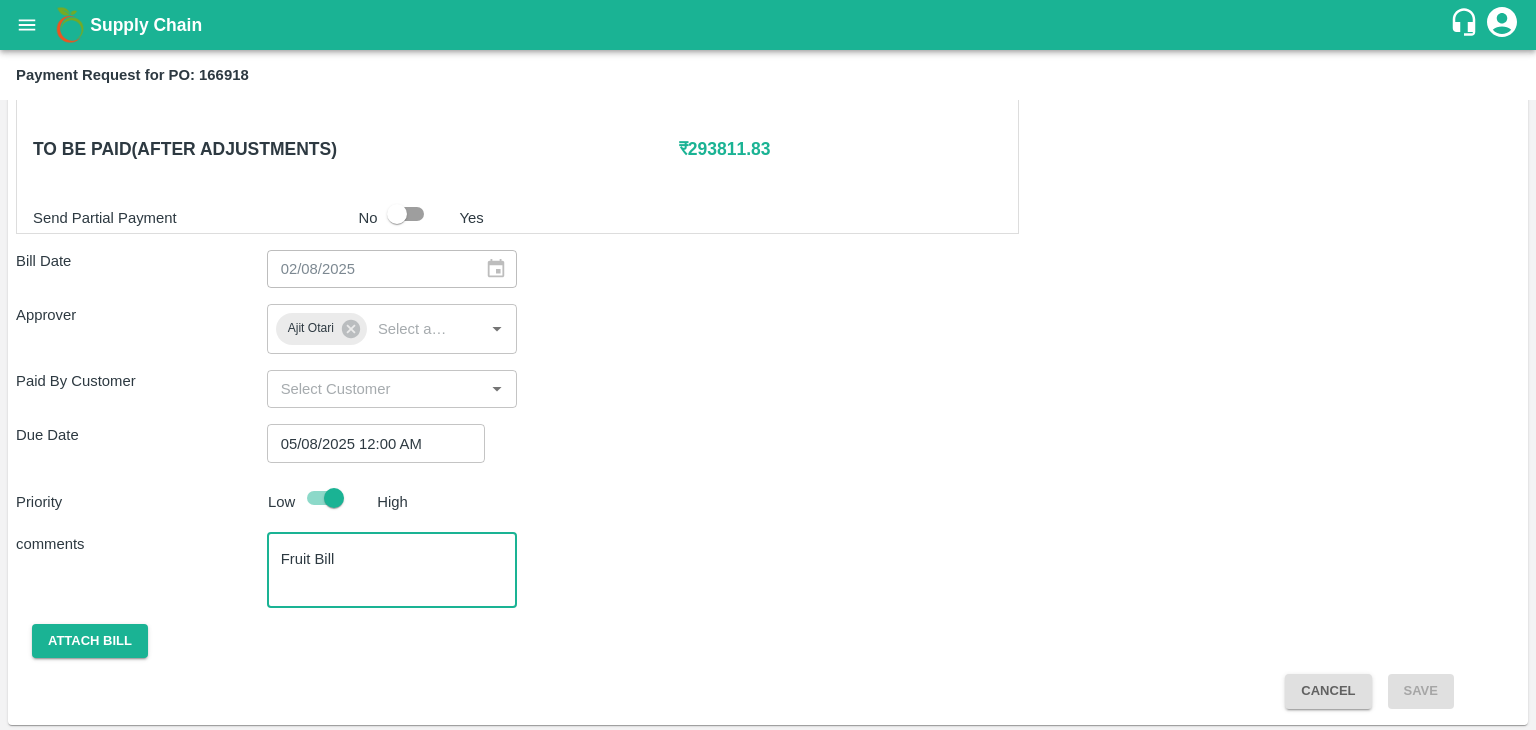 type on "Fruit Bill" 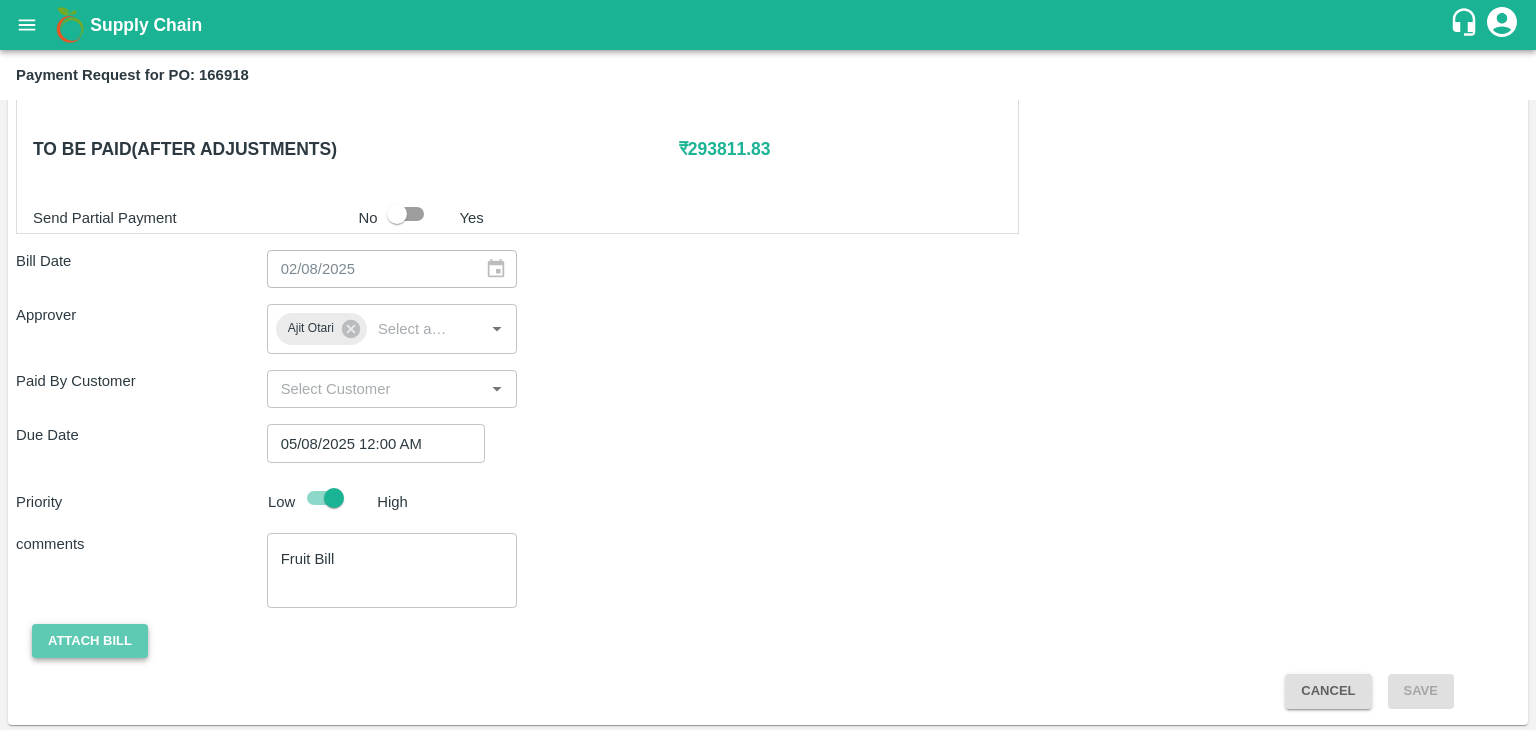 click on "Attach bill" at bounding box center [90, 641] 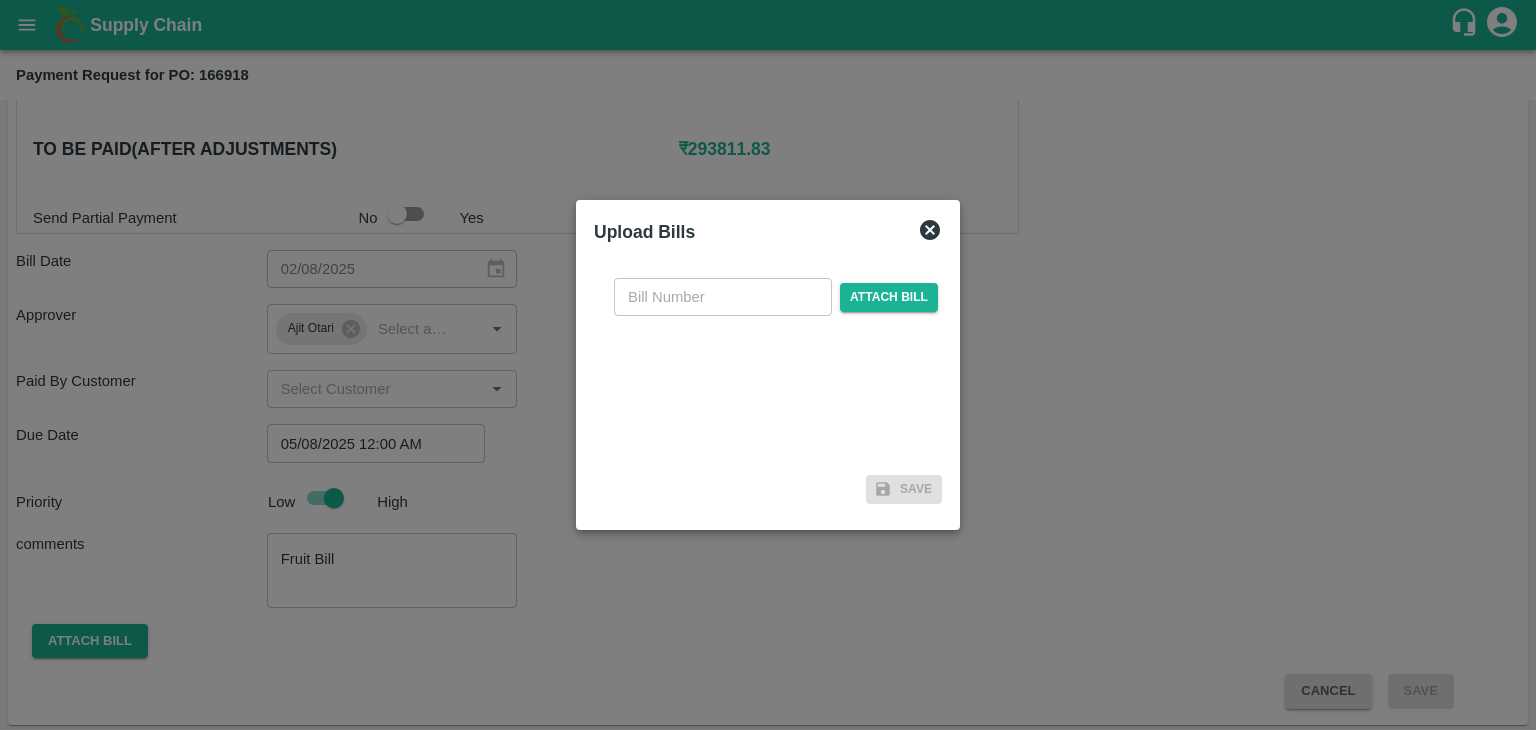 click at bounding box center (723, 297) 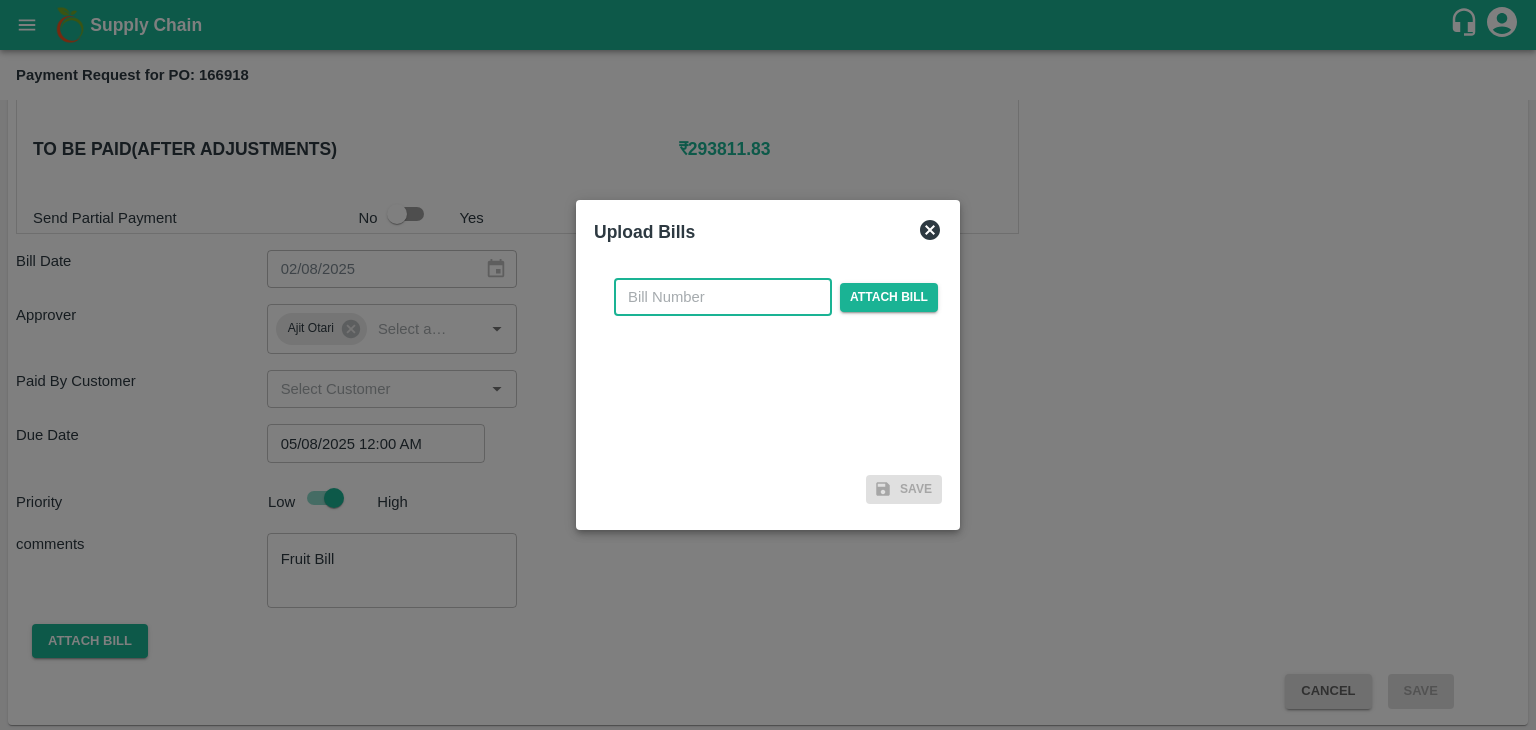 click at bounding box center (723, 297) 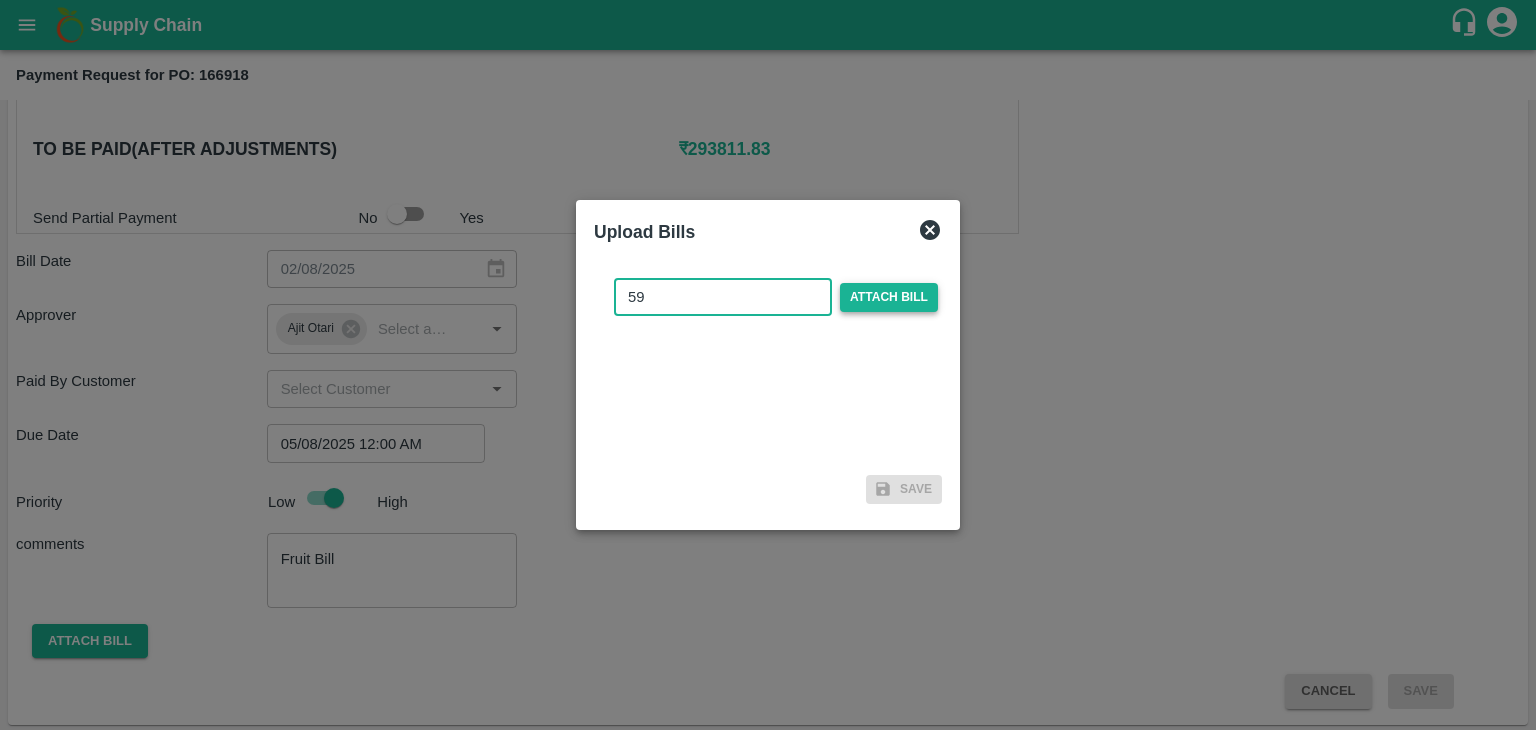 type on "59" 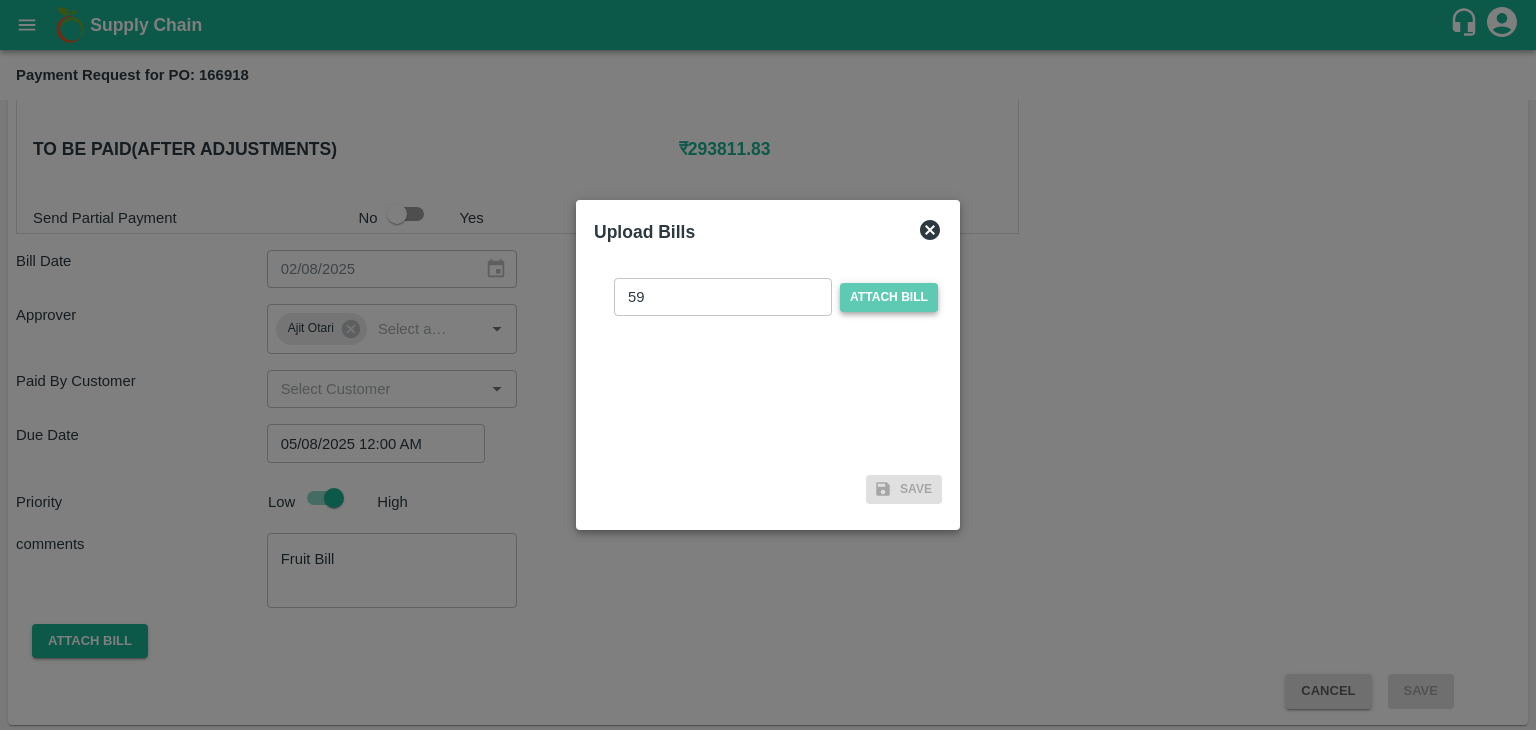 click on "Attach bill" at bounding box center (889, 297) 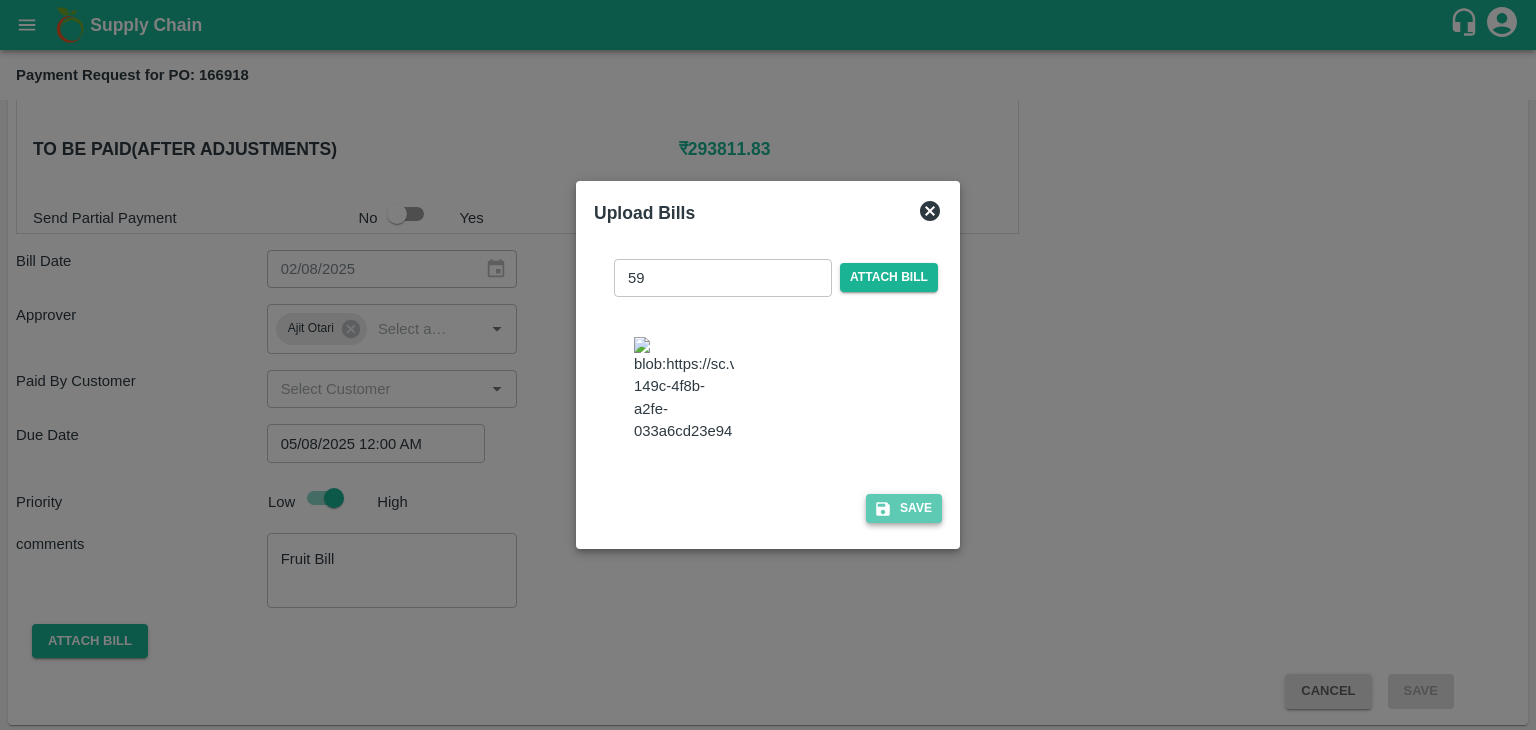 click on "Save" at bounding box center [904, 508] 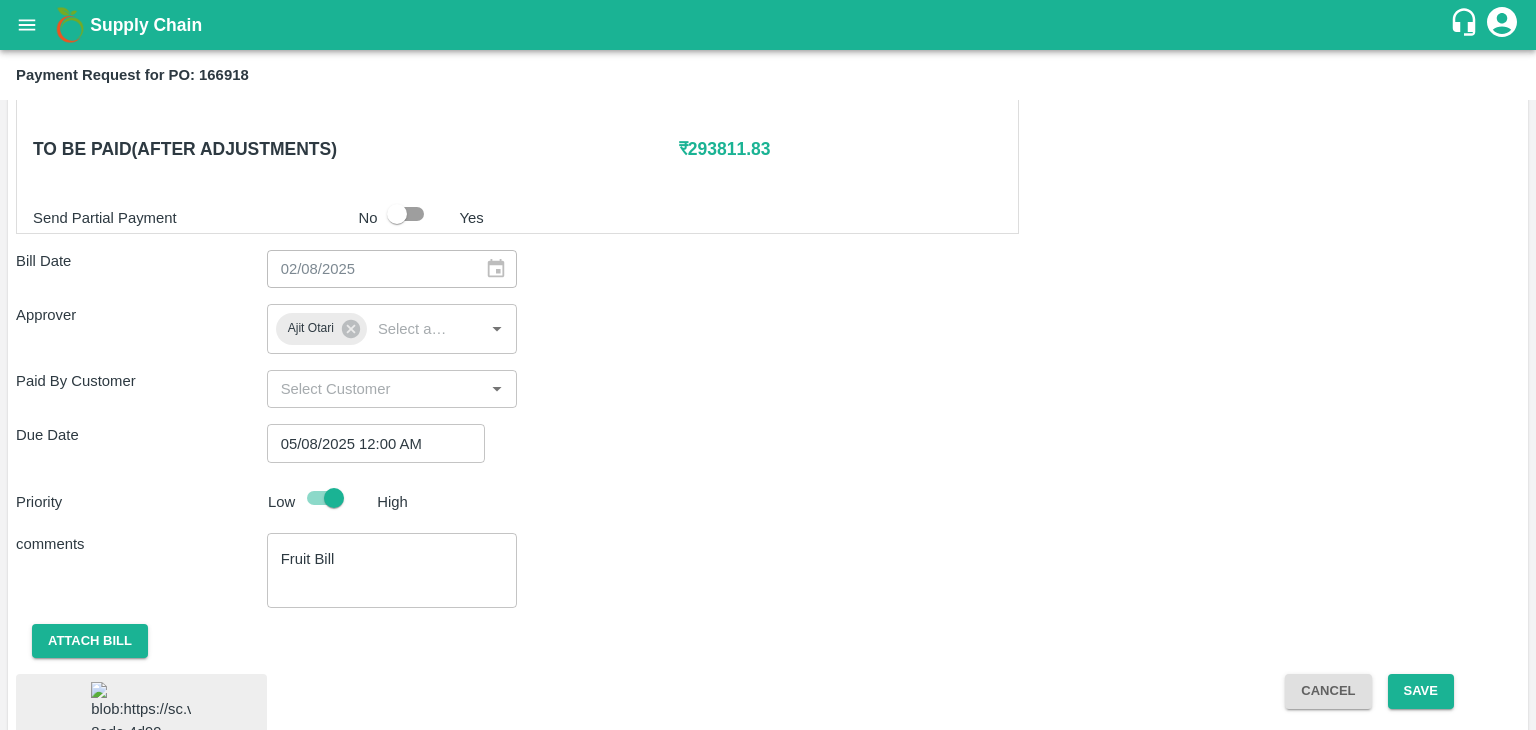 scroll, scrollTop: 1068, scrollLeft: 0, axis: vertical 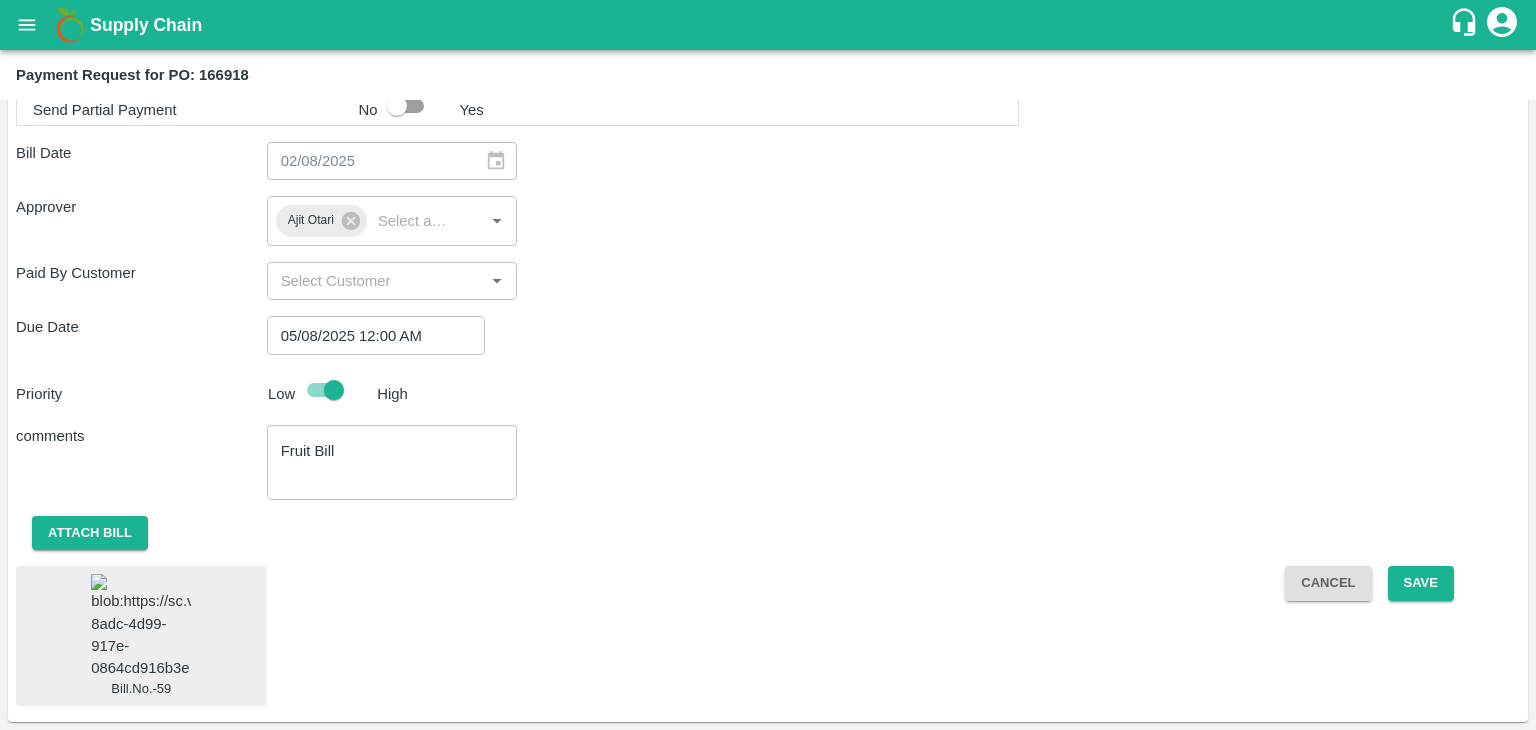 click at bounding box center (141, 626) 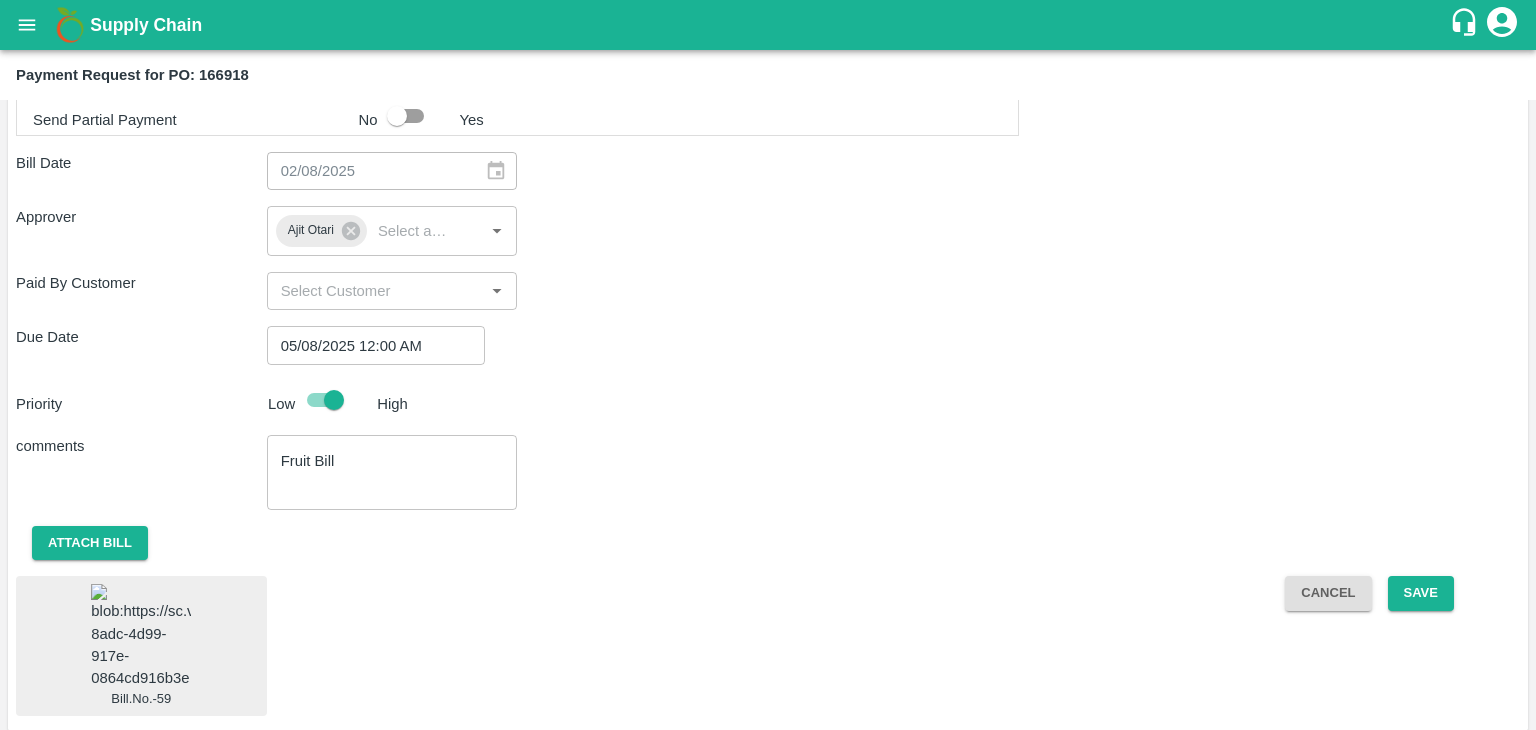 scroll, scrollTop: 1068, scrollLeft: 0, axis: vertical 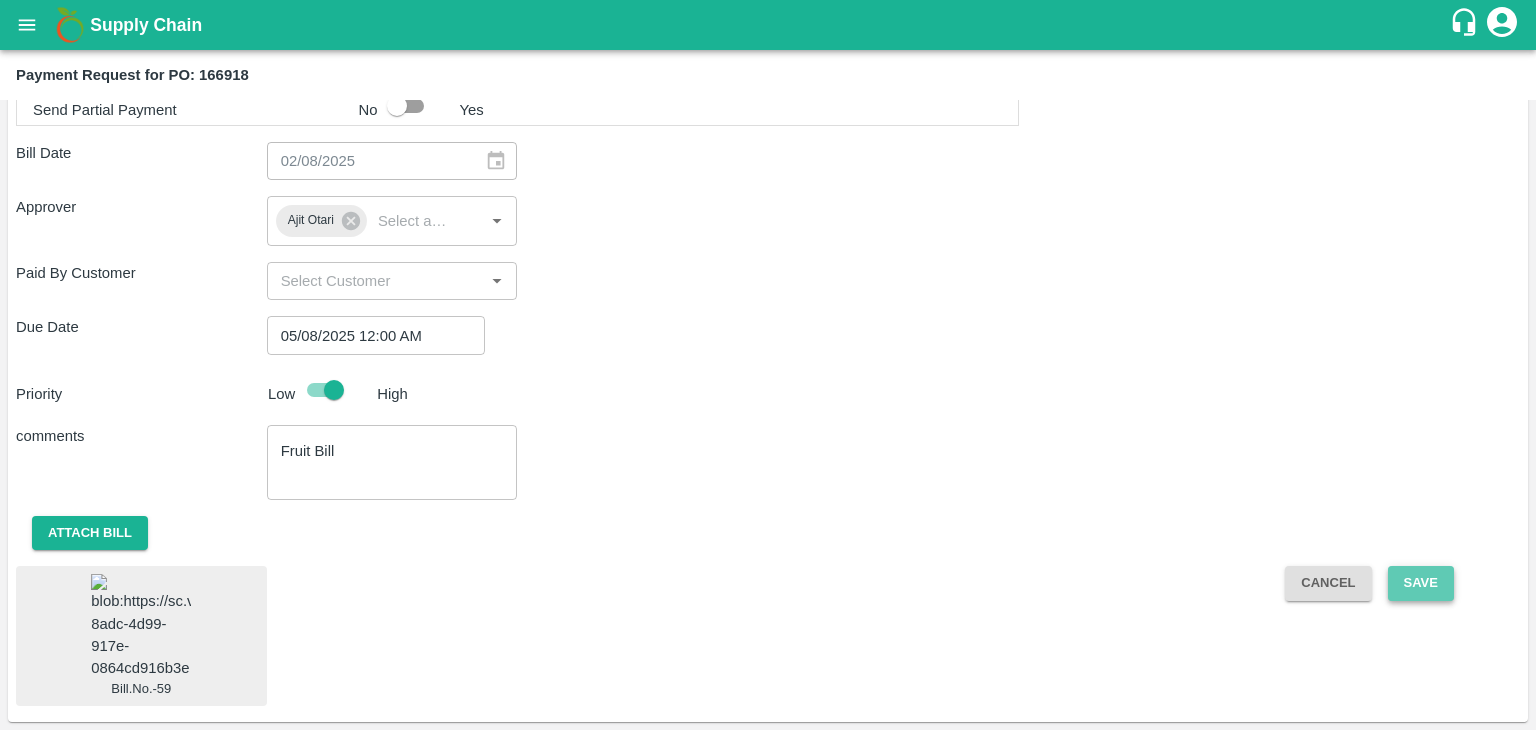 click on "Save" at bounding box center [1421, 583] 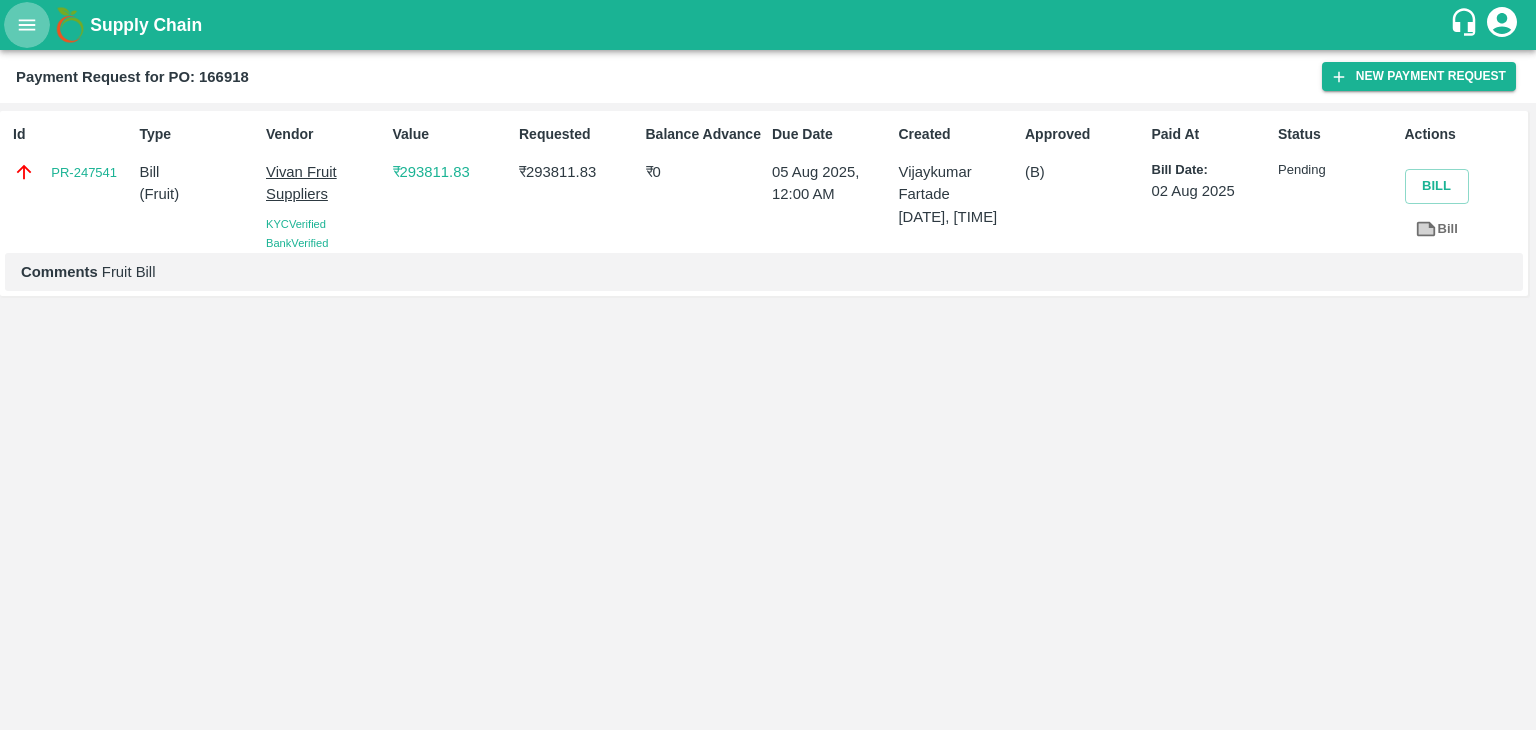 click 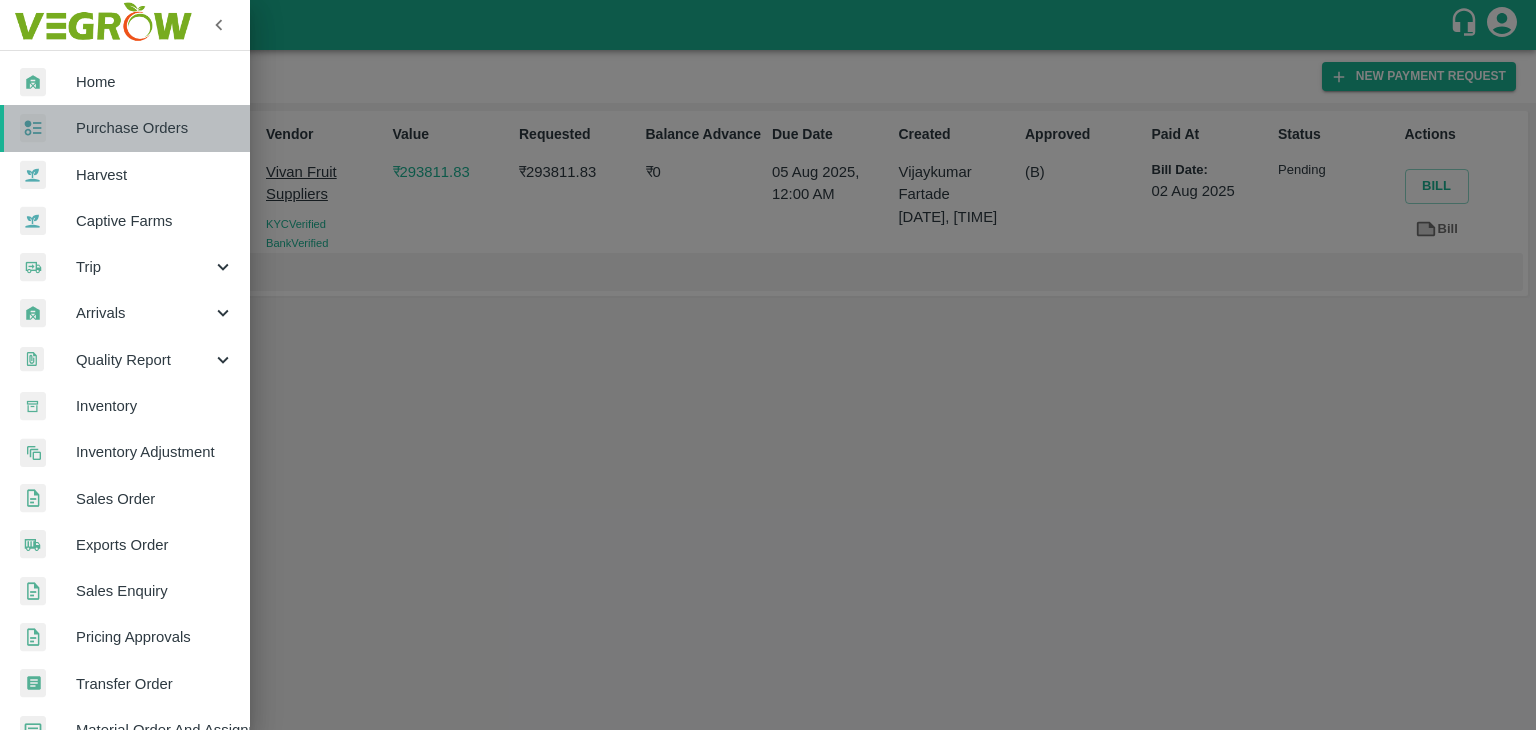click on "Purchase Orders" at bounding box center [155, 128] 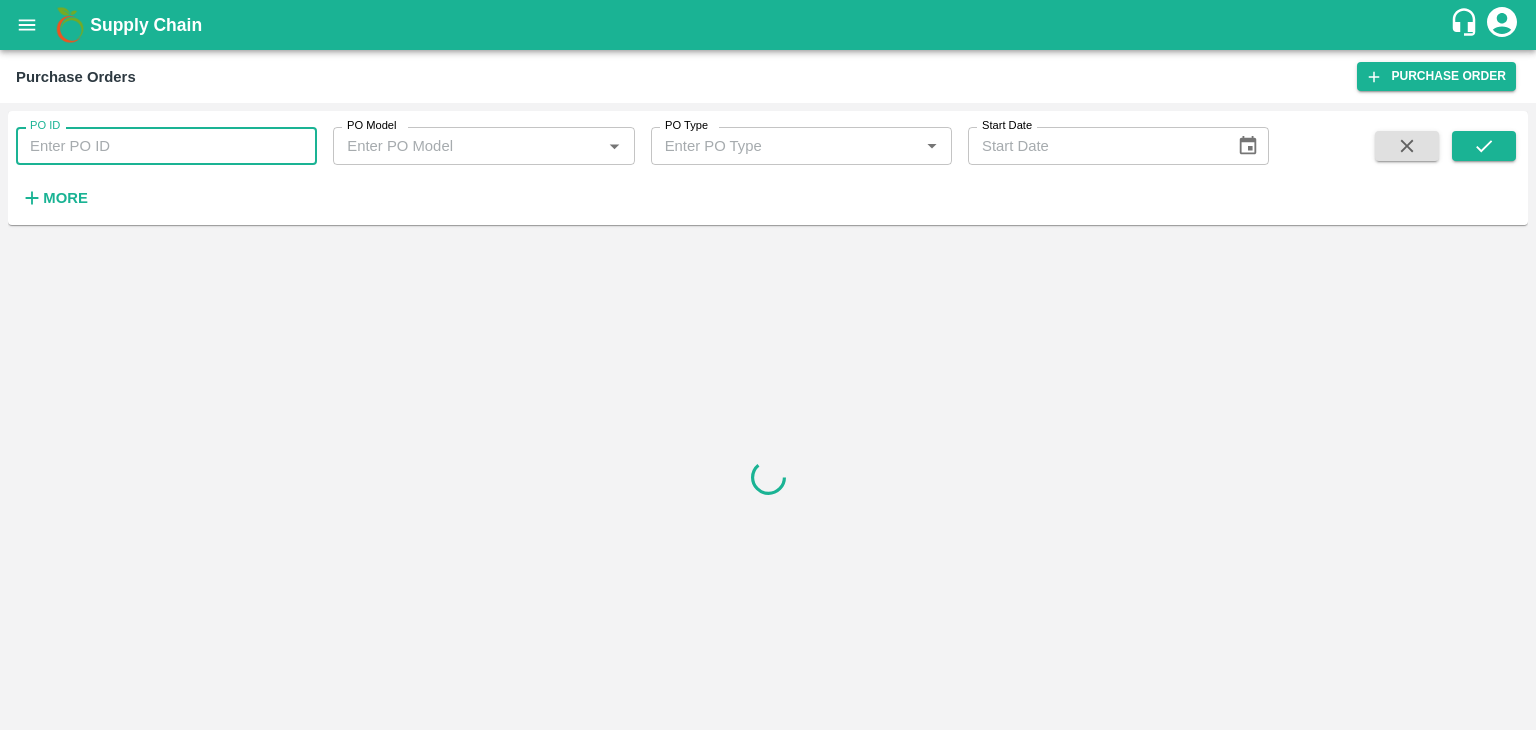 click on "PO ID" at bounding box center [166, 146] 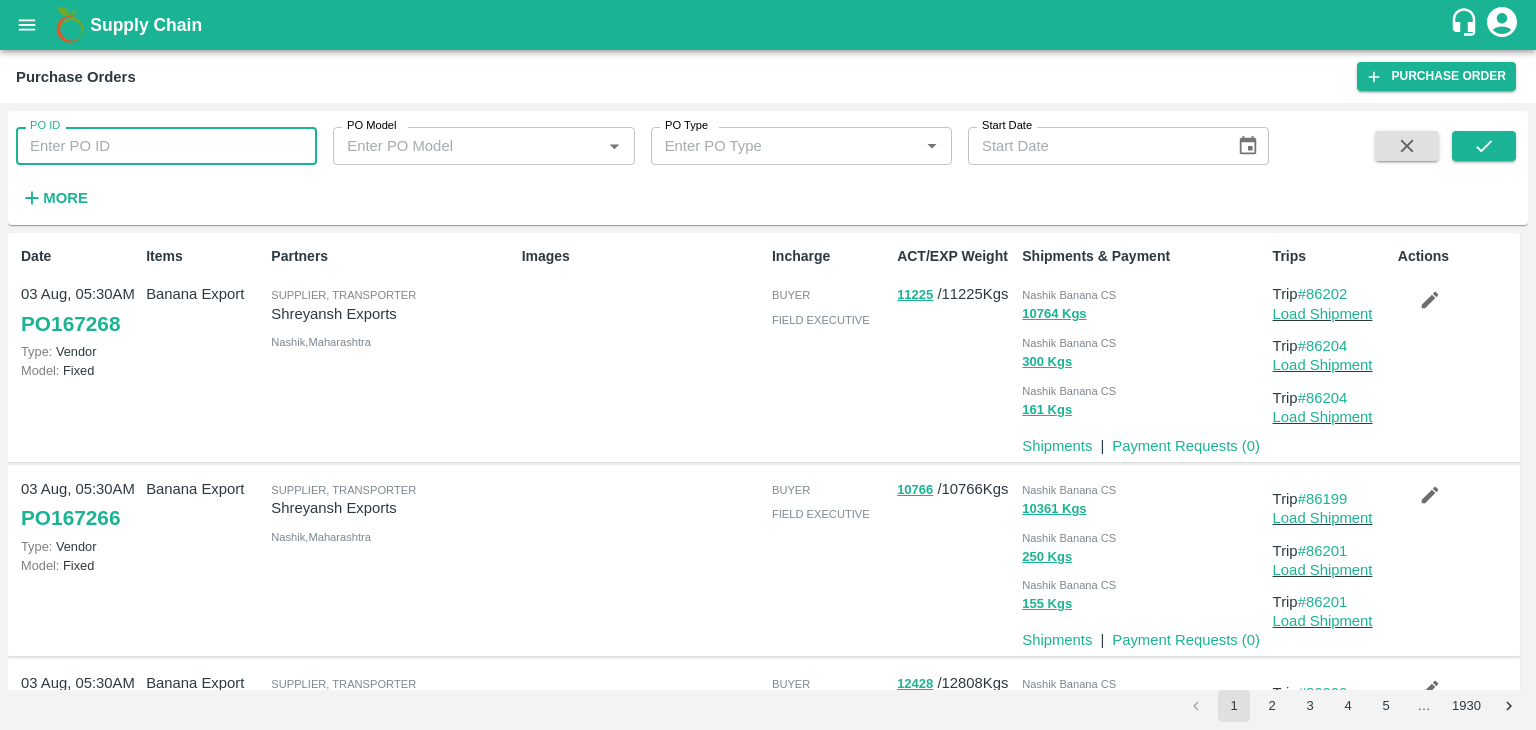 paste on "167126" 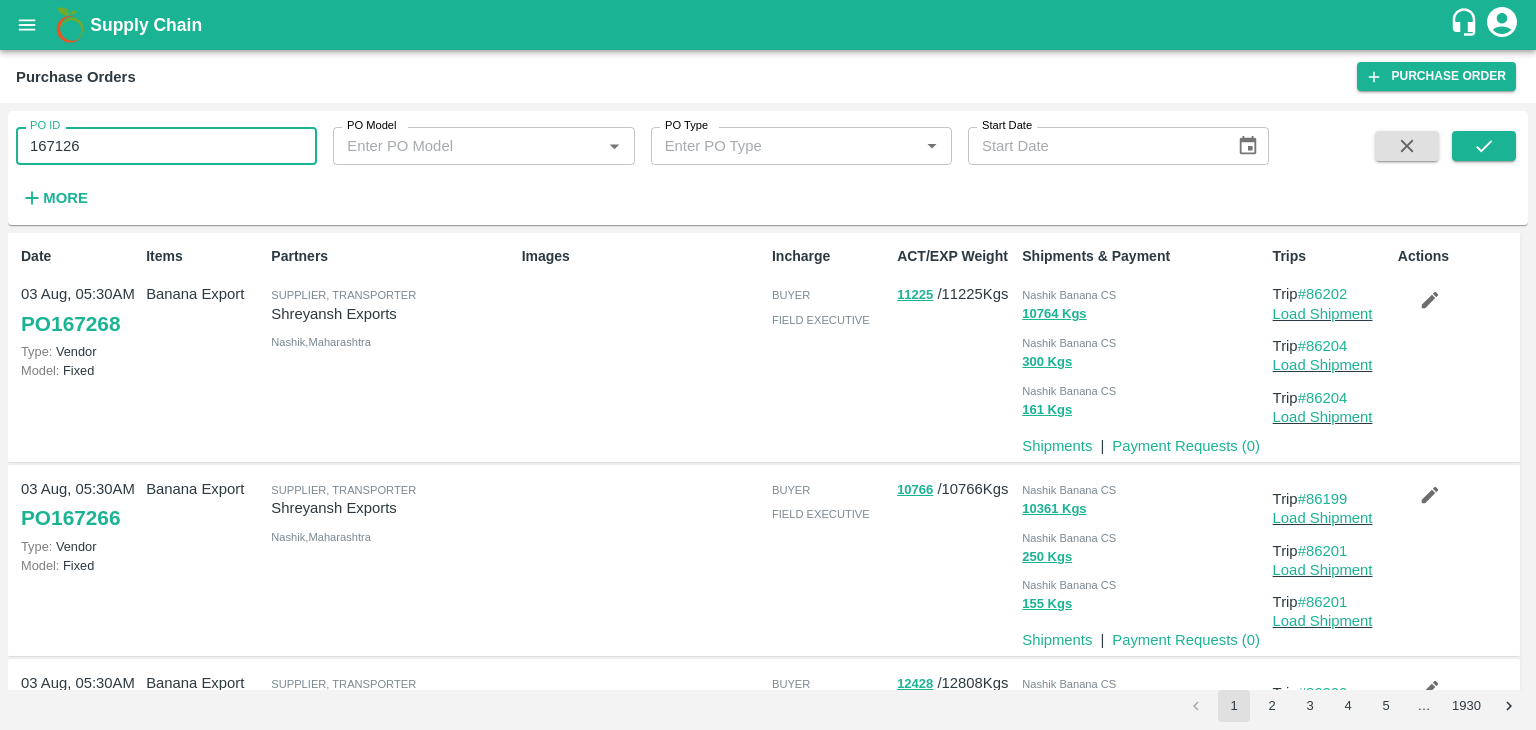 type on "167126" 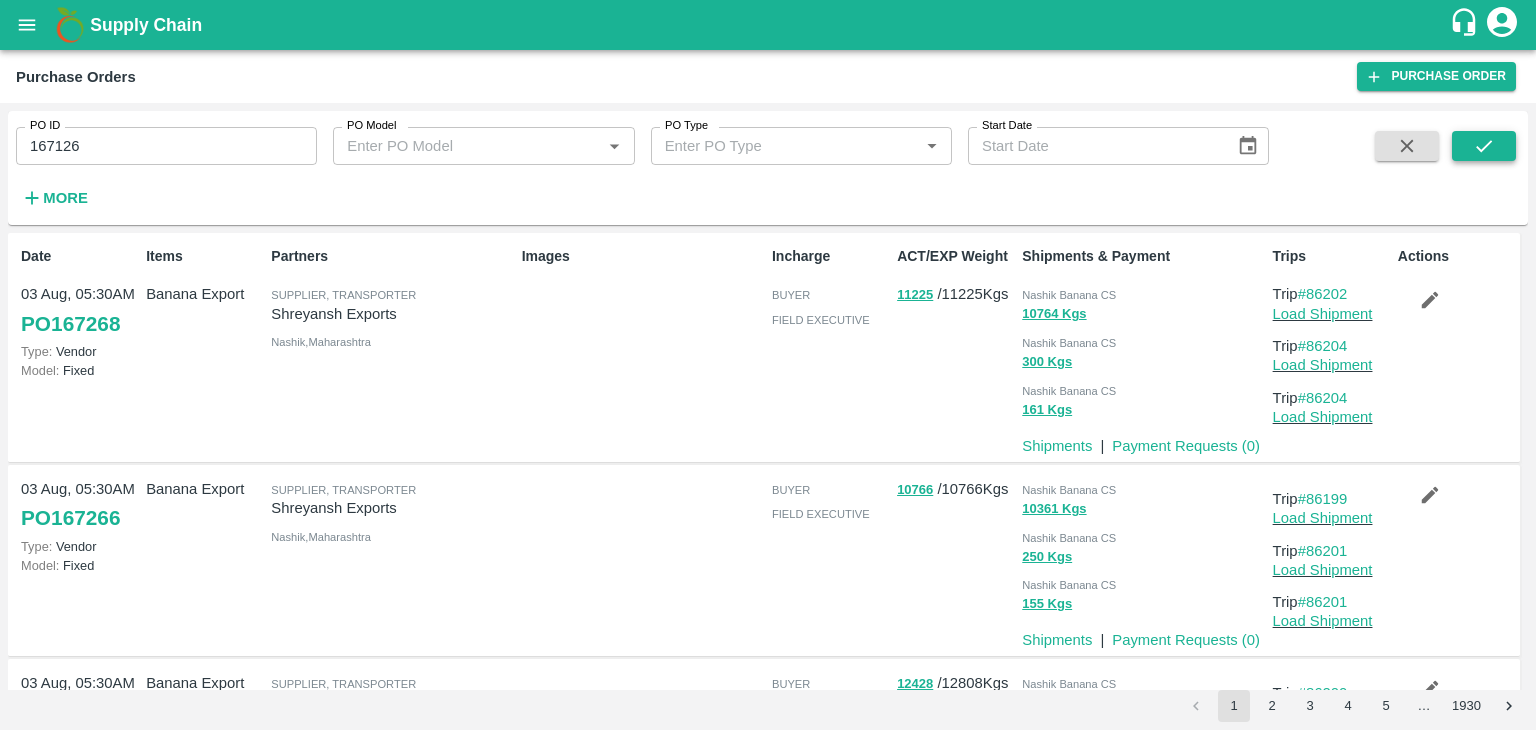 click at bounding box center [1484, 172] 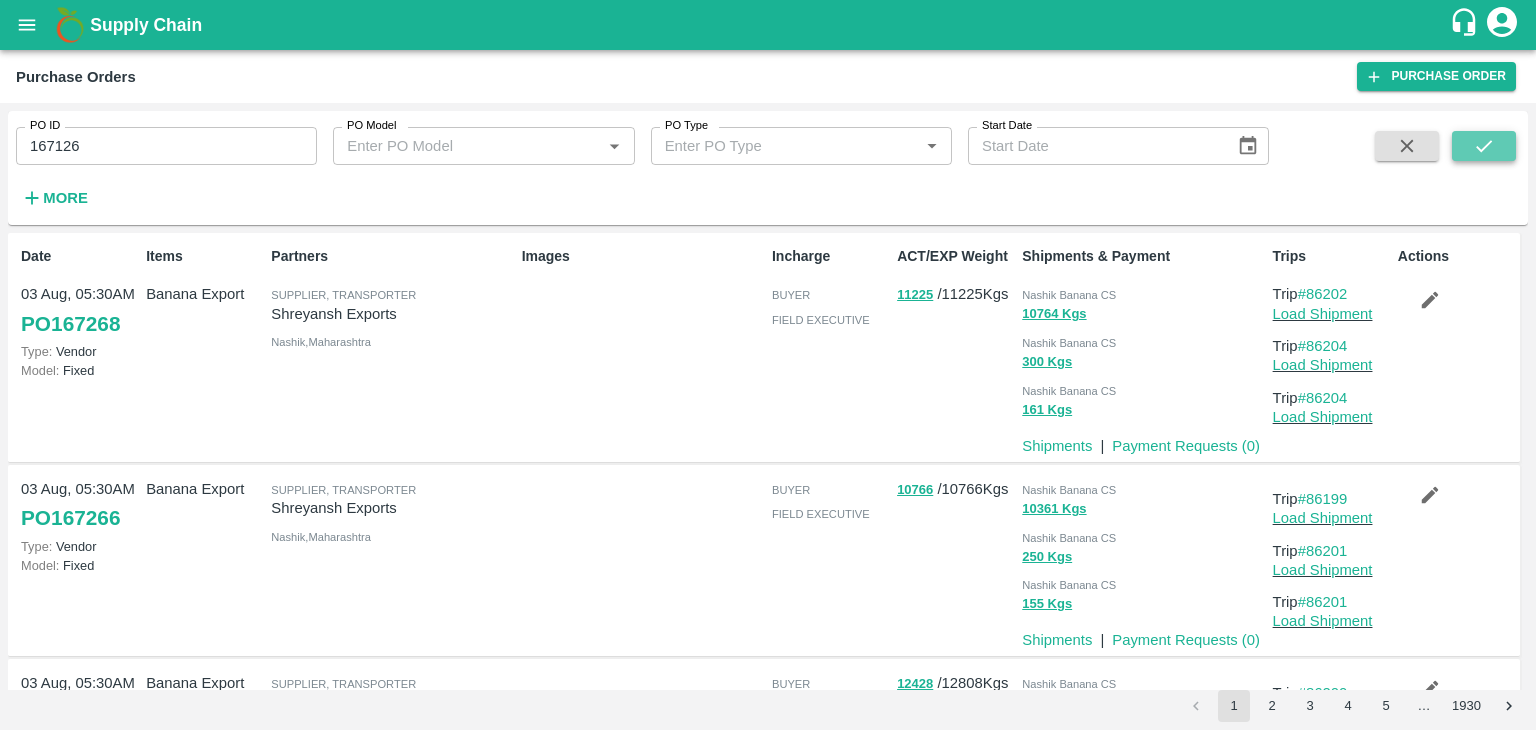click at bounding box center [1484, 146] 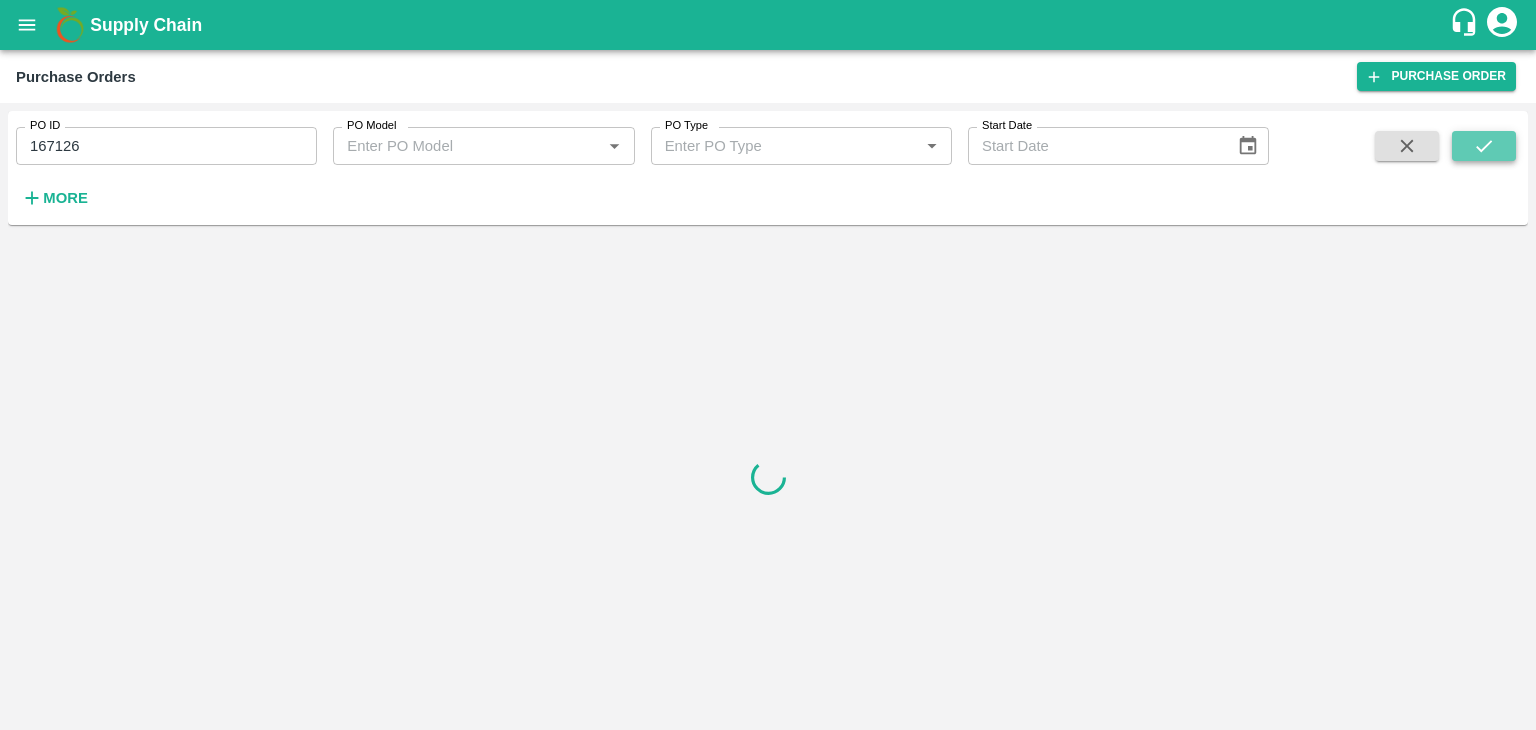 click at bounding box center (1484, 146) 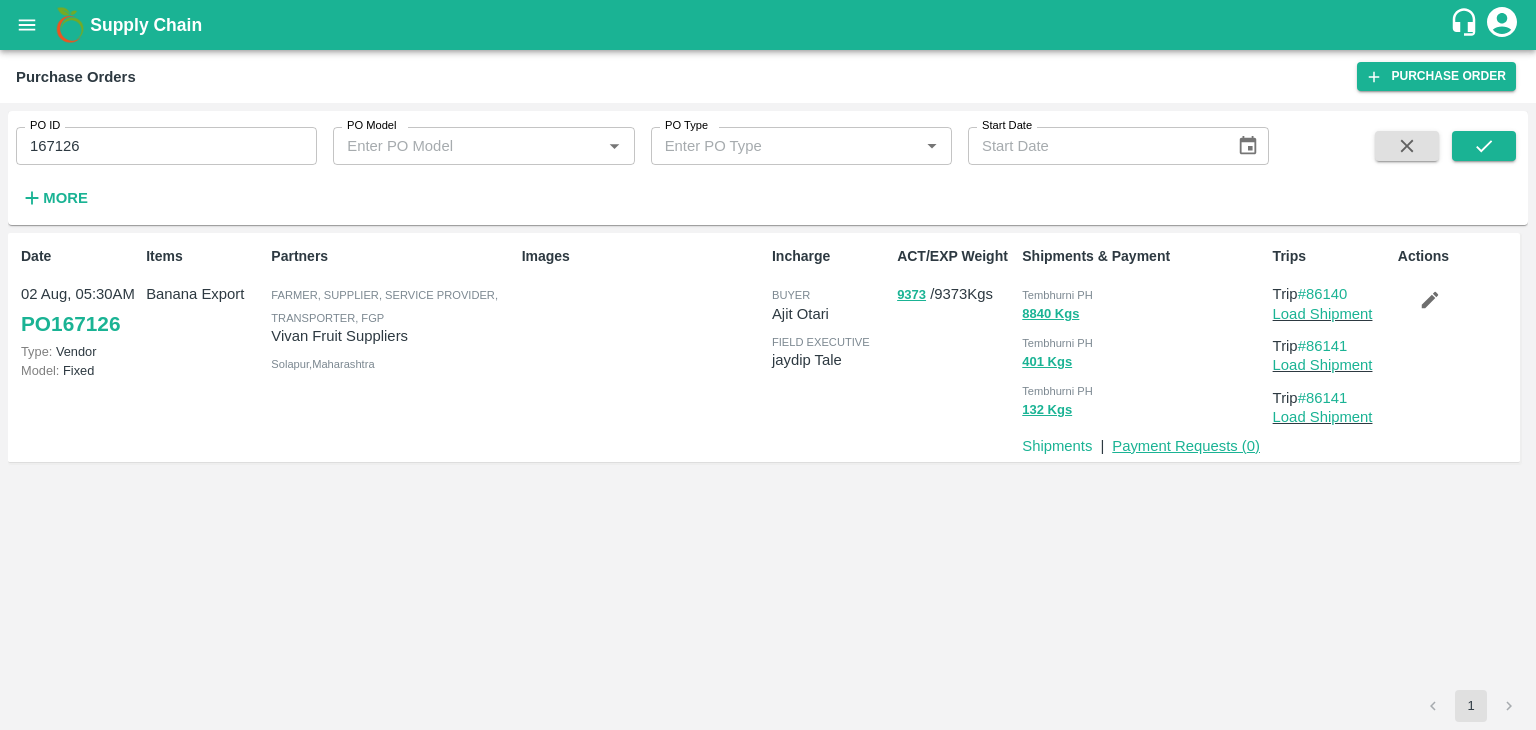 click on "Payment Requests ( 0 )" at bounding box center (1186, 446) 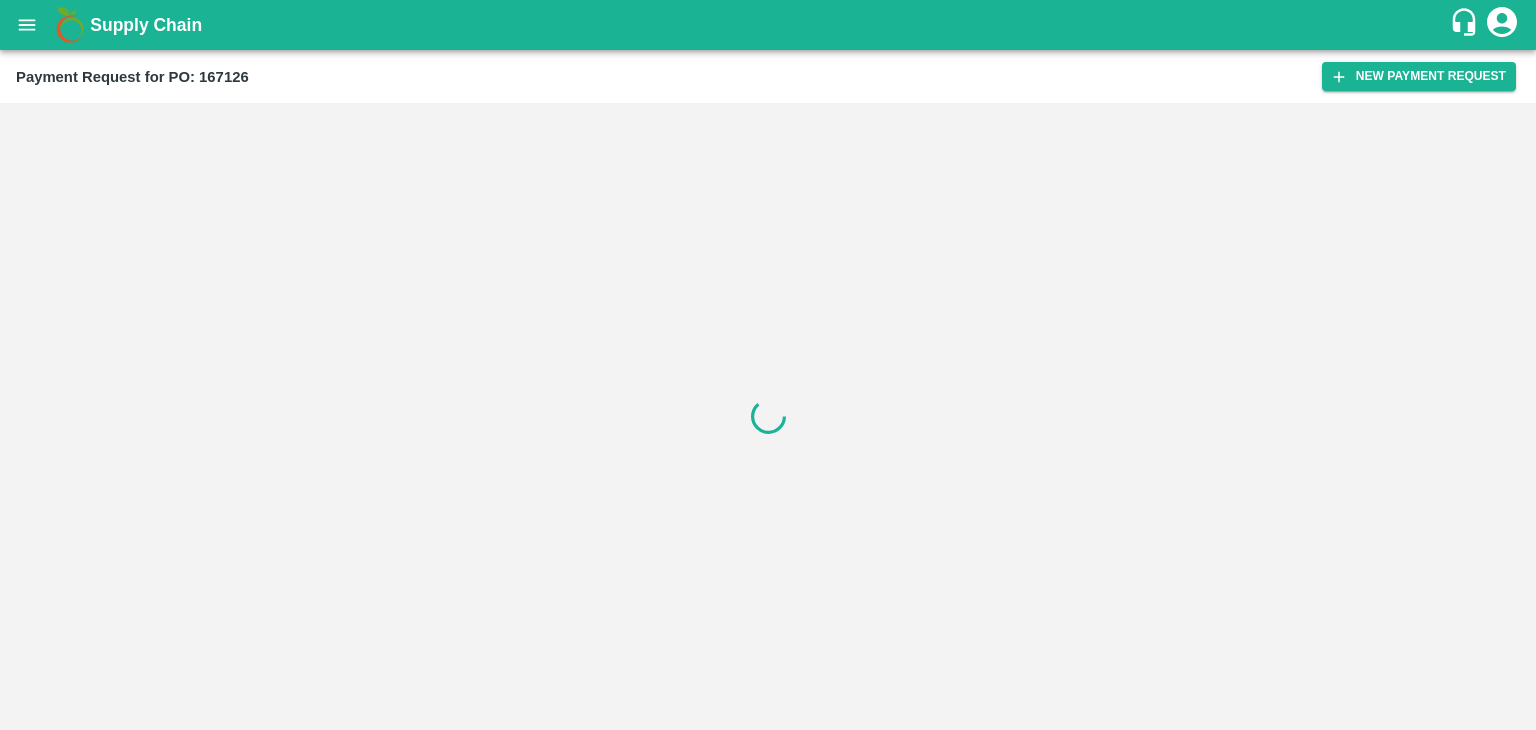 scroll, scrollTop: 0, scrollLeft: 0, axis: both 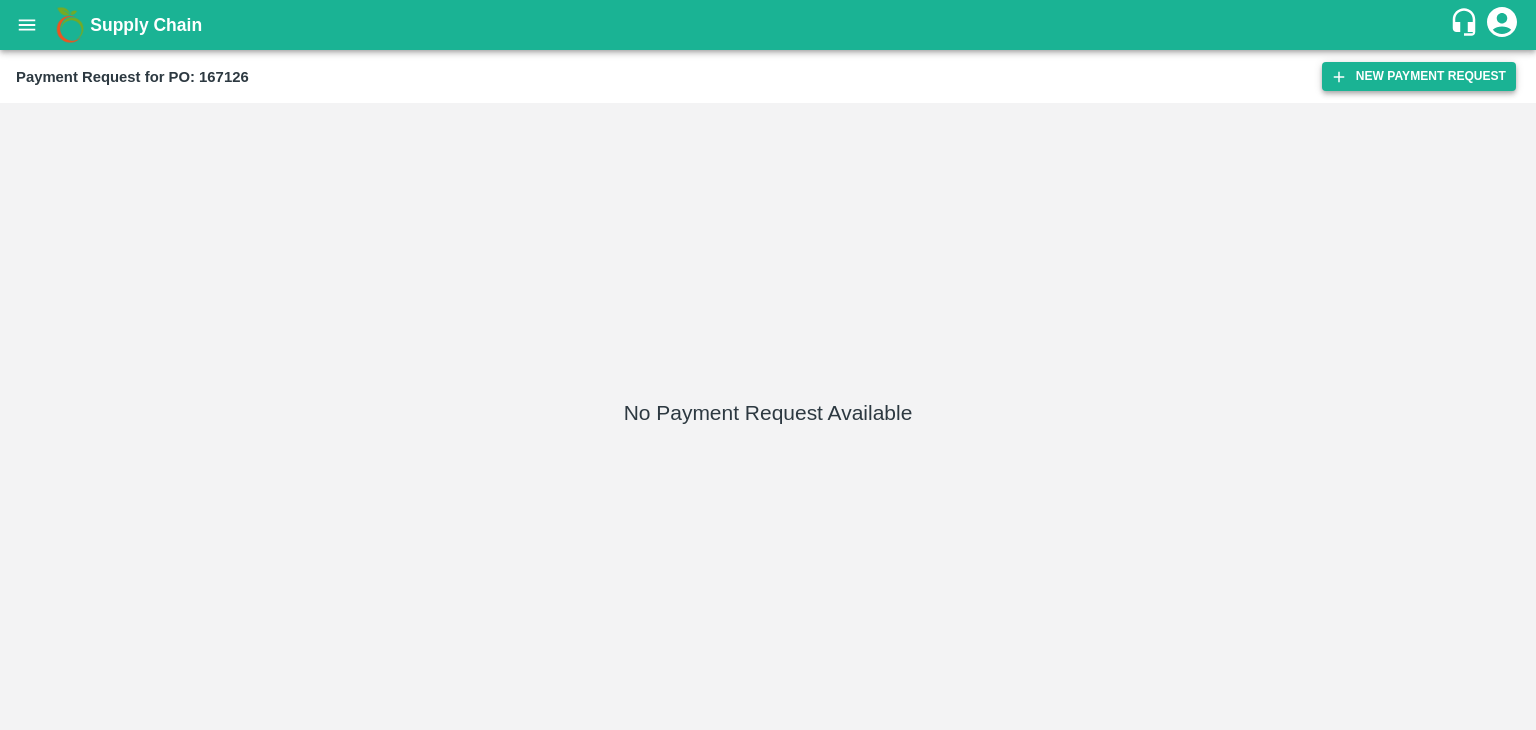 click on "New Payment Request" at bounding box center (1419, 76) 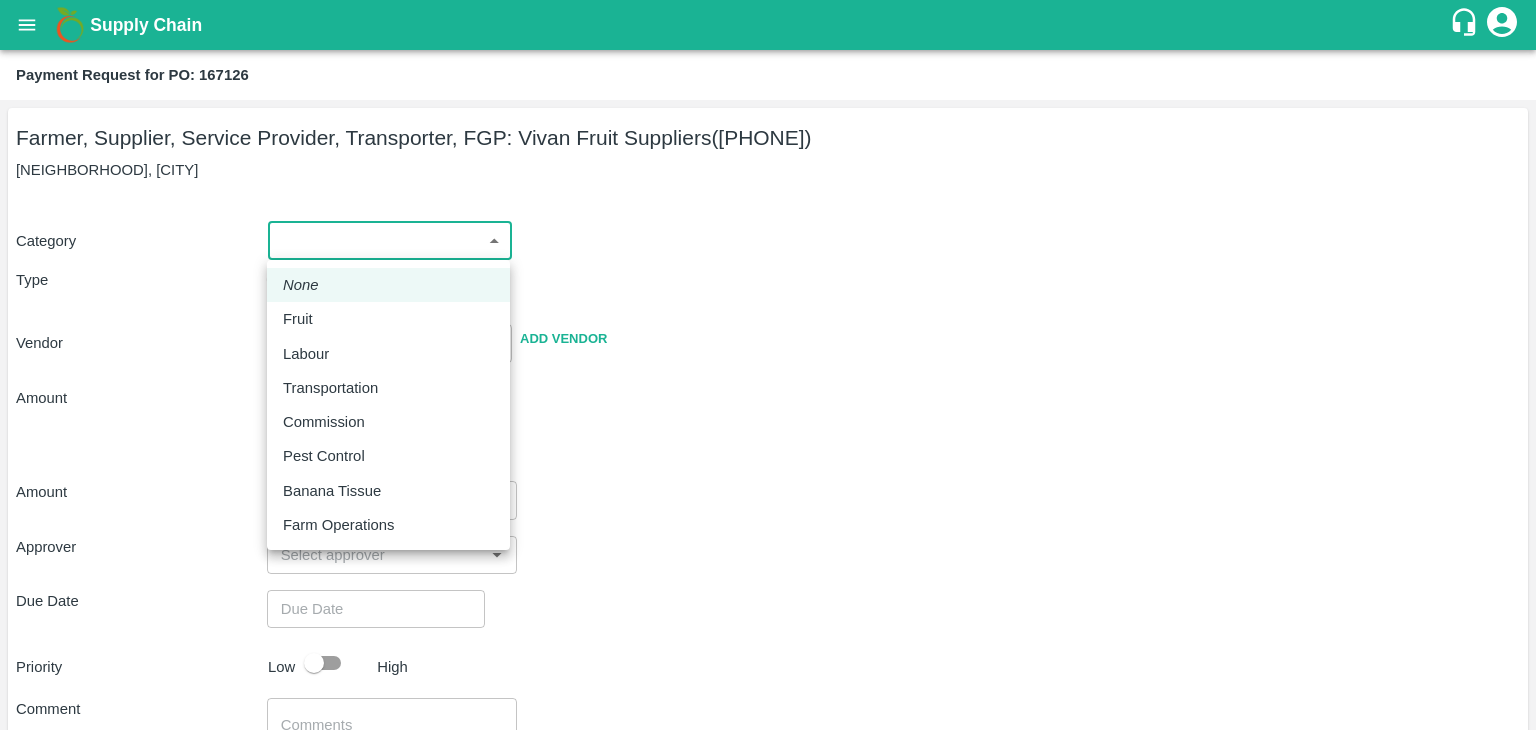 drag, startPoint x: 312, startPoint y: 241, endPoint x: 332, endPoint y: 315, distance: 76.655075 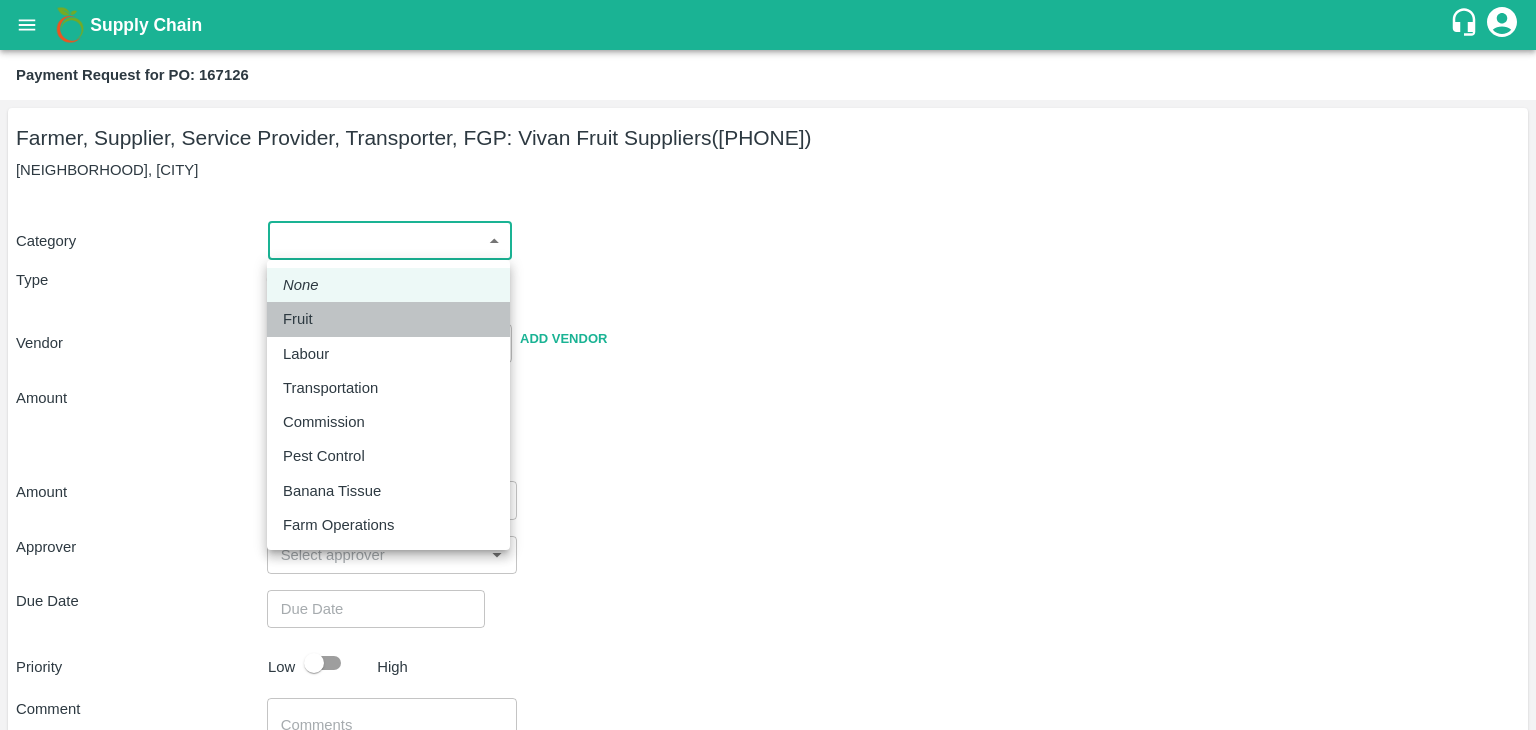 click on "Fruit" at bounding box center (388, 319) 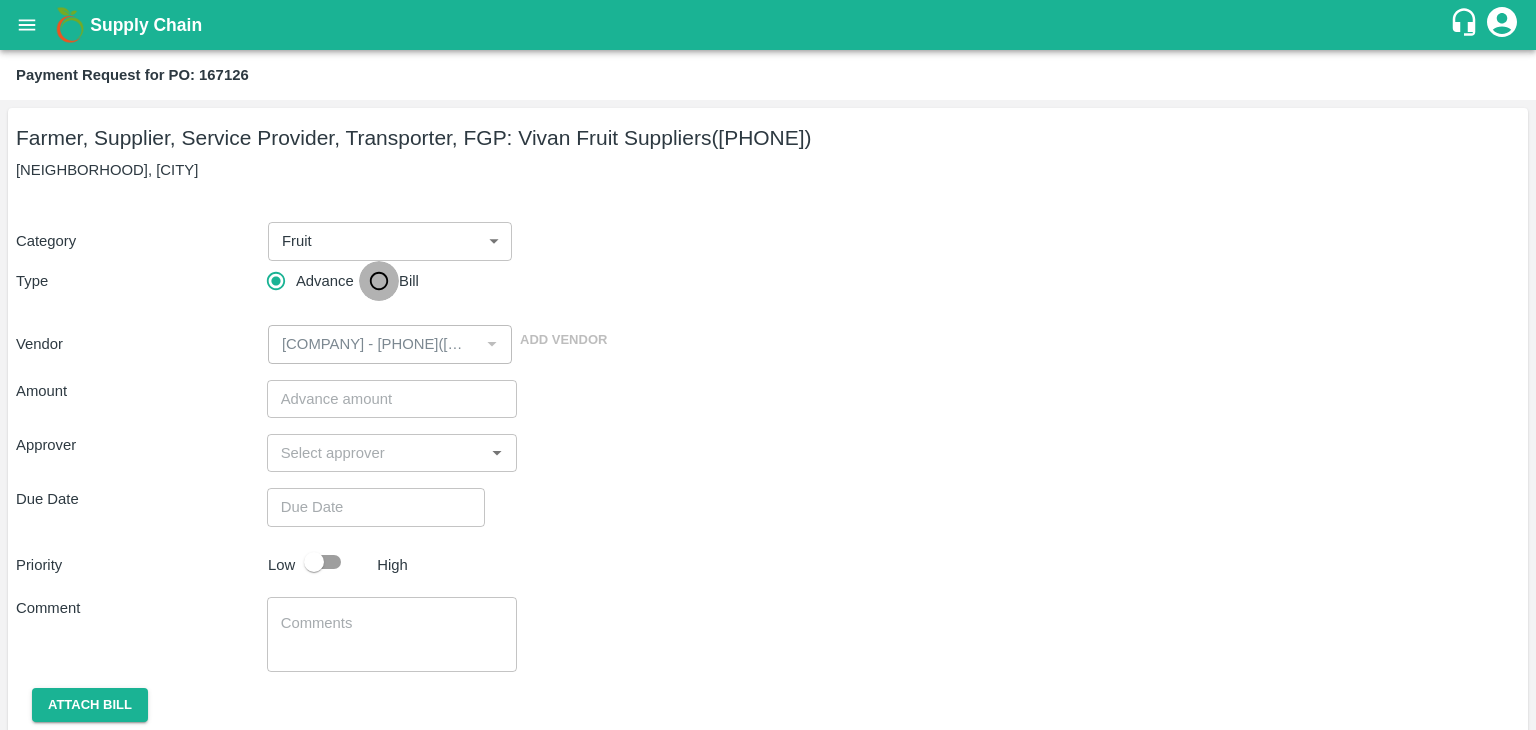 click on "Bill" at bounding box center (379, 281) 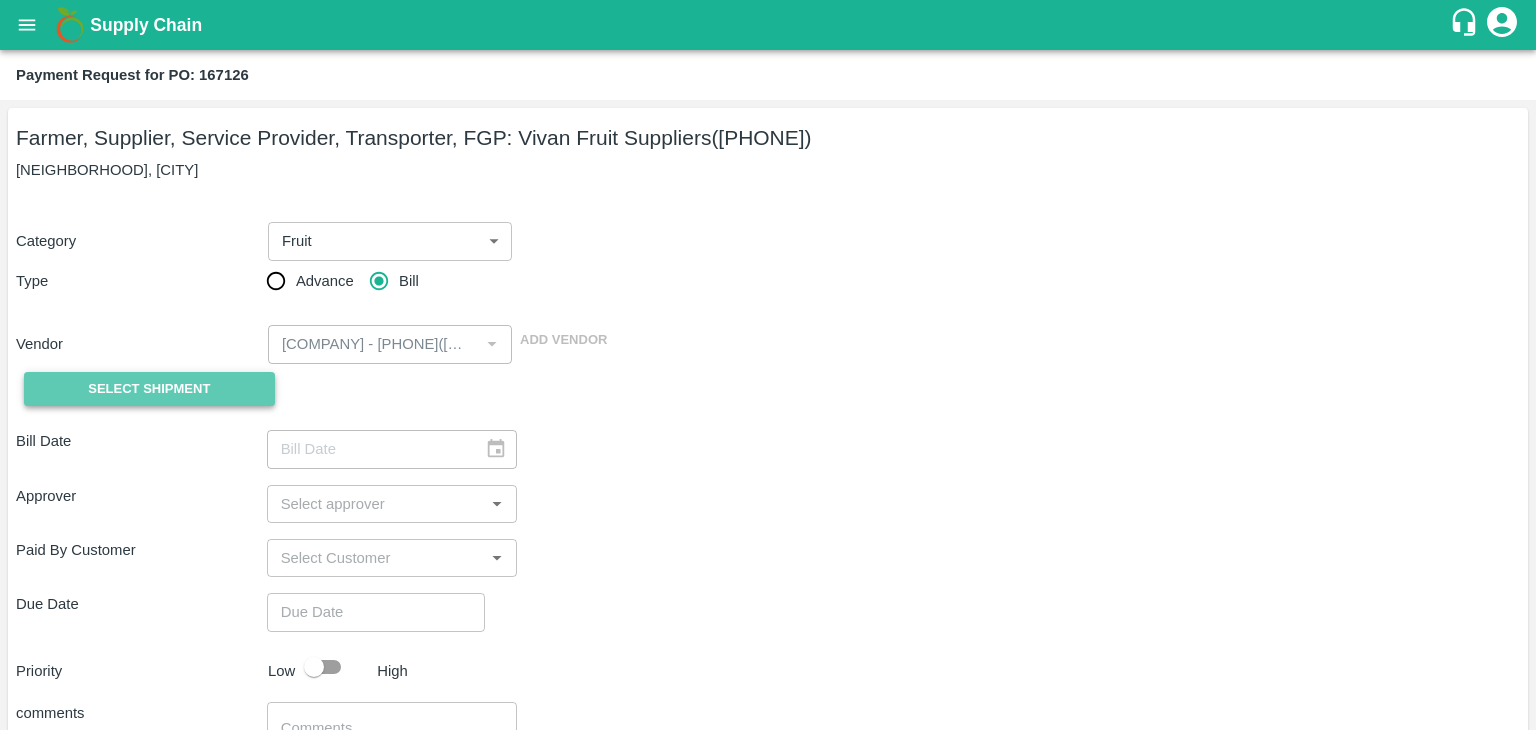 click on "Select Shipment" at bounding box center [149, 389] 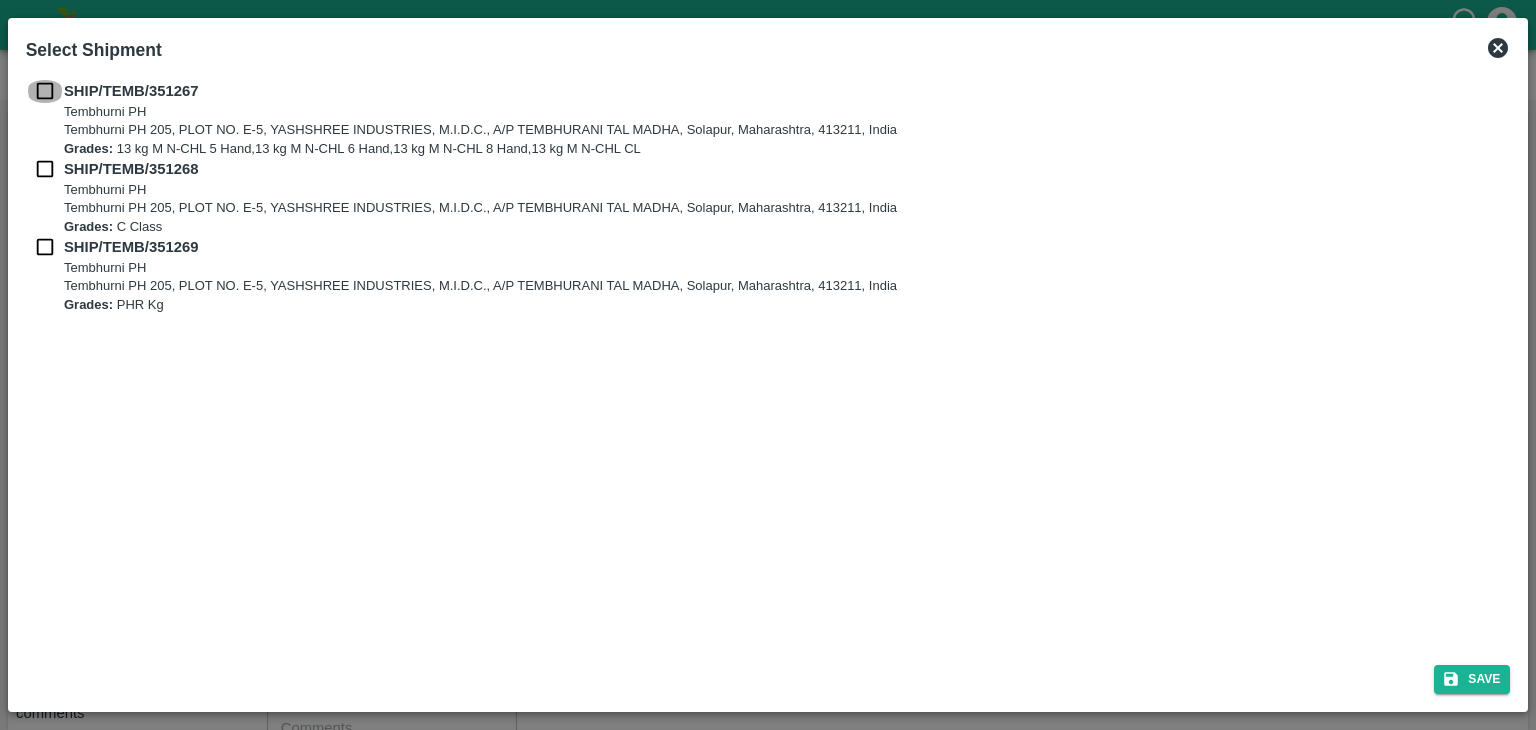 click at bounding box center (45, 91) 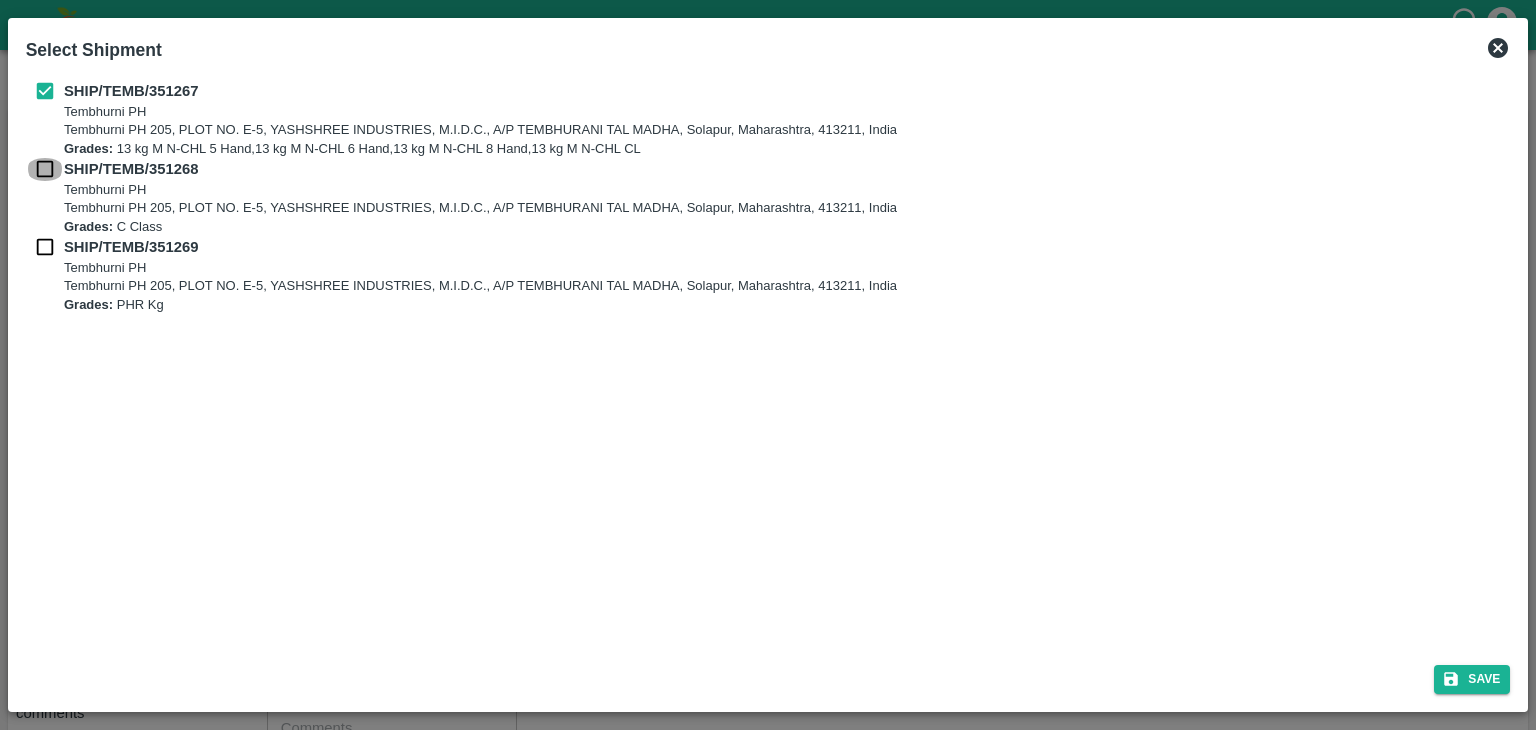 click at bounding box center (45, 169) 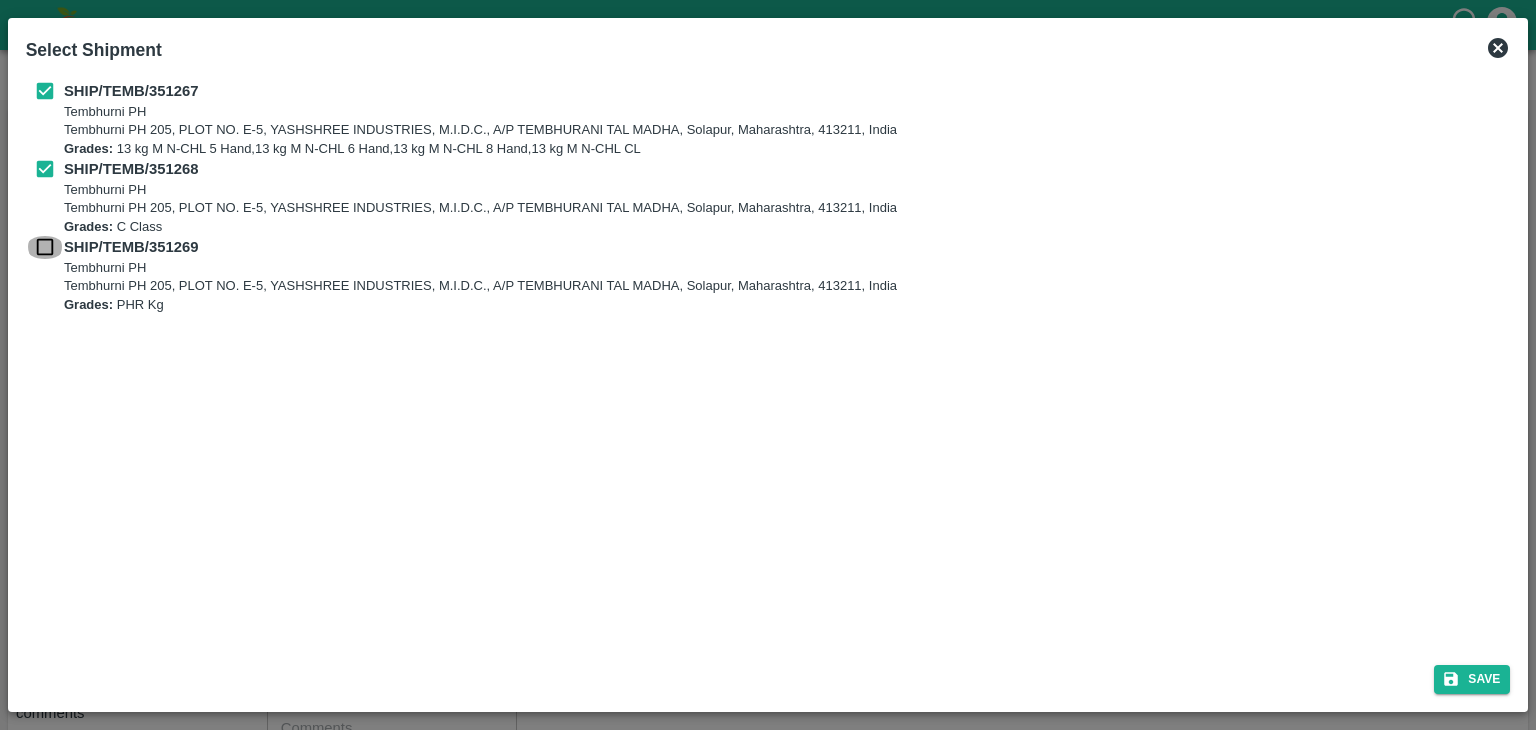 click at bounding box center [45, 247] 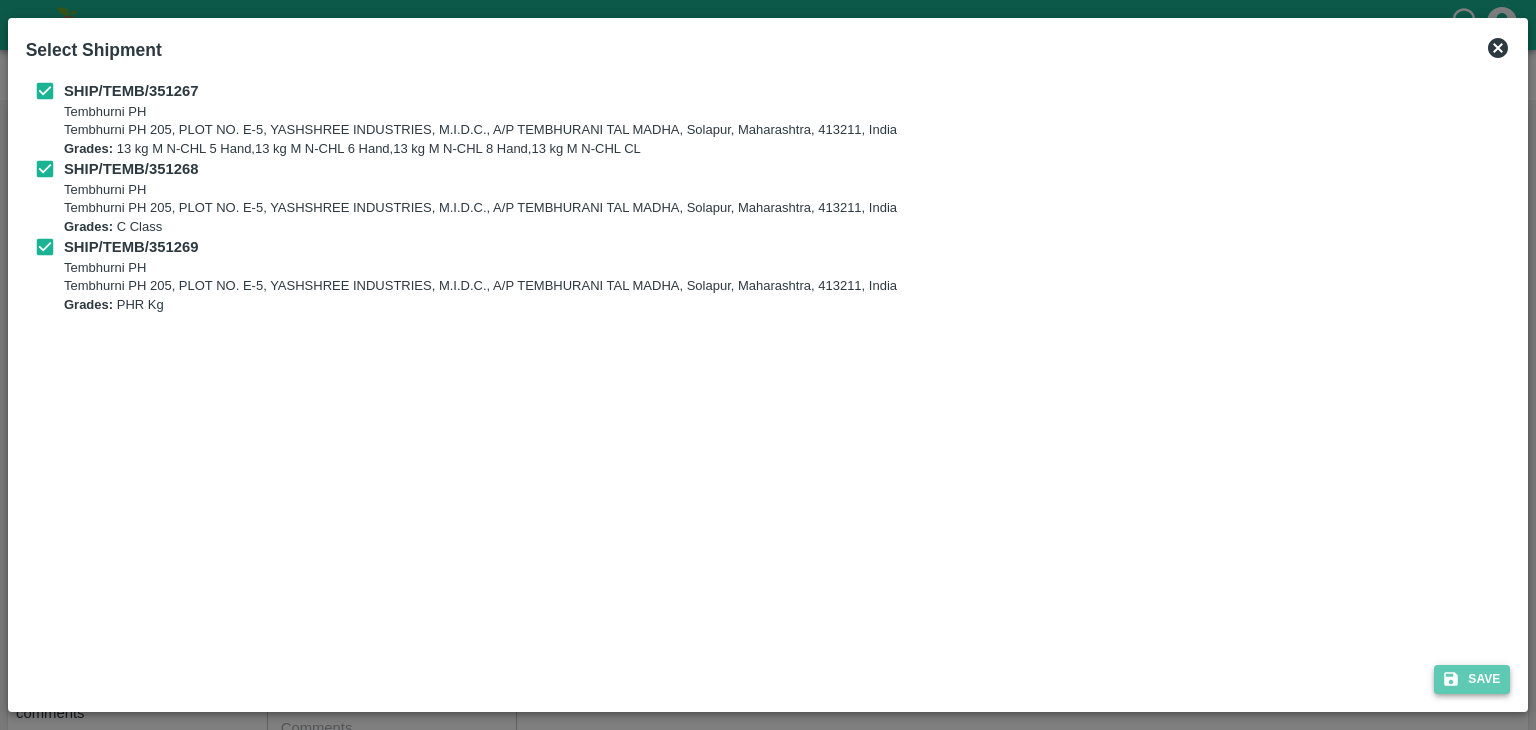click on "Save" at bounding box center [1472, 679] 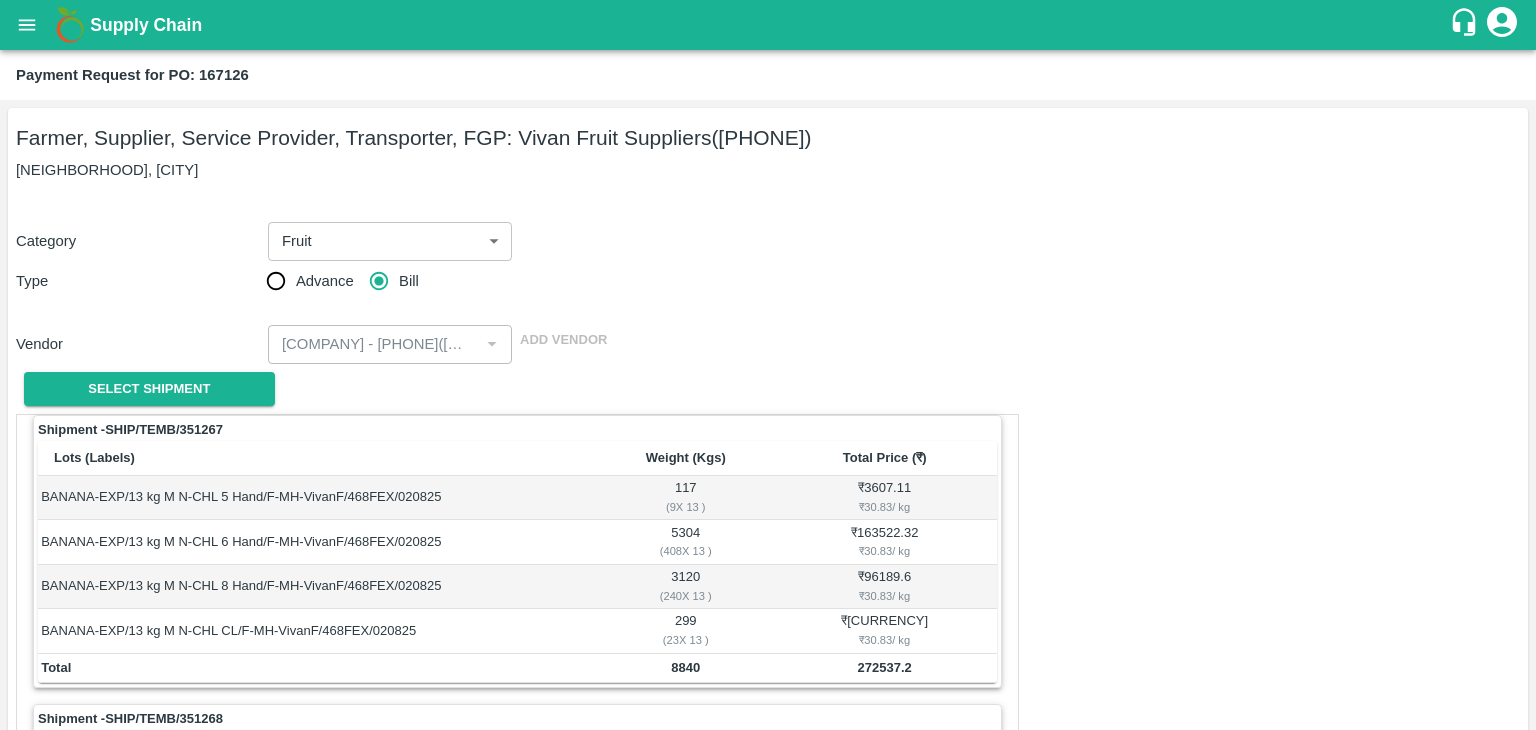 scroll, scrollTop: 936, scrollLeft: 0, axis: vertical 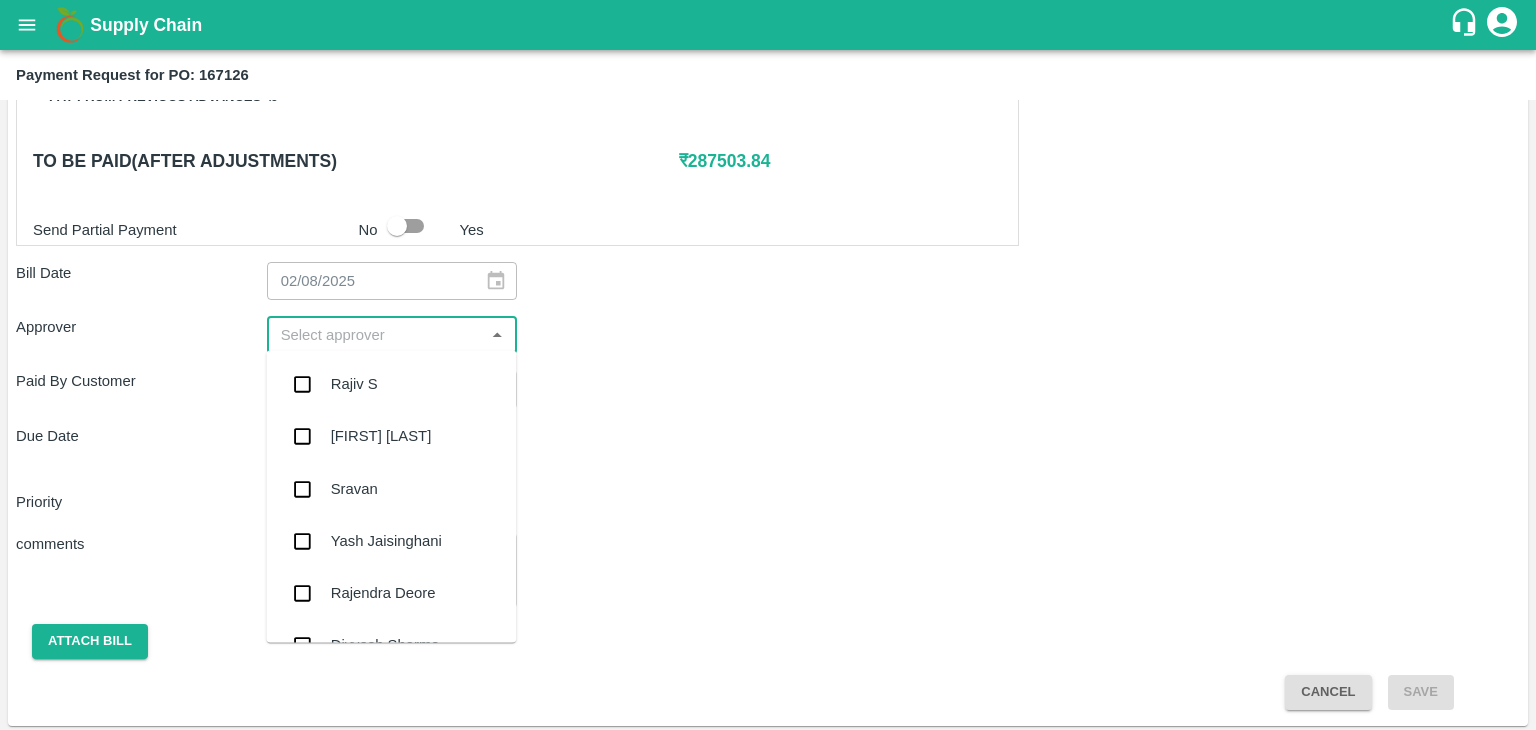 click at bounding box center (376, 335) 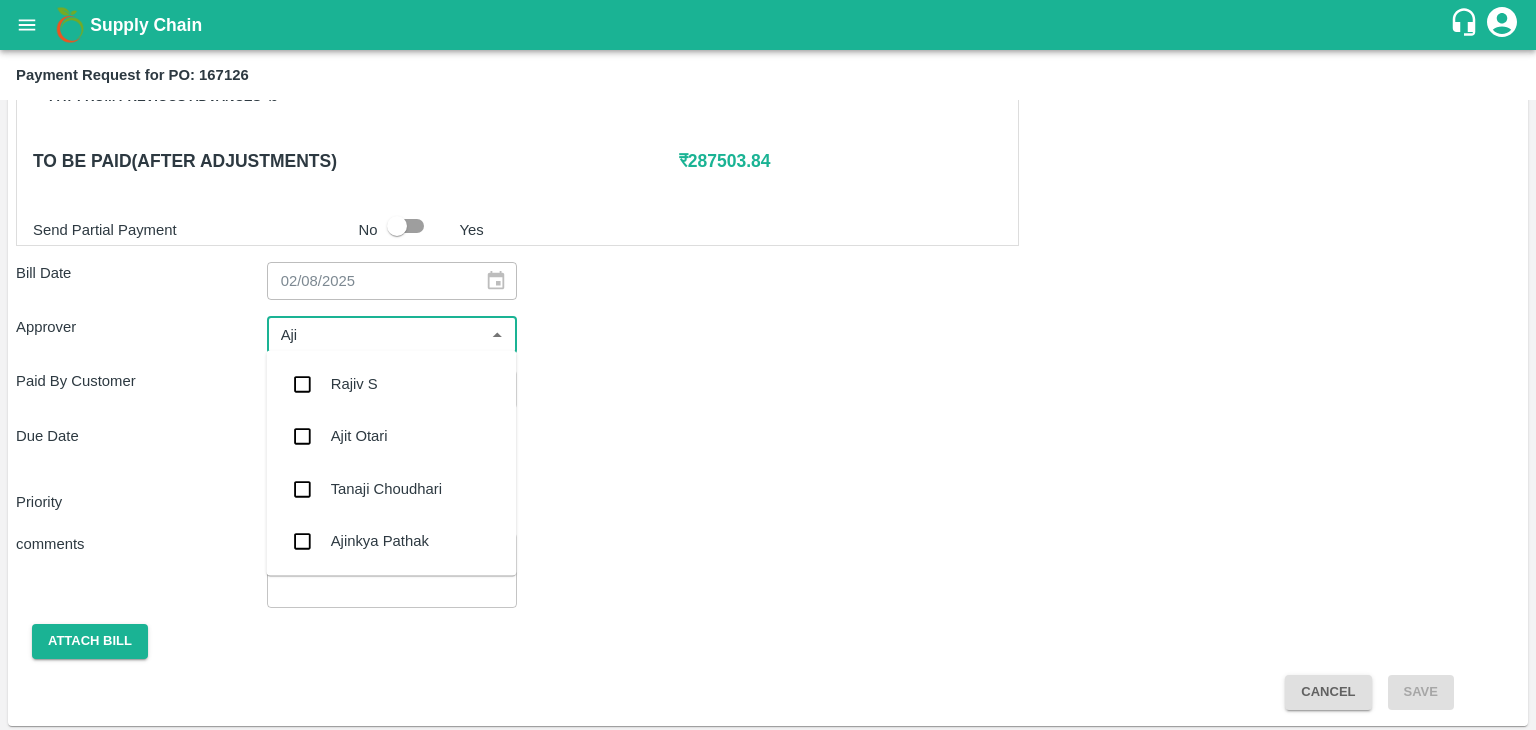 type on "[FIRST]" 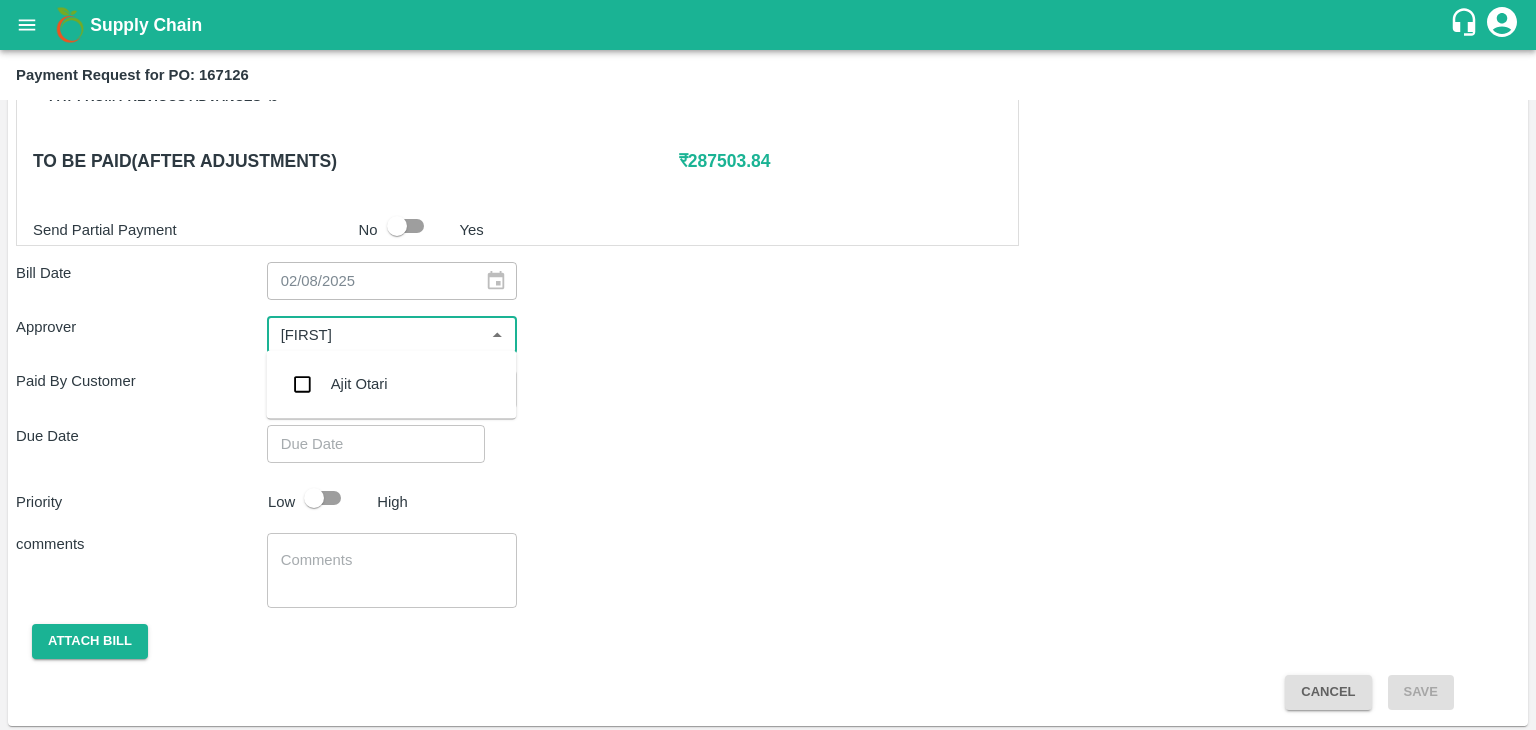 click on "Ajit Otari" at bounding box center [391, 384] 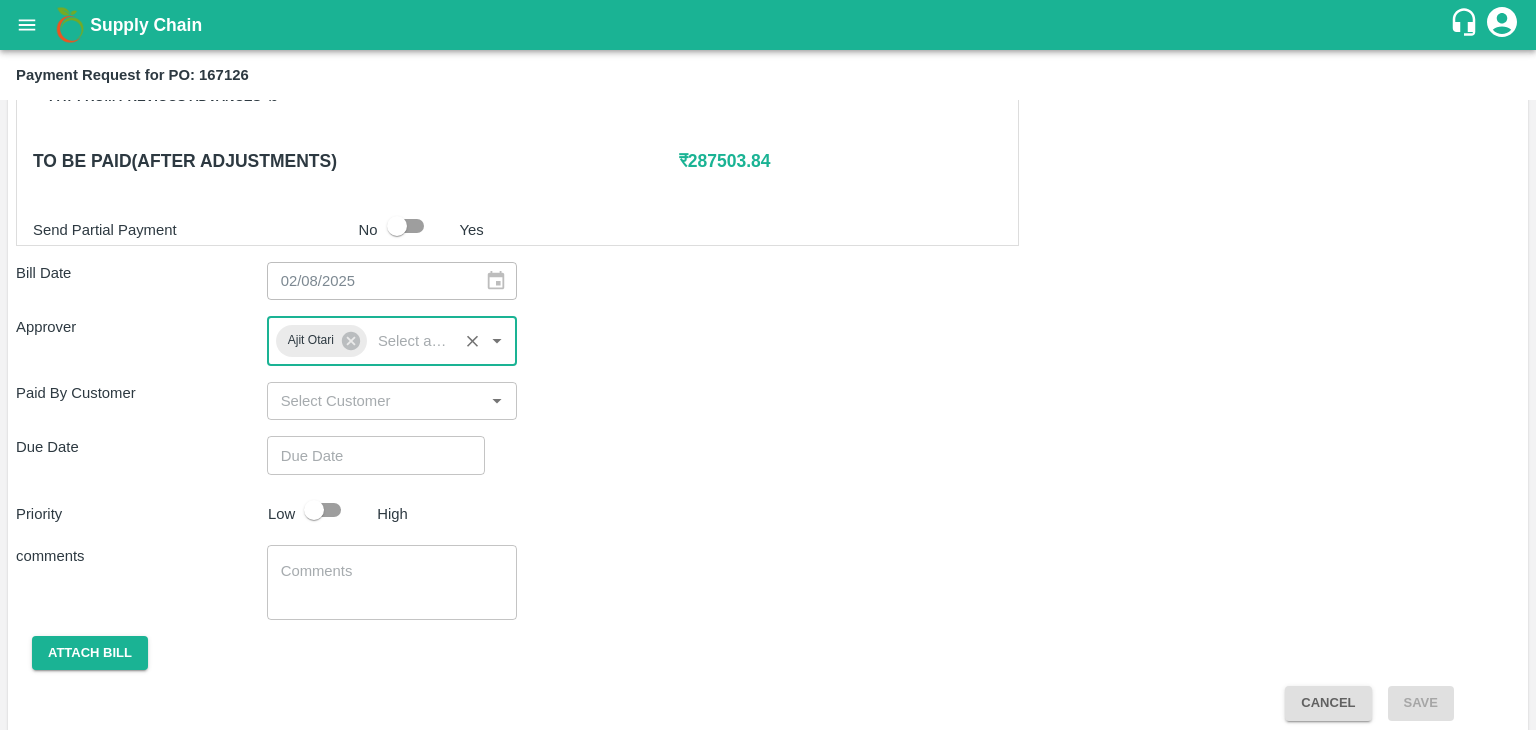 type on "DD/MM/YYYY hh:mm aa" 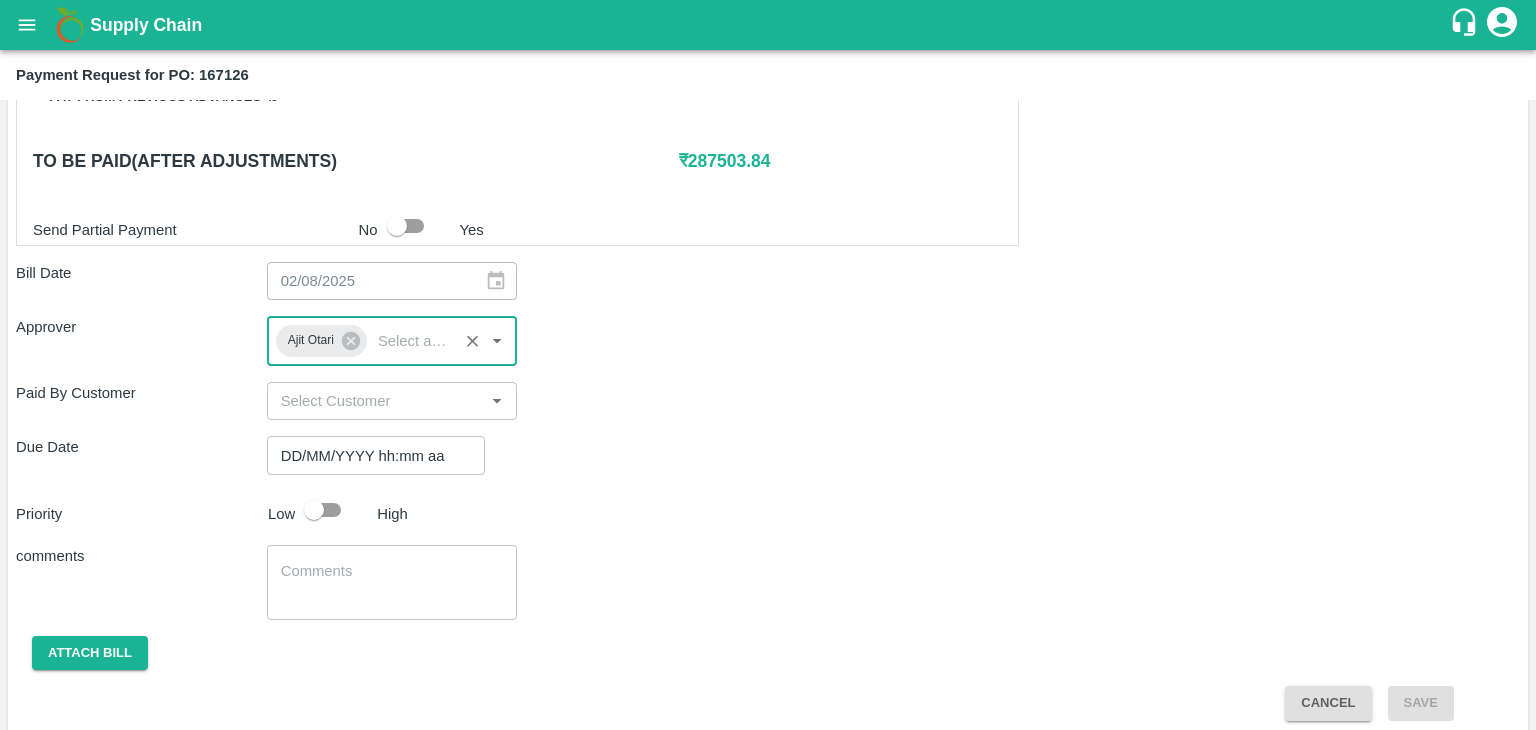 click on "DD/MM/YYYY hh:mm aa" at bounding box center [369, 455] 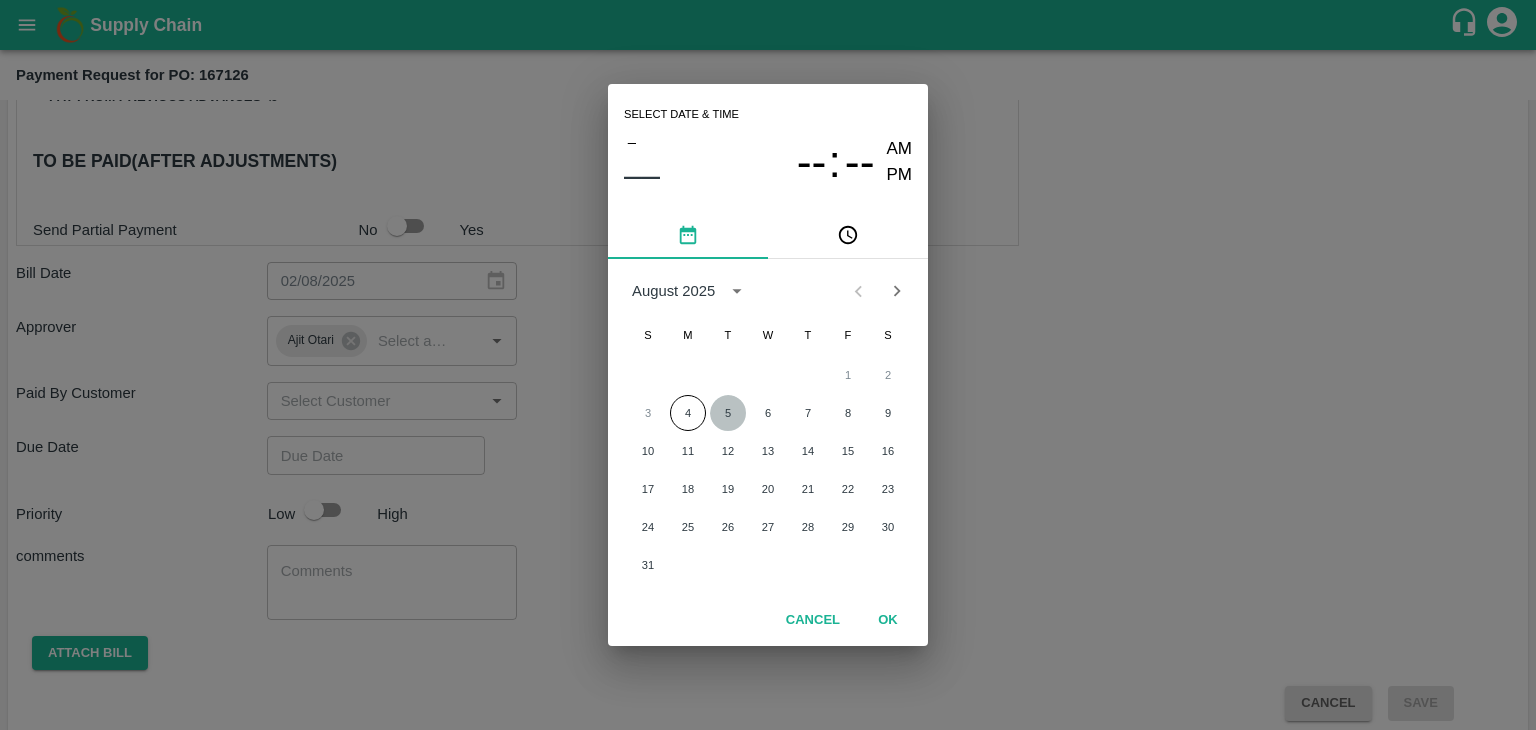click on "5" at bounding box center [728, 413] 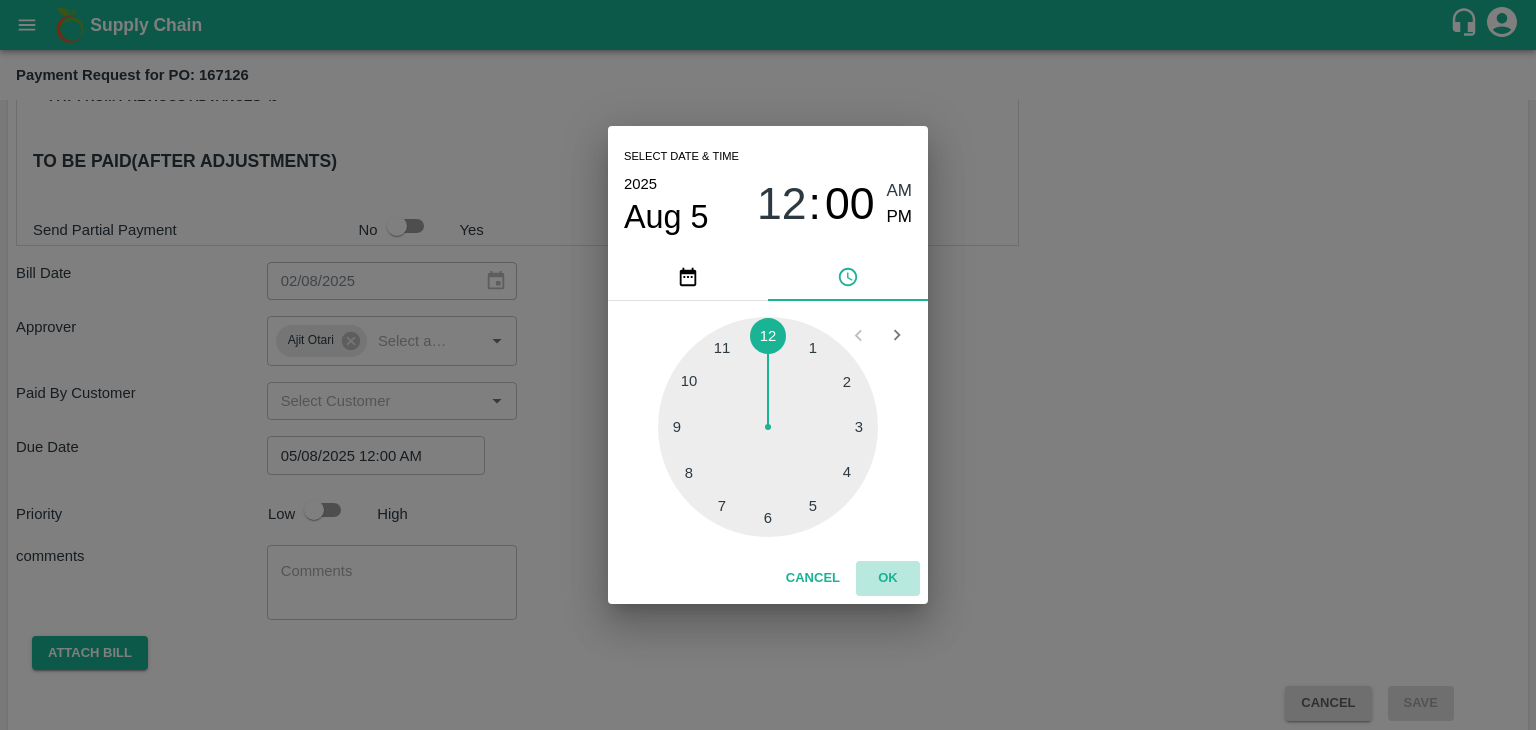 click on "OK" at bounding box center (888, 578) 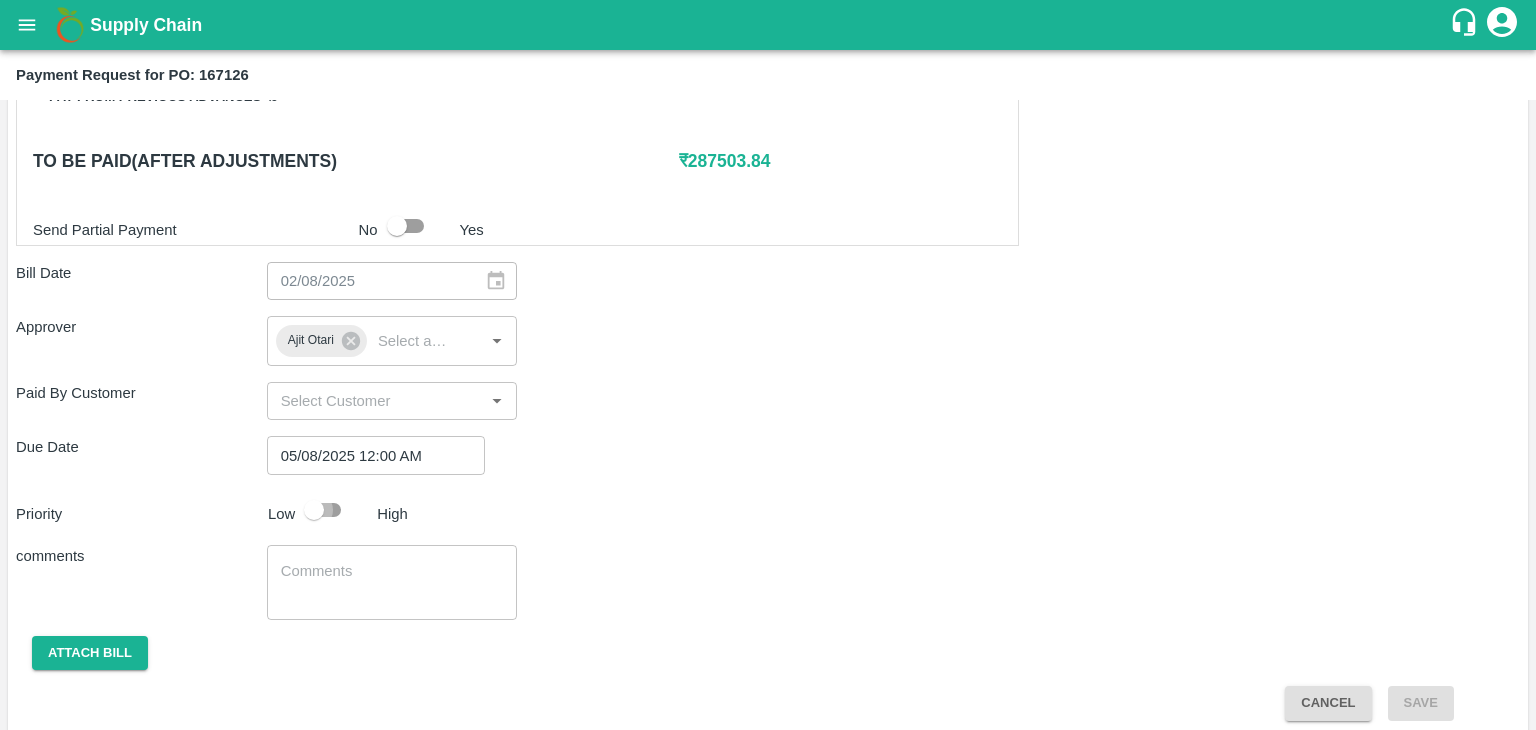 click at bounding box center [314, 510] 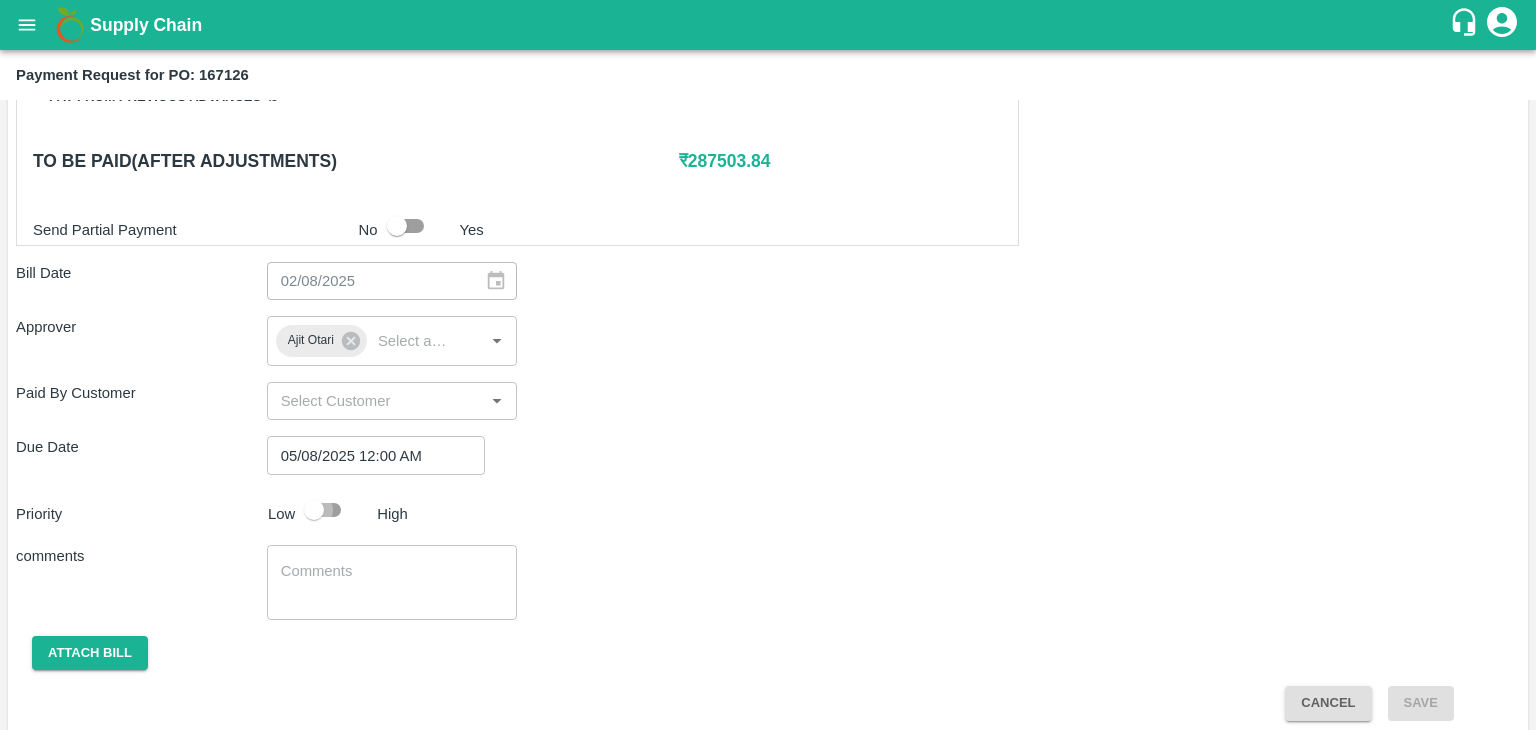 checkbox on "true" 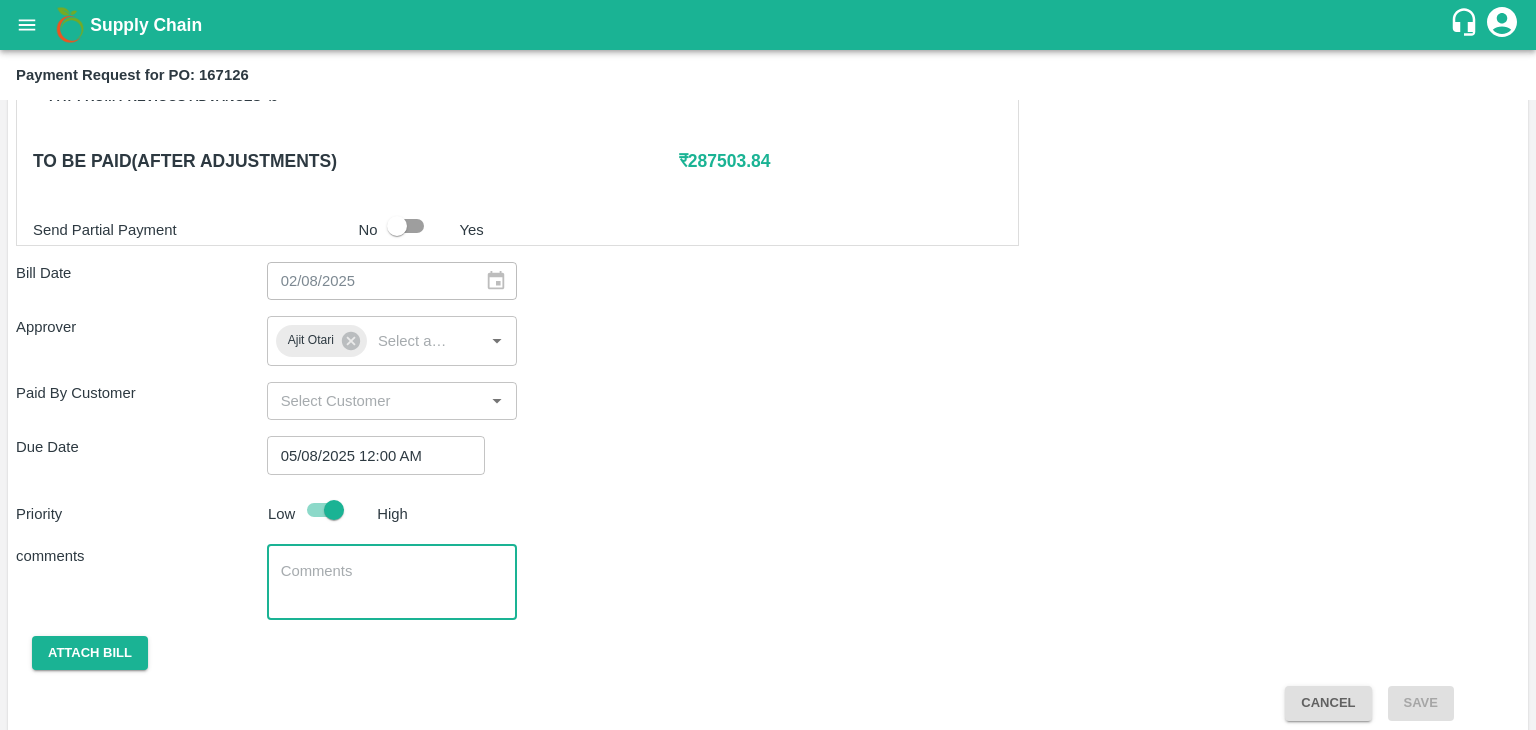 click at bounding box center [392, 582] 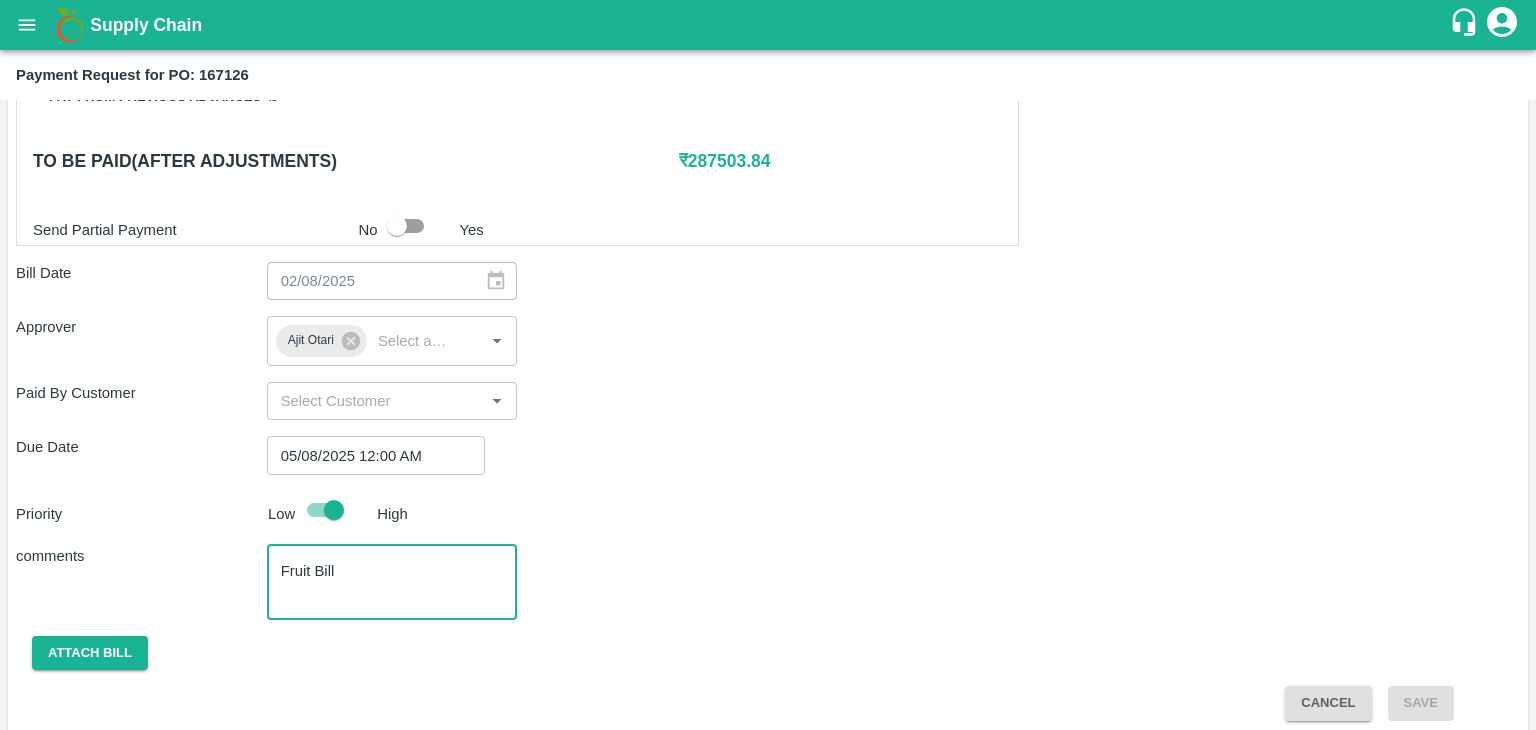 scroll, scrollTop: 948, scrollLeft: 0, axis: vertical 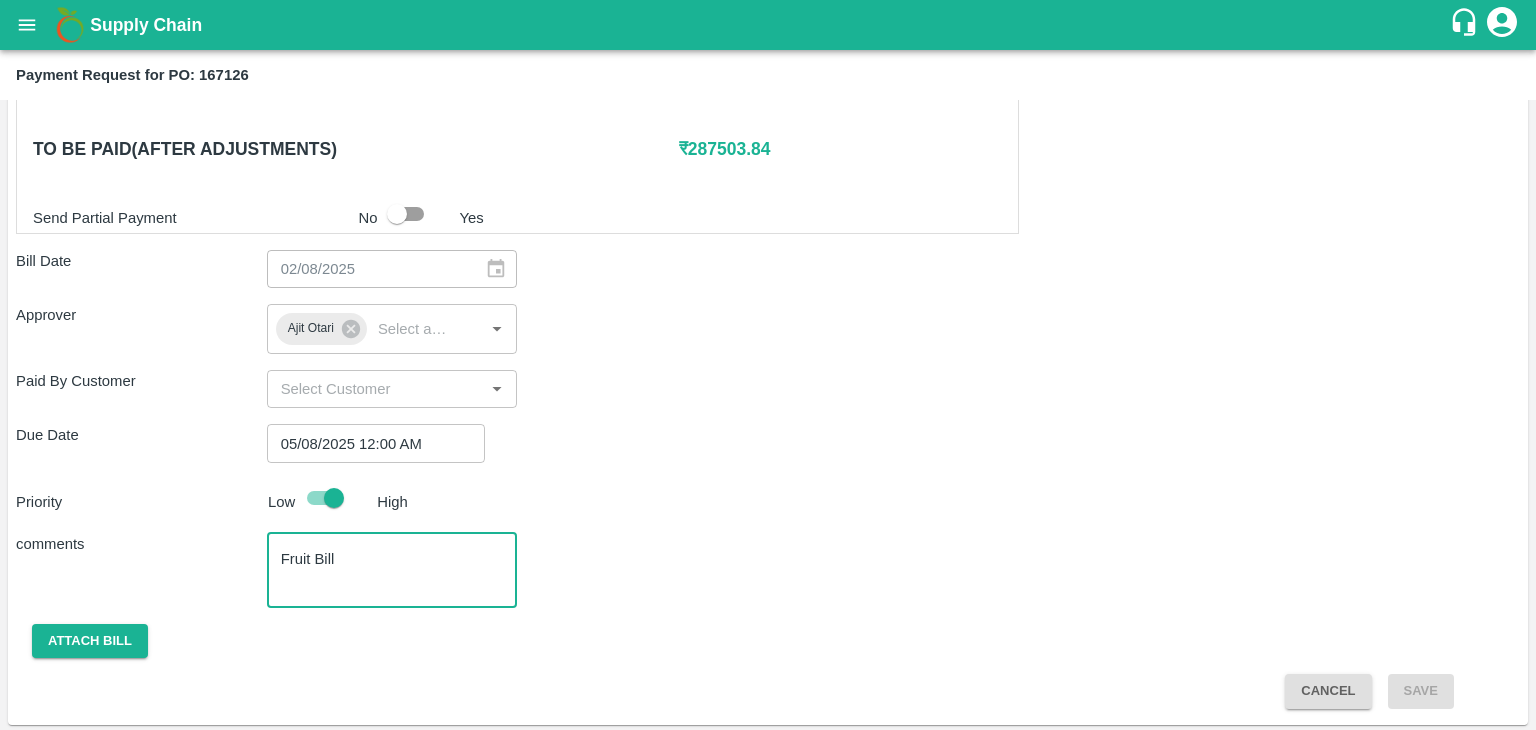 type on "Fruit Bill" 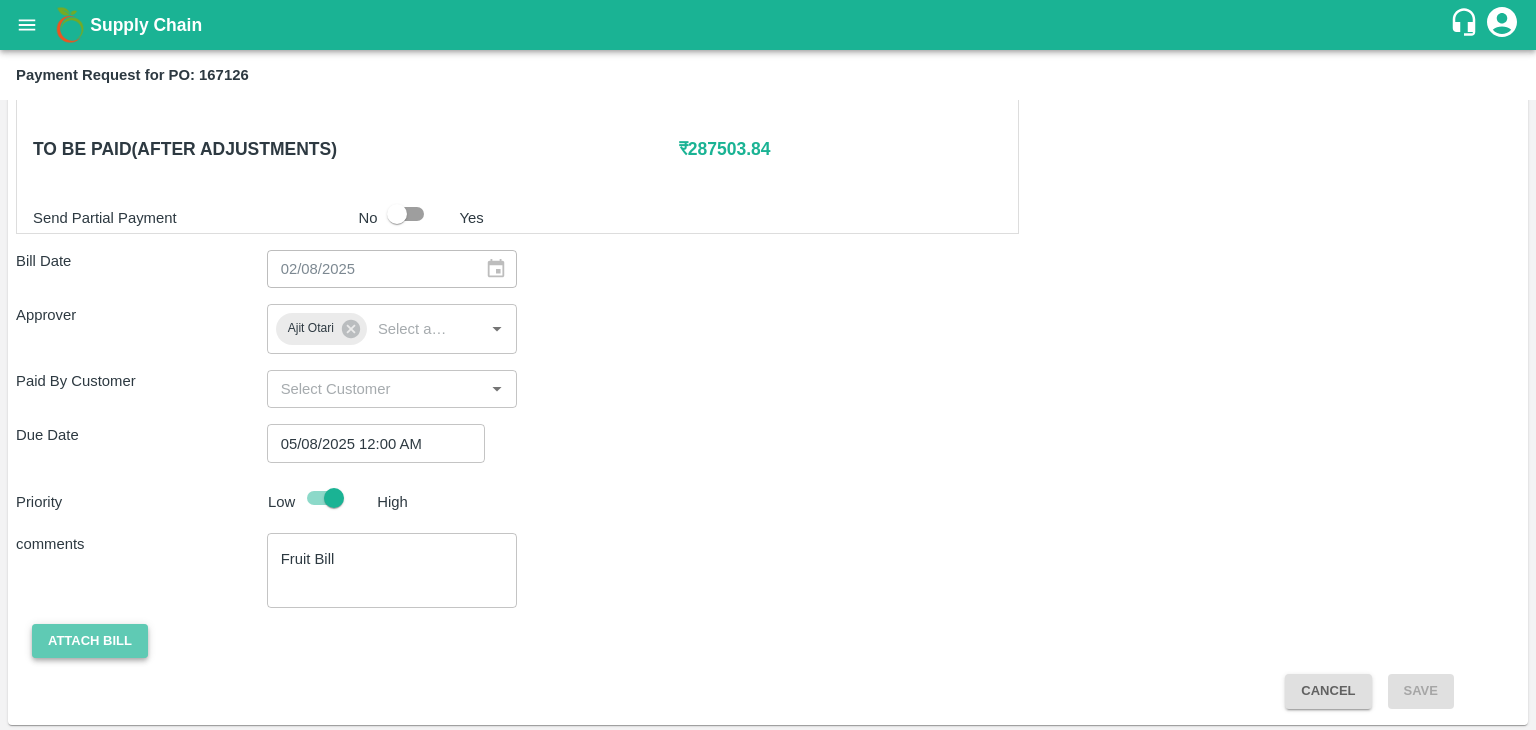 click on "Attach bill" at bounding box center (90, 641) 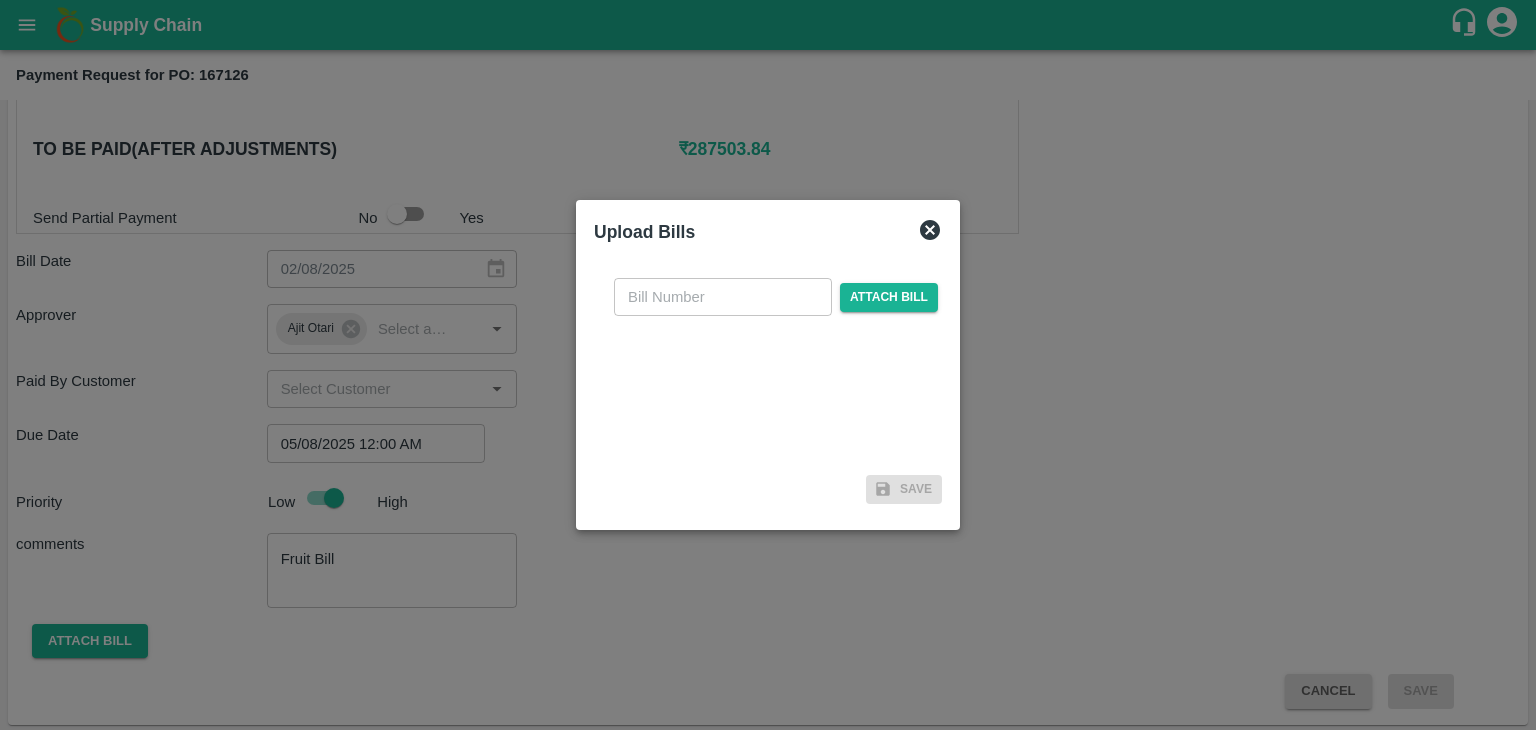 click on "​ Attach bill" at bounding box center [768, 364] 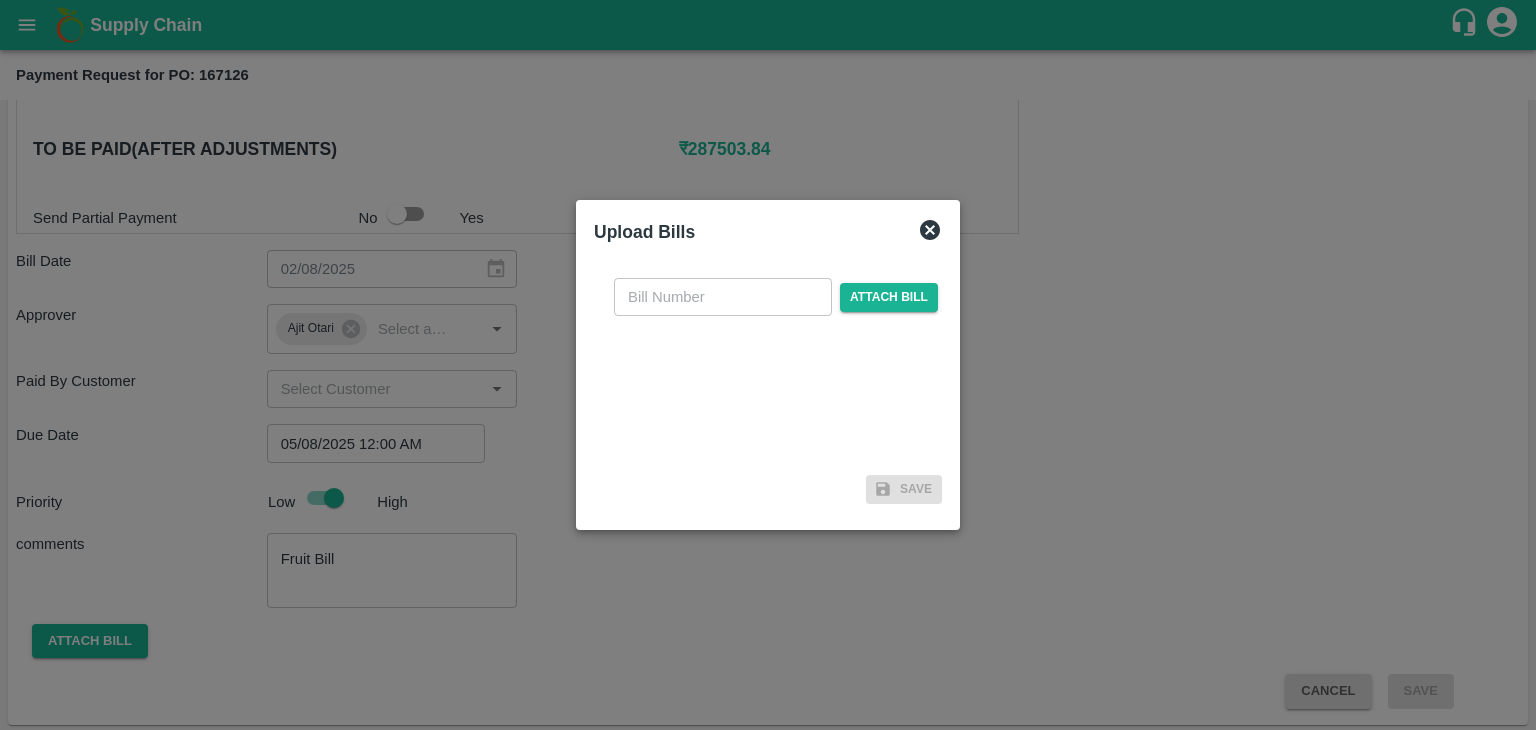 click at bounding box center [723, 297] 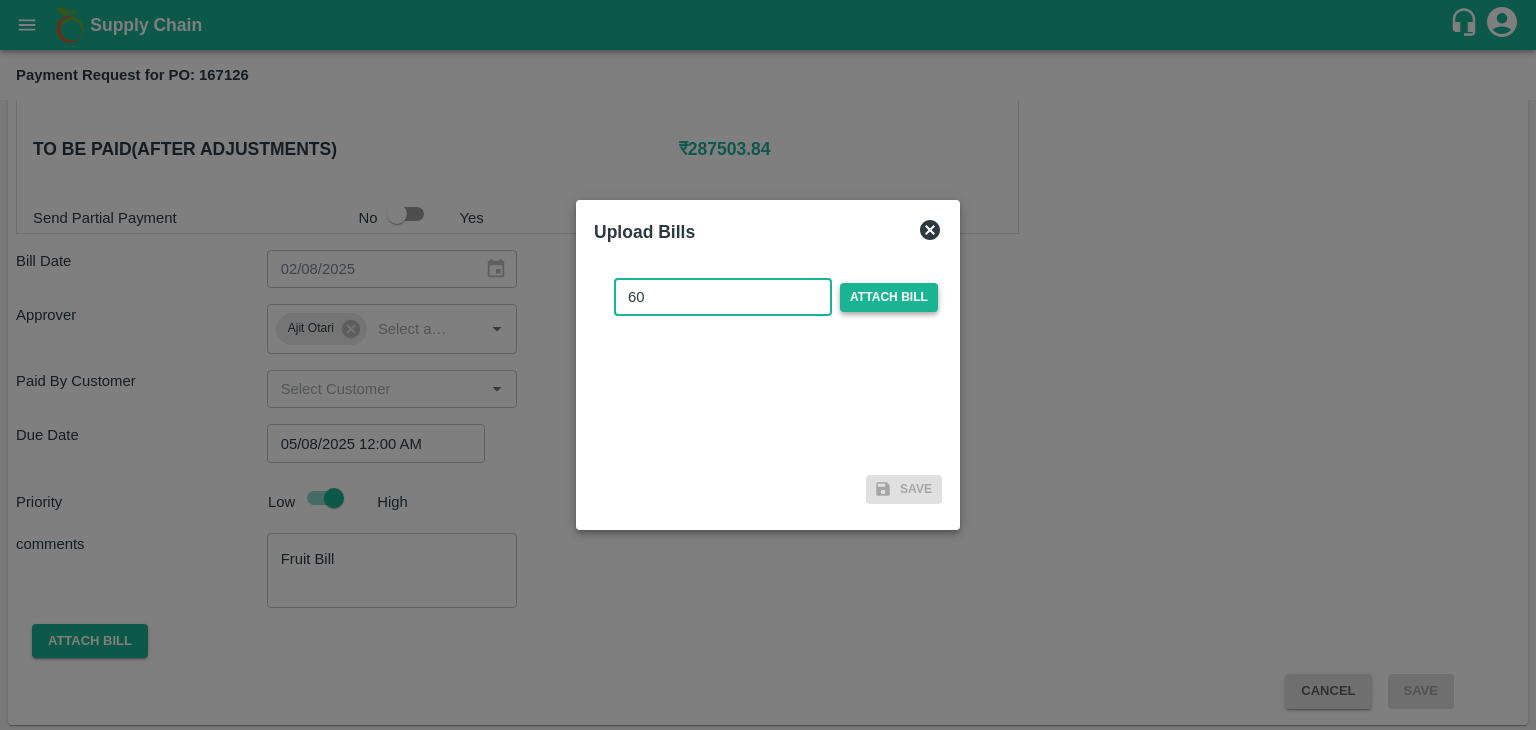 type on "60" 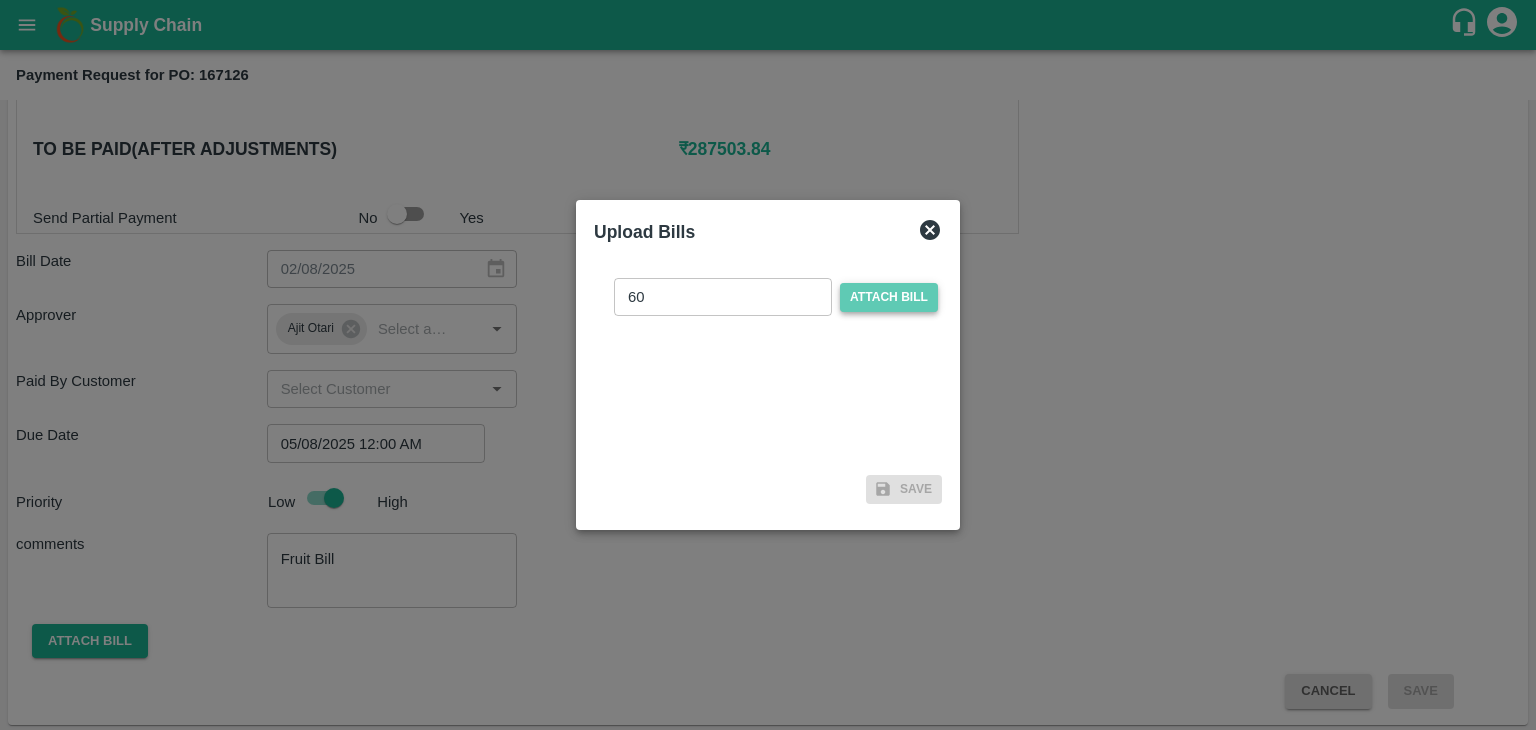click on "Attach bill" at bounding box center [889, 297] 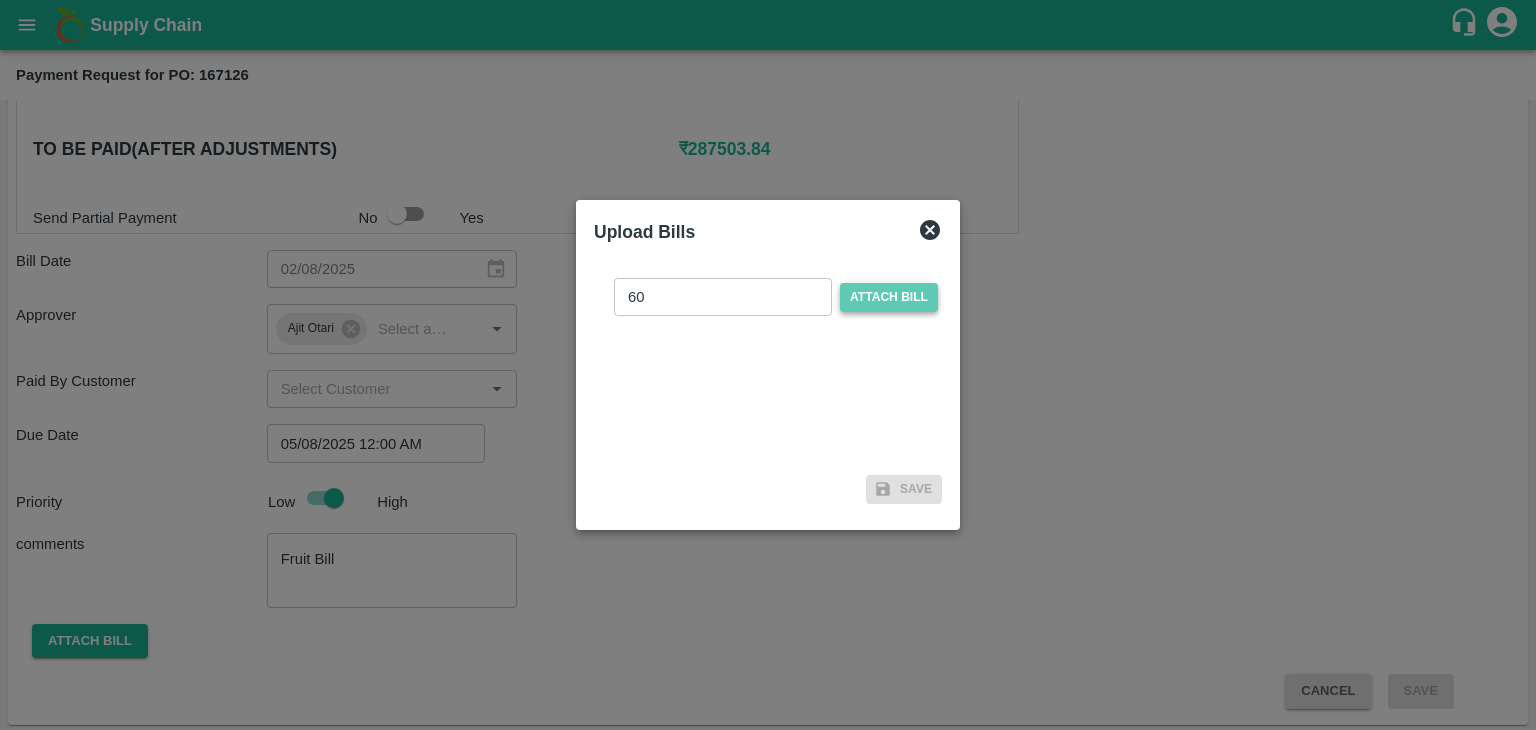click on "Attach bill" at bounding box center (0, 0) 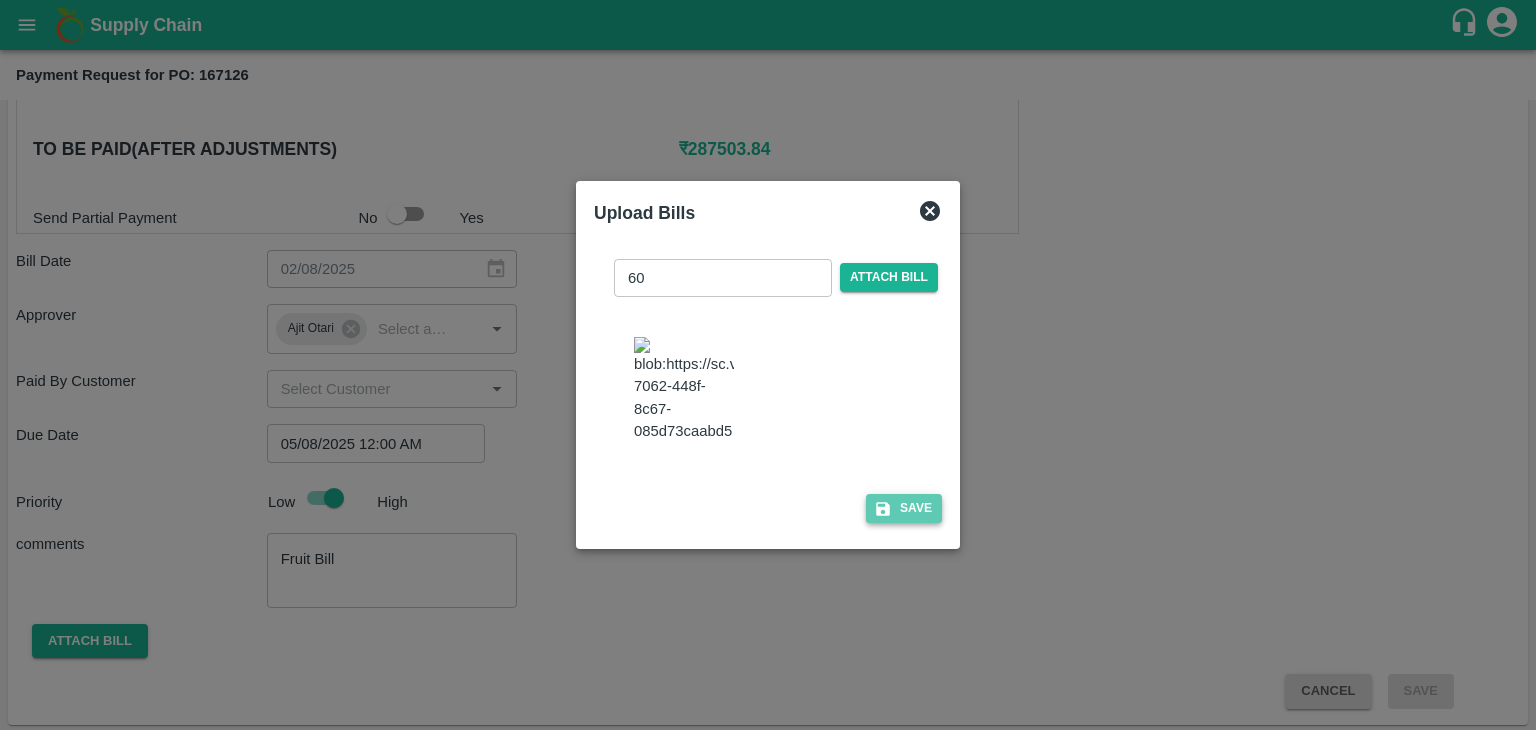 click on "Save" at bounding box center [904, 508] 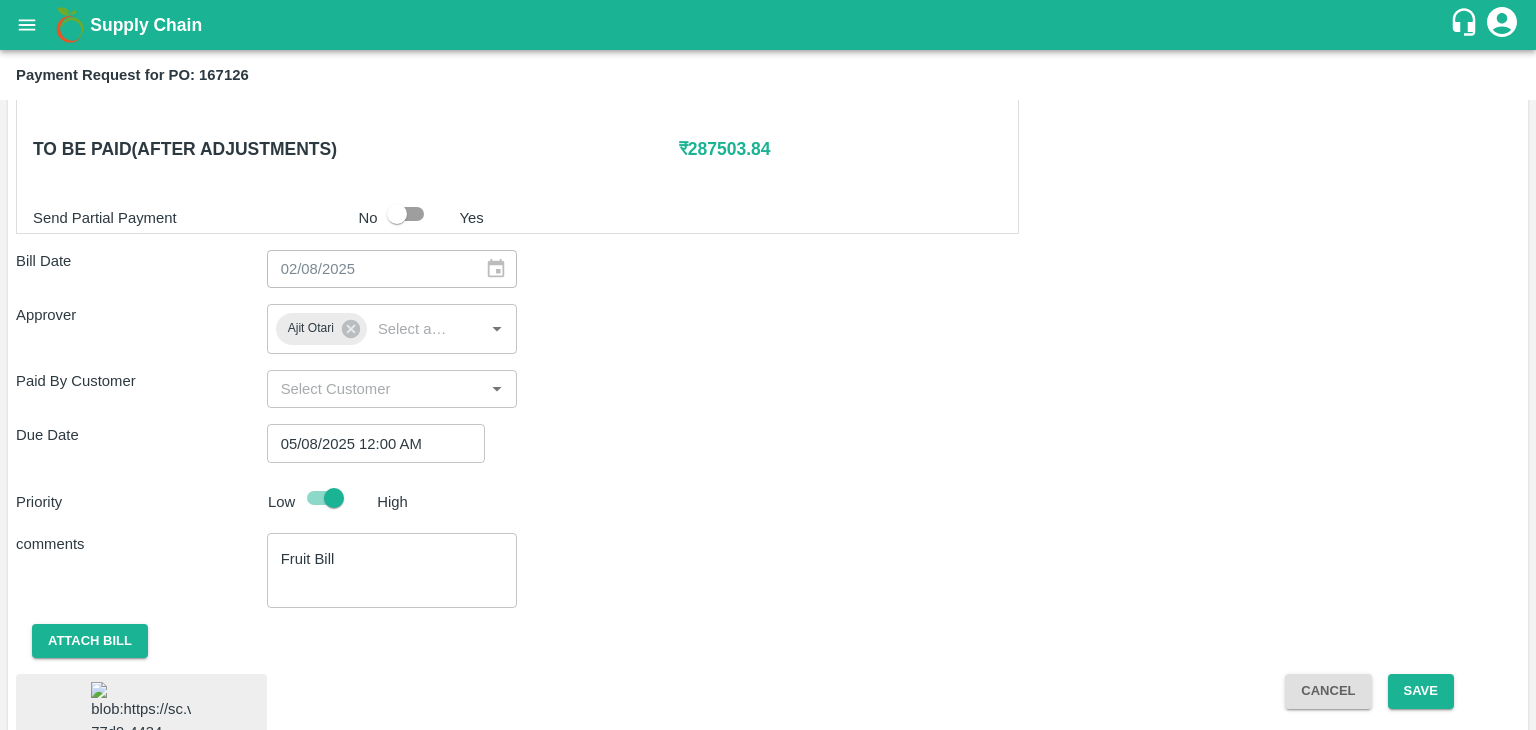 scroll, scrollTop: 1068, scrollLeft: 0, axis: vertical 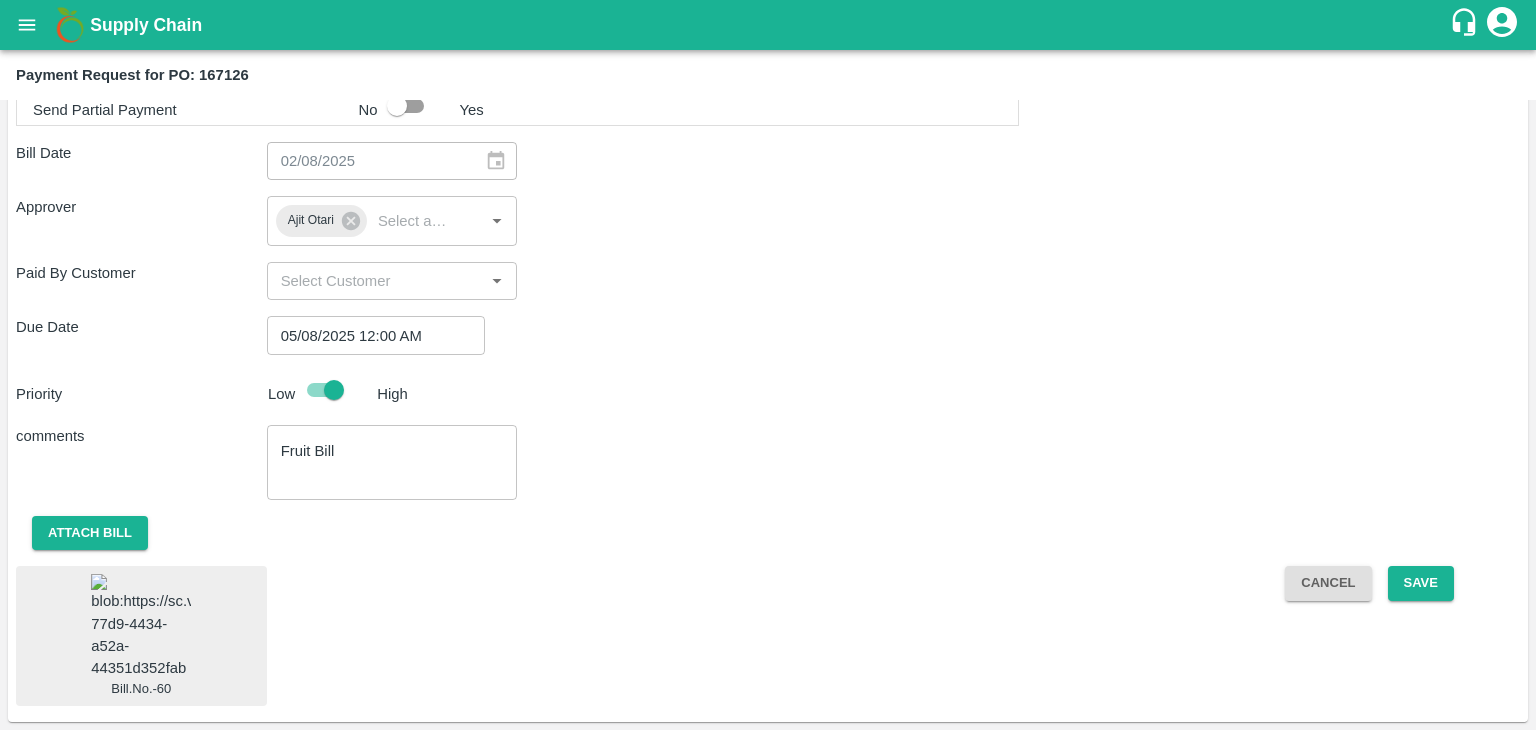 click at bounding box center [141, 626] 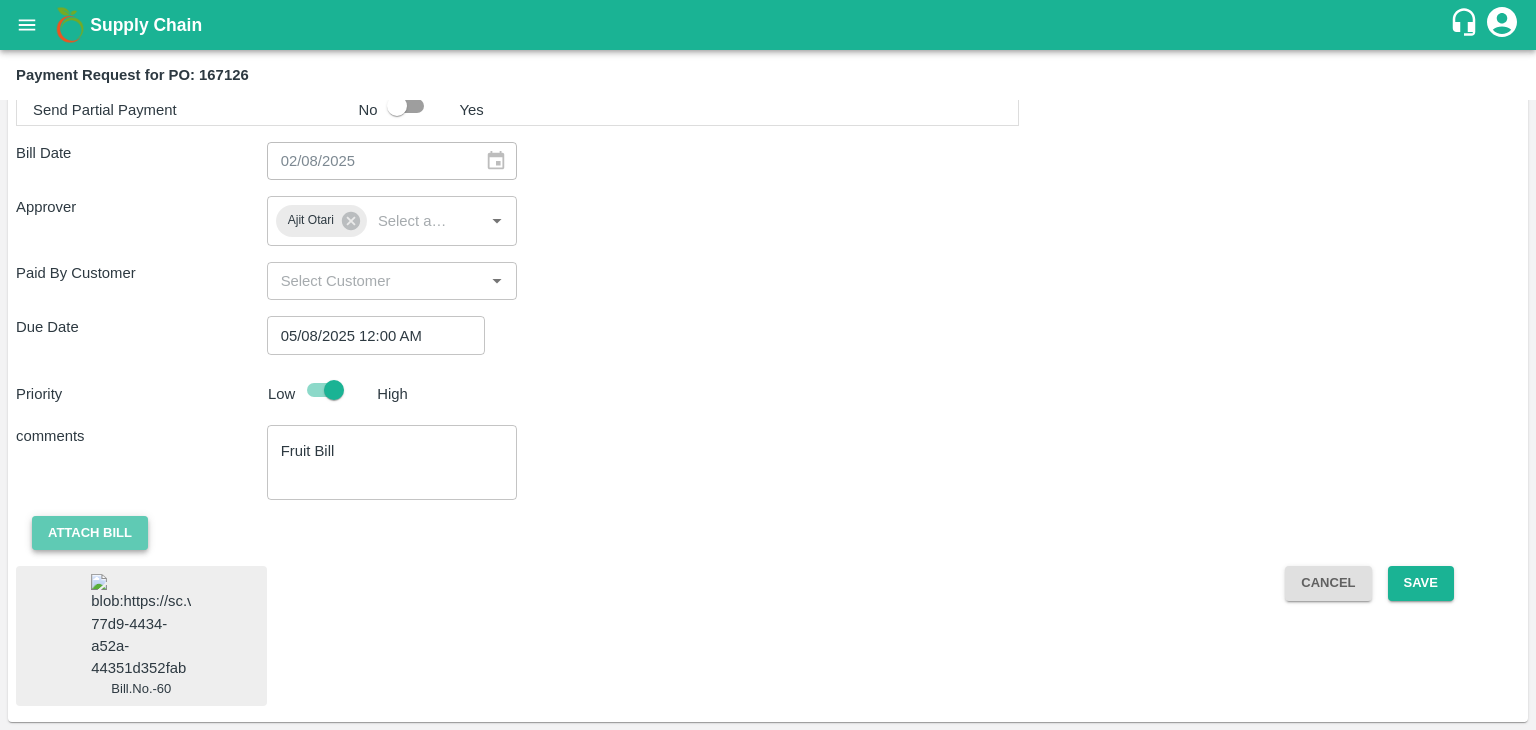 click on "Attach bill" at bounding box center (90, 533) 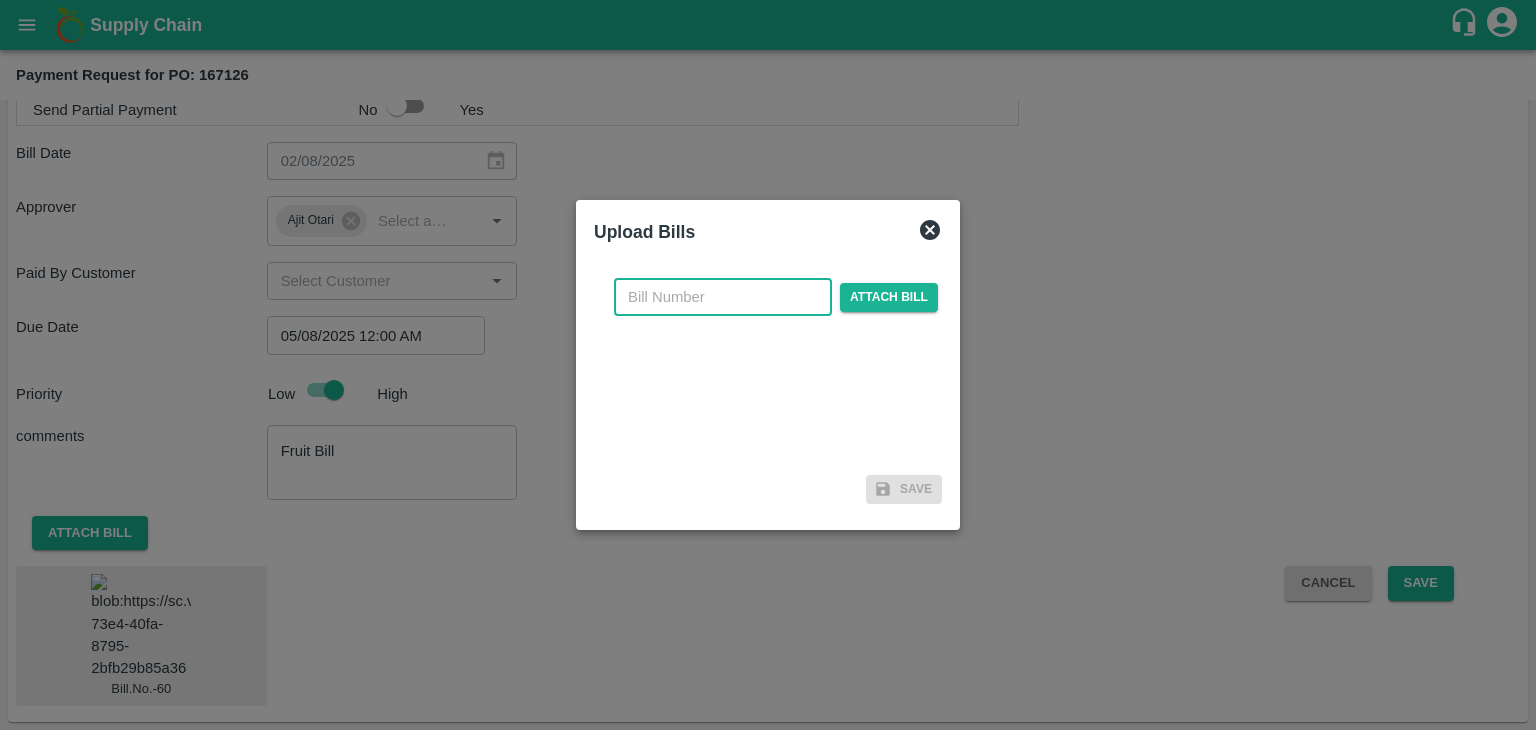 click at bounding box center [723, 297] 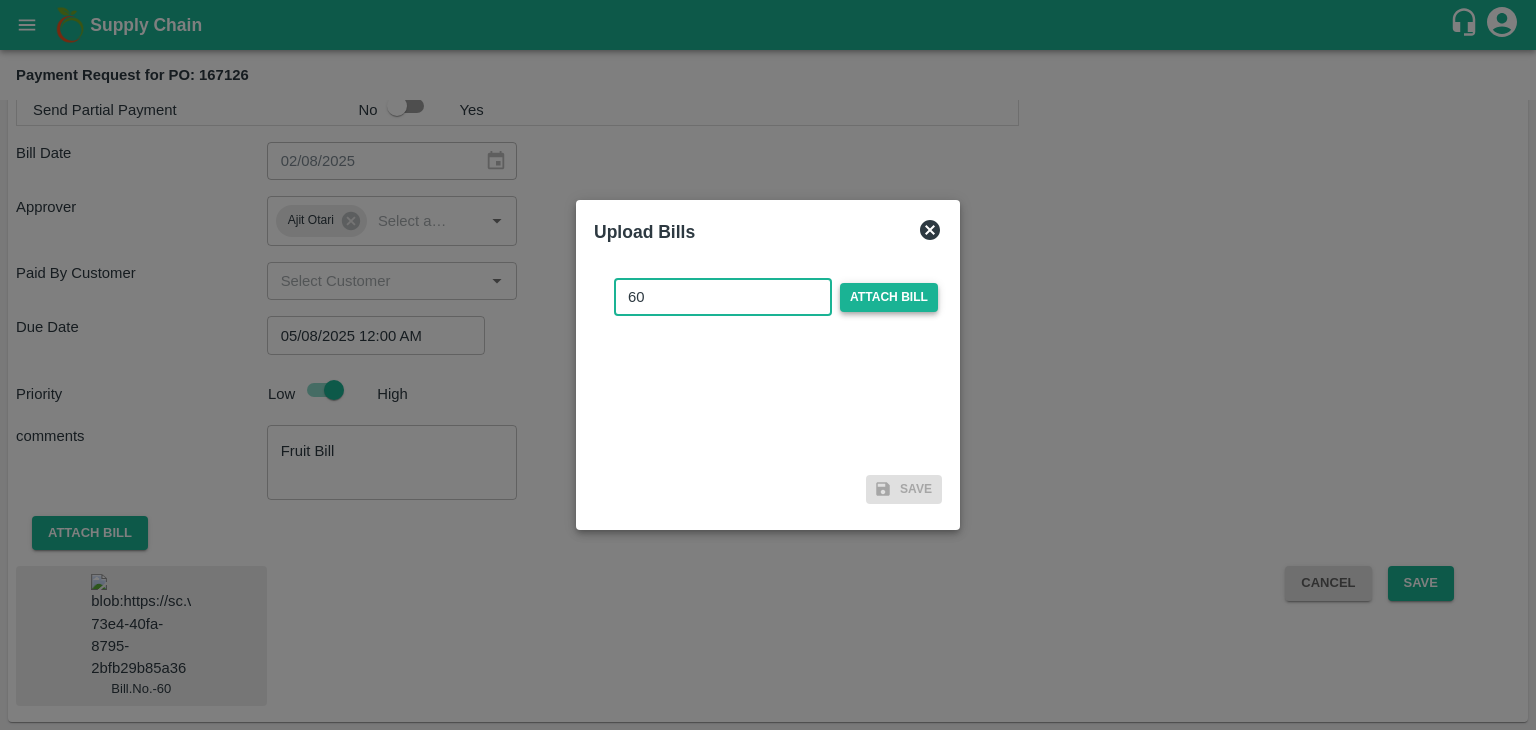 type on "60" 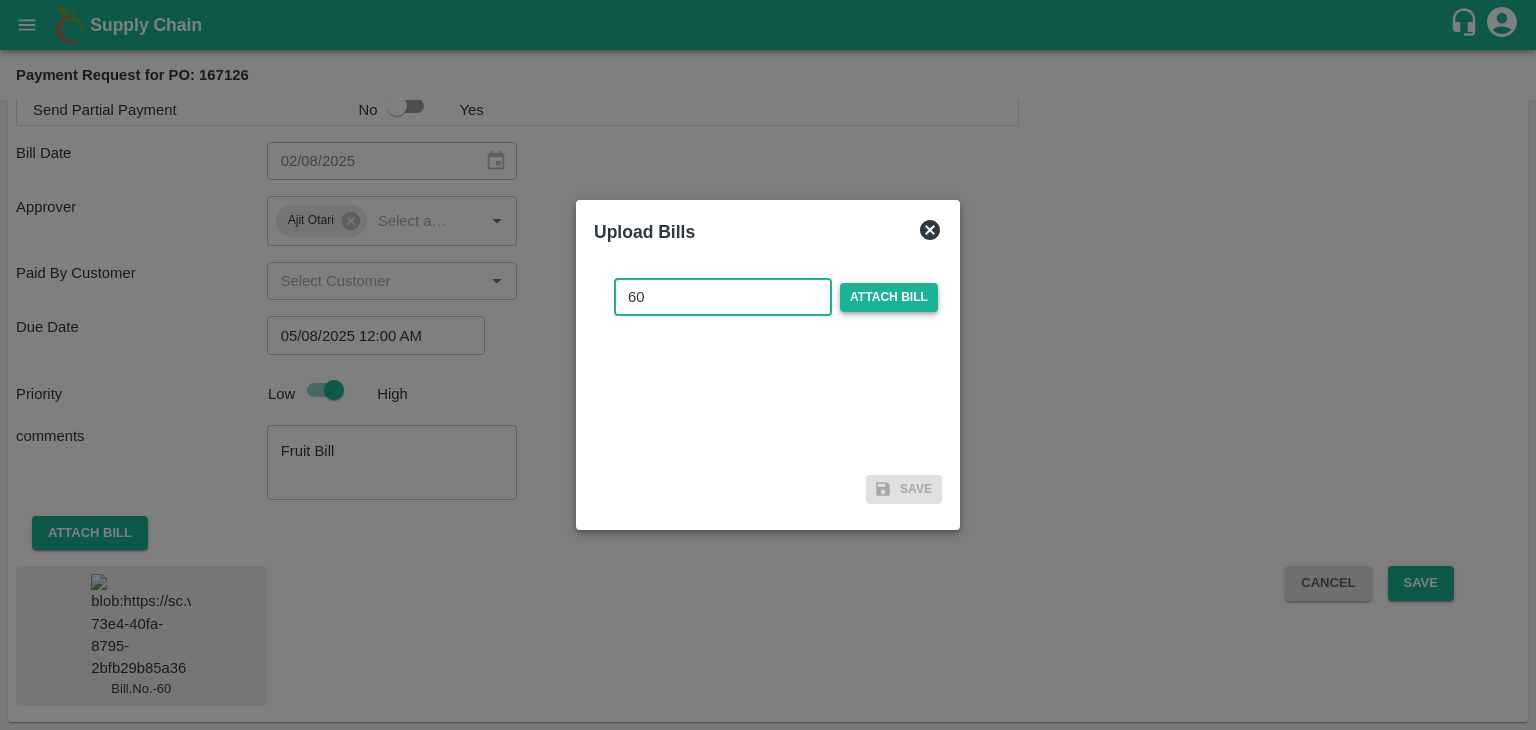 click on "Attach bill" at bounding box center [889, 297] 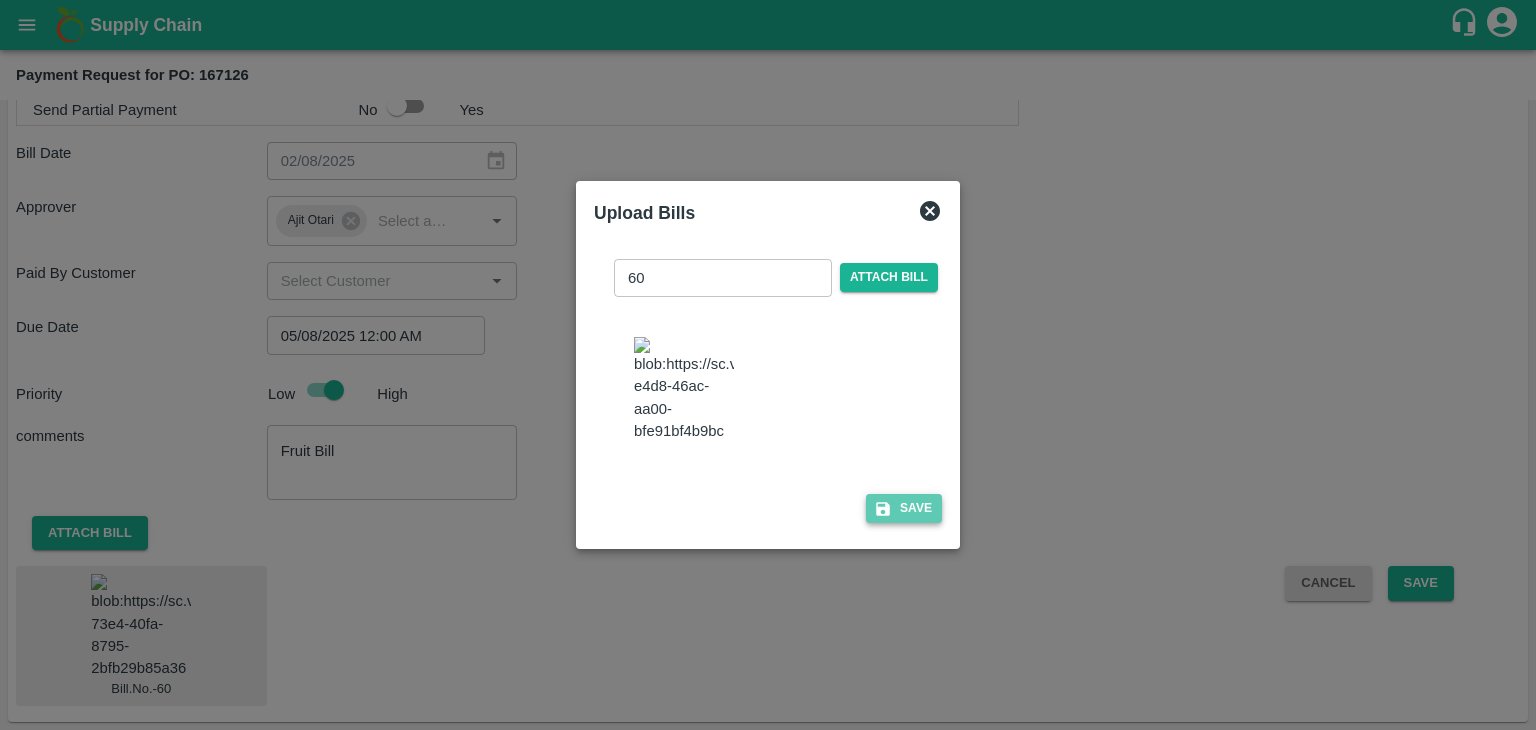 click on "Save" at bounding box center (904, 508) 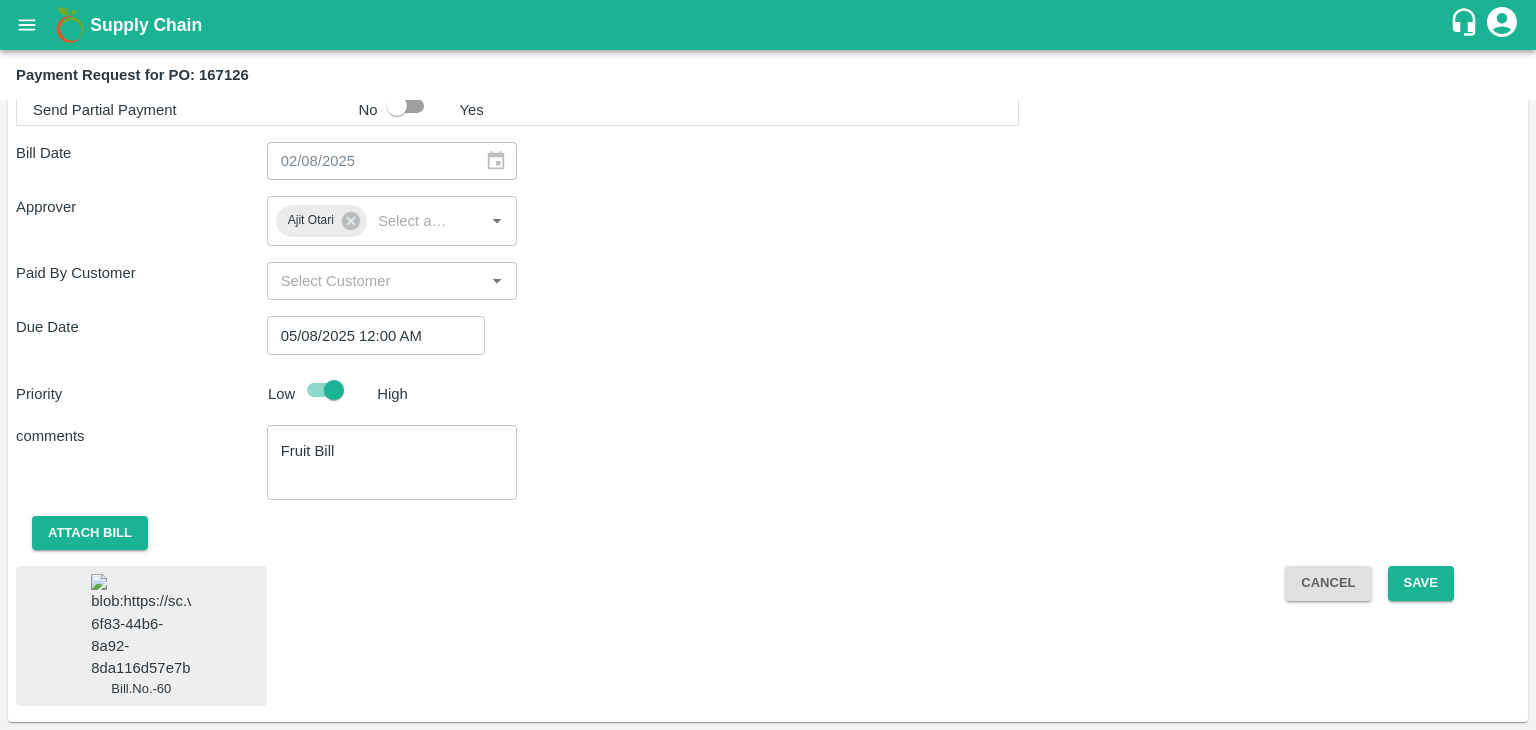 scroll, scrollTop: 1064, scrollLeft: 0, axis: vertical 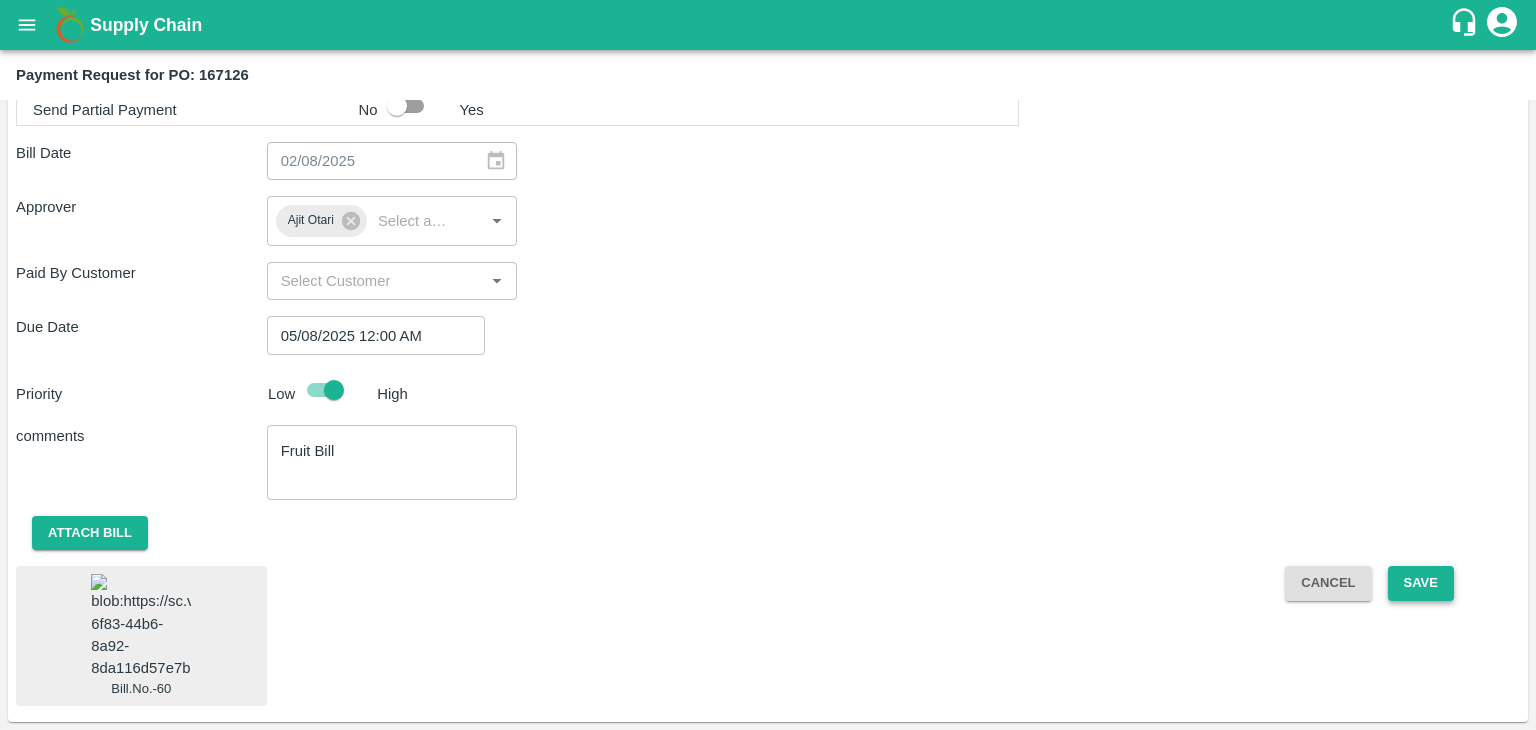 click on "Save" at bounding box center [1421, 583] 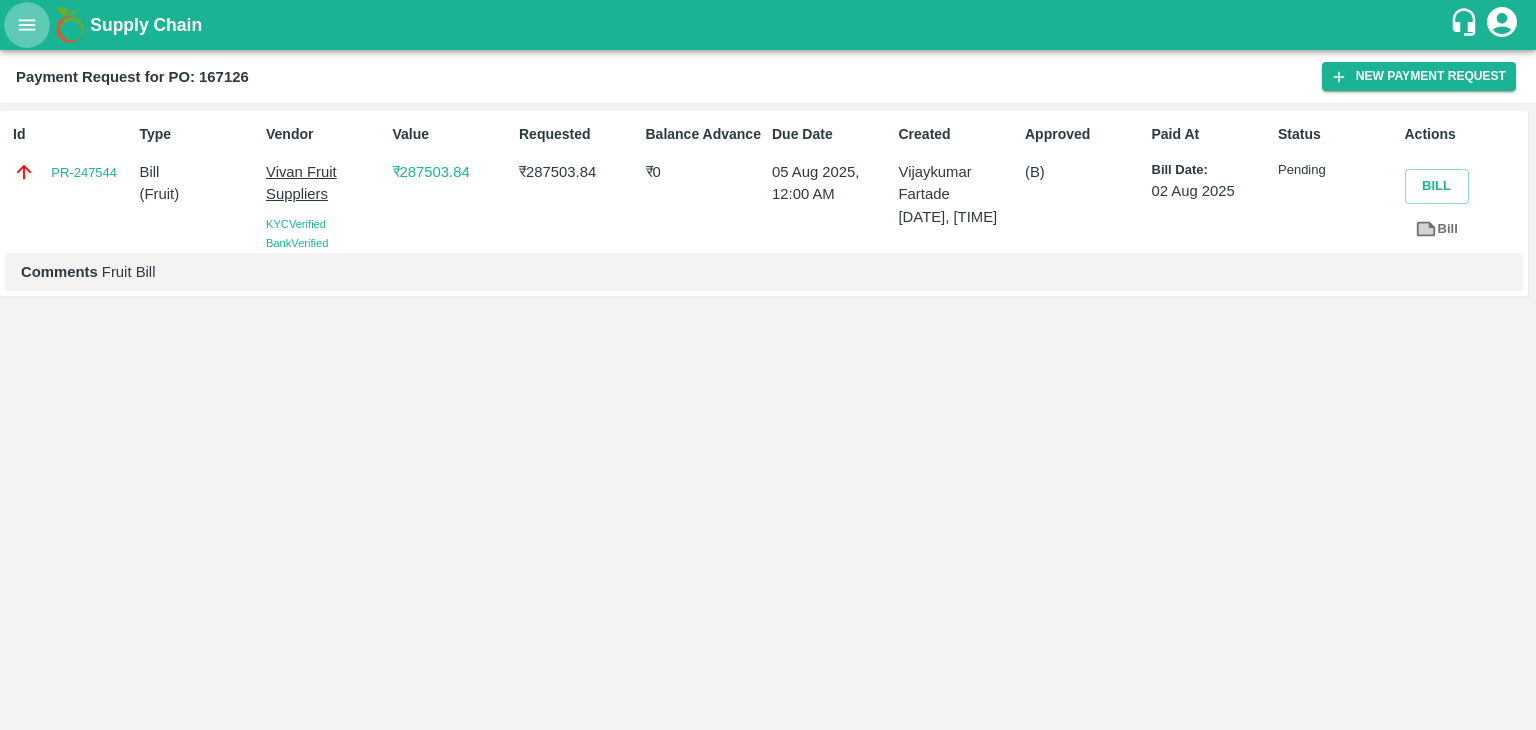 click at bounding box center [27, 25] 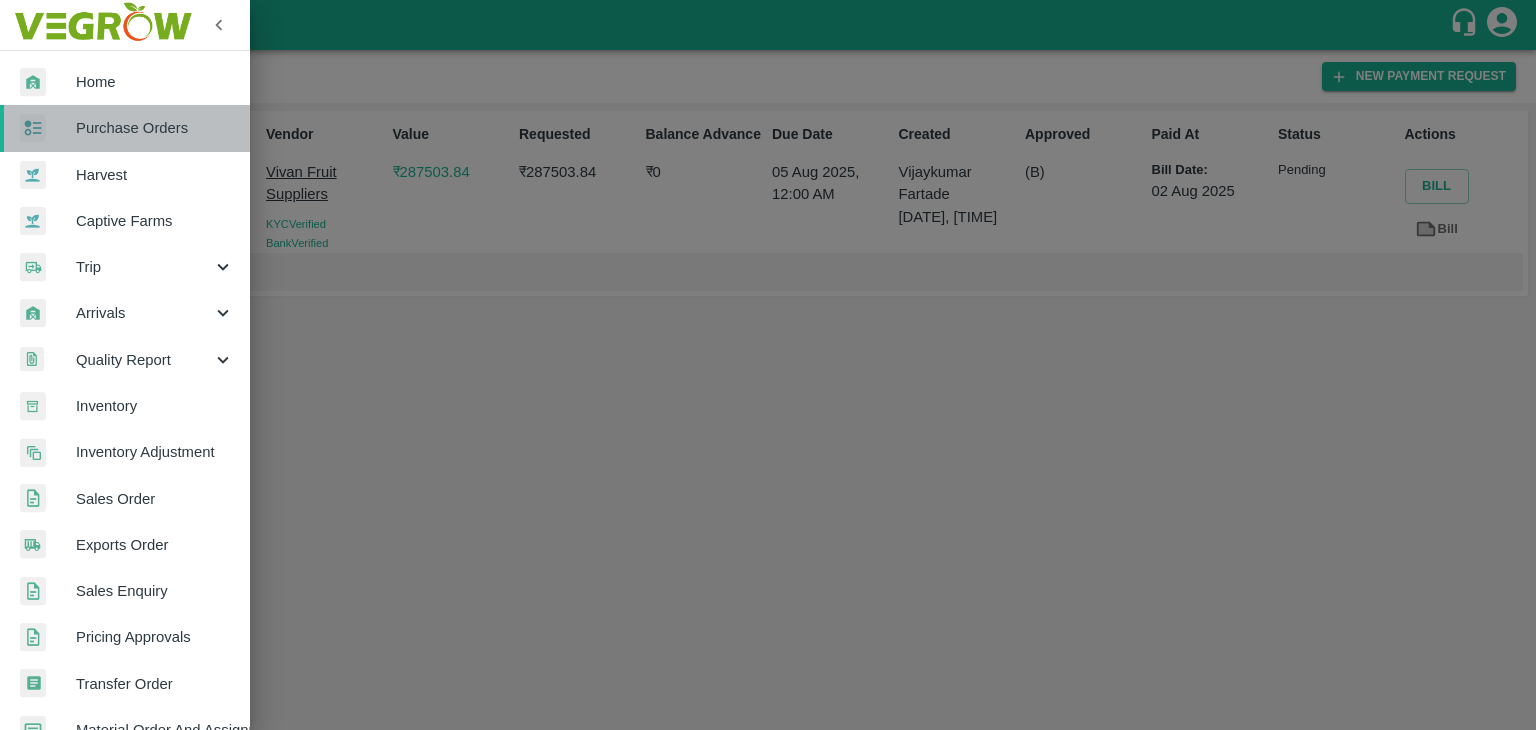 click on "Purchase Orders" at bounding box center [155, 128] 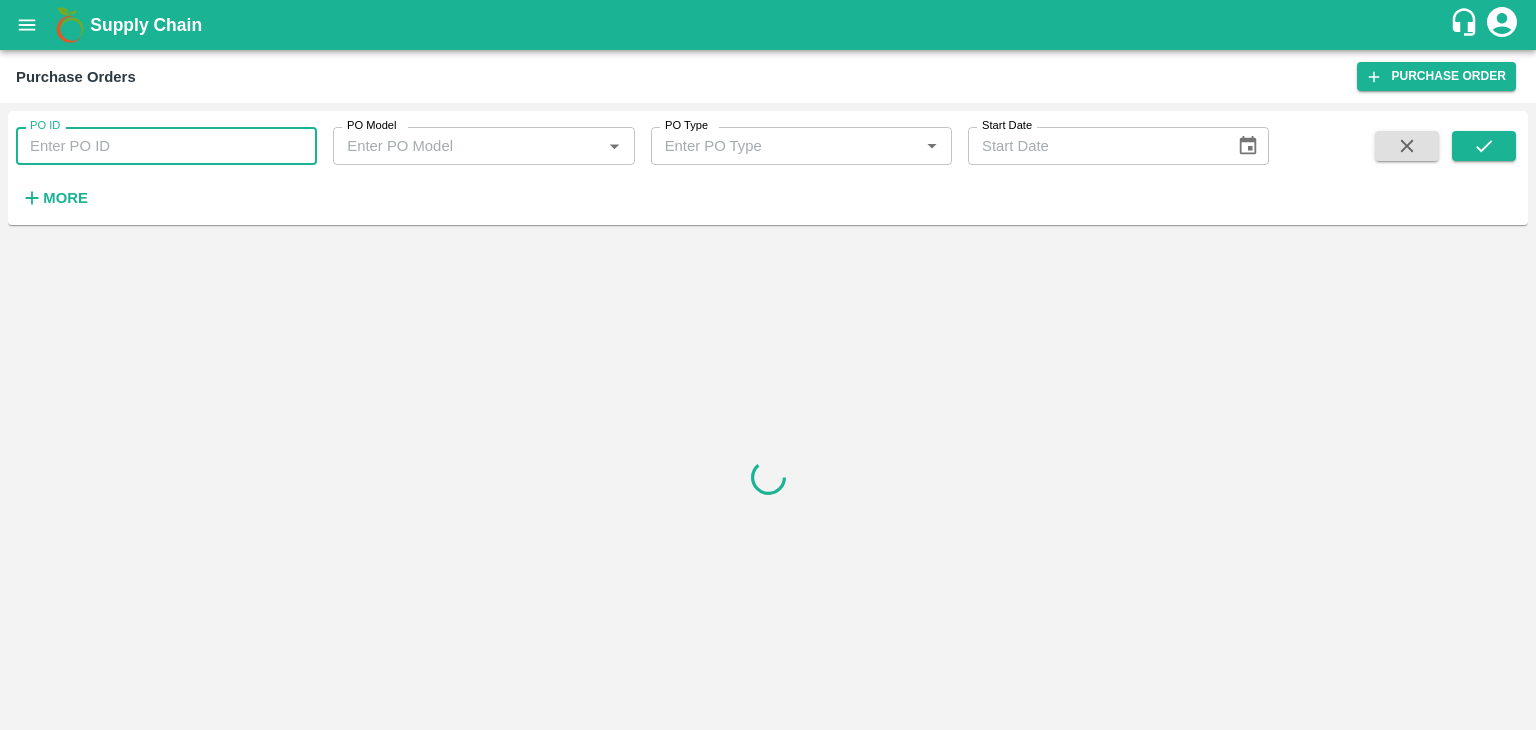 click on "PO ID" at bounding box center (166, 146) 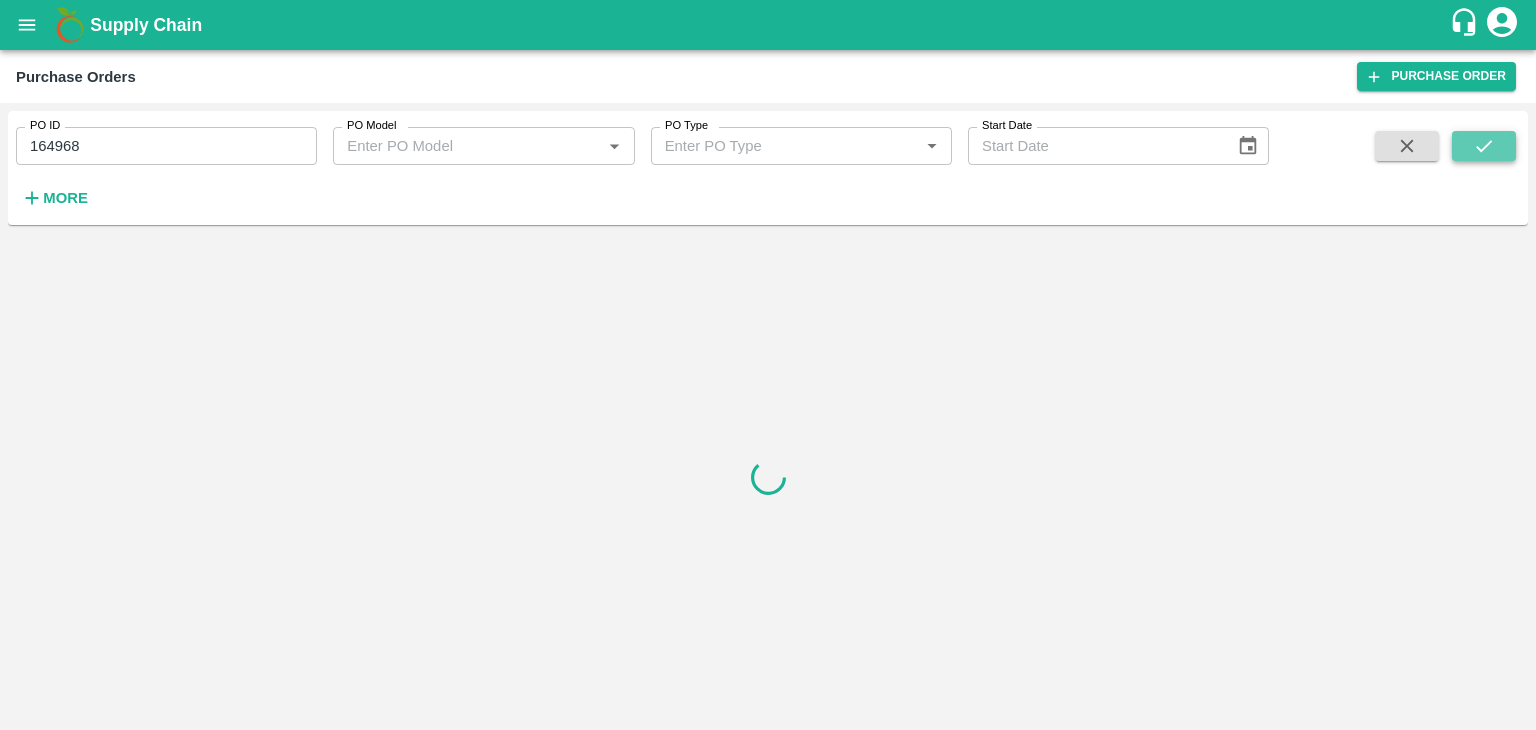 click at bounding box center [1484, 146] 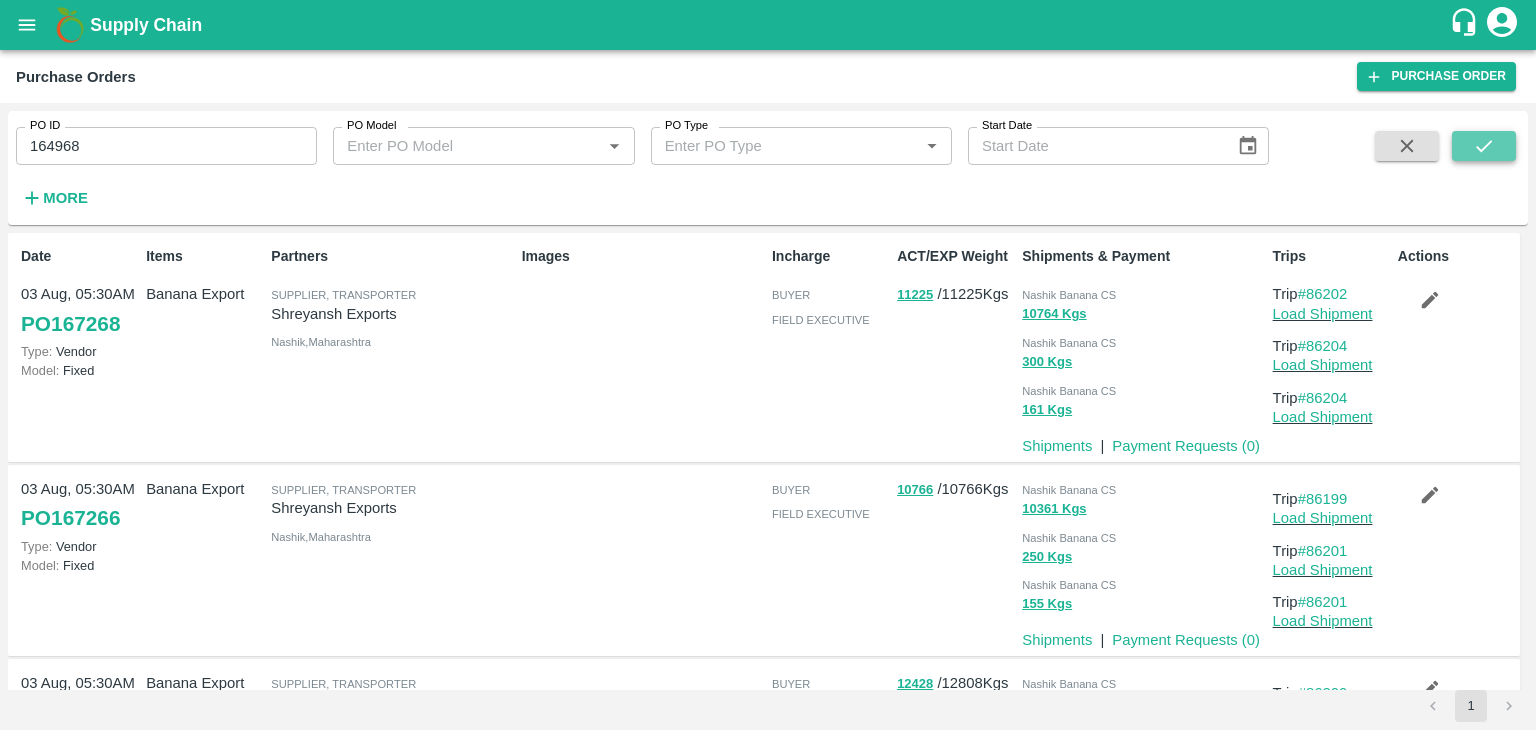 click 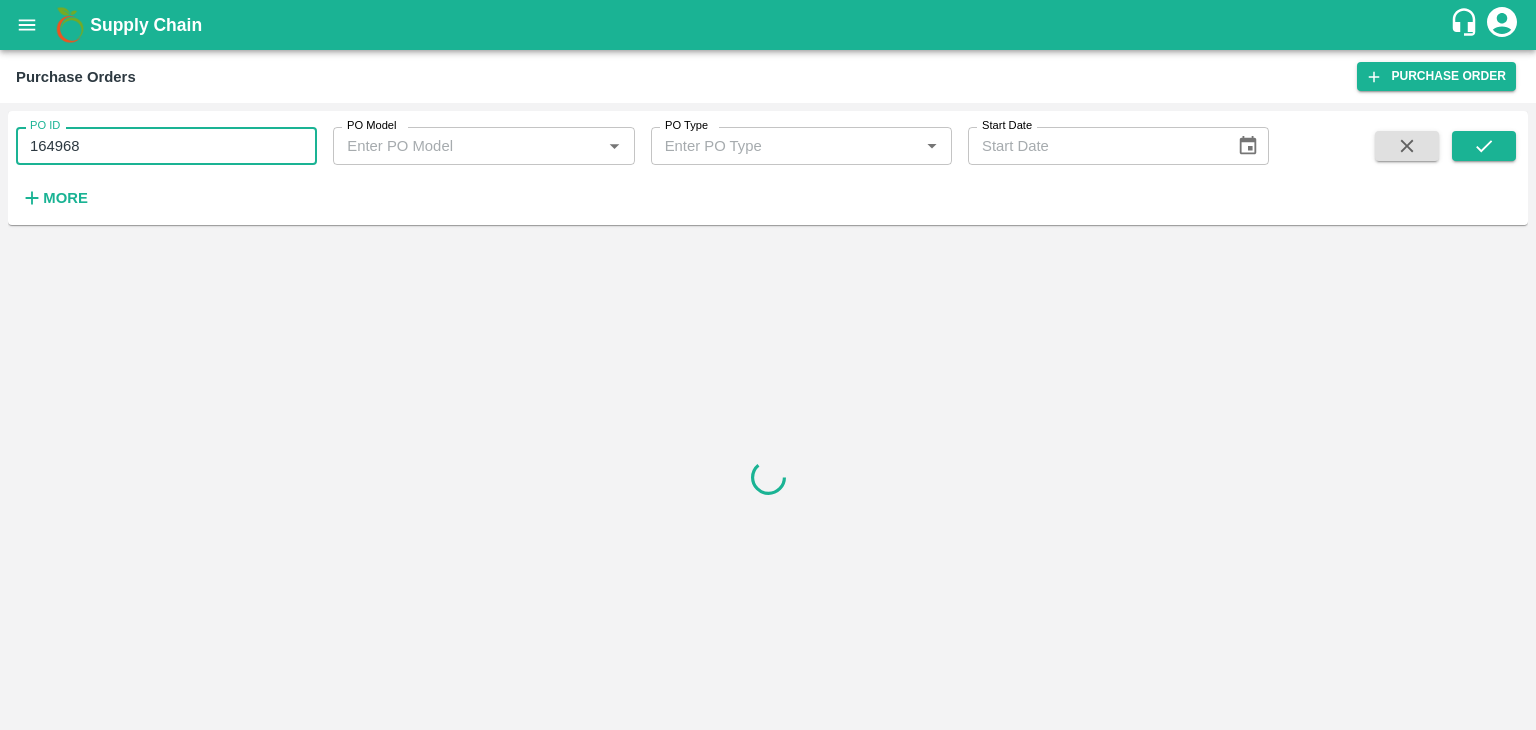 click on "164968" at bounding box center [166, 146] 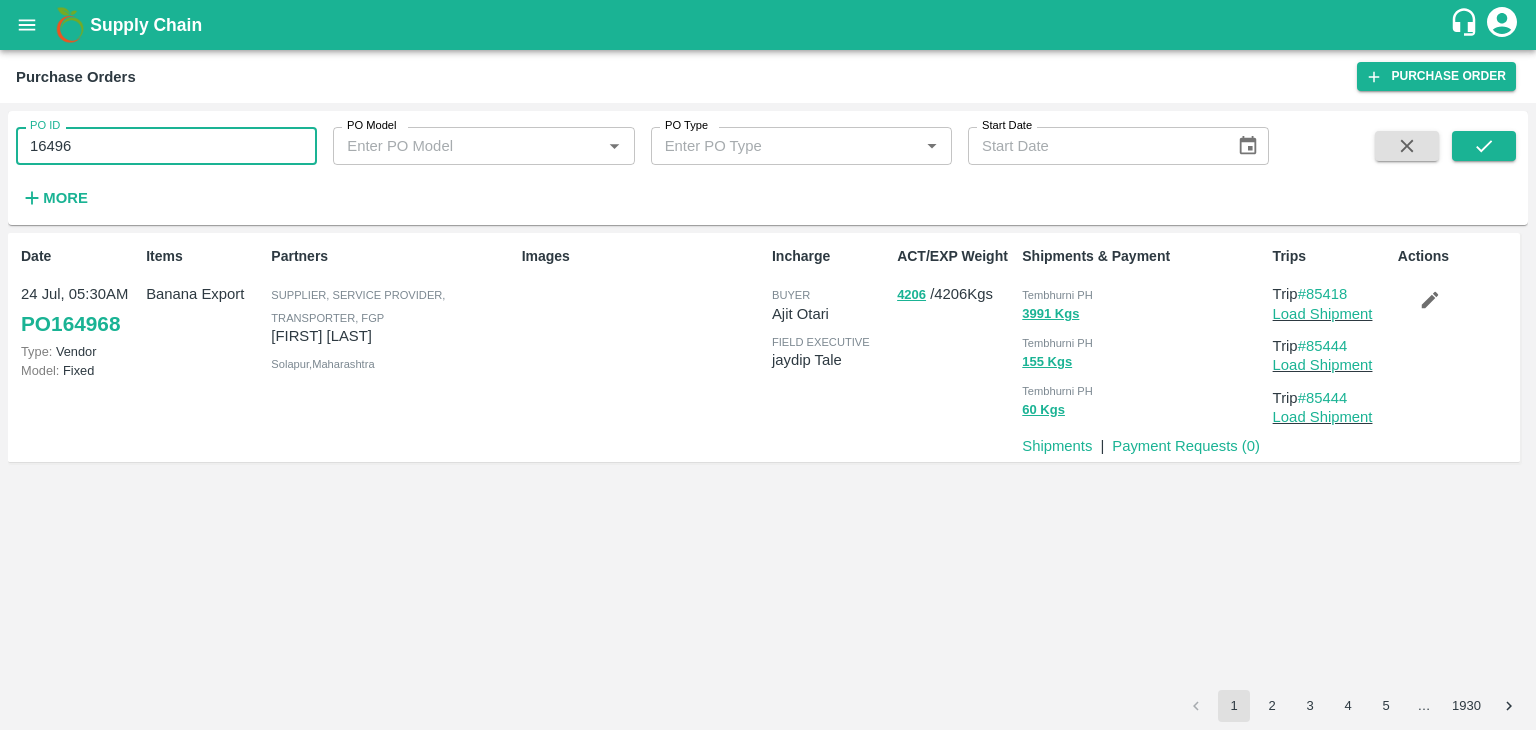 type on "164968" 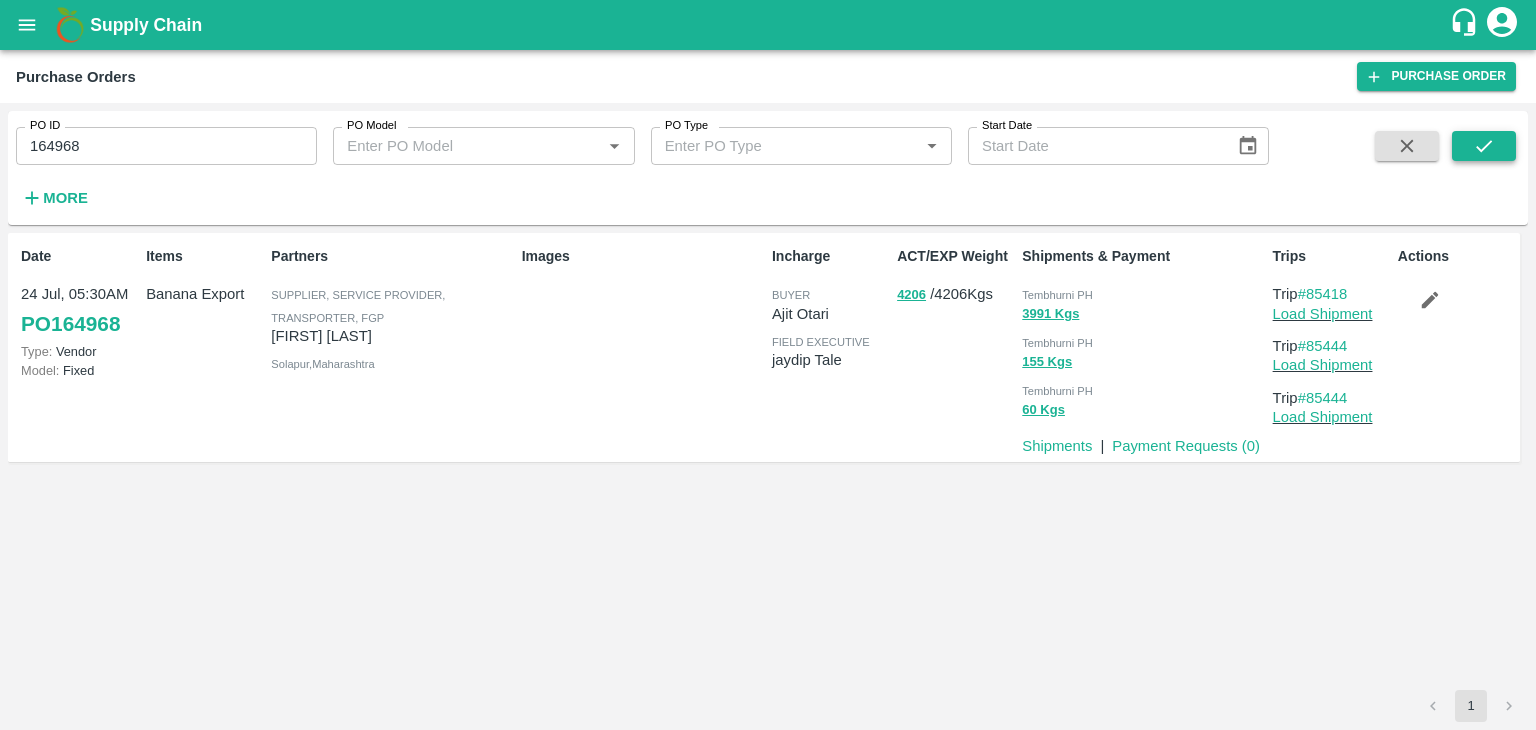drag, startPoint x: 1508, startPoint y: 123, endPoint x: 1504, endPoint y: 152, distance: 29.274563 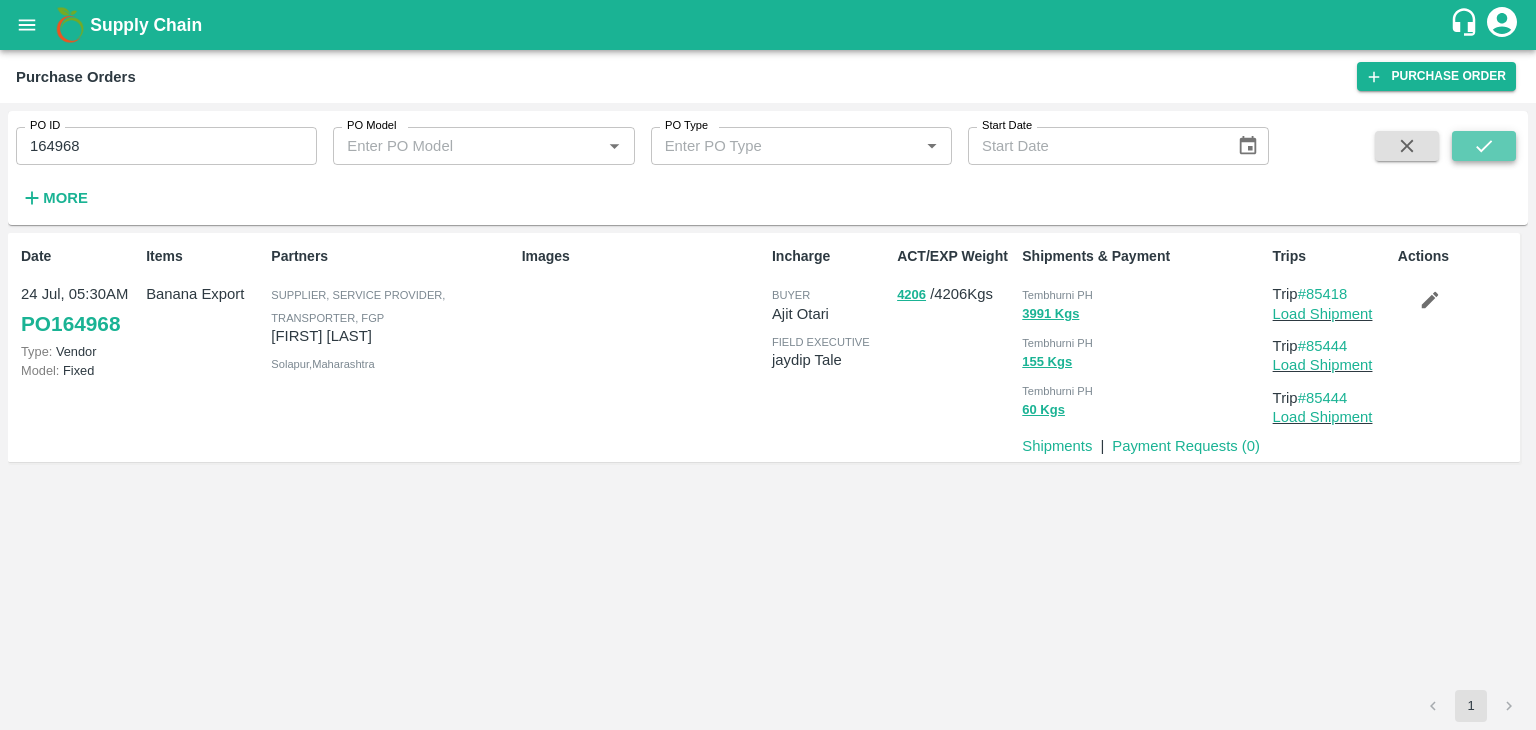 click at bounding box center [1484, 146] 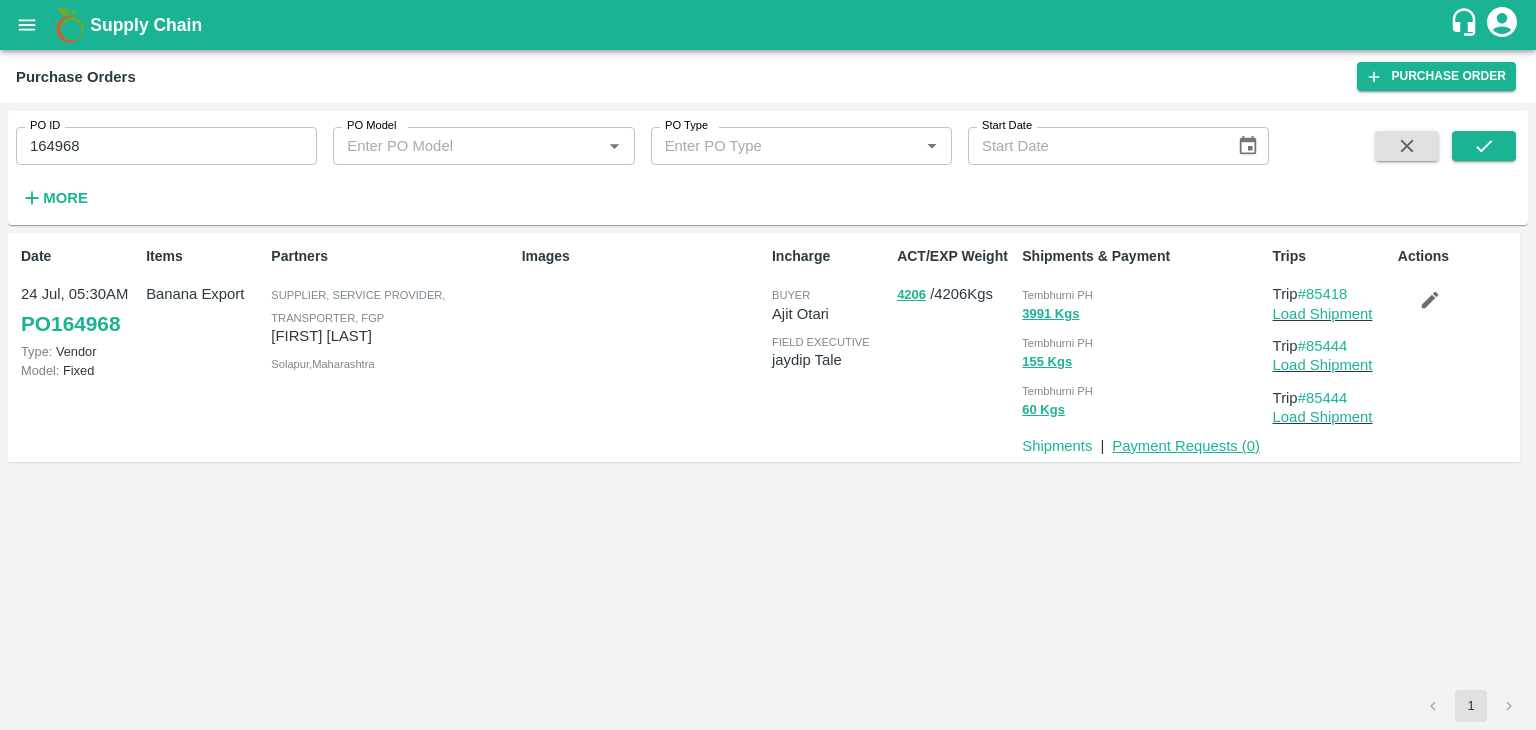 click on "Payment Requests ( 0 )" at bounding box center [1186, 446] 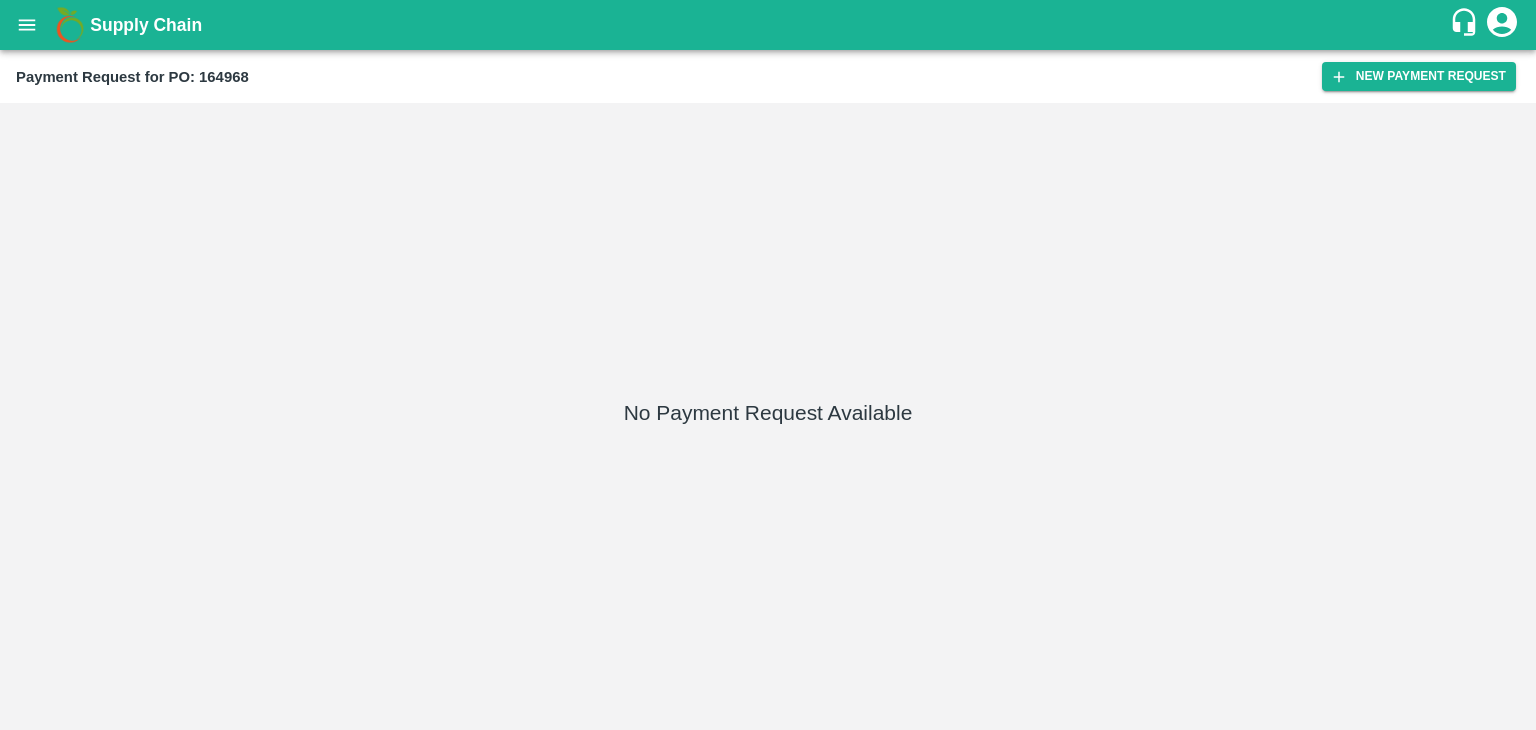 scroll, scrollTop: 0, scrollLeft: 0, axis: both 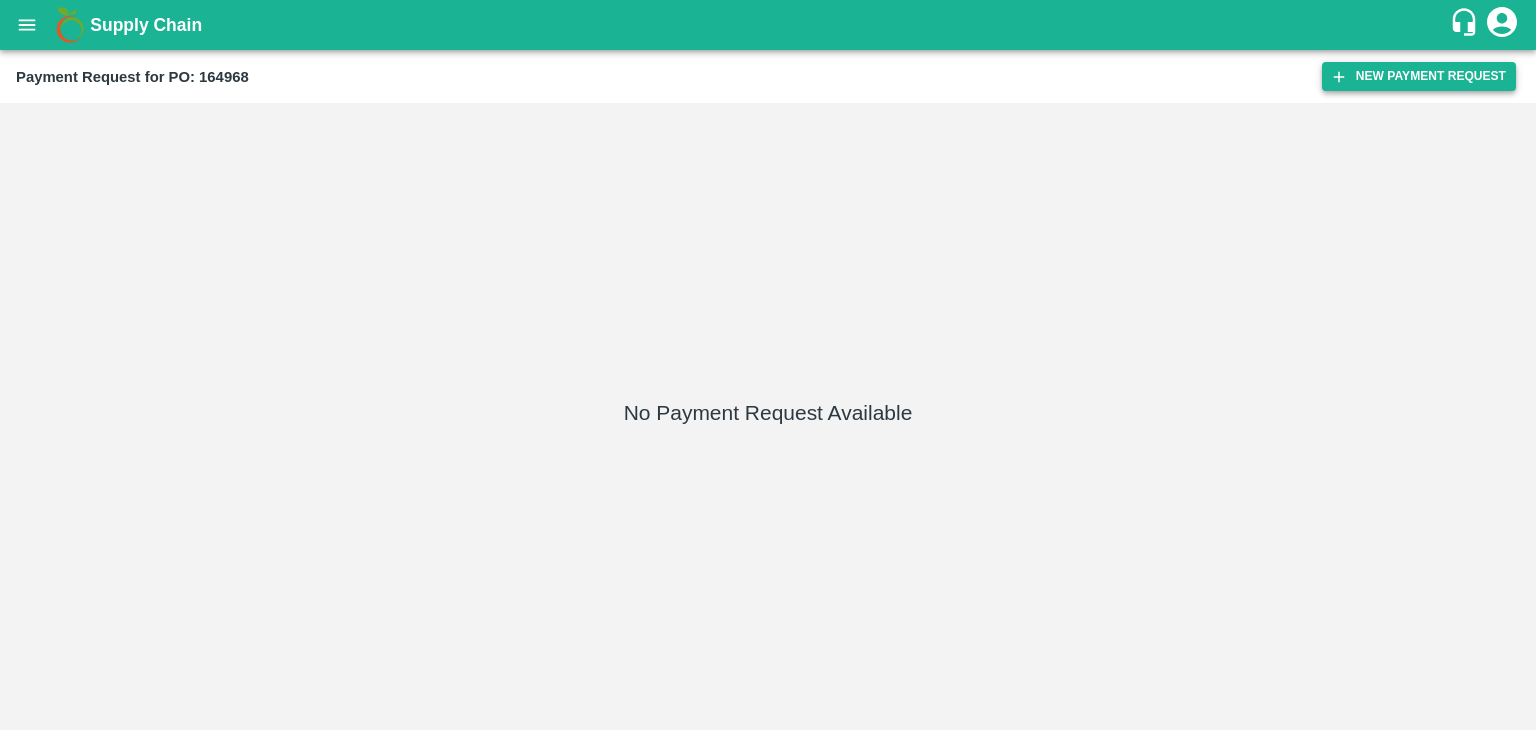 click on "New Payment Request" at bounding box center (1419, 76) 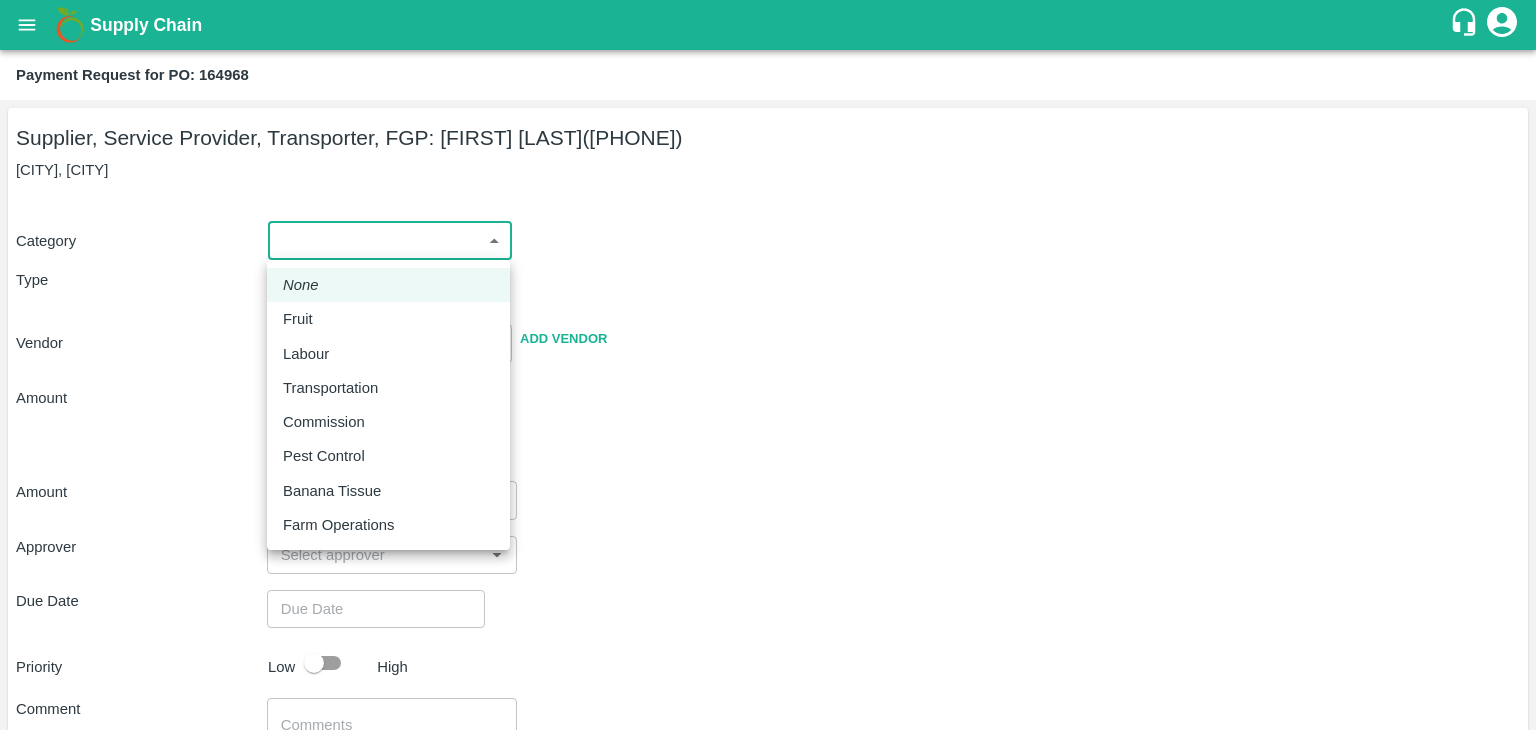 click on "Supply Chain Payment Request for PO: 164968 Supplier, Service Provider, Transporter, FGP:    [FIRST] [LAST]  ([PHONE]) Wangi, Solapur Category ​ ​ Type Advance Bill Vendor ​ Add Vendor Amount Total value Per Kg ​ Amount ​ Approver ​ Due Date ​  Priority  Low  High Comment x ​ Attach bill Cancel Save Tembhurni PH Nashik CC Shahada Banana Export PH Nashik Banana CS Vijaykumar Fartade Logout None Fruit Labour Transportation Commission Pest Control Banana Tissue Farm Operations" at bounding box center (768, 365) 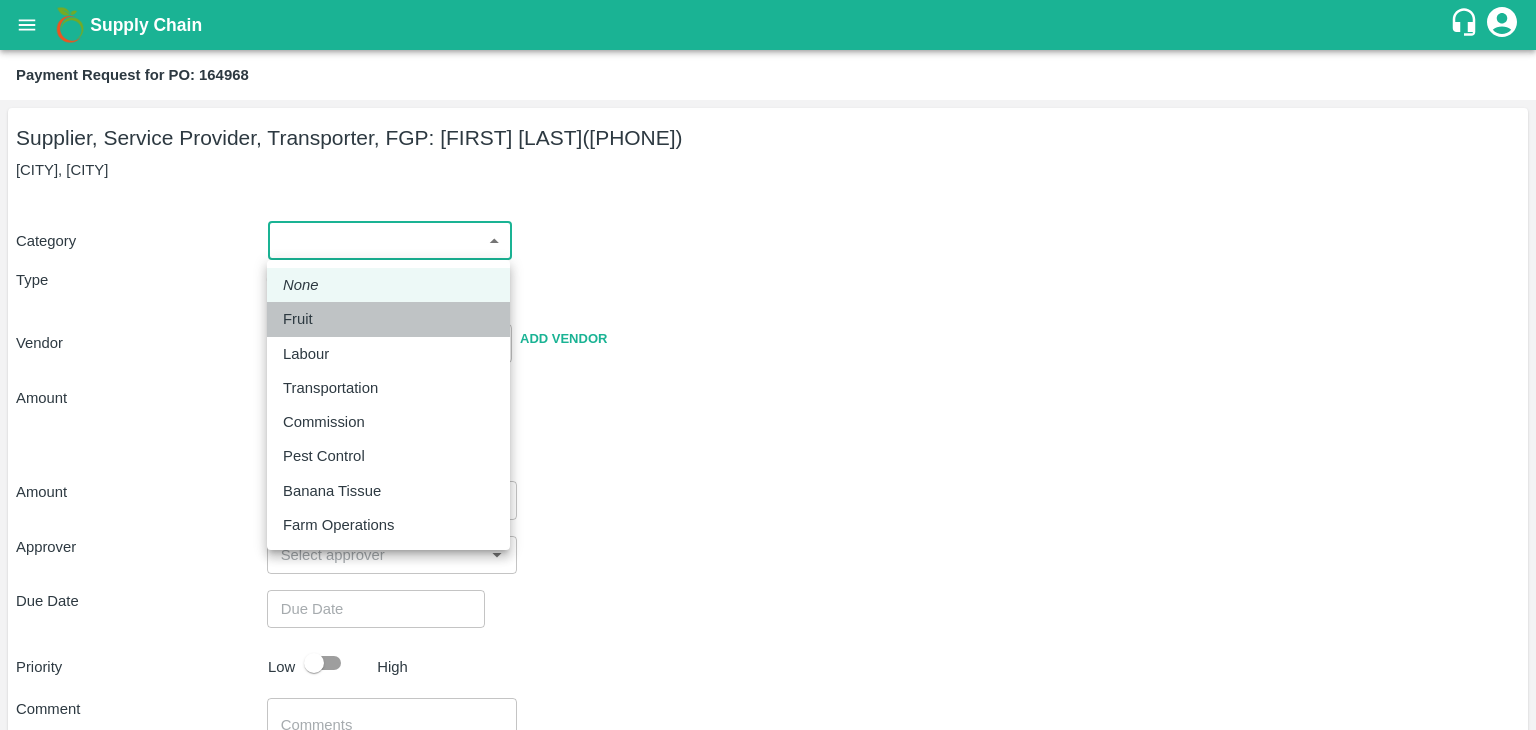 click on "Fruit" at bounding box center [388, 319] 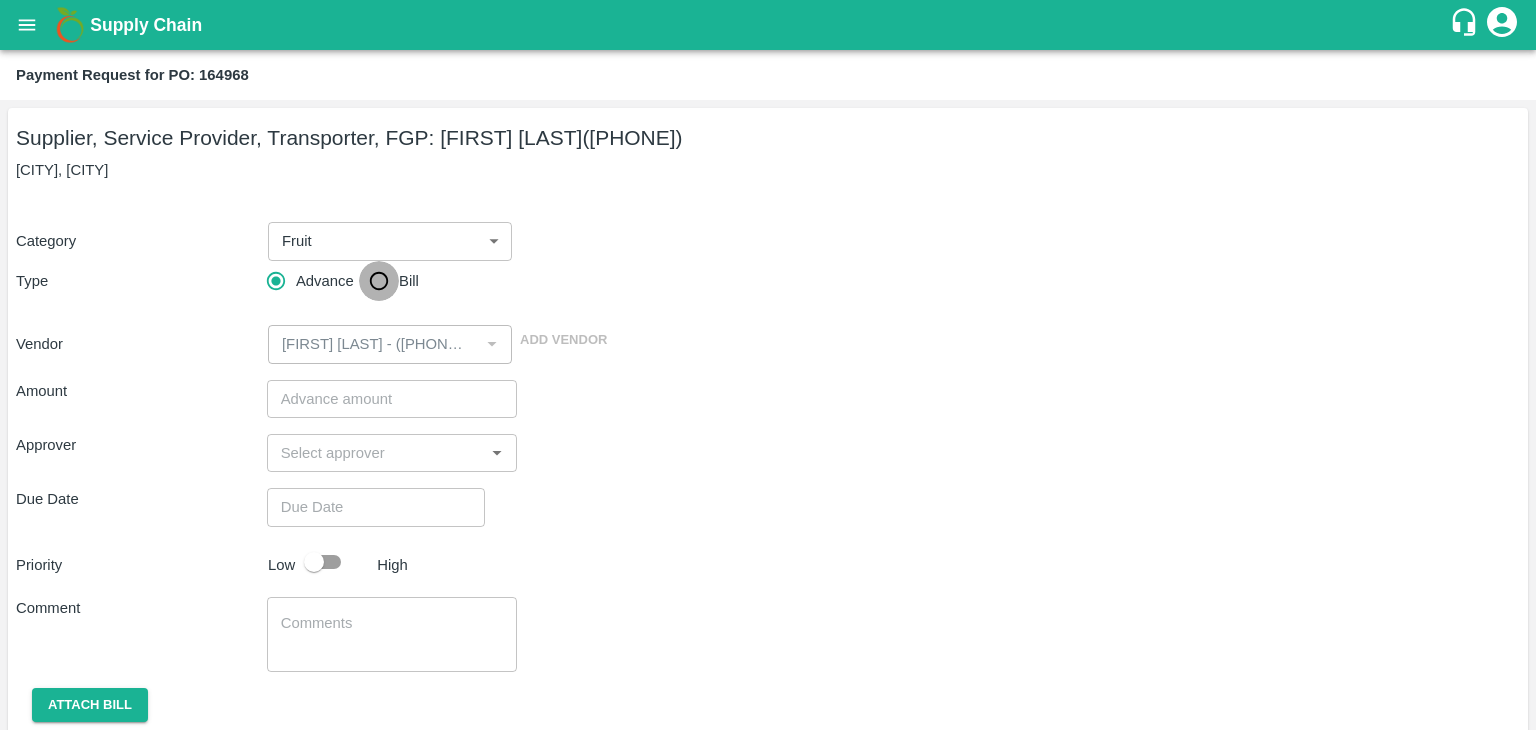 click on "Bill" at bounding box center [379, 281] 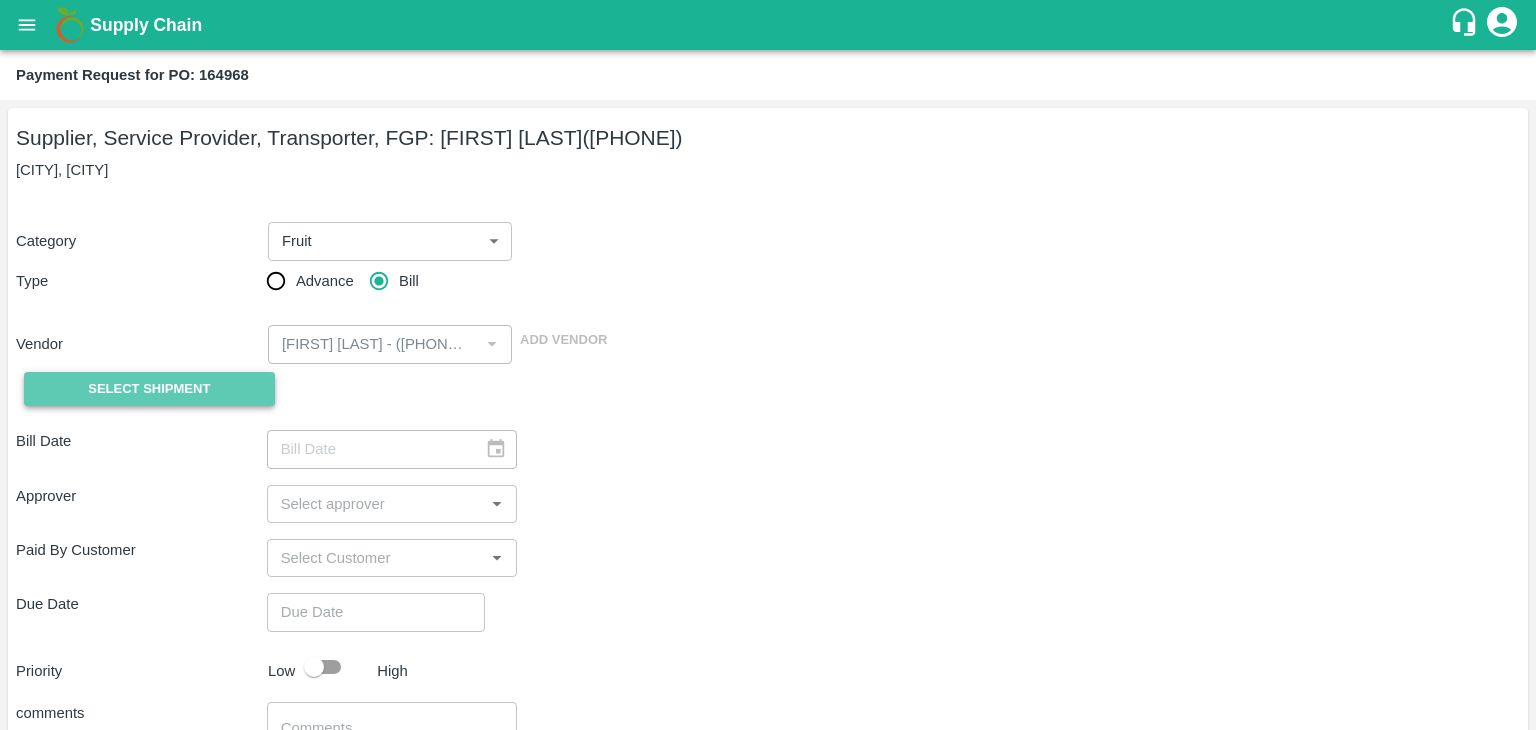 click on "Select Shipment" at bounding box center (149, 389) 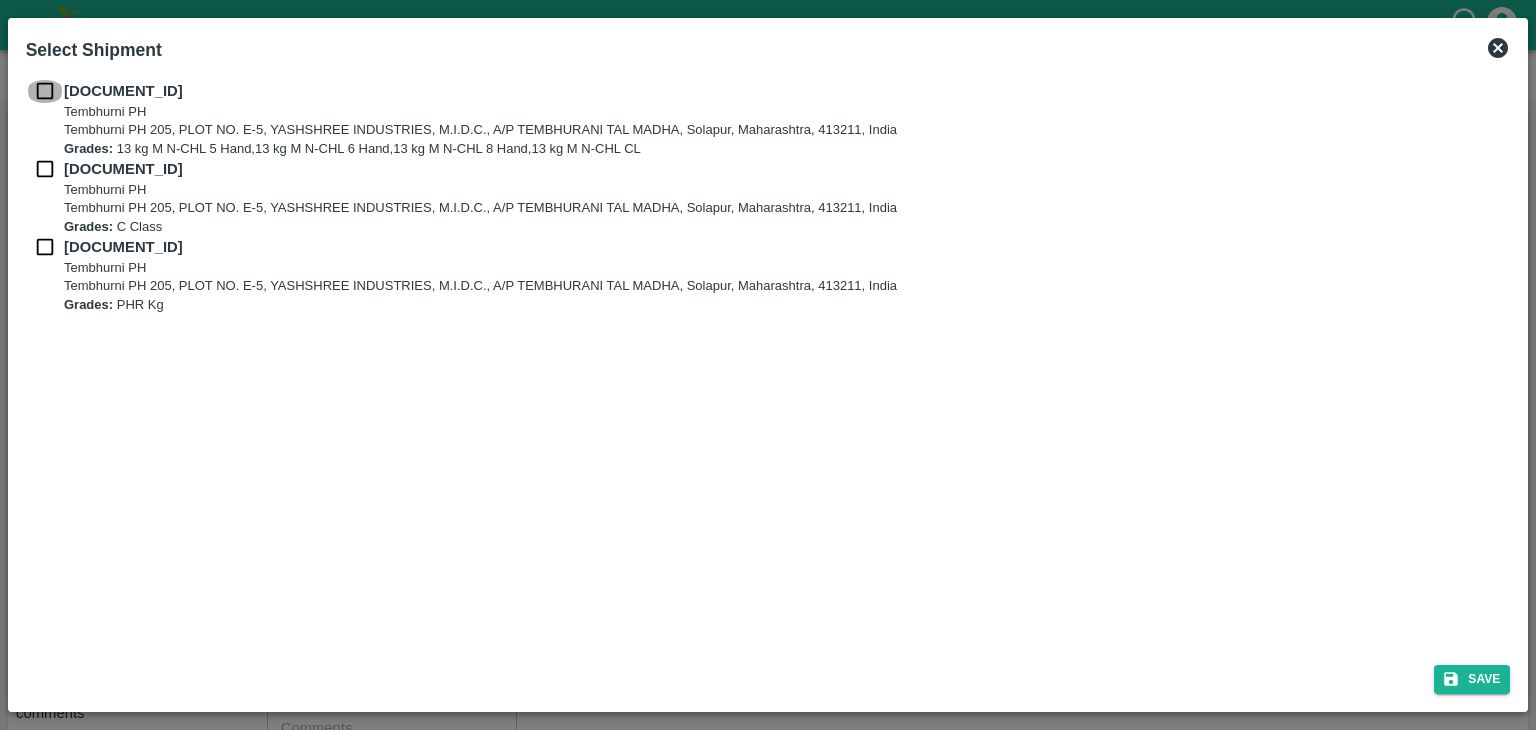 click at bounding box center [45, 91] 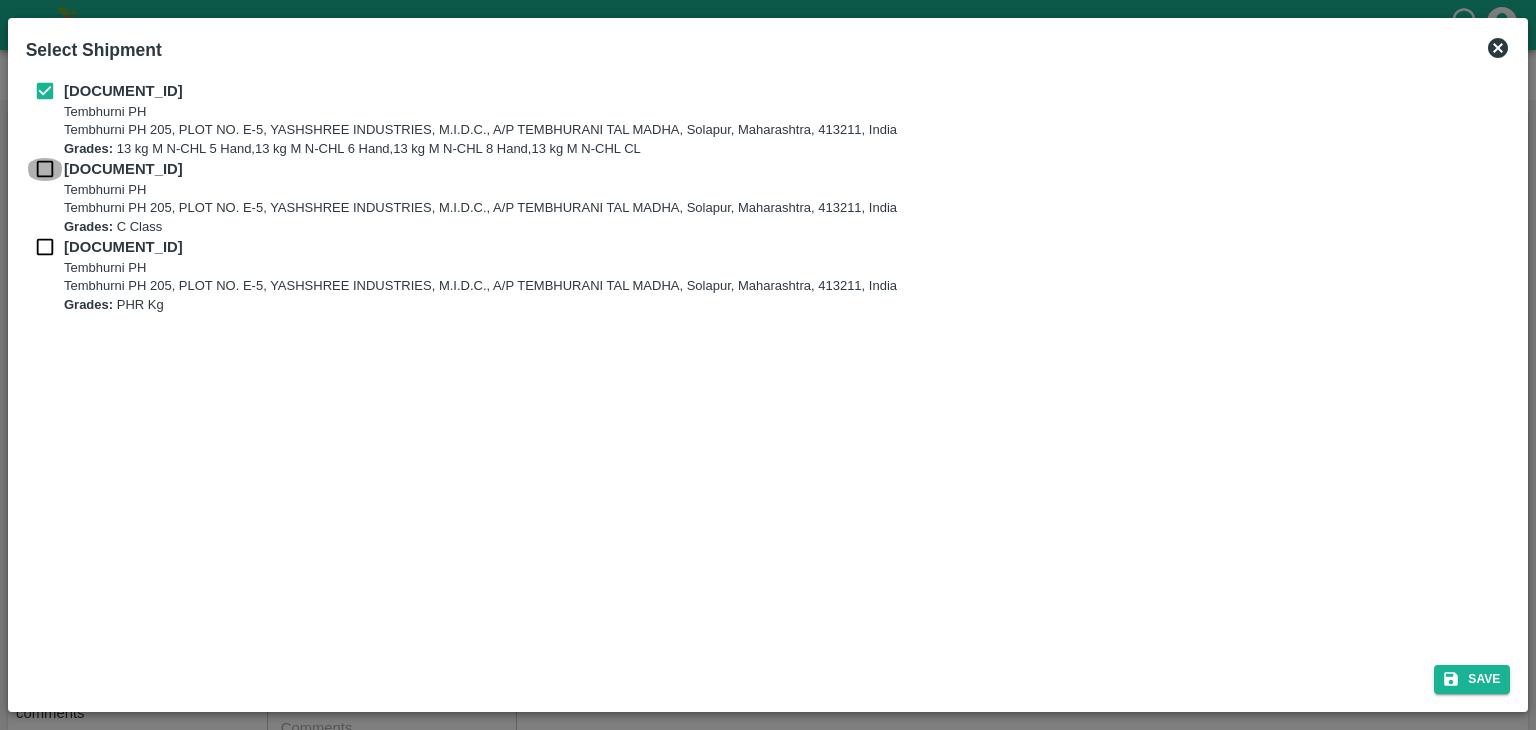 click at bounding box center [45, 169] 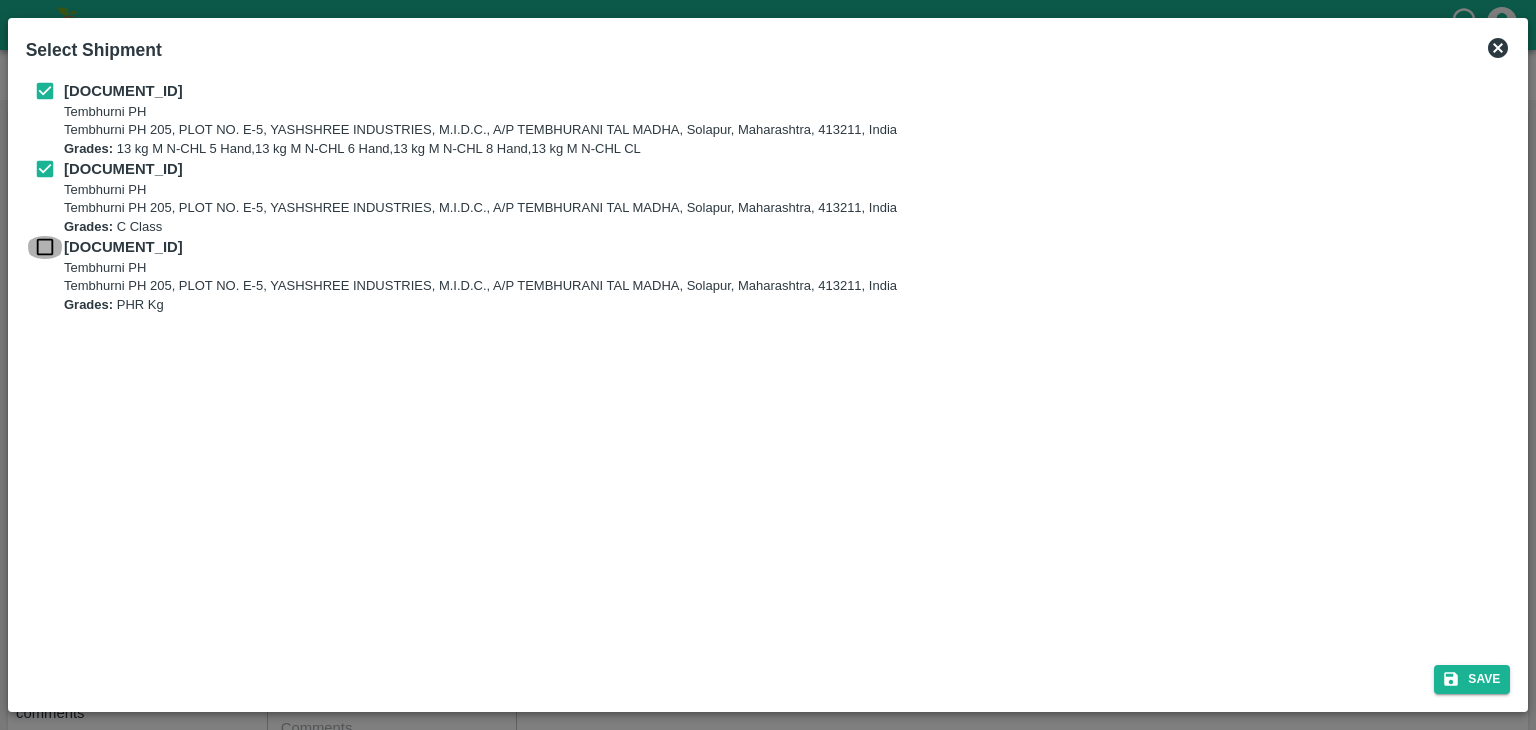 click at bounding box center (45, 247) 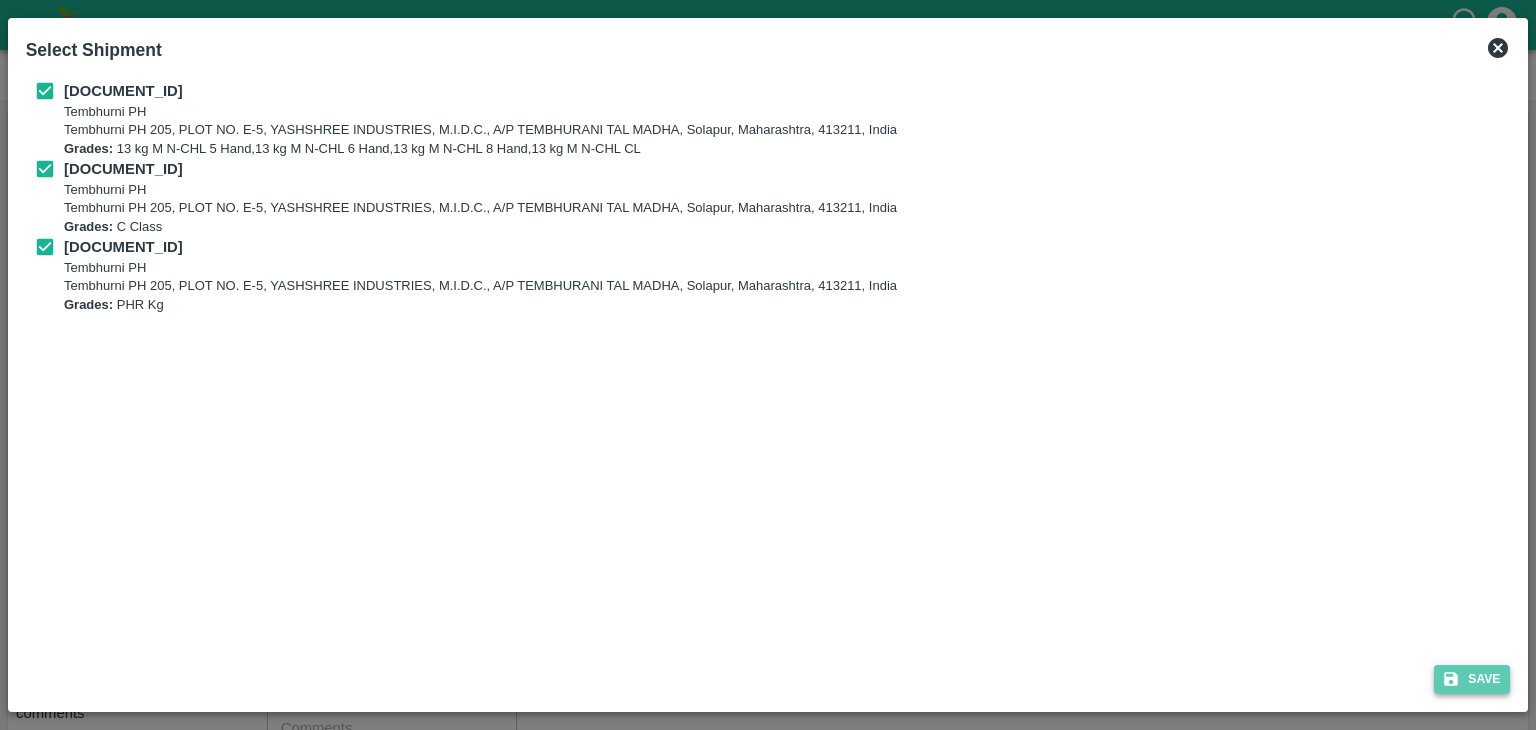 click on "Save" at bounding box center (1472, 679) 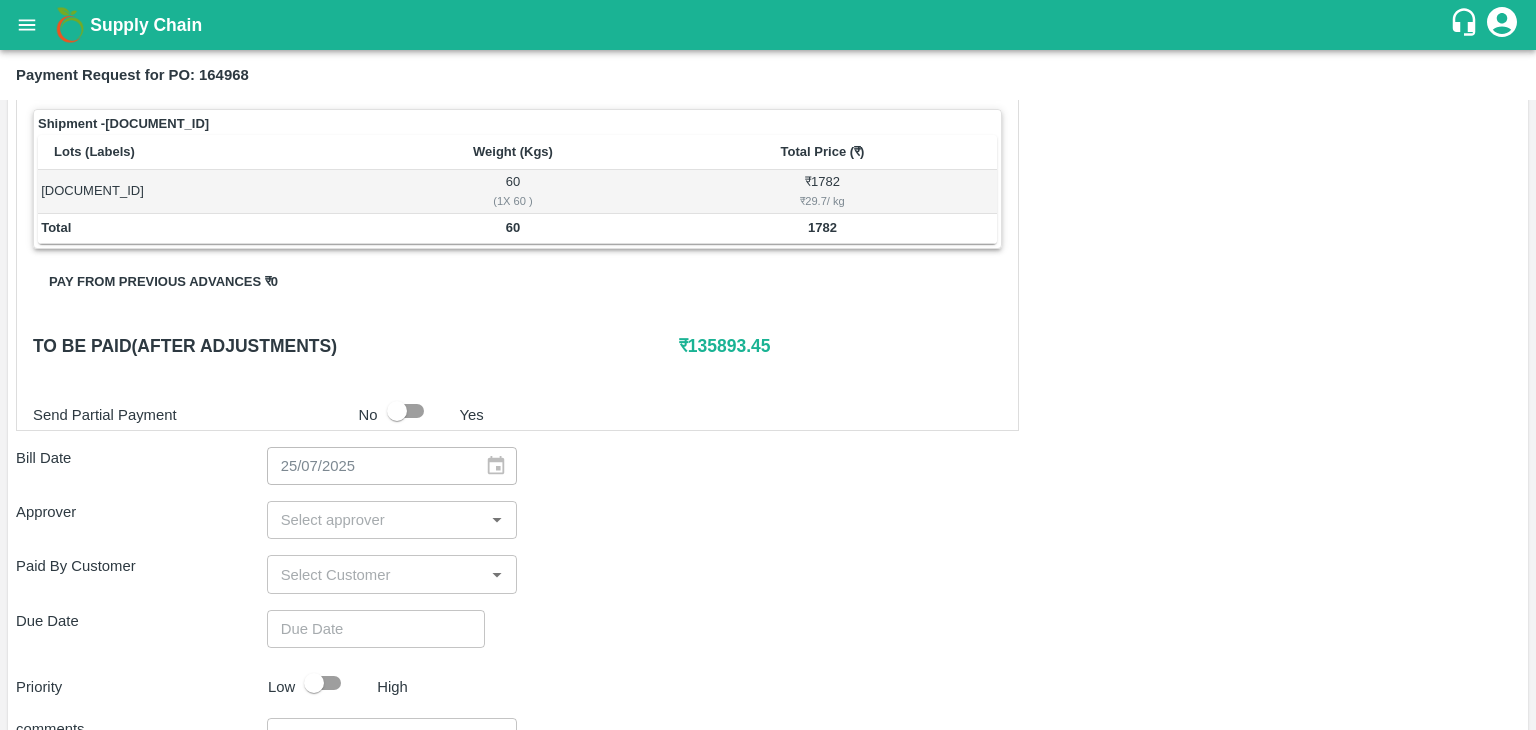 scroll, scrollTop: 936, scrollLeft: 0, axis: vertical 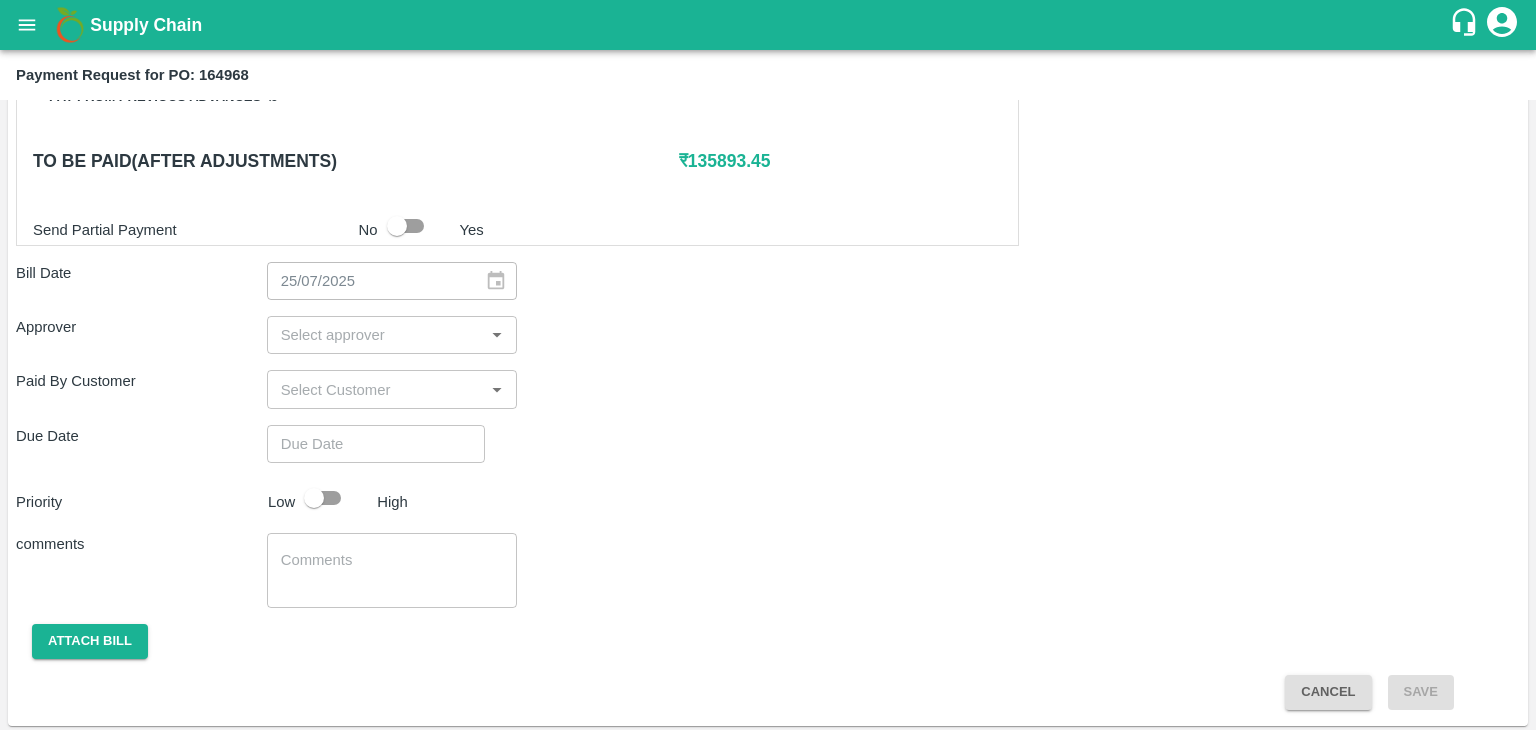 click at bounding box center (376, 335) 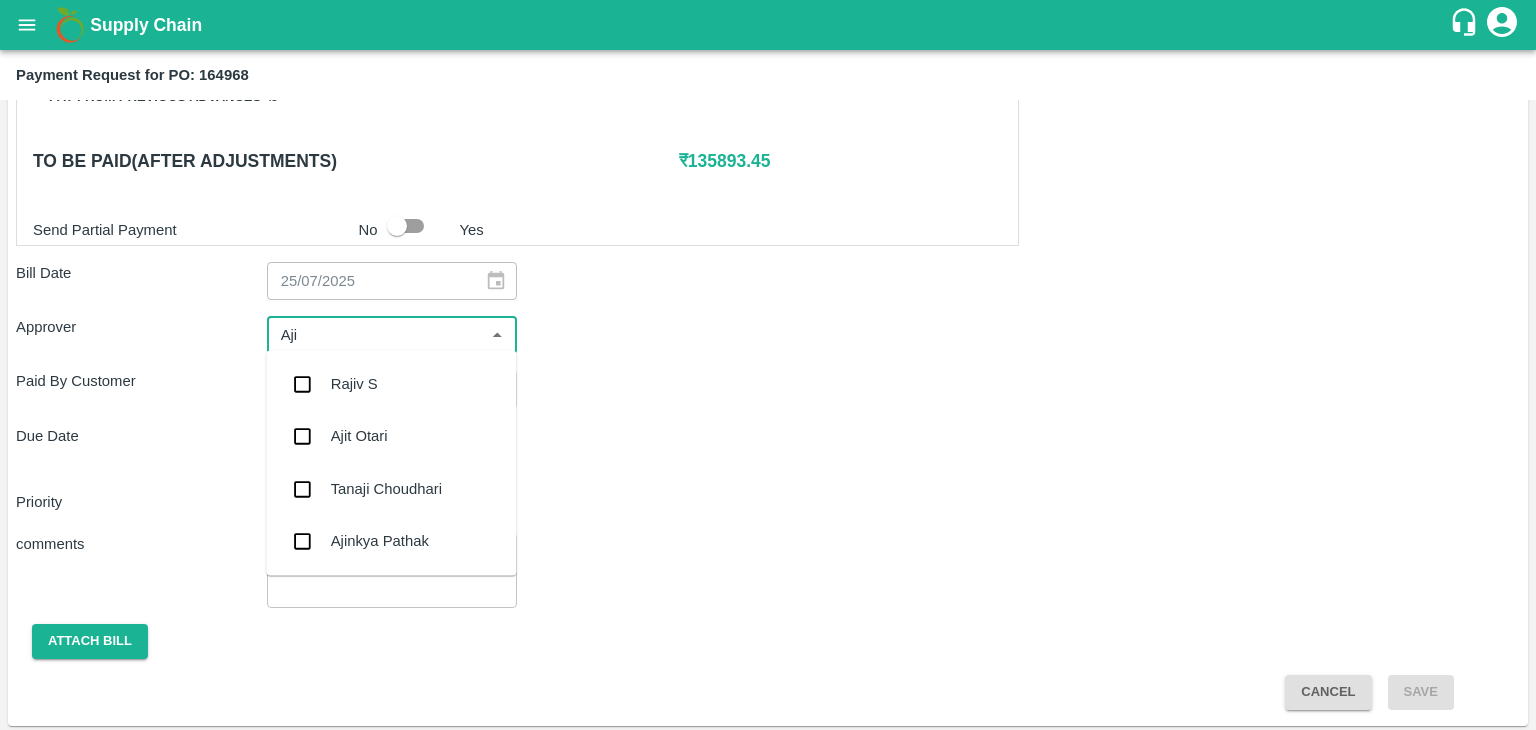 type on "[FIRST]" 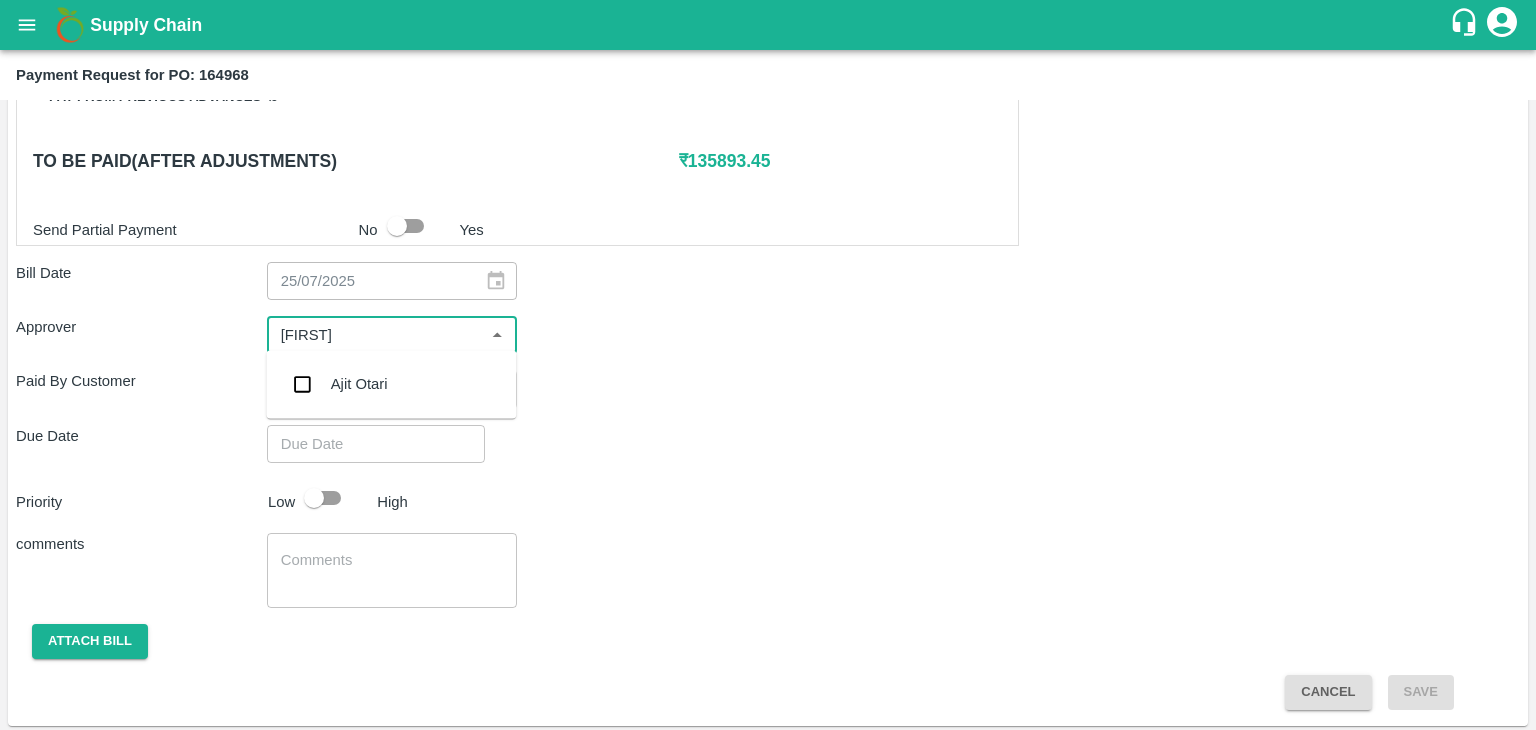 click on "Ajit Otari" at bounding box center [391, 384] 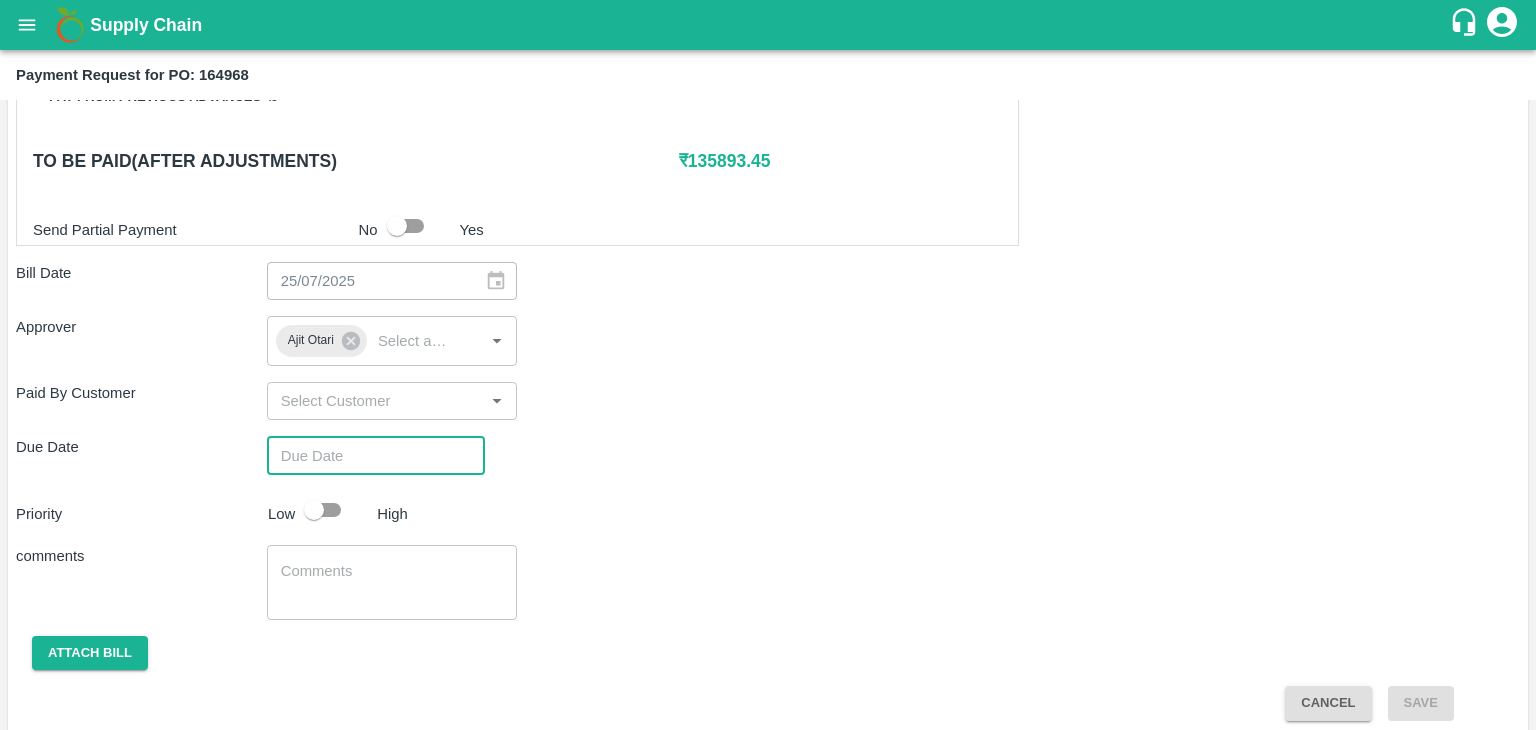 type on "DD/MM/YYYY hh:mm aa" 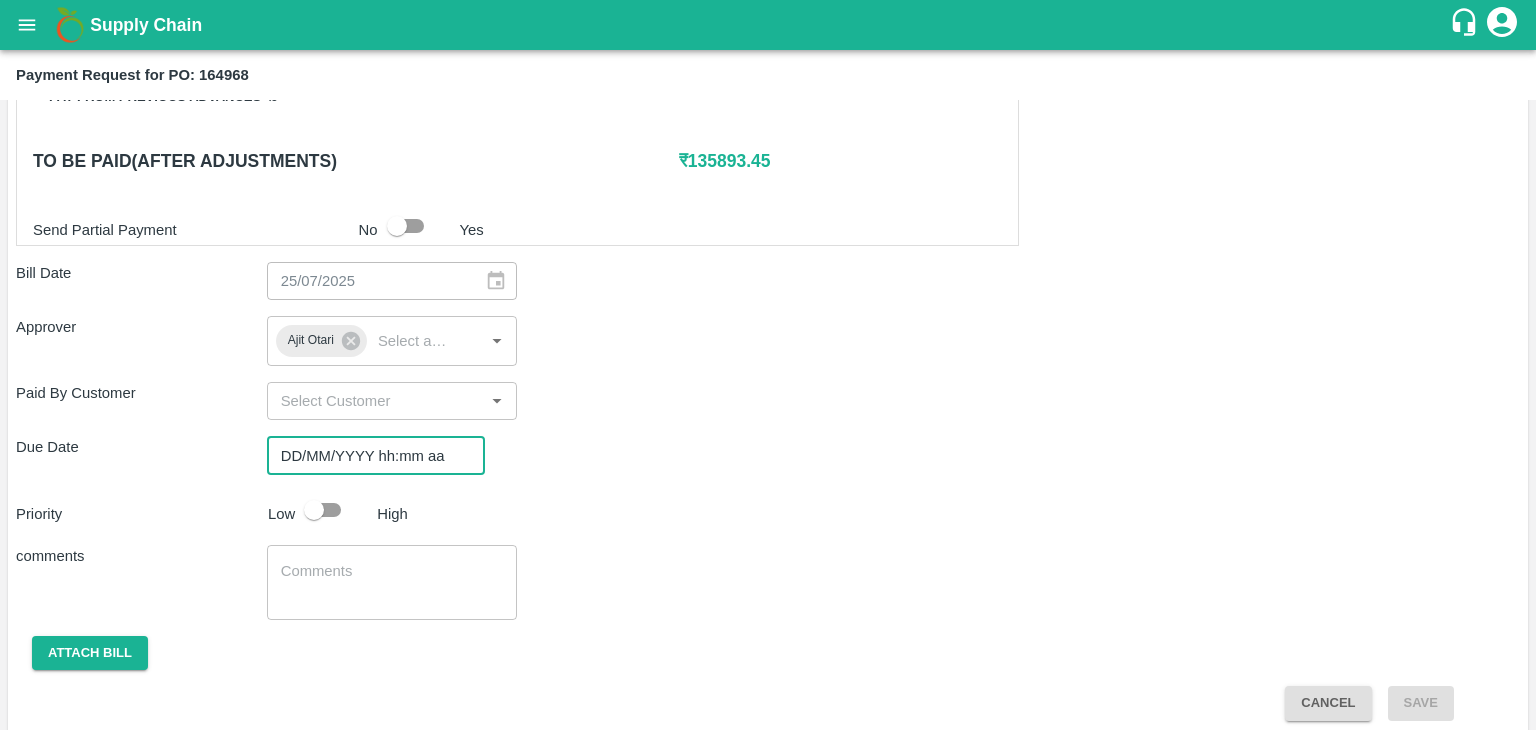 click on "DD/MM/YYYY hh:mm aa" at bounding box center (369, 455) 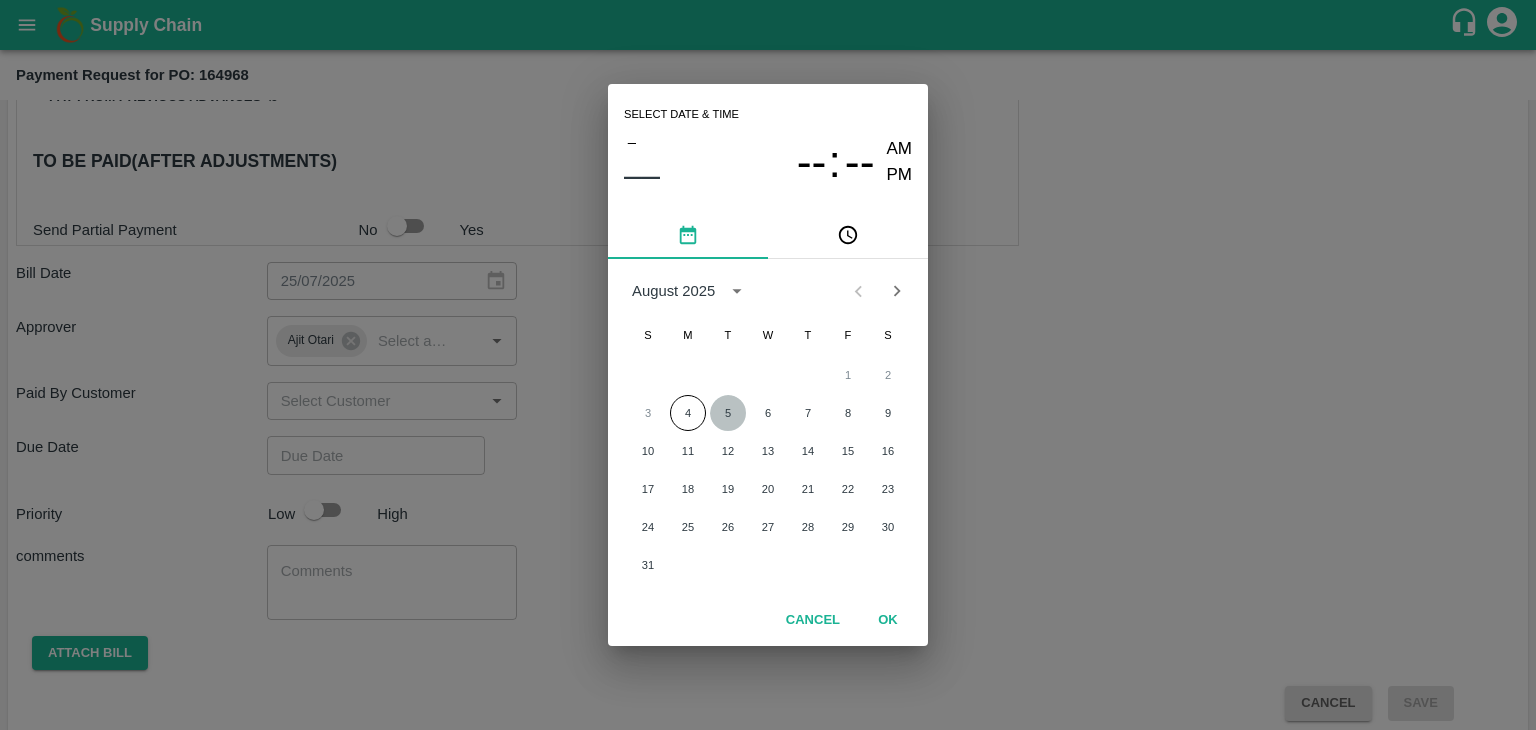 click on "5" at bounding box center (728, 413) 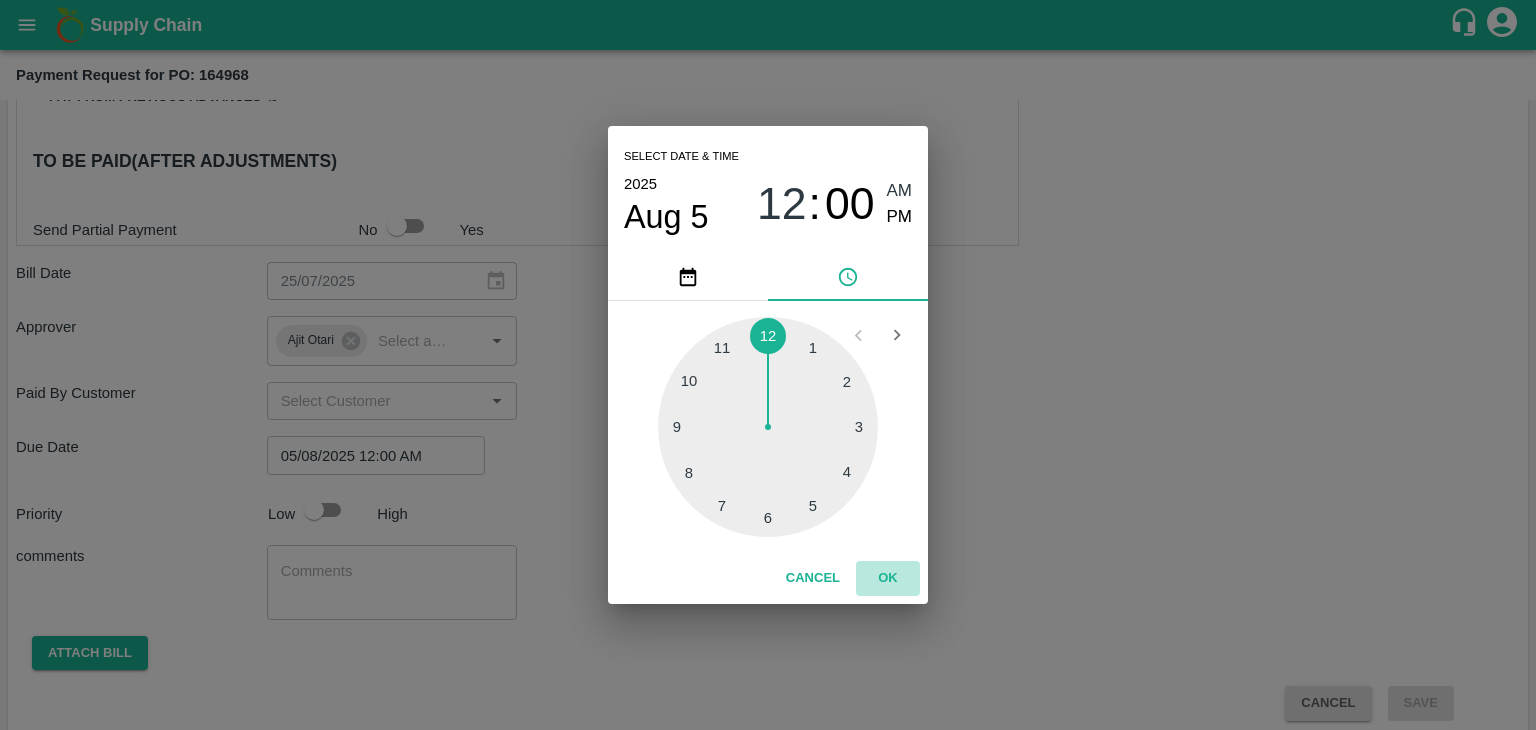 click on "OK" at bounding box center [888, 578] 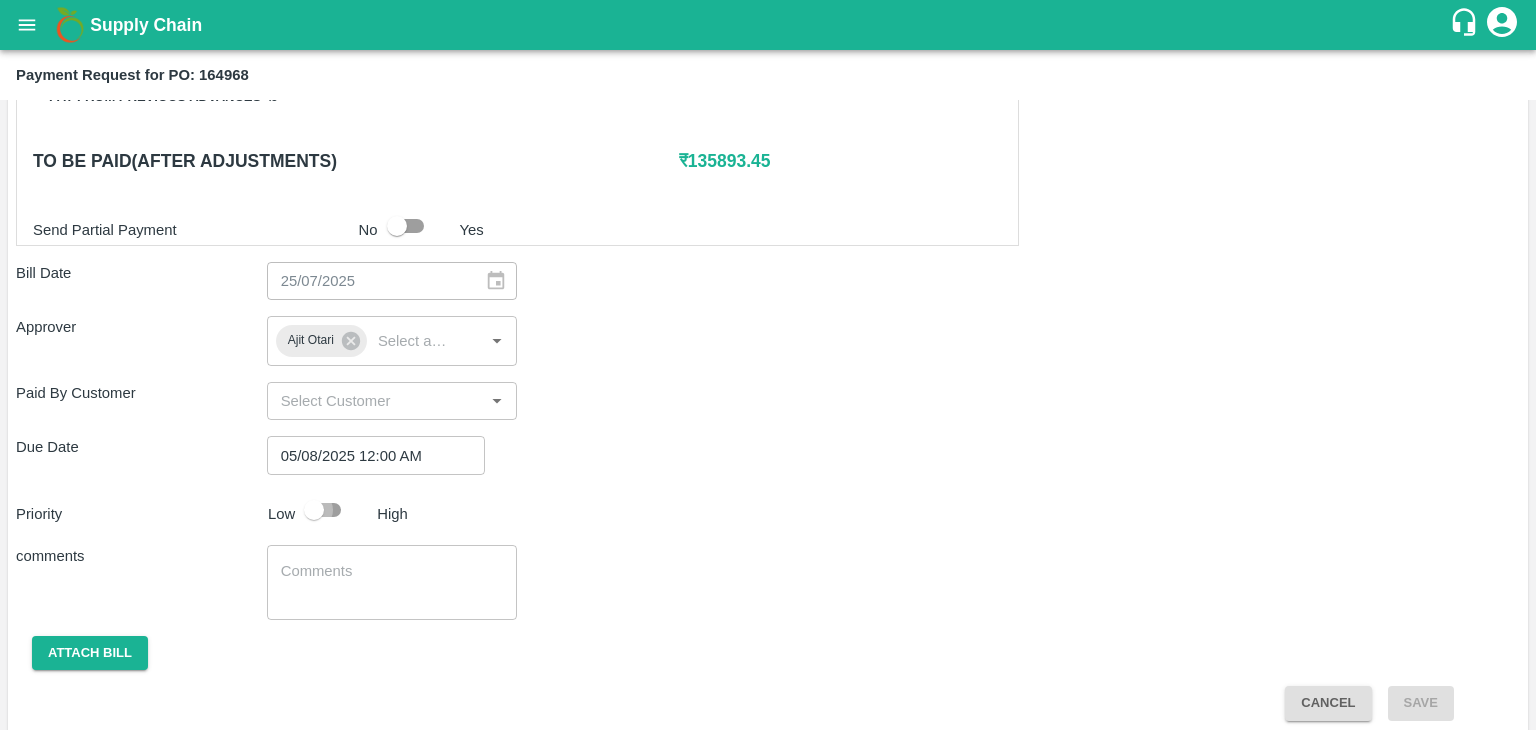 click at bounding box center (314, 510) 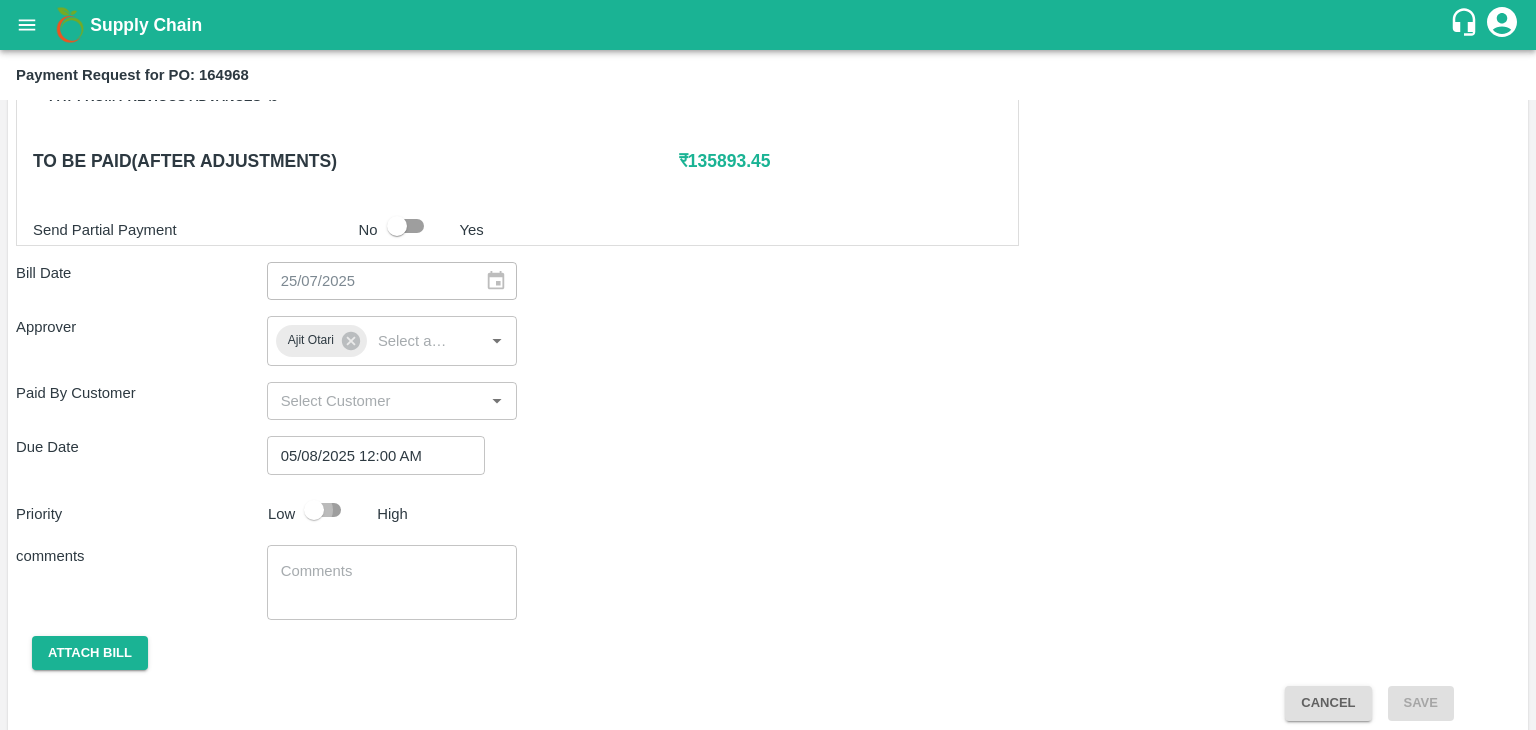 checkbox on "true" 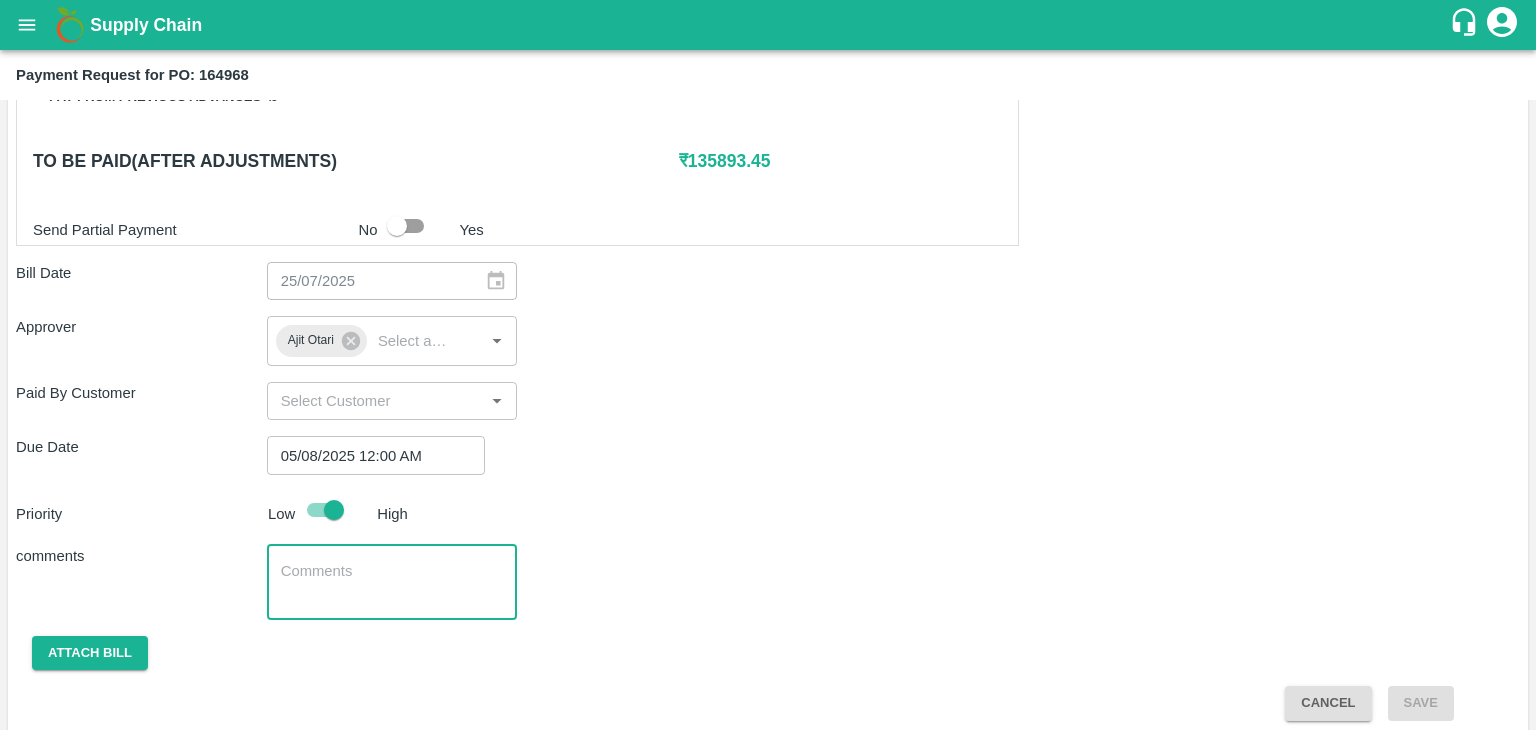 click at bounding box center [392, 582] 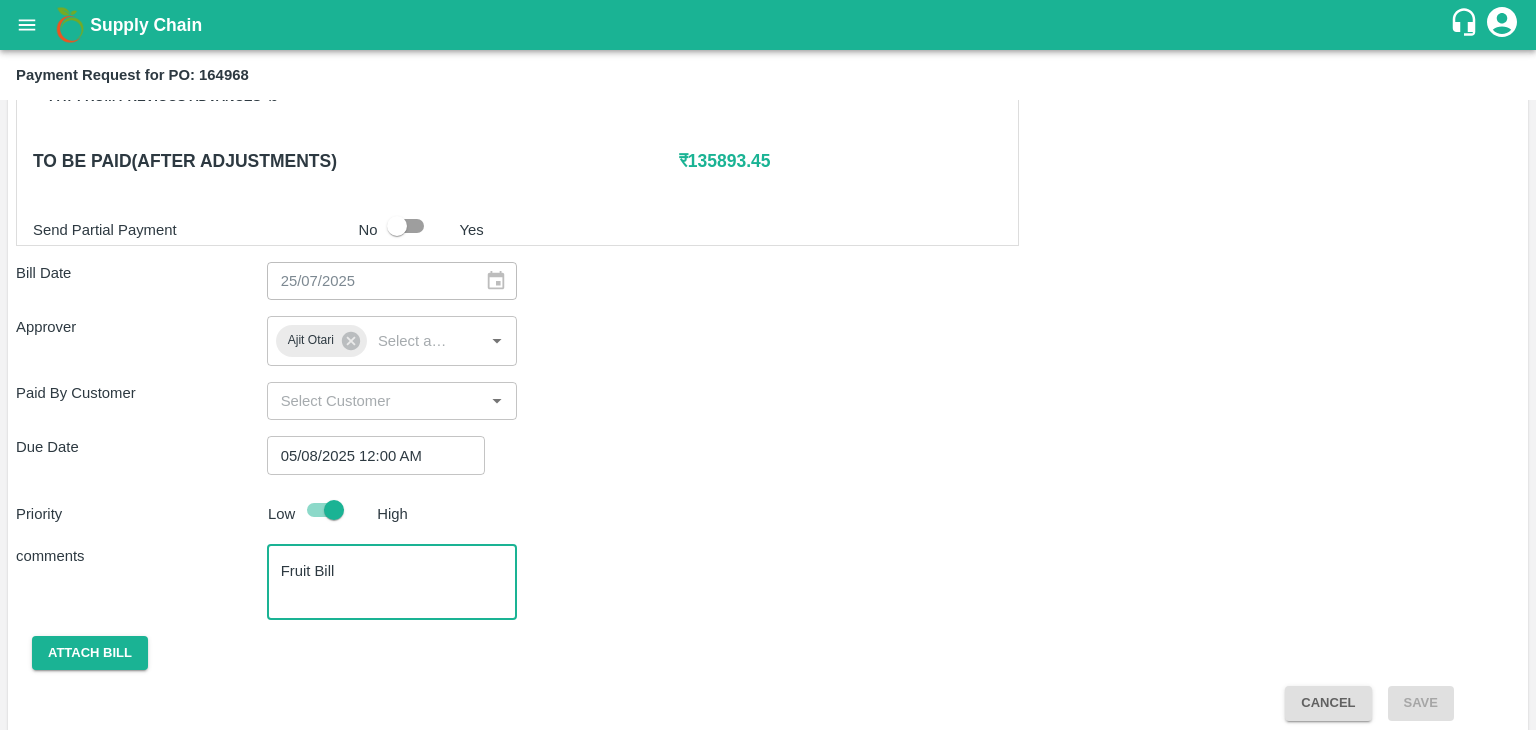 scroll, scrollTop: 948, scrollLeft: 0, axis: vertical 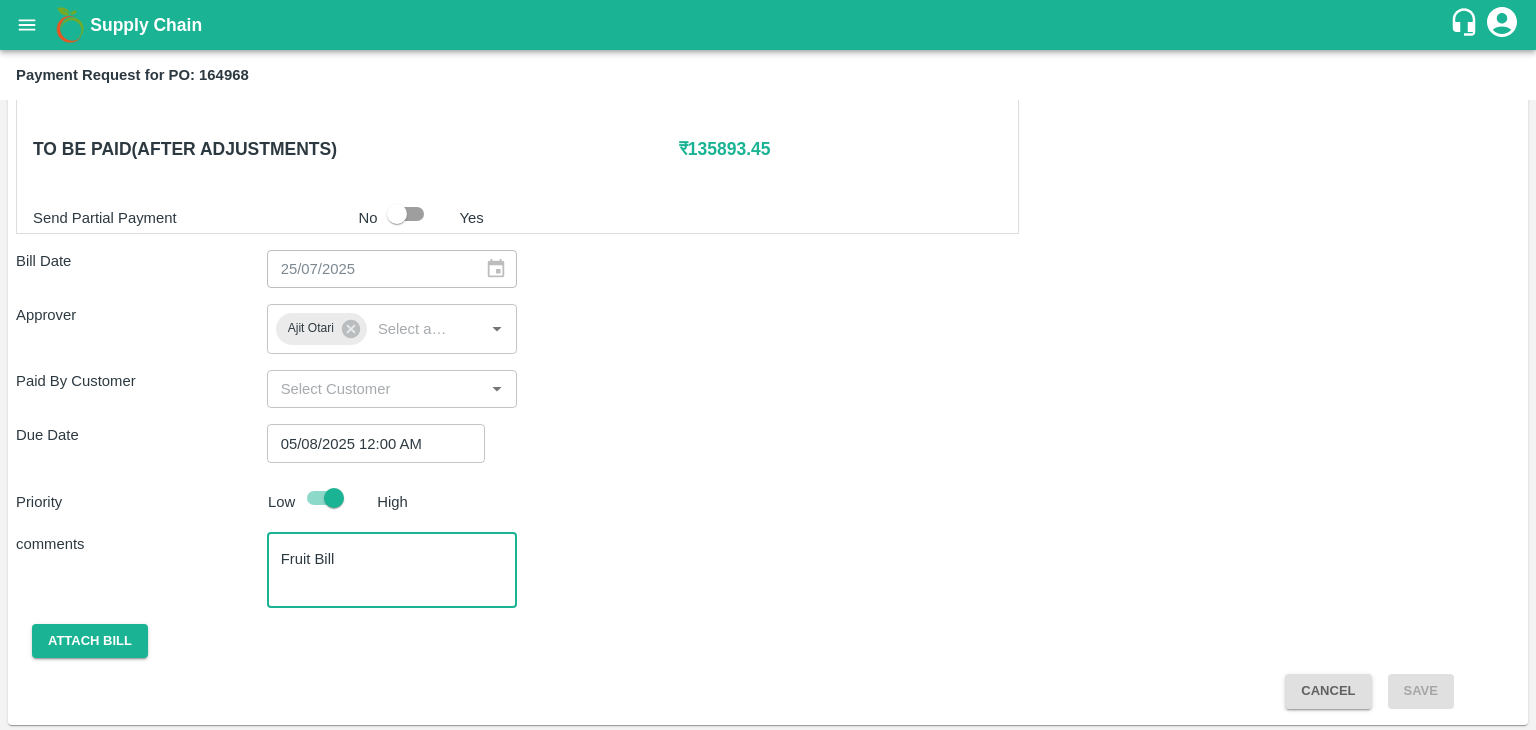 type on "Fruit Bill" 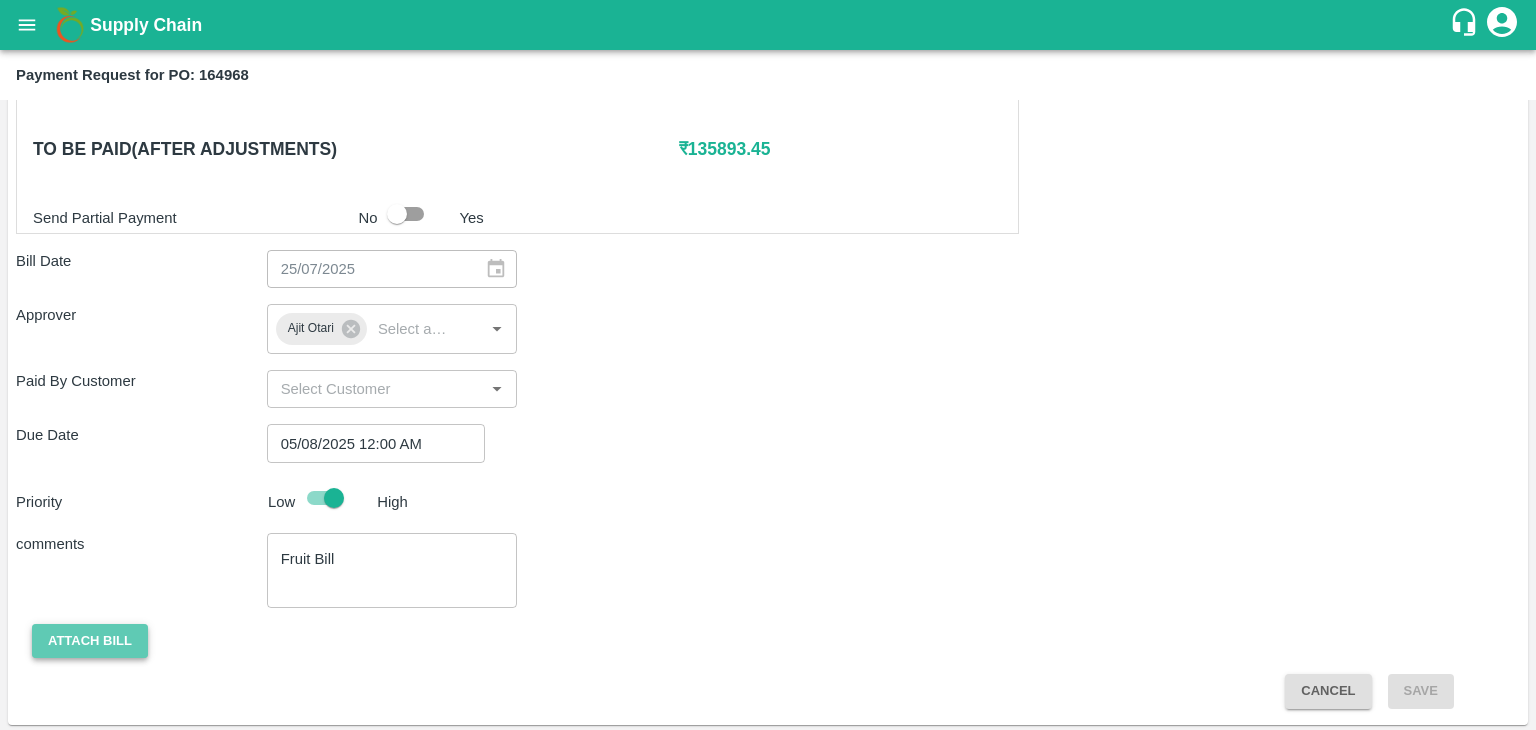 click on "Attach bill" at bounding box center (90, 641) 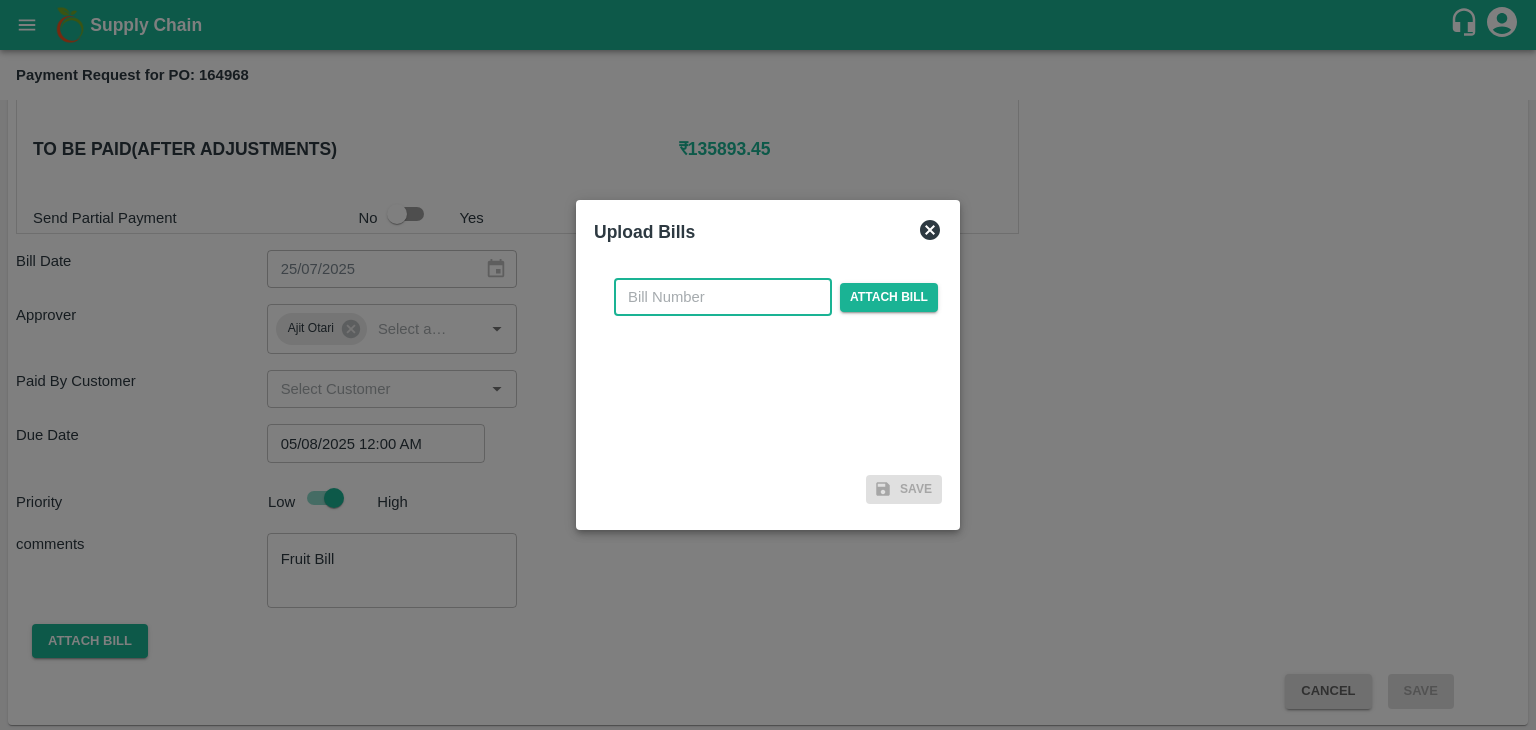 click at bounding box center [723, 297] 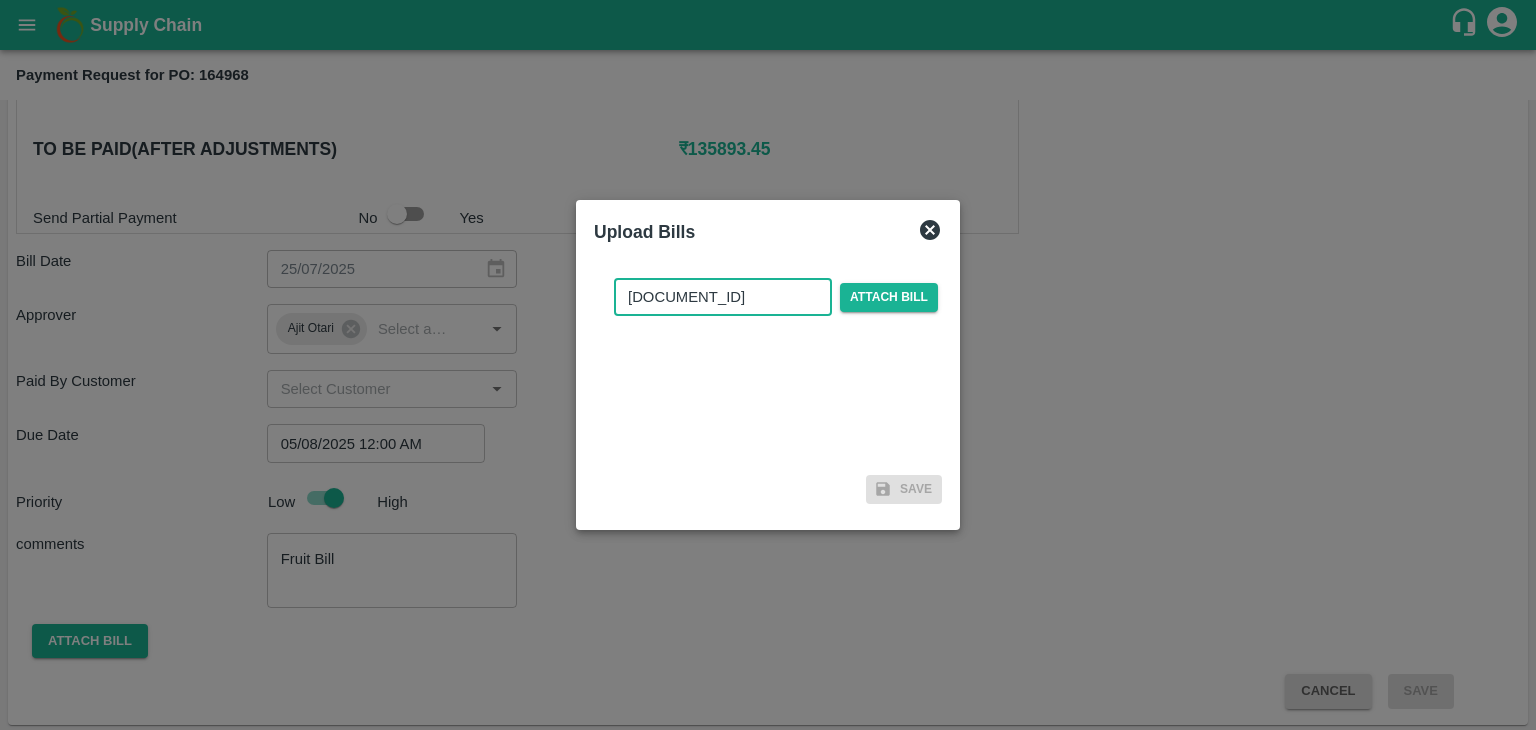 click on "AT/Chifu-0132" at bounding box center [723, 297] 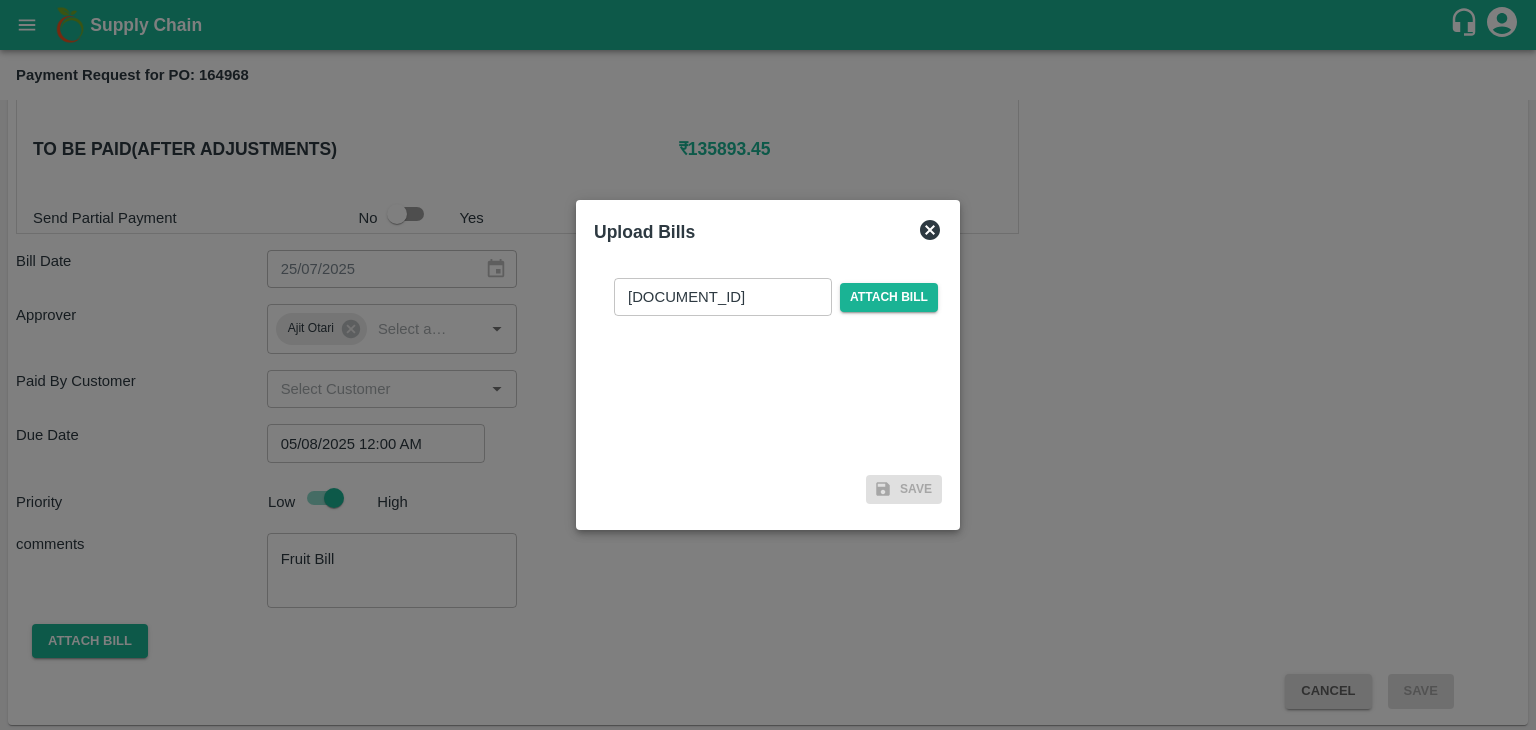 click on "AT/Chifu-0142 ​ Attach bill" at bounding box center [768, 364] 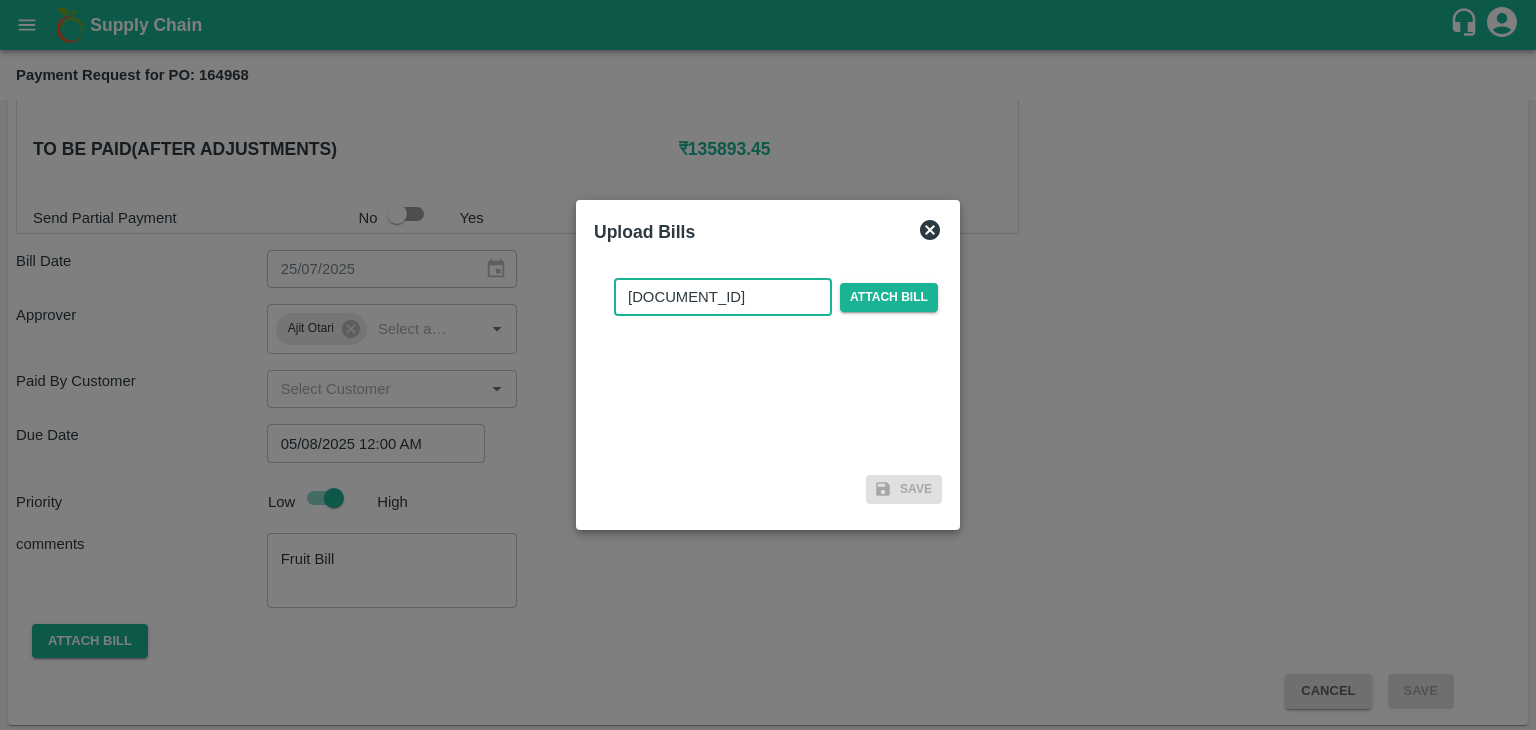 click on "AT/Chifu-0142" at bounding box center [723, 297] 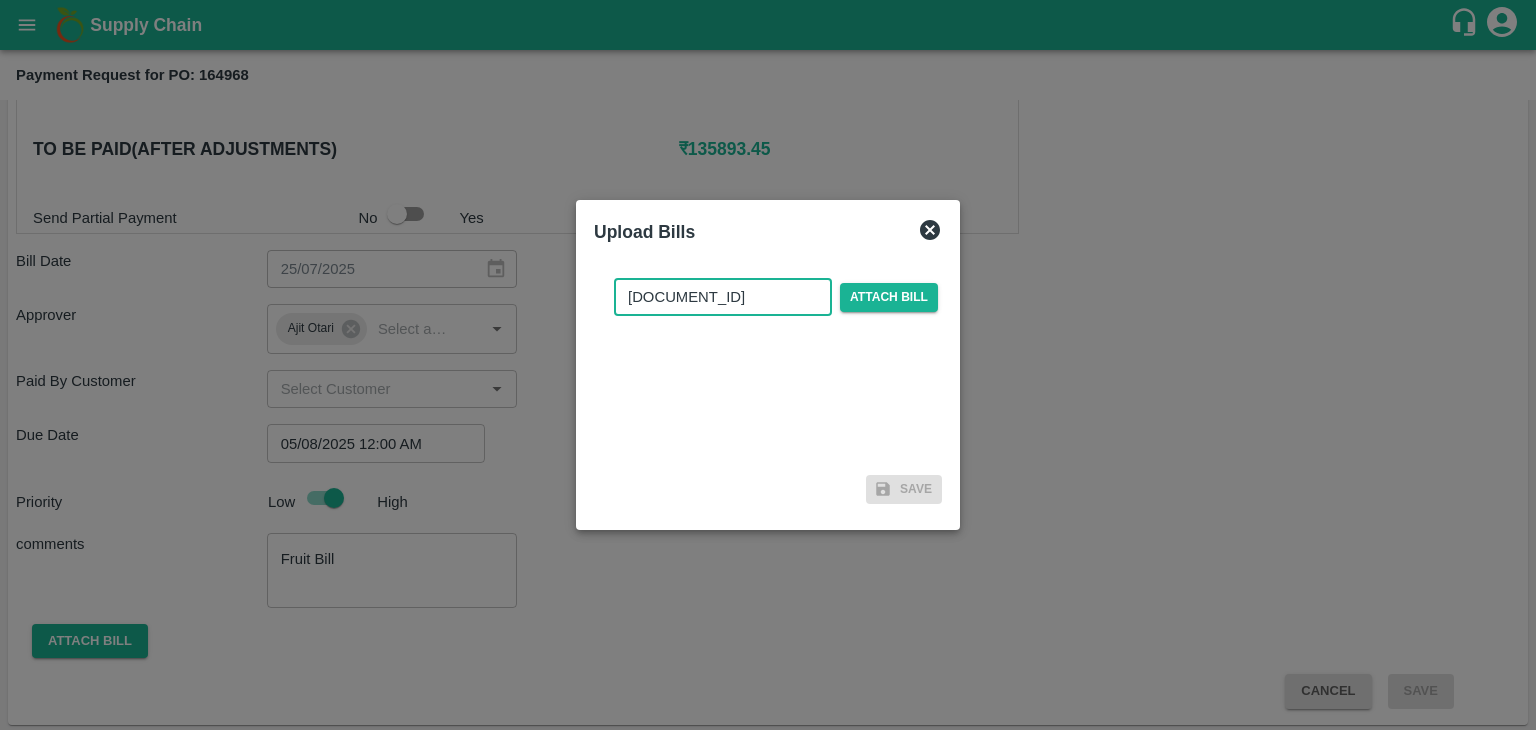 click on "AT/CHIFU-0142" at bounding box center (723, 297) 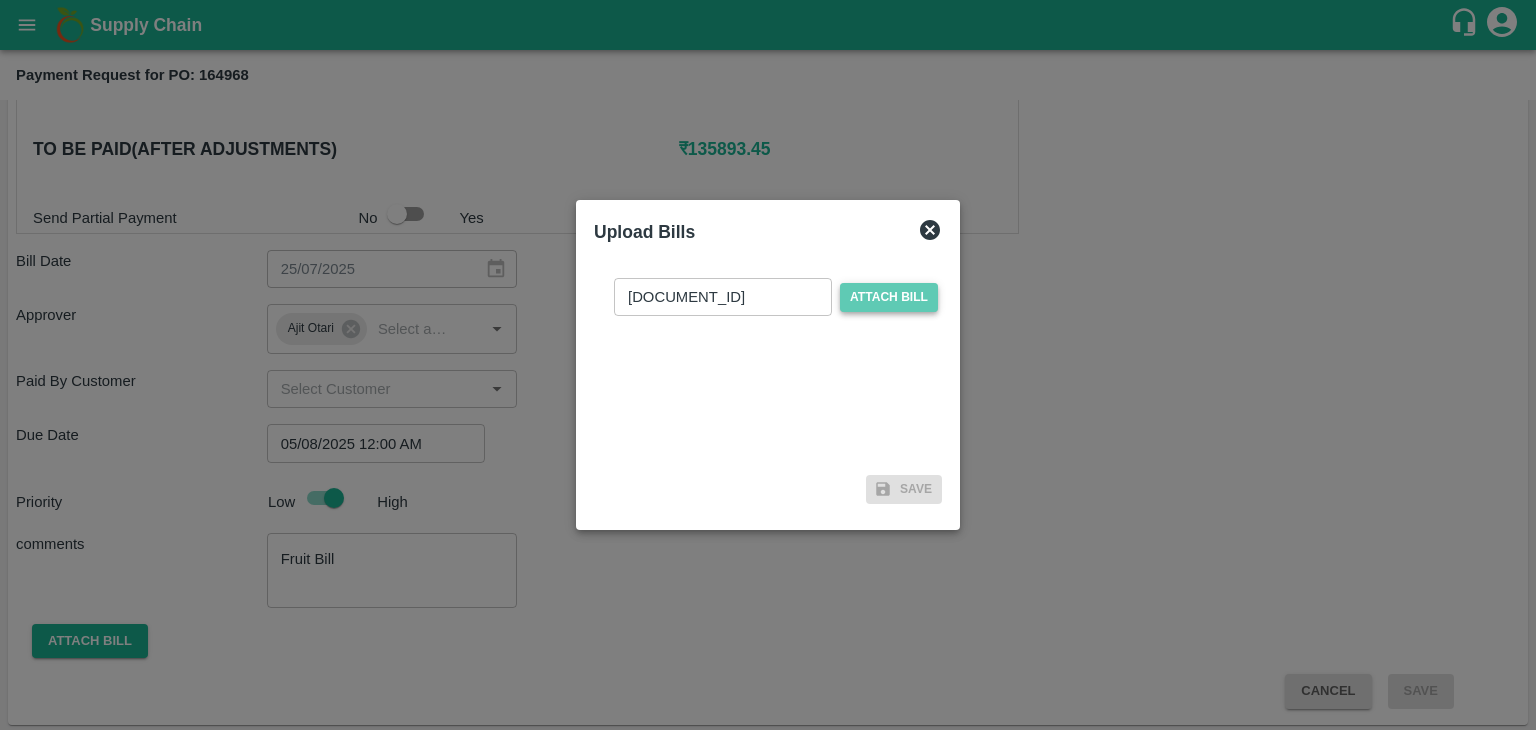 click on "Attach bill" at bounding box center [889, 297] 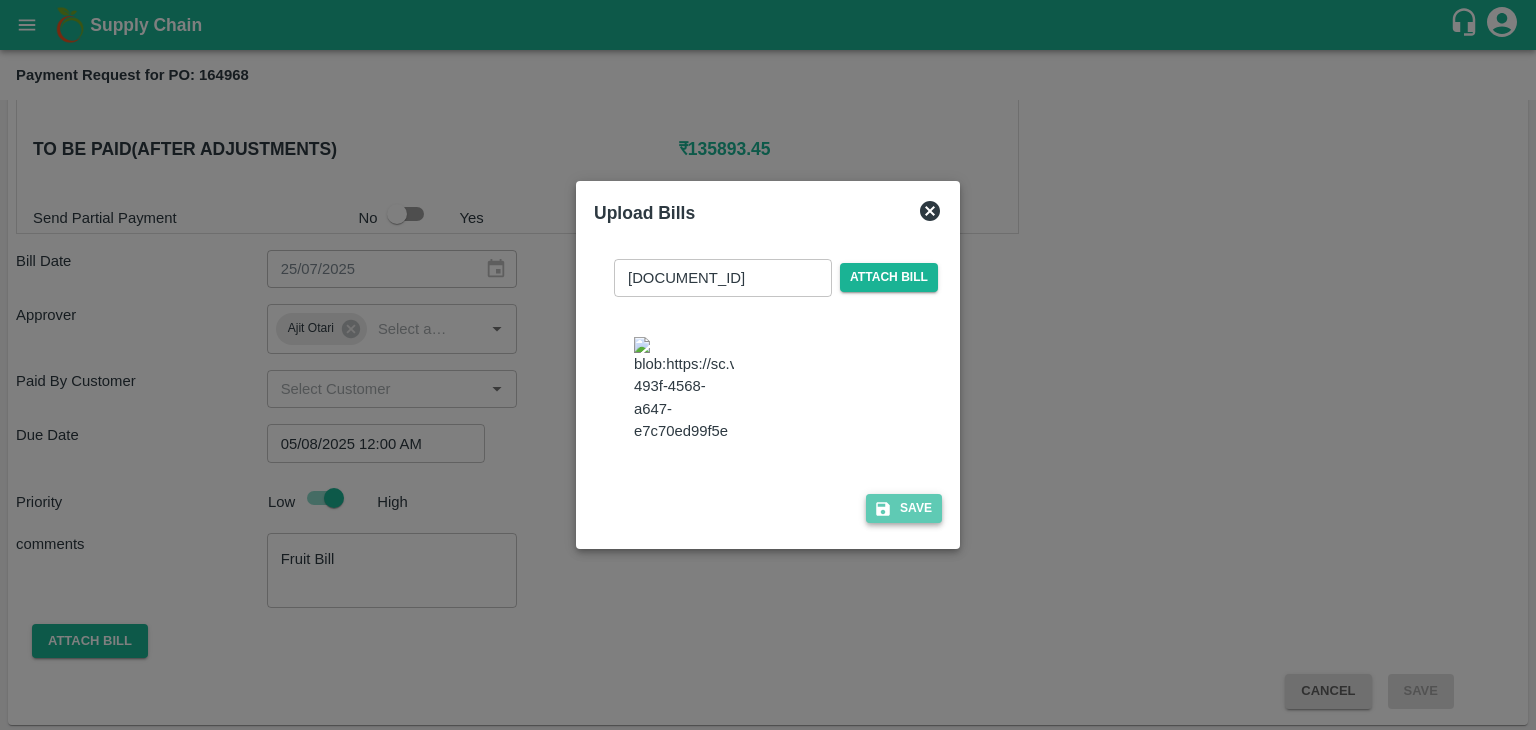 click on "Save" at bounding box center [904, 508] 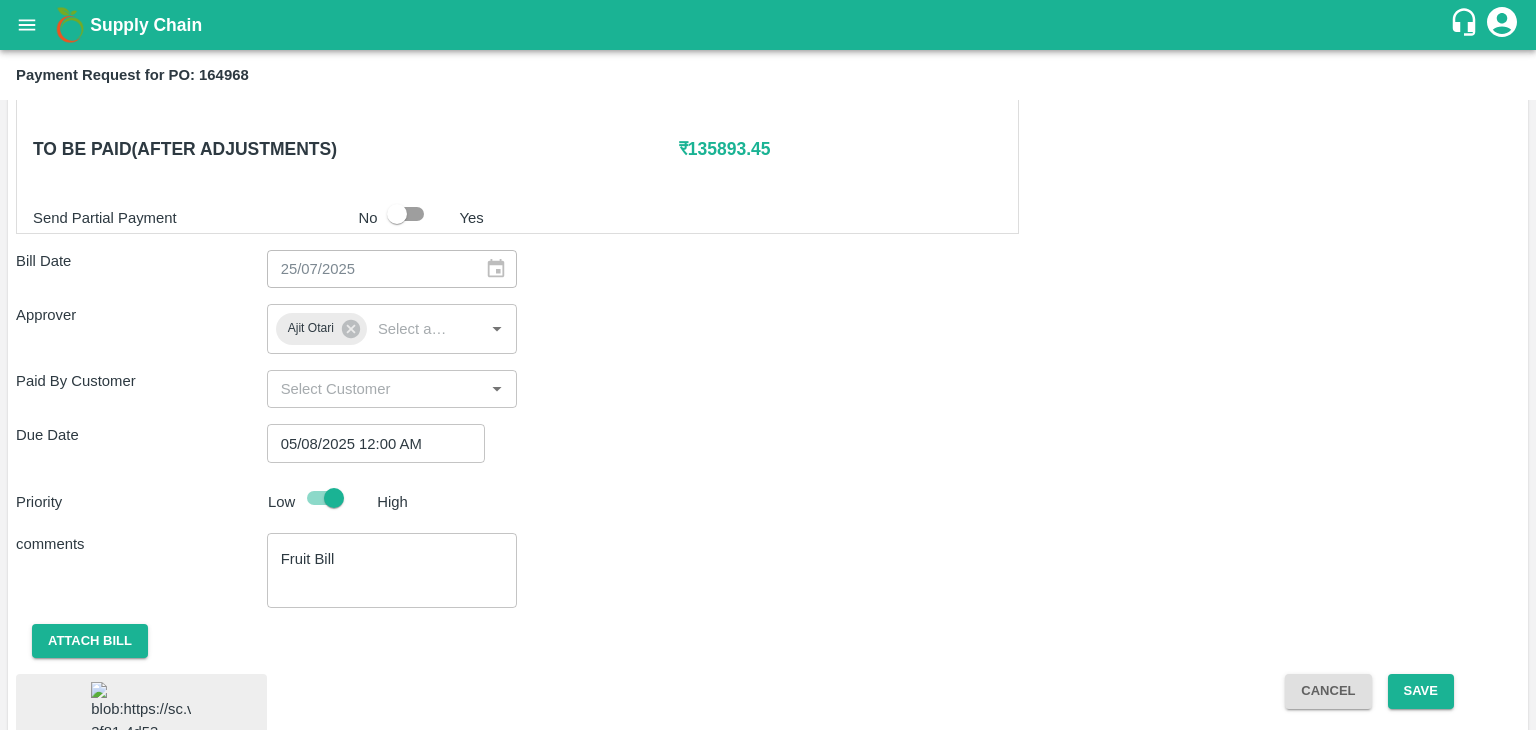 scroll, scrollTop: 1089, scrollLeft: 0, axis: vertical 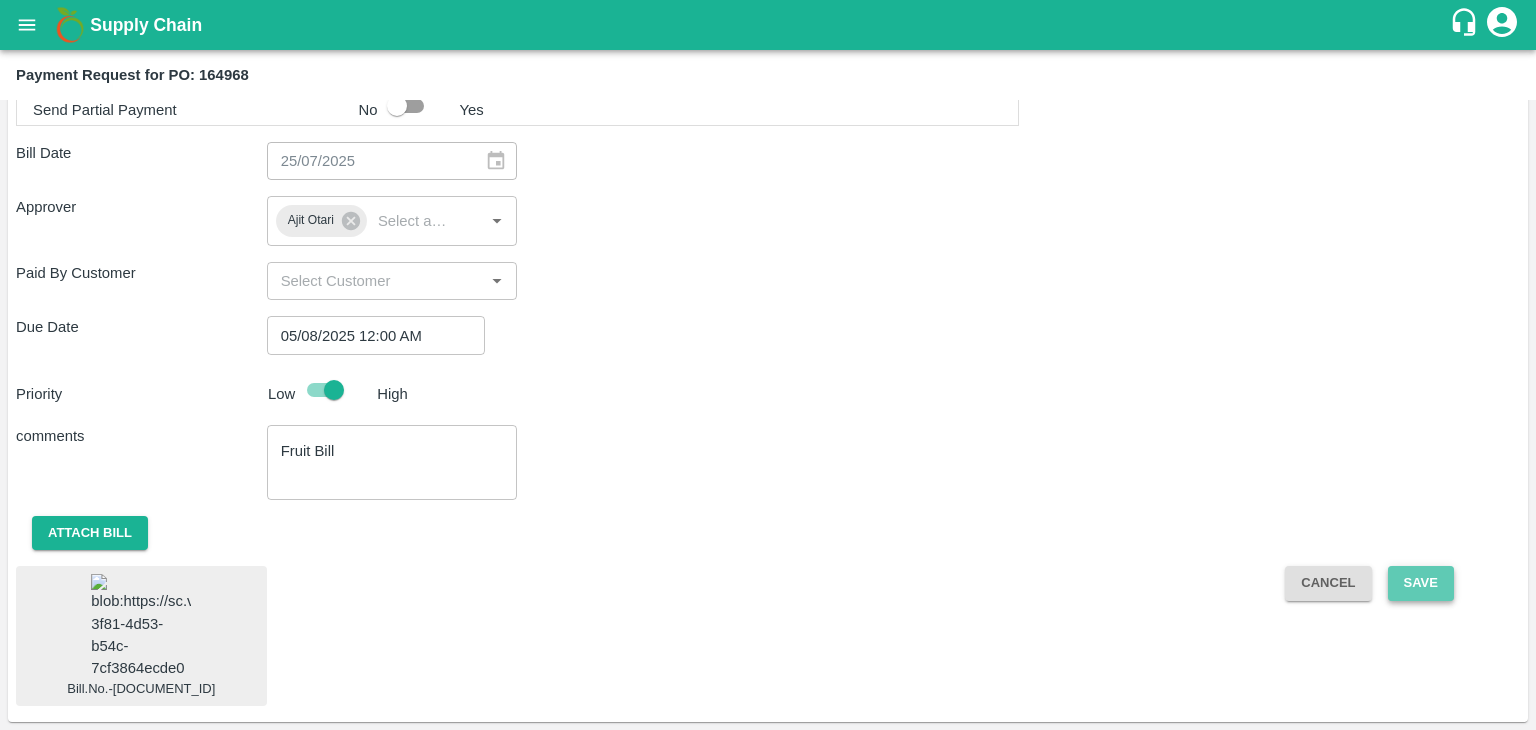 click on "Save" at bounding box center [1421, 583] 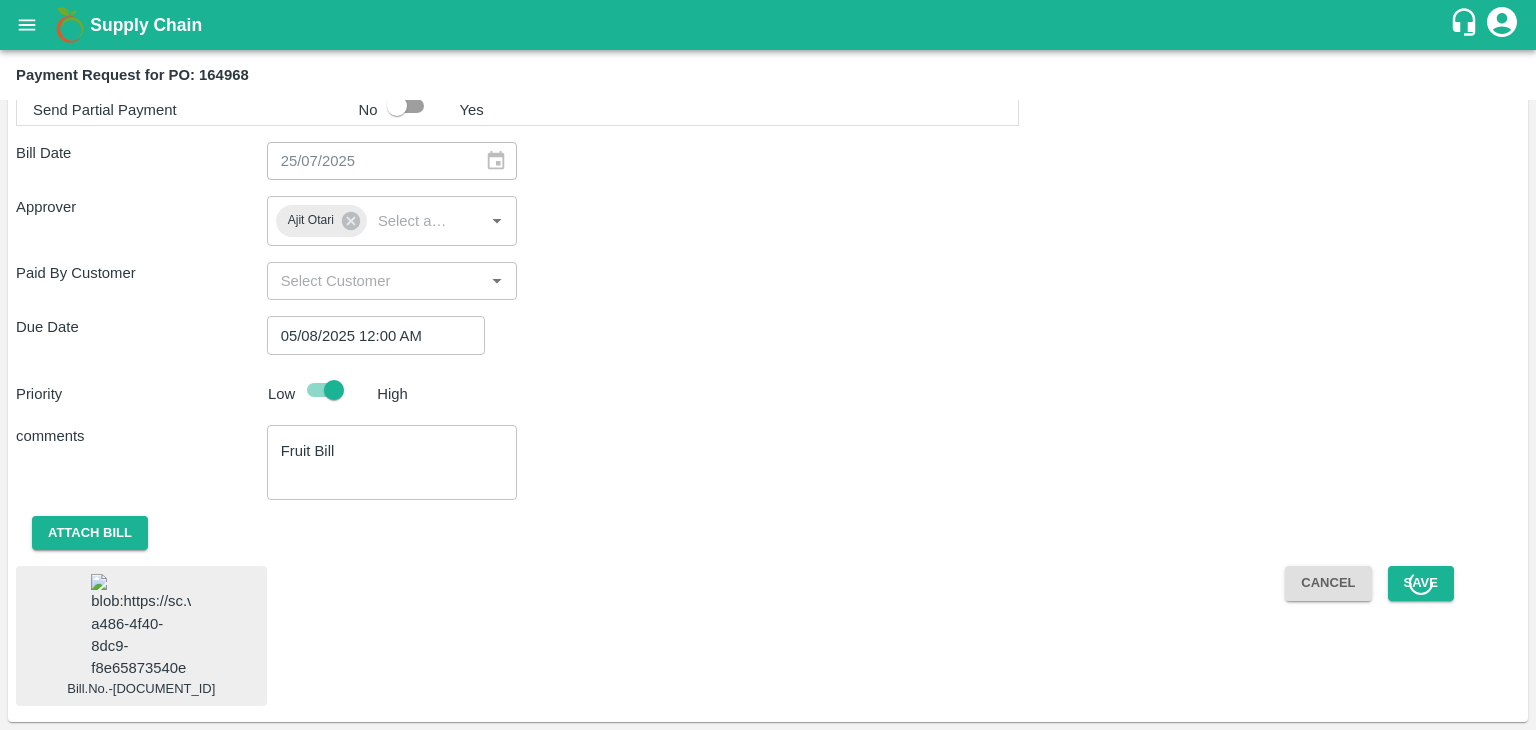 scroll, scrollTop: 0, scrollLeft: 0, axis: both 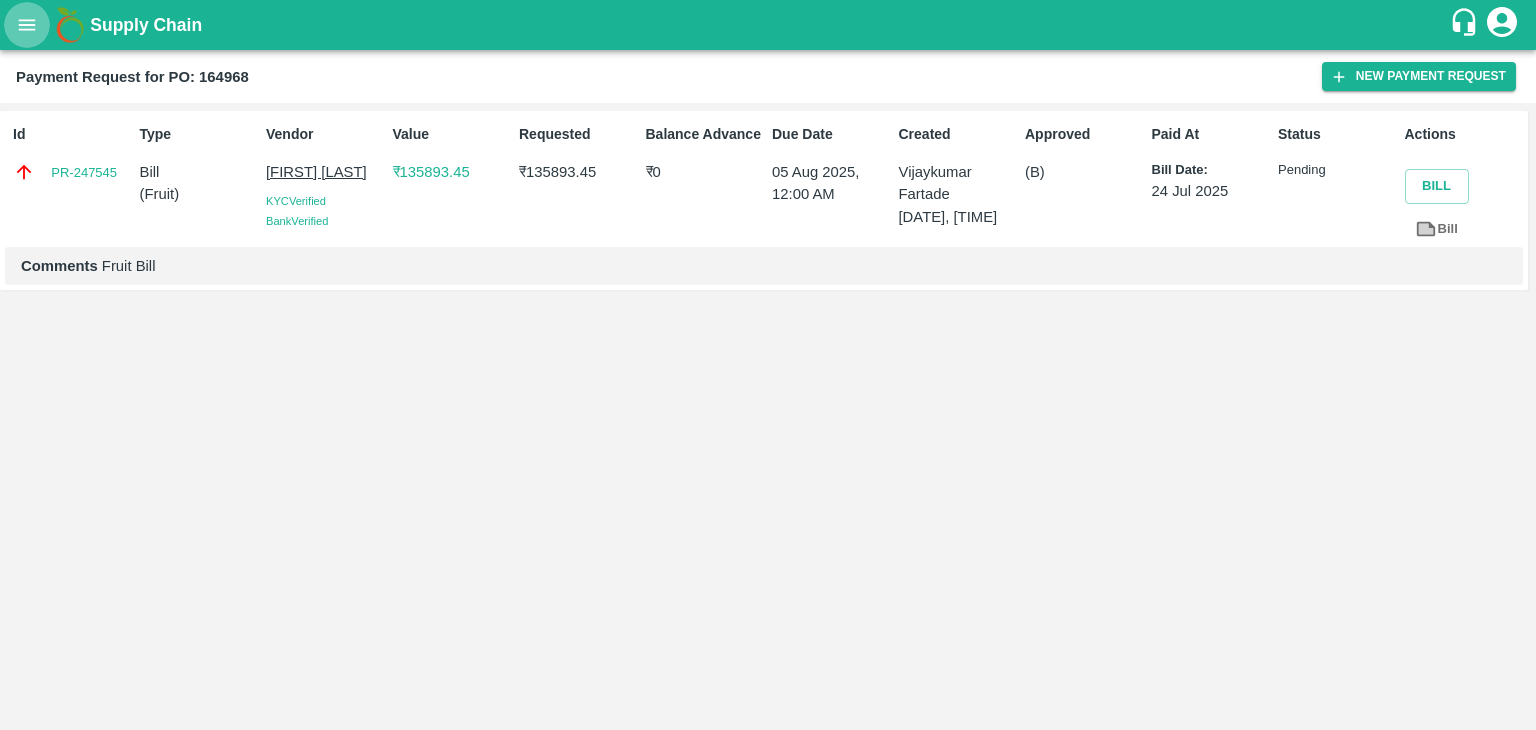click at bounding box center (27, 25) 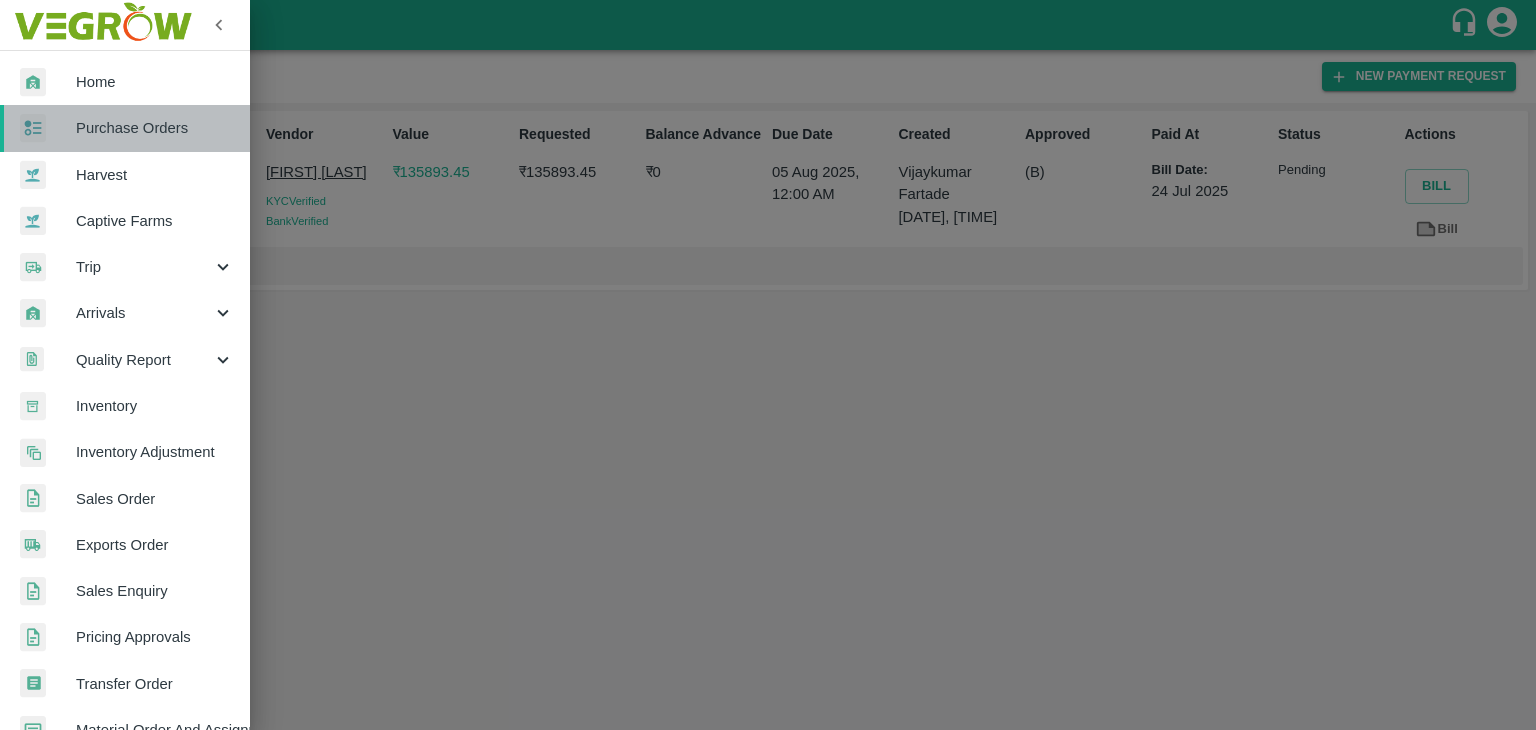 click on "Purchase Orders" at bounding box center [155, 128] 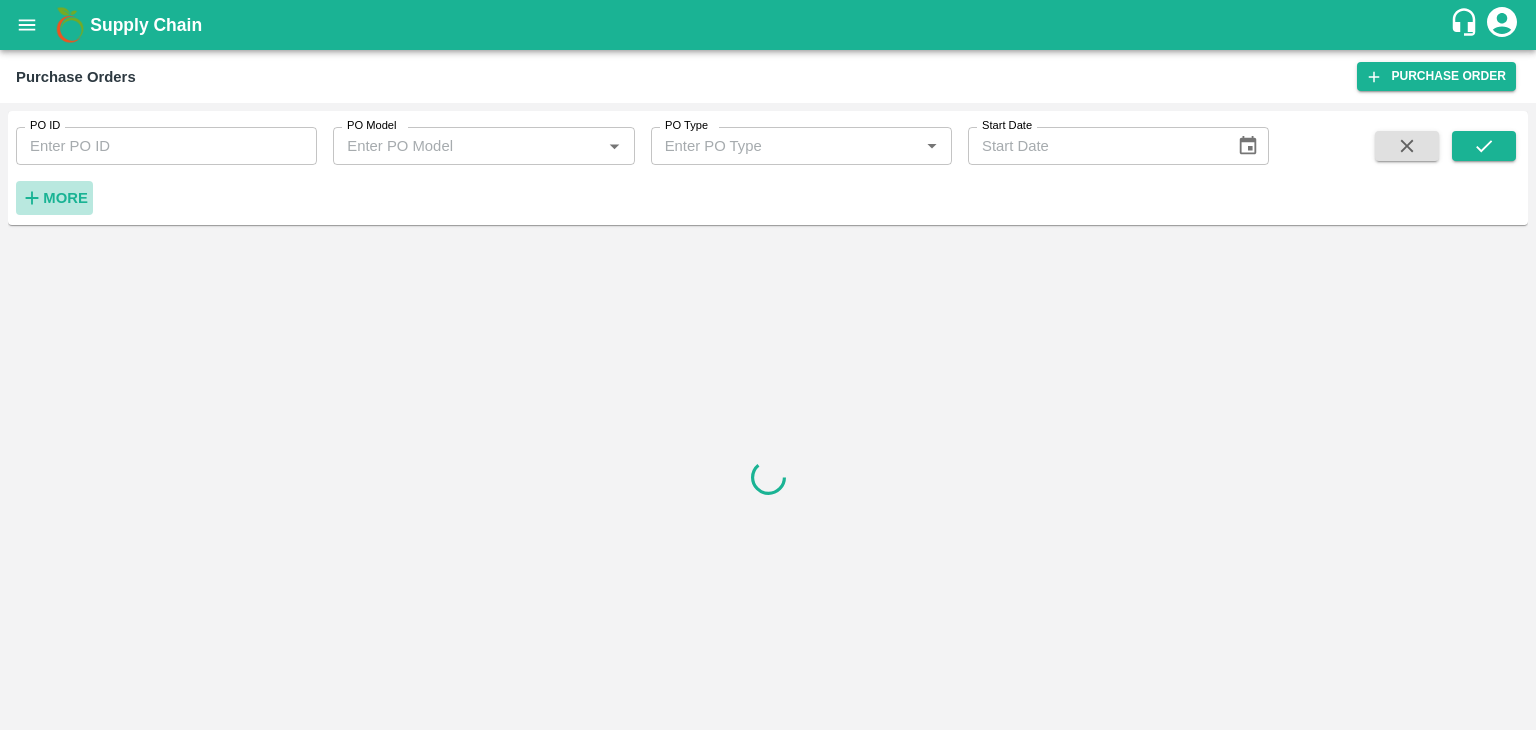 click on "More" at bounding box center (54, 198) 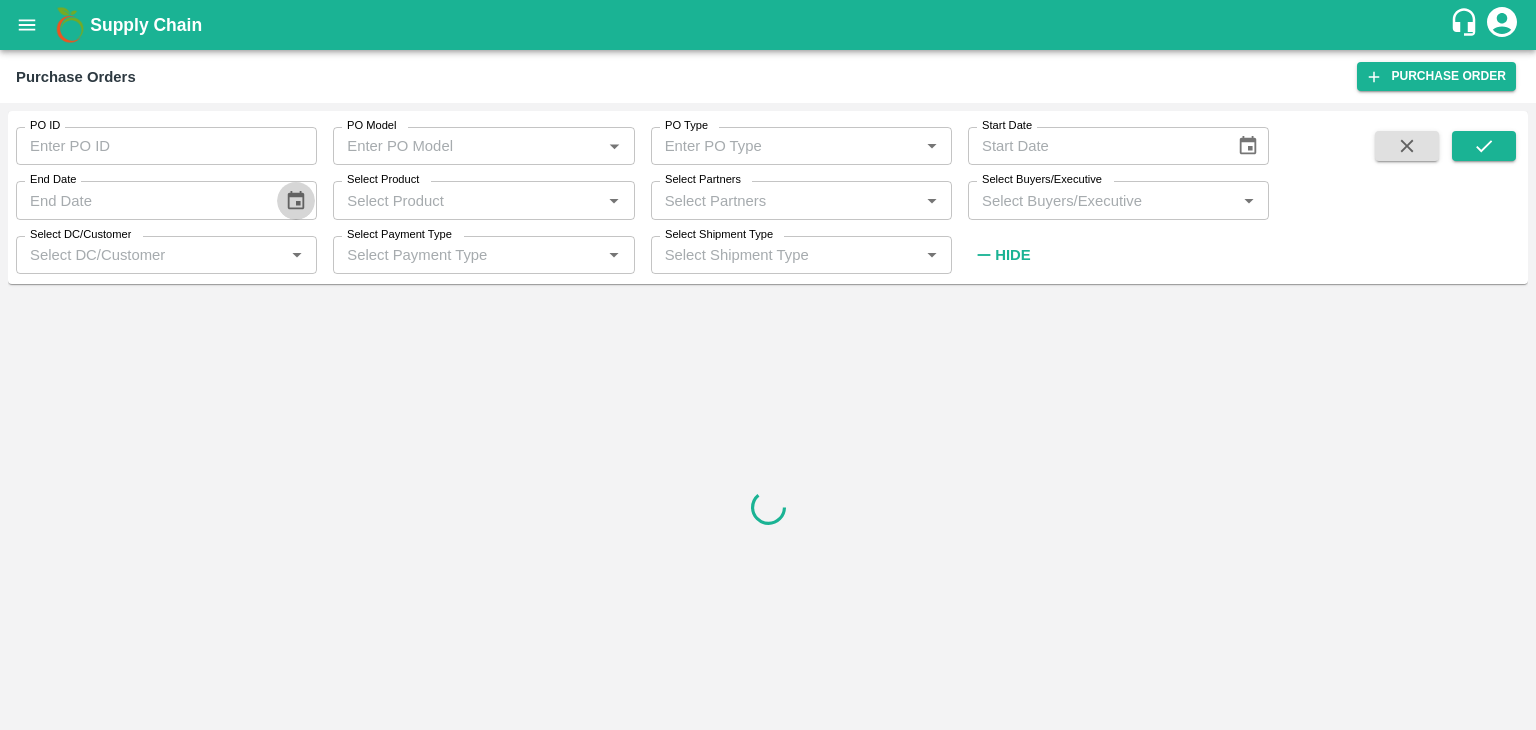 click at bounding box center [296, 201] 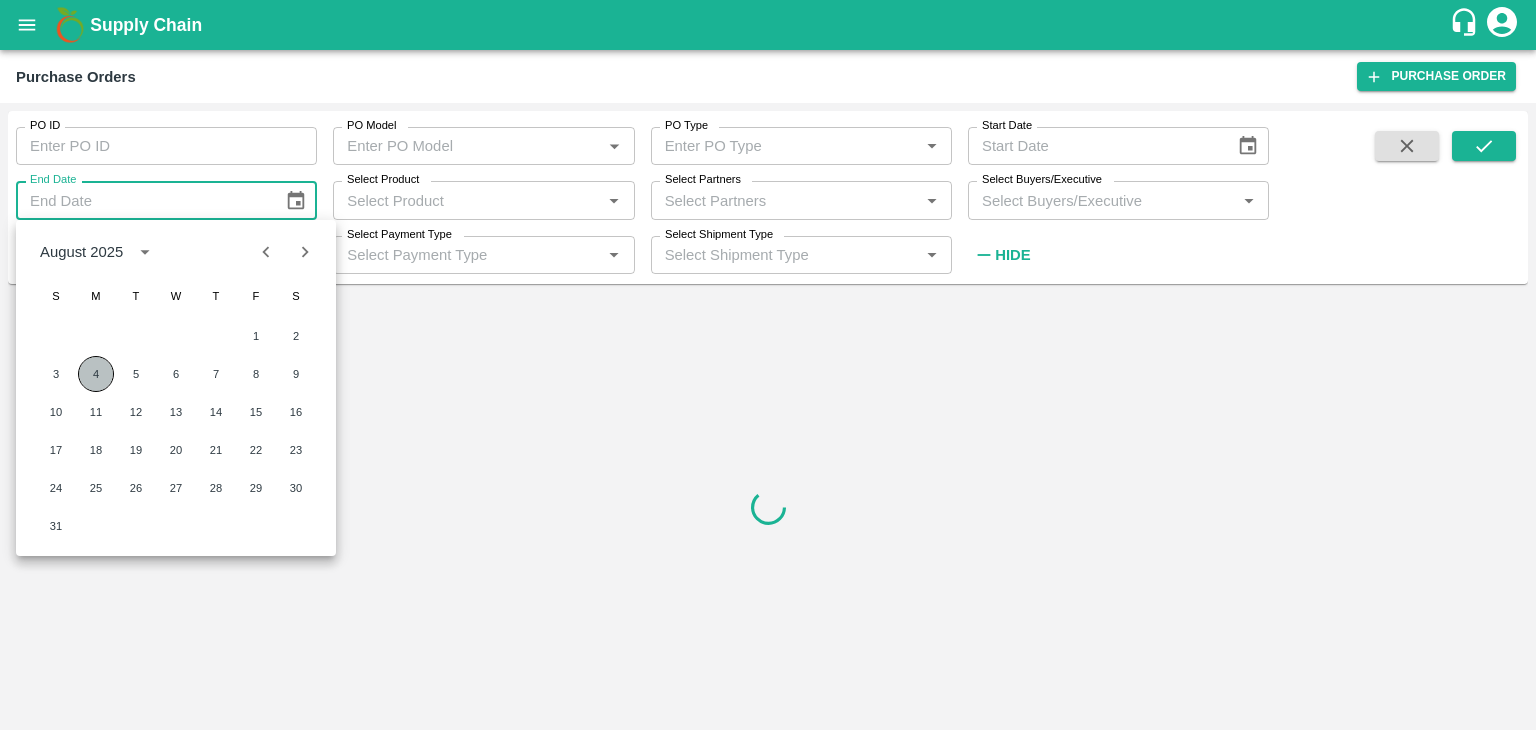 click on "4" at bounding box center [96, 374] 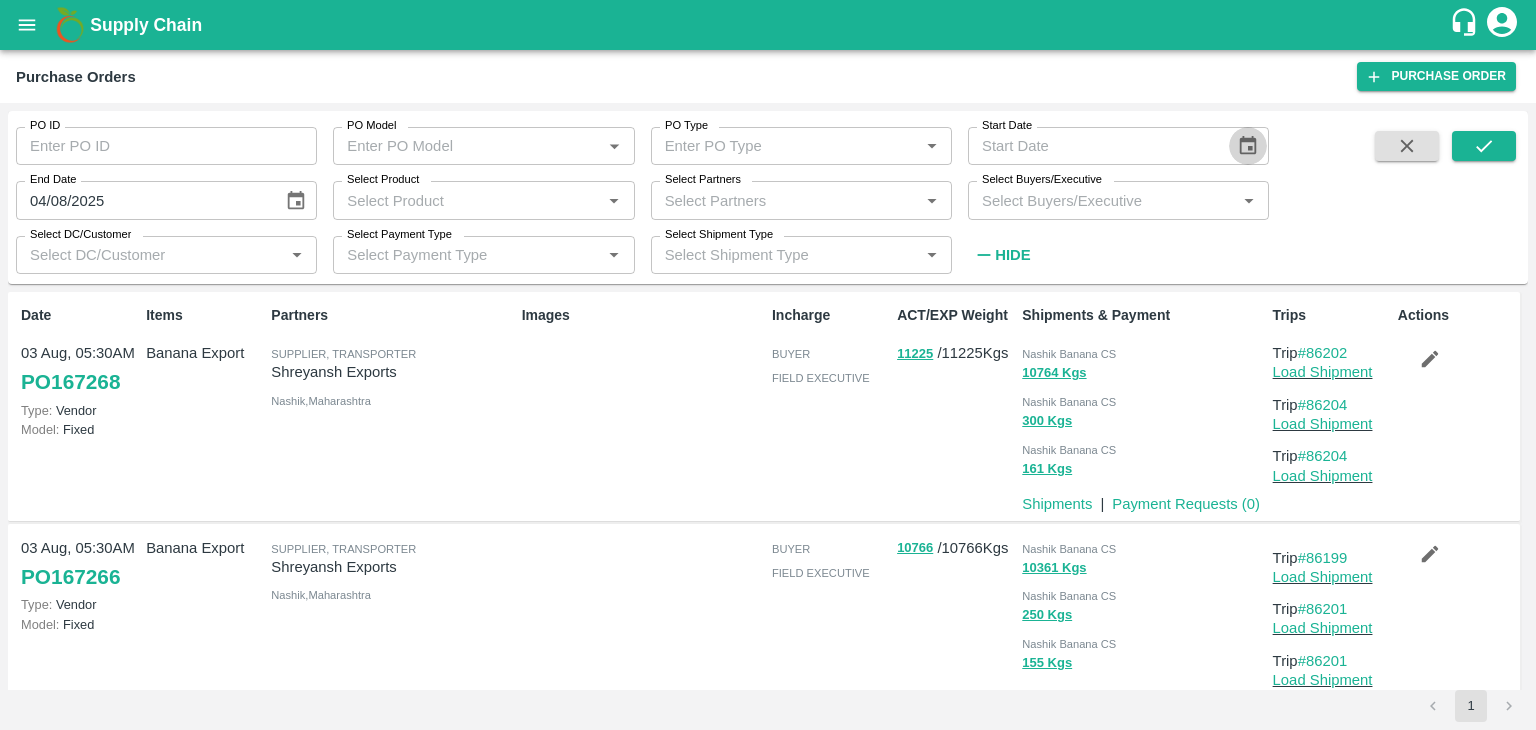 click 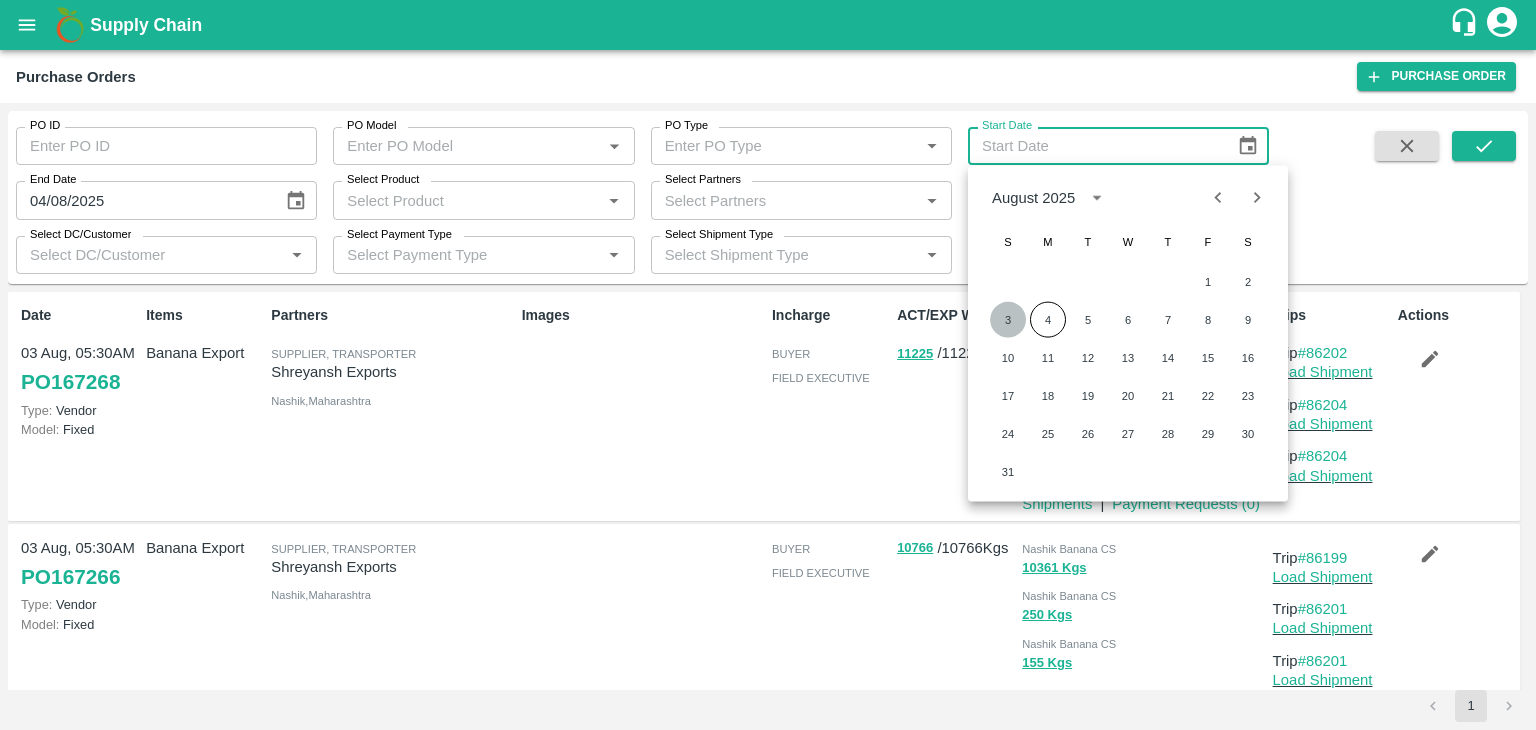 click on "3" at bounding box center [1008, 320] 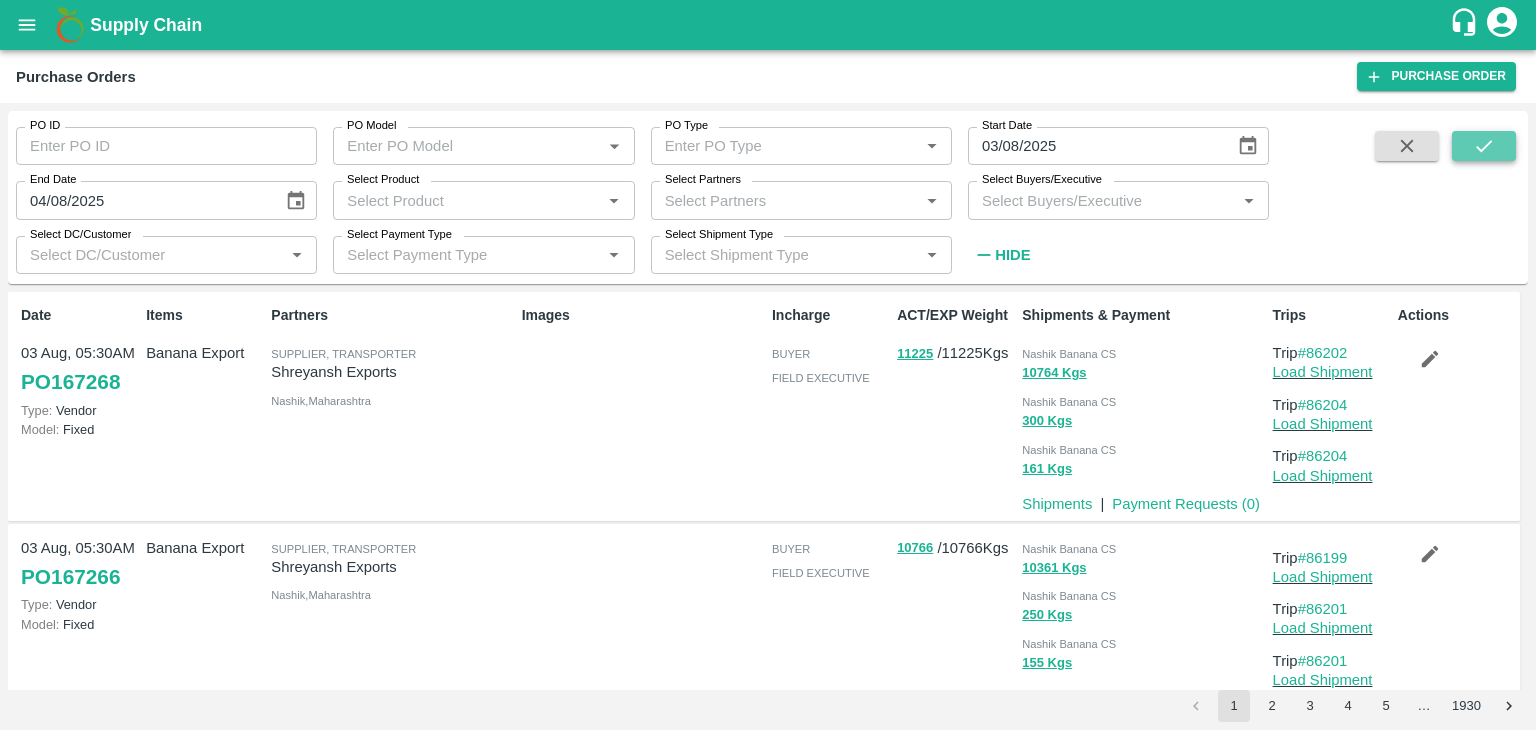click 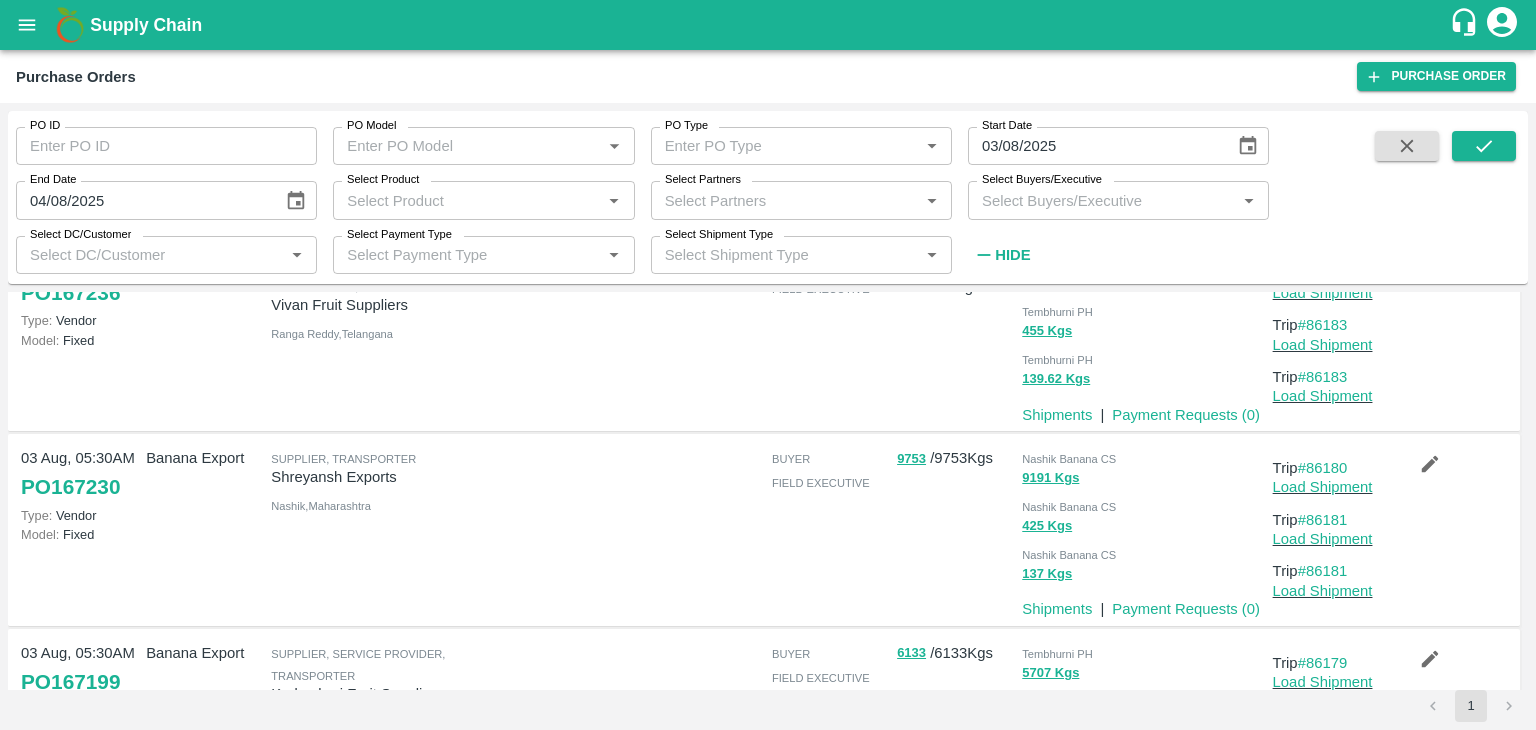 scroll, scrollTop: 1447, scrollLeft: 0, axis: vertical 